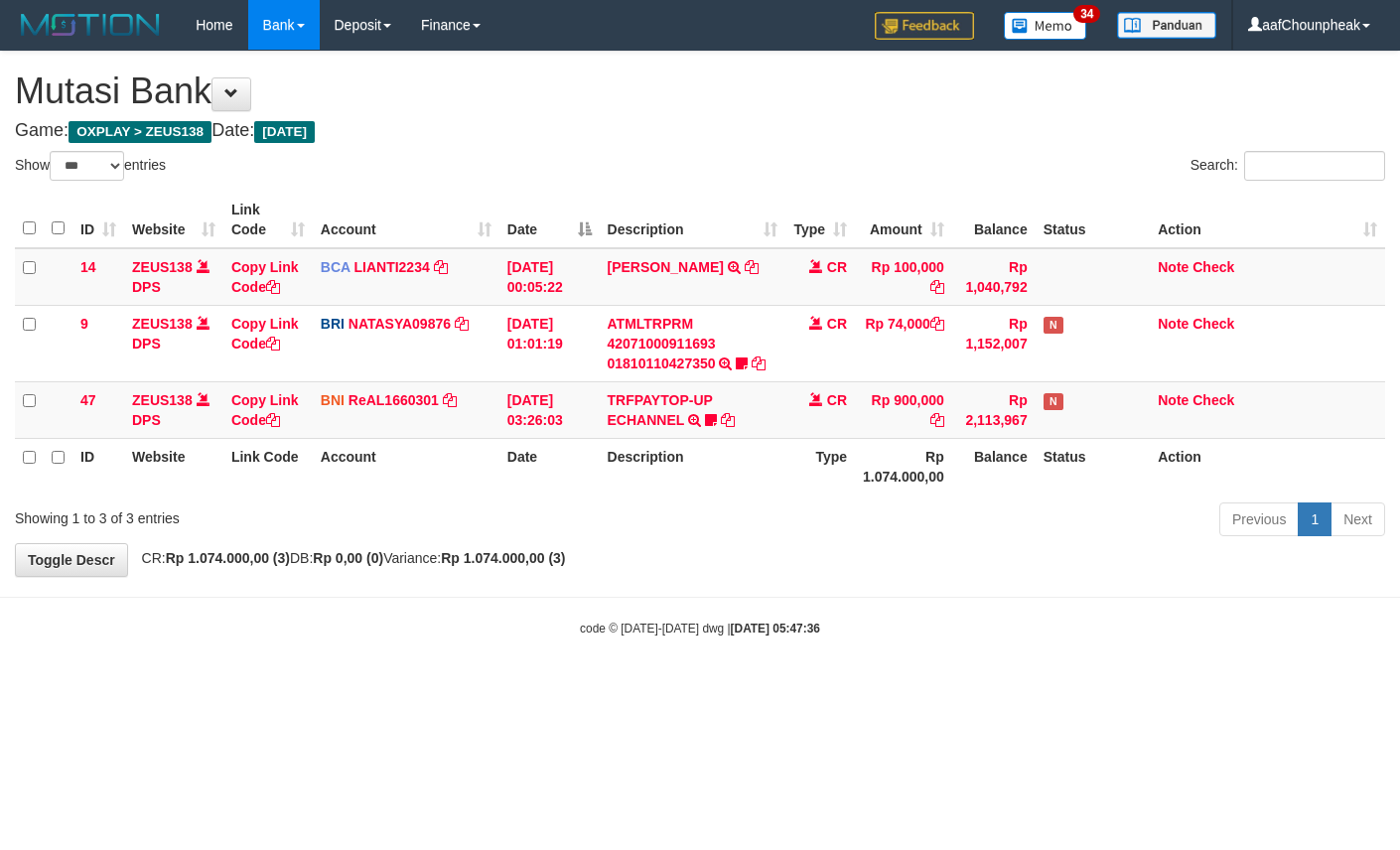 select on "***" 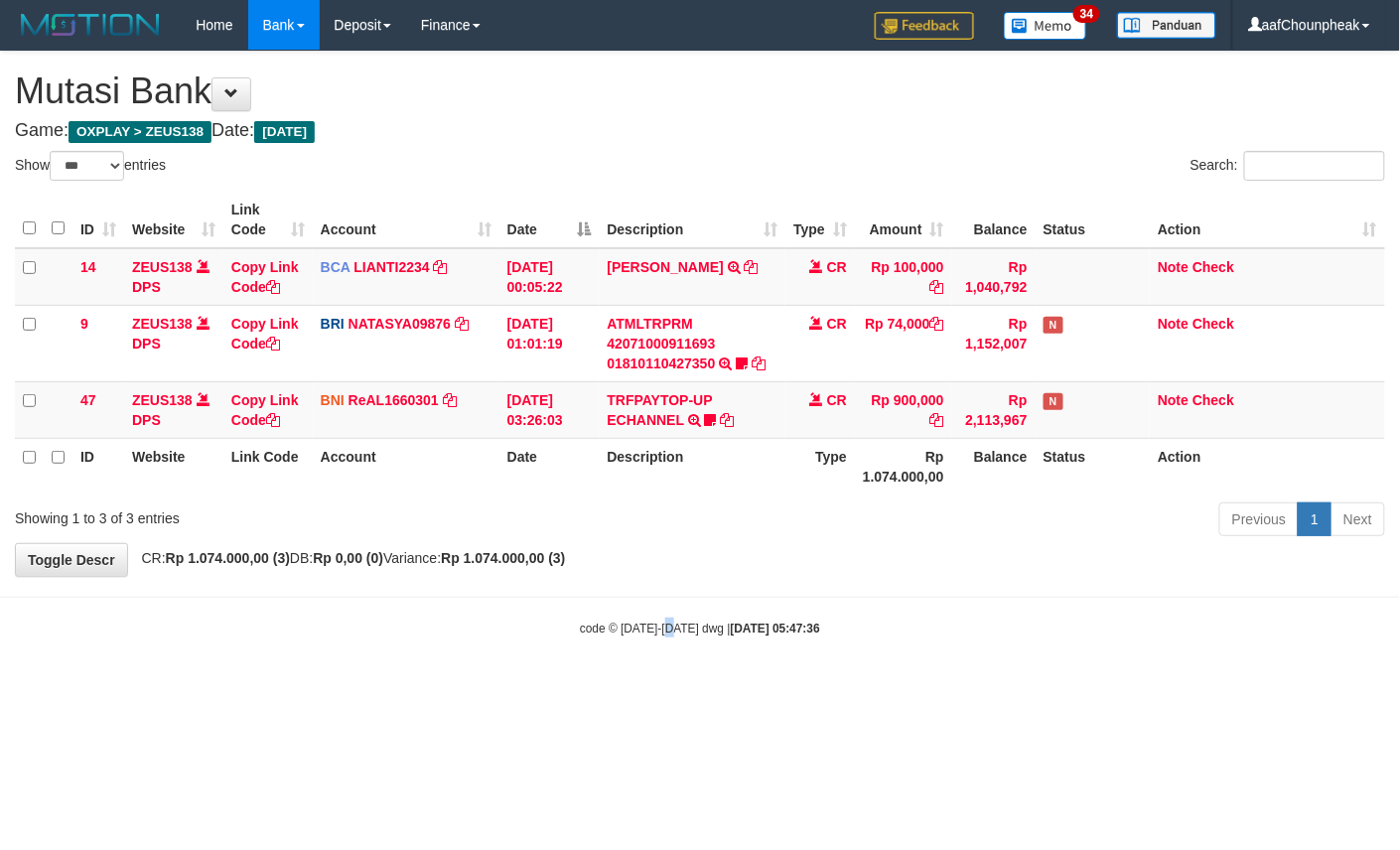 drag, startPoint x: 0, startPoint y: 0, endPoint x: 673, endPoint y: 644, distance: 931.48537 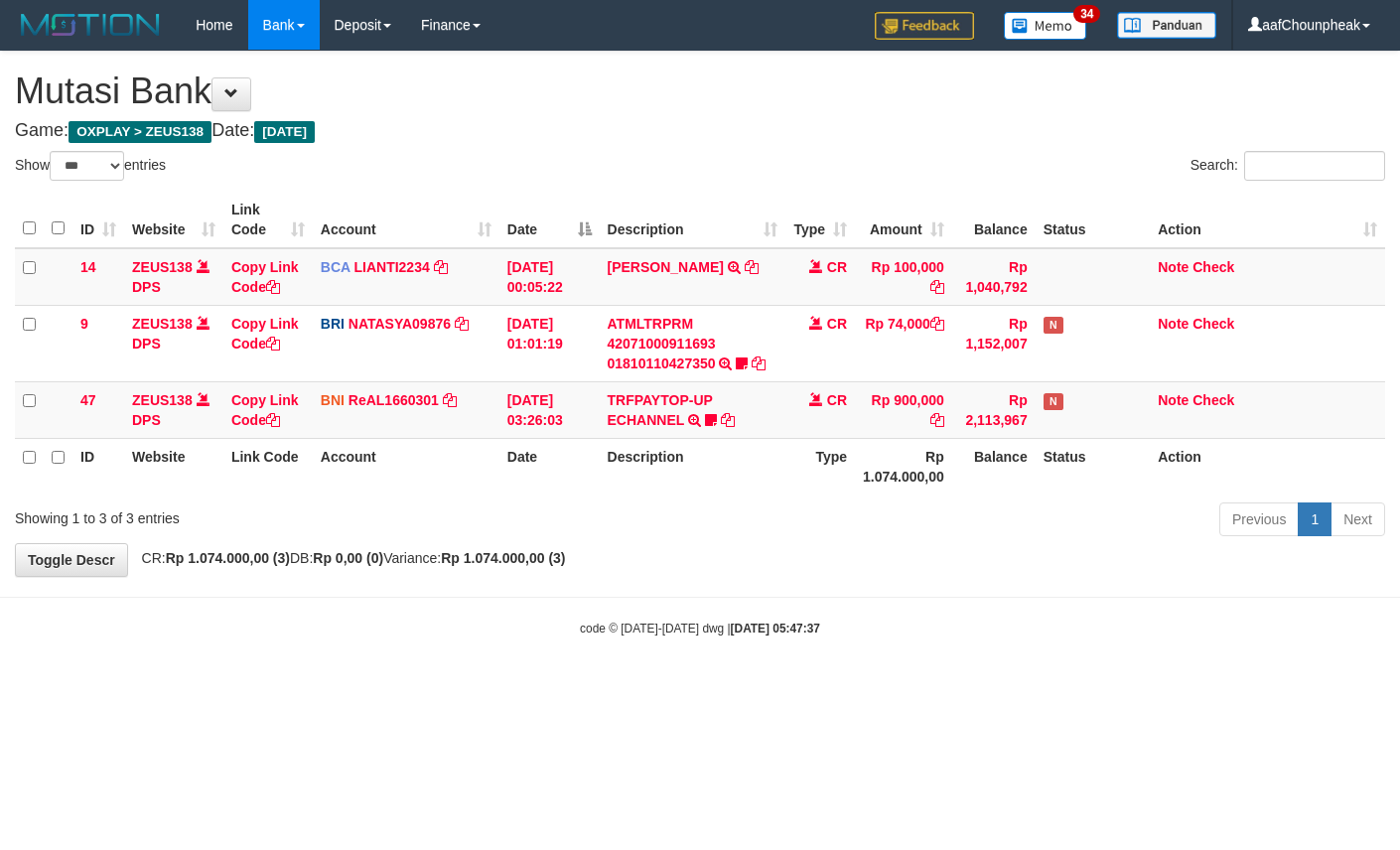 select on "***" 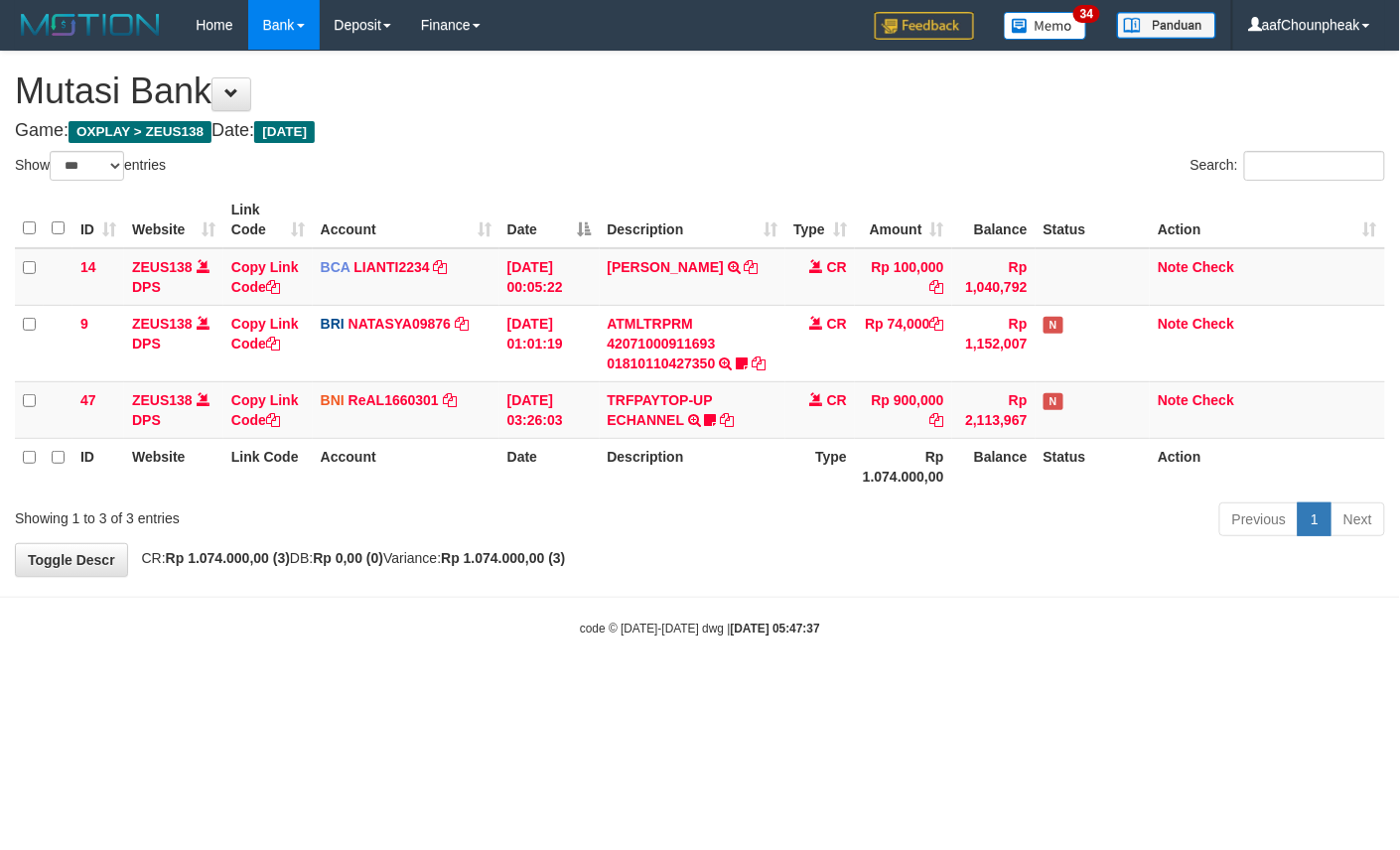 click on "Toggle navigation
Home
Bank
Account List
Mutasi Bank
Search
Note Mutasi
Deposit
DPS List
History
Finance
Financial Data
aafChounpheak
My Profile
Log Out
34" at bounding box center (700, 344) 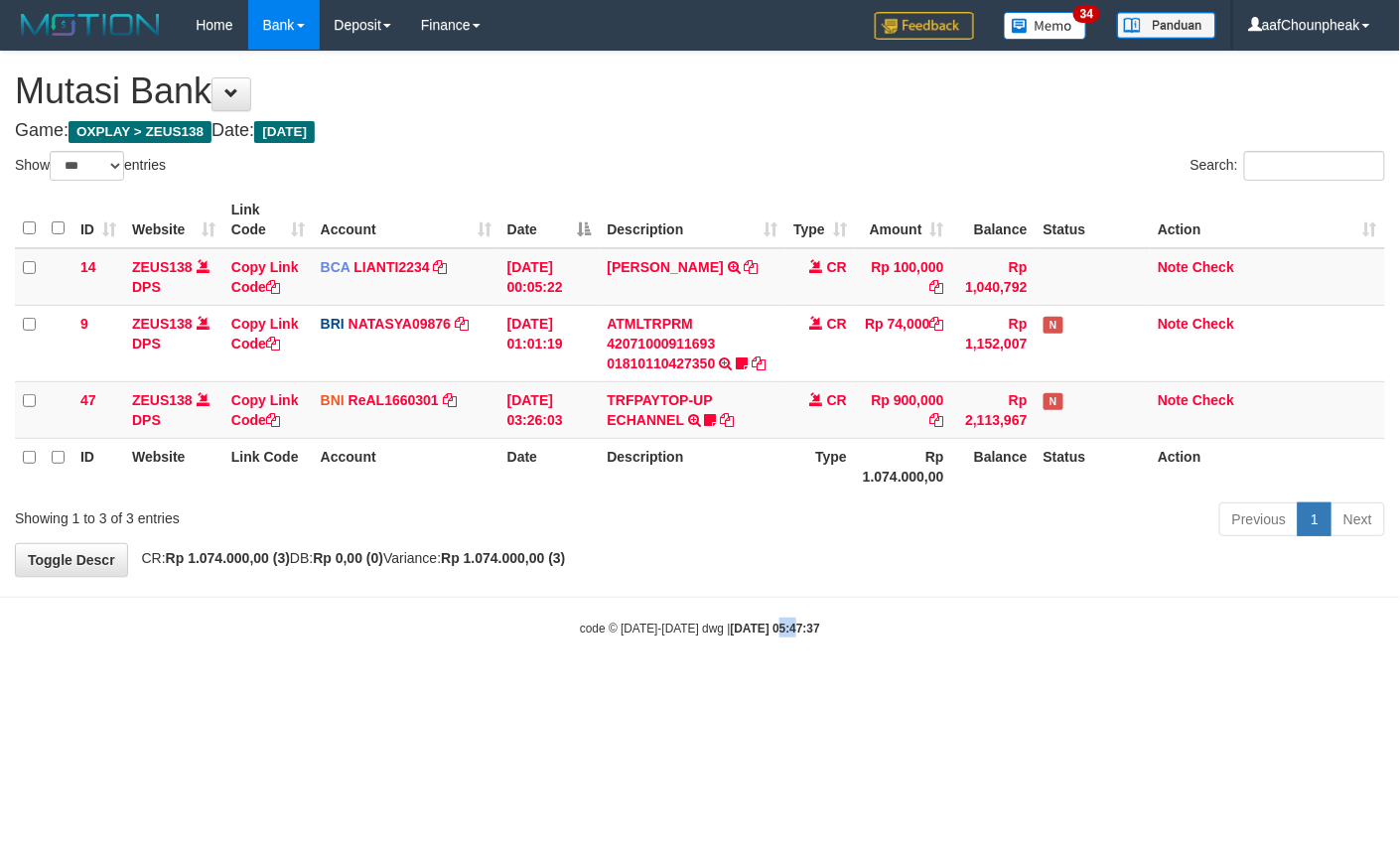click on "Toggle navigation
Home
Bank
Account List
Mutasi Bank
Search
Note Mutasi
Deposit
DPS List
History
Finance
Financial Data
aafChounpheak
My Profile
Log Out
34" at bounding box center [700, 344] 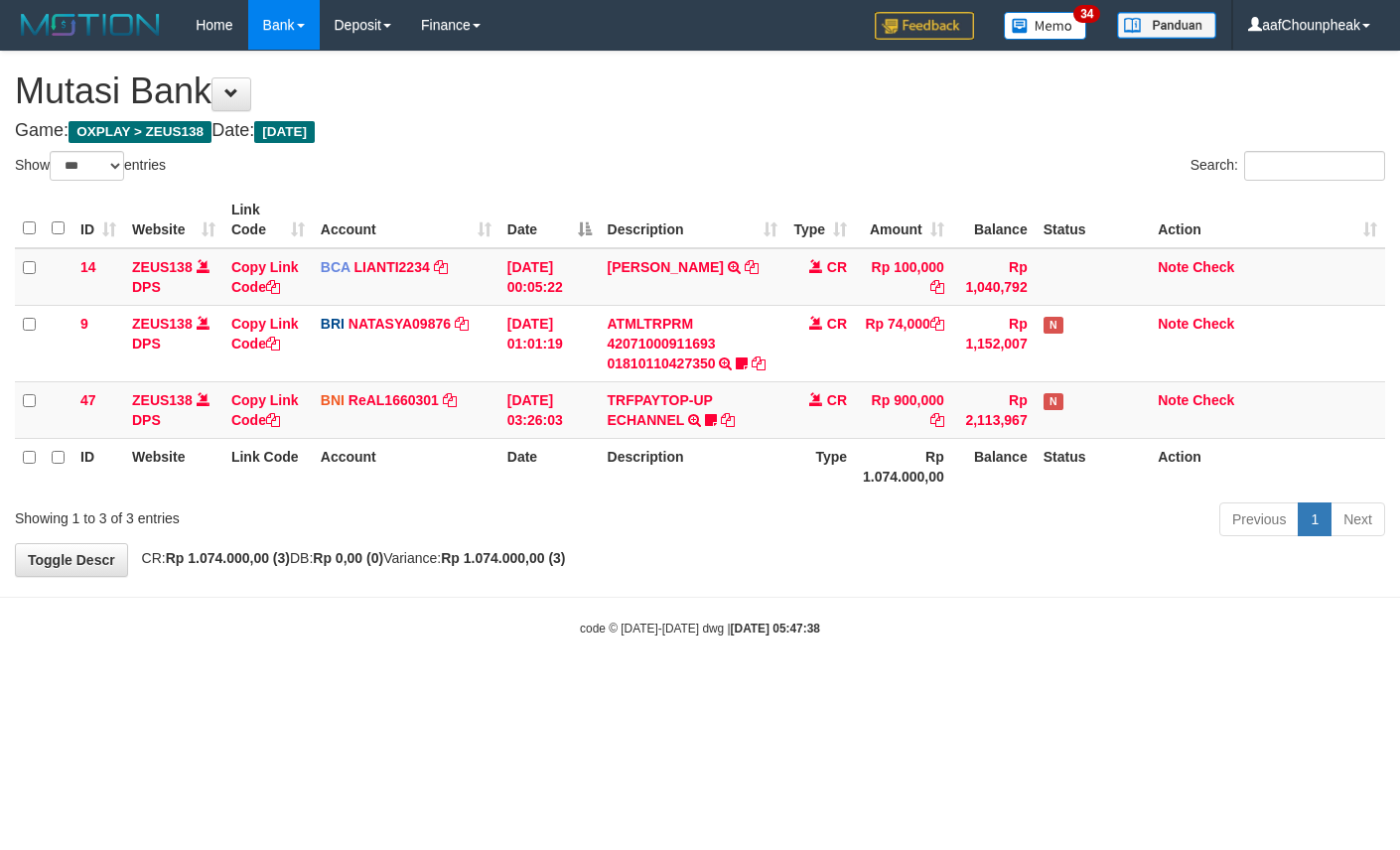 select on "***" 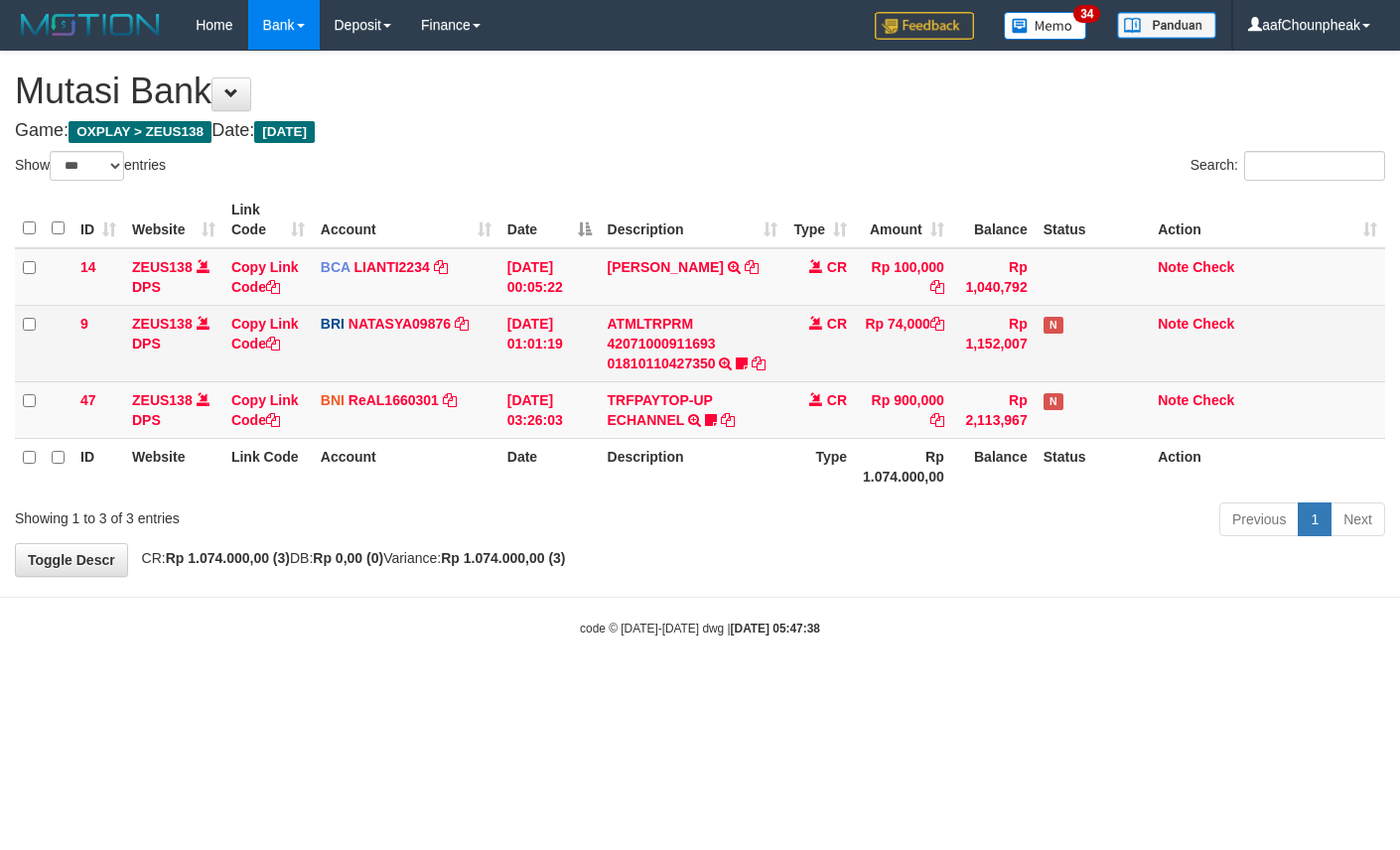 scroll, scrollTop: 0, scrollLeft: 0, axis: both 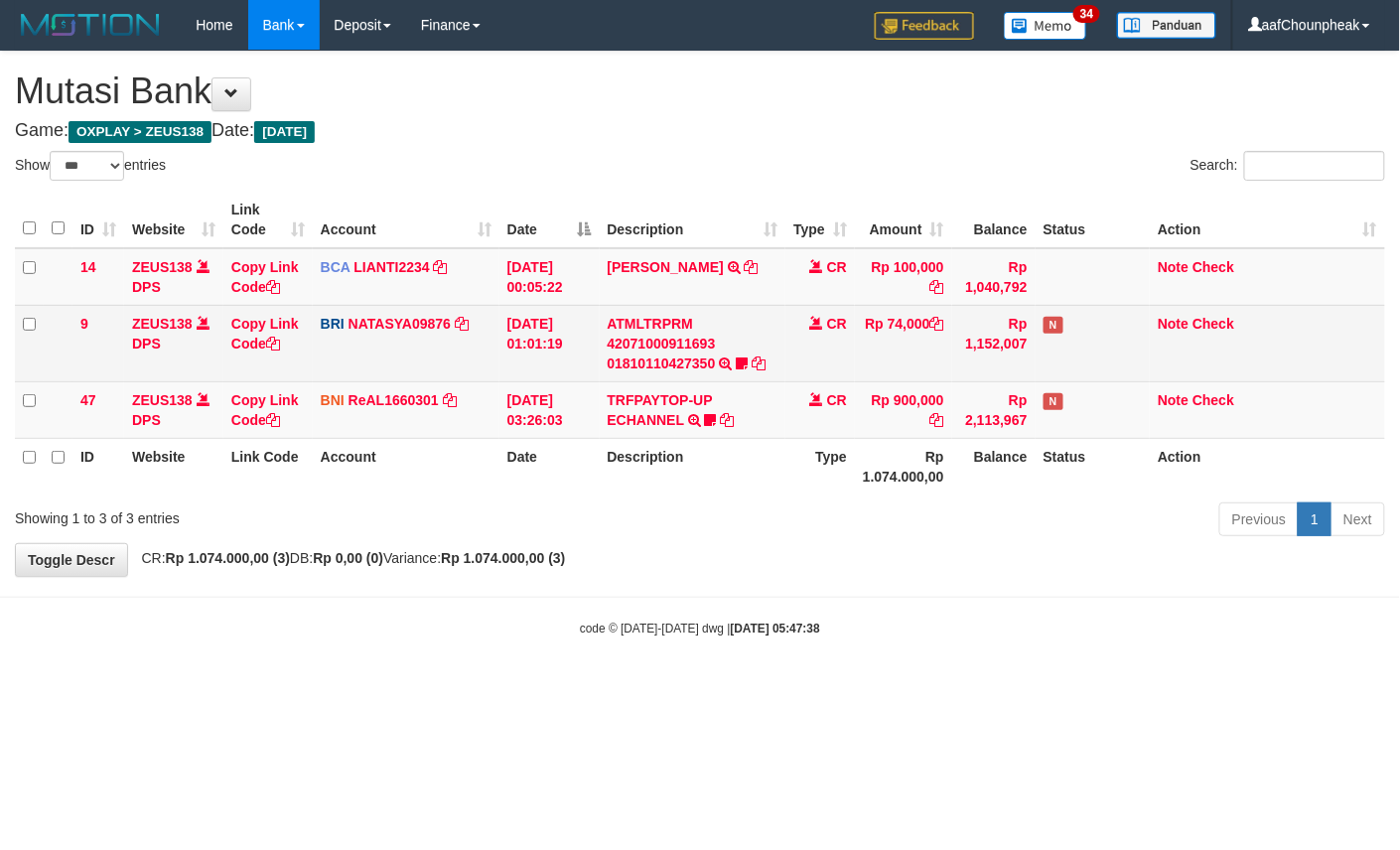 click on "ATMLTRPRM 42071000911693 01810110427350            TRANSAKSI KREDIT DARI BANK LAIN ATMLTRPRM 42071000911693 01810110427350    DEWAJUDI777BANTU BUKTI TRANSFER" at bounding box center [693, 343] 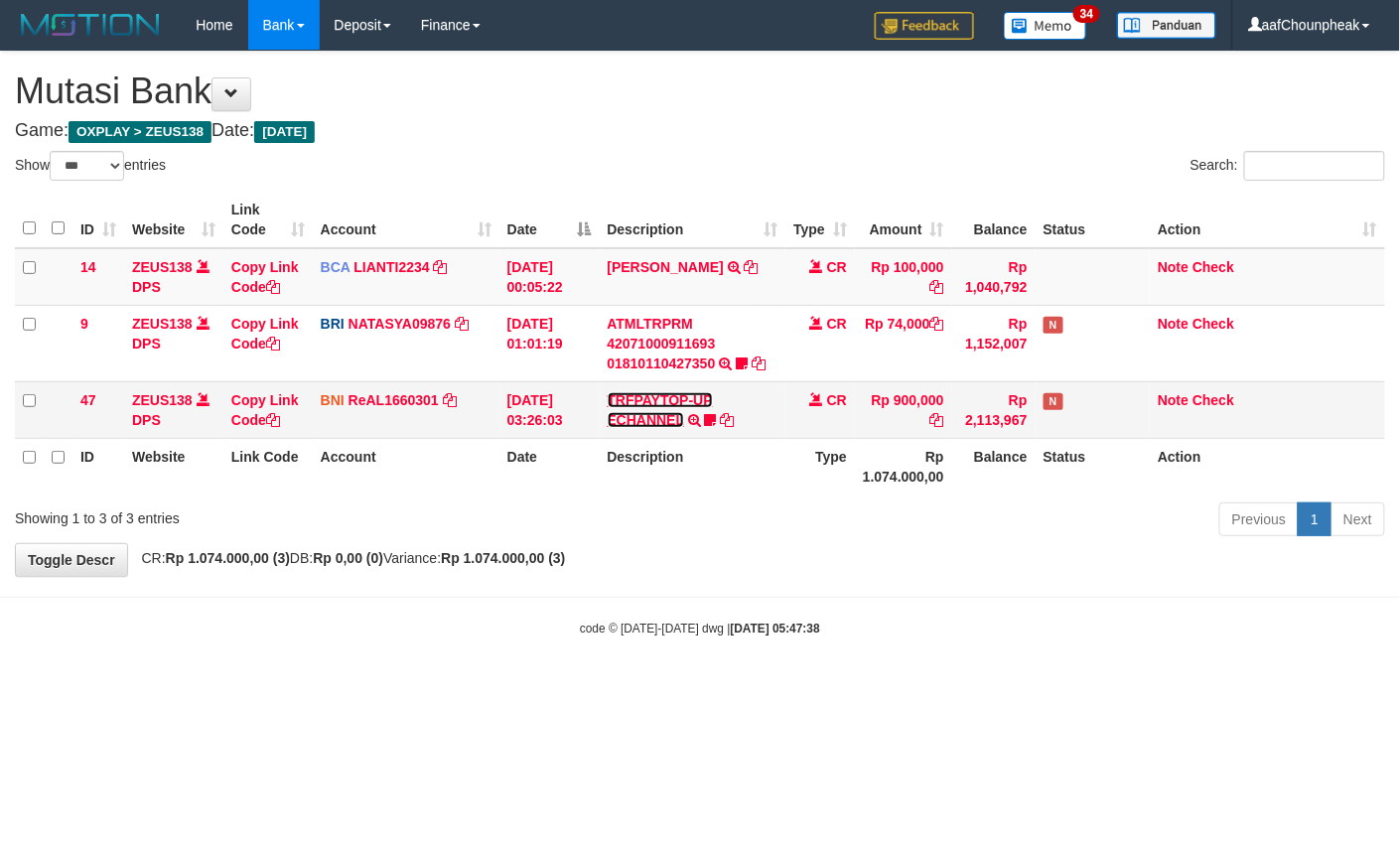 click on "TRFPAYTOP-UP ECHANNEL" at bounding box center [660, 410] 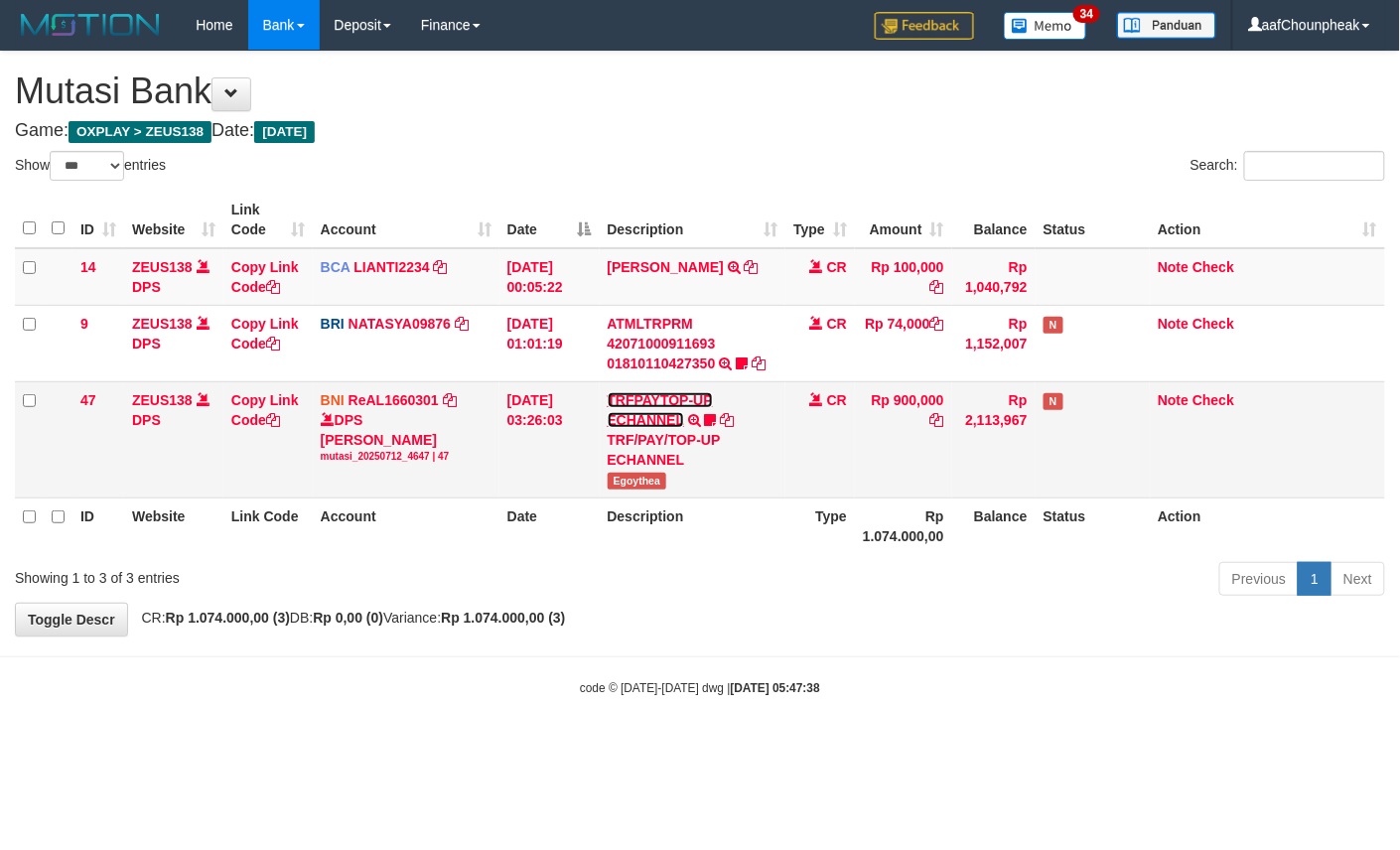 click on "TRFPAYTOP-UP ECHANNEL" at bounding box center [660, 410] 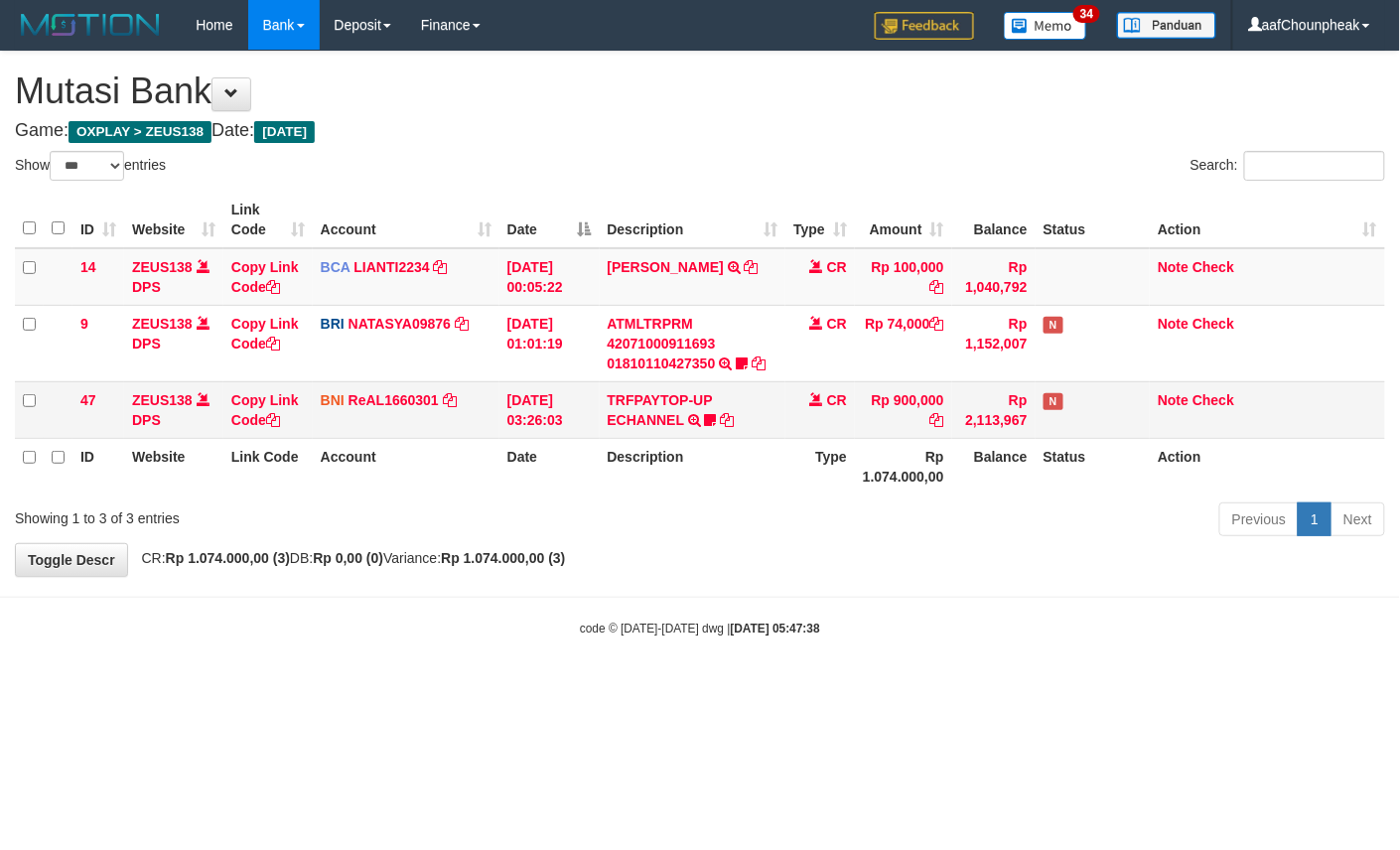 click on "TRFPAYTOP-UP ECHANNEL            TRF/PAY/TOP-UP ECHANNEL    Egoythea" at bounding box center [693, 409] 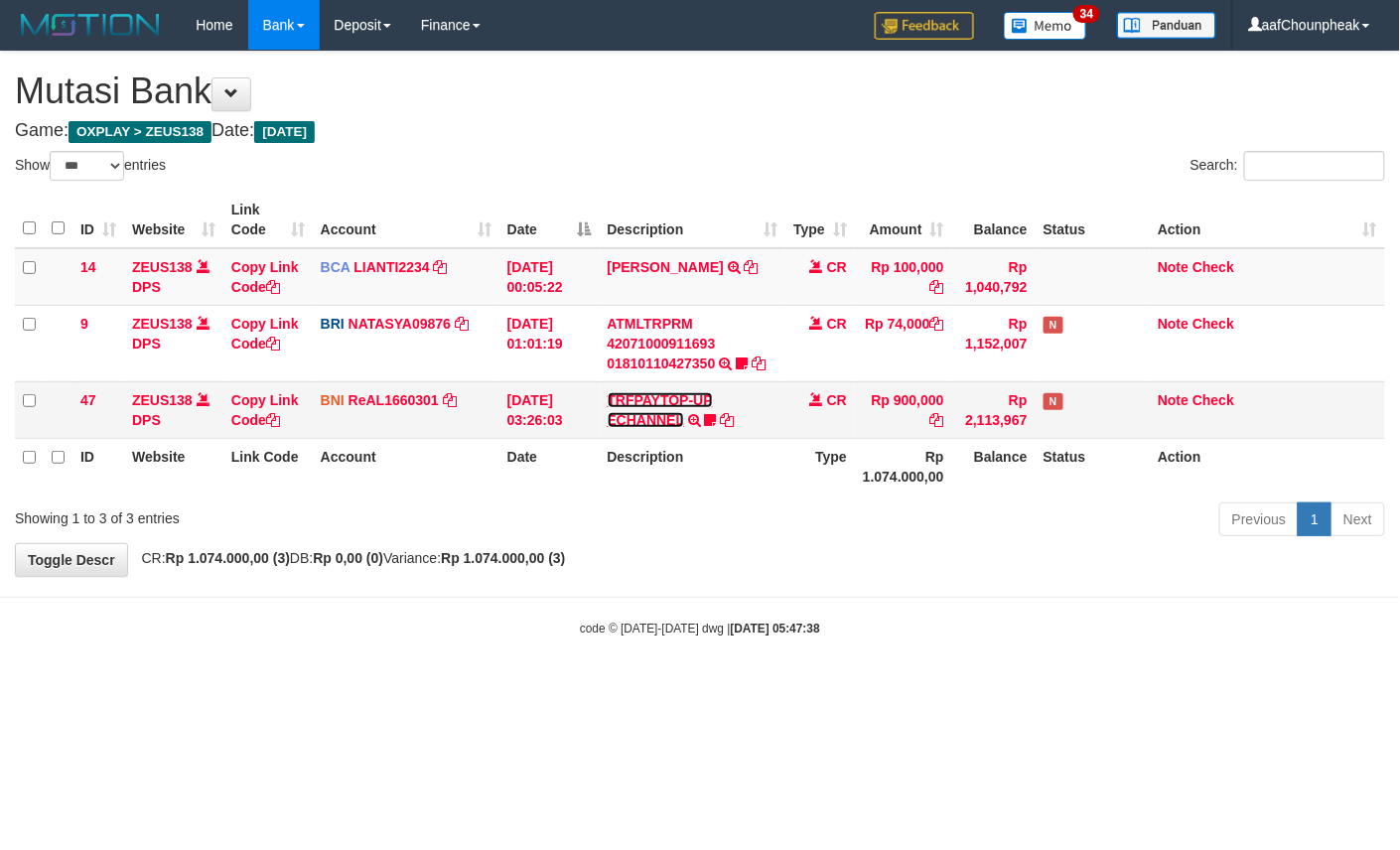 click on "TRFPAYTOP-UP ECHANNEL" at bounding box center (660, 410) 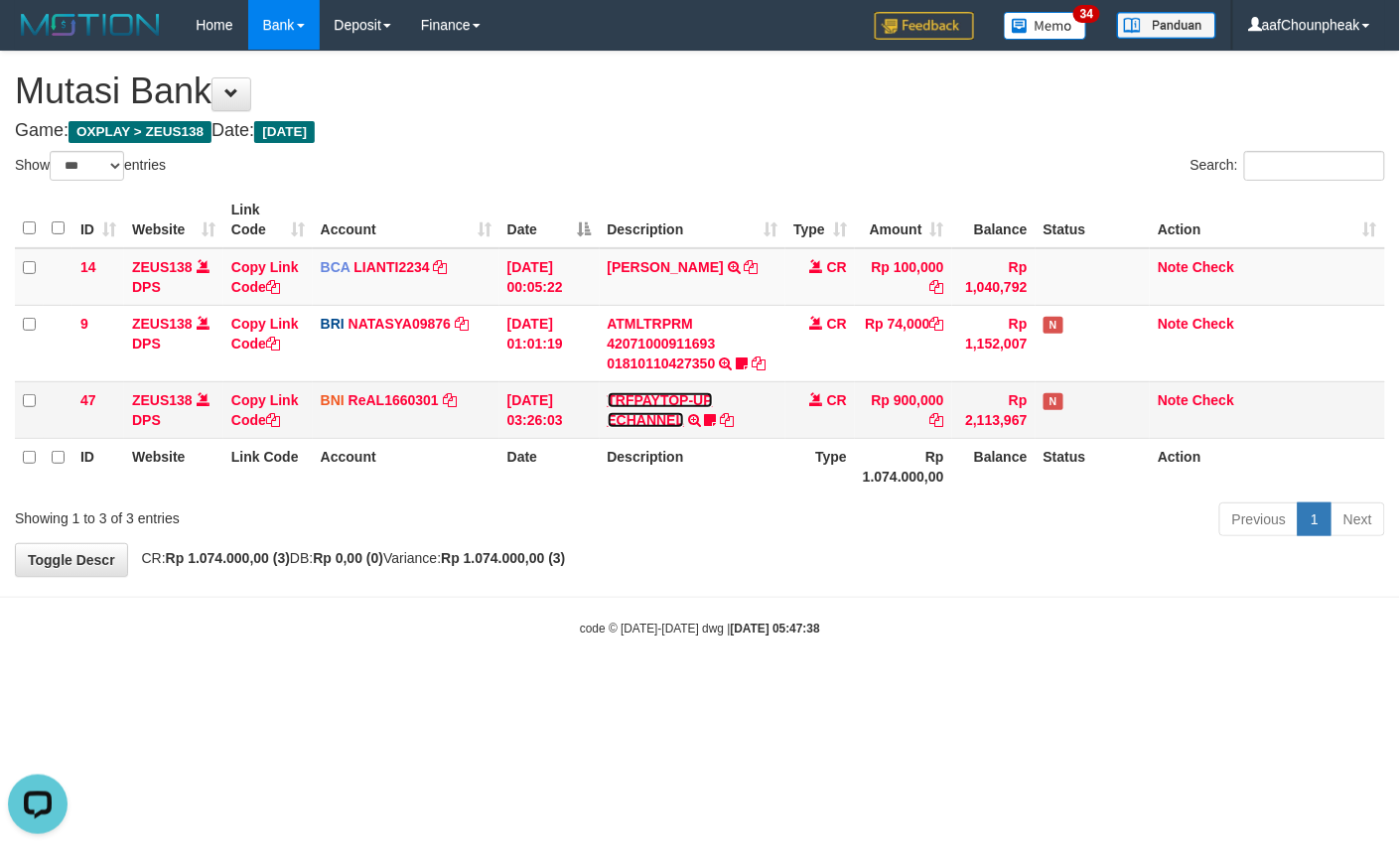 scroll, scrollTop: 0, scrollLeft: 0, axis: both 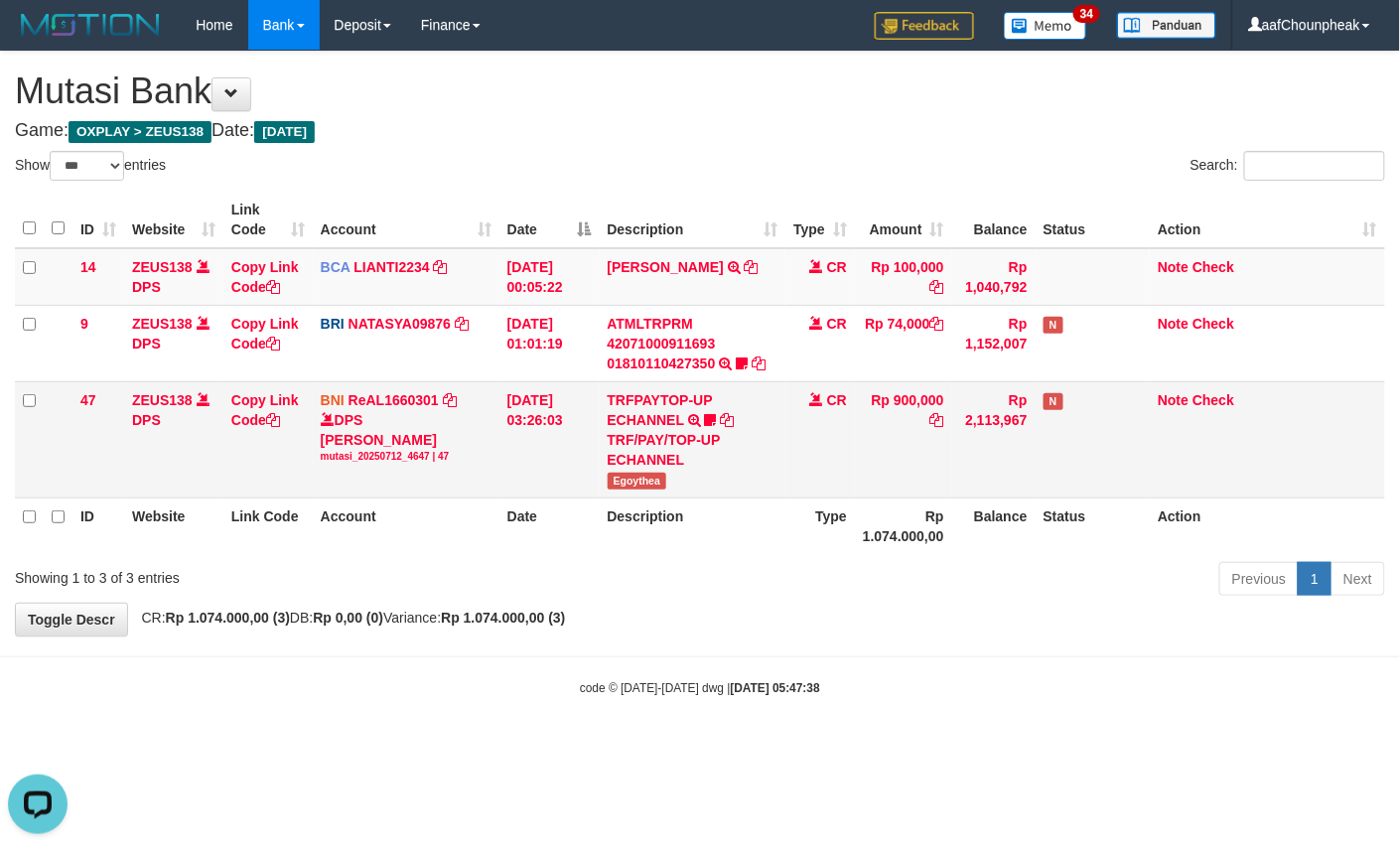 click on "Egoythea" at bounding box center [637, 481] 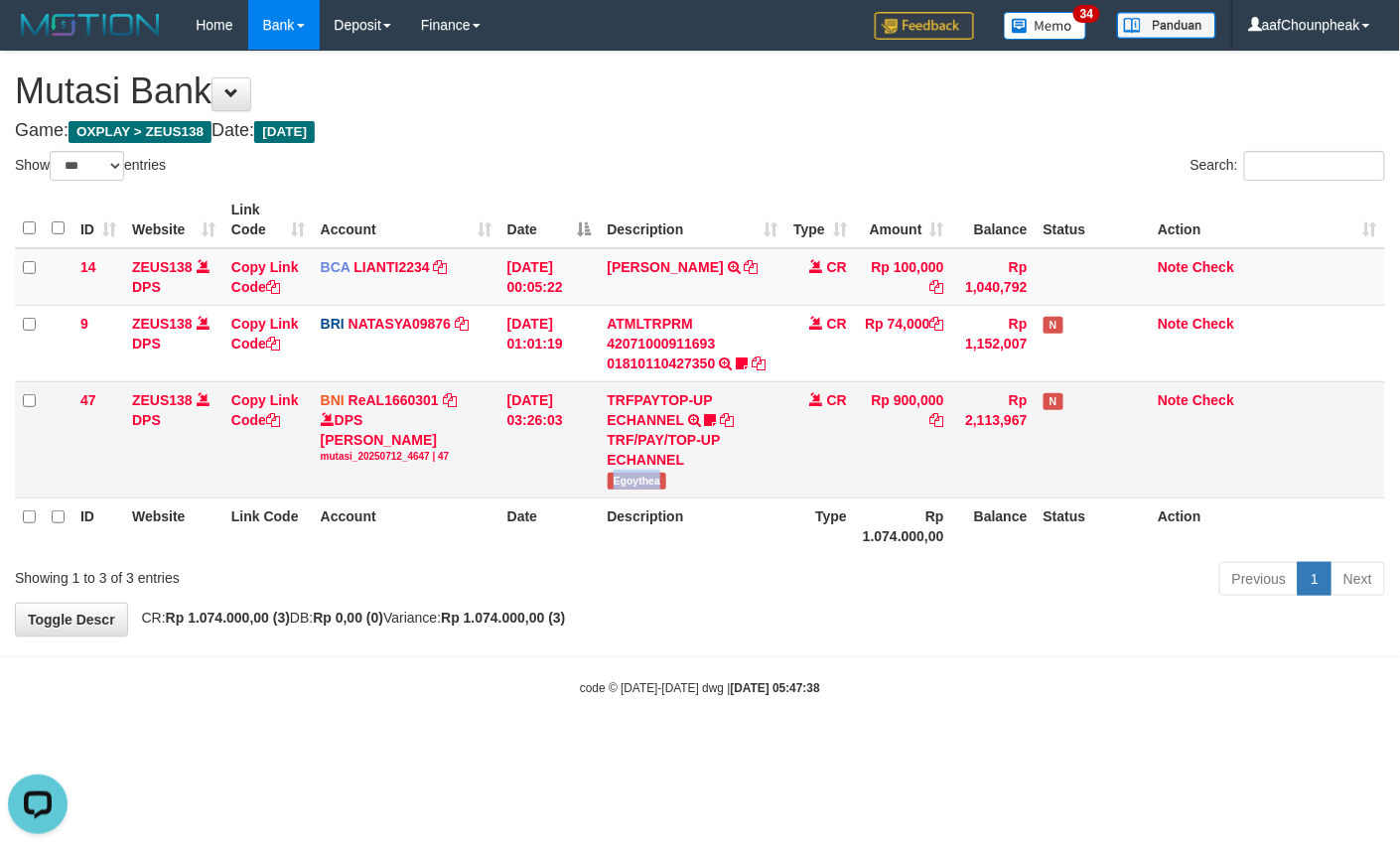 click on "Egoythea" at bounding box center [637, 481] 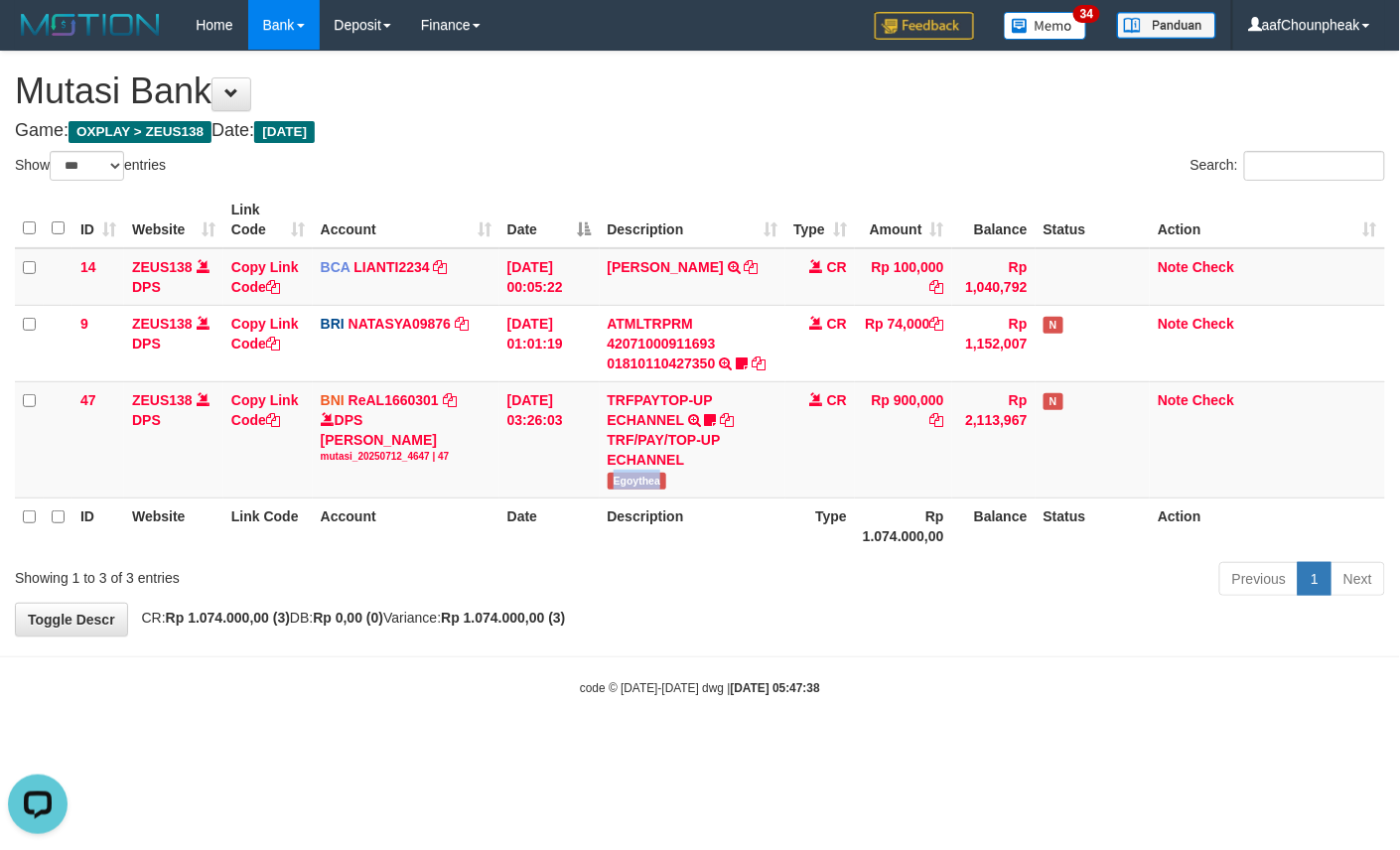 copy on "Egoythea" 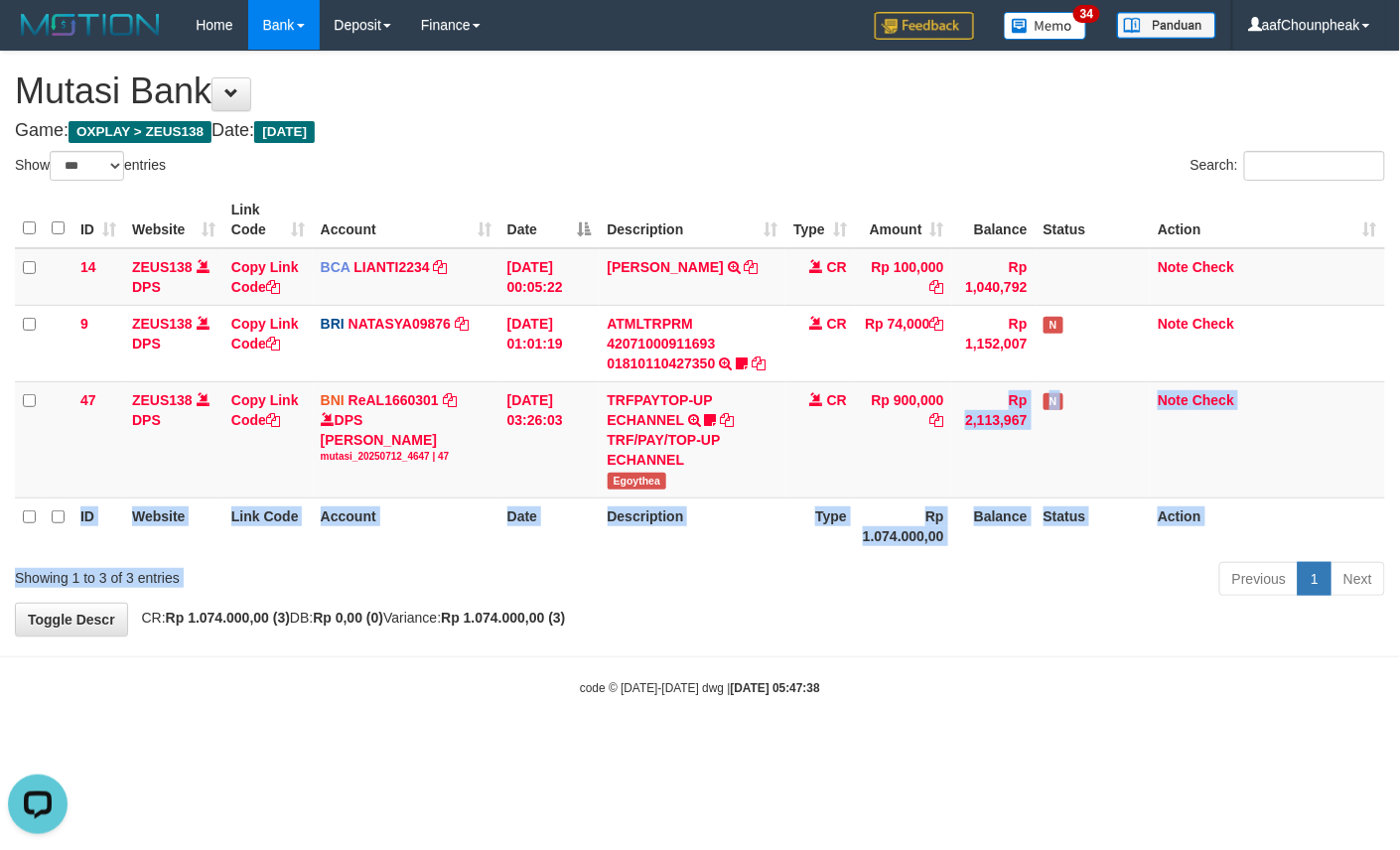click on "Show  ** ** ** ***  entries Search:
ID Website Link Code Account Date Description Type Amount Balance Status Action
14
ZEUS138    DPS
Copy Link Code
BCA
LIANTI2234
DPS
YULIANTI
mutasi_20250712_4646 | 14
mutasi_20250712_4646 | 14
12/07/2025 00:05:22
YUSUP MAULAN         TRSF E-BANKING CR 1207/FTSCY/WS95051
100000.002025071262819090 TRFDN-YUSUP MAULANESPAY DEBIT INDONE
CR
Rp 100,000
Rp 1,040,792
Note
Check
9
ZEUS138    DPS
Copy Link Code
BRI
NATASYA09876" at bounding box center [700, 376] 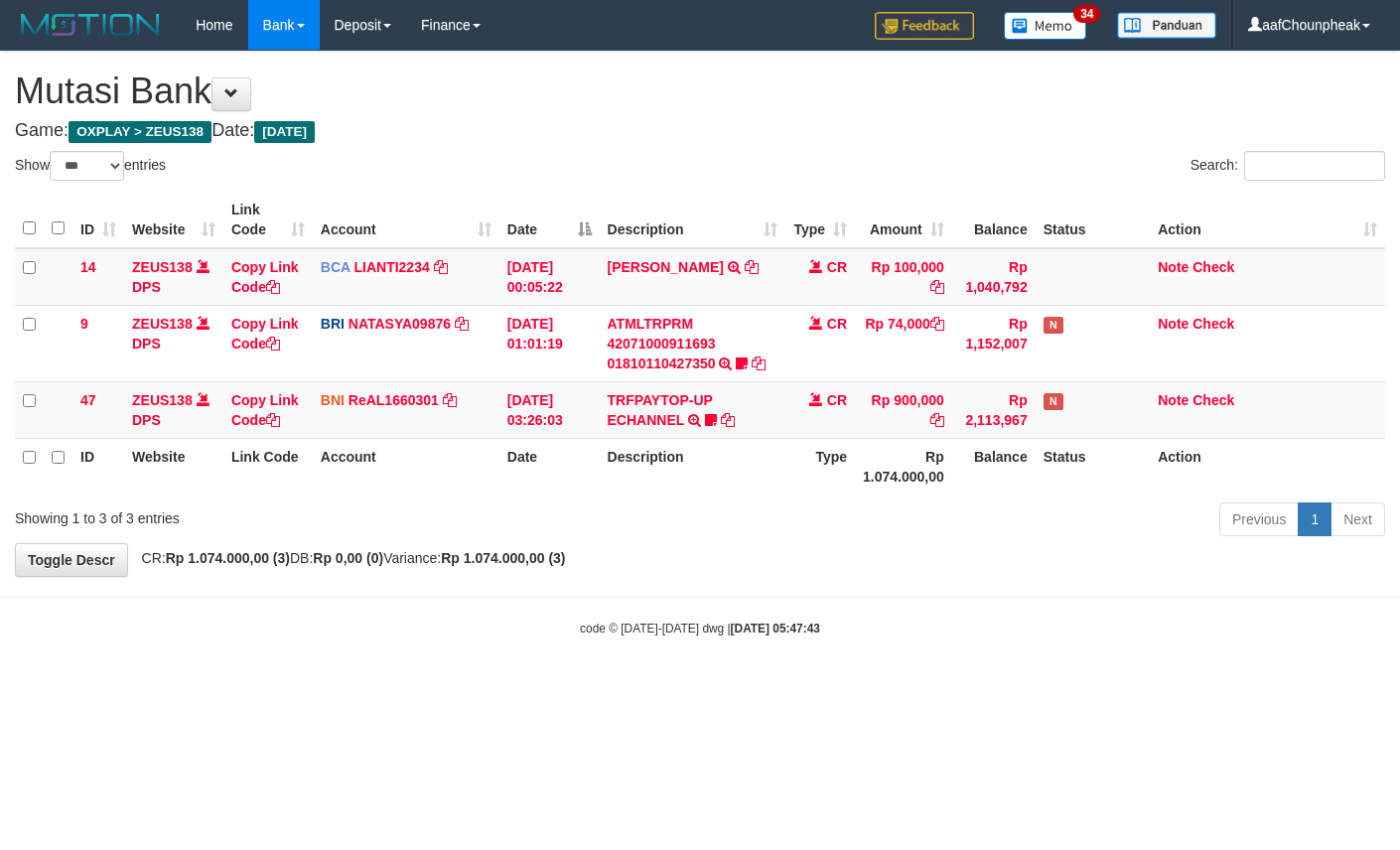 select on "***" 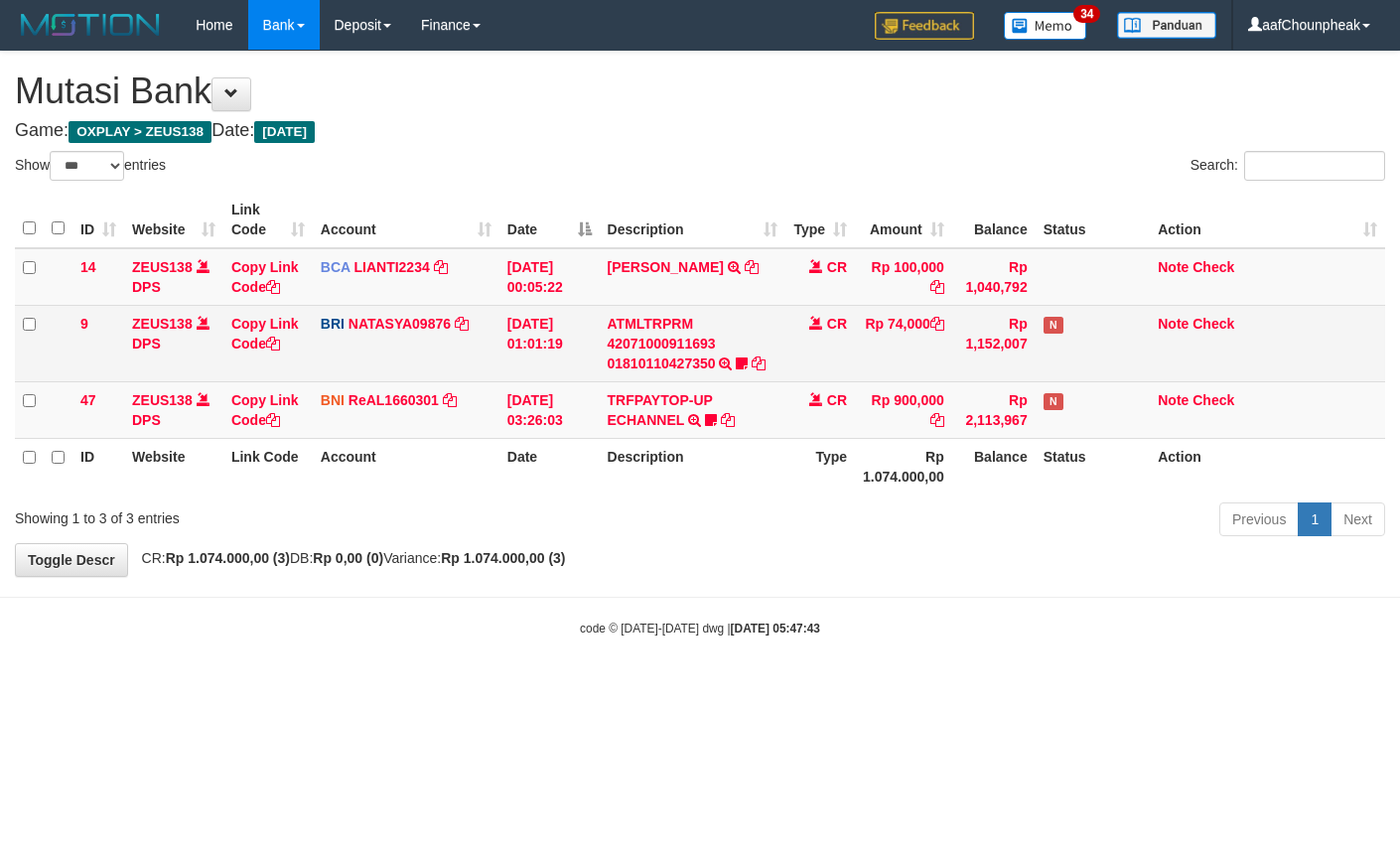 scroll, scrollTop: 0, scrollLeft: 0, axis: both 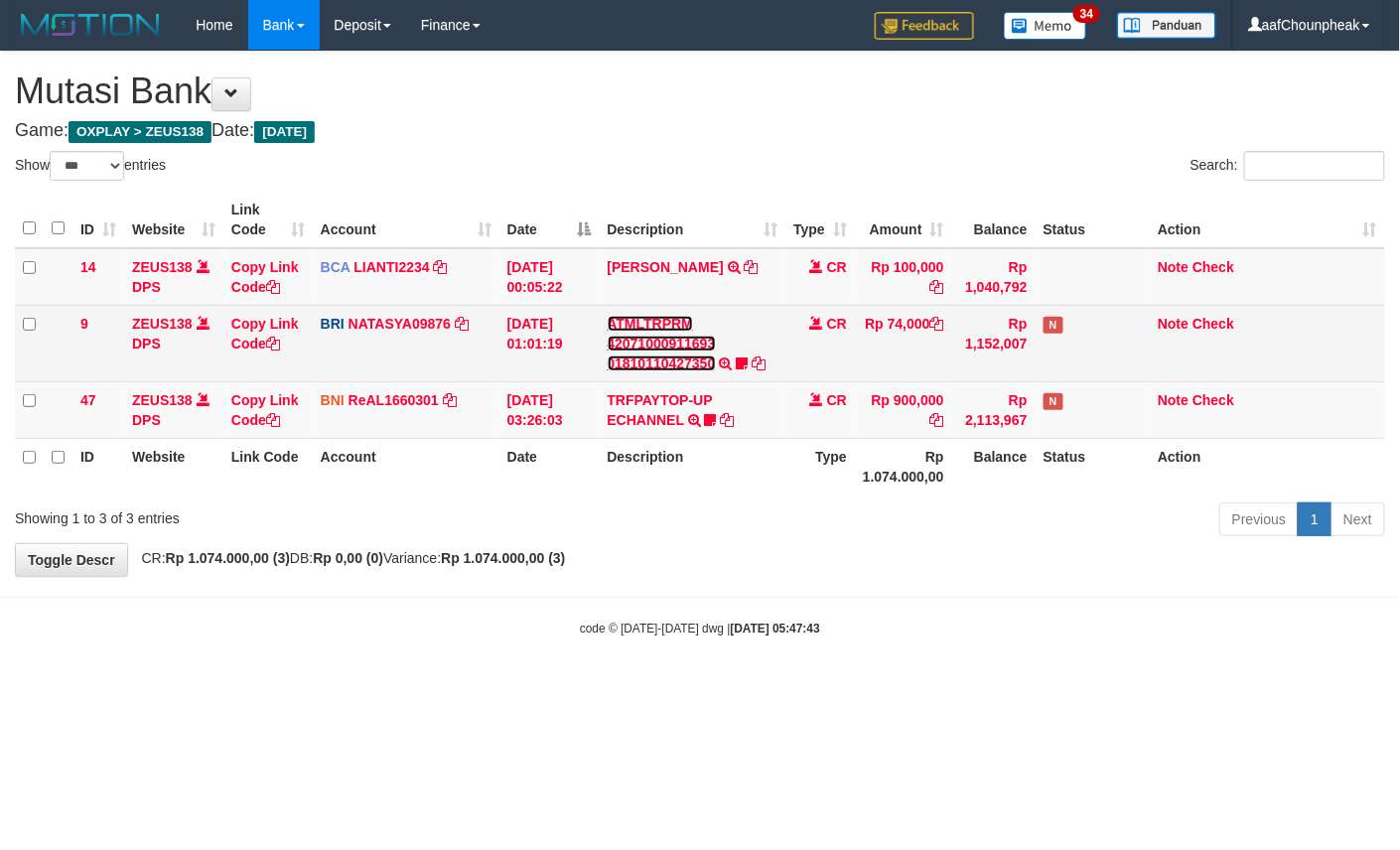 click on "ATMLTRPRM 42071000911693 01810110427350" at bounding box center (661, 344) 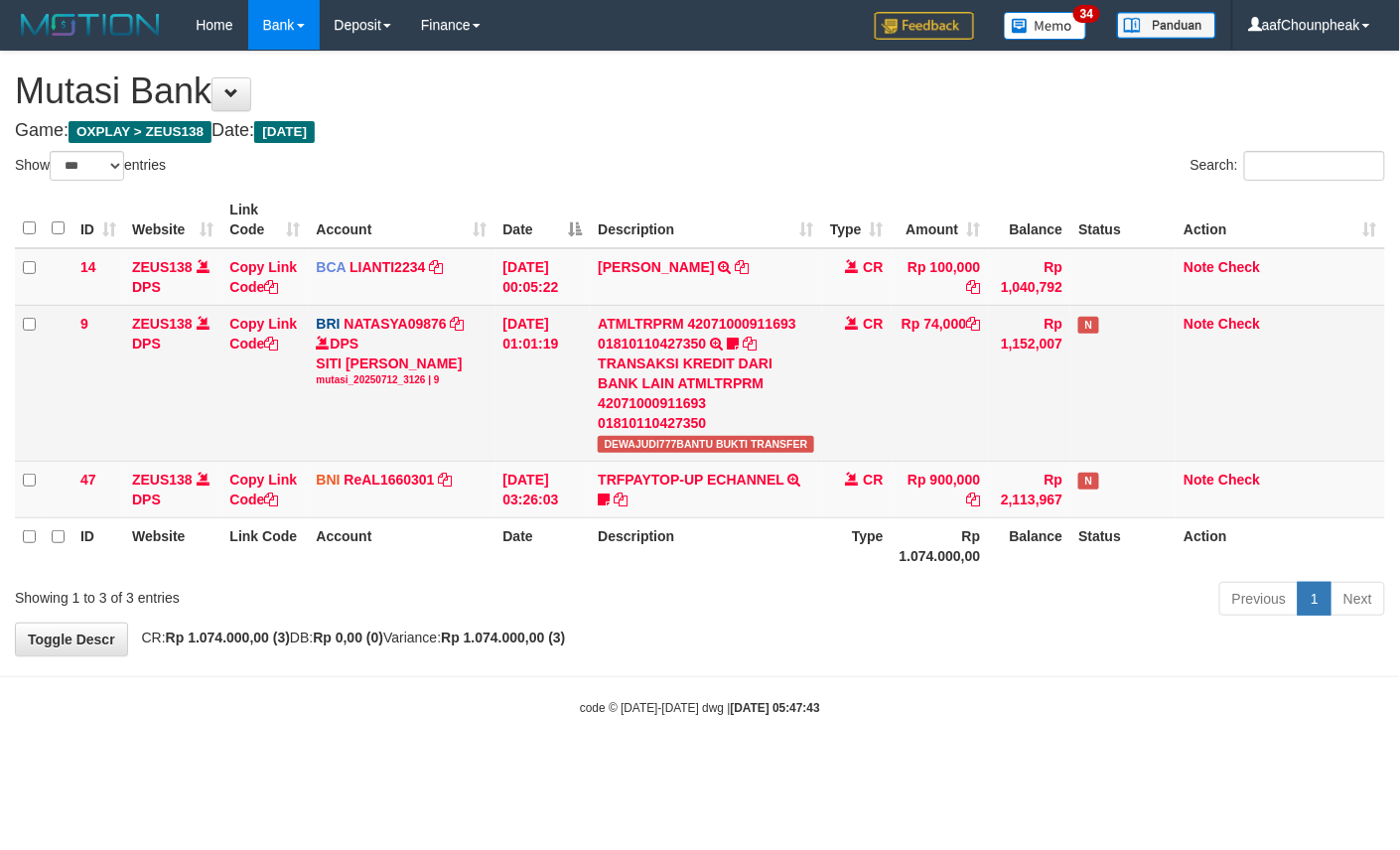 click on "ATMLTRPRM 42071000911693 01810110427350            TRANSAKSI KREDIT DARI BANK LAIN ATMLTRPRM 42071000911693 01810110427350    DEWAJUDI777BANTU BUKTI TRANSFER" at bounding box center (705, 382) 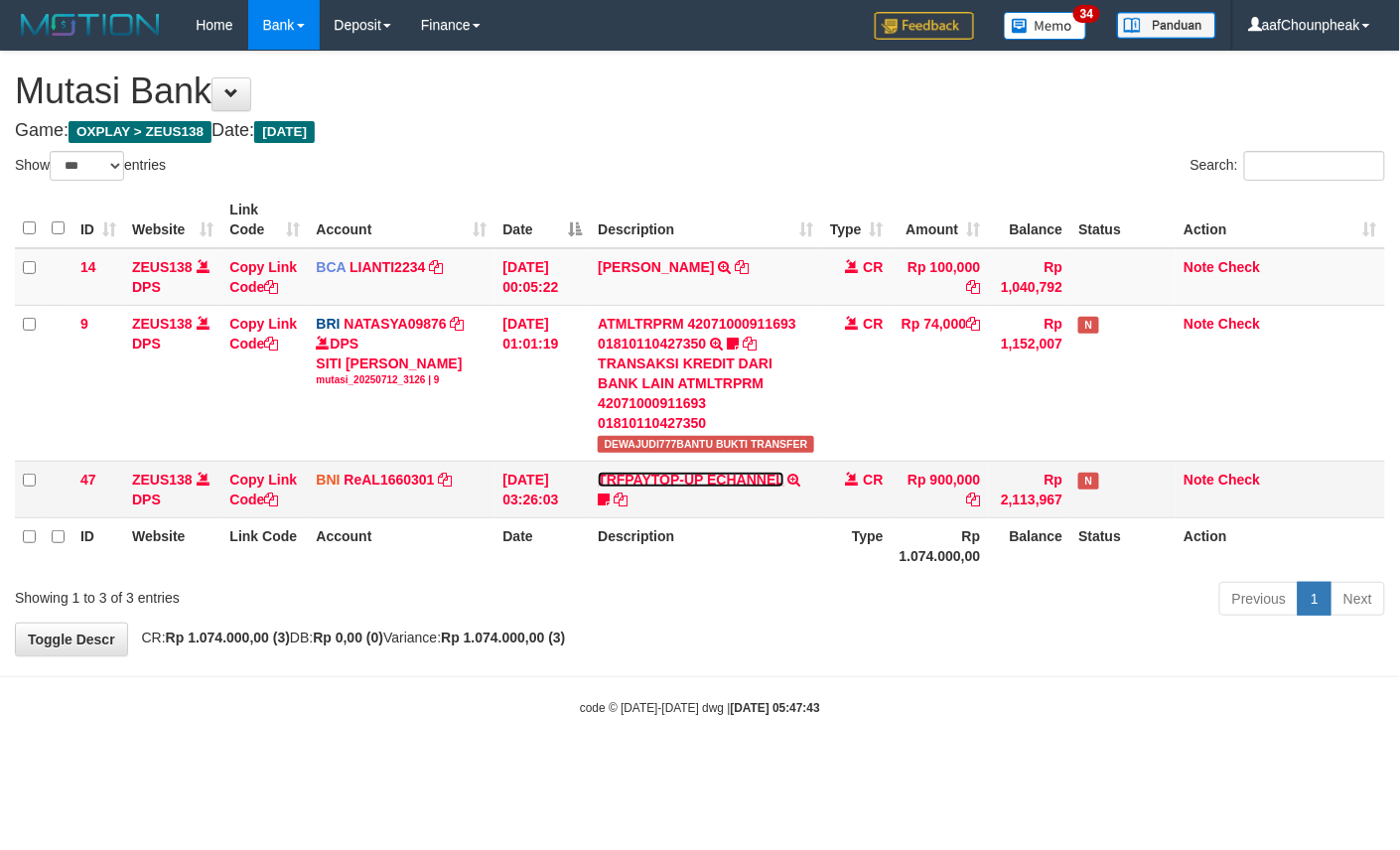 click on "TRFPAYTOP-UP ECHANNEL" at bounding box center [690, 480] 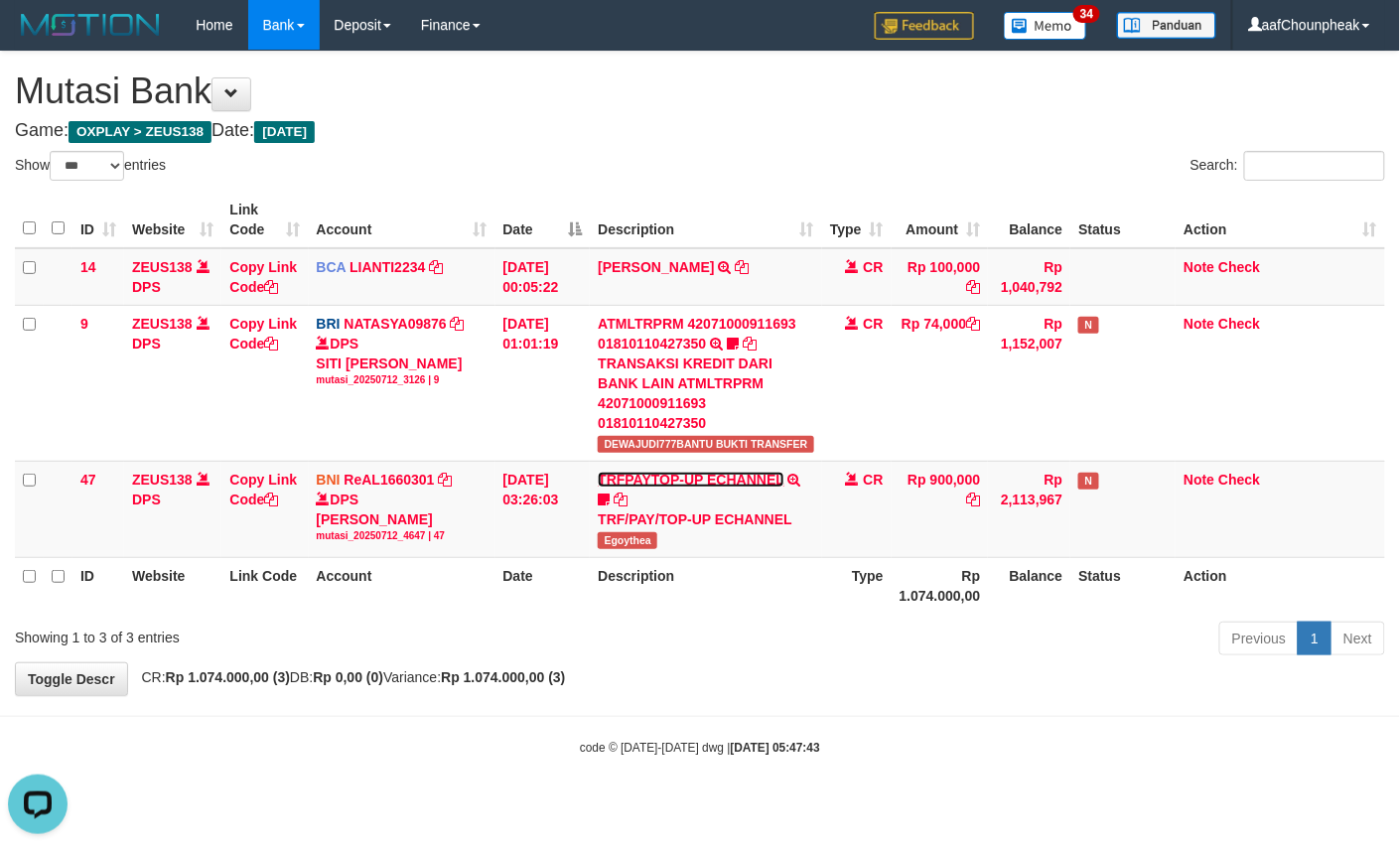 scroll, scrollTop: 0, scrollLeft: 0, axis: both 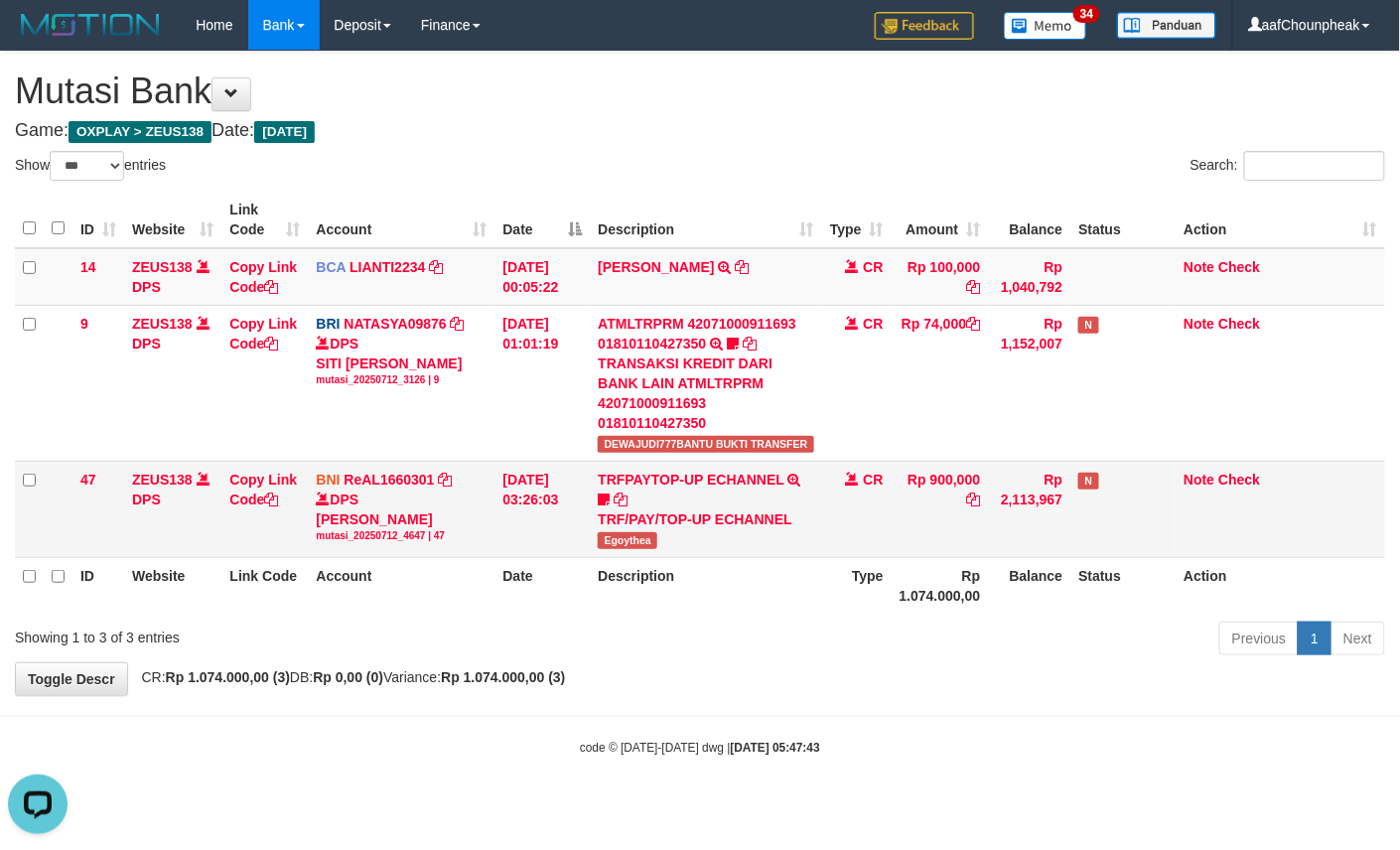 click on "TRFPAYTOP-UP ECHANNEL            TRF/PAY/TOP-UP ECHANNEL    Egoythea" at bounding box center [705, 508] 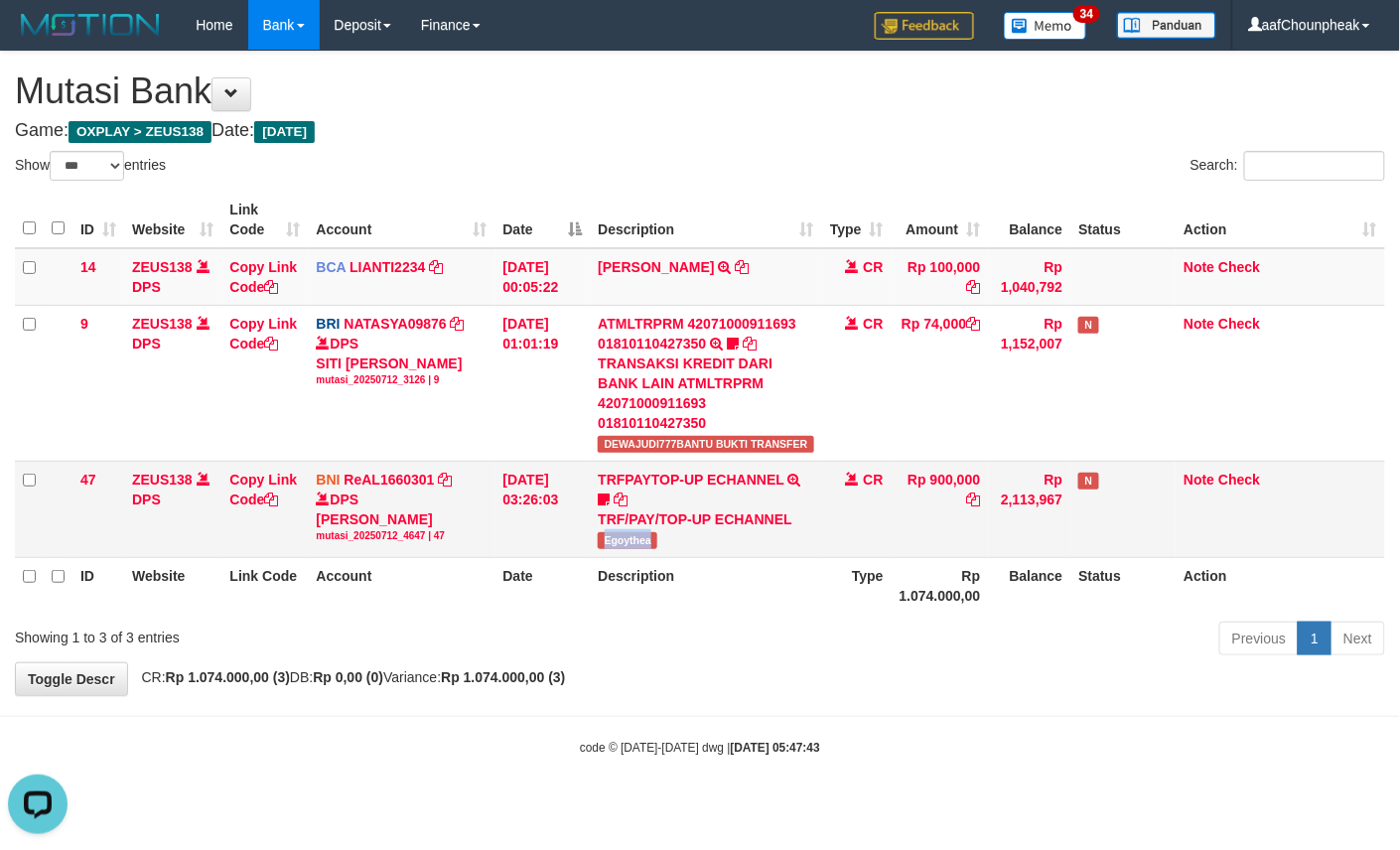 click on "TRFPAYTOP-UP ECHANNEL            TRF/PAY/TOP-UP ECHANNEL    Egoythea" at bounding box center [705, 508] 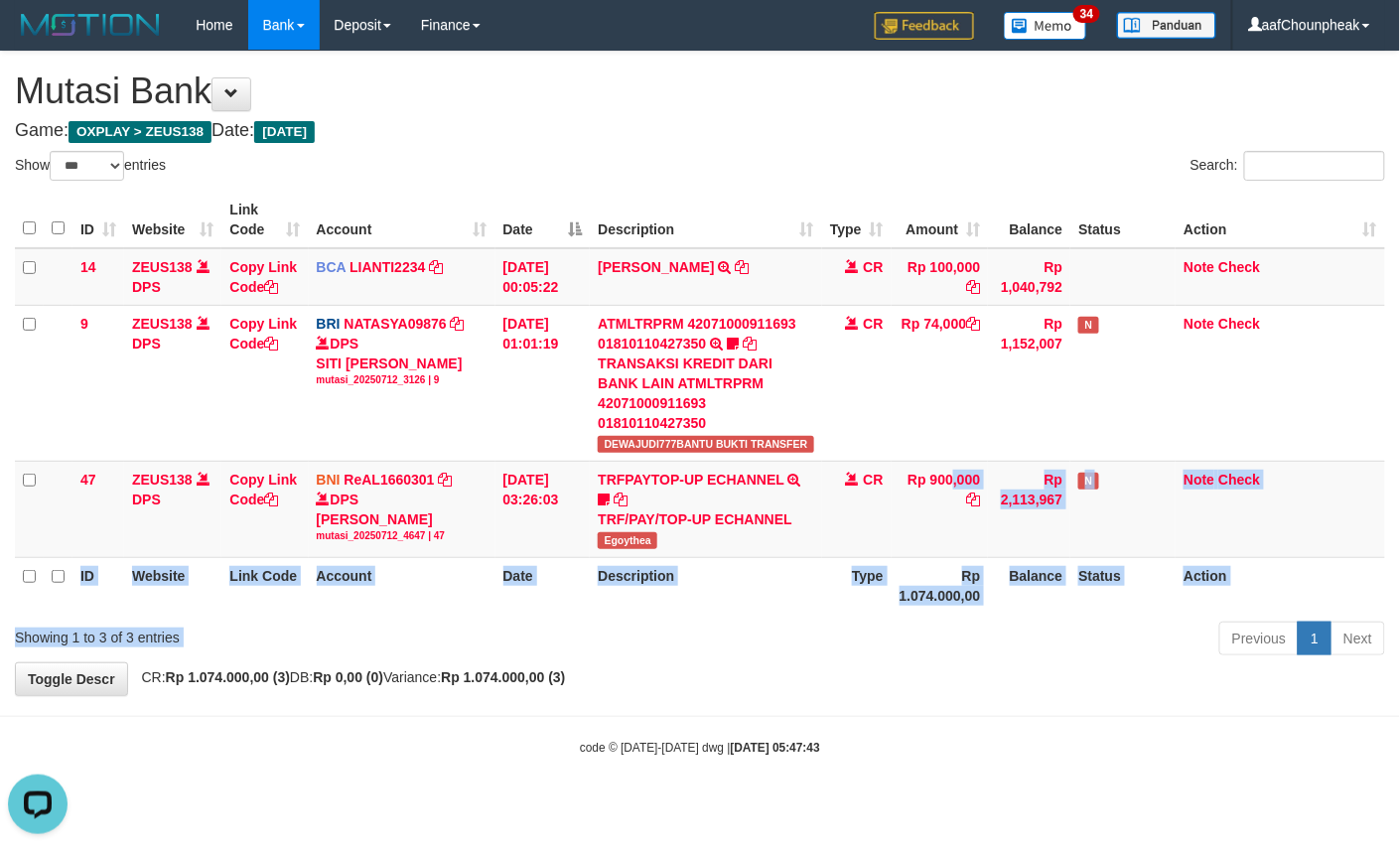 click on "Show  ** ** ** ***  entries Search:
ID Website Link Code Account Date Description Type Amount Balance Status Action
14
ZEUS138    DPS
Copy Link Code
BCA
LIANTI2234
DPS
YULIANTI
mutasi_20250712_4646 | 14
mutasi_20250712_4646 | 14
12/07/2025 00:05:22
YUSUP MAULAN         TRSF E-BANKING CR 1207/FTSCY/WS95051
100000.002025071262819090 TRFDN-YUSUP MAULANESPAY DEBIT INDONE
CR
Rp 100,000
Rp 1,040,792
Note
Check
9
ZEUS138    DPS
Copy Link Code
BRI
NATASYA09876" at bounding box center [700, 406] 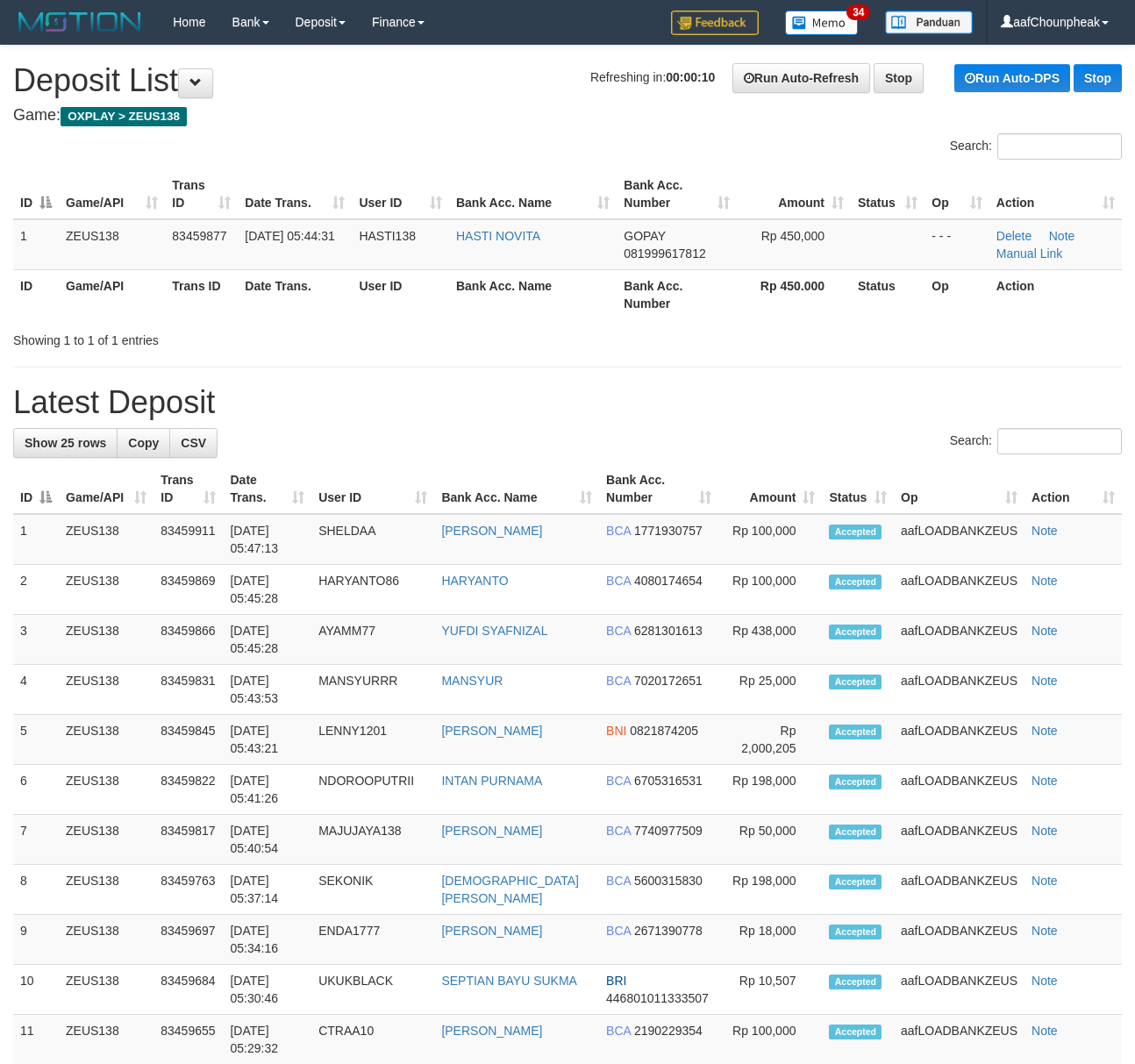scroll, scrollTop: 0, scrollLeft: 0, axis: both 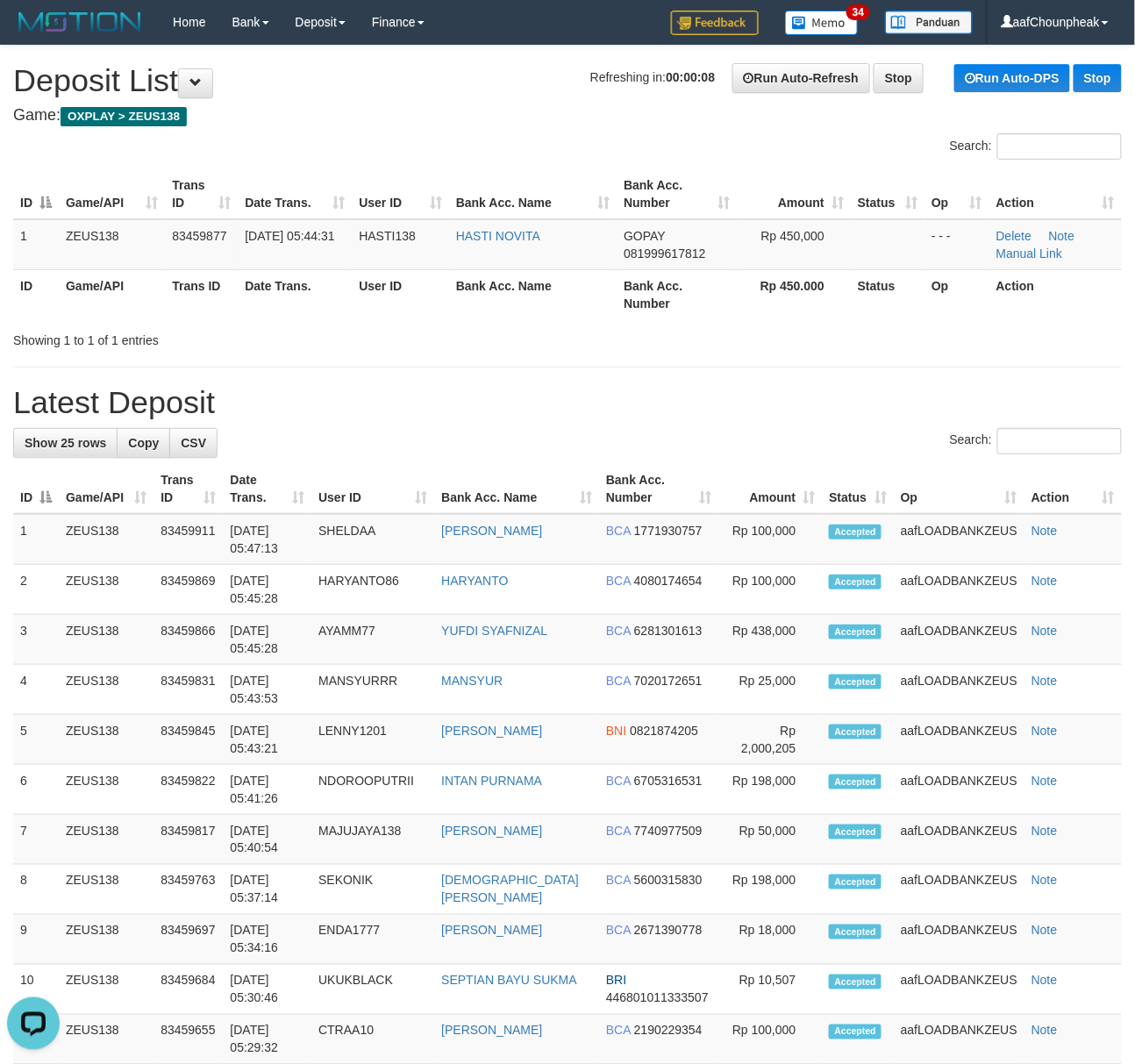 click on "**********" at bounding box center (568, 963) 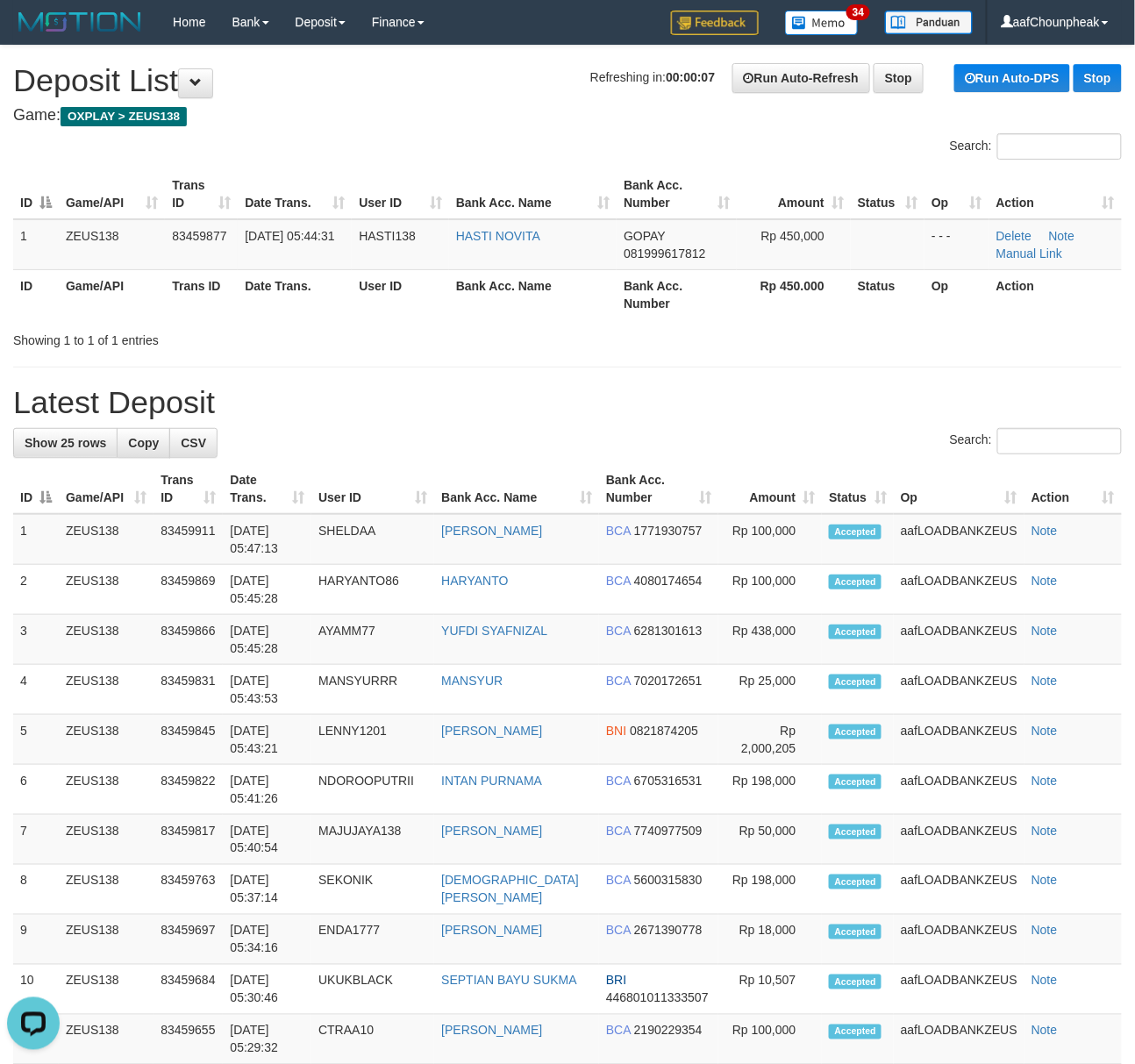 drag, startPoint x: 320, startPoint y: 128, endPoint x: 4, endPoint y: 167, distance: 318.39755 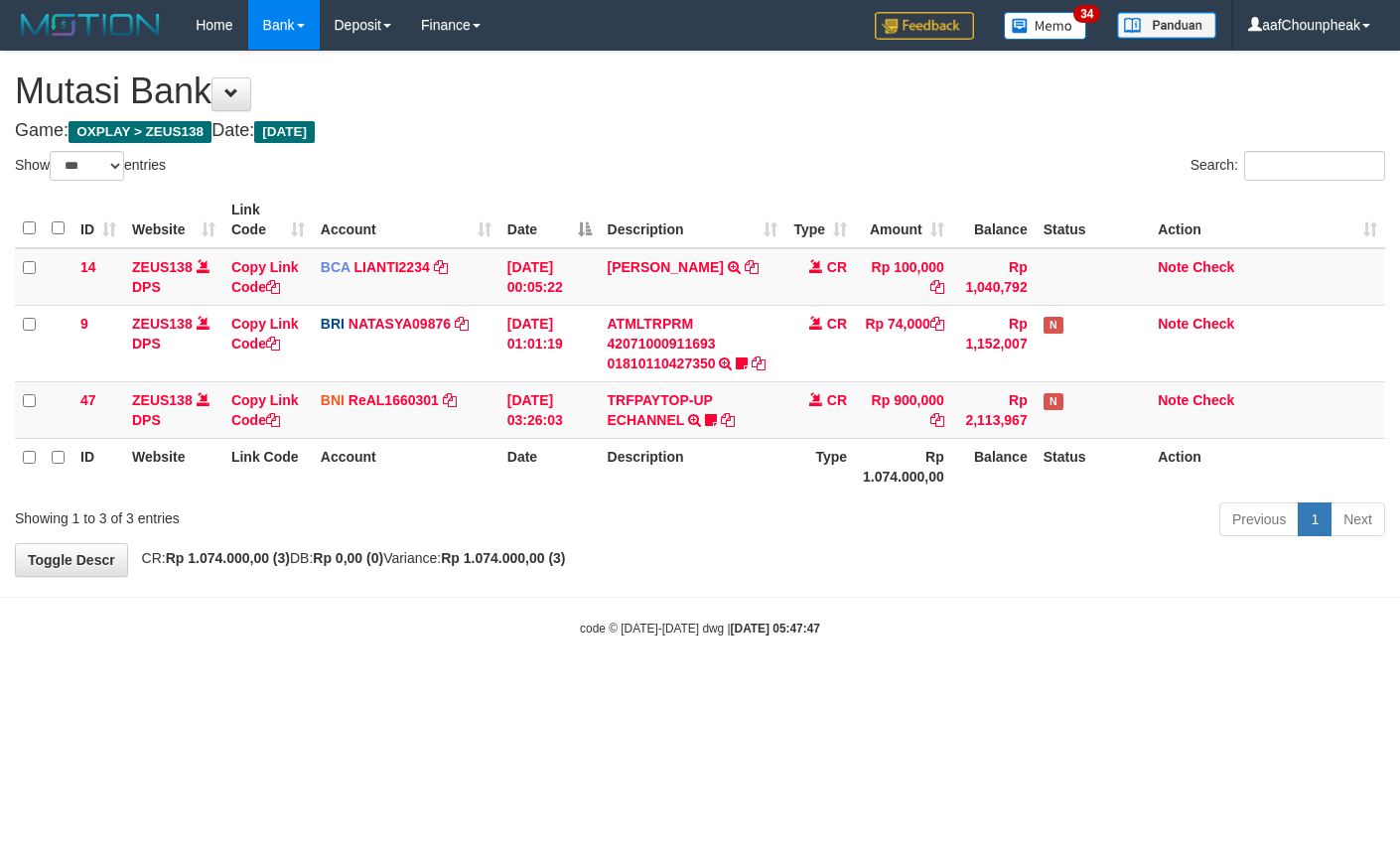 select on "***" 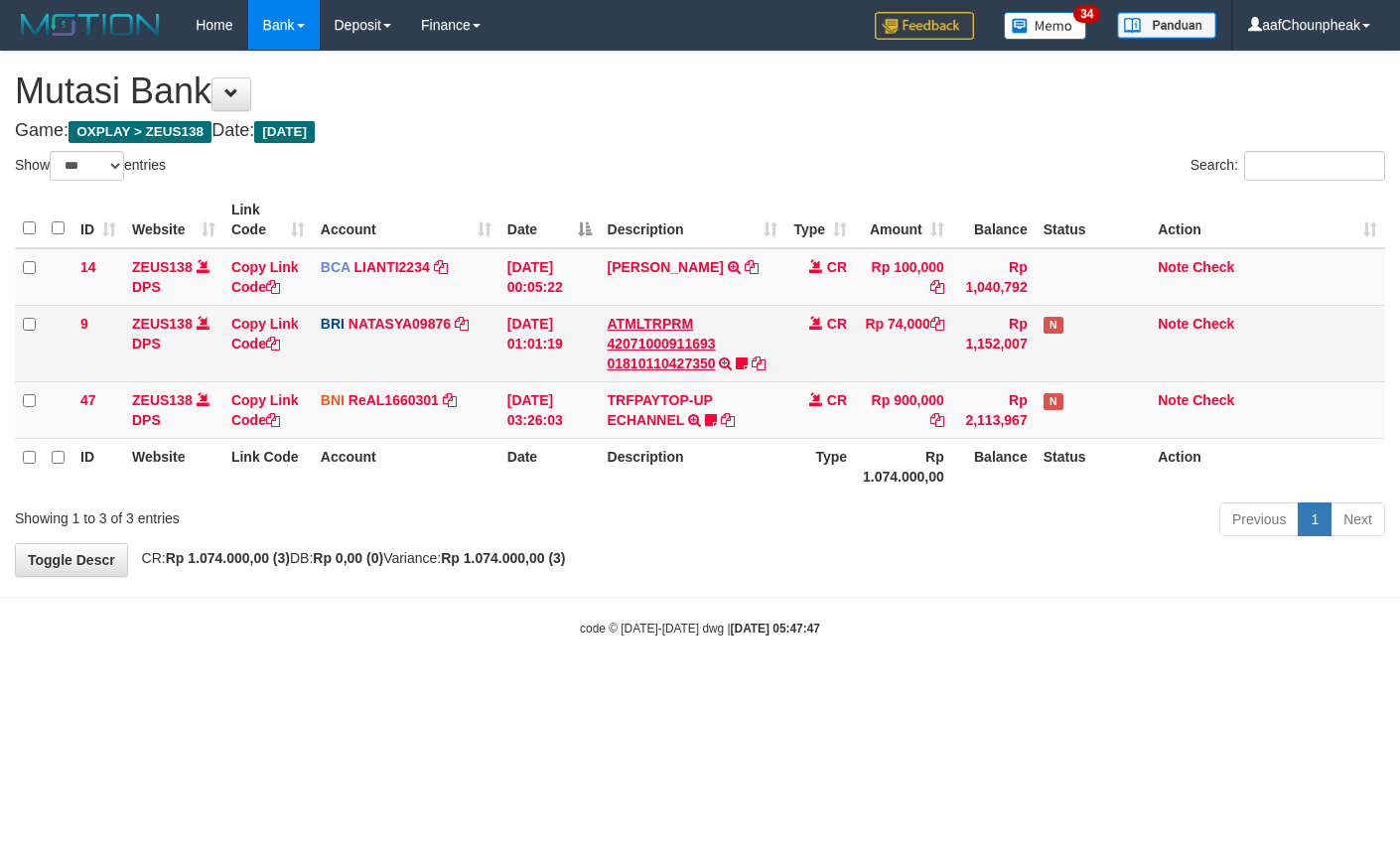 scroll, scrollTop: 0, scrollLeft: 0, axis: both 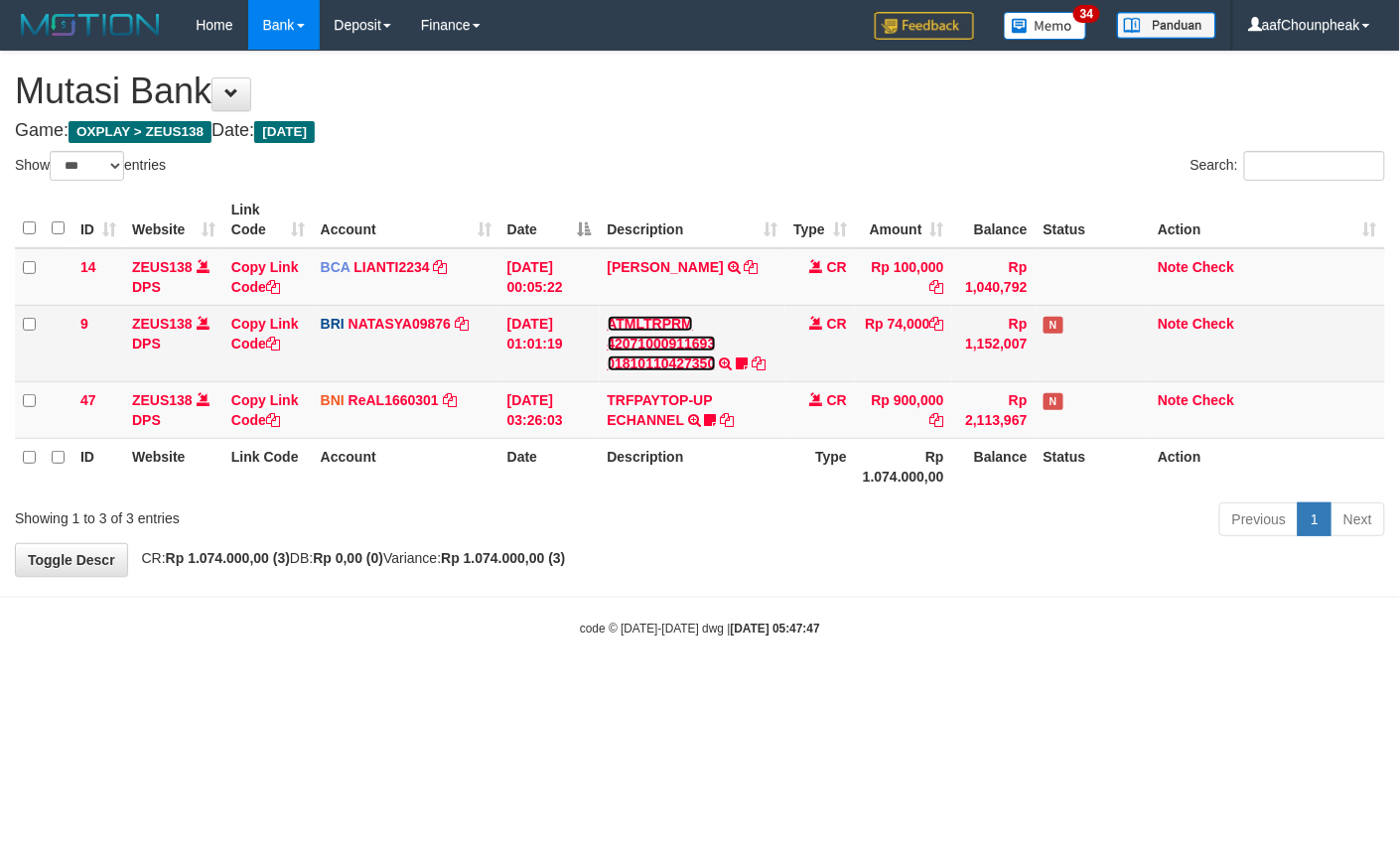 click on "ATMLTRPRM 42071000911693 01810110427350" at bounding box center (661, 344) 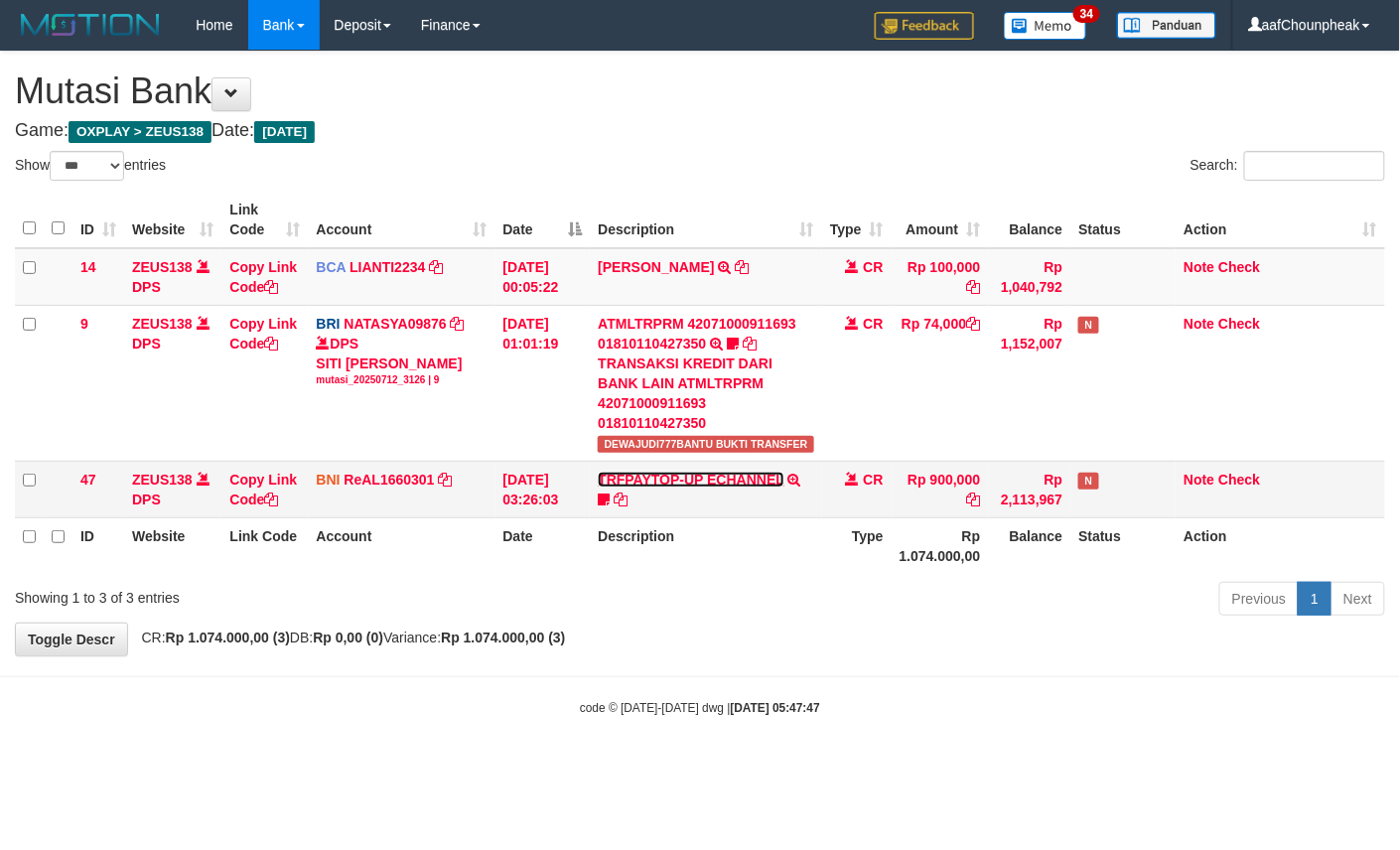 click on "TRFPAYTOP-UP ECHANNEL" at bounding box center [690, 480] 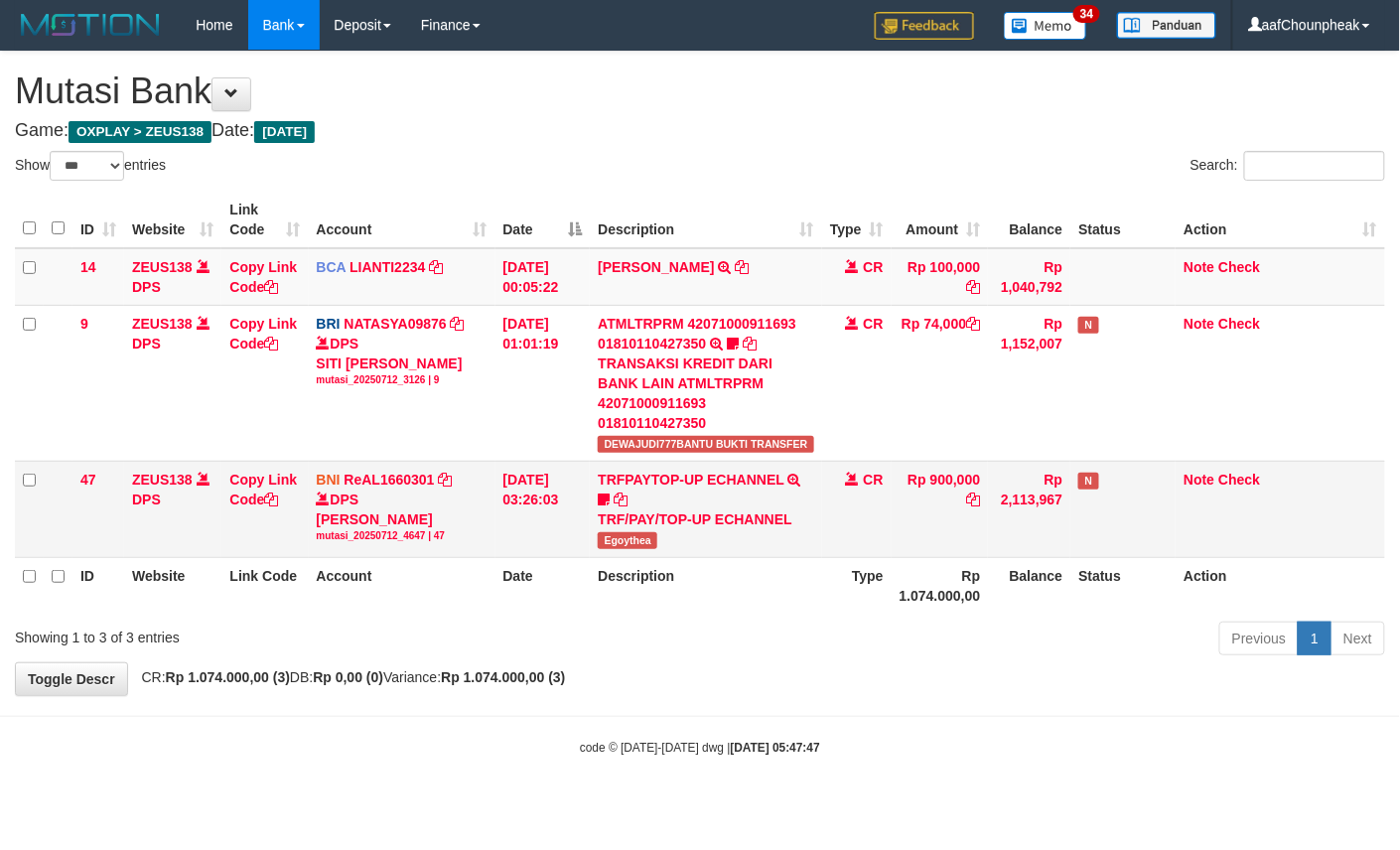 click on "TRFPAYTOP-UP ECHANNEL            TRF/PAY/TOP-UP ECHANNEL    Egoythea" at bounding box center (705, 508) 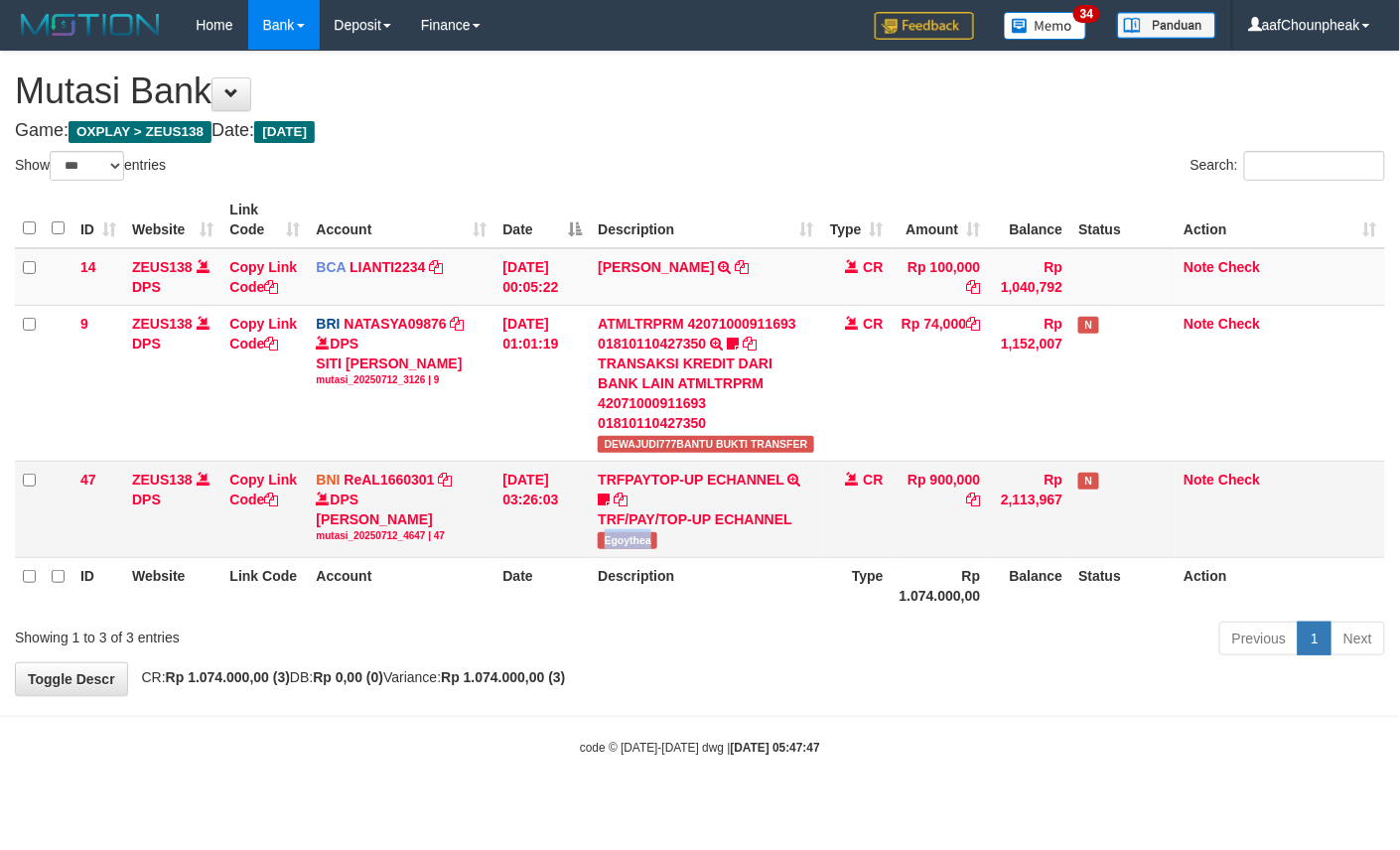 click on "TRFPAYTOP-UP ECHANNEL            TRF/PAY/TOP-UP ECHANNEL    Egoythea" at bounding box center (705, 508) 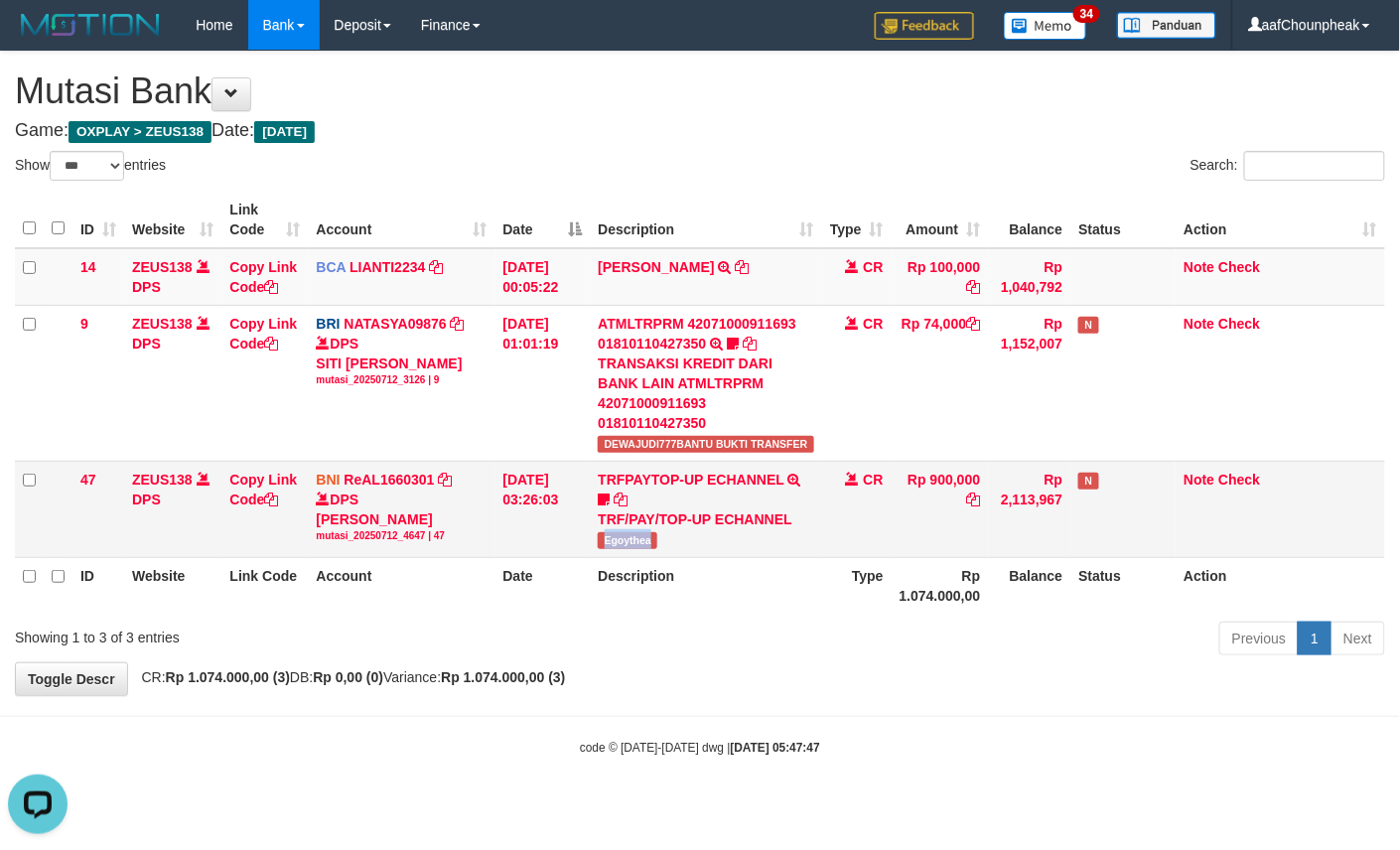 scroll, scrollTop: 0, scrollLeft: 0, axis: both 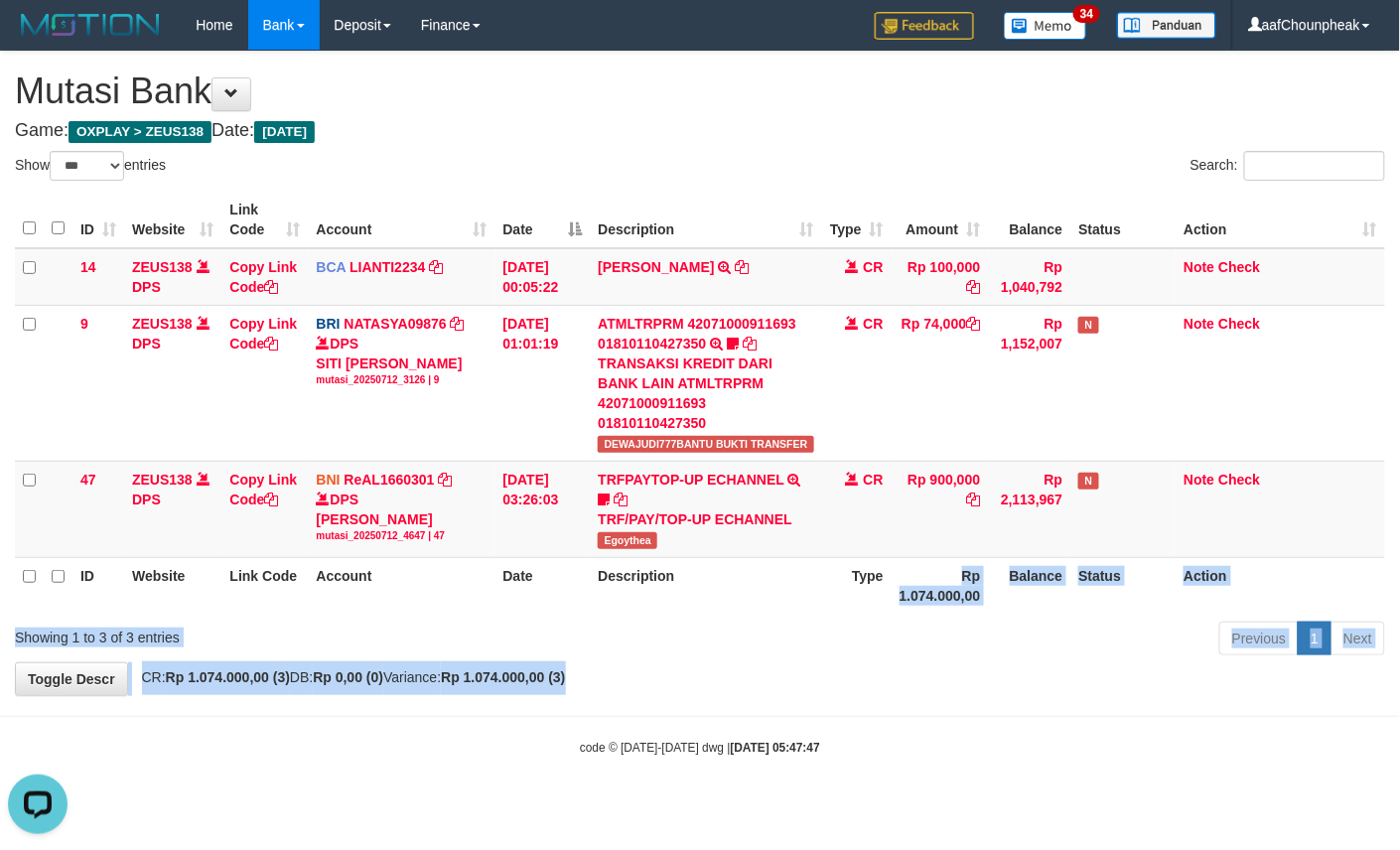 click on "**********" at bounding box center [700, 373] 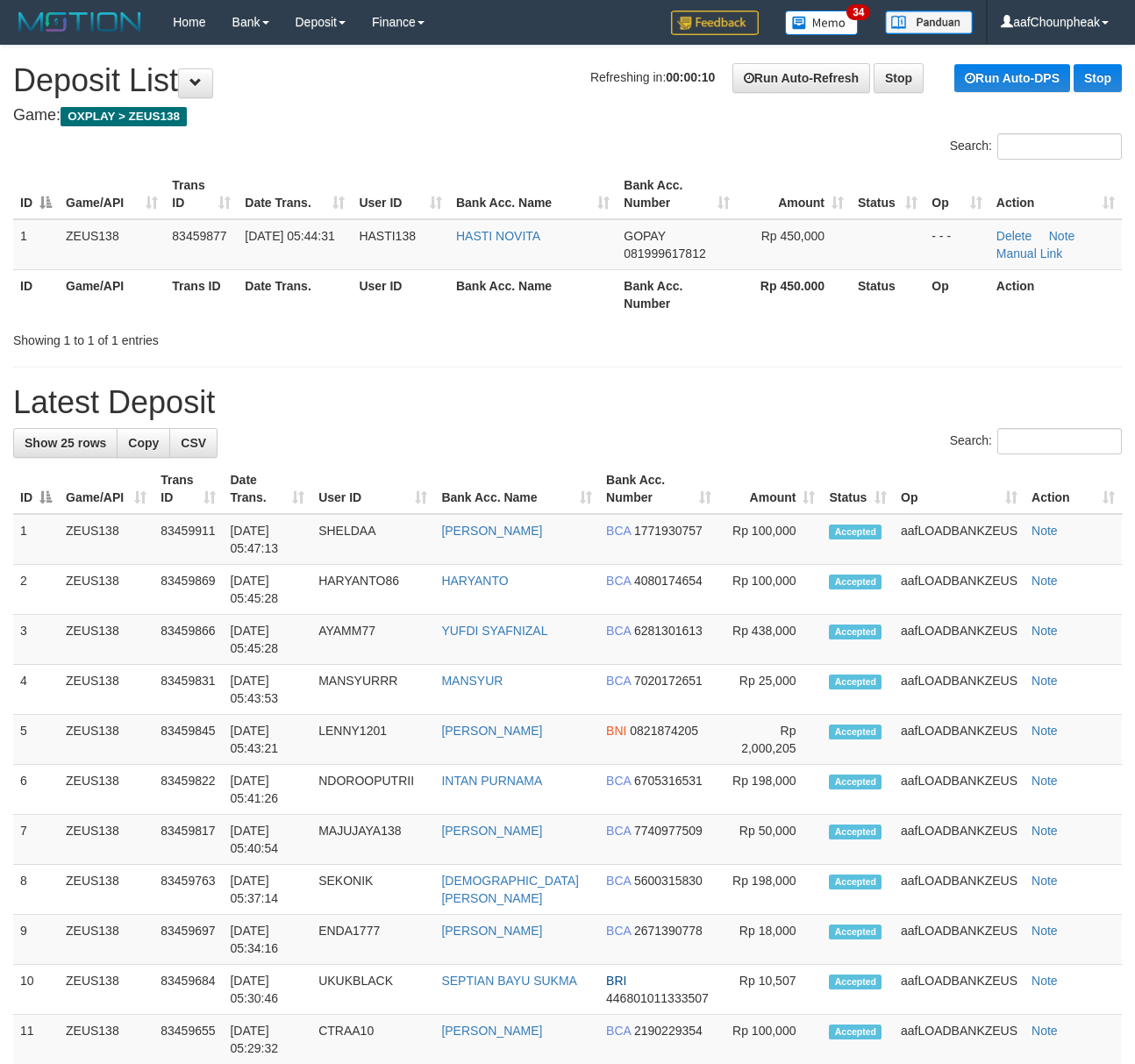 scroll, scrollTop: 0, scrollLeft: 0, axis: both 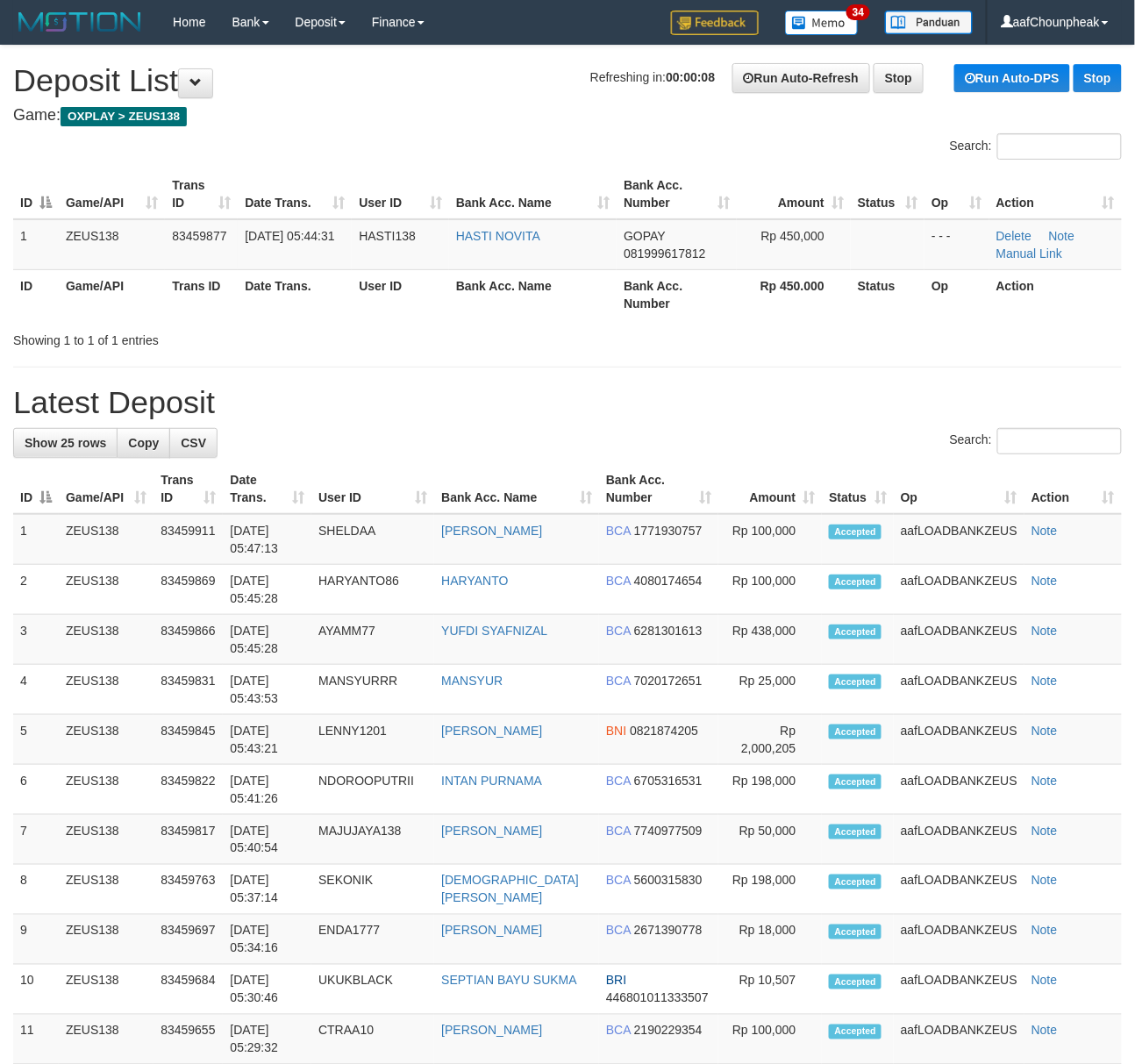 click on "Search:
ID Game/API Trans ID Date Trans. User ID Bank Acc. Name Bank Acc. Number Amount Status Op Action
1
ZEUS138
83459877
12/07/2025 05:44:31
HASTI138
HASTI NOVITA
GOPAY
081999617812
Rp 450,000
- - -
Delete
Note
Manual Link
ID Game/API Trans ID Date Trans. User ID Bank Acc. Name Bank Acc. Number Rp 450.000 Status Op Action
Showing 1 to 1 of 1 entries" at bounding box center [568, 241] 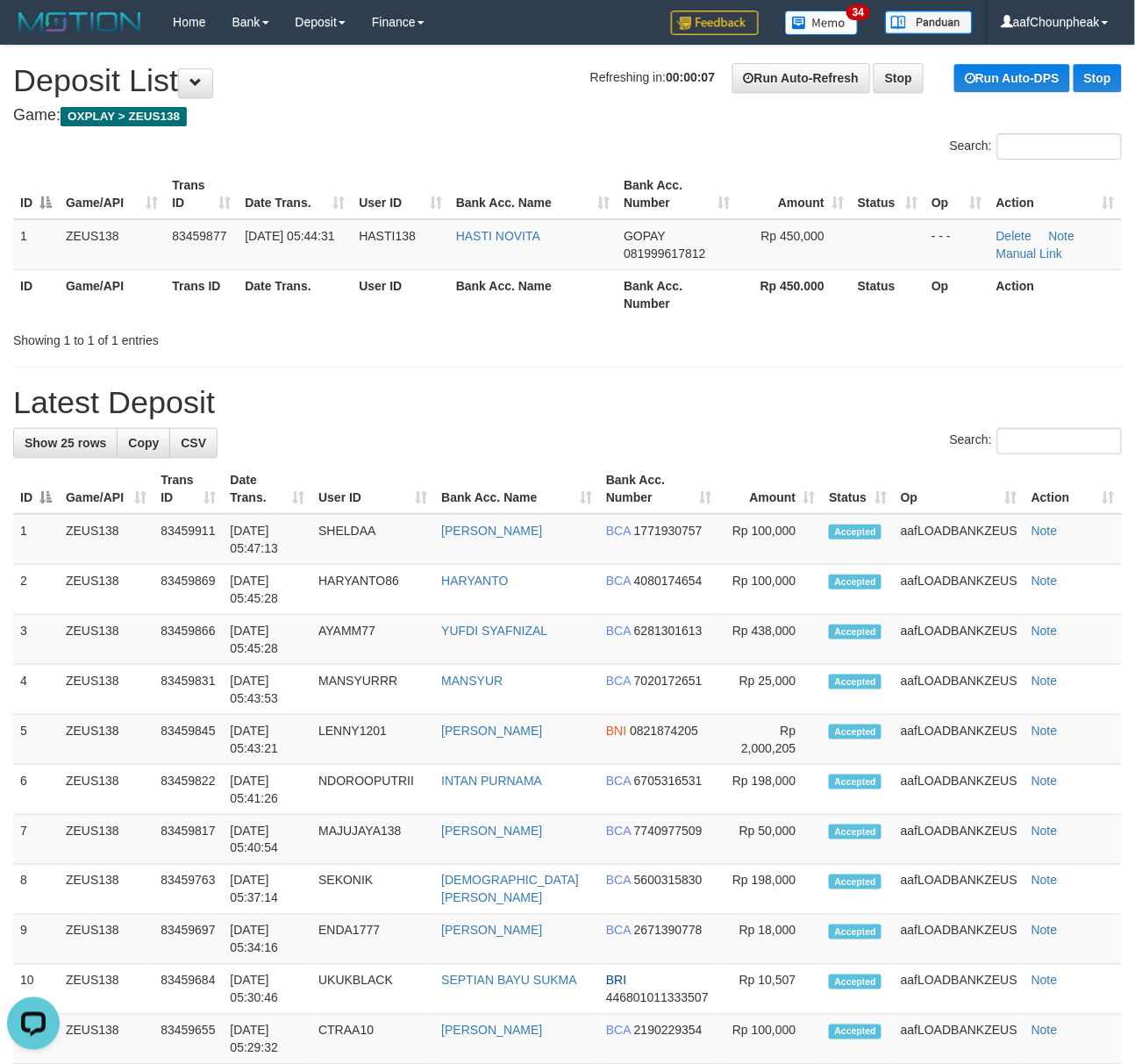 scroll, scrollTop: 0, scrollLeft: 0, axis: both 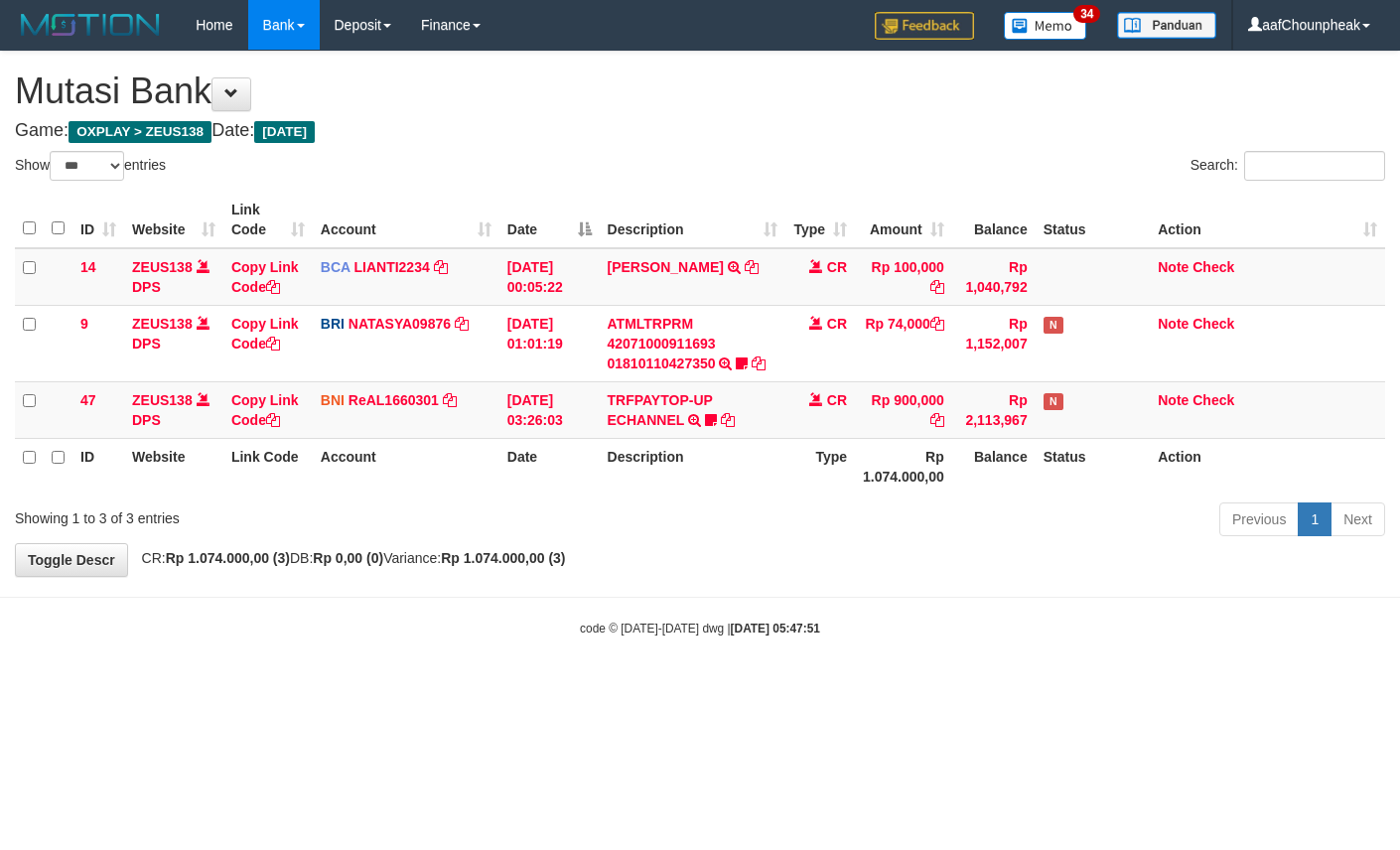 select on "***" 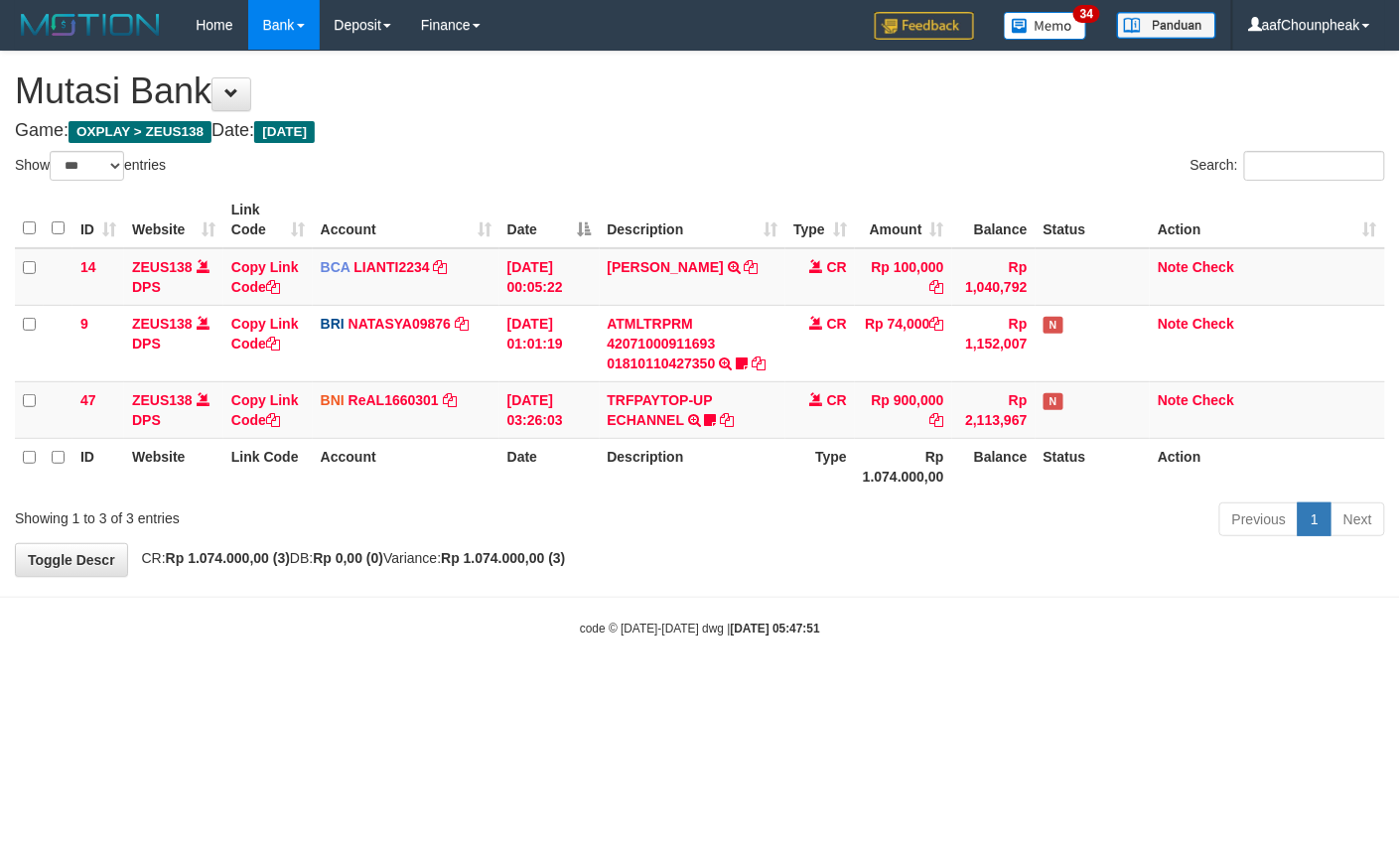 click on "Toggle navigation
Home
Bank
Account List
Mutasi Bank
Search
Note Mutasi
Deposit
DPS List
History
Finance
Financial Data
aafChounpheak
My Profile
Log Out
34" at bounding box center (700, 344) 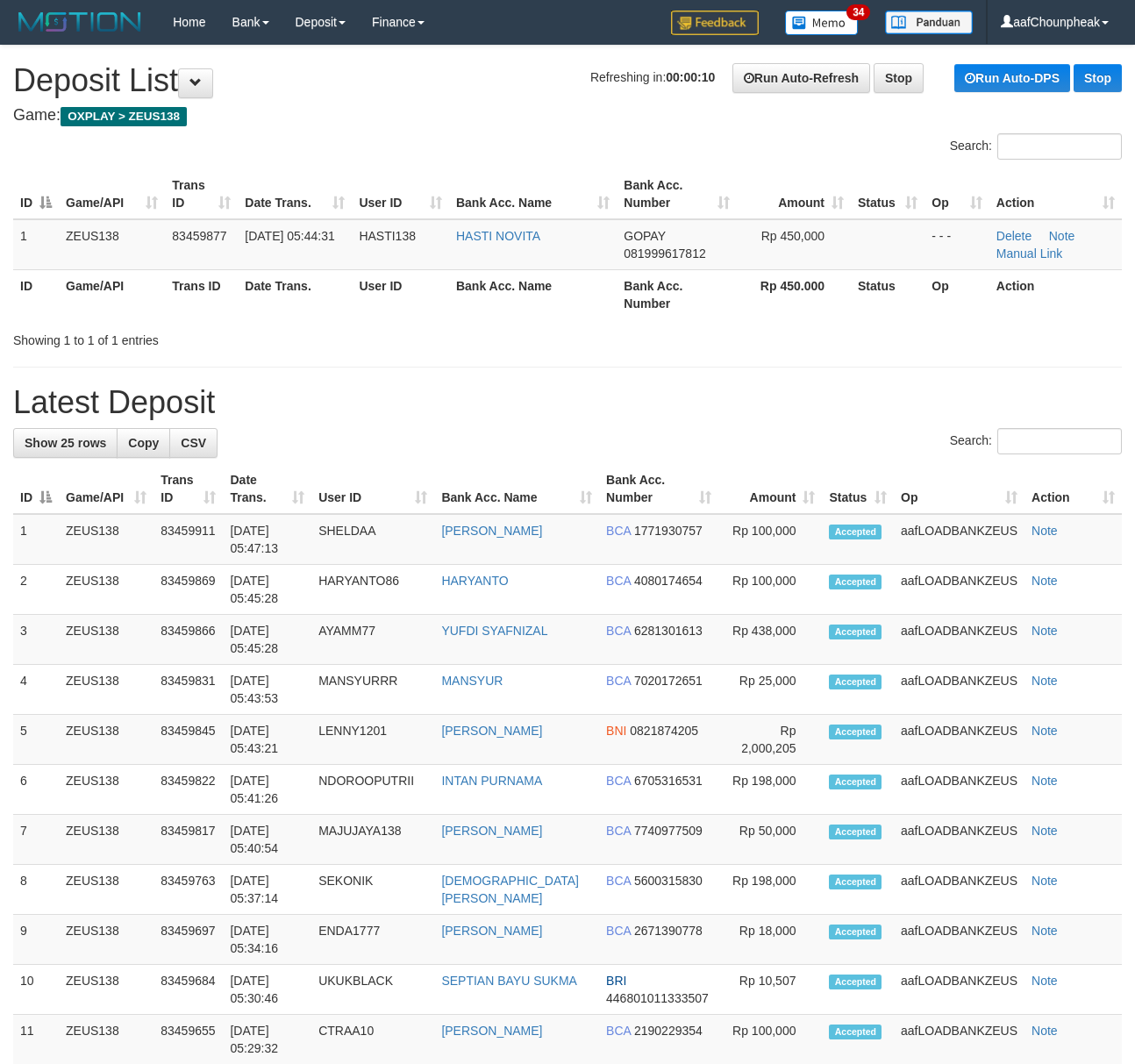 scroll, scrollTop: 0, scrollLeft: 0, axis: both 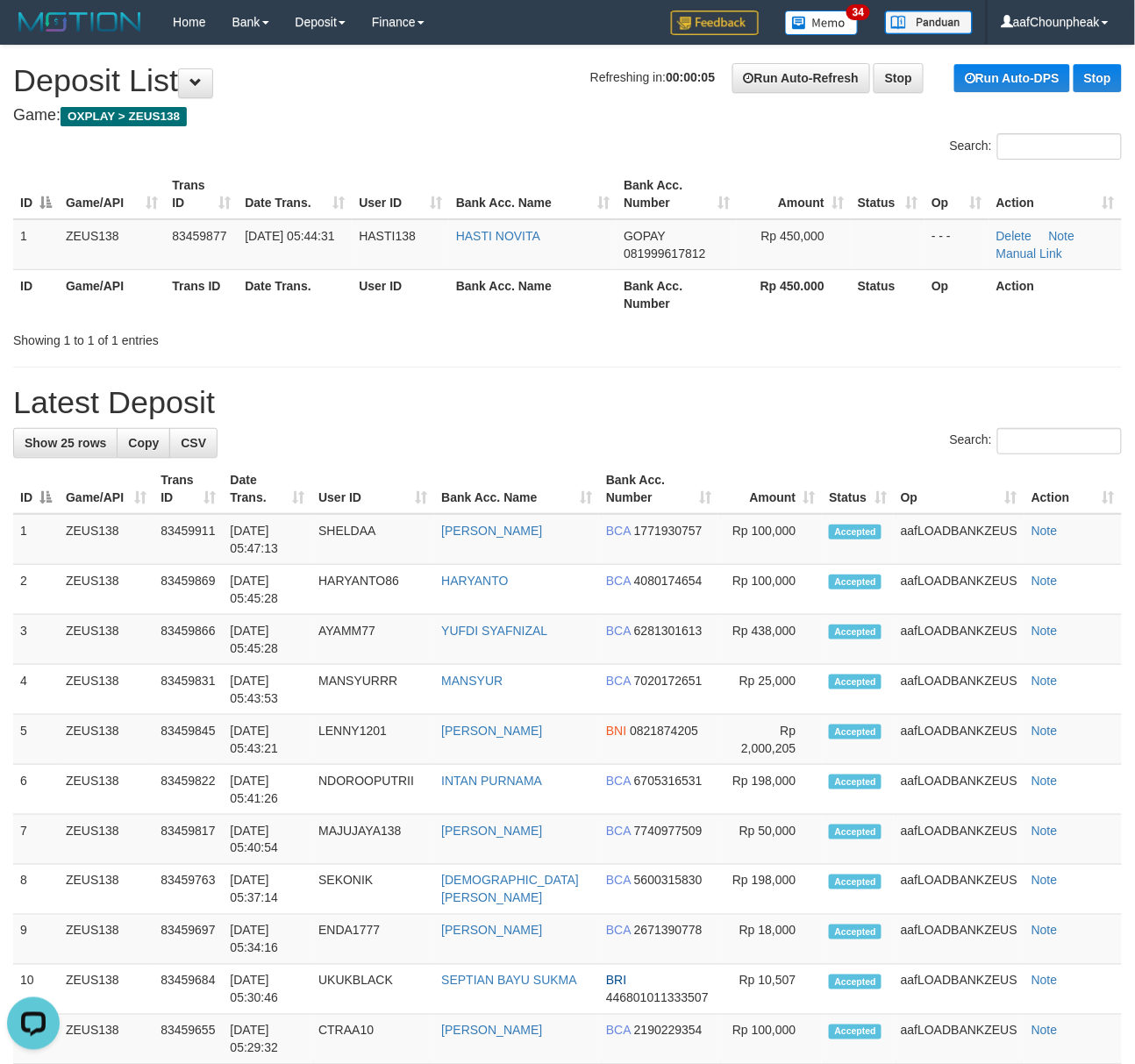 click on "Search:" at bounding box center (568, 148) 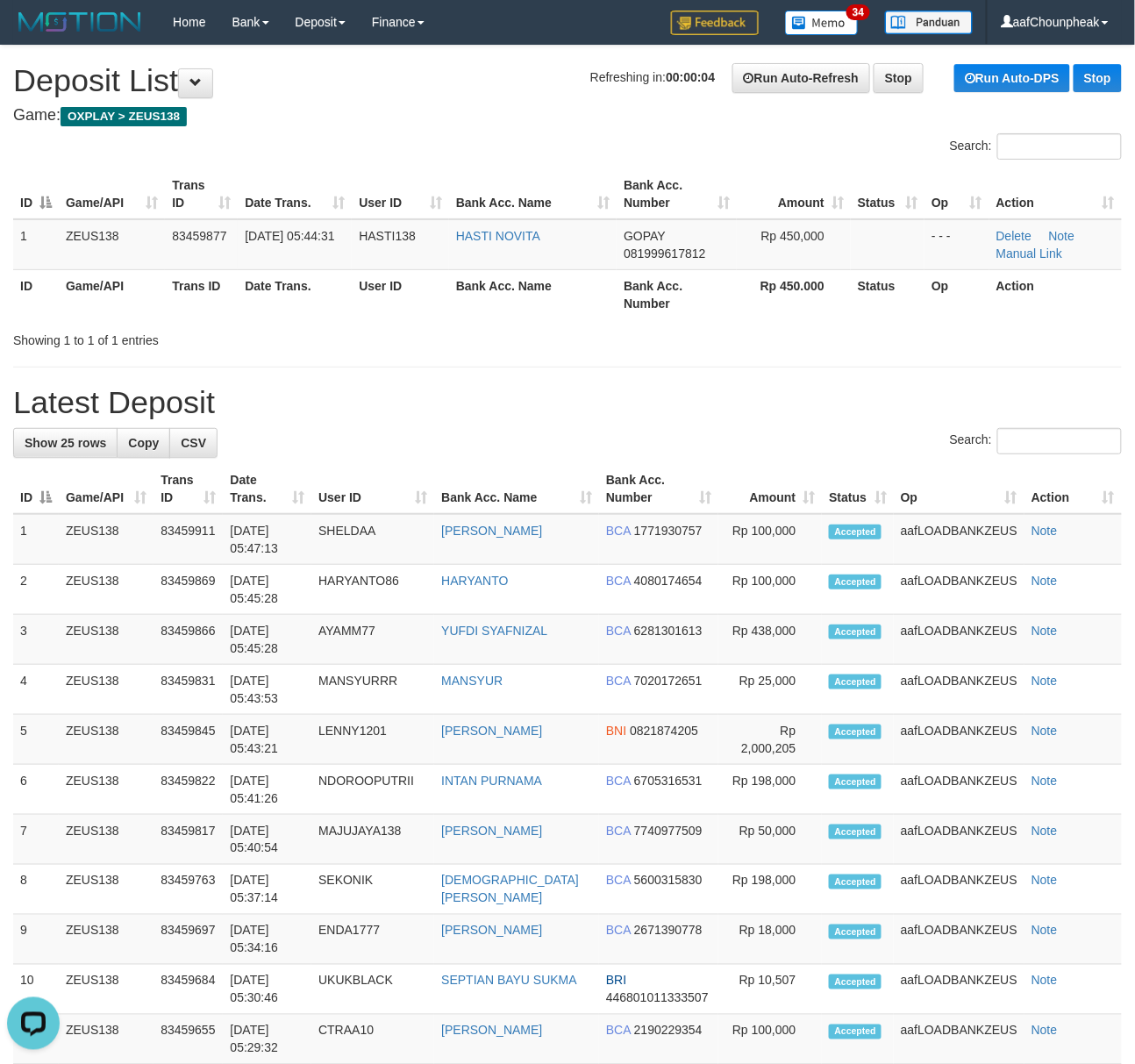 drag, startPoint x: 389, startPoint y: 152, endPoint x: 368, endPoint y: 153, distance: 21.023796 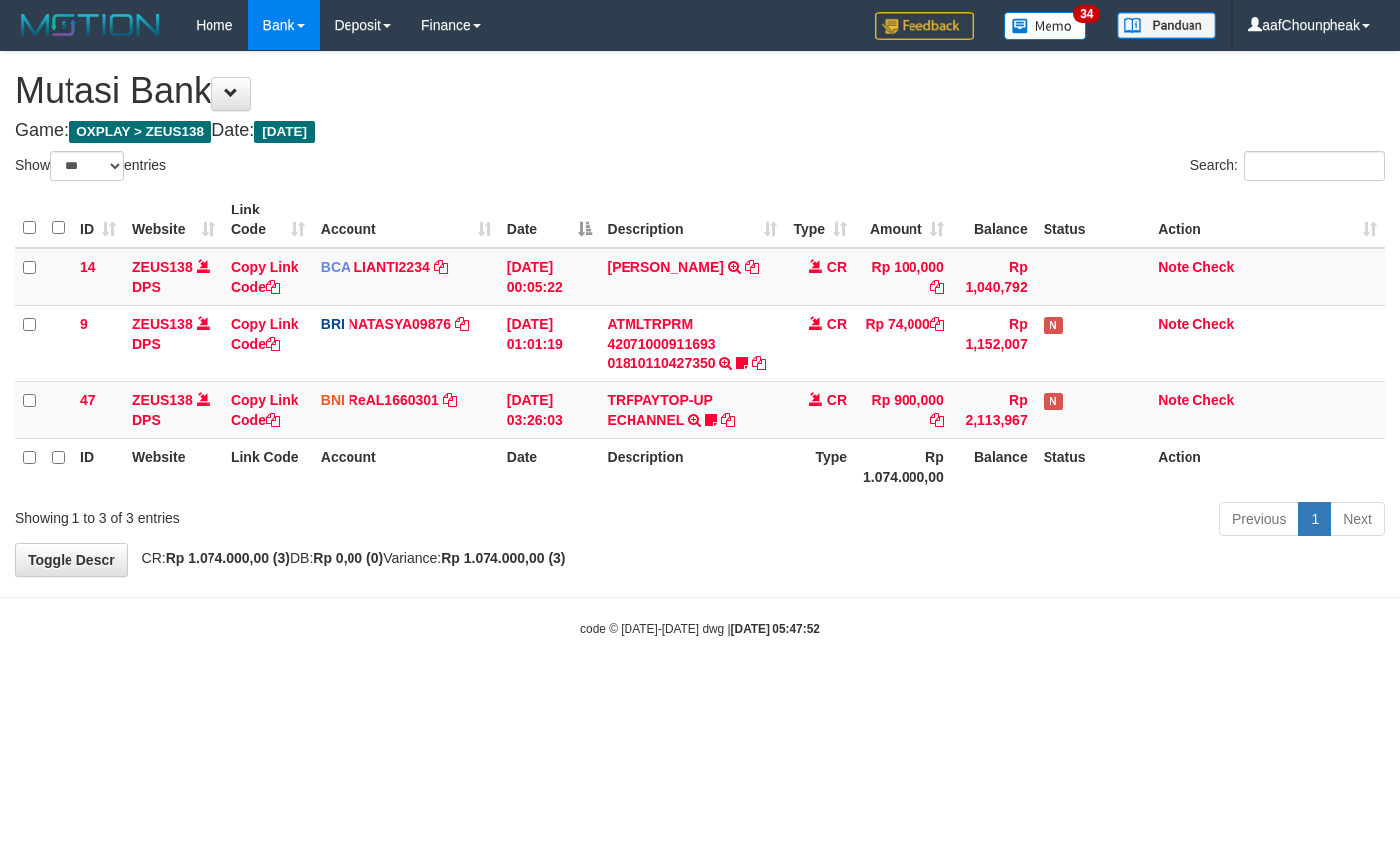 select on "***" 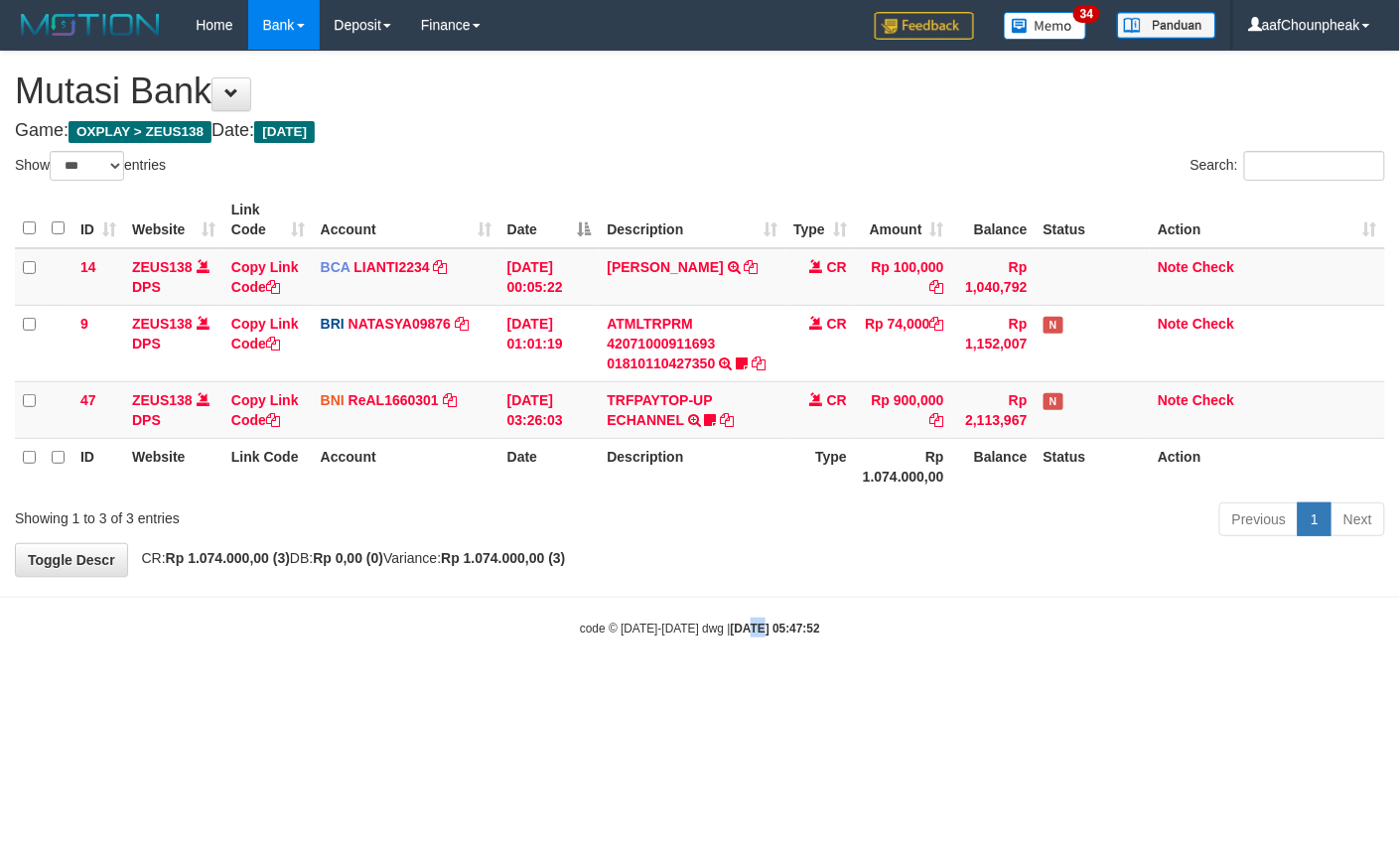 drag, startPoint x: 0, startPoint y: 0, endPoint x: 732, endPoint y: 695, distance: 1009.3805 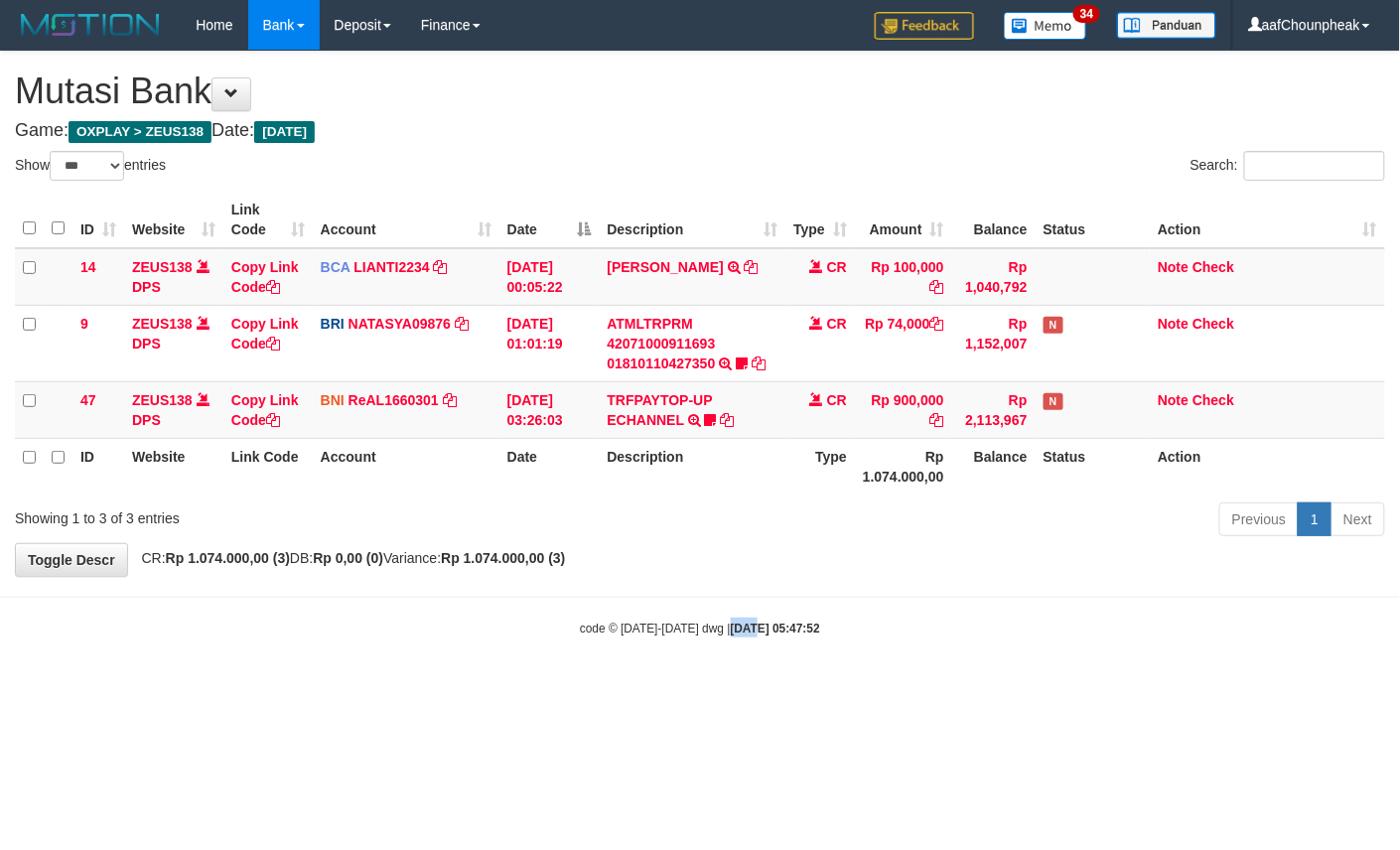 click on "Toggle navigation
Home
Bank
Account List
Mutasi Bank
Search
Note Mutasi
Deposit
DPS List
History
Finance
Financial Data
aafChounpheak
My Profile
Log Out
34" at bounding box center (700, 344) 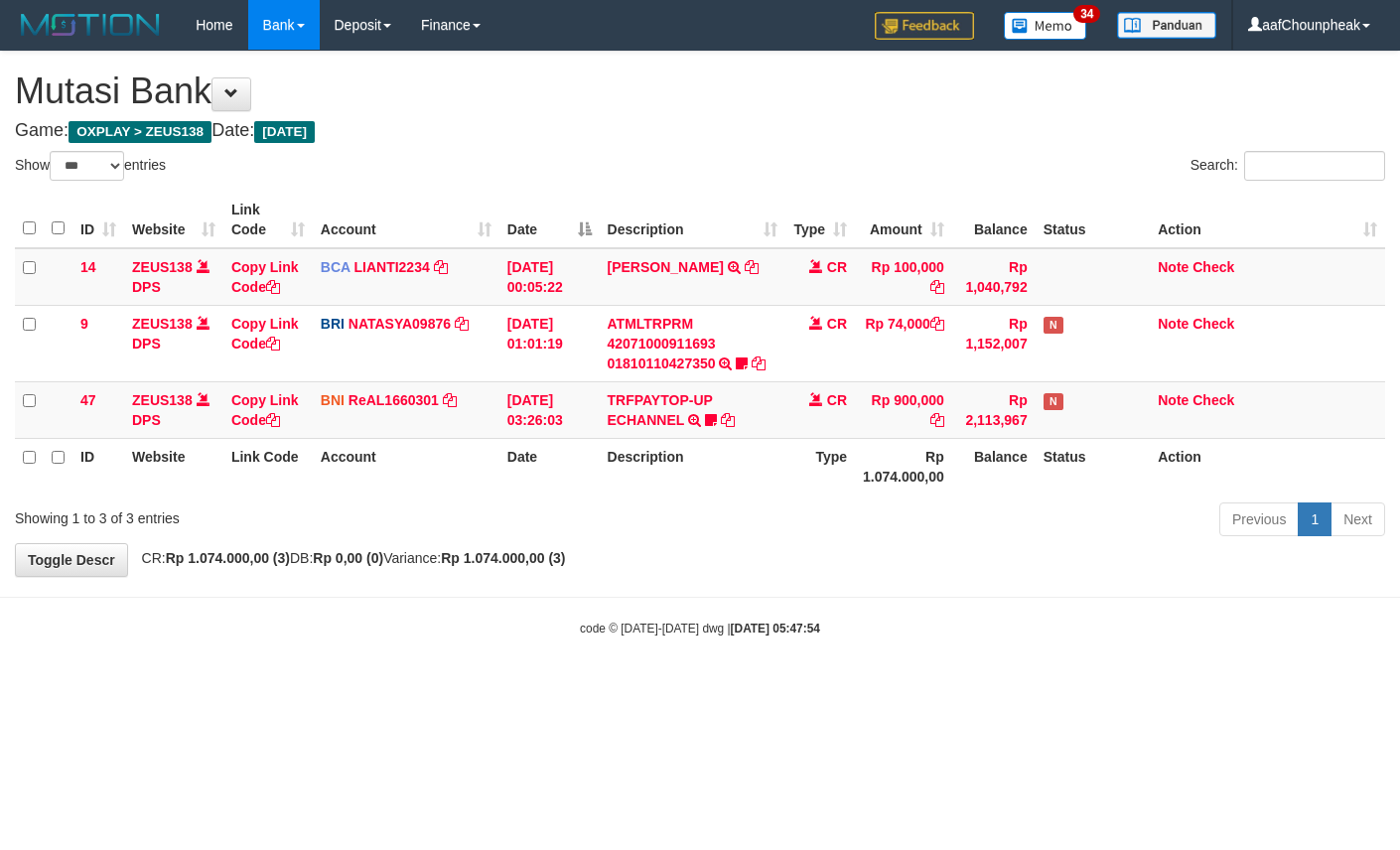 select on "***" 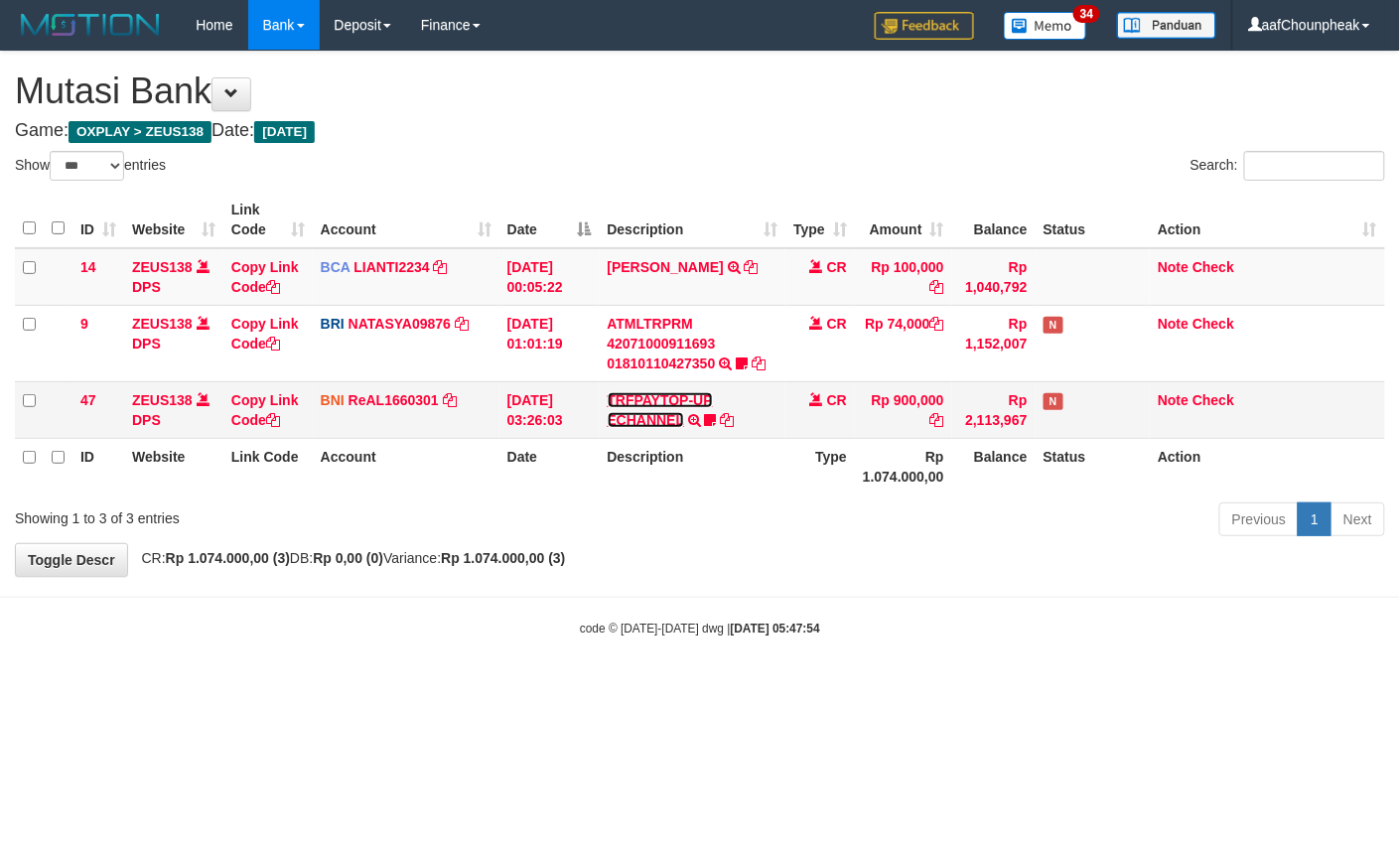 click on "TRFPAYTOP-UP ECHANNEL" at bounding box center (660, 410) 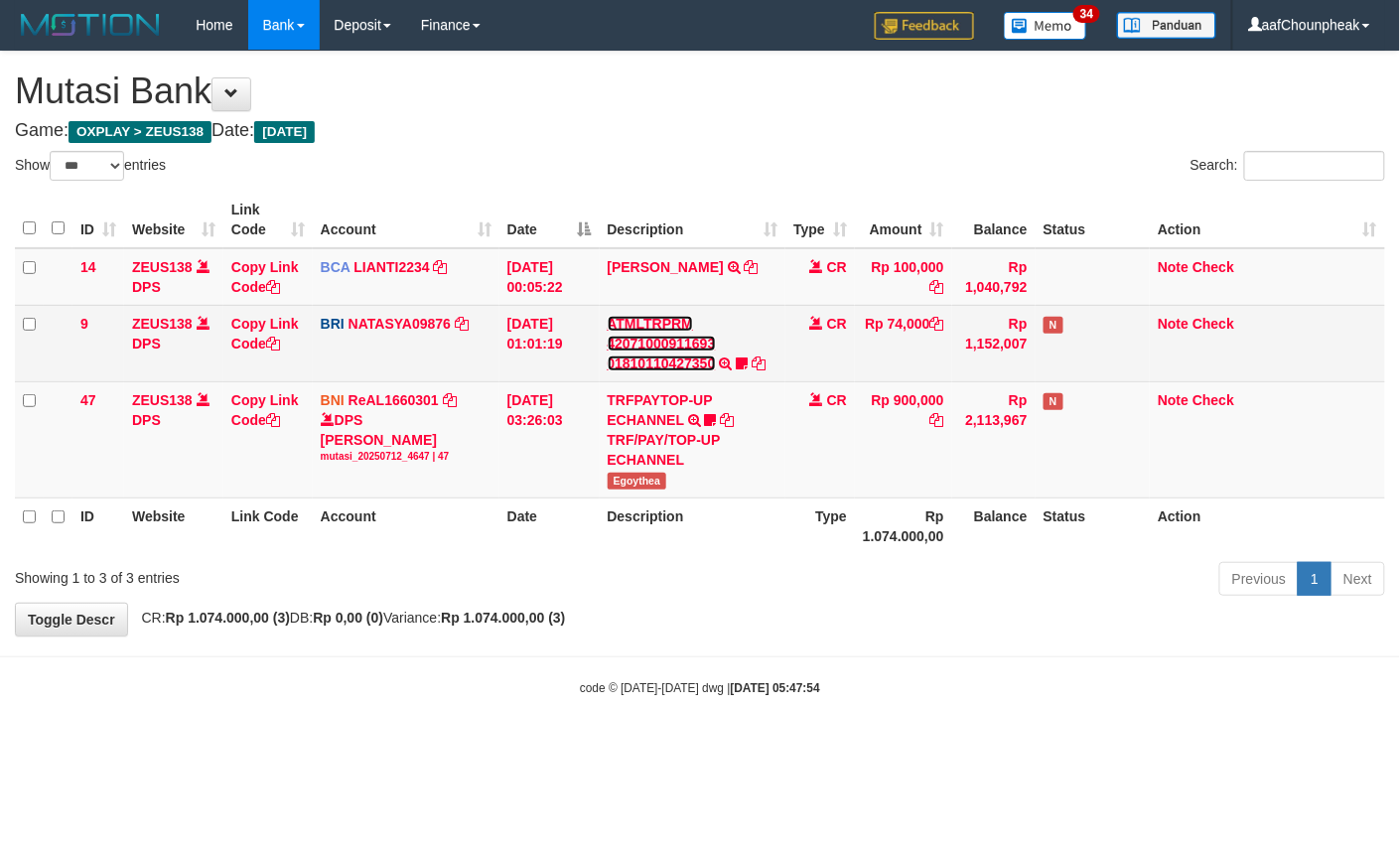 click on "ATMLTRPRM 42071000911693 01810110427350" at bounding box center (661, 344) 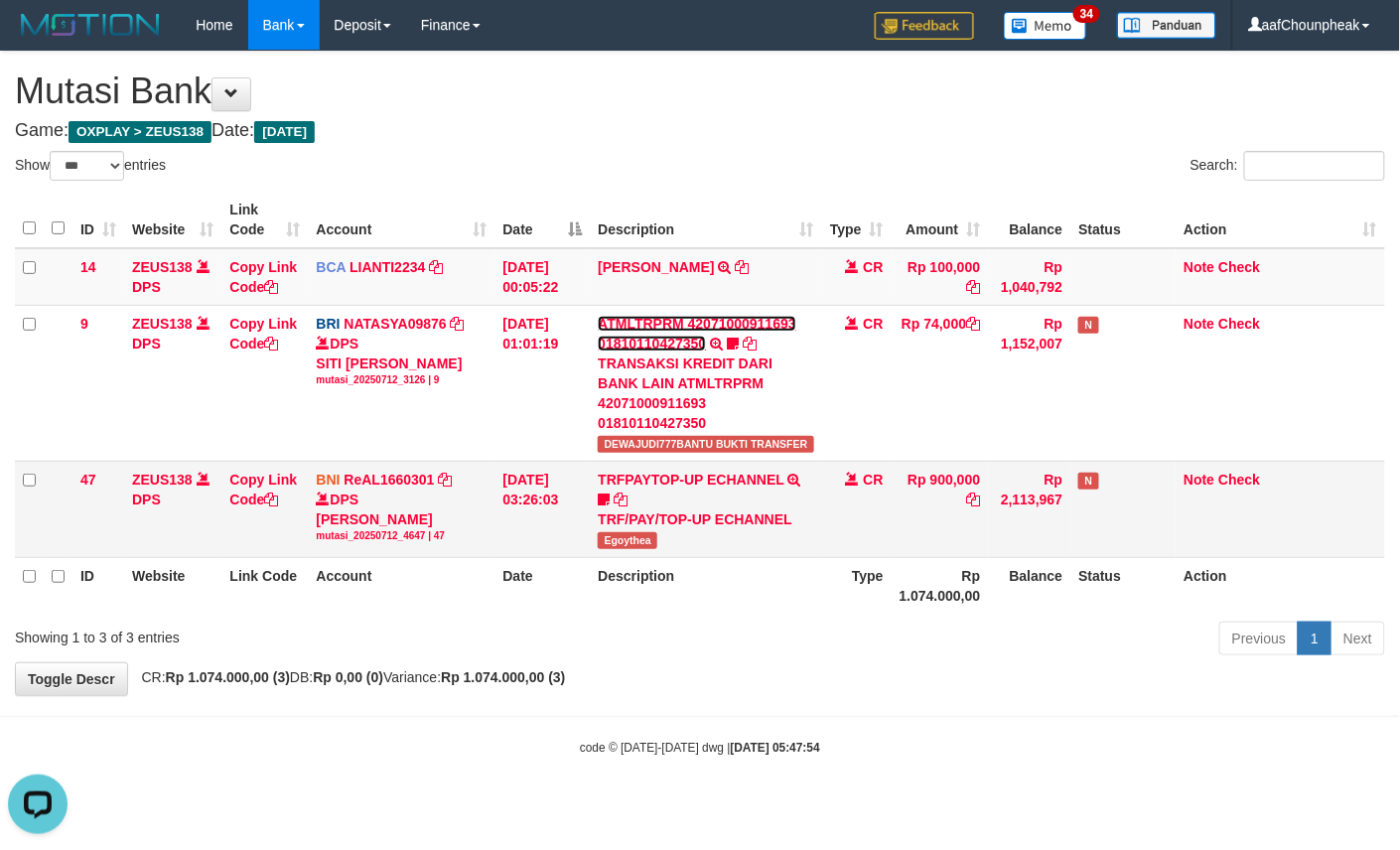 scroll, scrollTop: 0, scrollLeft: 0, axis: both 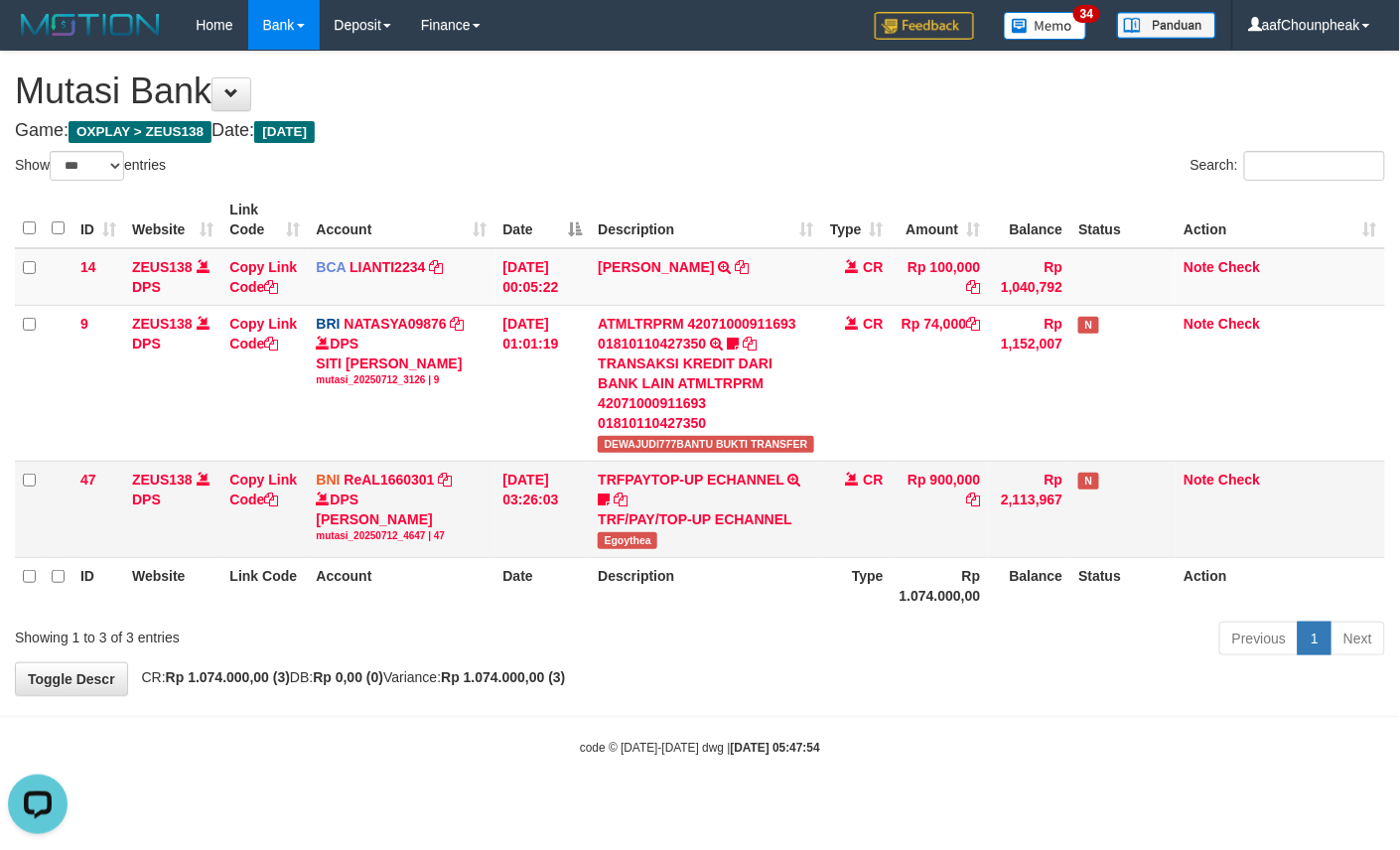 click on "Egoythea" at bounding box center [628, 540] 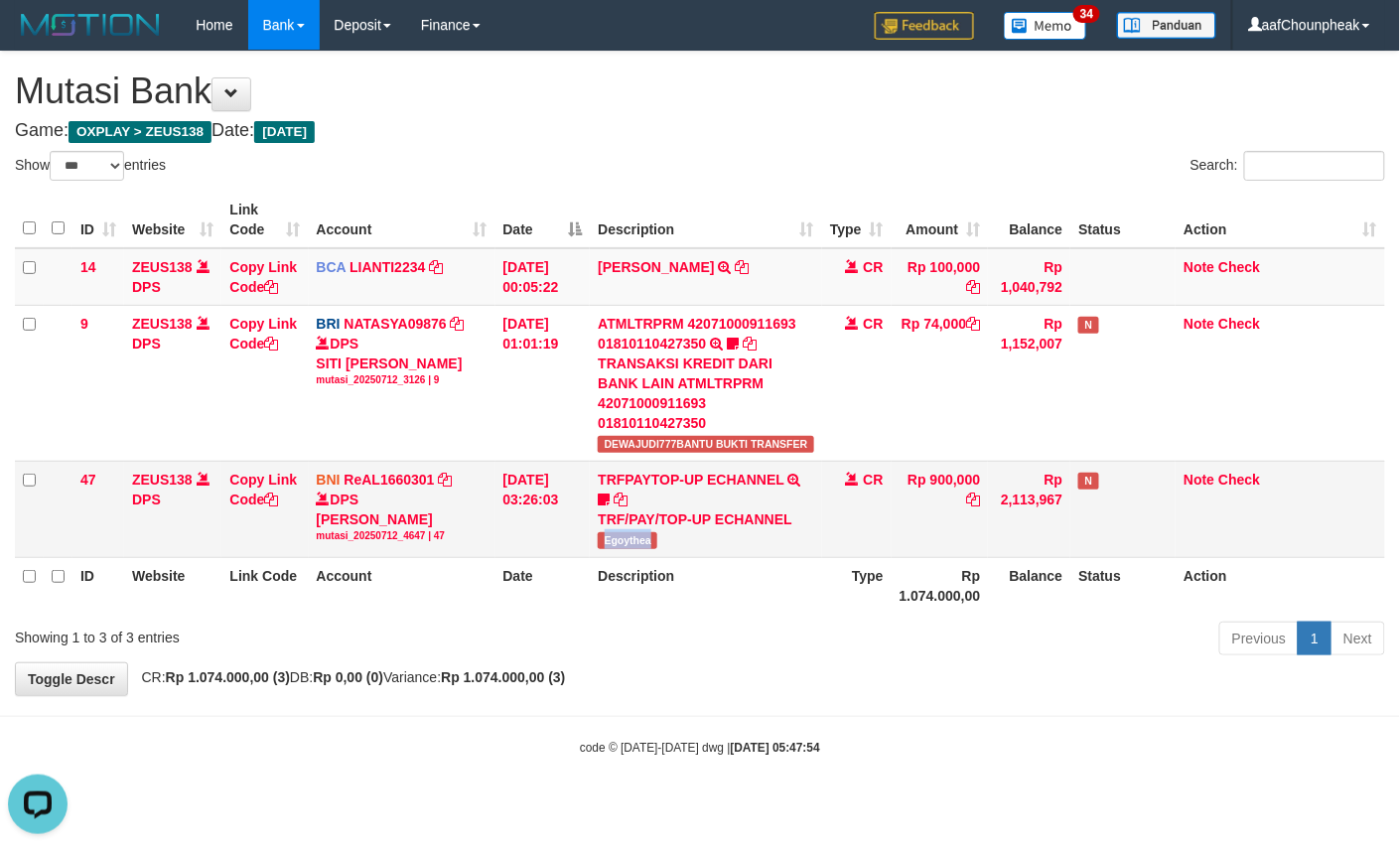 click on "Egoythea" at bounding box center (628, 540) 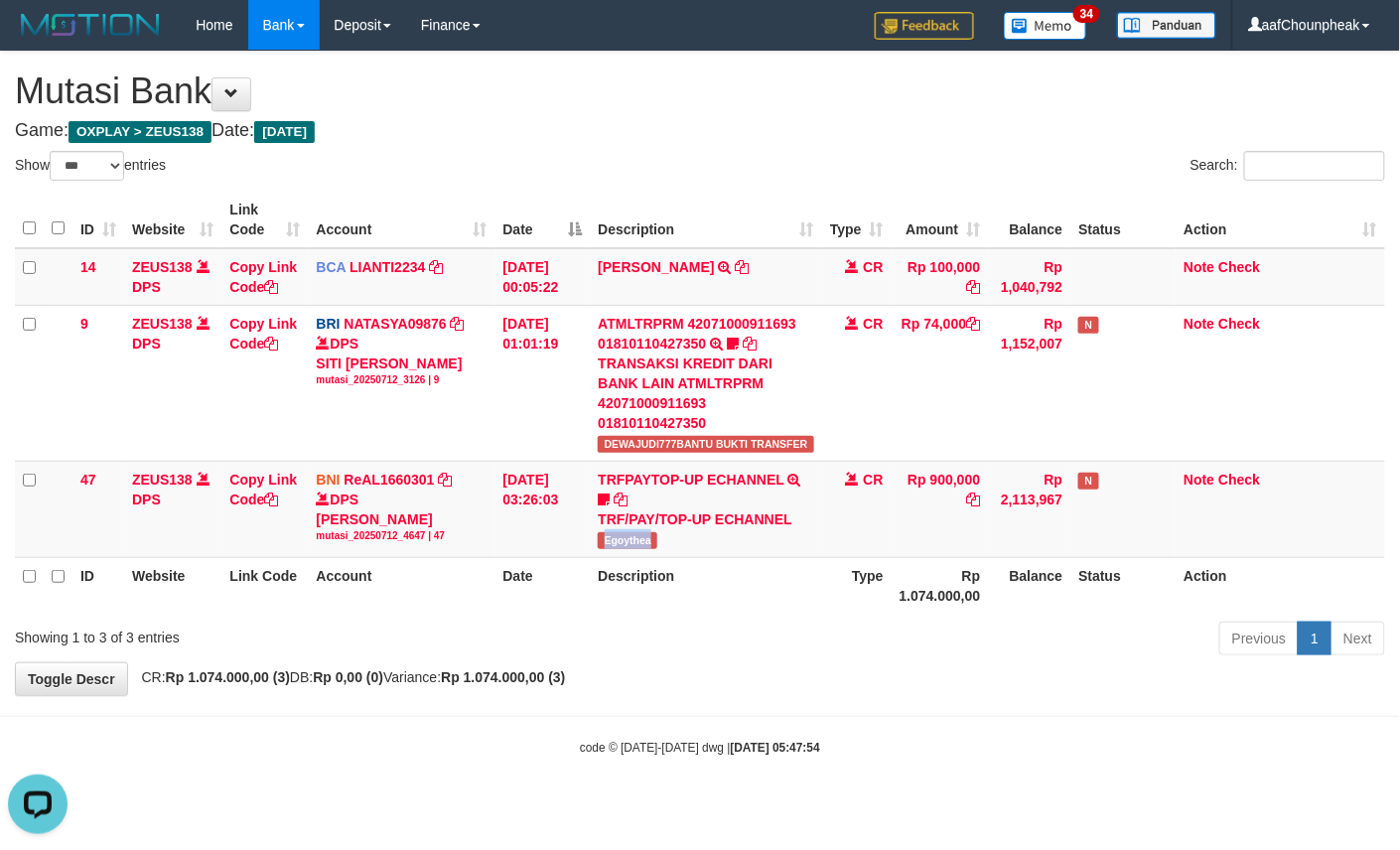 copy on "Egoythea" 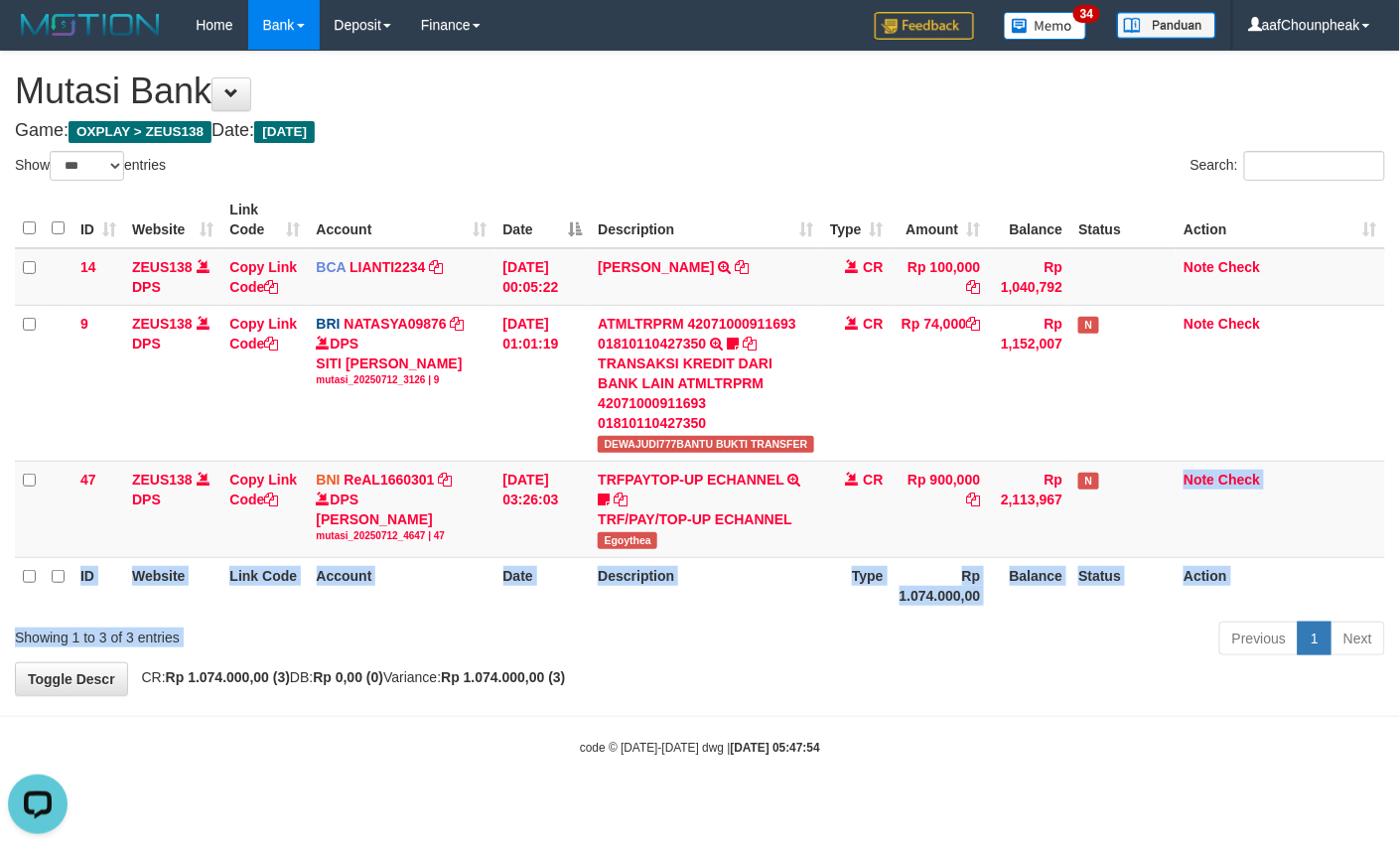 drag, startPoint x: 979, startPoint y: 517, endPoint x: 900, endPoint y: 636, distance: 142.83557 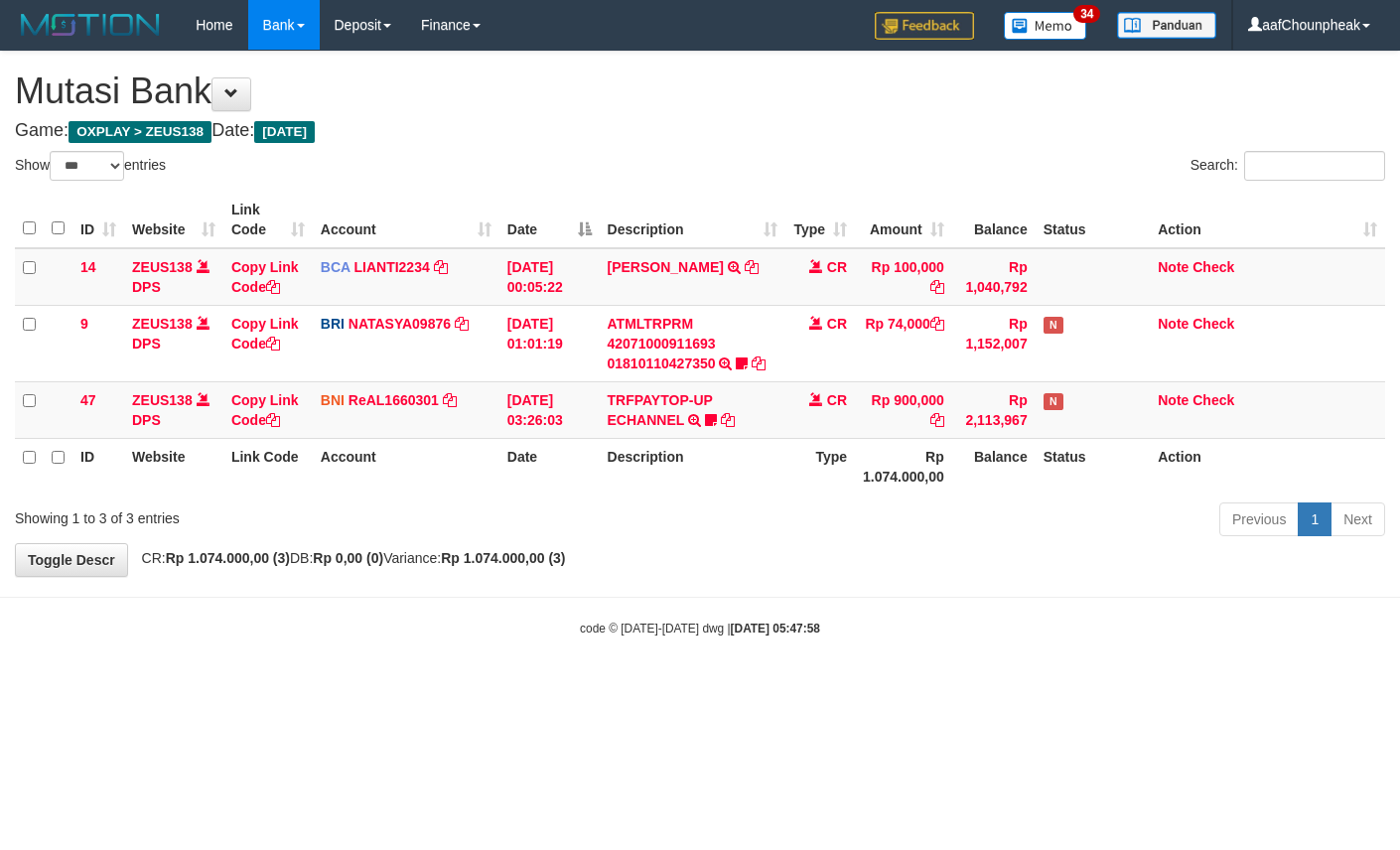select on "***" 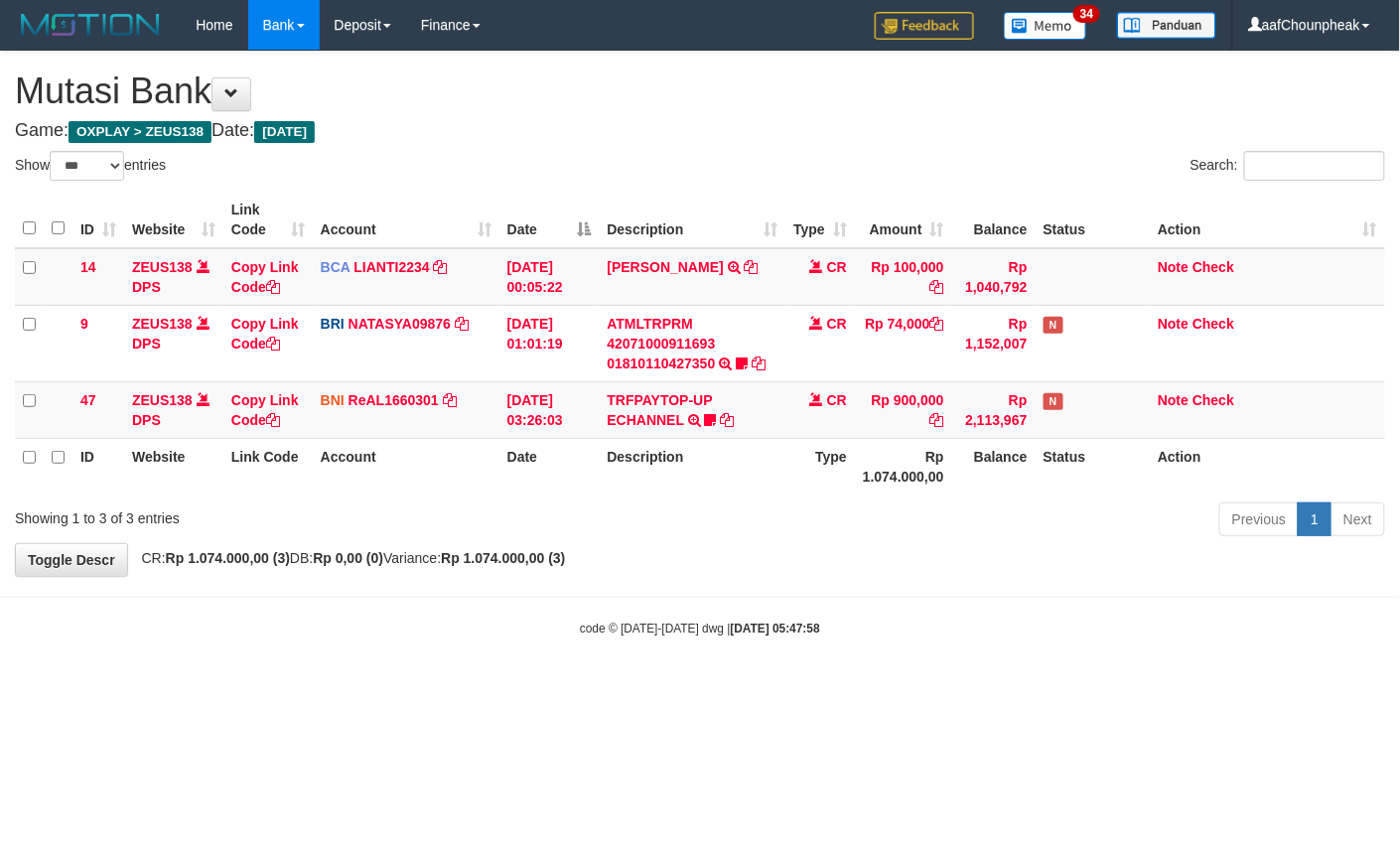 click on "Toggle navigation
Home
Bank
Account List
Mutasi Bank
Search
Note Mutasi
Deposit
DPS List
History
Finance
Financial Data
aafChounpheak
My Profile
Log Out
34" at bounding box center (700, 344) 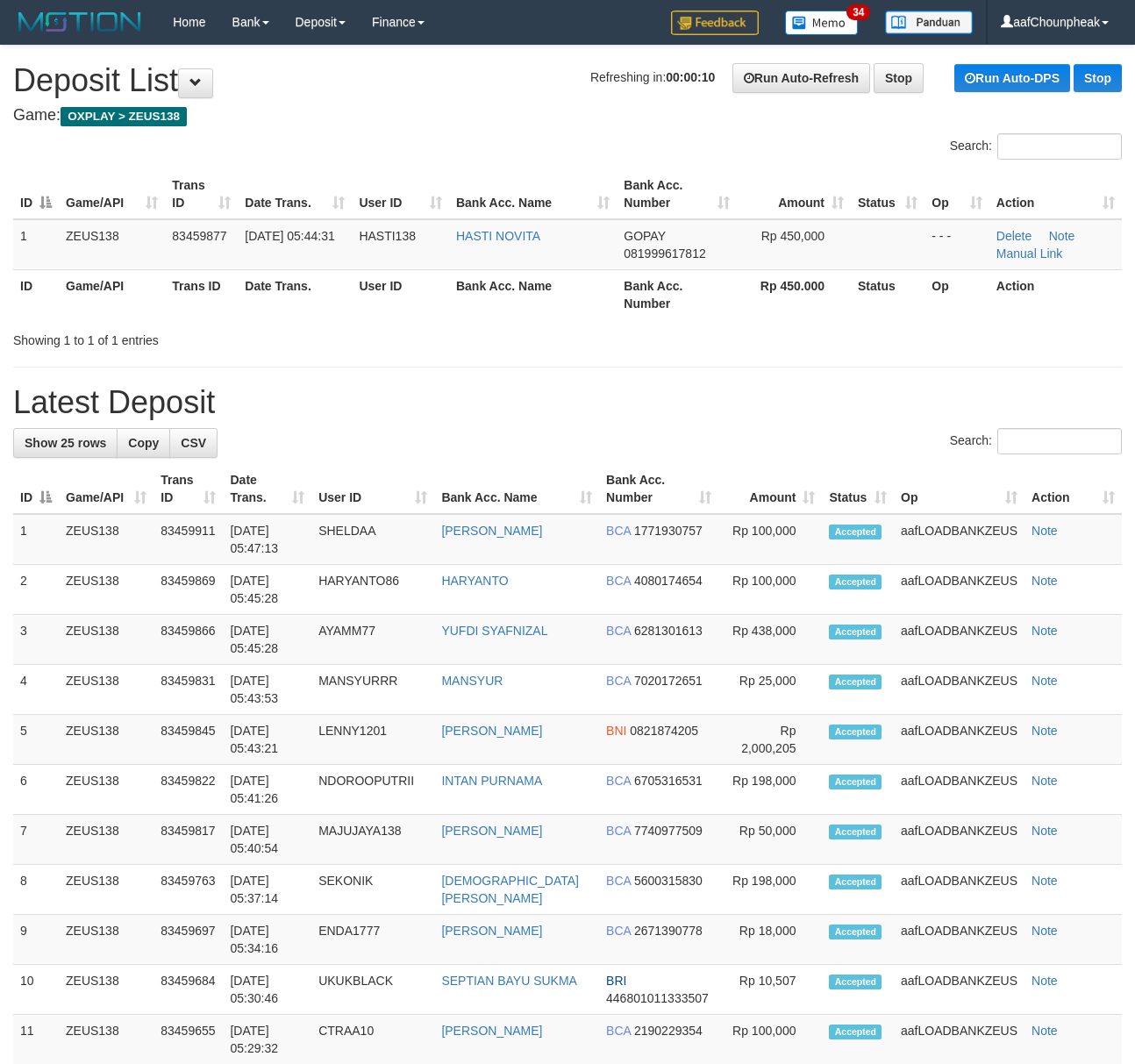 scroll, scrollTop: 0, scrollLeft: 0, axis: both 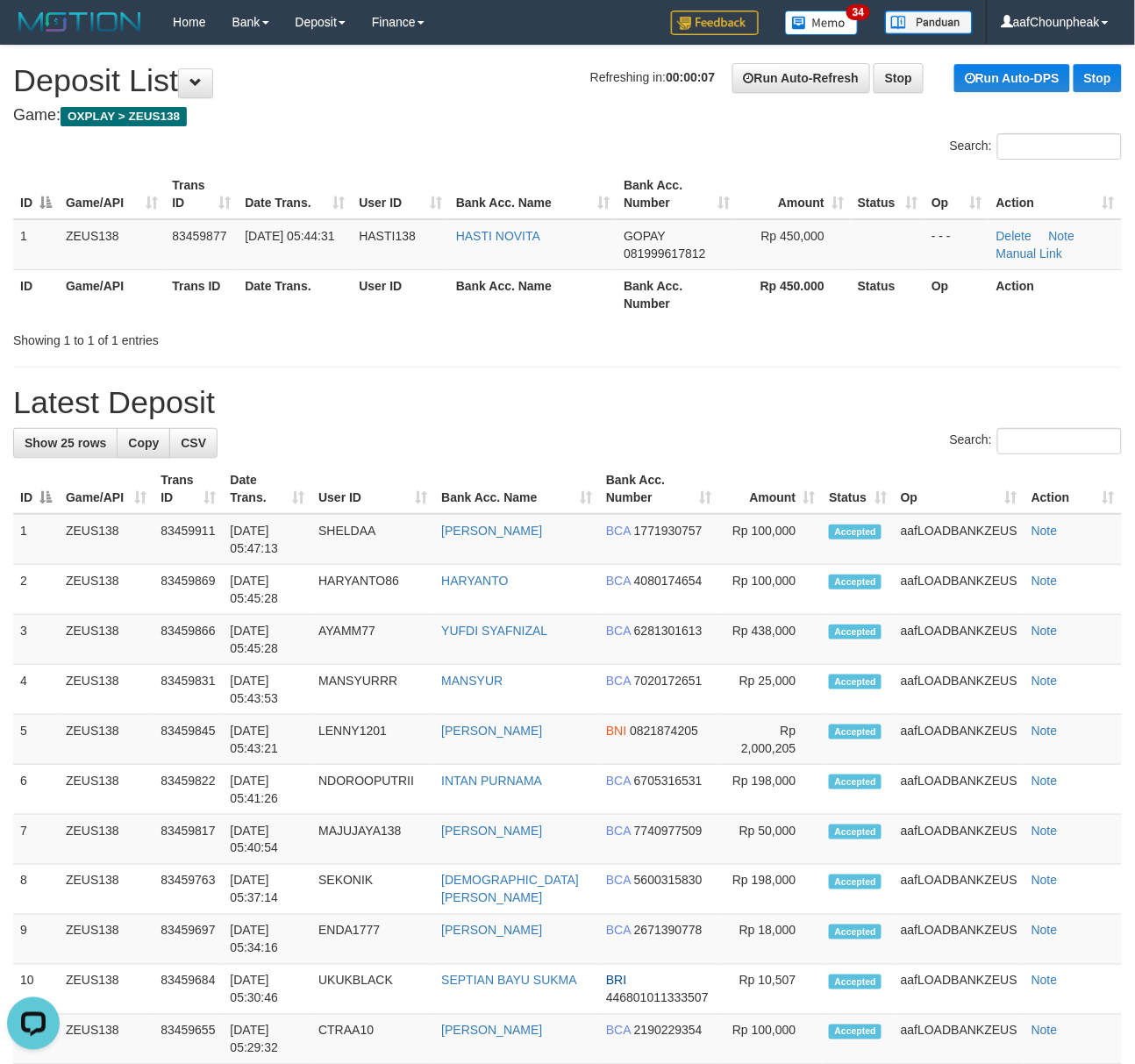 click on "Date Trans." at bounding box center [295, 194] 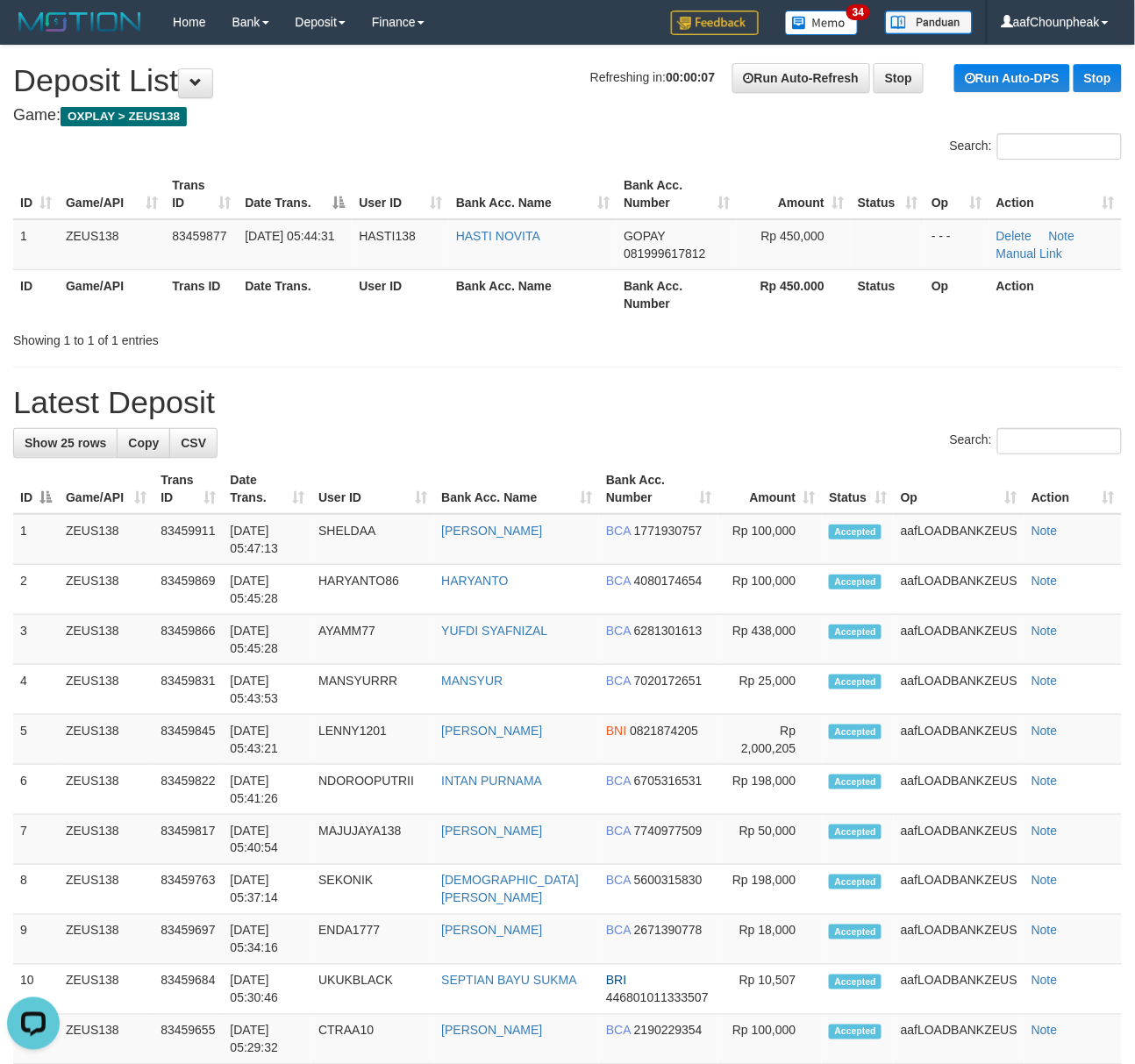 drag, startPoint x: 312, startPoint y: 196, endPoint x: 4, endPoint y: 211, distance: 308.36504 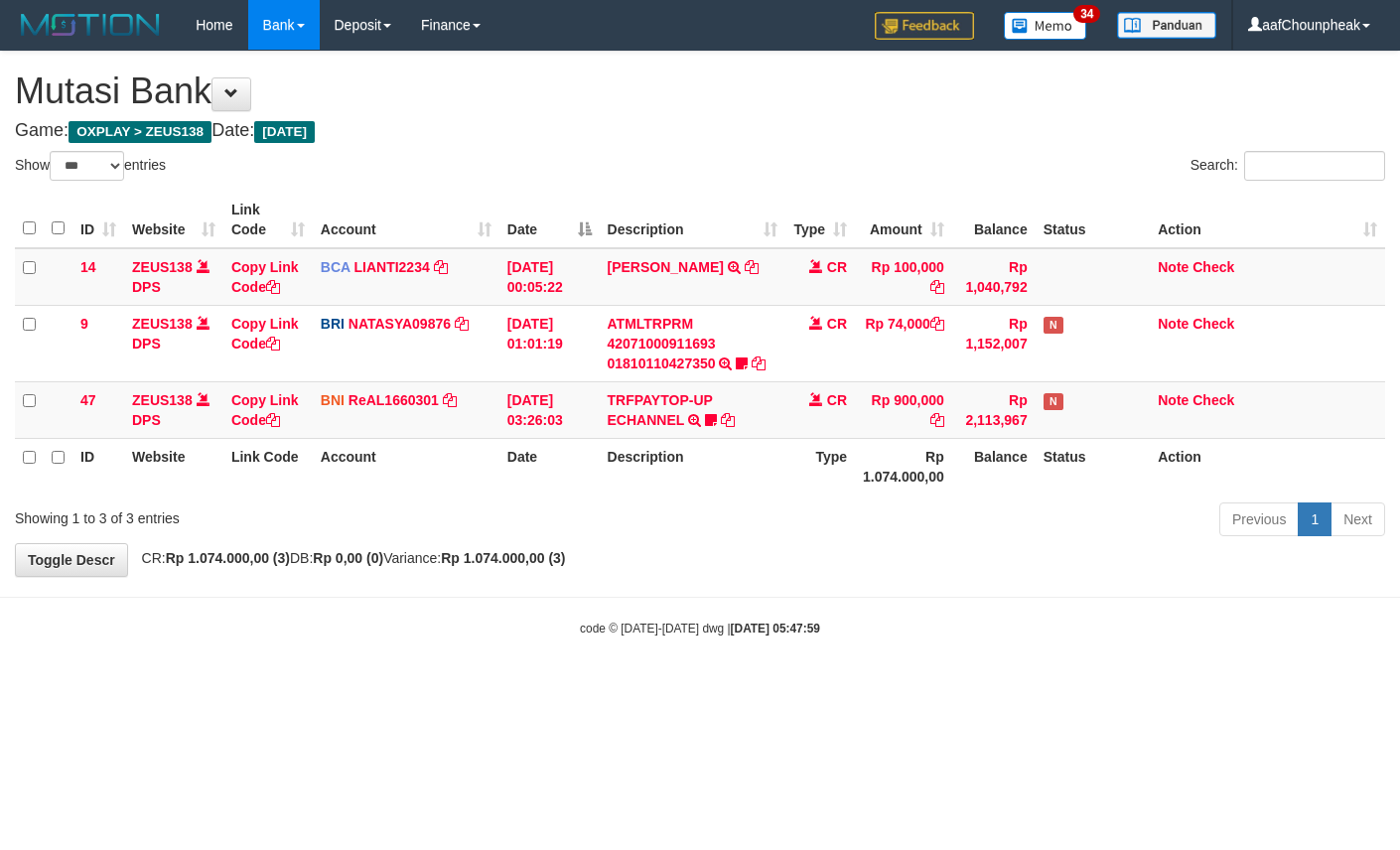 select on "***" 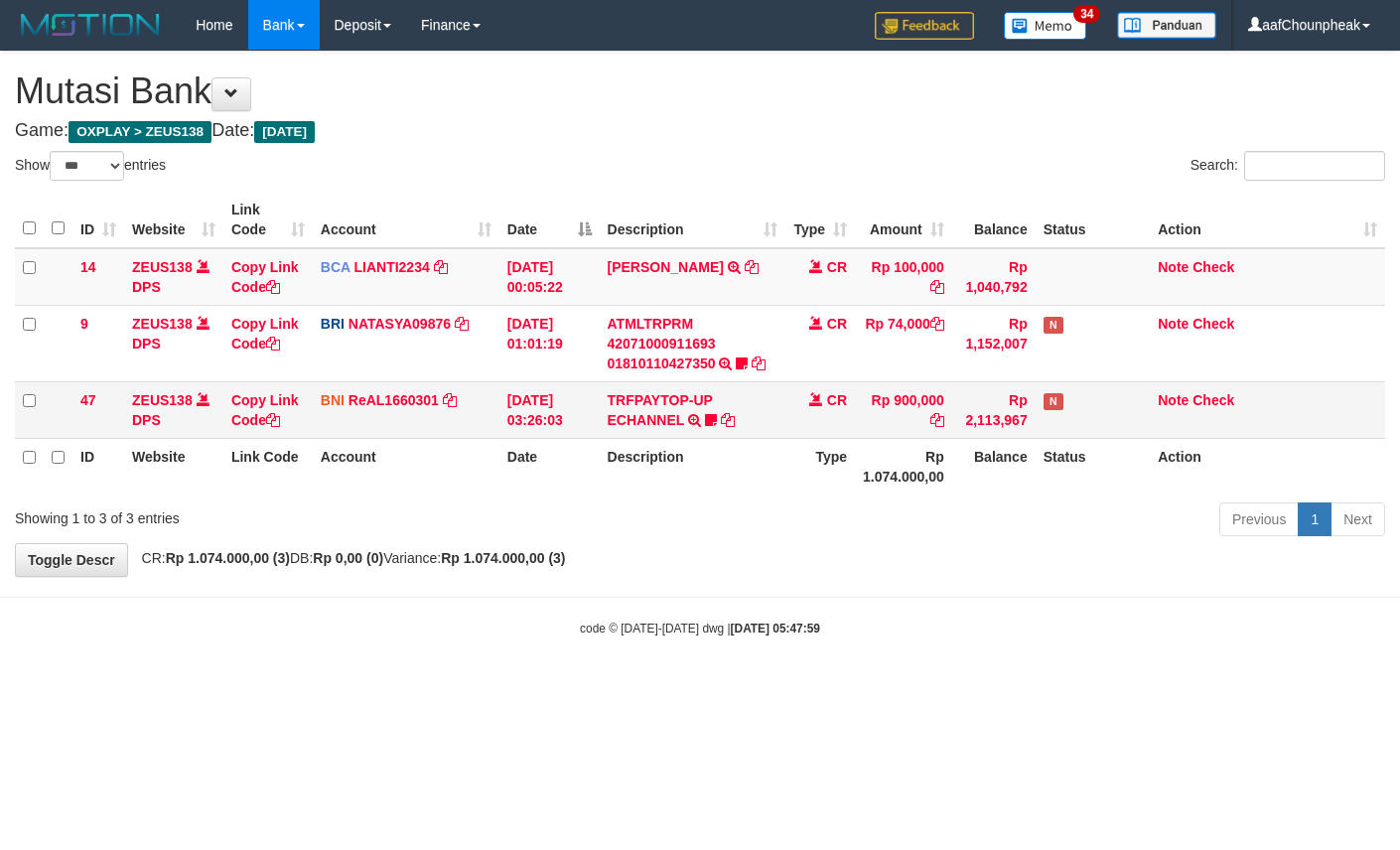 scroll, scrollTop: 0, scrollLeft: 0, axis: both 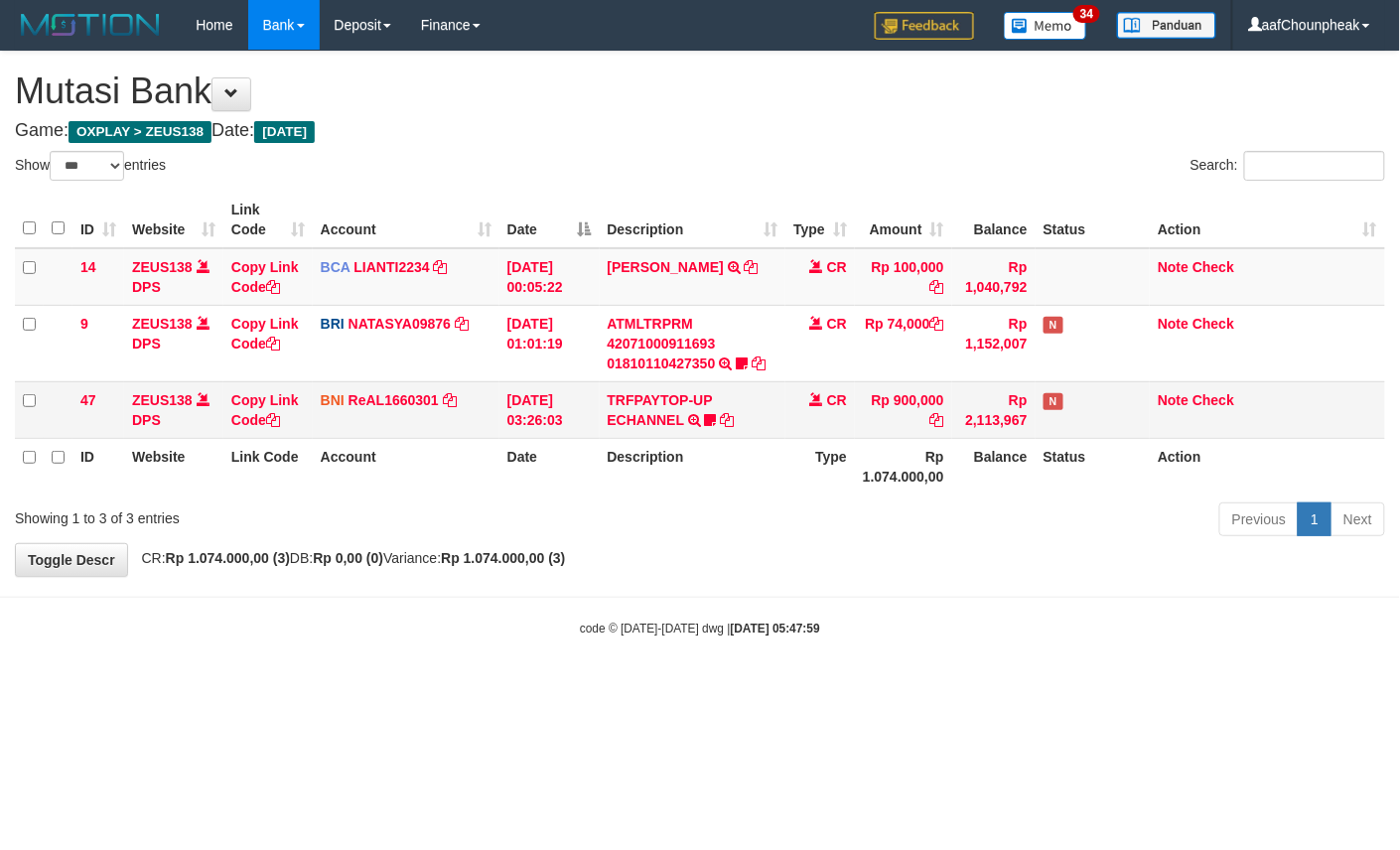 click on "TRFPAYTOP-UP ECHANNEL            TRF/PAY/TOP-UP ECHANNEL    Egoythea" at bounding box center (693, 409) 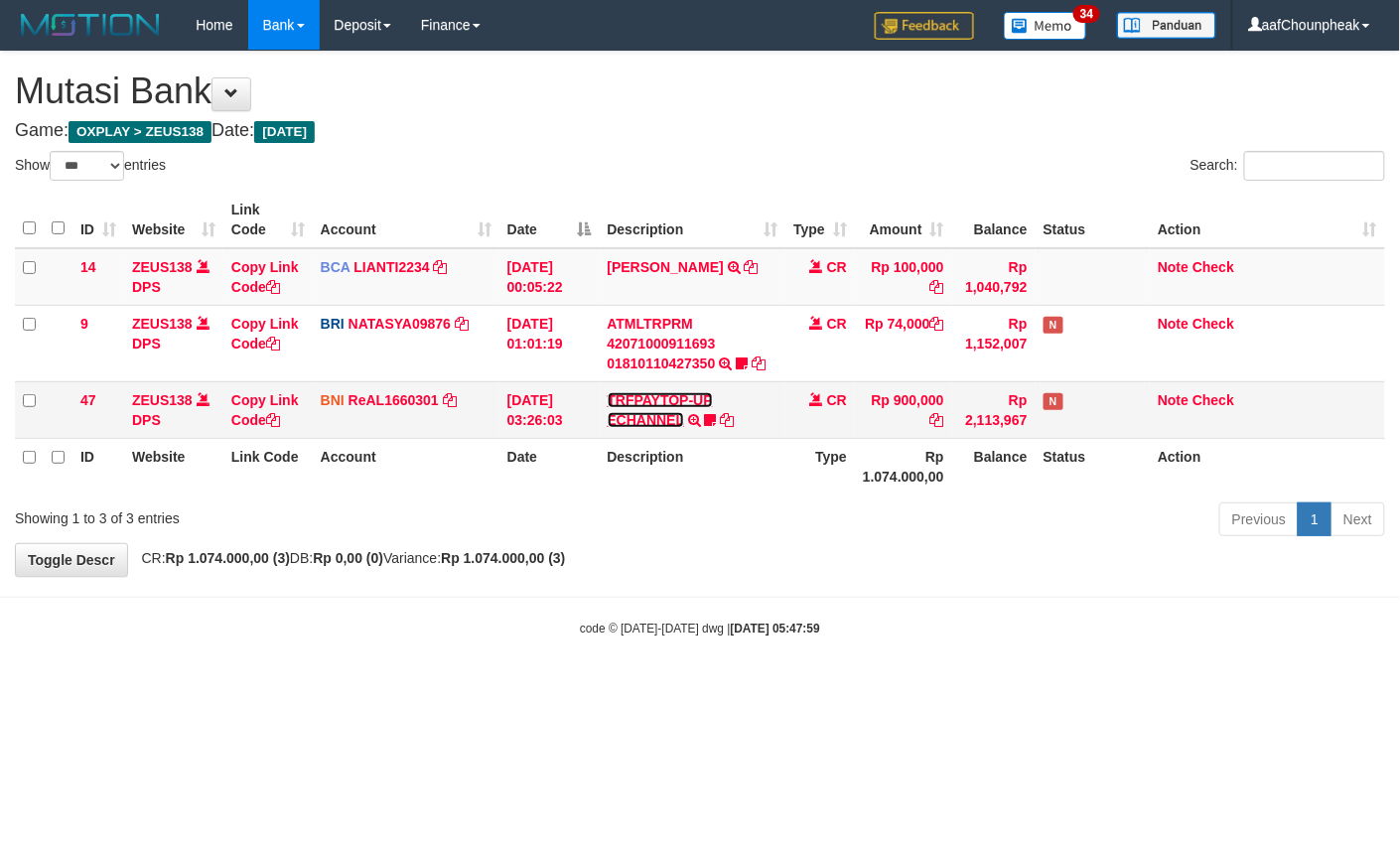 click on "TRFPAYTOP-UP ECHANNEL" at bounding box center [660, 410] 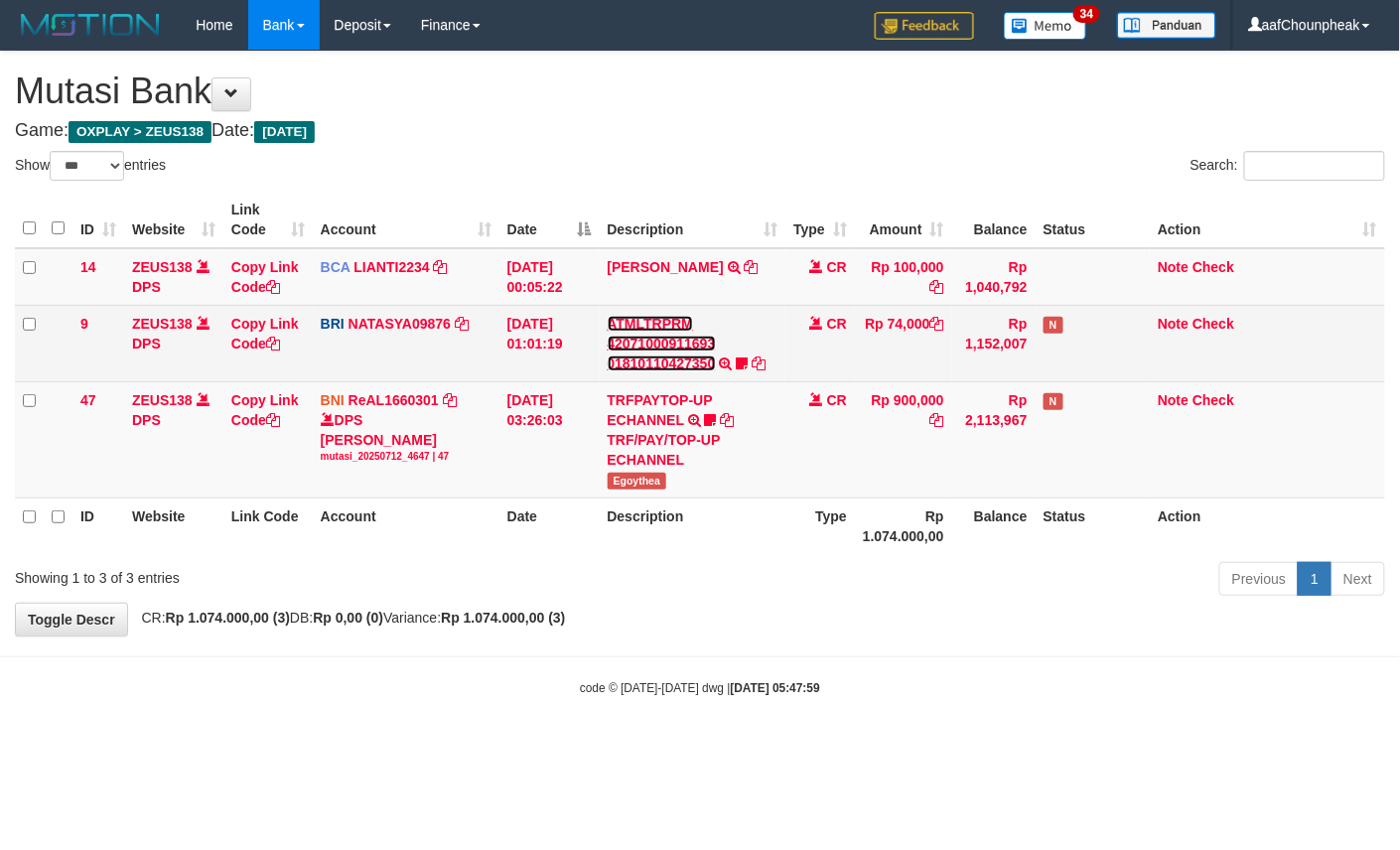 click on "ATMLTRPRM 42071000911693 01810110427350" at bounding box center (661, 344) 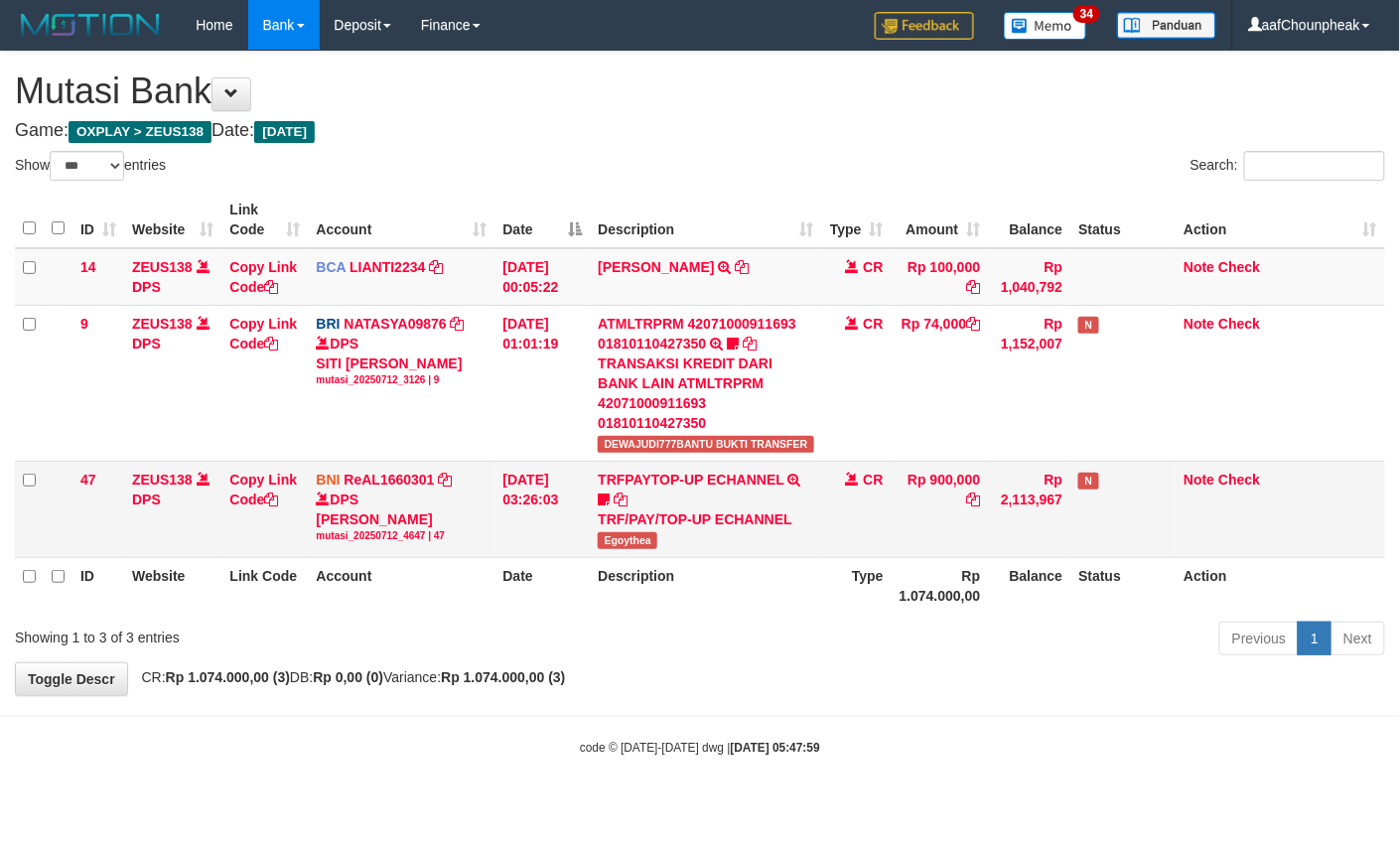 click on "Egoythea" at bounding box center [628, 540] 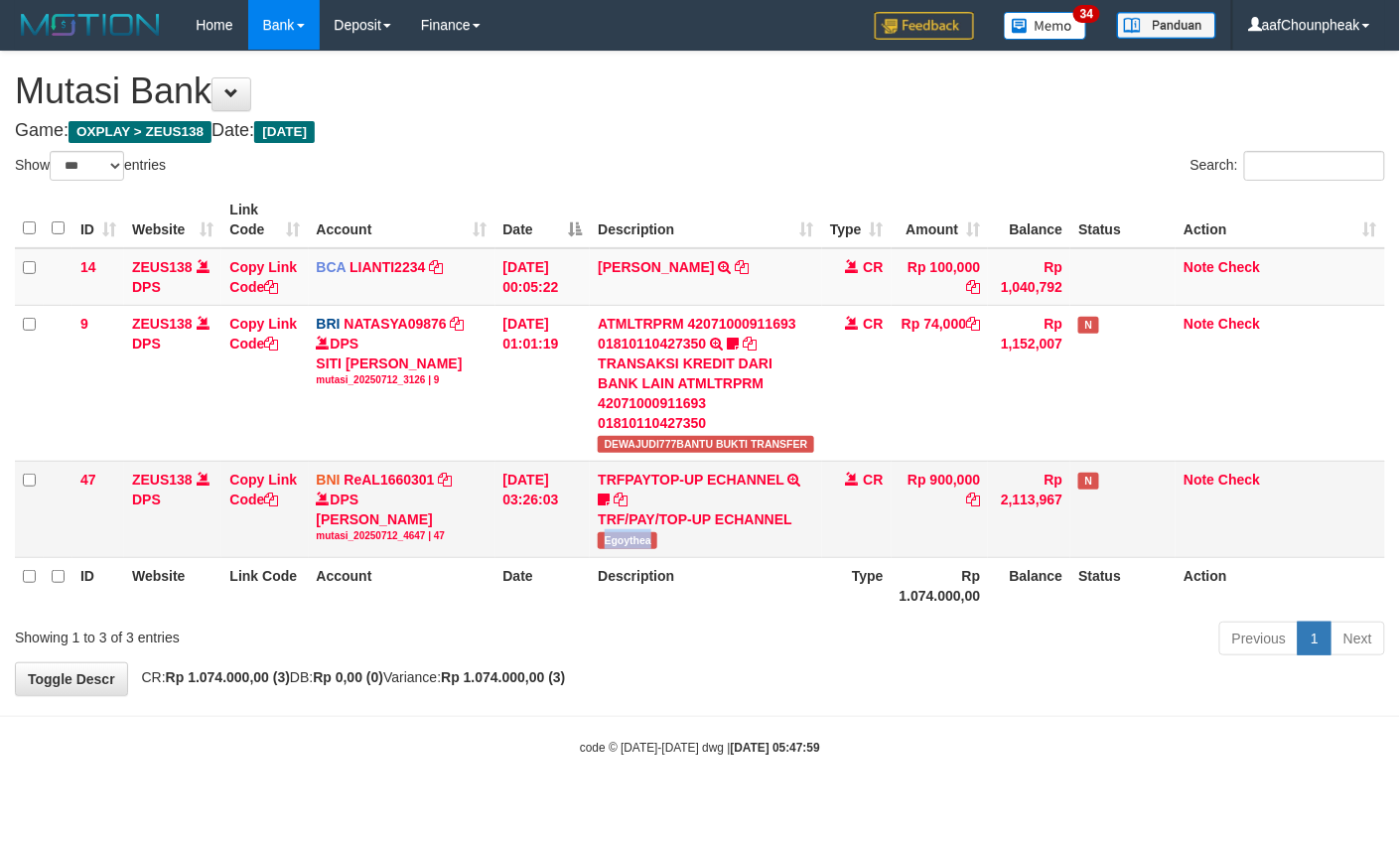 click on "Egoythea" at bounding box center (628, 540) 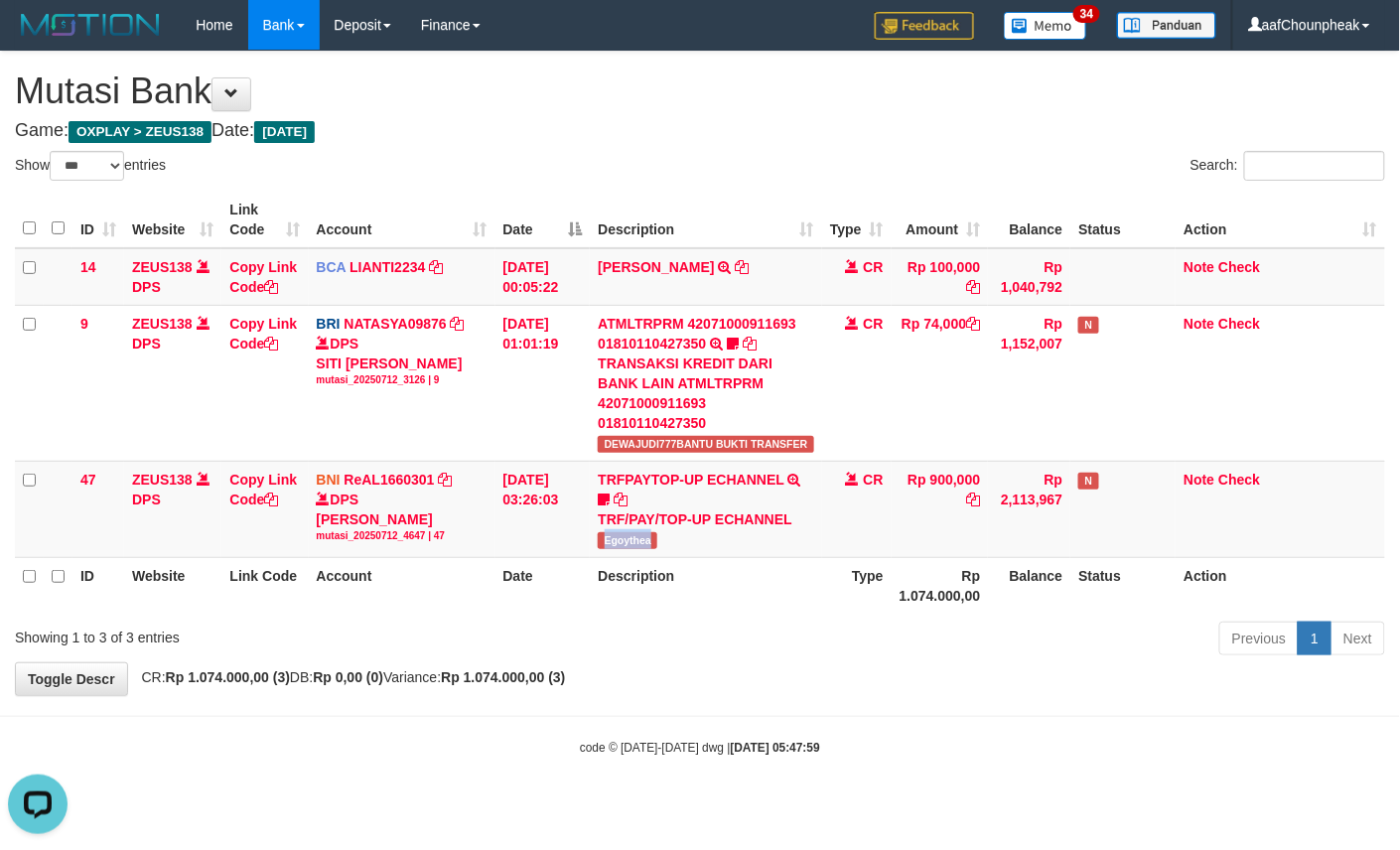 scroll, scrollTop: 0, scrollLeft: 0, axis: both 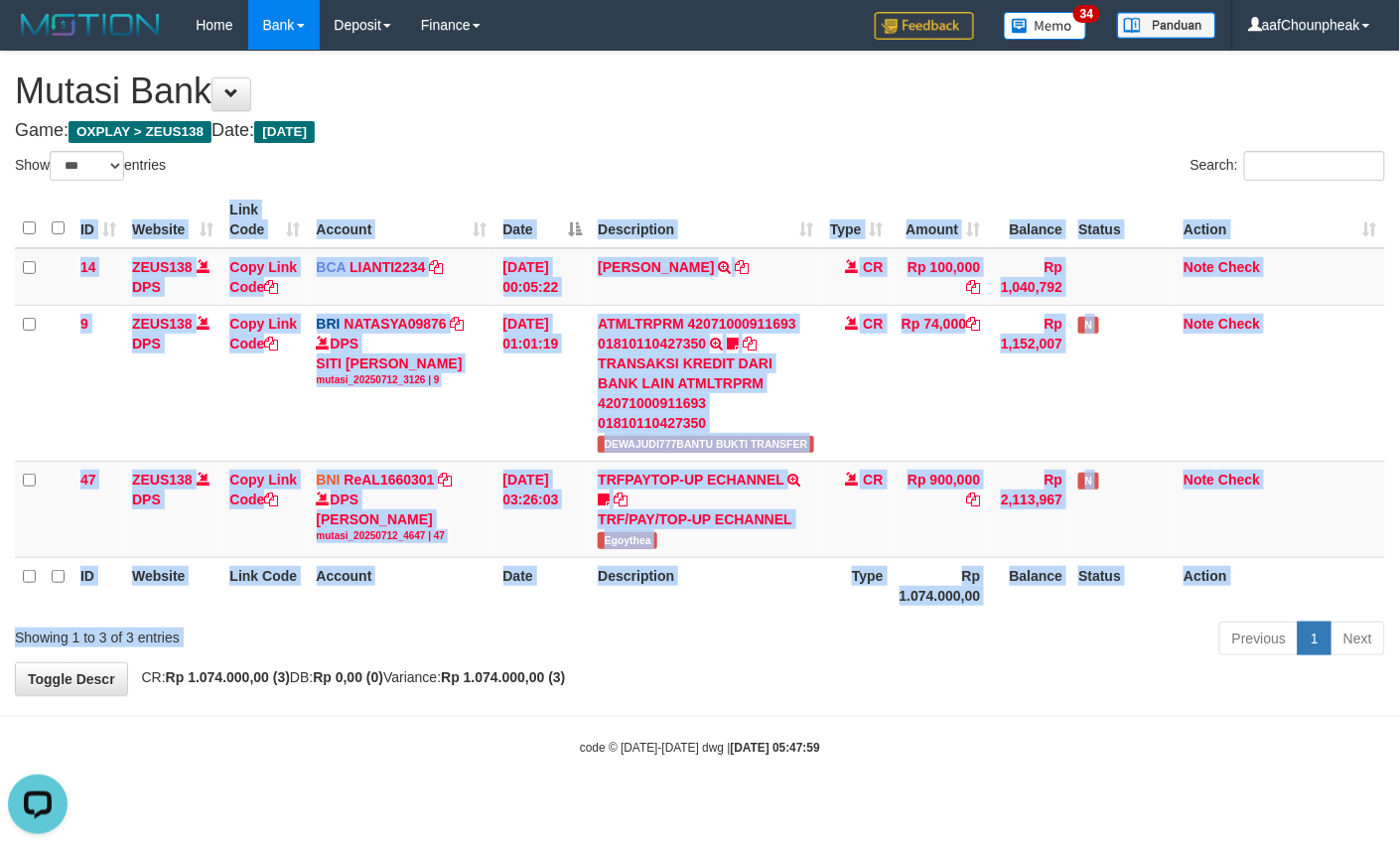 drag, startPoint x: 711, startPoint y: 626, endPoint x: 725, endPoint y: 651, distance: 28.653098 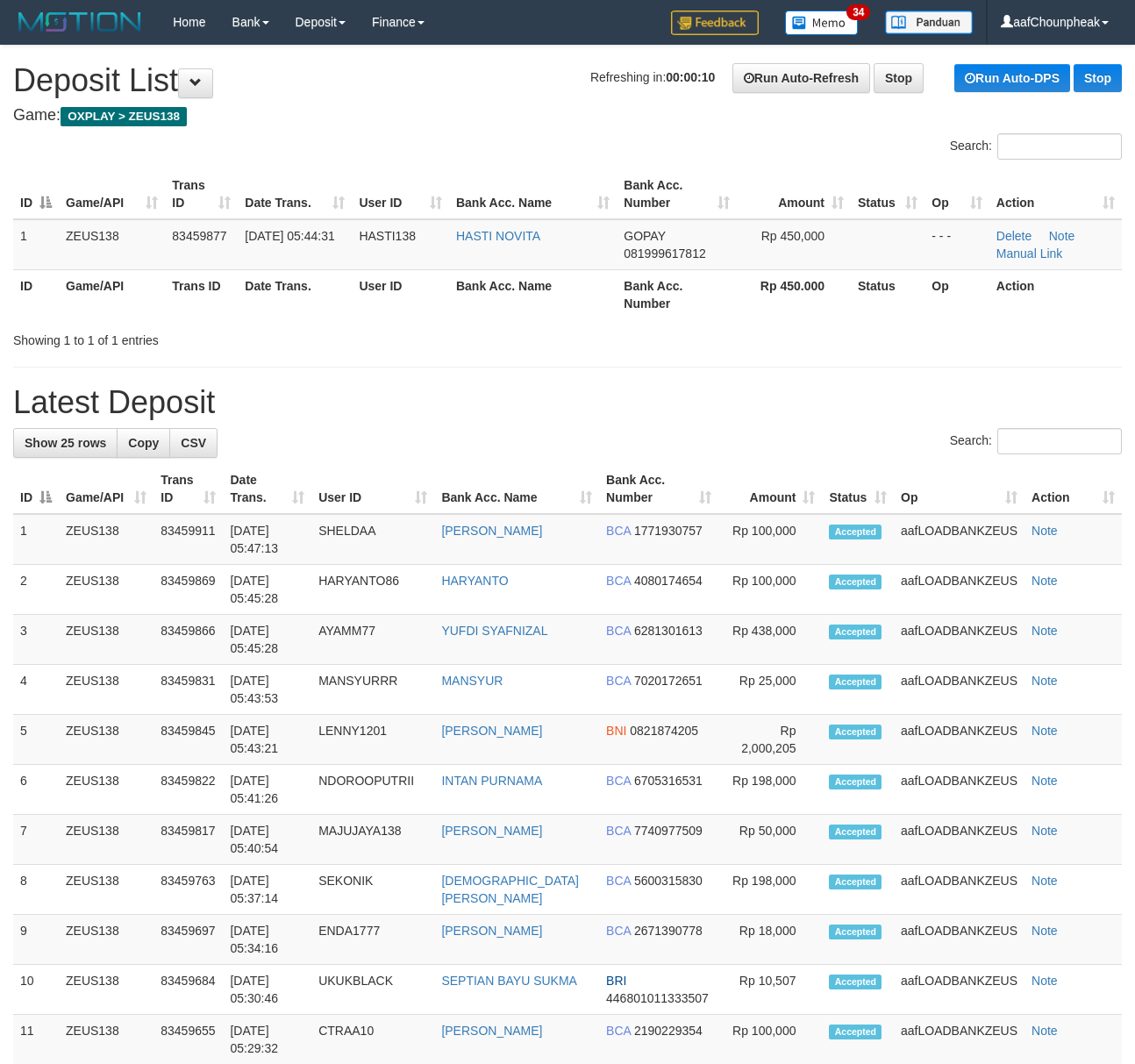 scroll, scrollTop: 0, scrollLeft: 0, axis: both 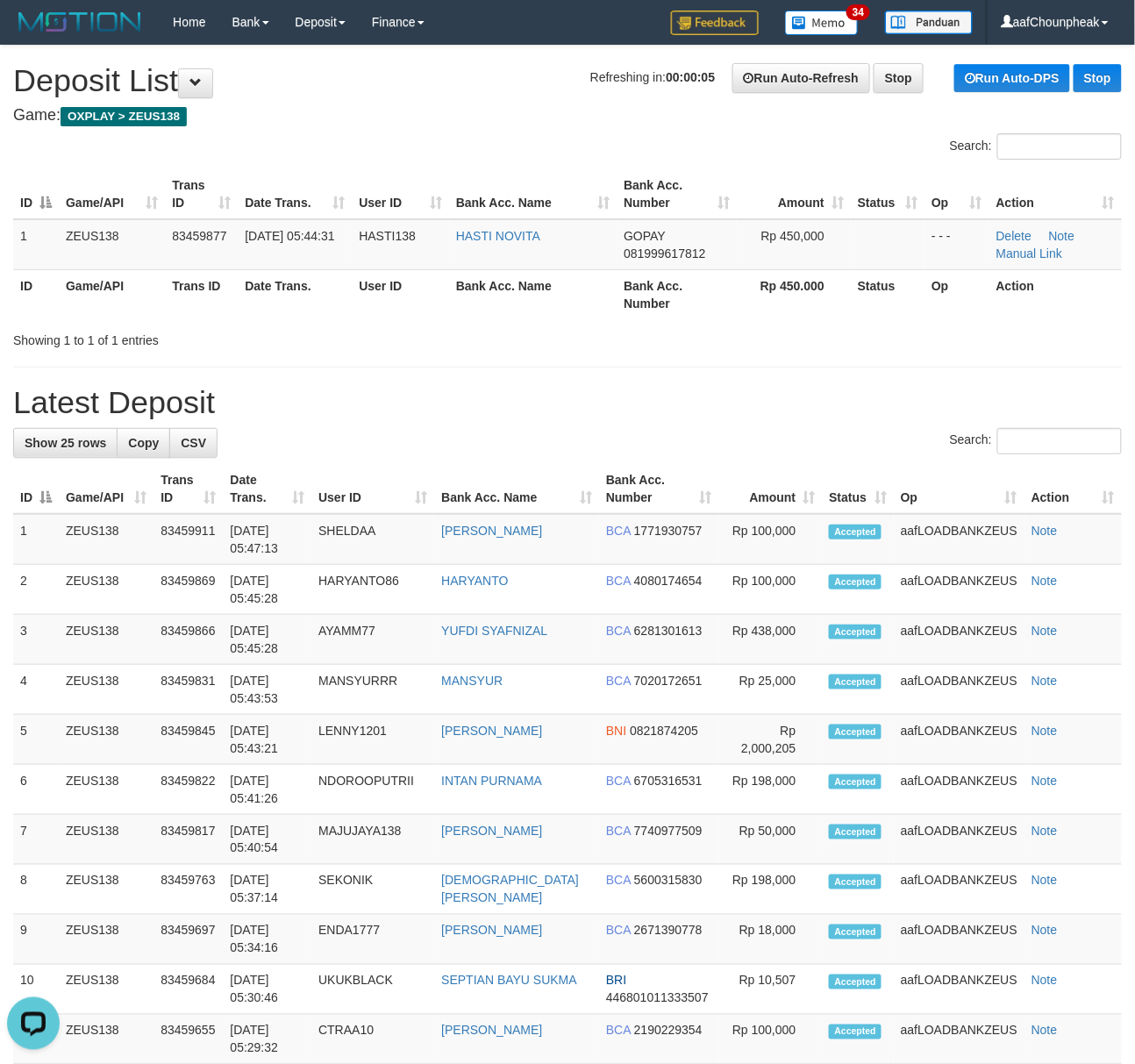 click on "Search:" at bounding box center (568, 148) 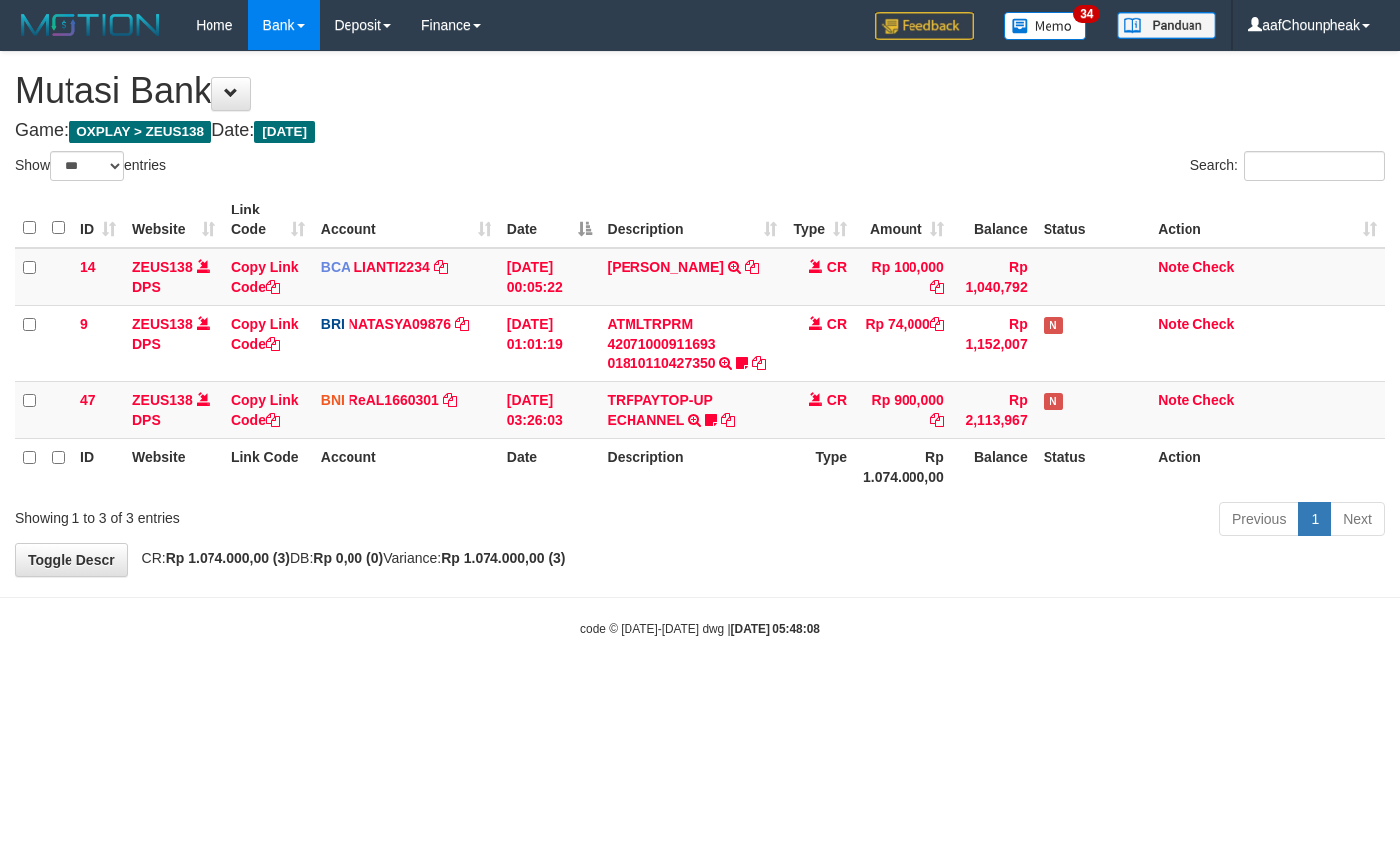 select on "***" 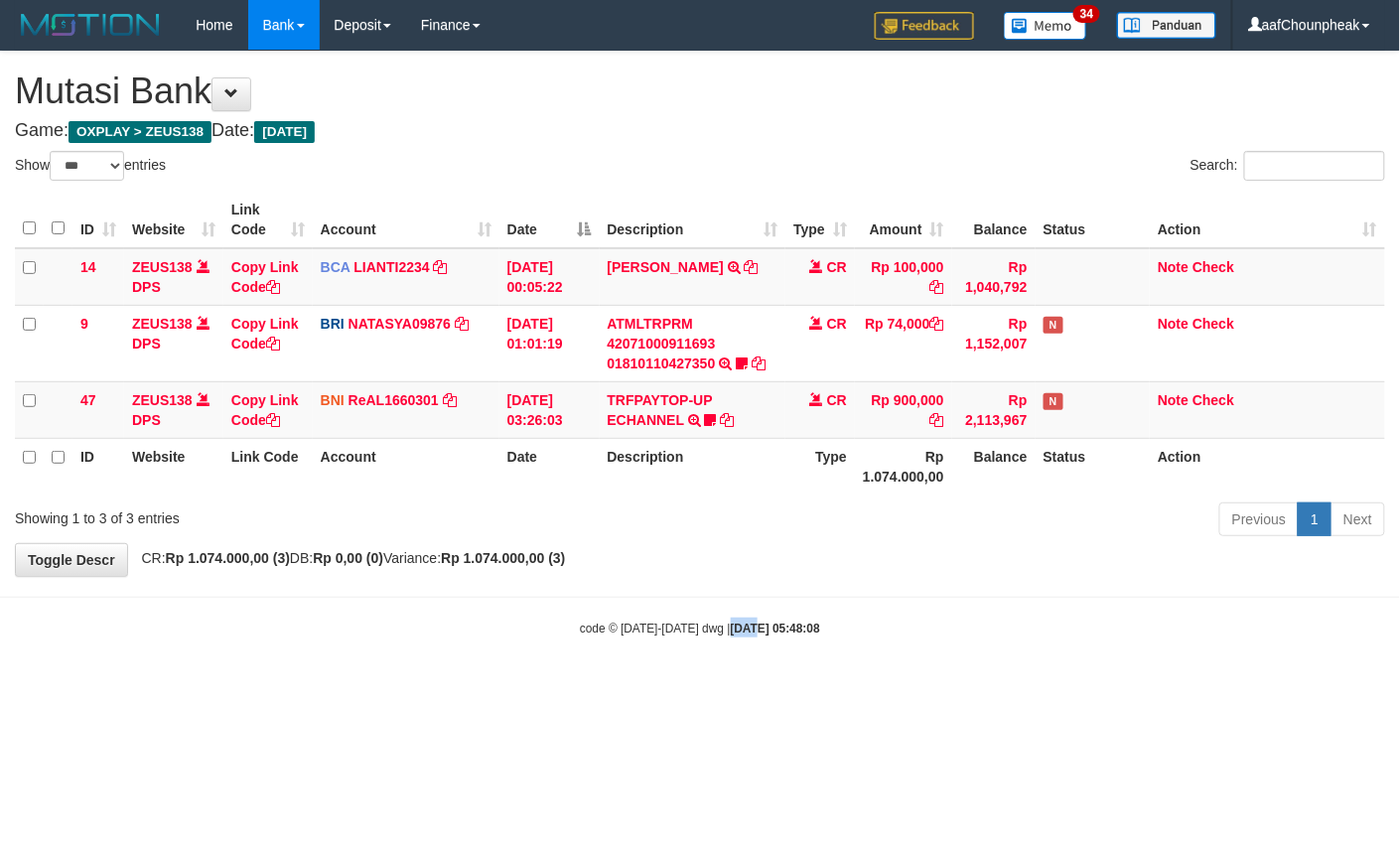 click on "Toggle navigation
Home
Bank
Account List
Mutasi Bank
Search
Note Mutasi
Deposit
DPS List
History
Finance
Financial Data
aafChounpheak
My Profile
Log Out
34" at bounding box center (700, 344) 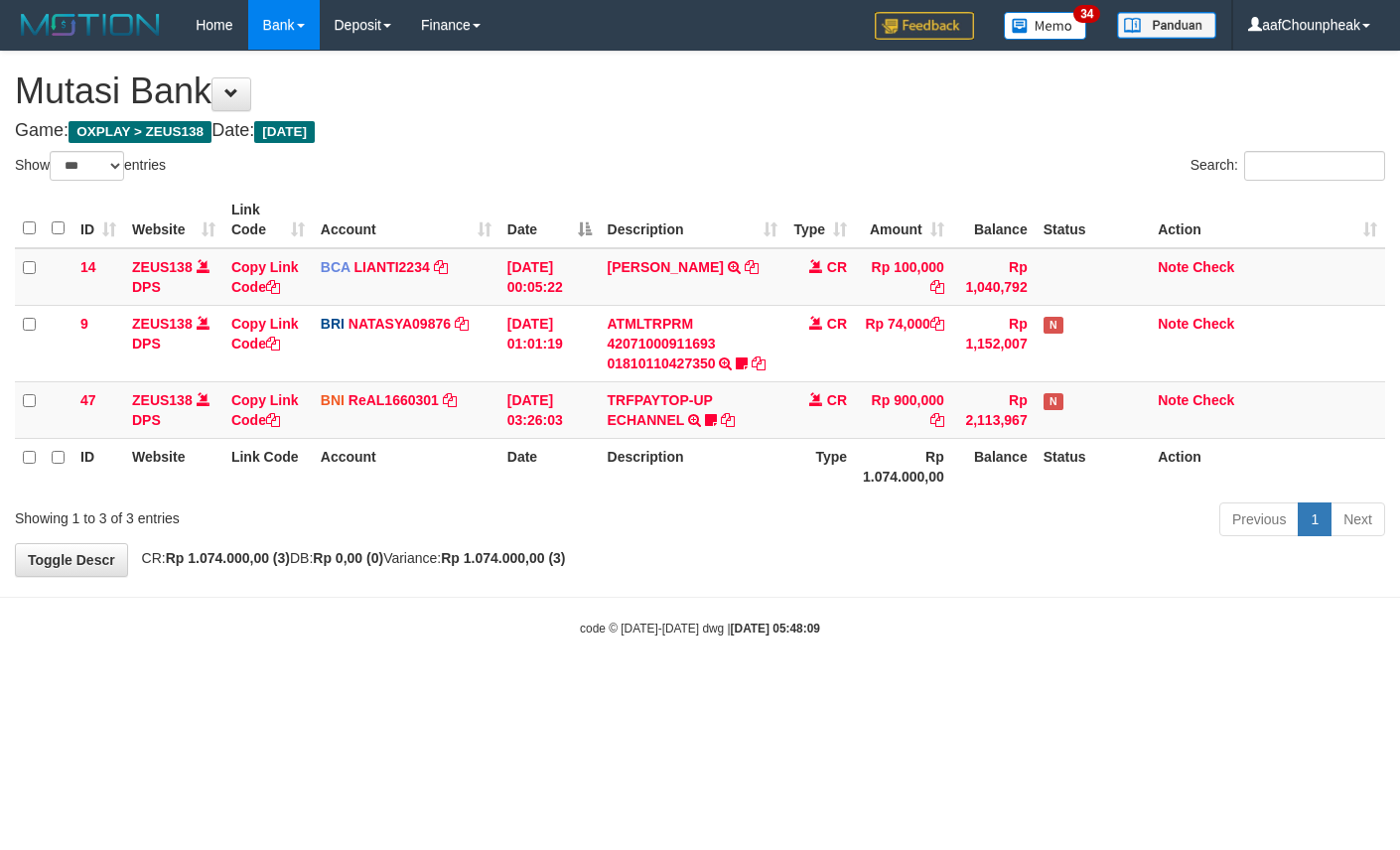 select on "***" 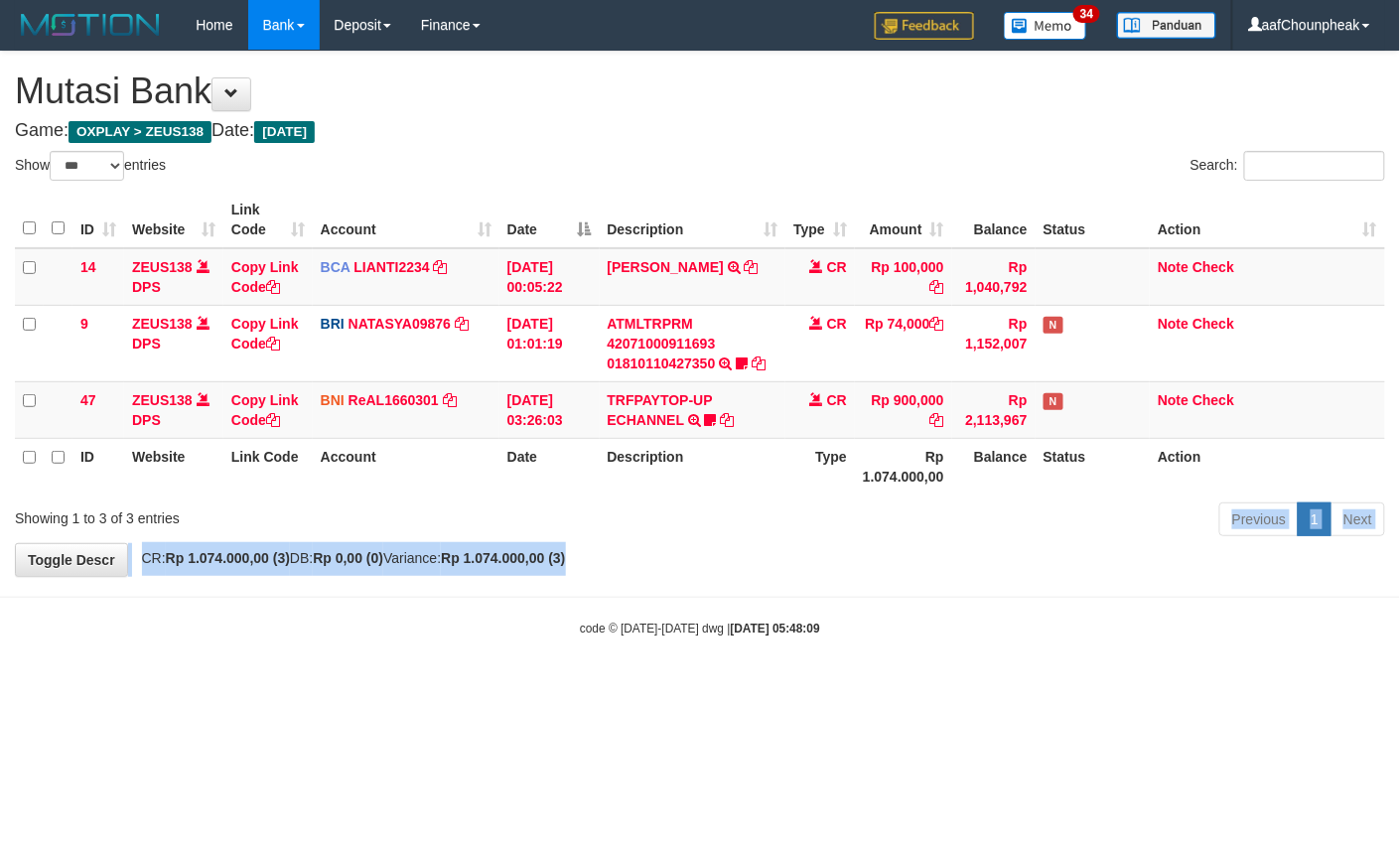 click on "**********" at bounding box center [700, 314] 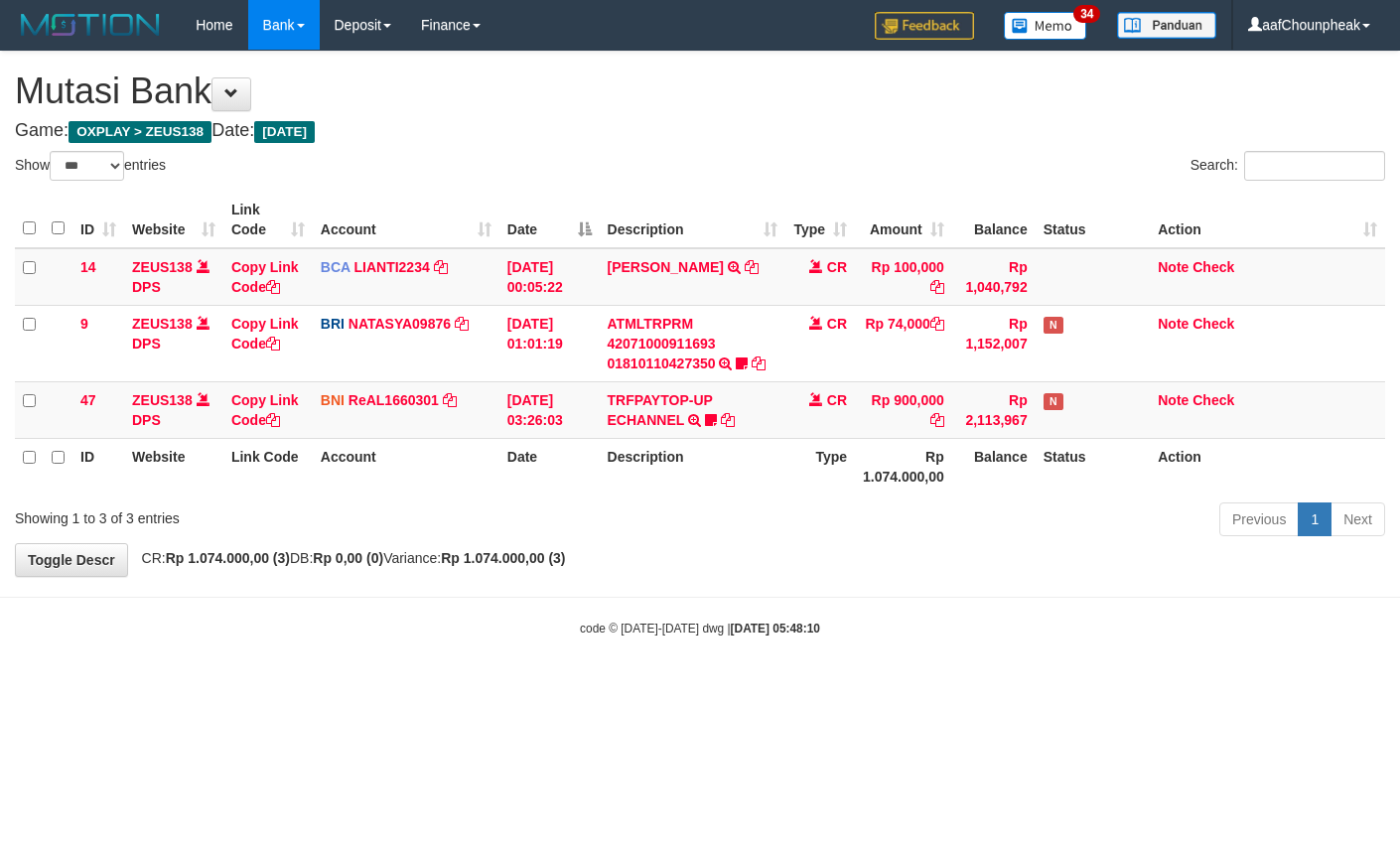 select on "***" 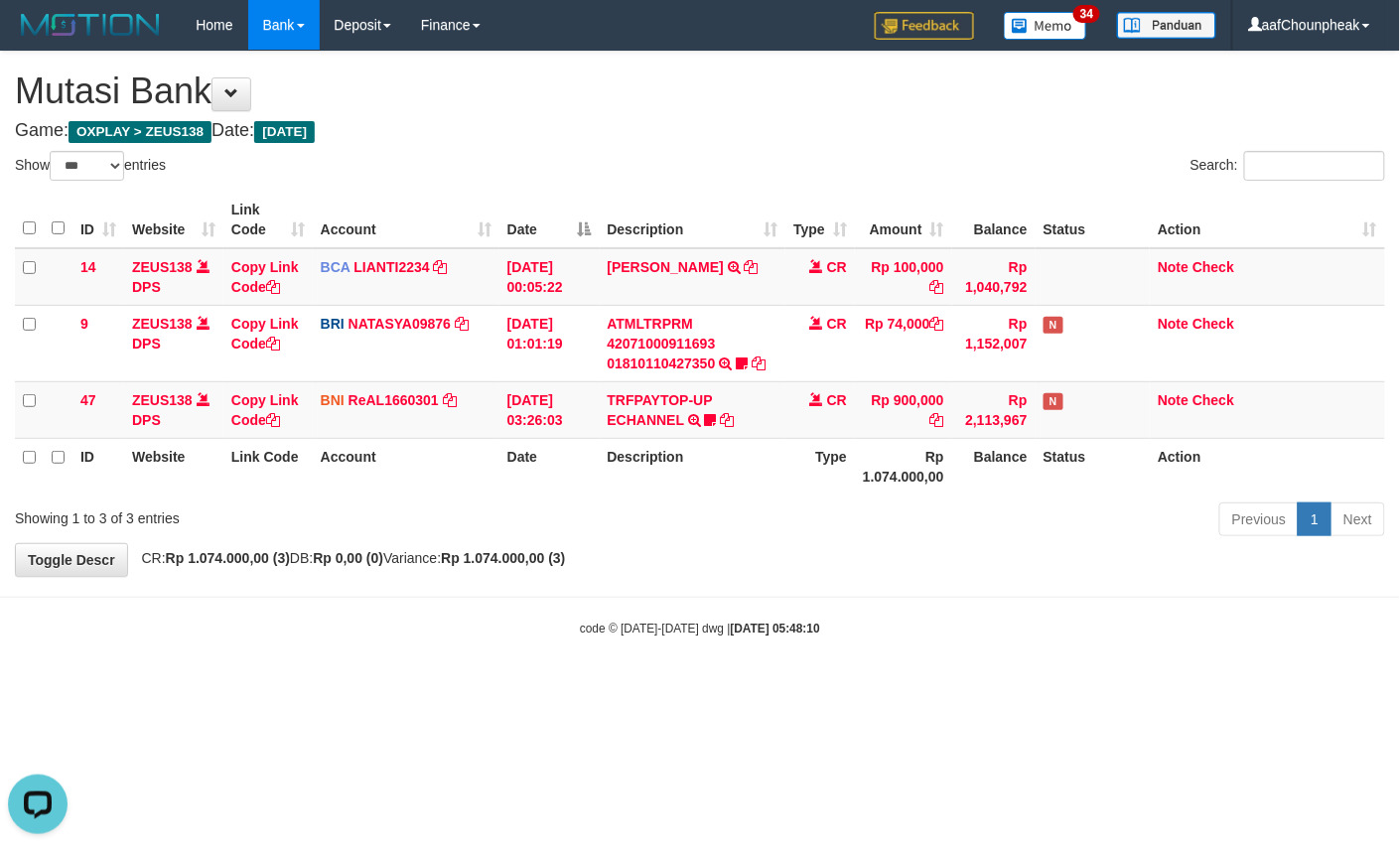 scroll, scrollTop: 0, scrollLeft: 0, axis: both 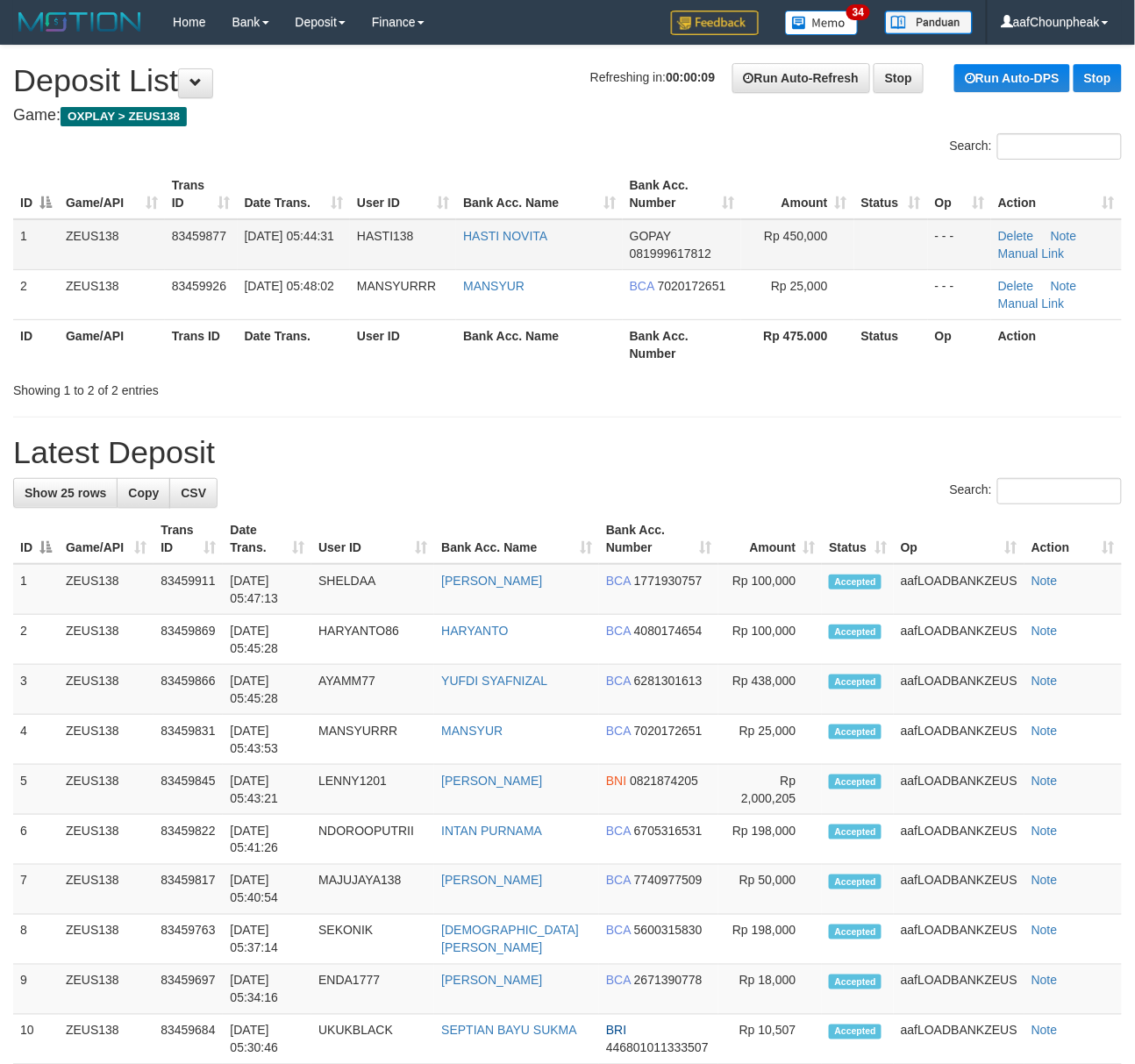 drag, startPoint x: 389, startPoint y: 154, endPoint x: 28, endPoint y: 237, distance: 370.41868 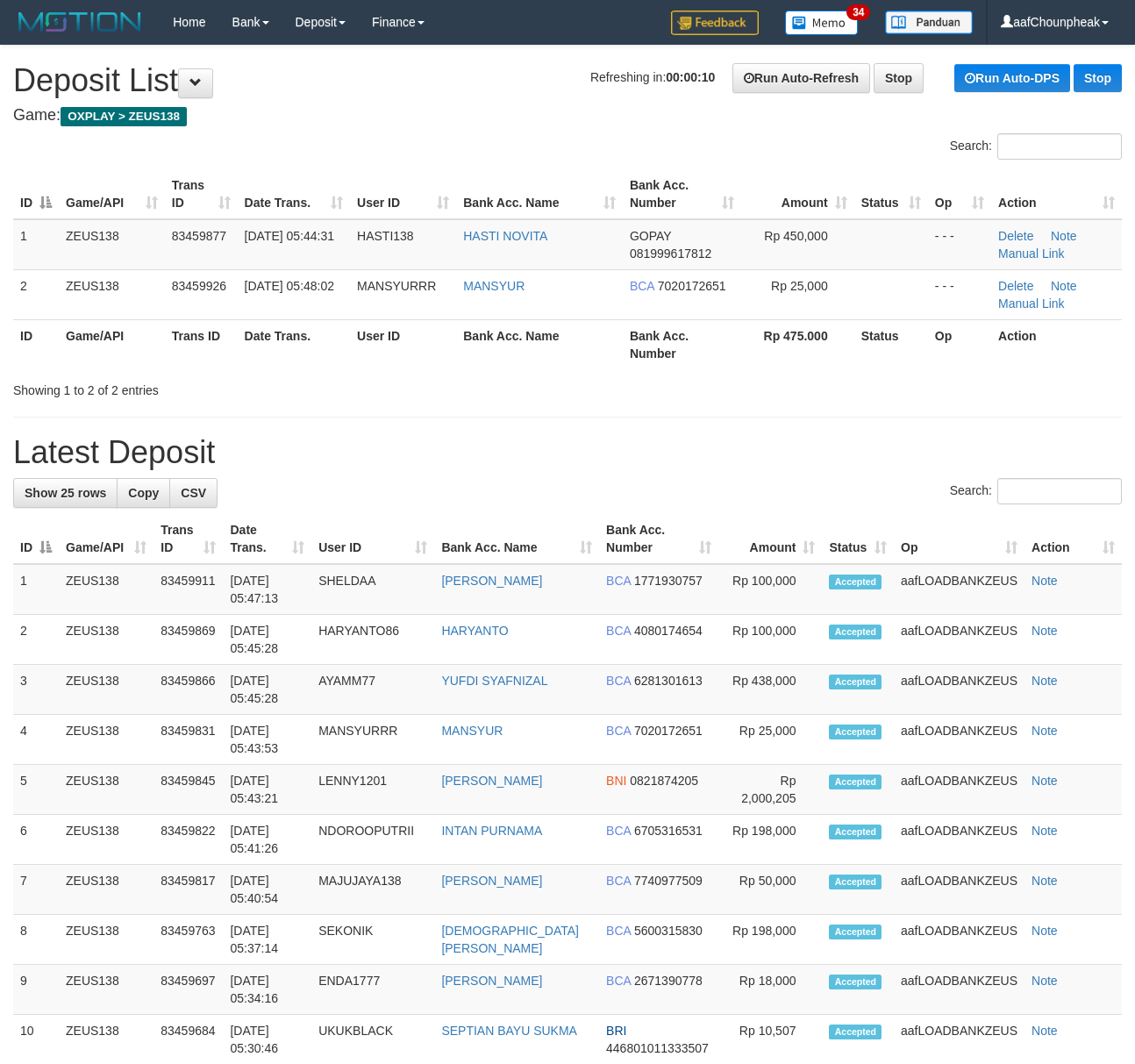 scroll, scrollTop: 0, scrollLeft: 0, axis: both 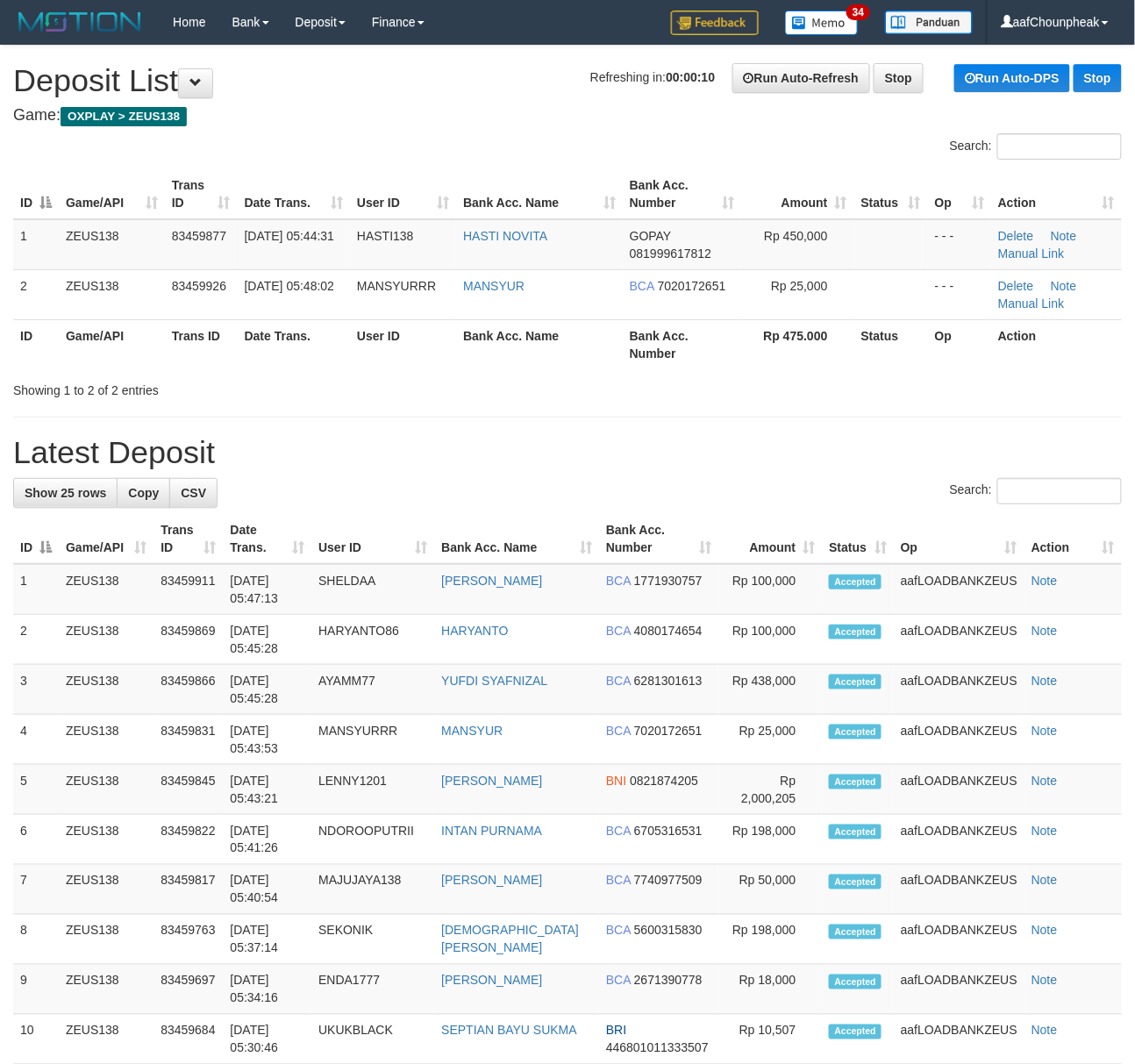 drag, startPoint x: 345, startPoint y: 147, endPoint x: 7, endPoint y: 212, distance: 344.19326 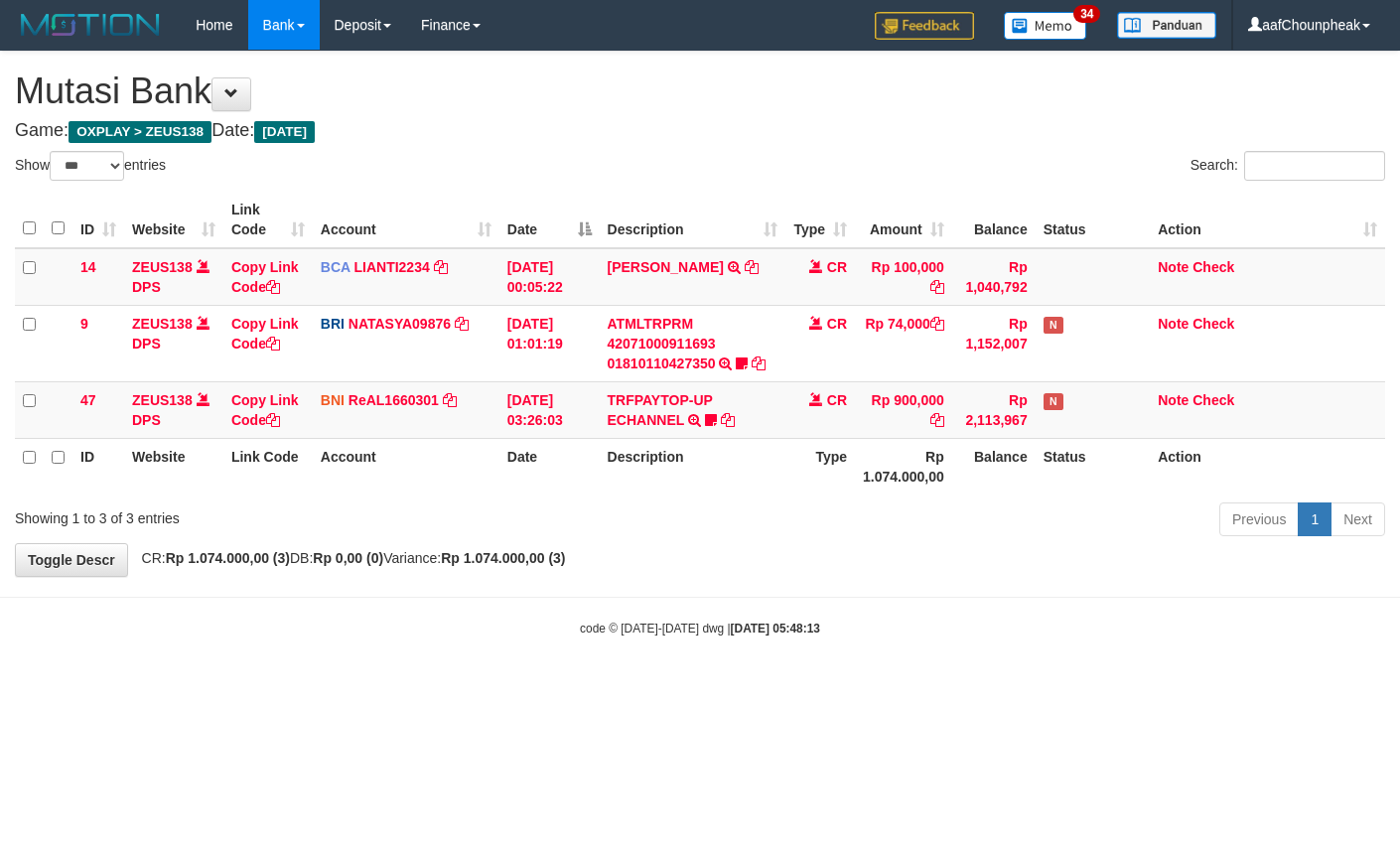 select on "***" 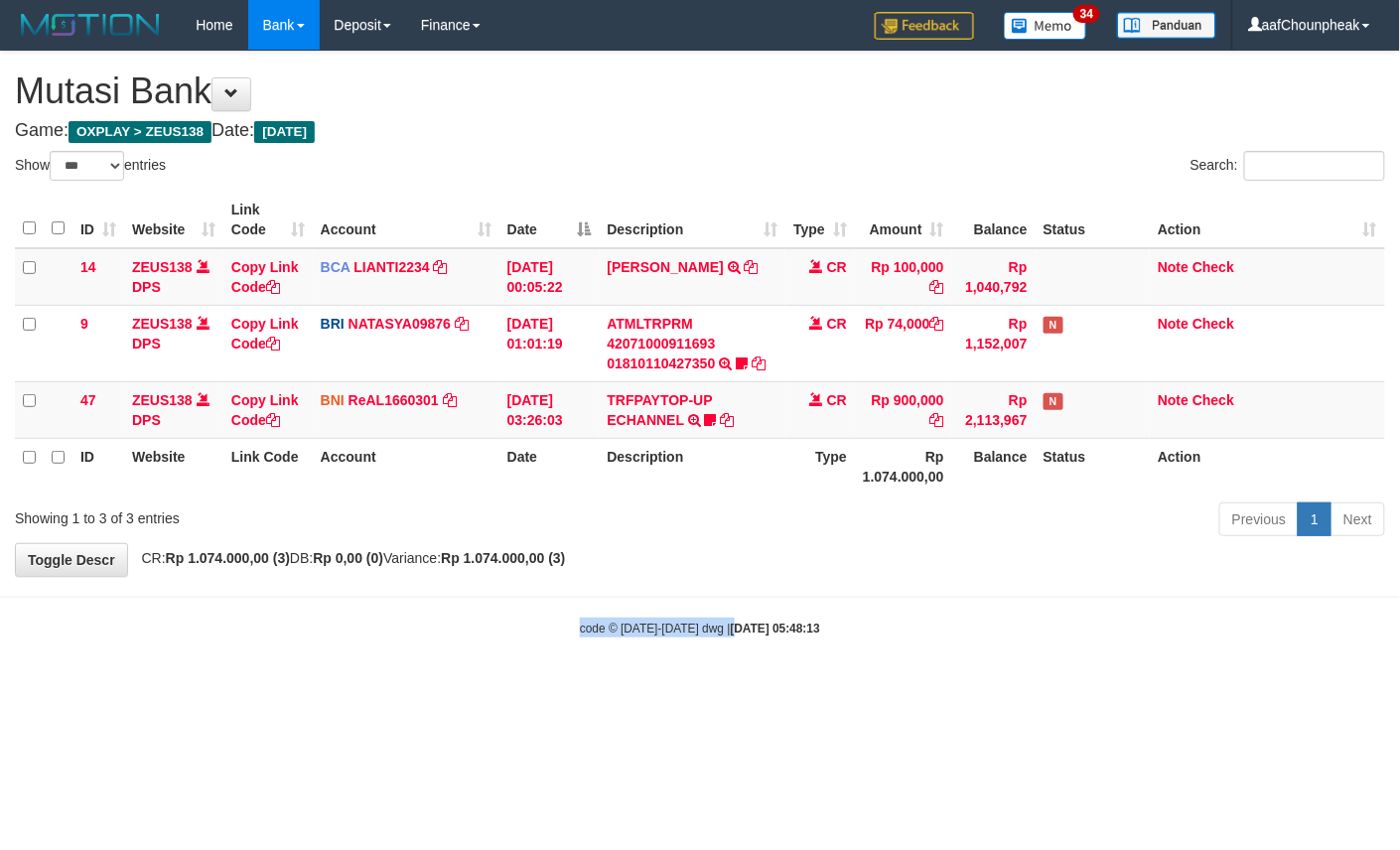 click on "Toggle navigation
Home
Bank
Account List
Mutasi Bank
Search
Note Mutasi
Deposit
DPS List
History
Finance
Financial Data
aafChounpheak
My Profile
Log Out
34" at bounding box center [700, 344] 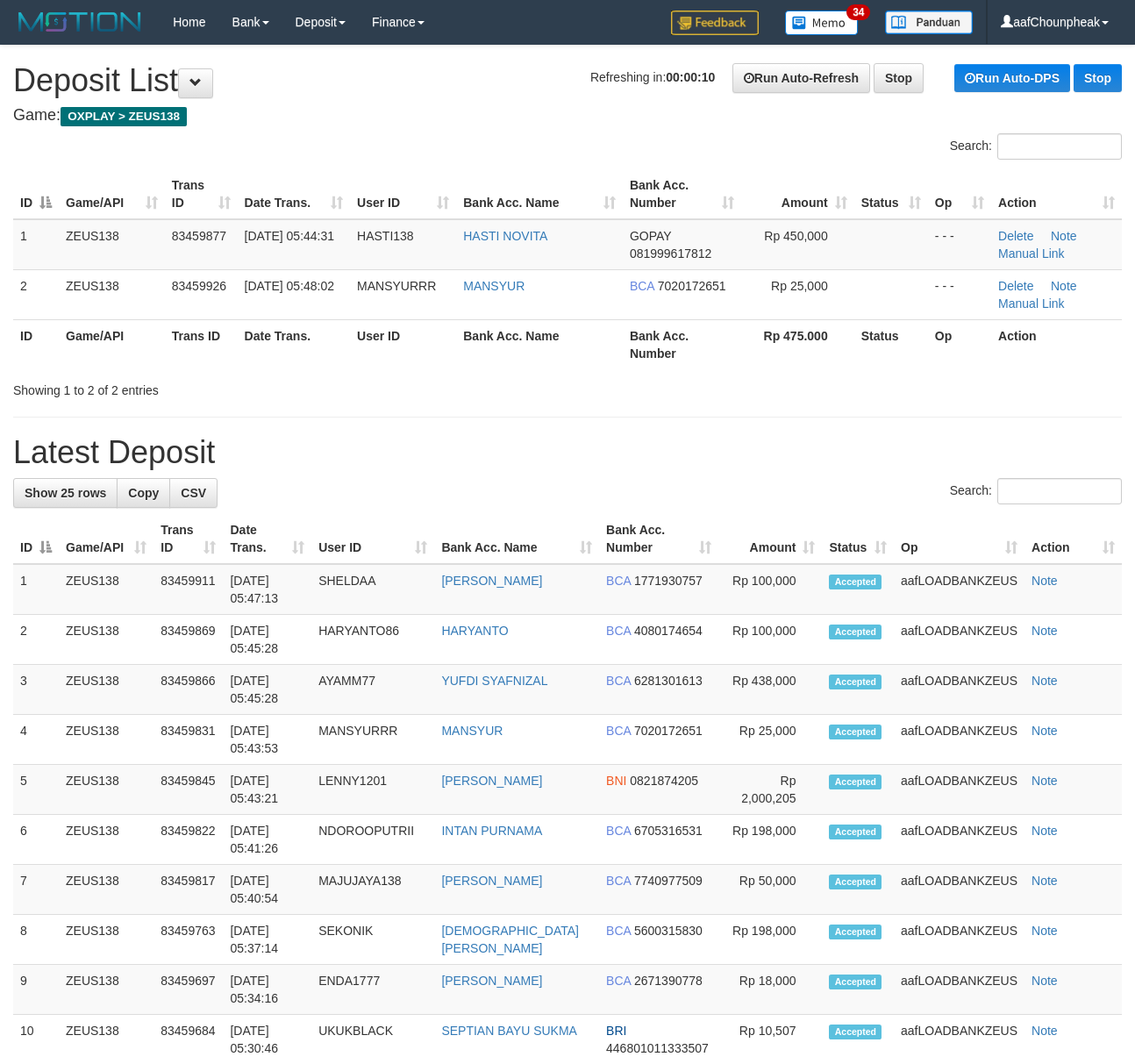 scroll, scrollTop: 0, scrollLeft: 0, axis: both 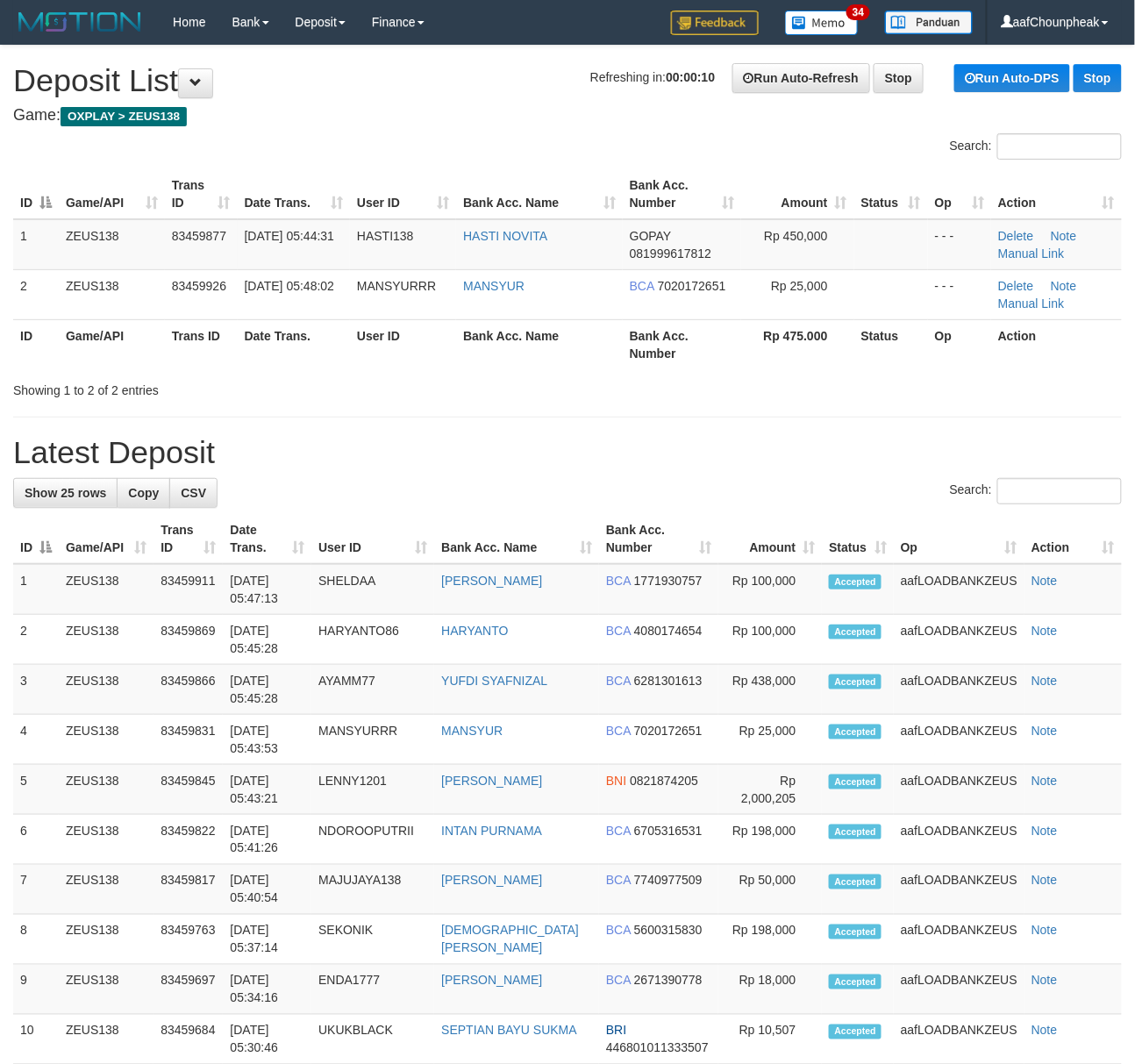 drag, startPoint x: 181, startPoint y: 194, endPoint x: 168, endPoint y: 197, distance: 13.34166 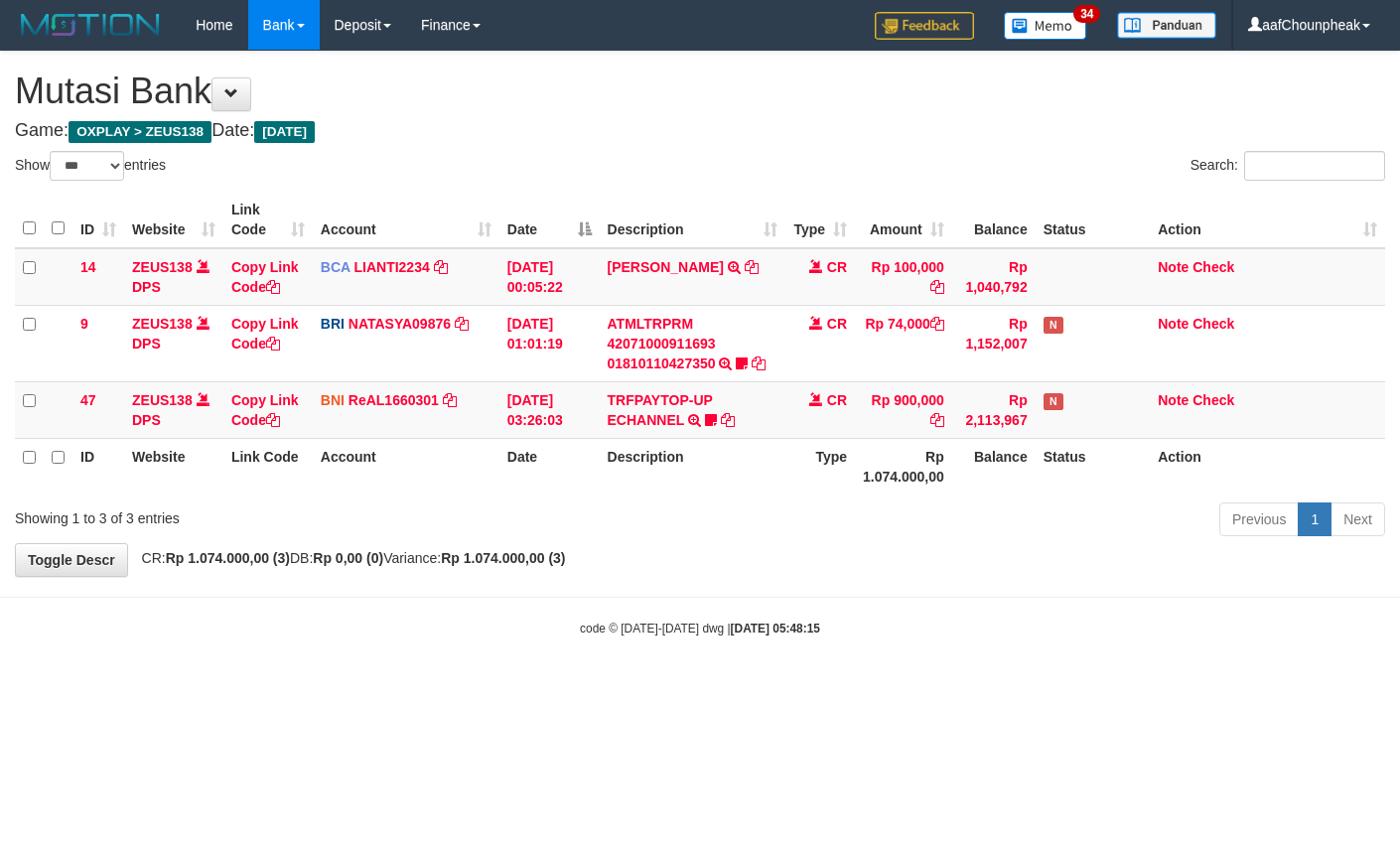 select on "***" 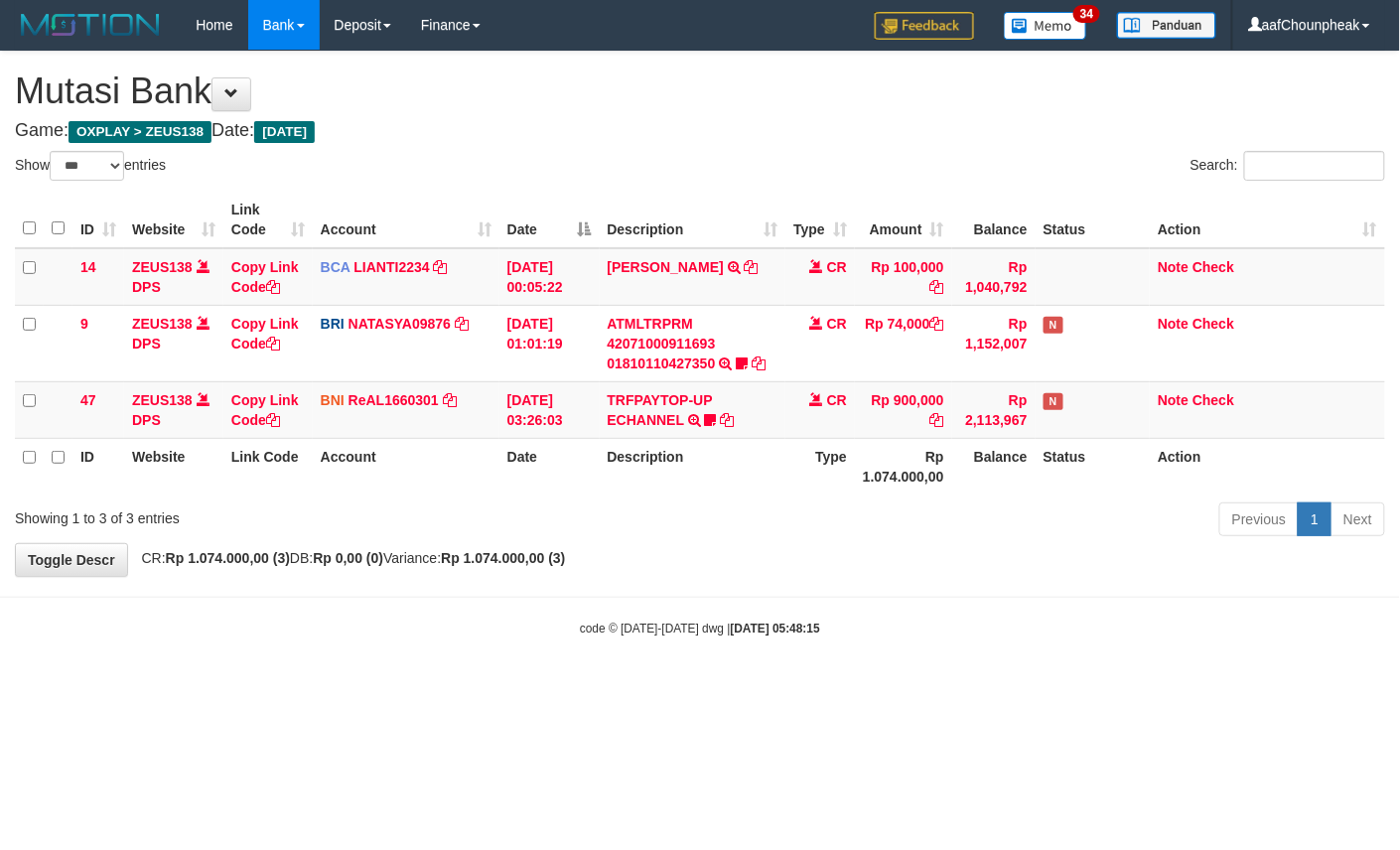click on "Toggle navigation
Home
Bank
Account List
Mutasi Bank
Search
Note Mutasi
Deposit
DPS List
History
Finance
Financial Data
aafChounpheak
My Profile
Log Out
34" at bounding box center (700, 344) 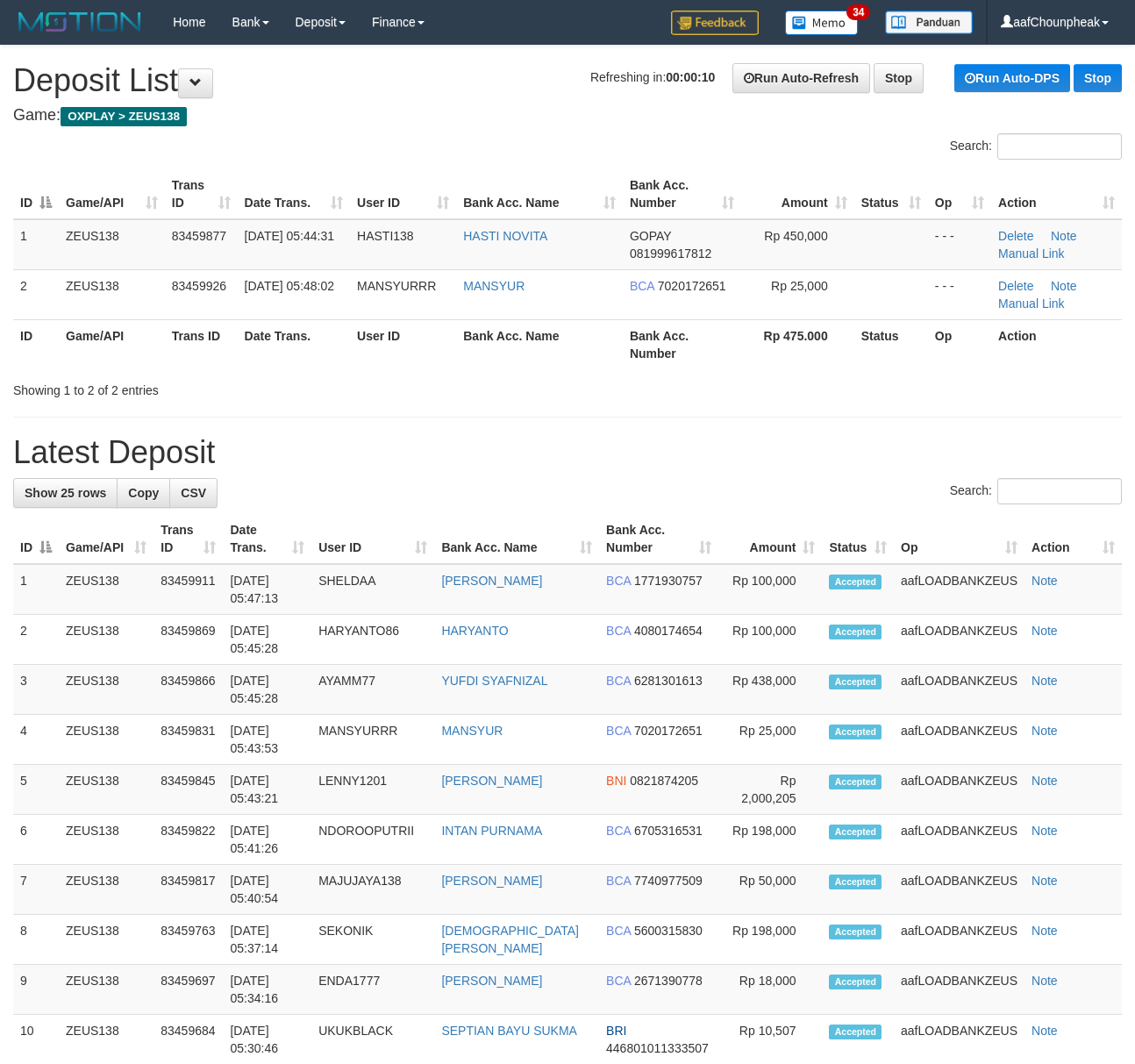 scroll, scrollTop: 0, scrollLeft: 0, axis: both 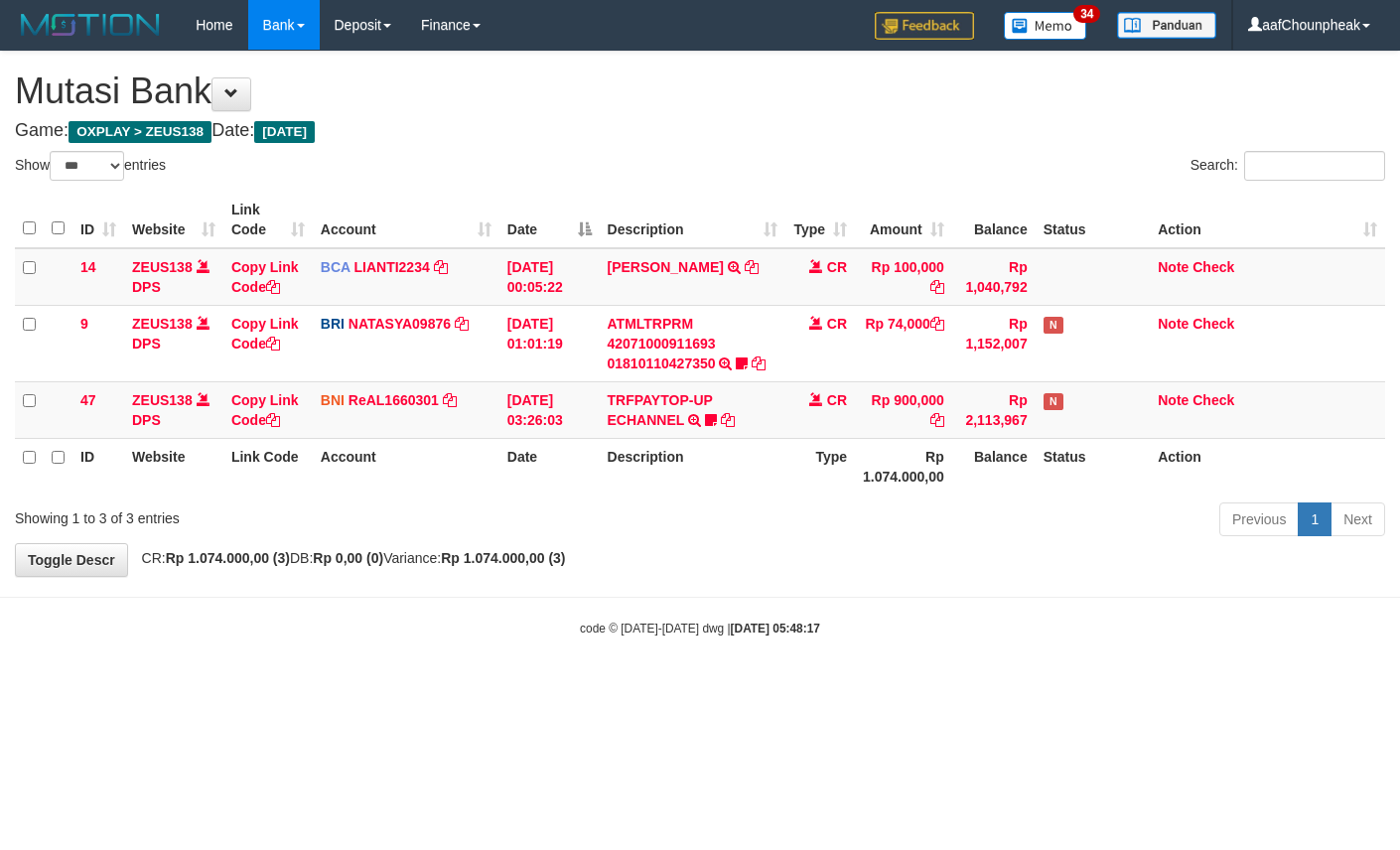 select on "***" 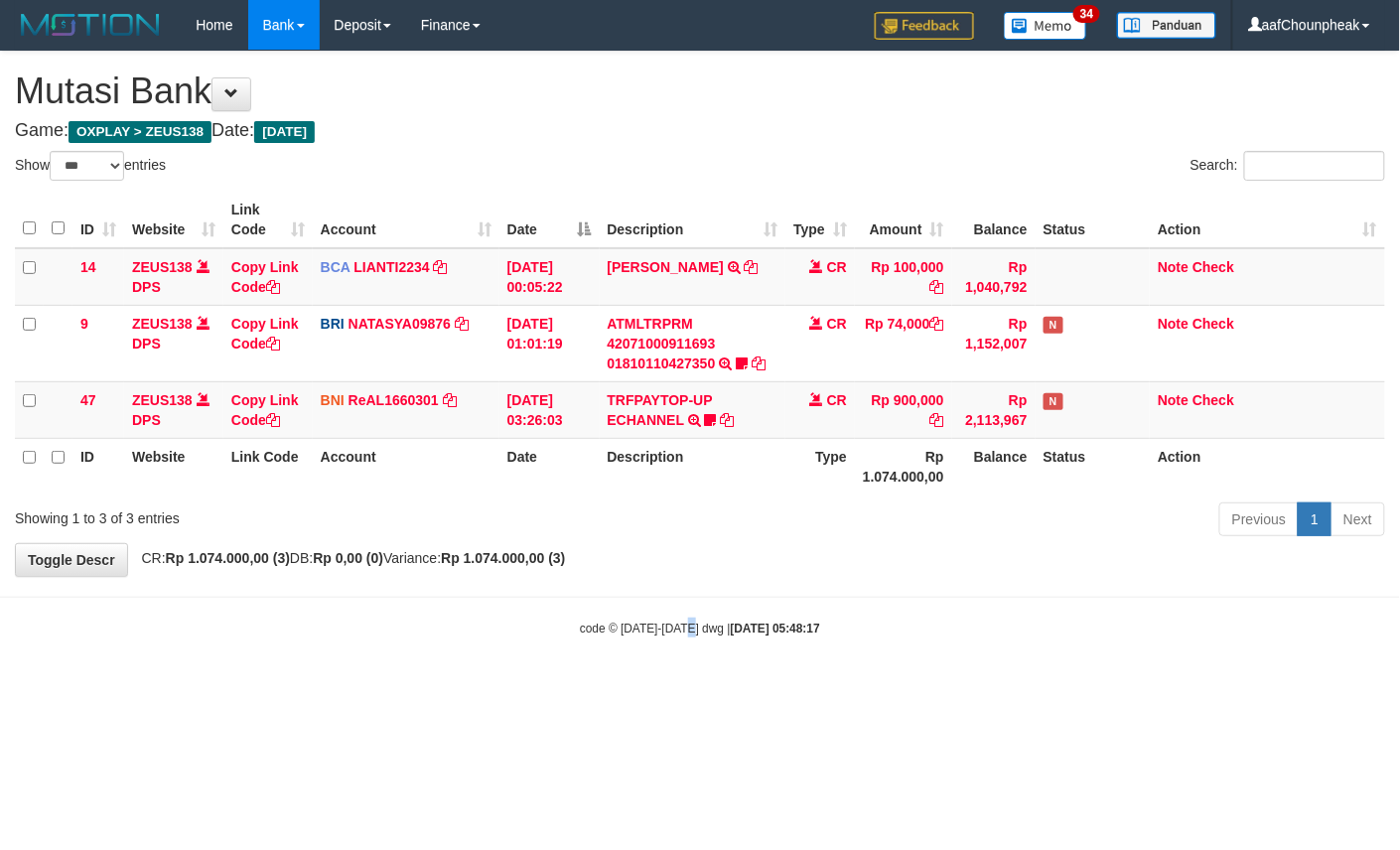 click on "Toggle navigation
Home
Bank
Account List
Mutasi Bank
Search
Note Mutasi
Deposit
DPS List
History
Finance
Financial Data
aafChounpheak
My Profile
Log Out
34" at bounding box center (700, 344) 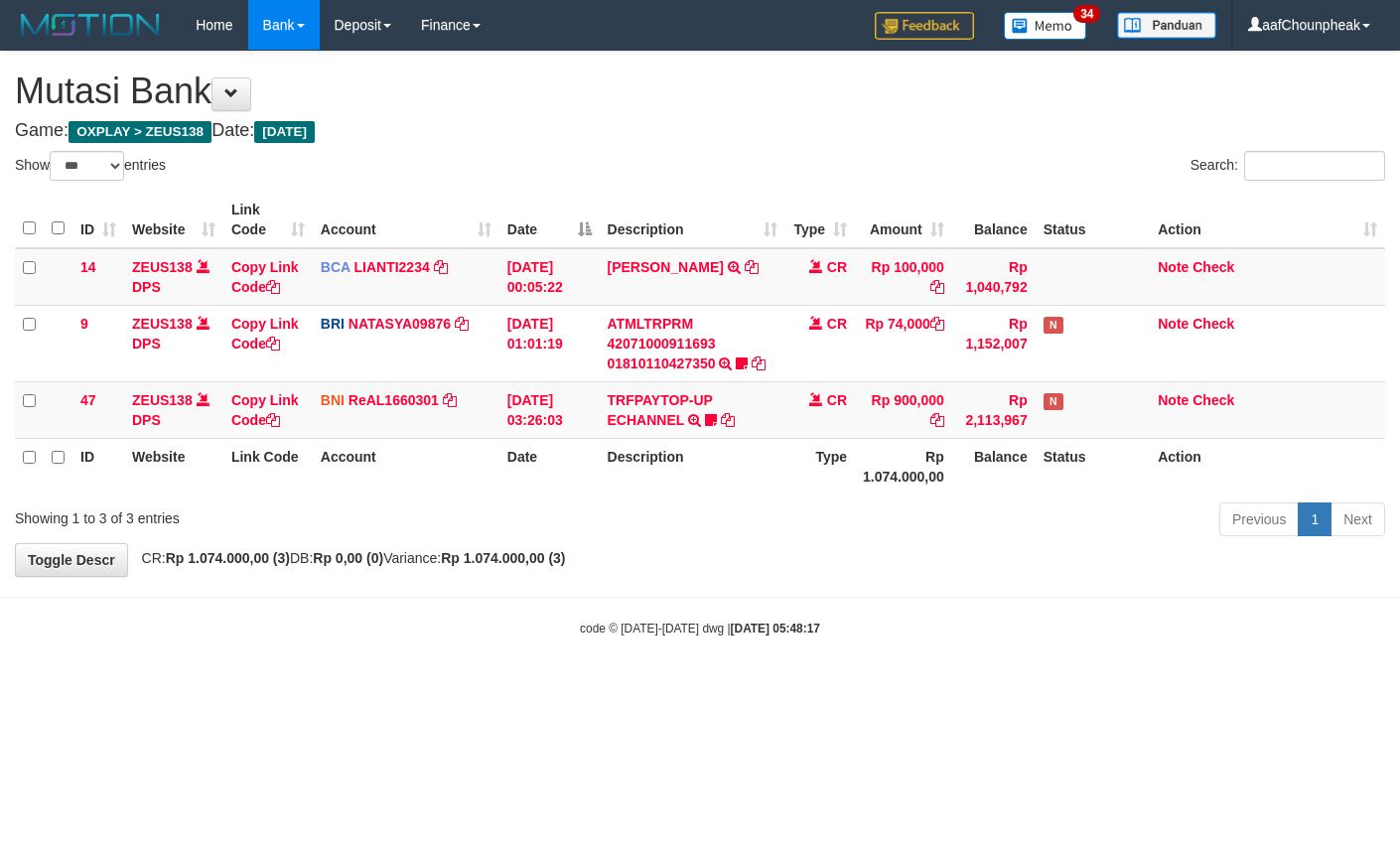 select on "***" 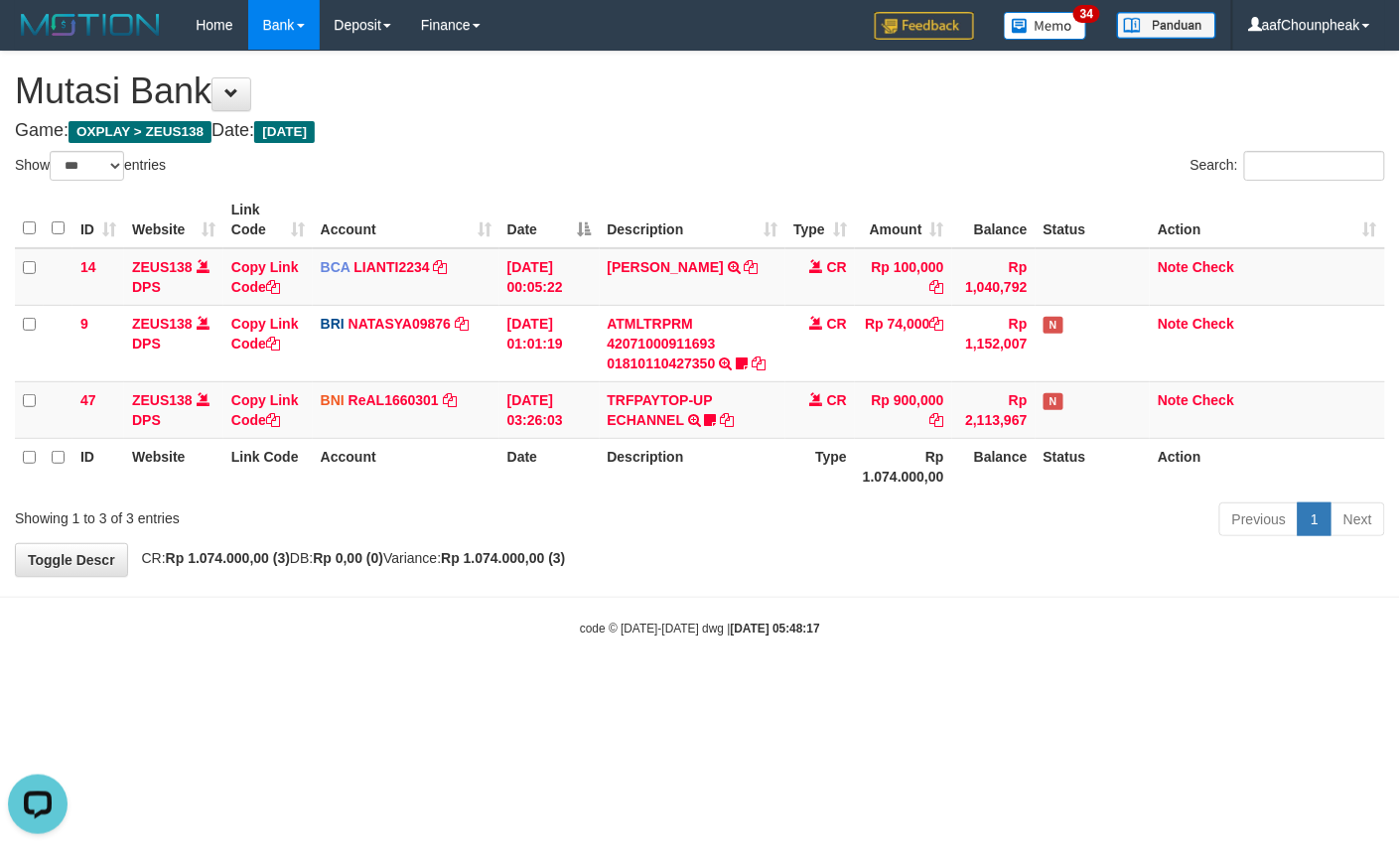 scroll, scrollTop: 0, scrollLeft: 0, axis: both 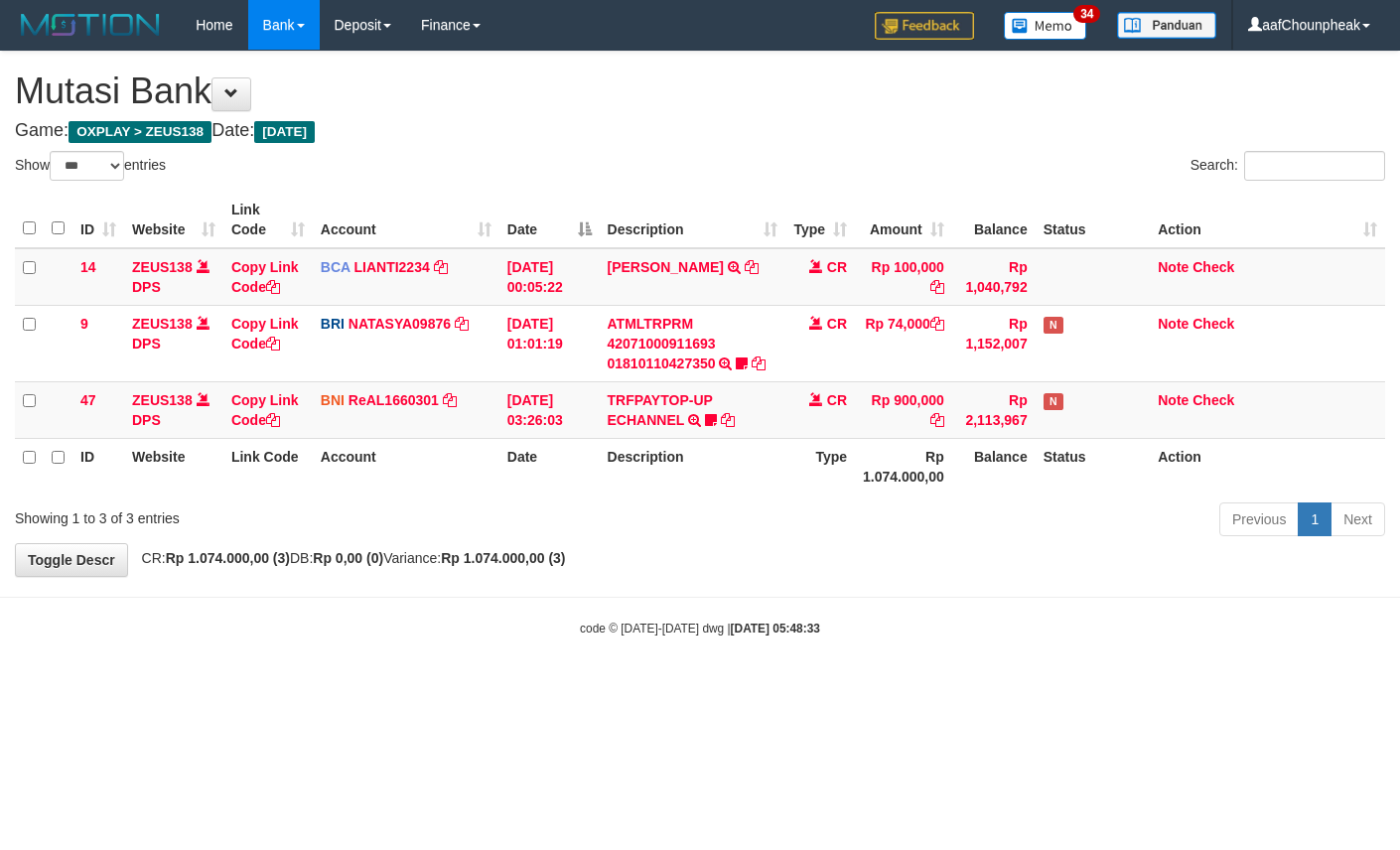 select on "***" 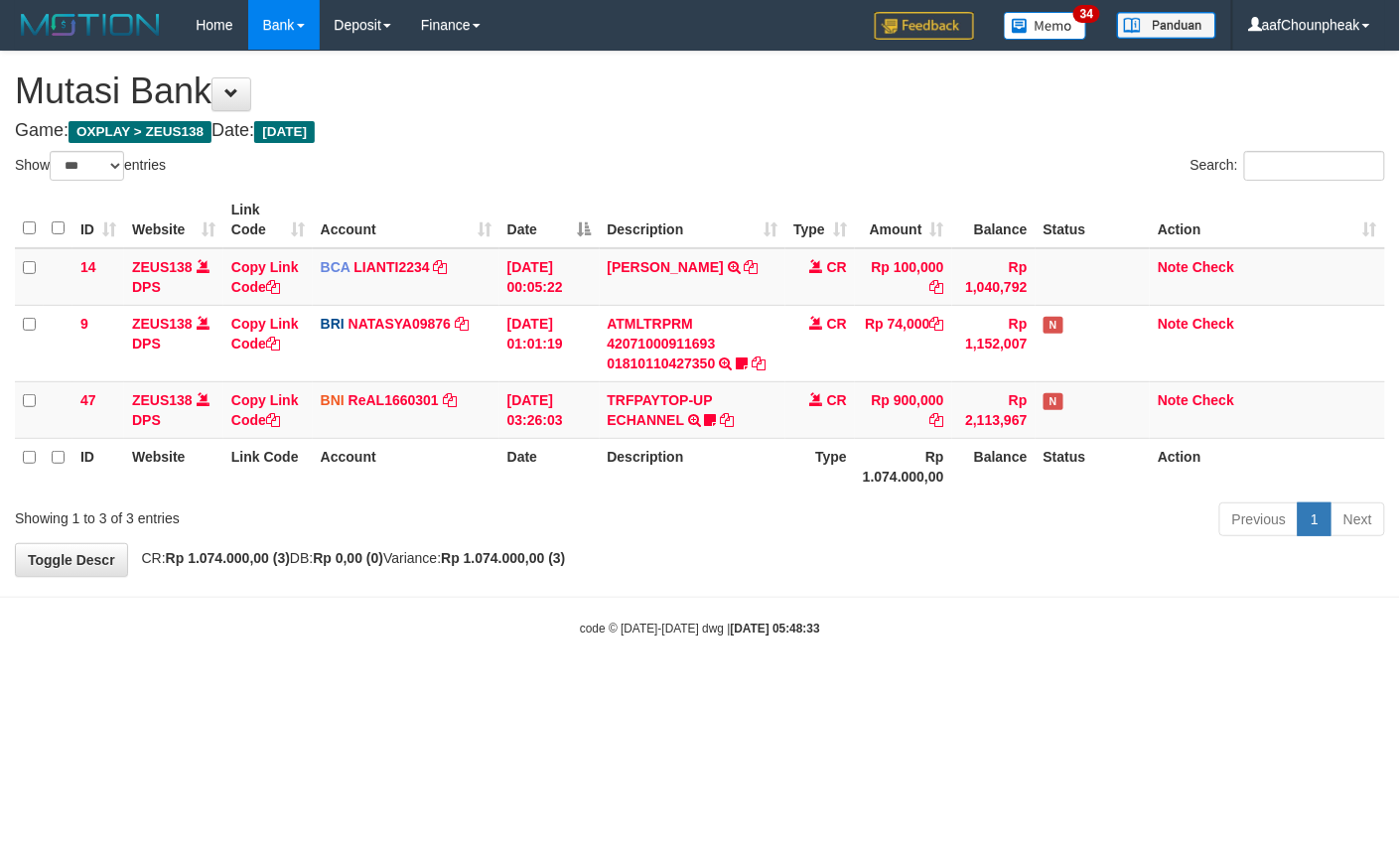 click on "Toggle navigation
Home
Bank
Account List
Mutasi Bank
Search
Note Mutasi
Deposit
DPS List
History
Finance
Financial Data
aafChounpheak
My Profile
Log Out
34" at bounding box center (700, 344) 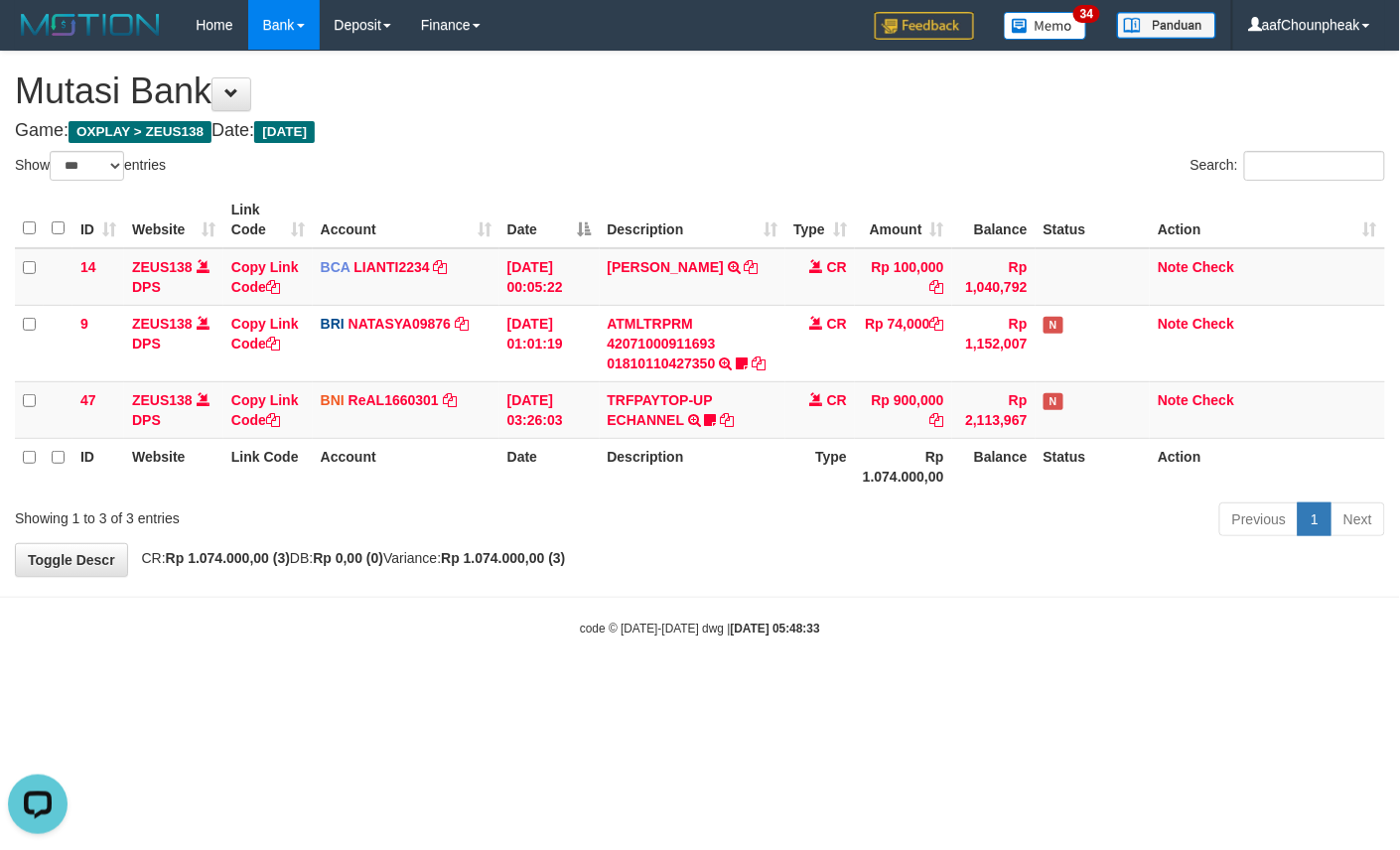 scroll, scrollTop: 0, scrollLeft: 0, axis: both 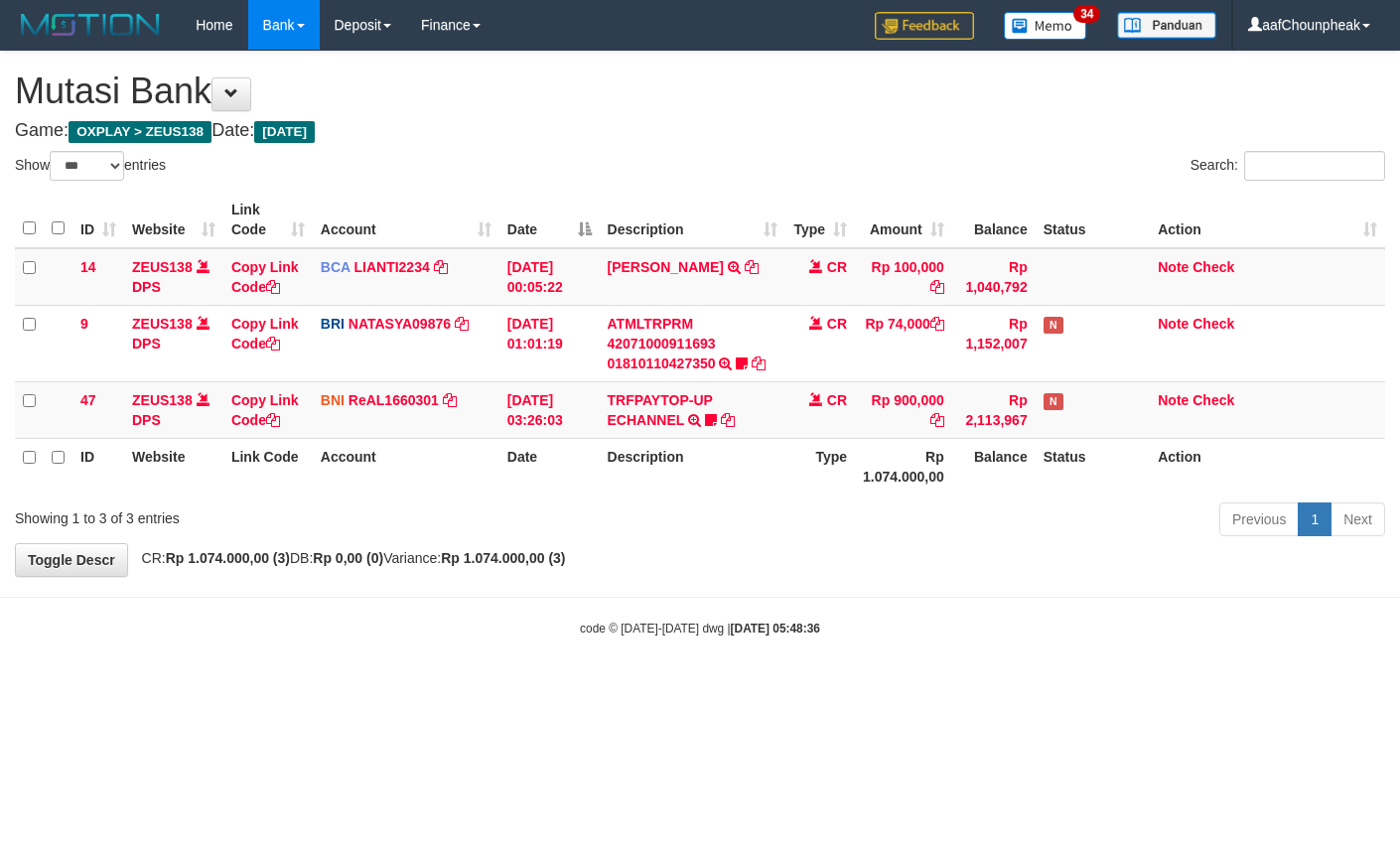 select on "***" 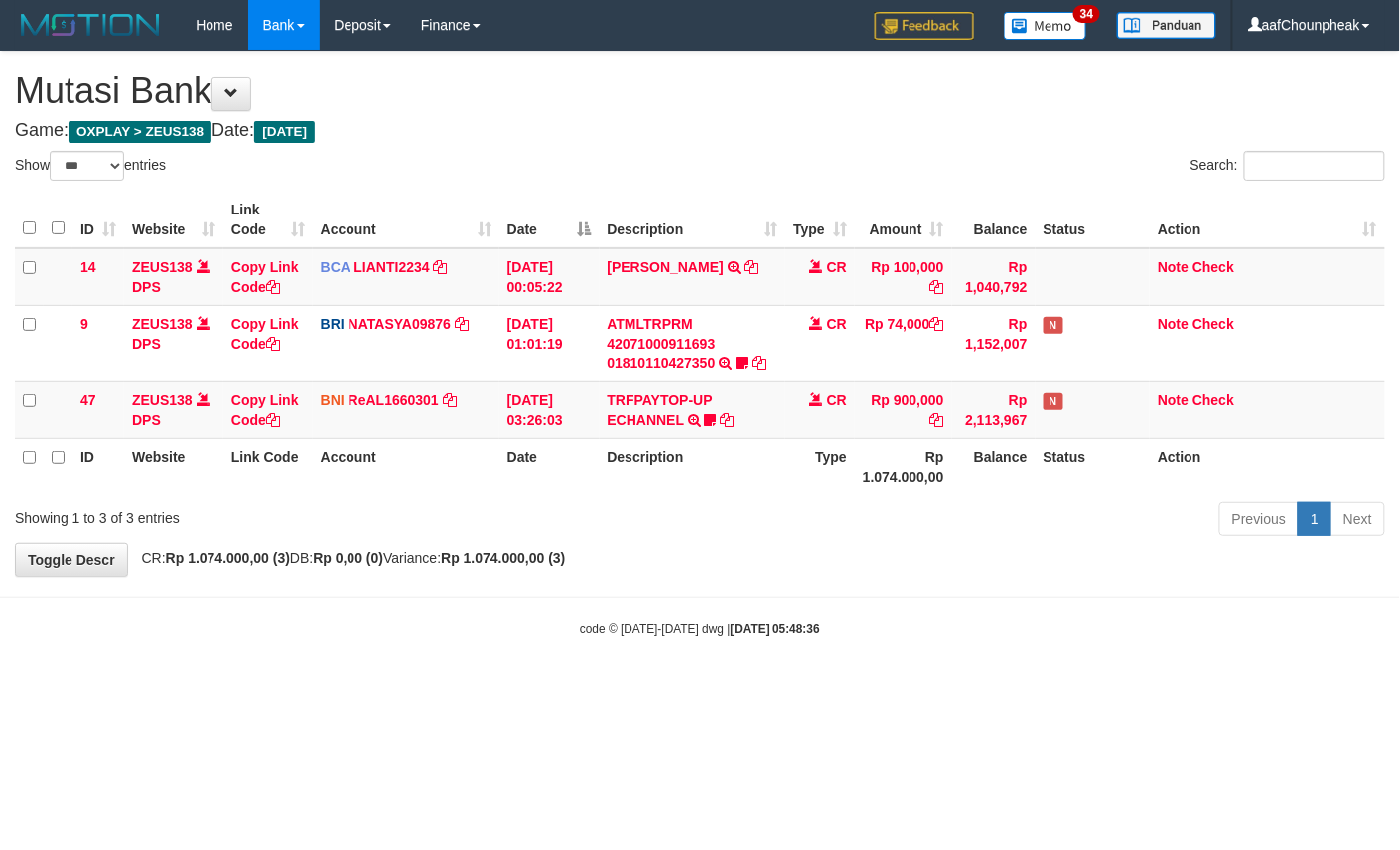 drag, startPoint x: 513, startPoint y: 659, endPoint x: 522, endPoint y: 664, distance: 10.29563 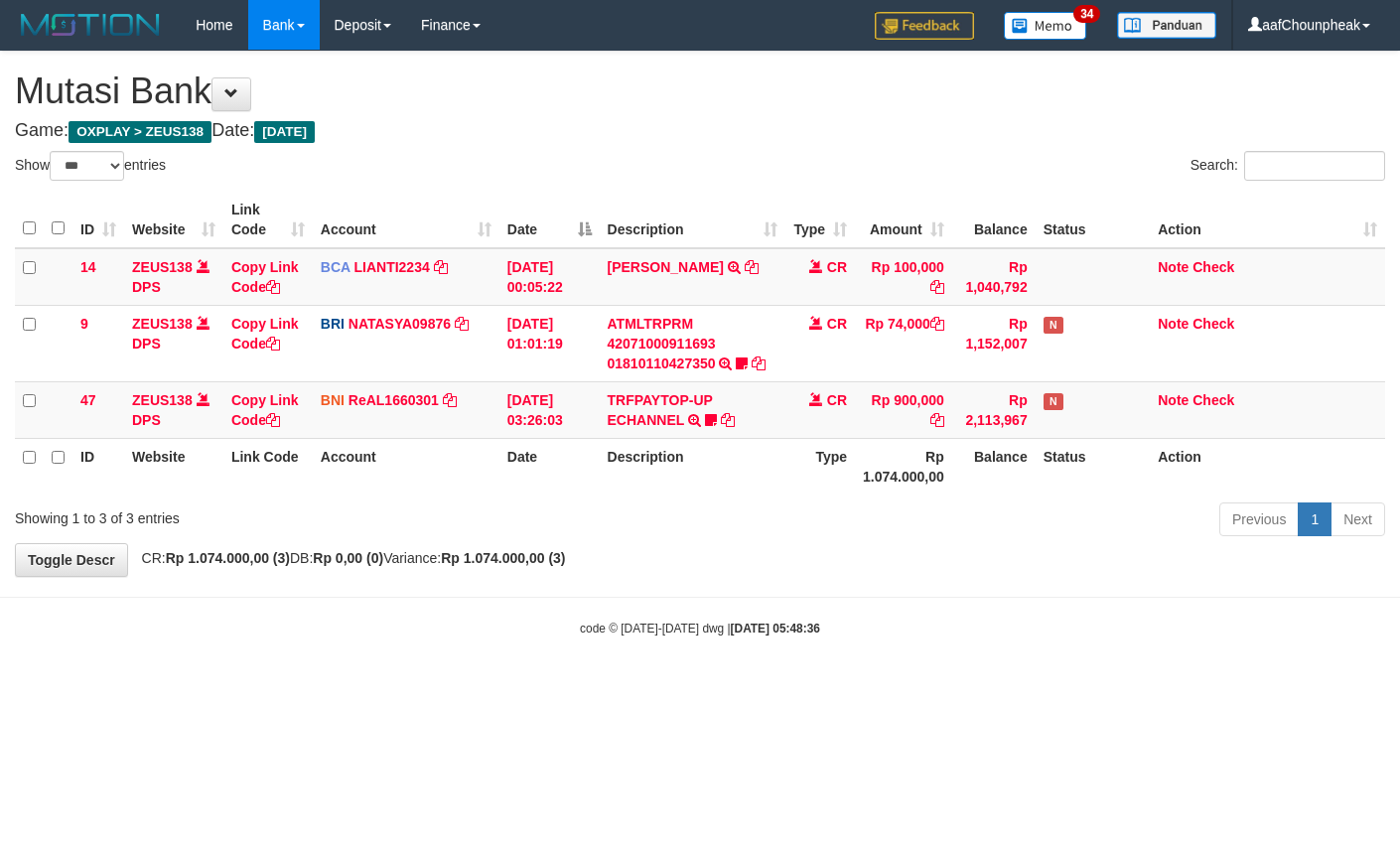 select on "***" 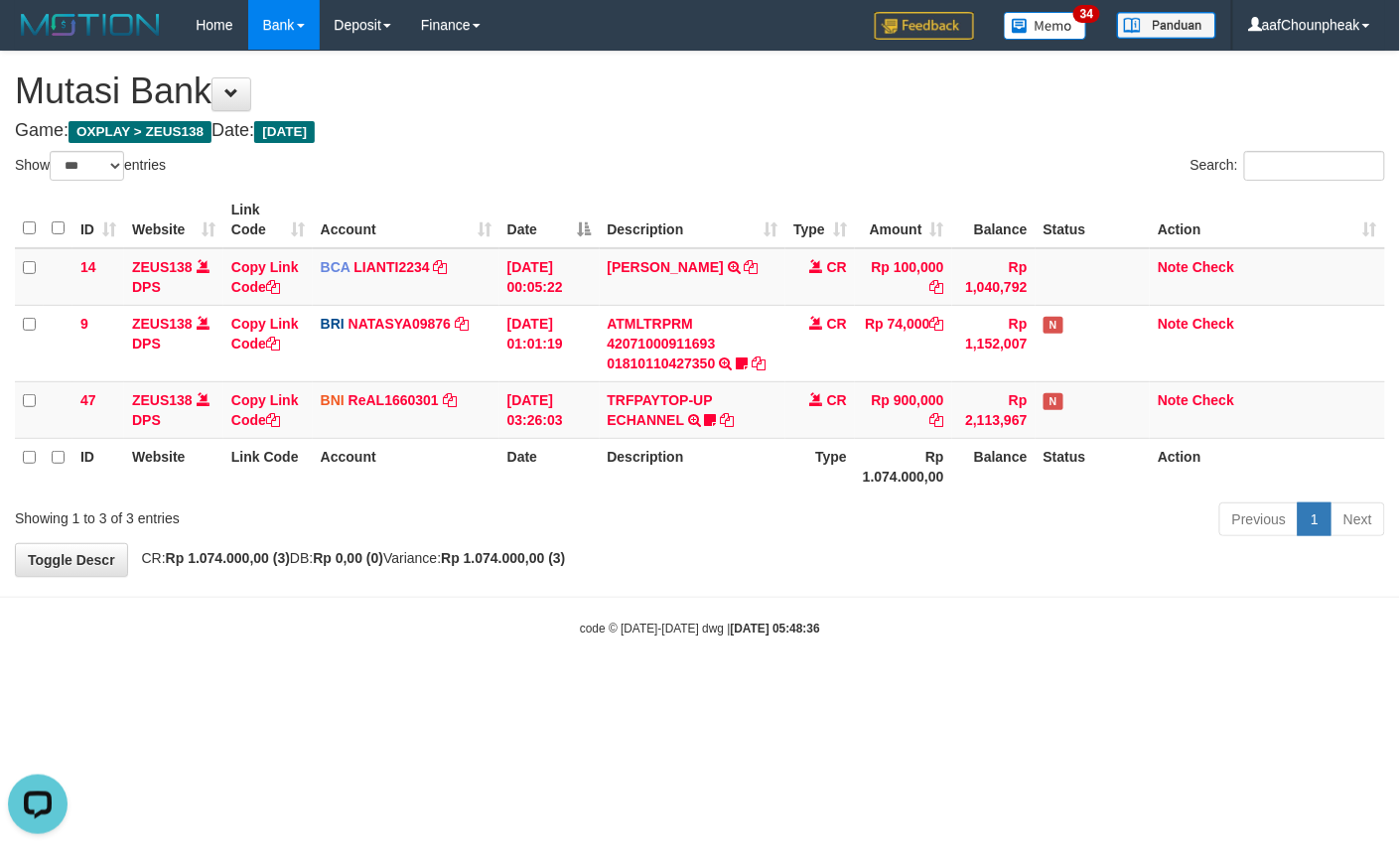scroll, scrollTop: 0, scrollLeft: 0, axis: both 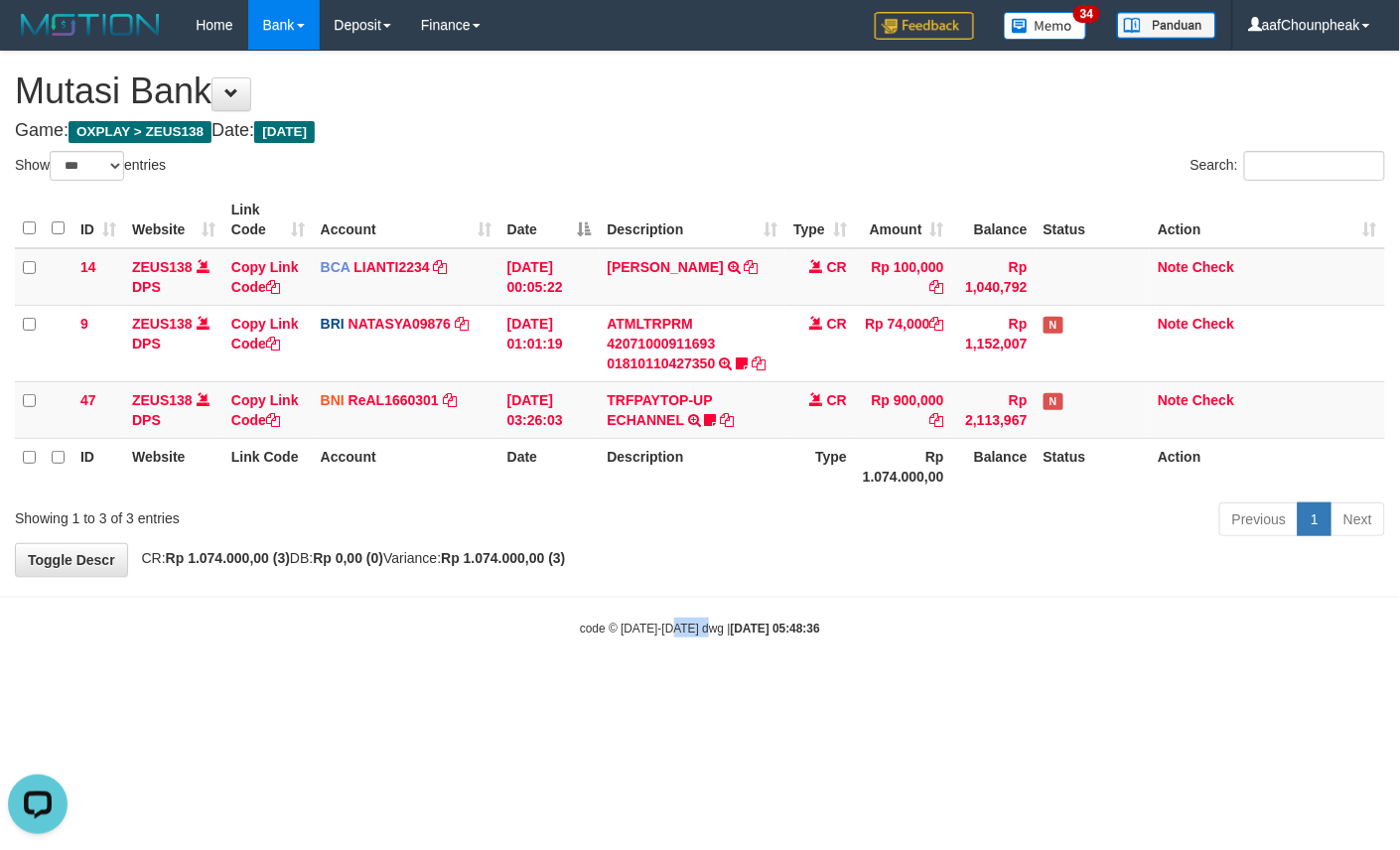 drag, startPoint x: 708, startPoint y: 645, endPoint x: 676, endPoint y: 661, distance: 35.77709 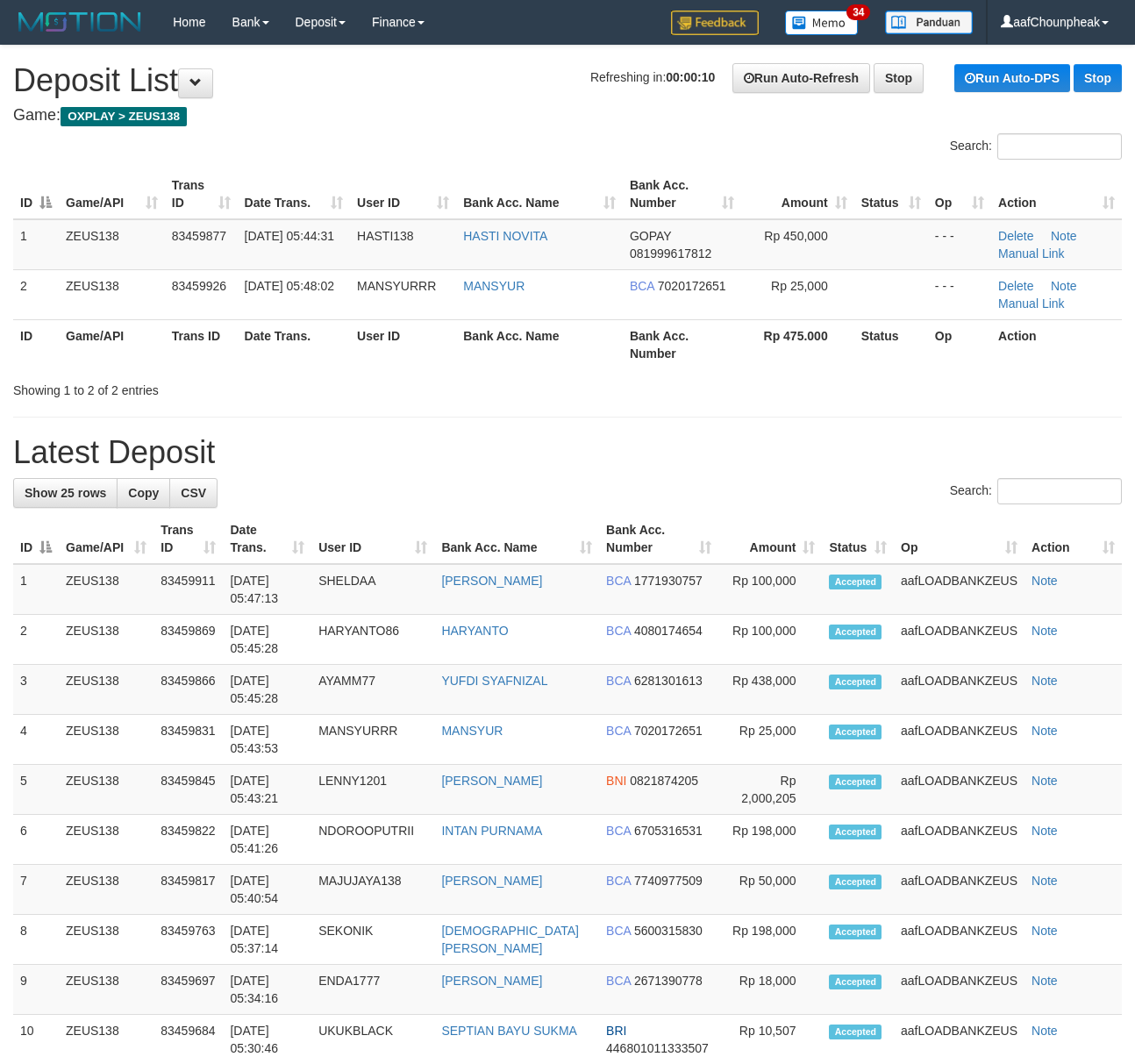 scroll, scrollTop: 0, scrollLeft: 0, axis: both 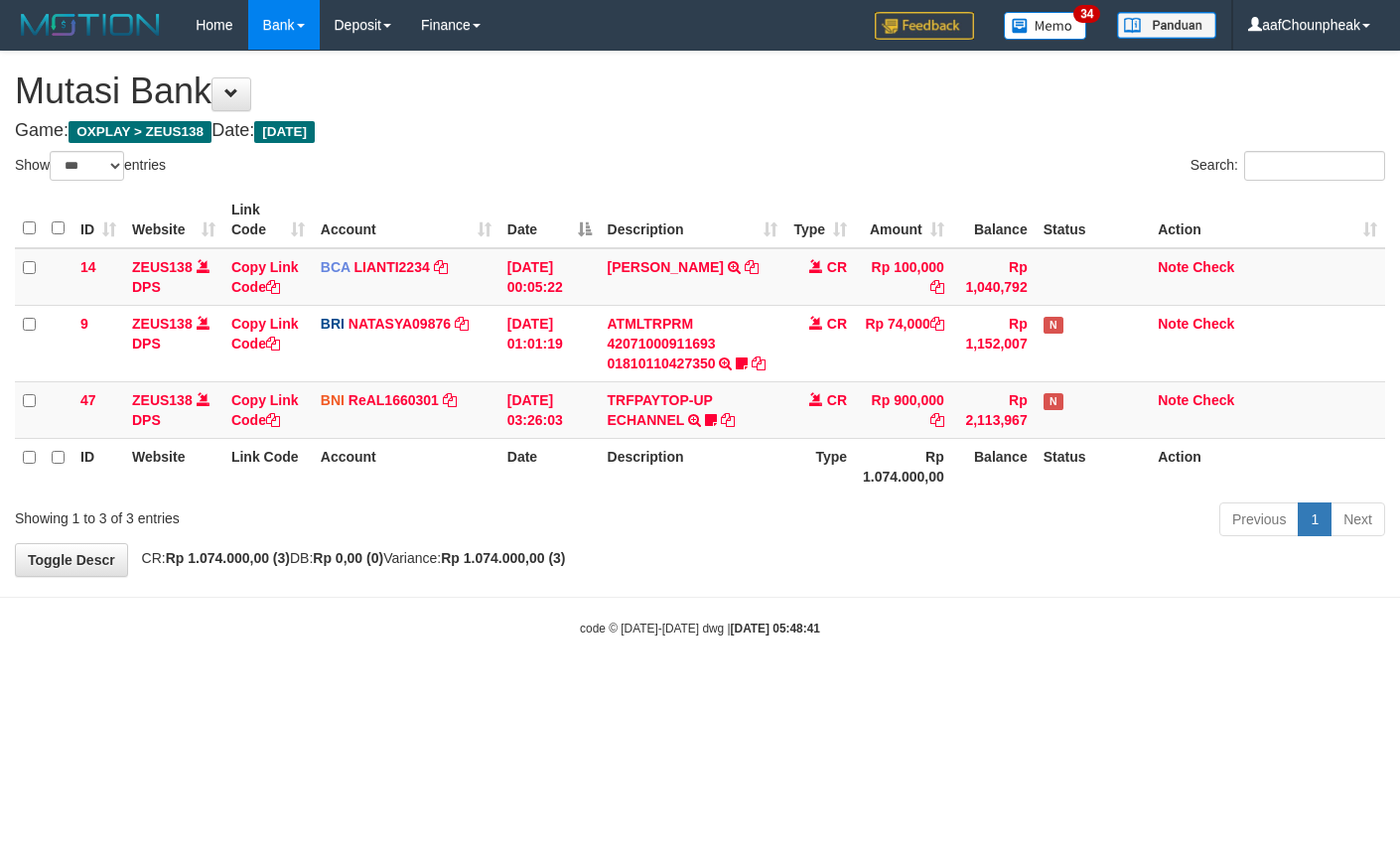 select on "***" 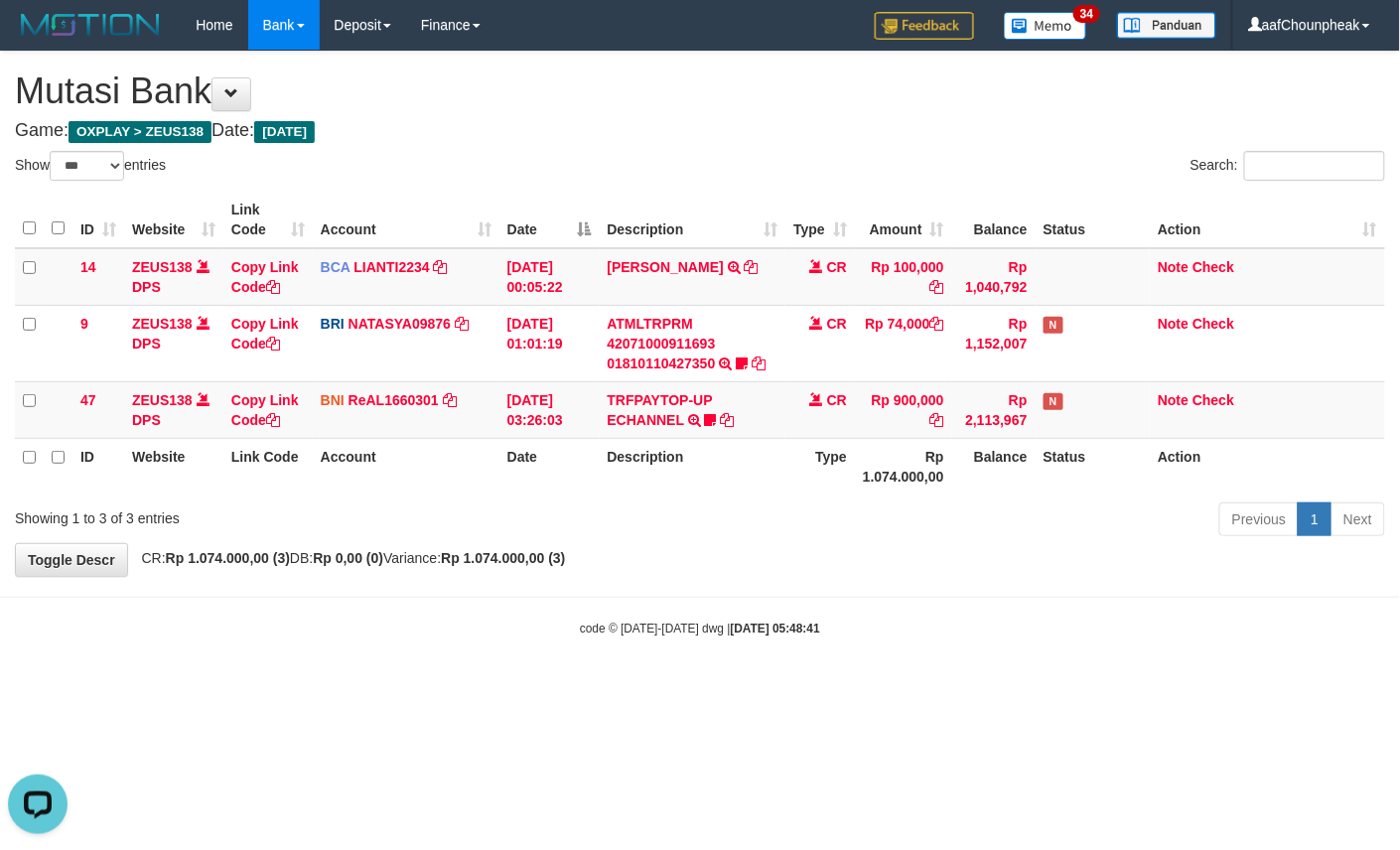 scroll, scrollTop: 0, scrollLeft: 0, axis: both 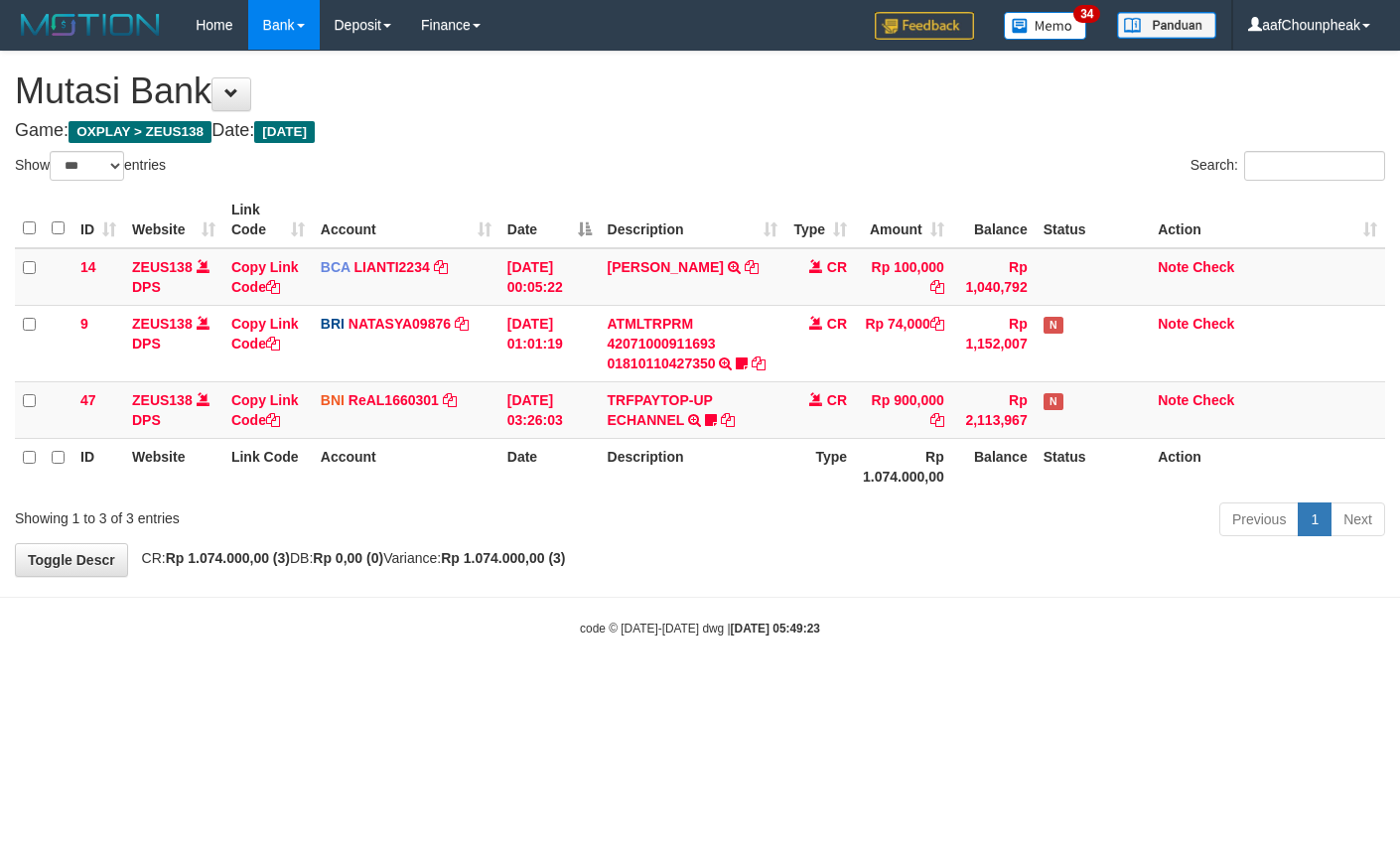select on "***" 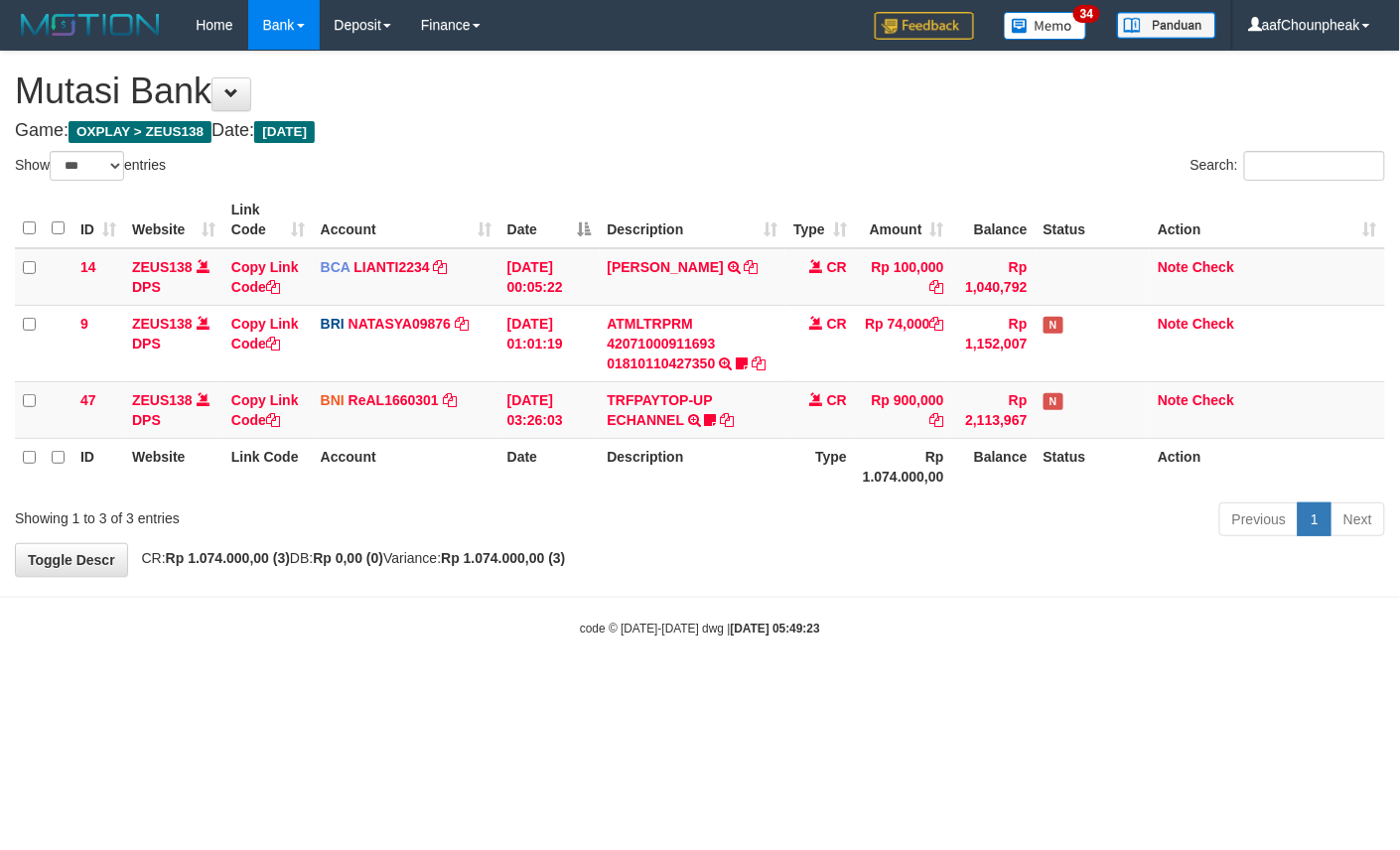 click on "Toggle navigation
Home
Bank
Account List
Mutasi Bank
Search
Note Mutasi
Deposit
DPS List
History
Finance
Financial Data
aafChounpheak
My Profile
Log Out
34" at bounding box center (700, 344) 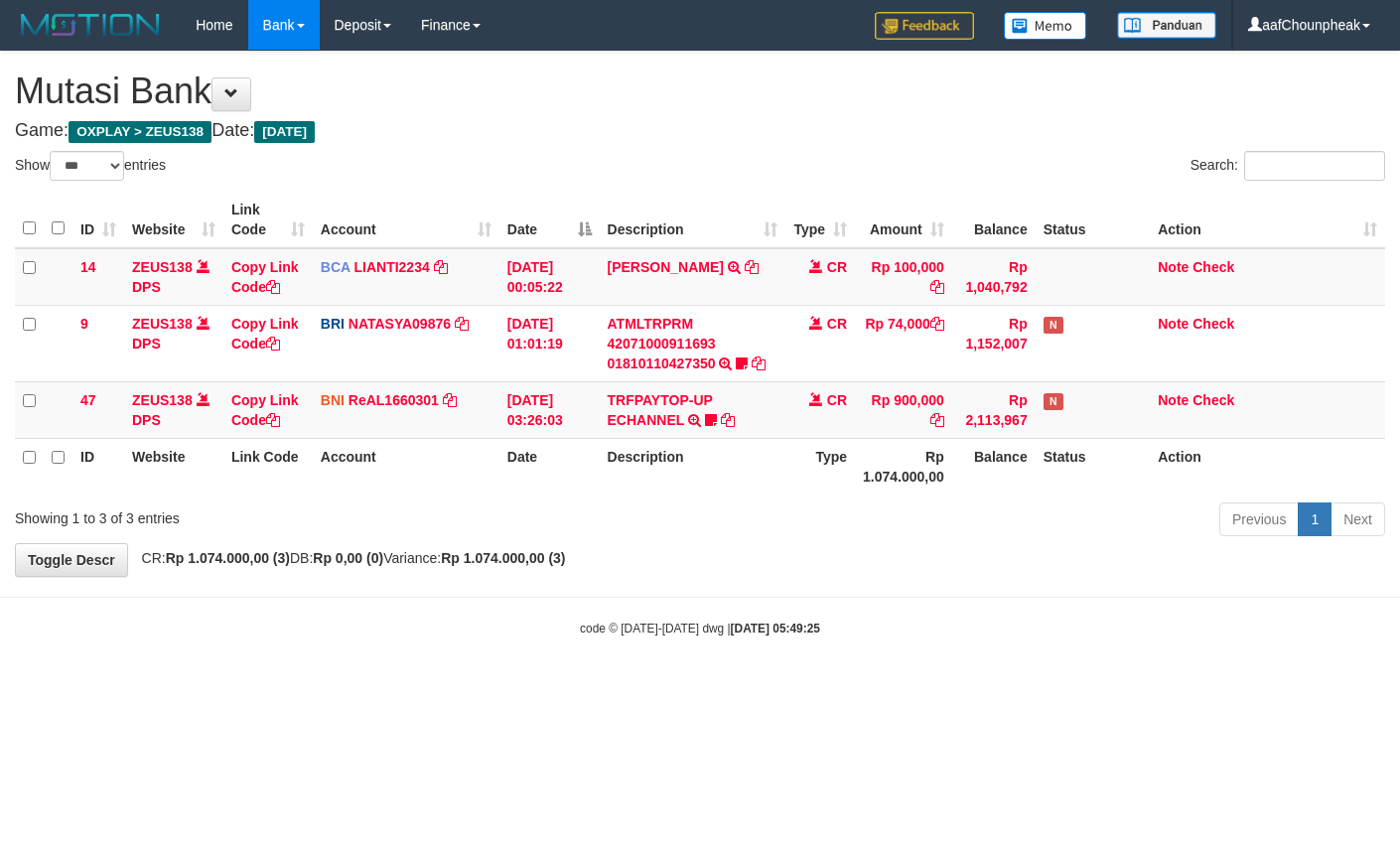 select on "***" 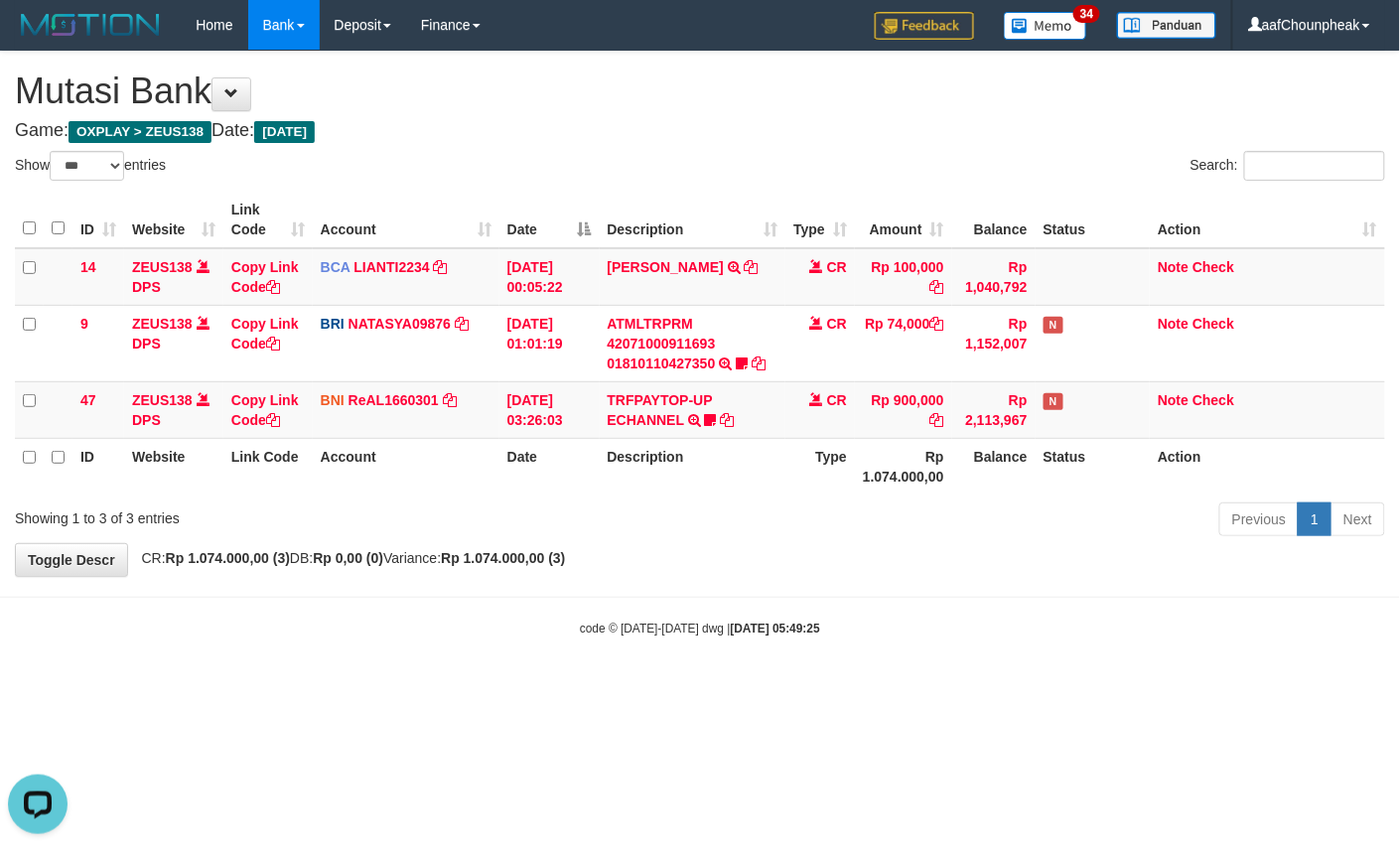 scroll, scrollTop: 0, scrollLeft: 0, axis: both 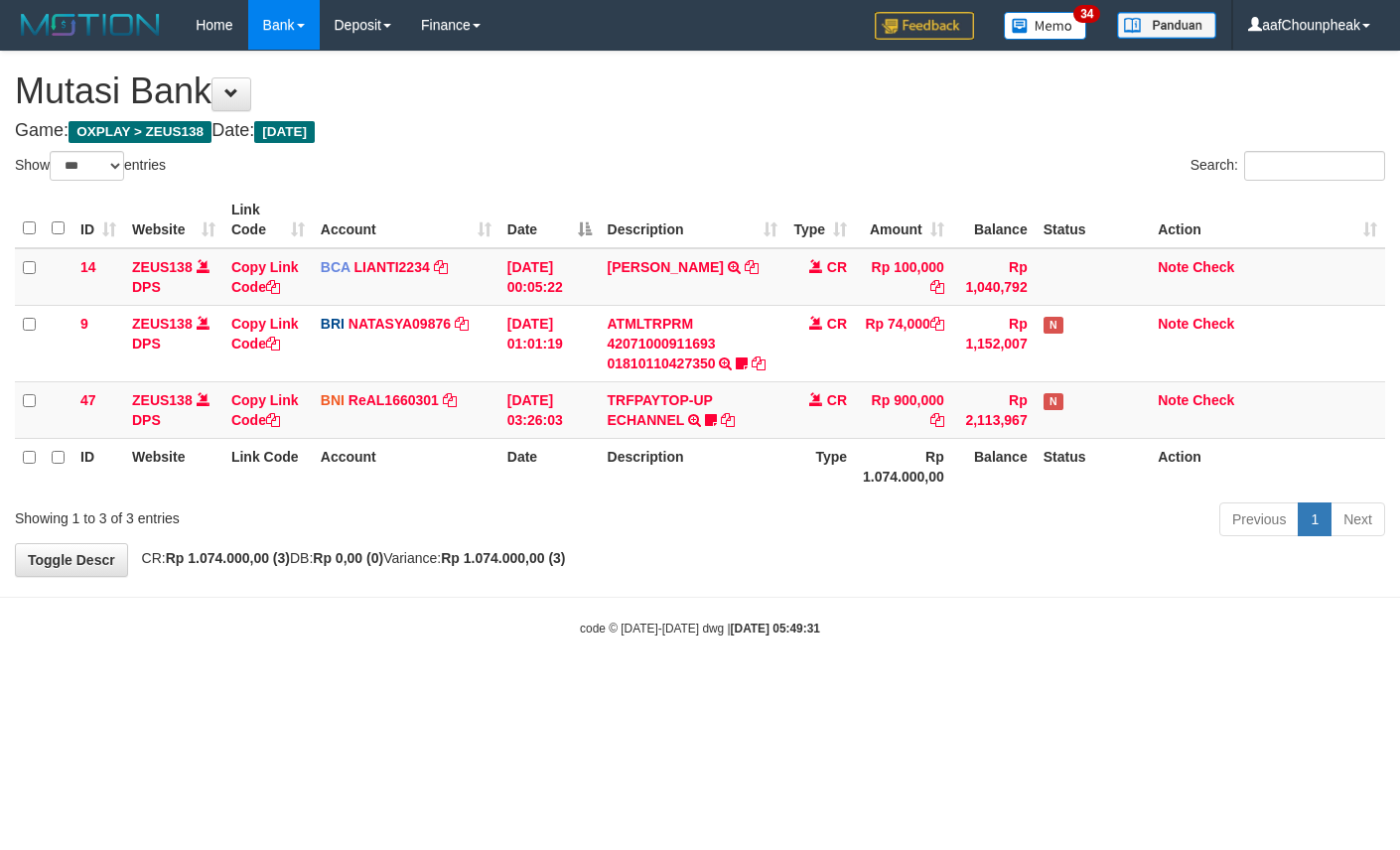 select on "***" 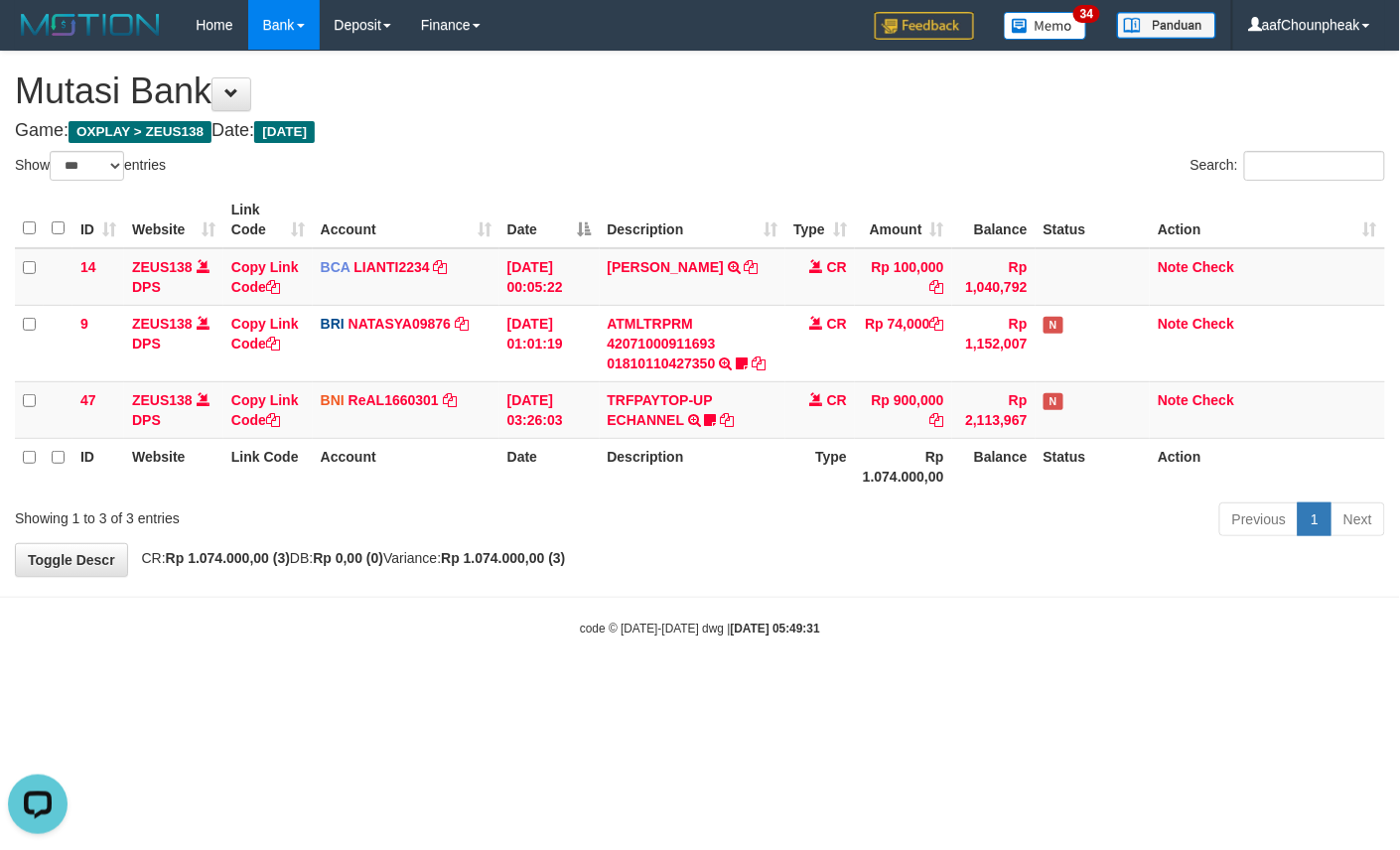 scroll, scrollTop: 0, scrollLeft: 0, axis: both 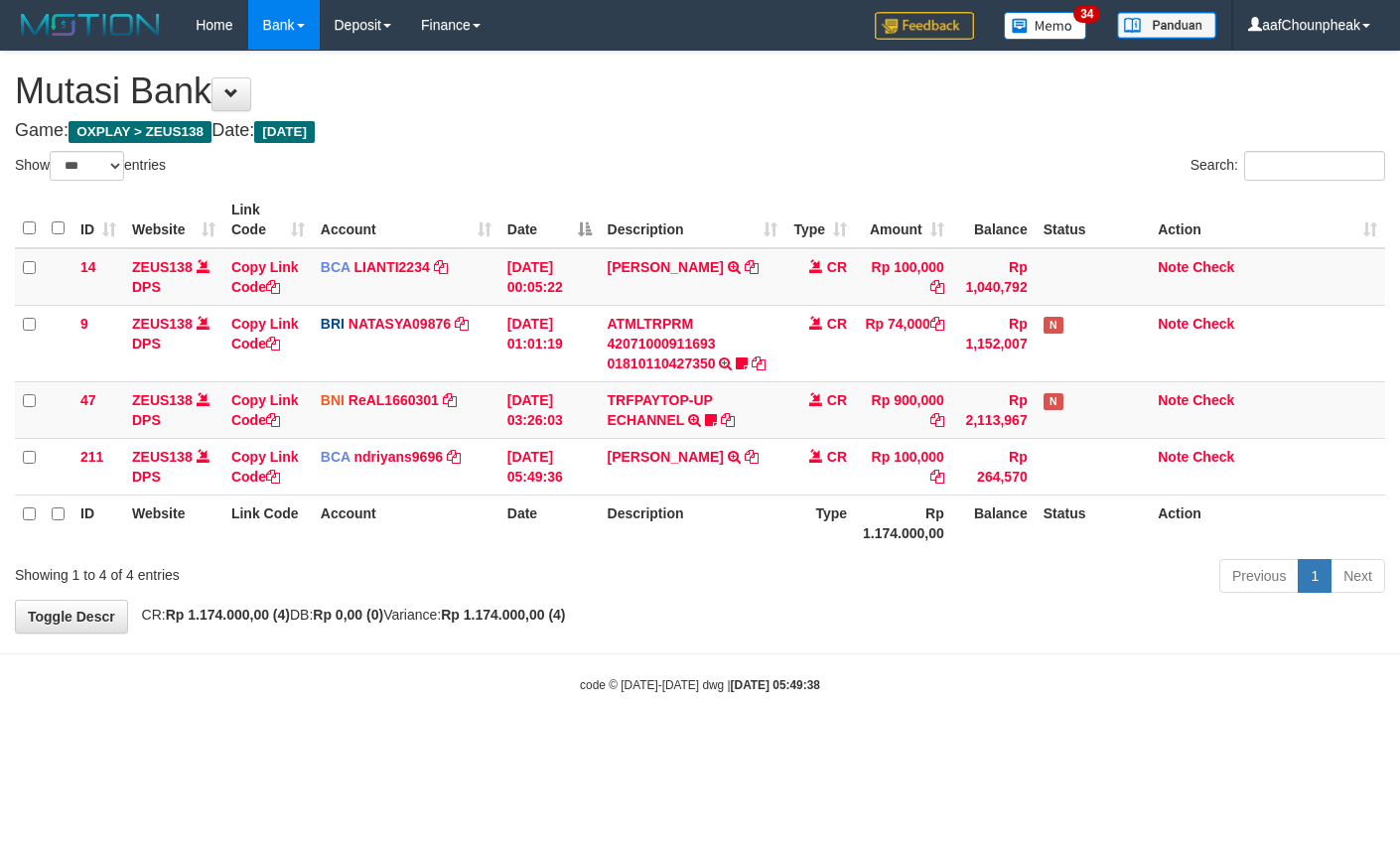 select on "***" 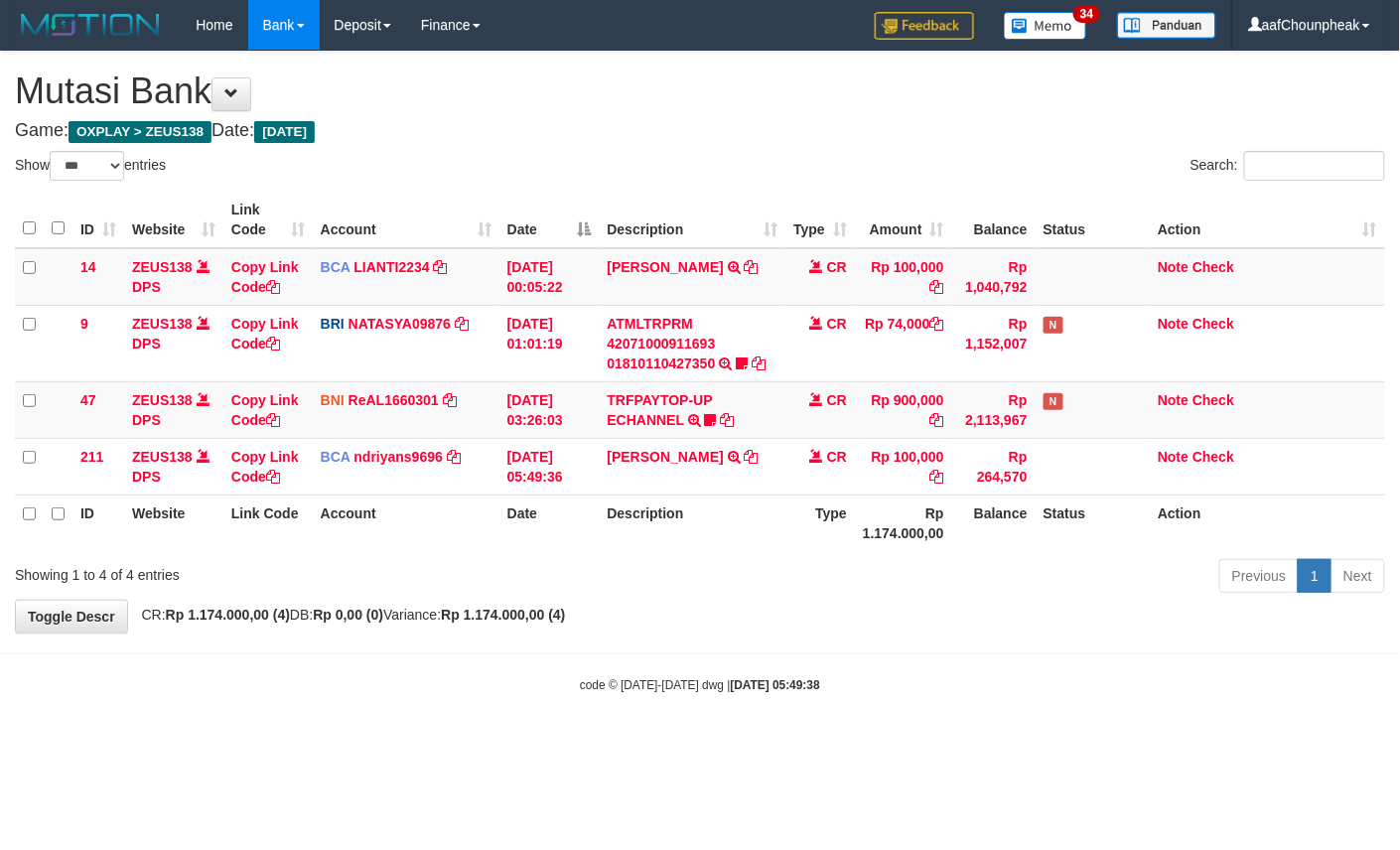 click on "Toggle navigation
Home
Bank
Account List
Mutasi Bank
Search
Note Mutasi
Deposit
DPS List
History
Finance
Financial Data
aafChounpheak
My Profile
Log Out
34" at bounding box center (700, 371) 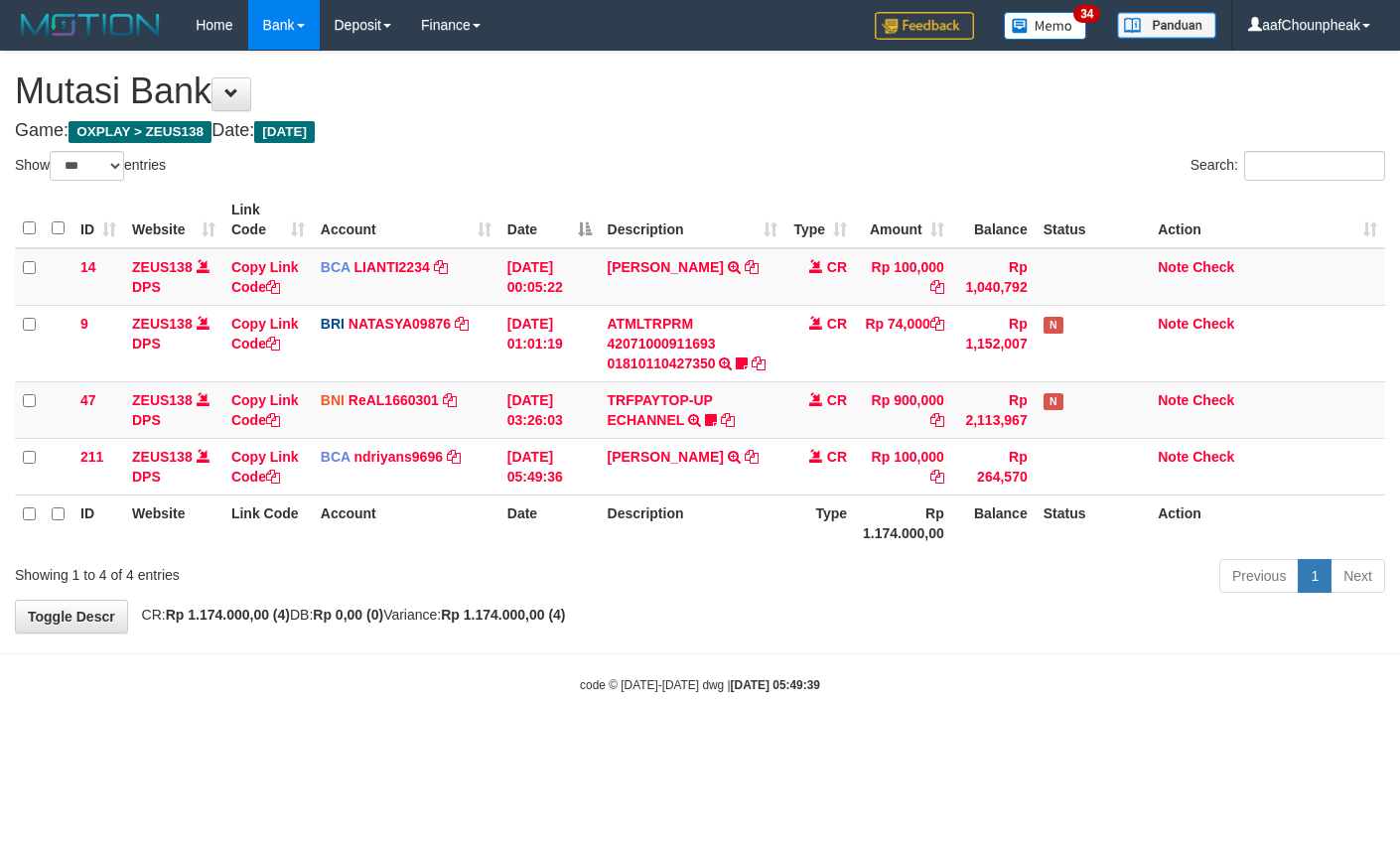 select on "***" 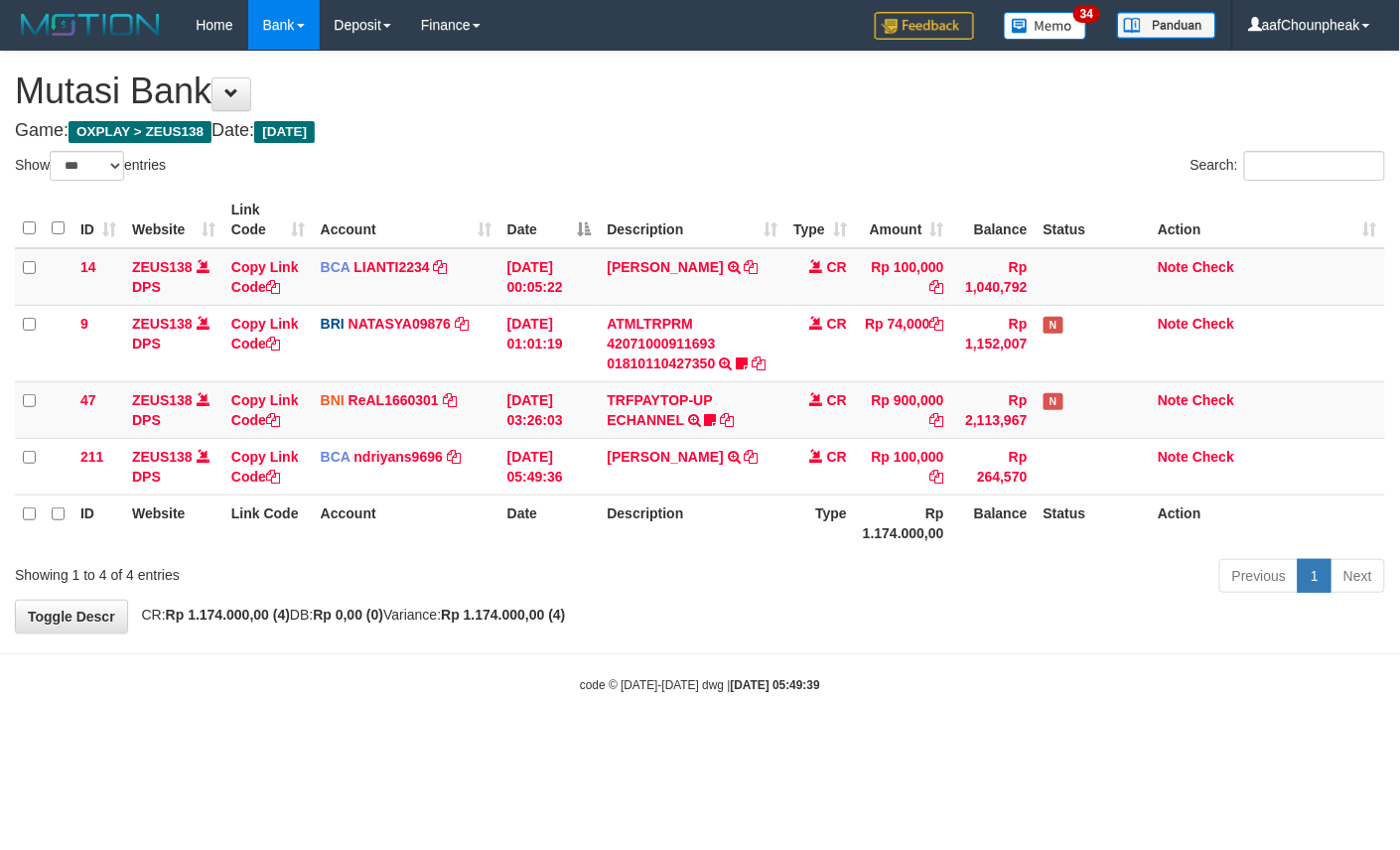 click on "Toggle navigation
Home
Bank
Account List
Mutasi Bank
Search
Note Mutasi
Deposit
DPS List
History
Finance
Financial Data
aafChounpheak
My Profile
Log Out
34" at bounding box center (700, 371) 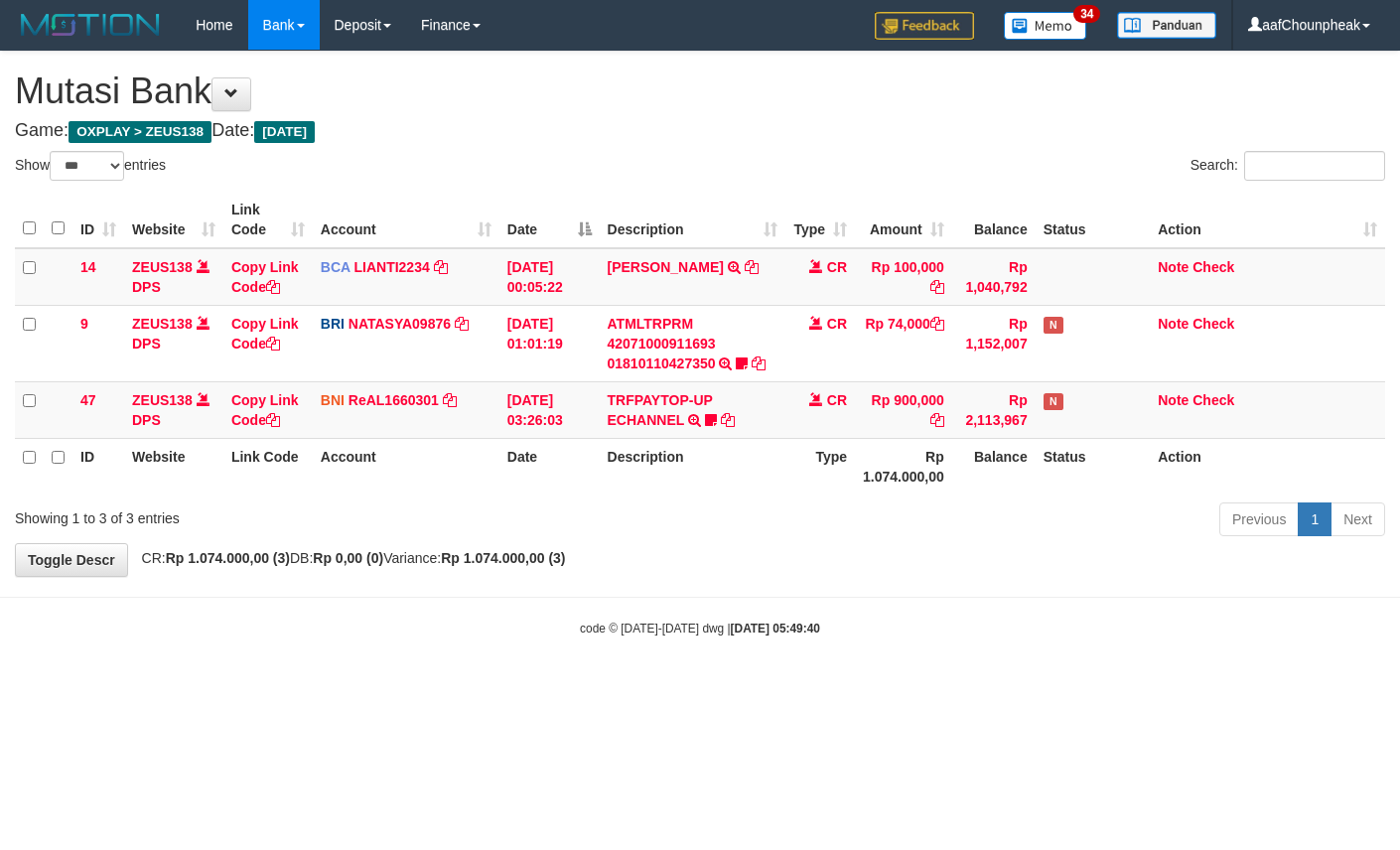 select on "***" 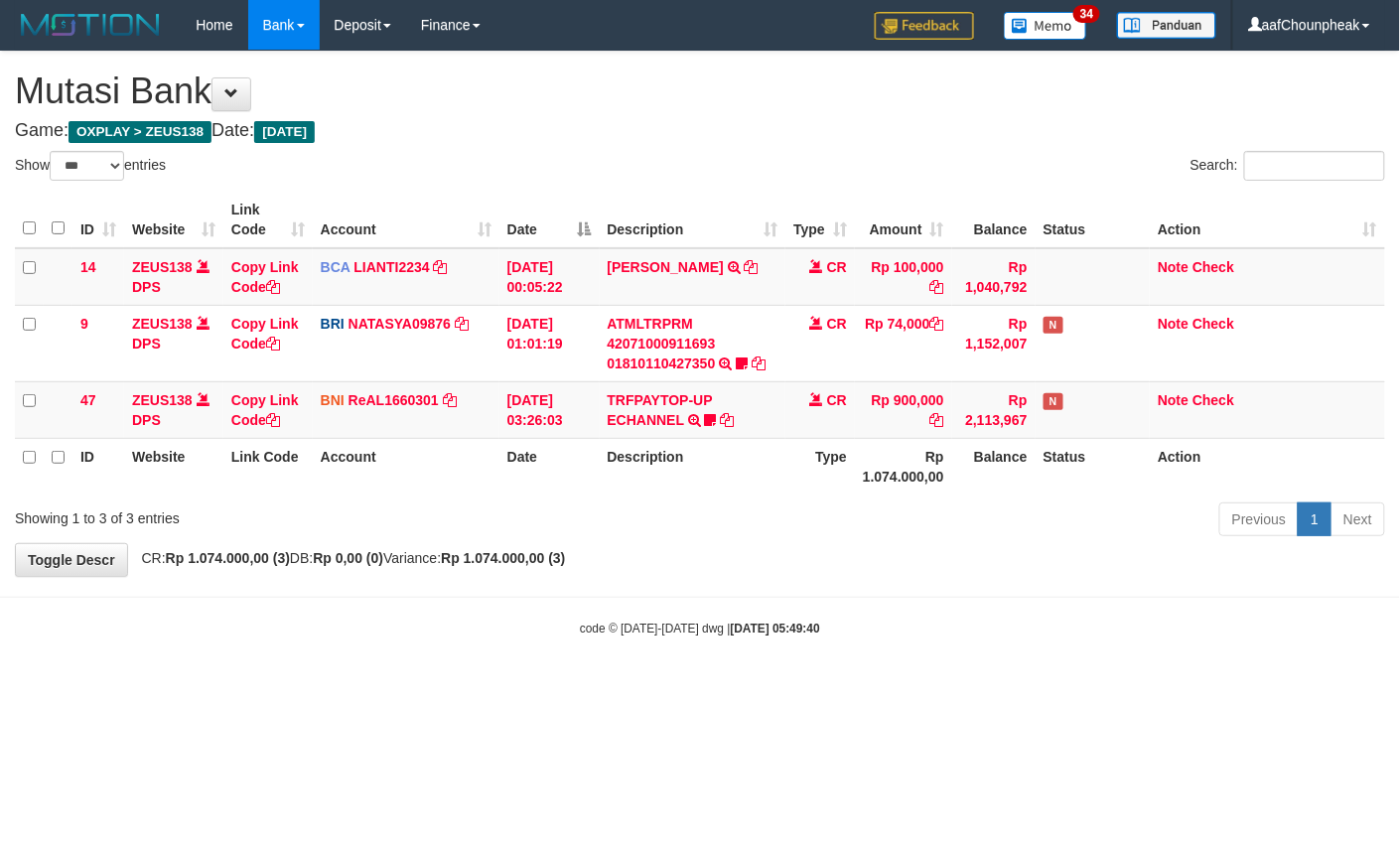 drag, startPoint x: 934, startPoint y: 671, endPoint x: 931, endPoint y: 685, distance: 14.3178211 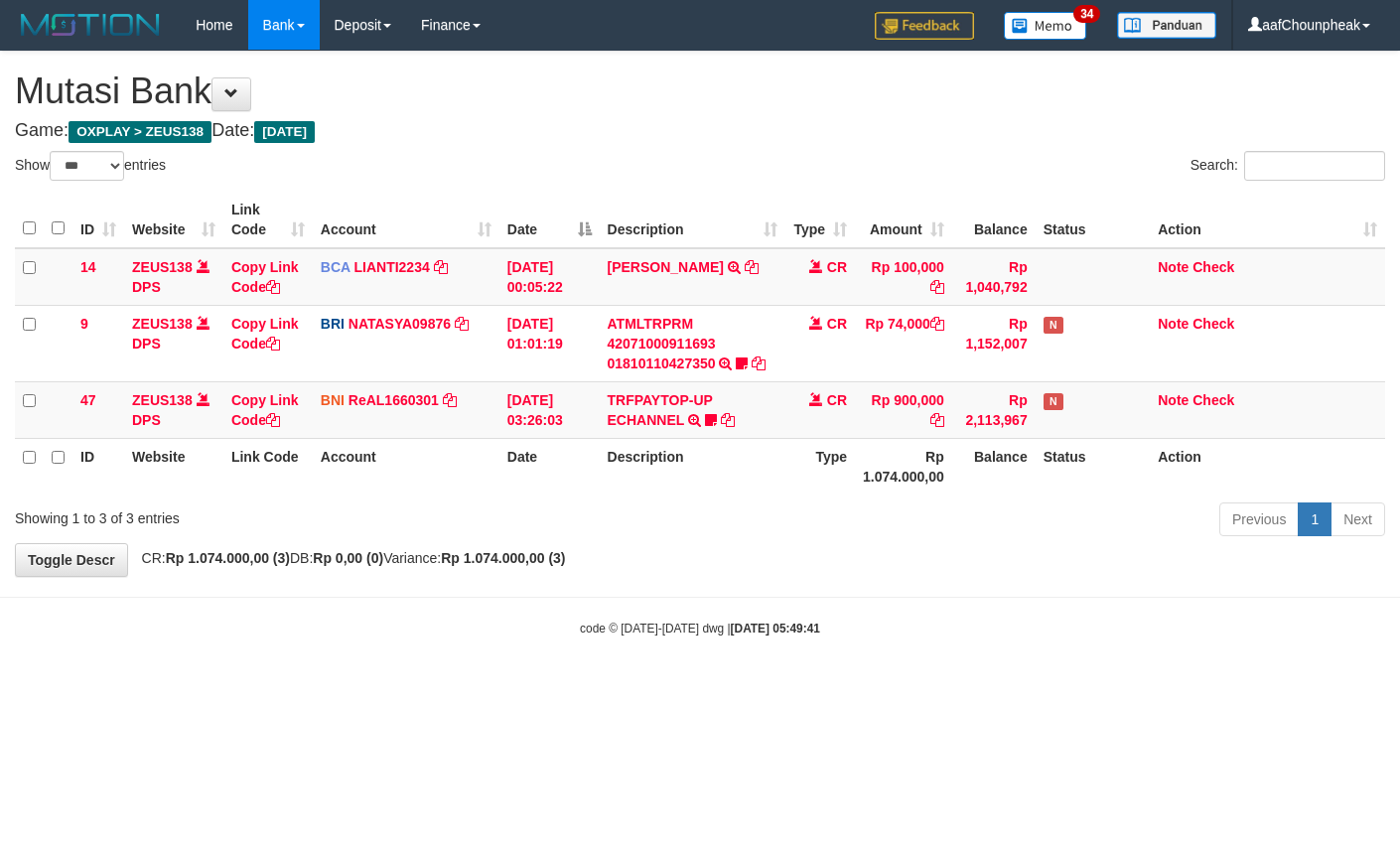 select on "***" 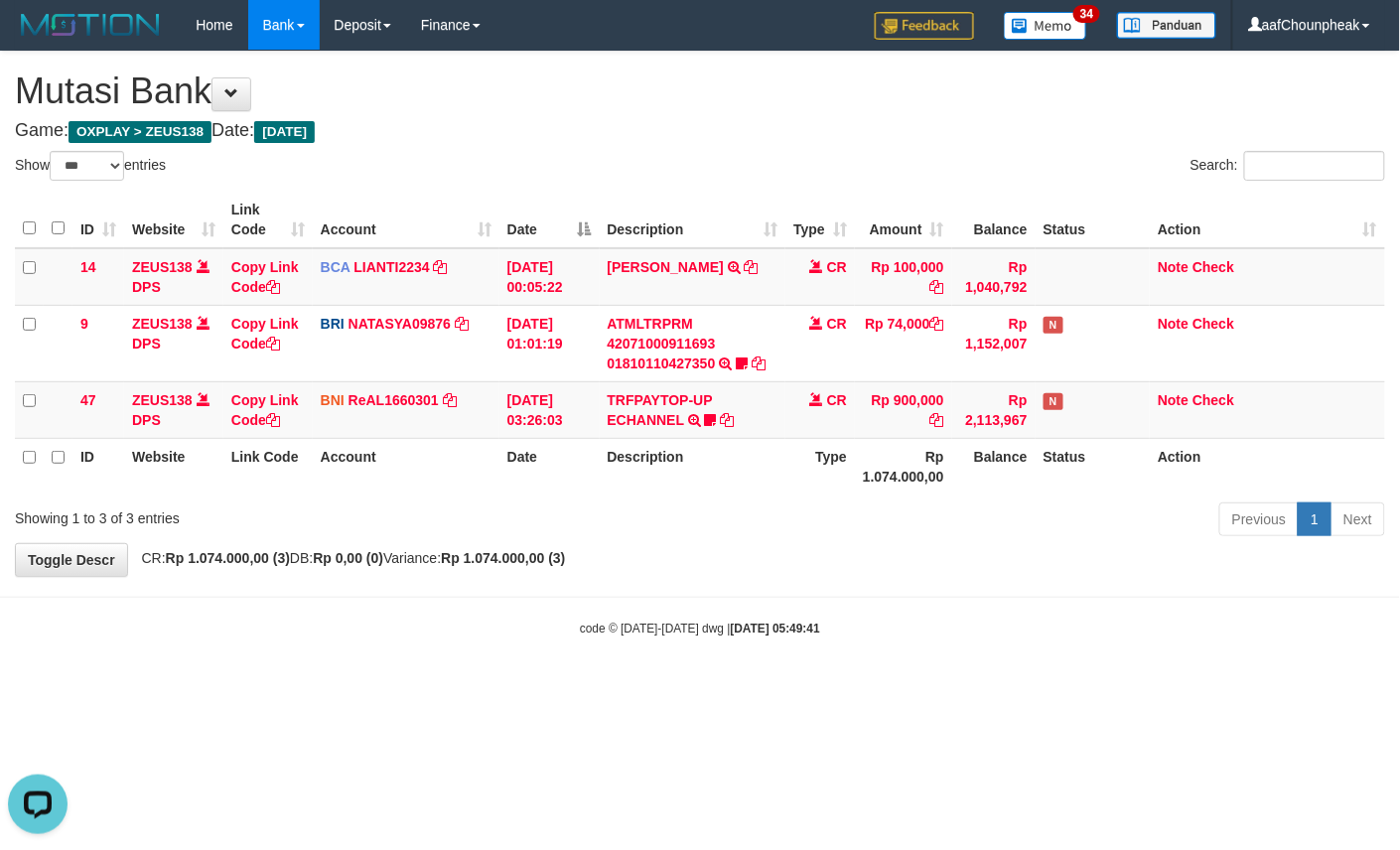 scroll, scrollTop: 0, scrollLeft: 0, axis: both 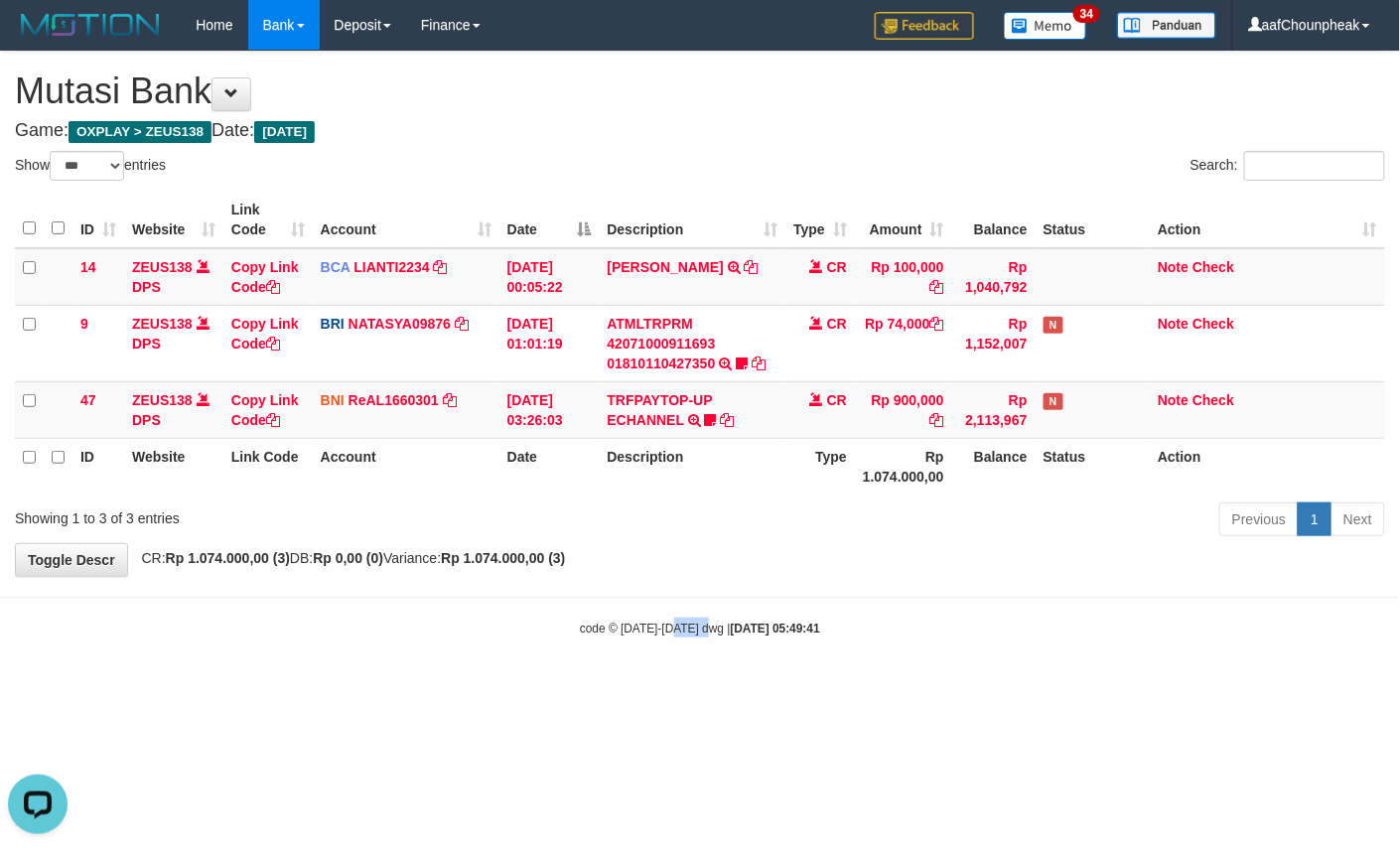 drag, startPoint x: 687, startPoint y: 729, endPoint x: 677, endPoint y: 735, distance: 11.661904 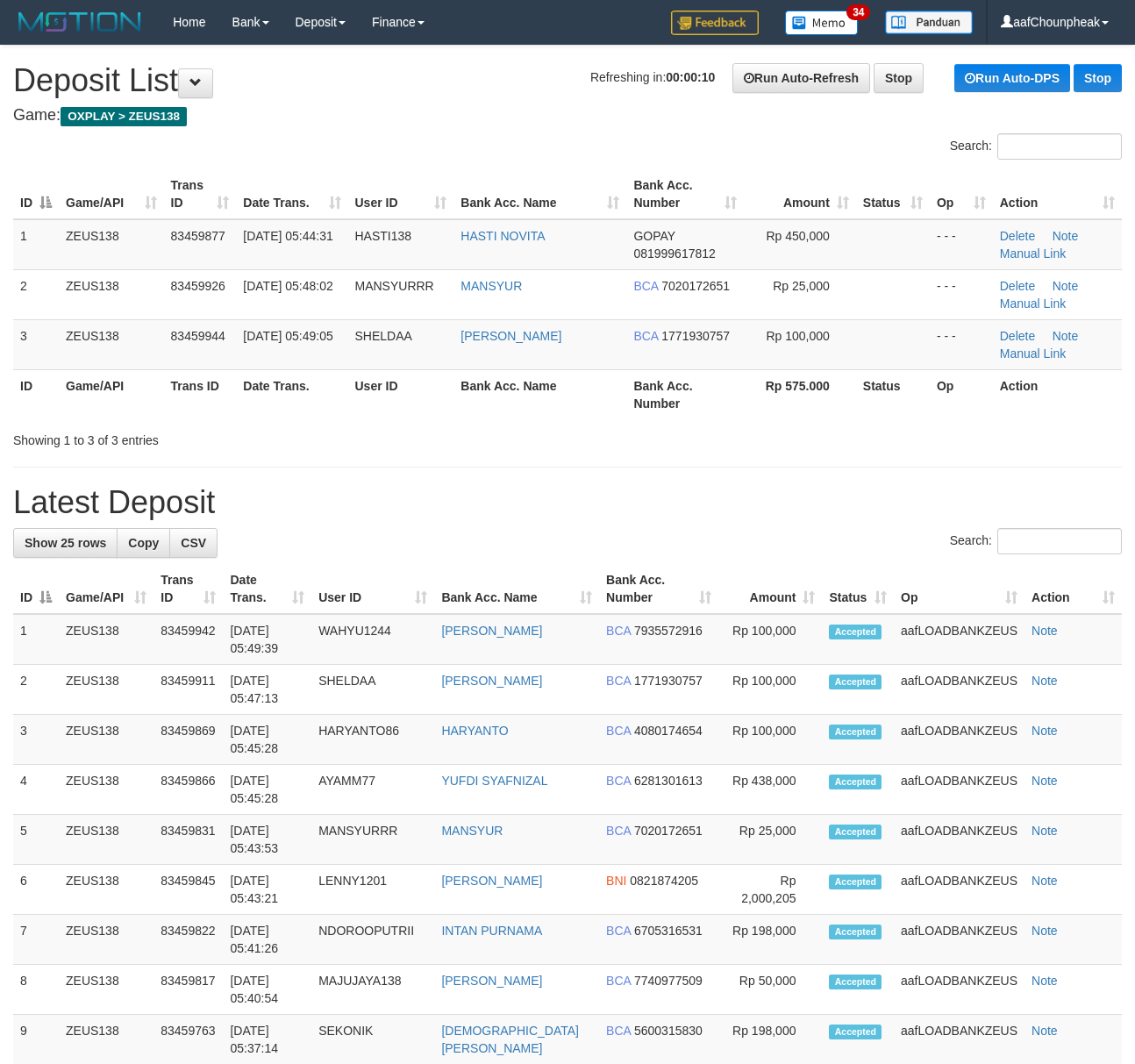 scroll, scrollTop: 0, scrollLeft: 0, axis: both 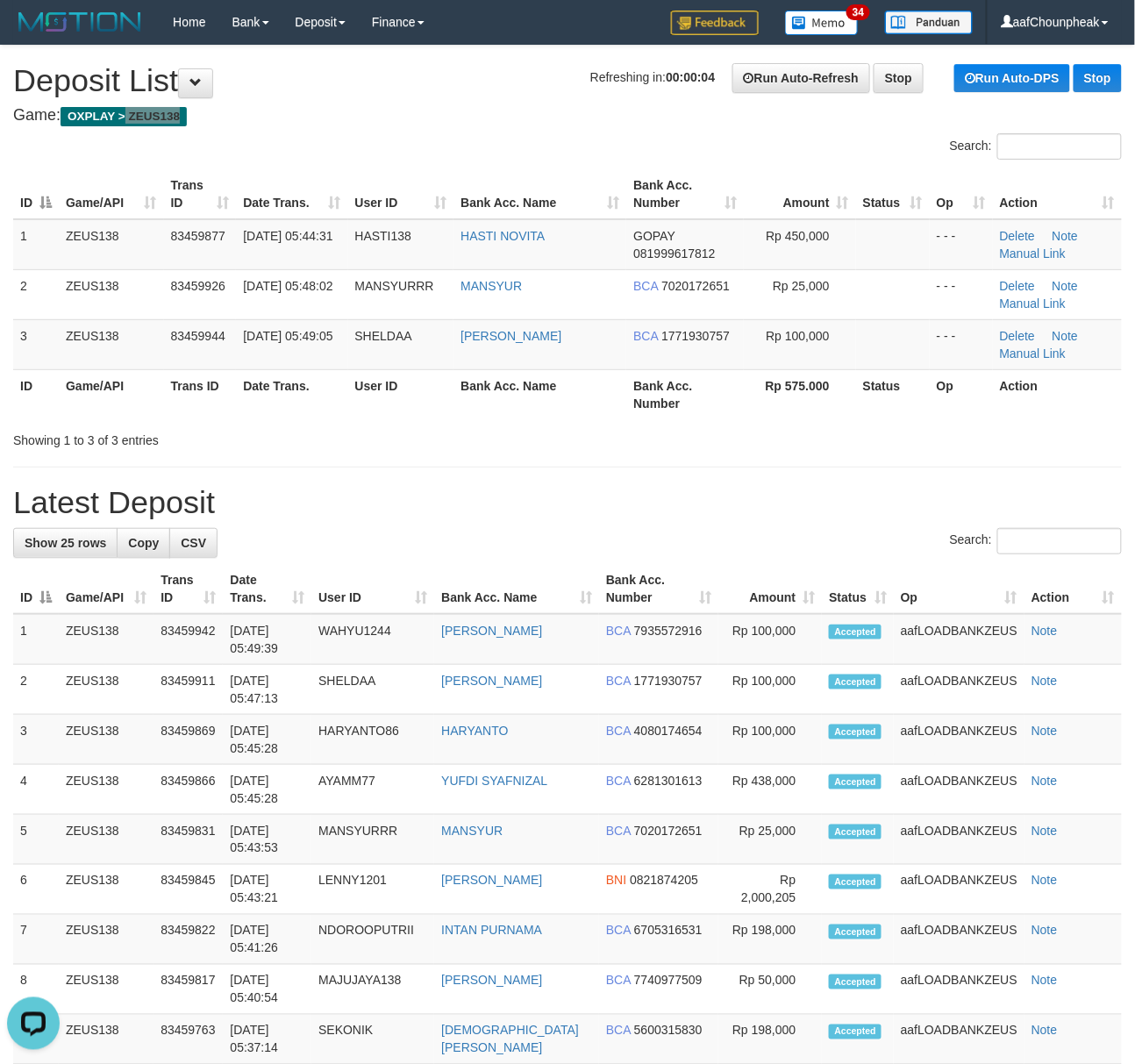 click on "OXPLAY > ZEUS138" at bounding box center (124, 117) 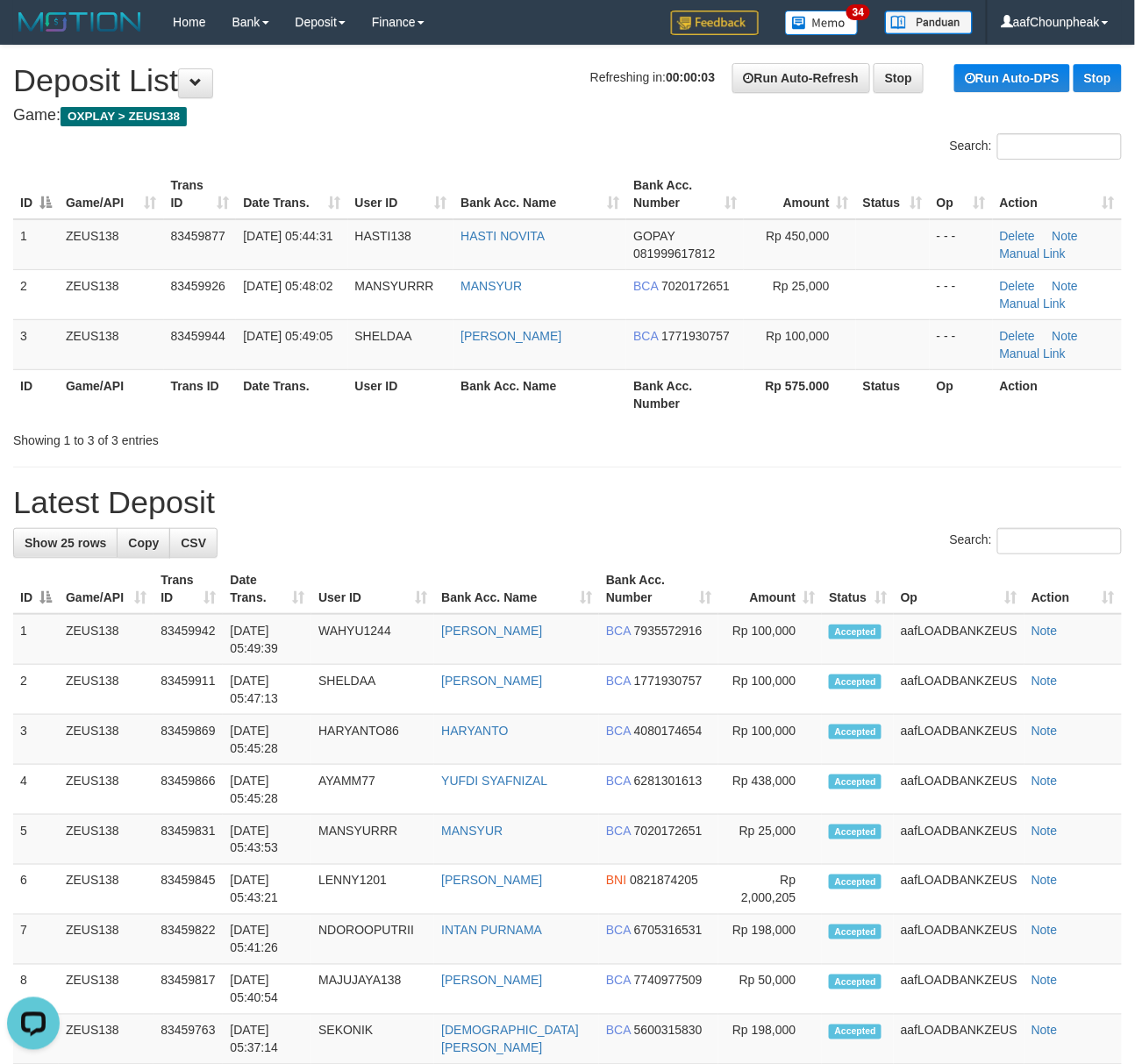drag, startPoint x: 337, startPoint y: 137, endPoint x: 348, endPoint y: 140, distance: 11.401754 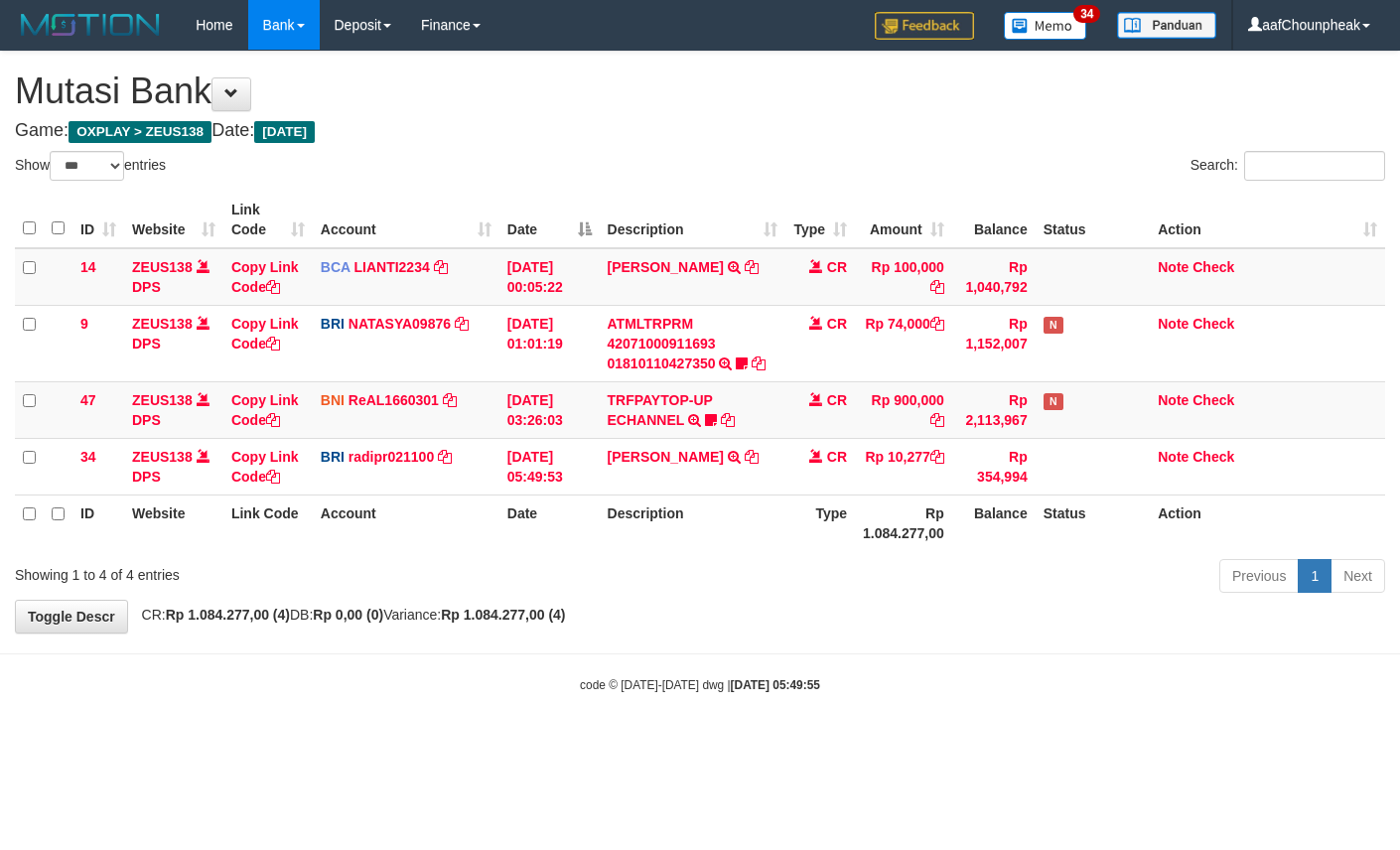 select on "***" 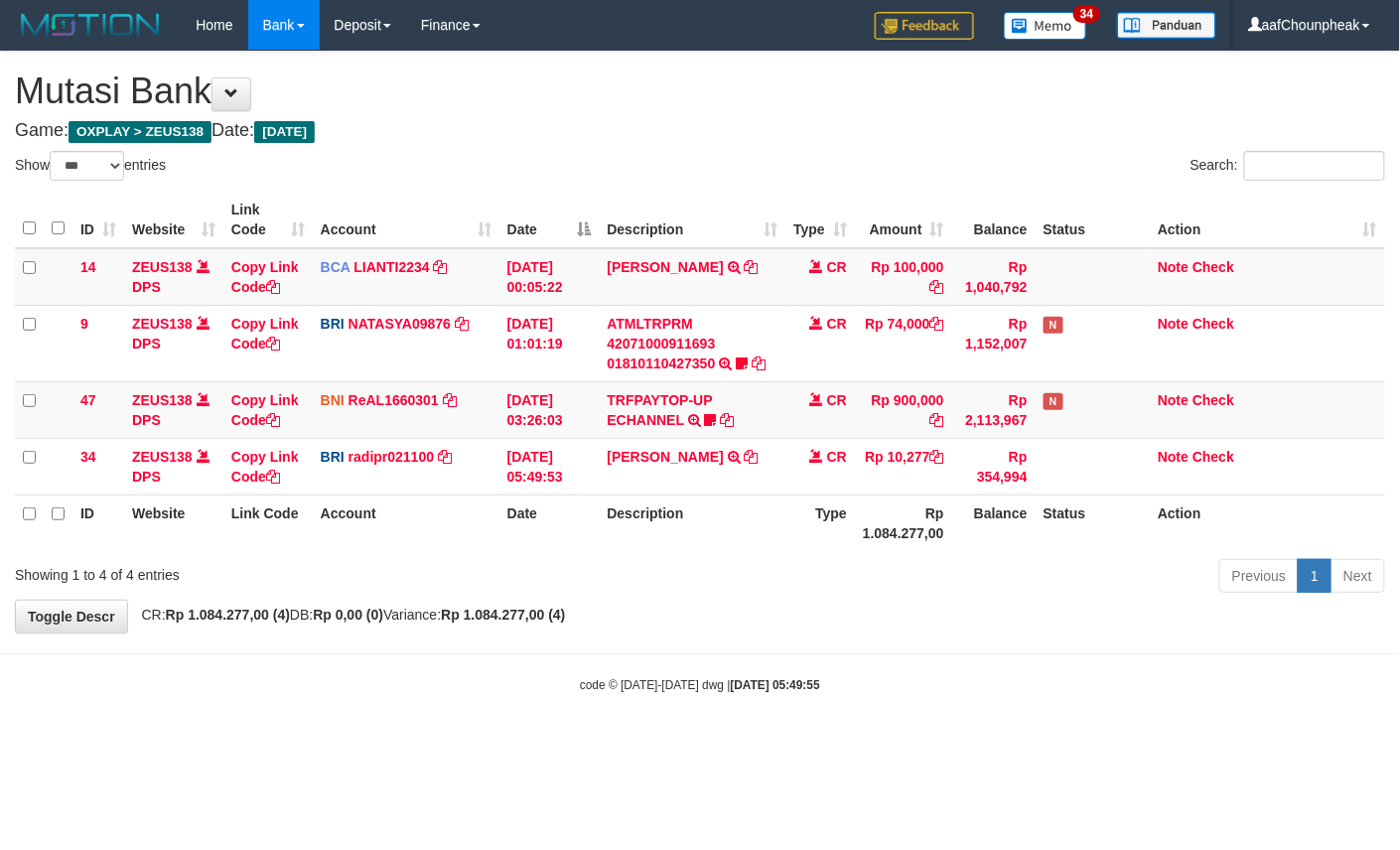 click on "Previous 1 Next" at bounding box center (992, 578) 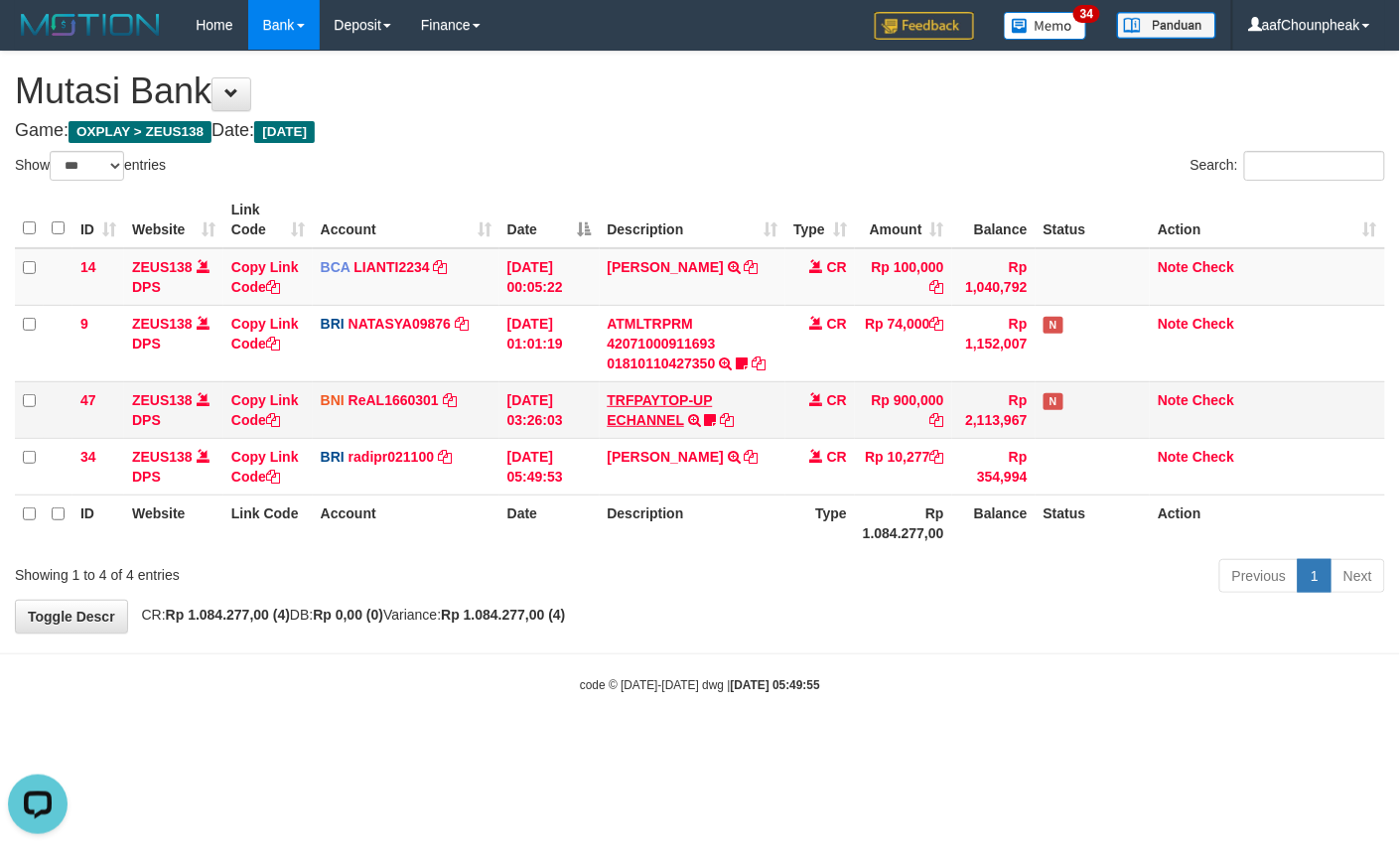 scroll, scrollTop: 0, scrollLeft: 0, axis: both 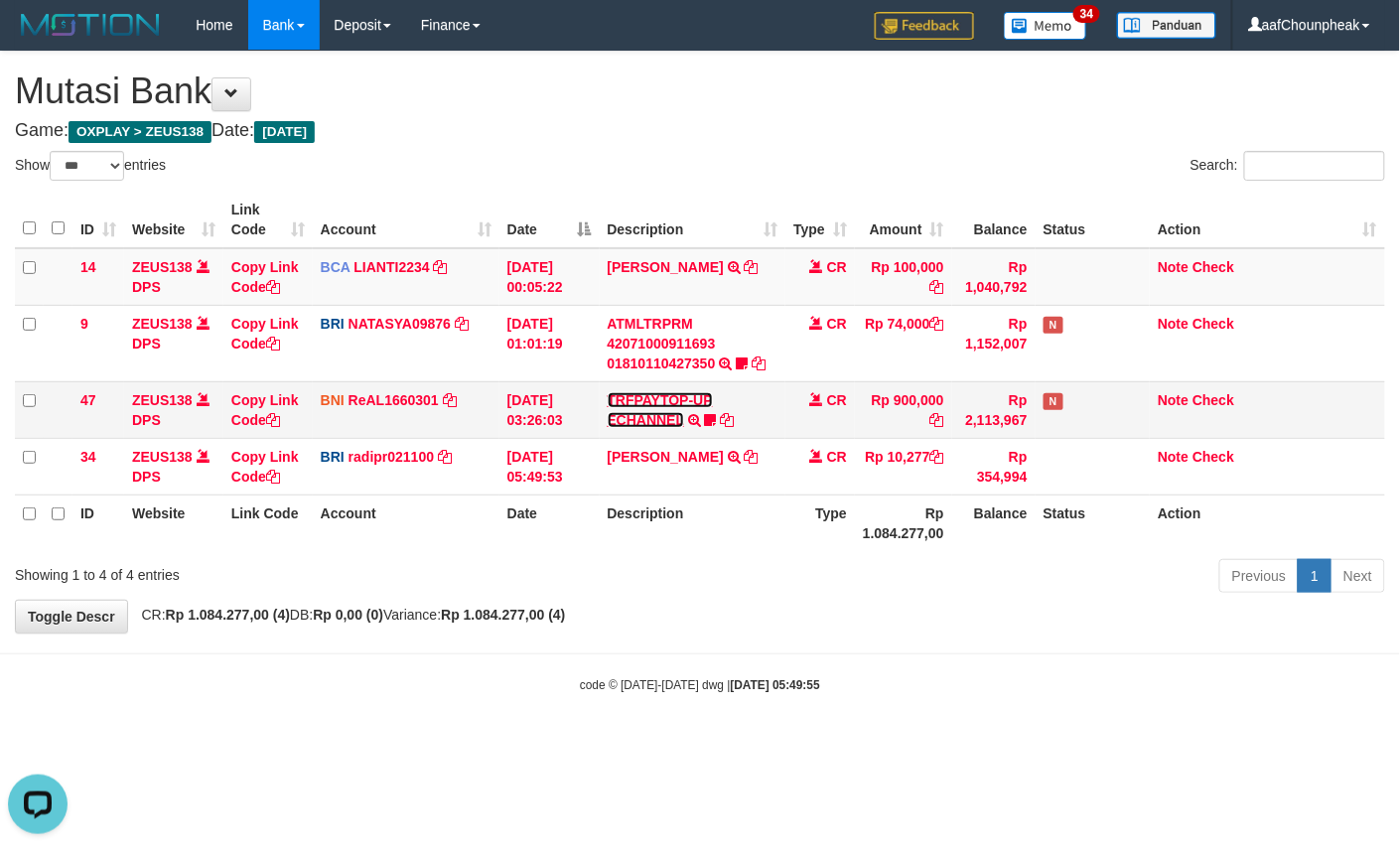 click on "TRFPAYTOP-UP ECHANNEL" at bounding box center [660, 410] 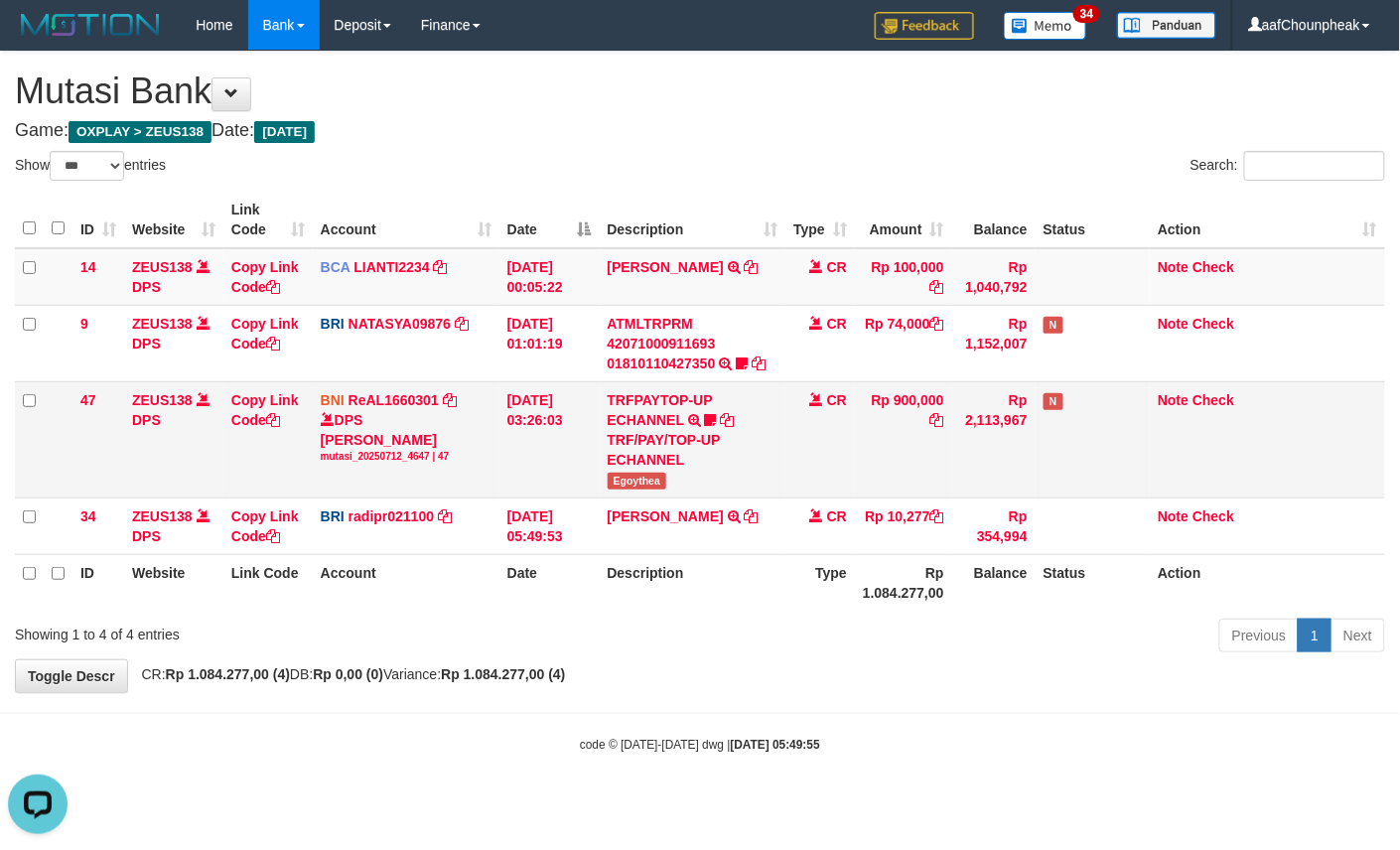 click on "Egoythea" at bounding box center [637, 481] 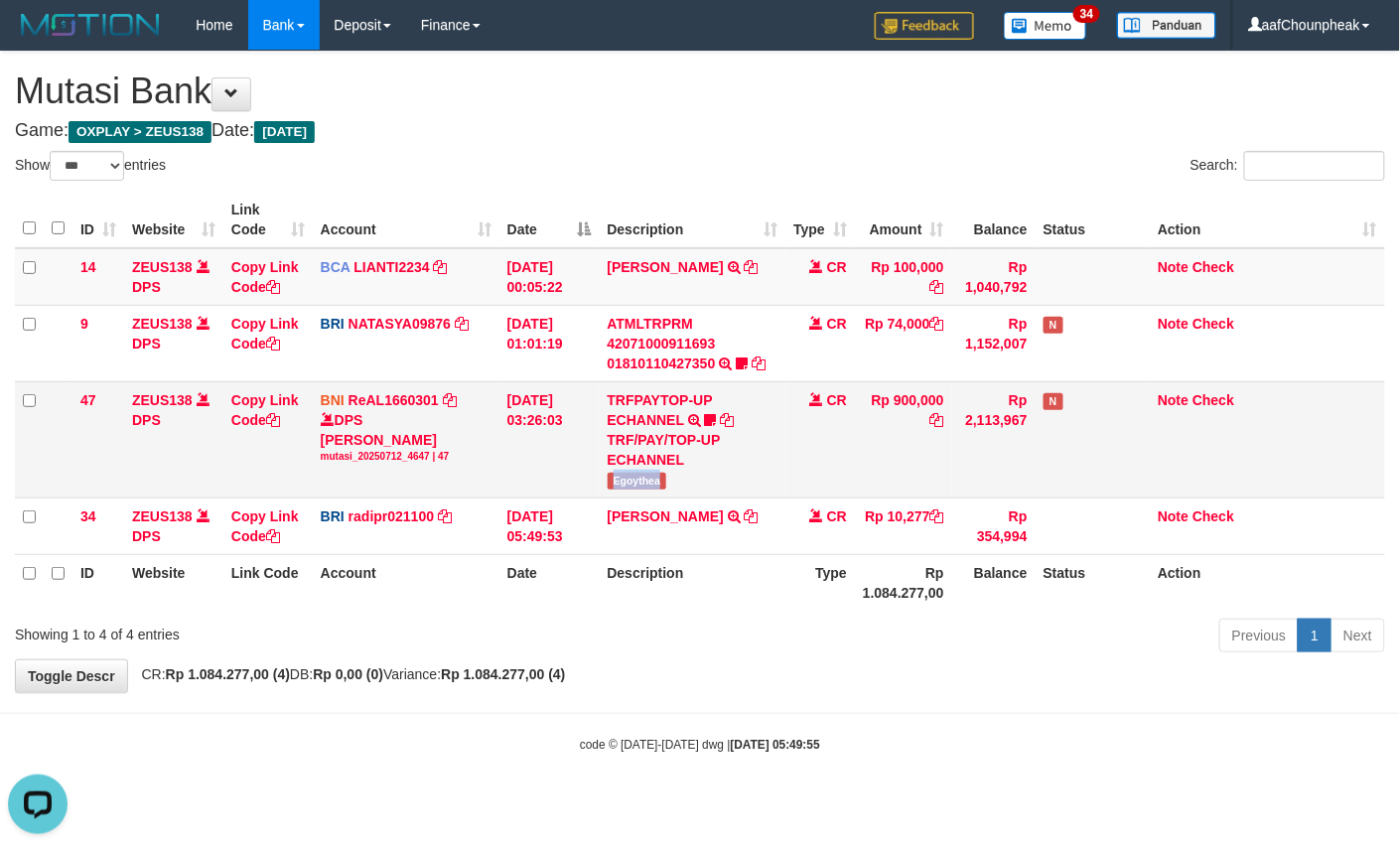 click on "Egoythea" at bounding box center [637, 481] 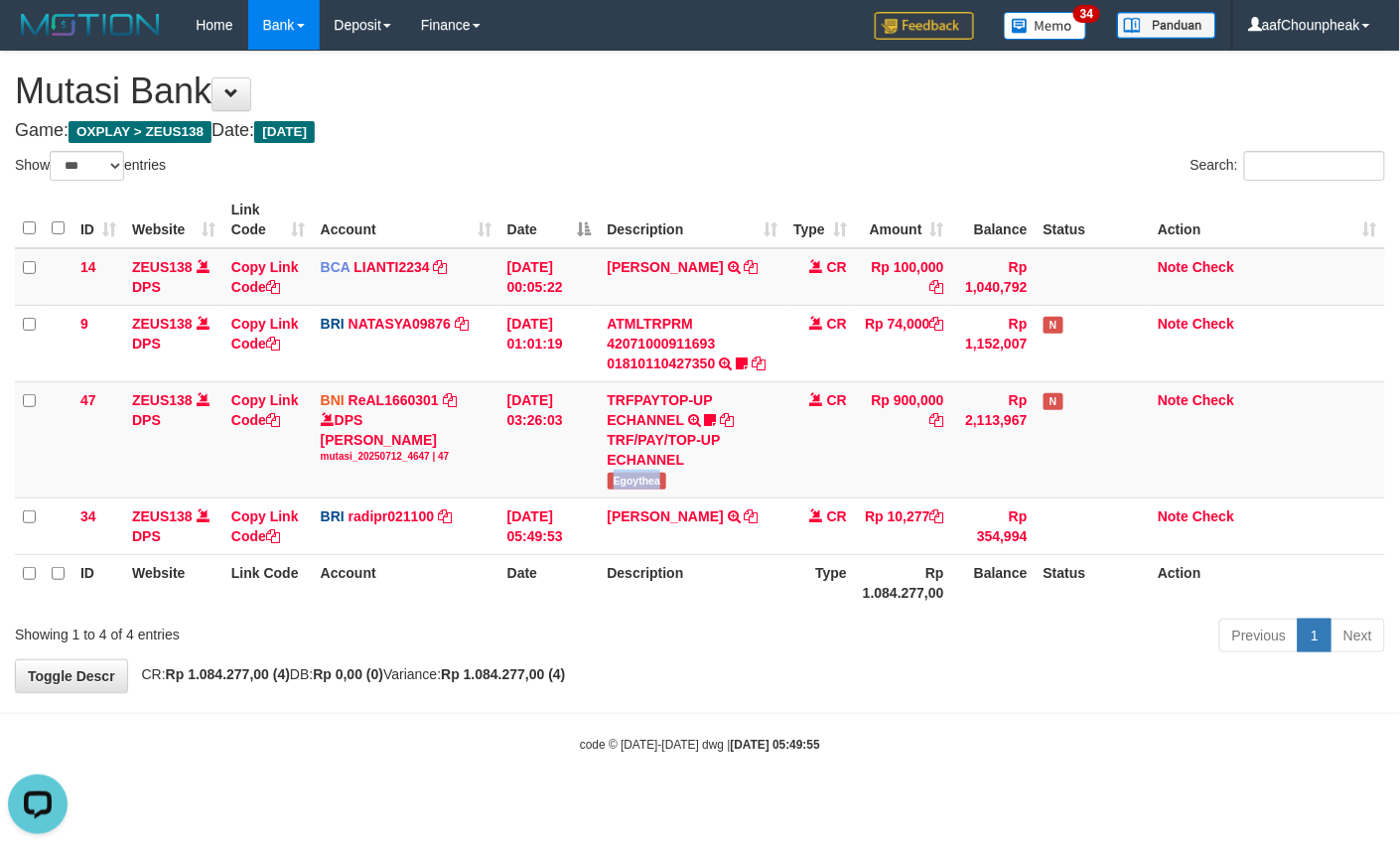copy on "Egoythea" 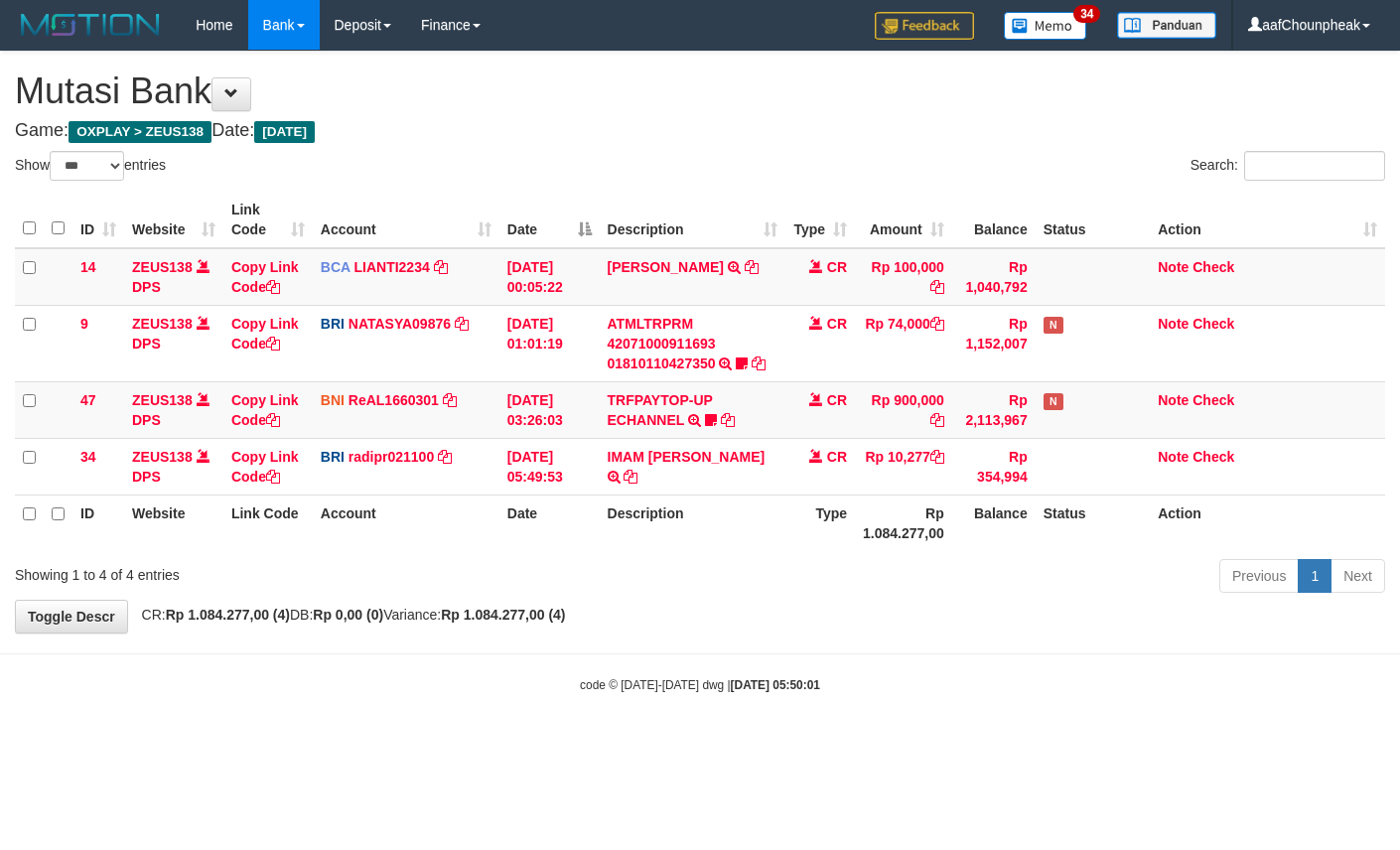 select on "***" 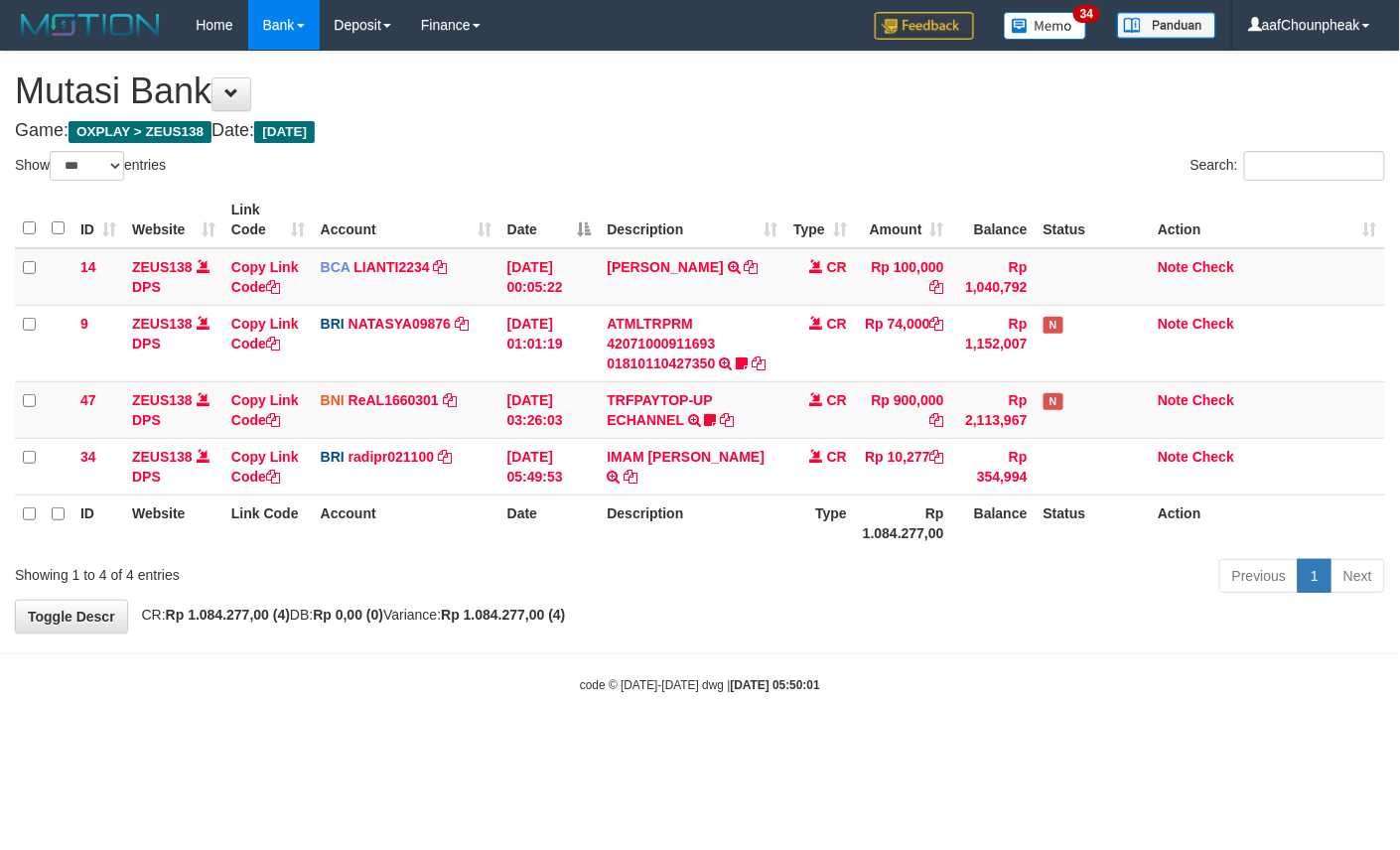 click on "Previous 1 Next" at bounding box center (992, 578) 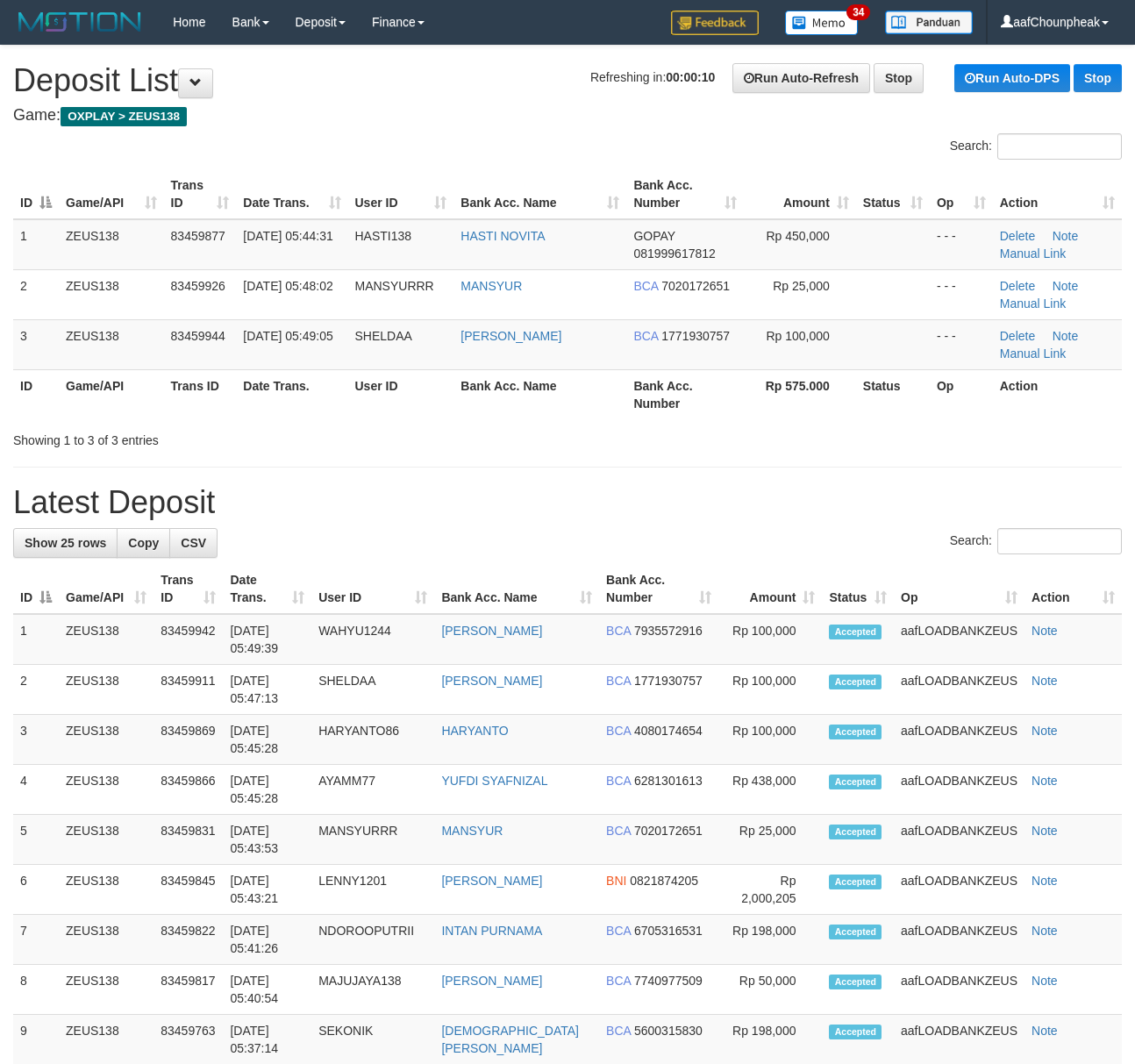 scroll, scrollTop: 0, scrollLeft: 0, axis: both 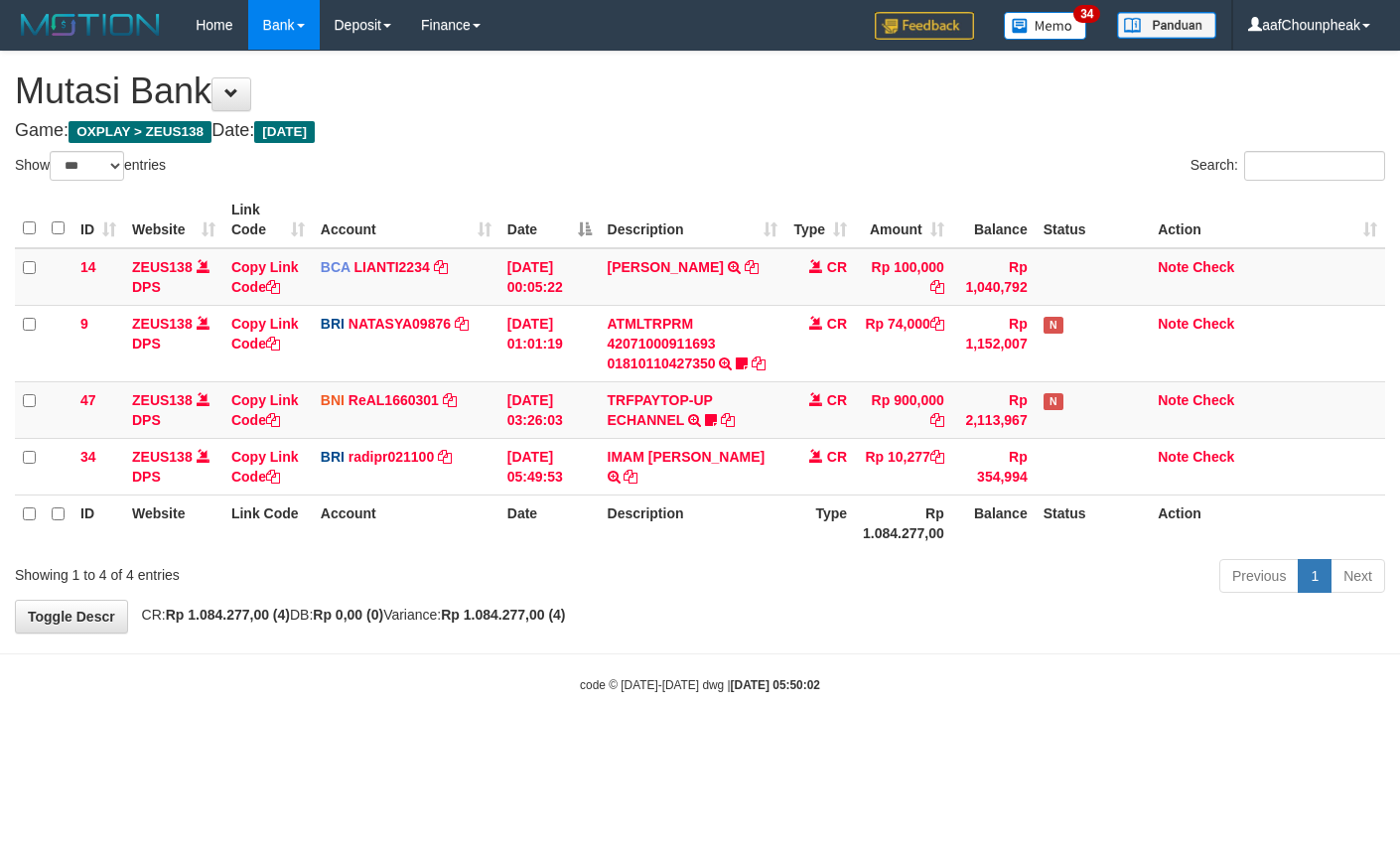 select on "***" 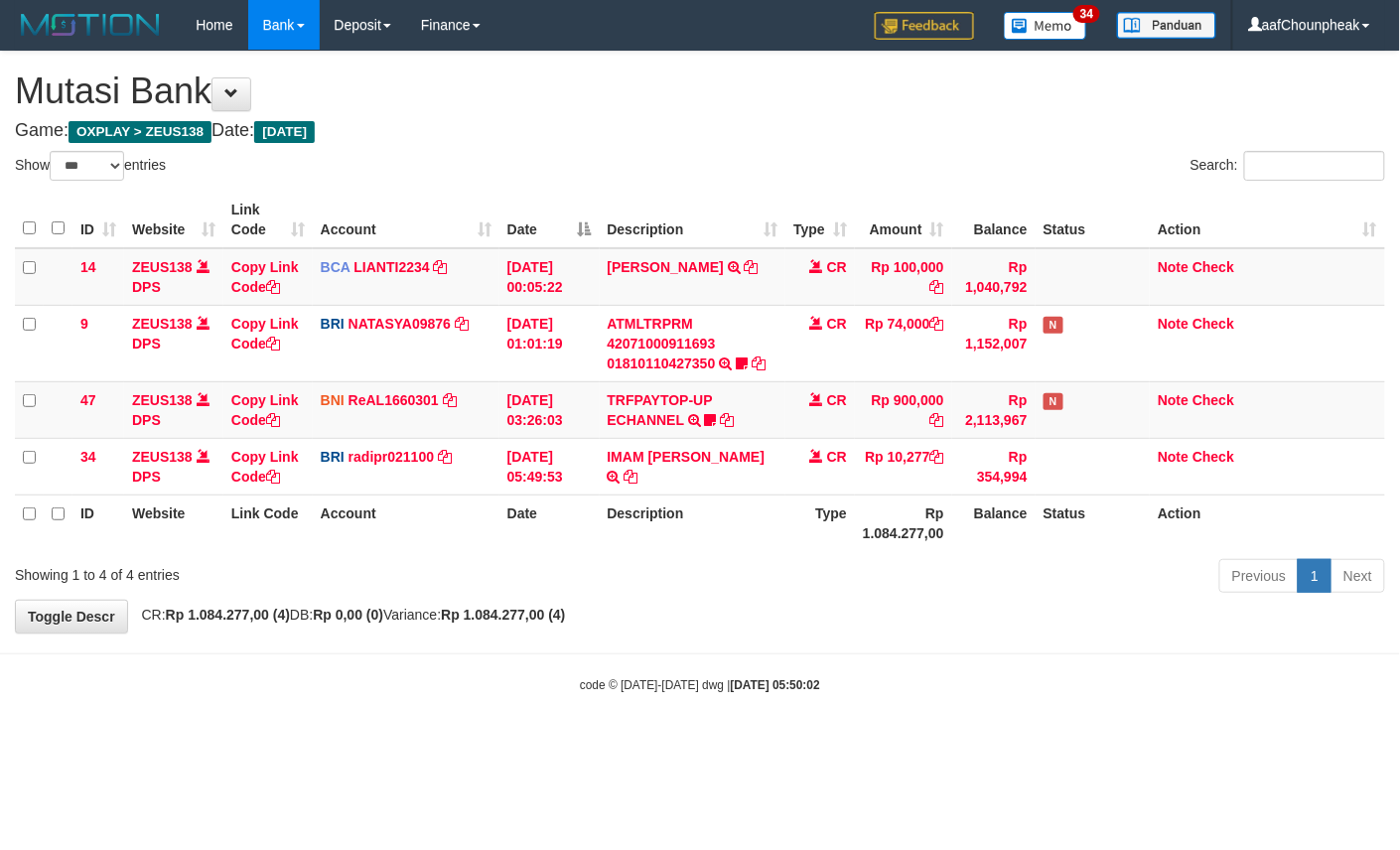 click on "Previous 1 Next" at bounding box center [992, 578] 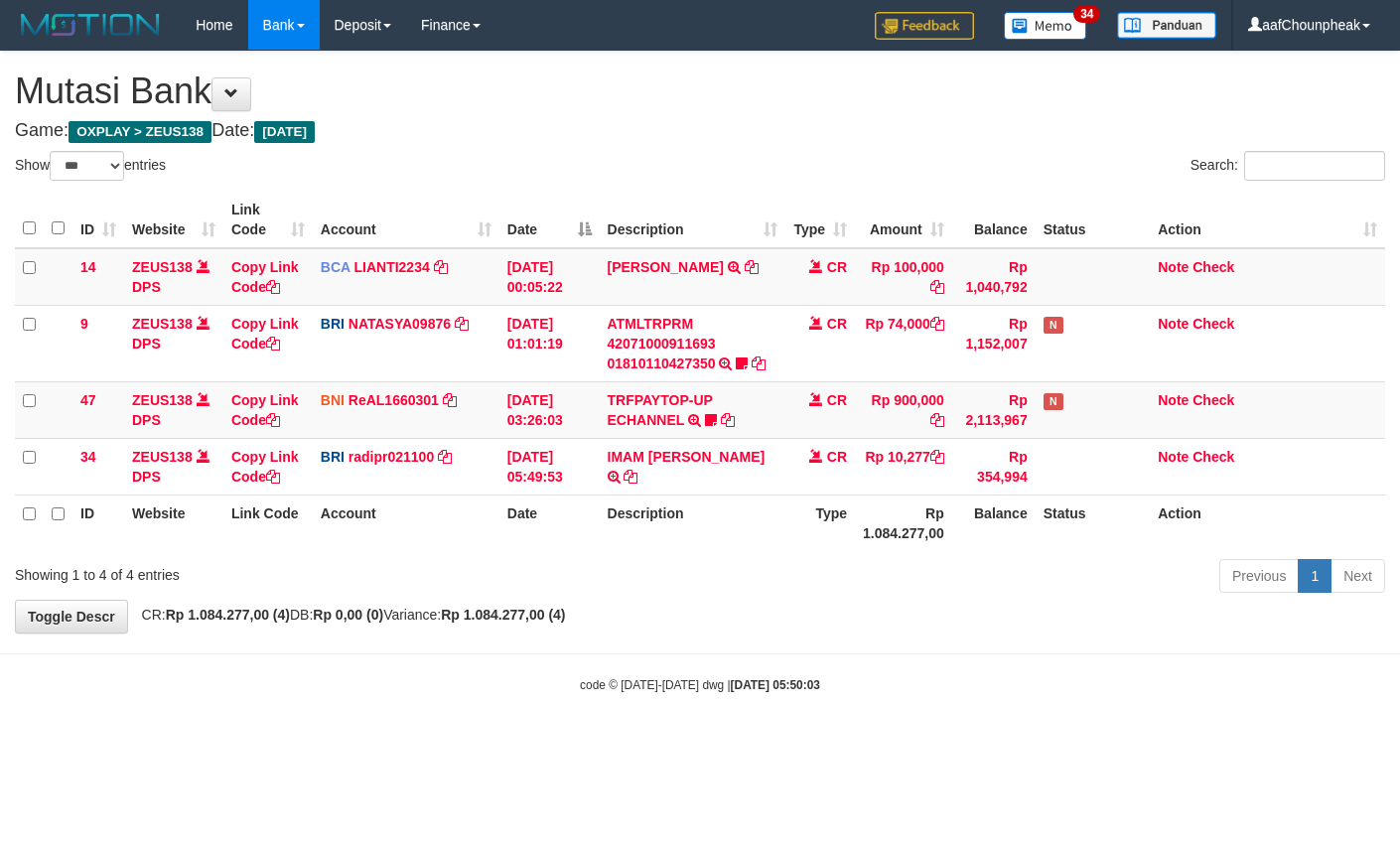 select on "***" 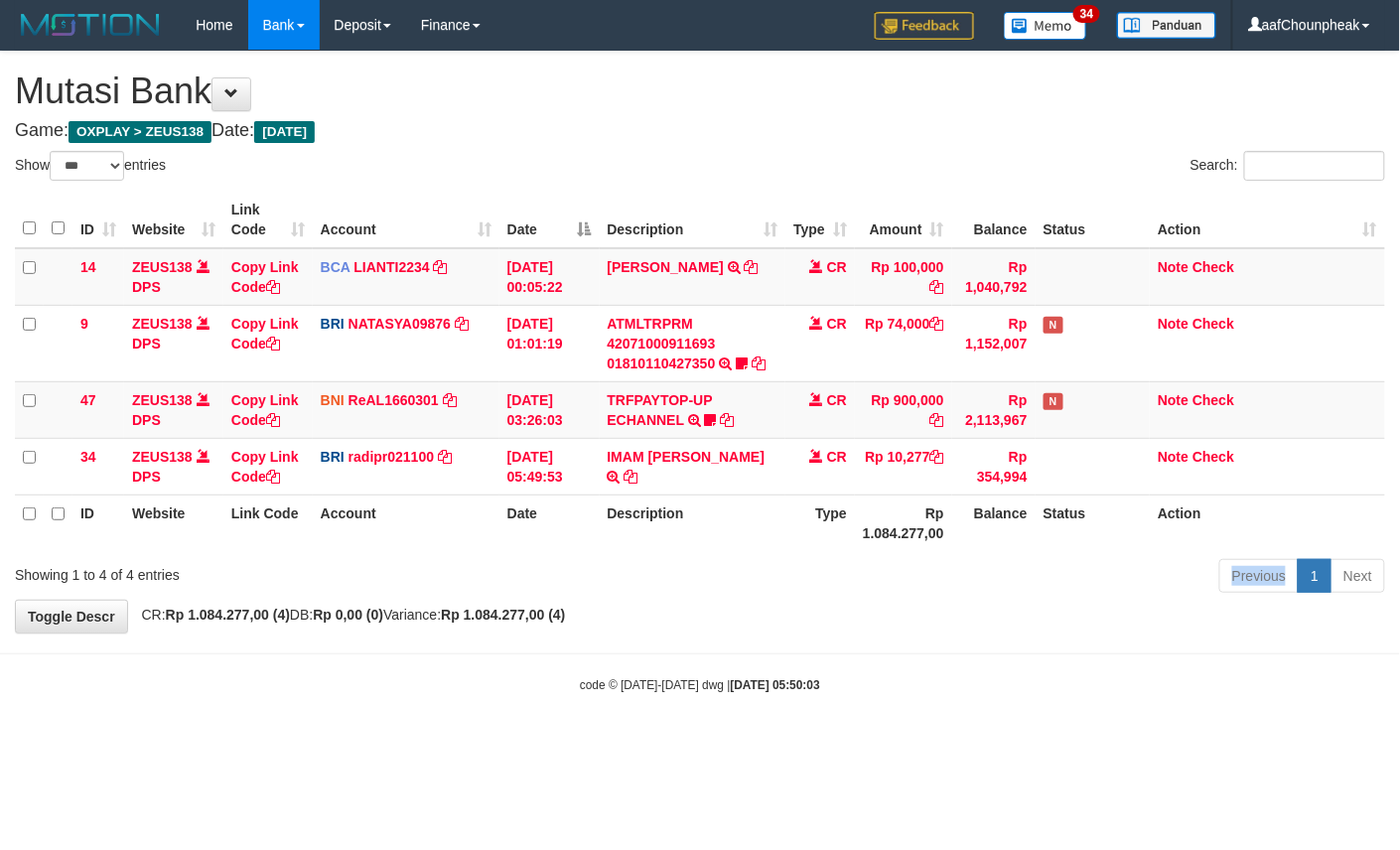 click on "Previous 1 Next" at bounding box center [992, 578] 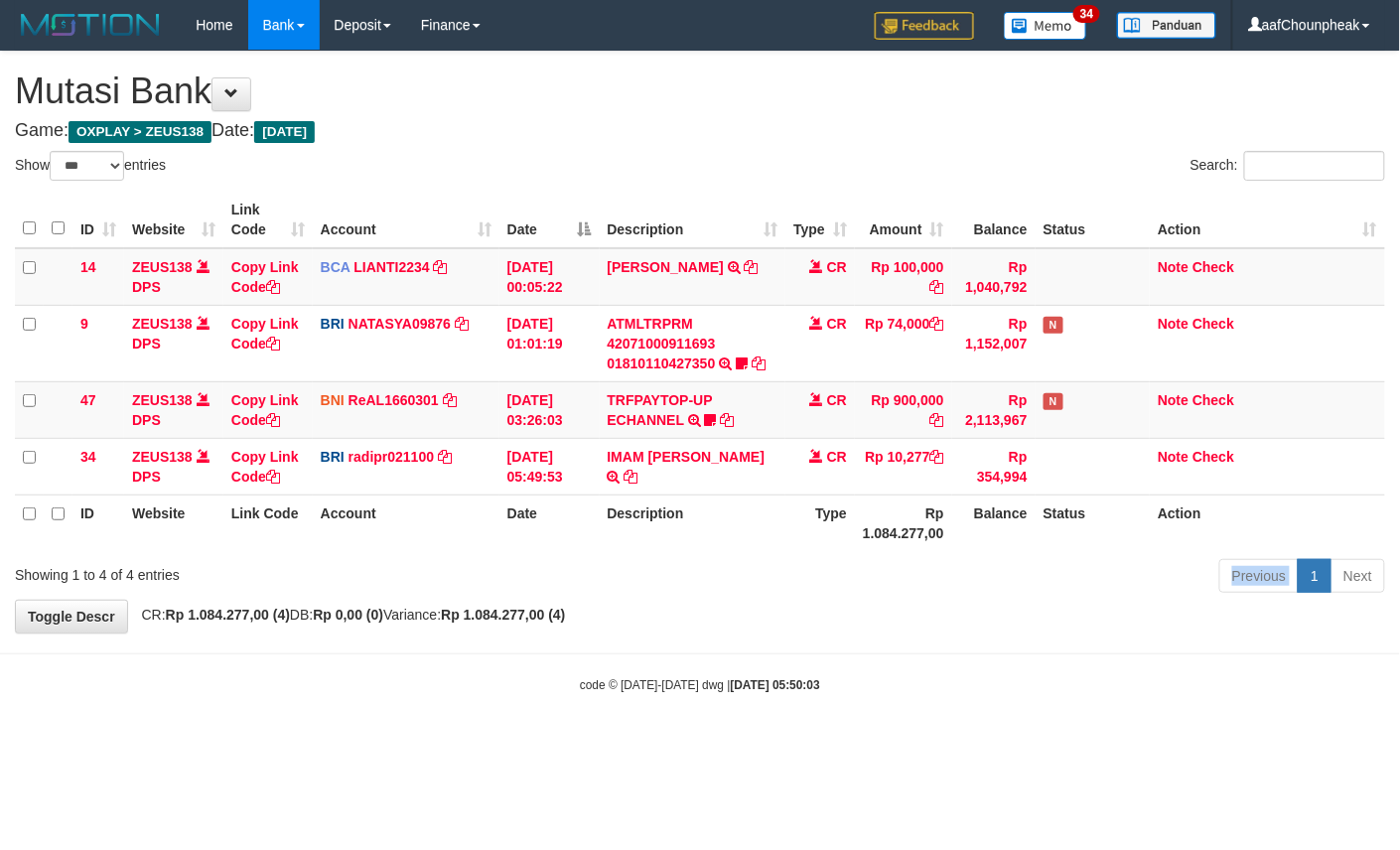 click on "Previous 1 Next" at bounding box center [992, 578] 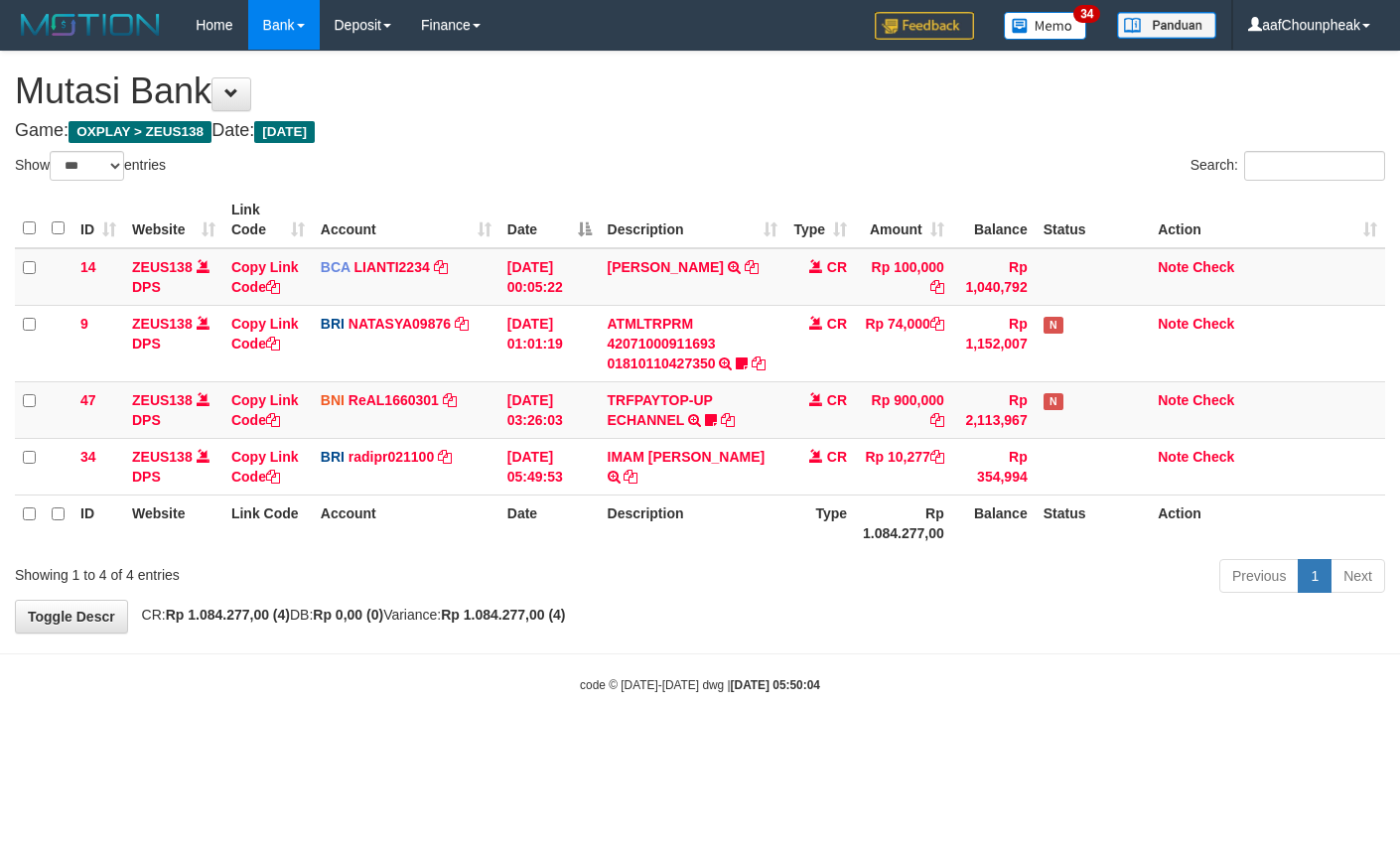 select on "***" 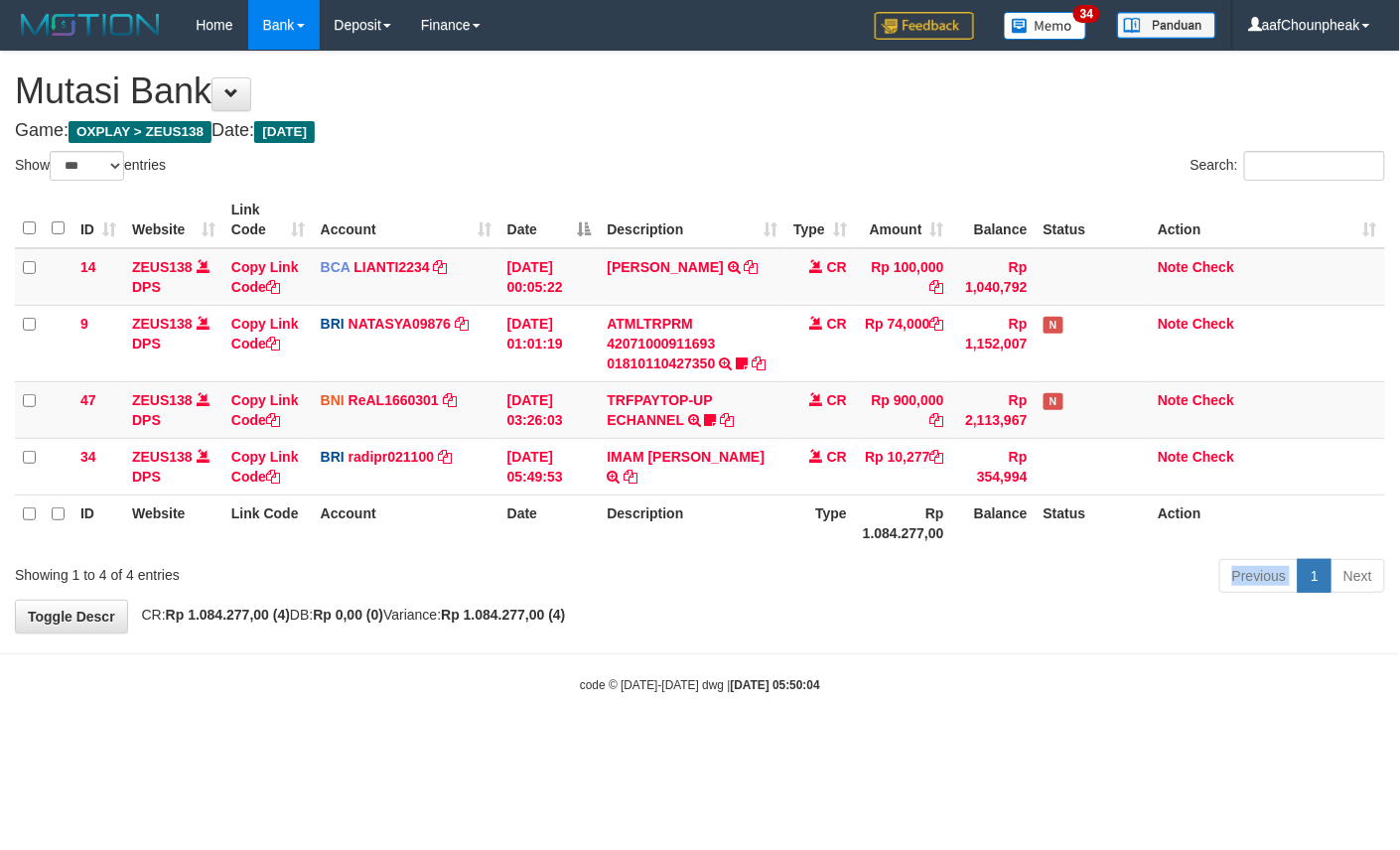 click on "Previous 1 Next" at bounding box center (992, 578) 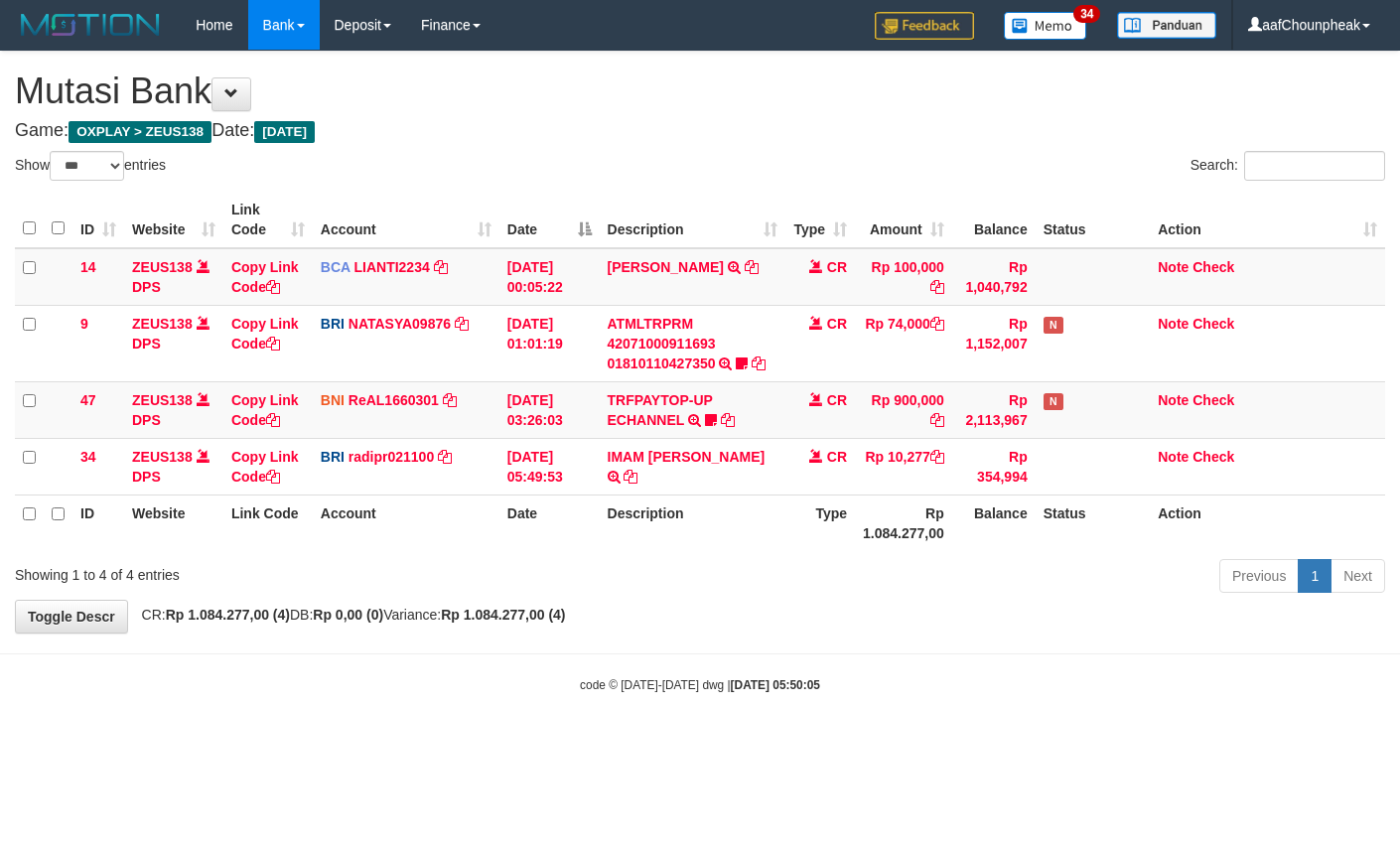 select on "***" 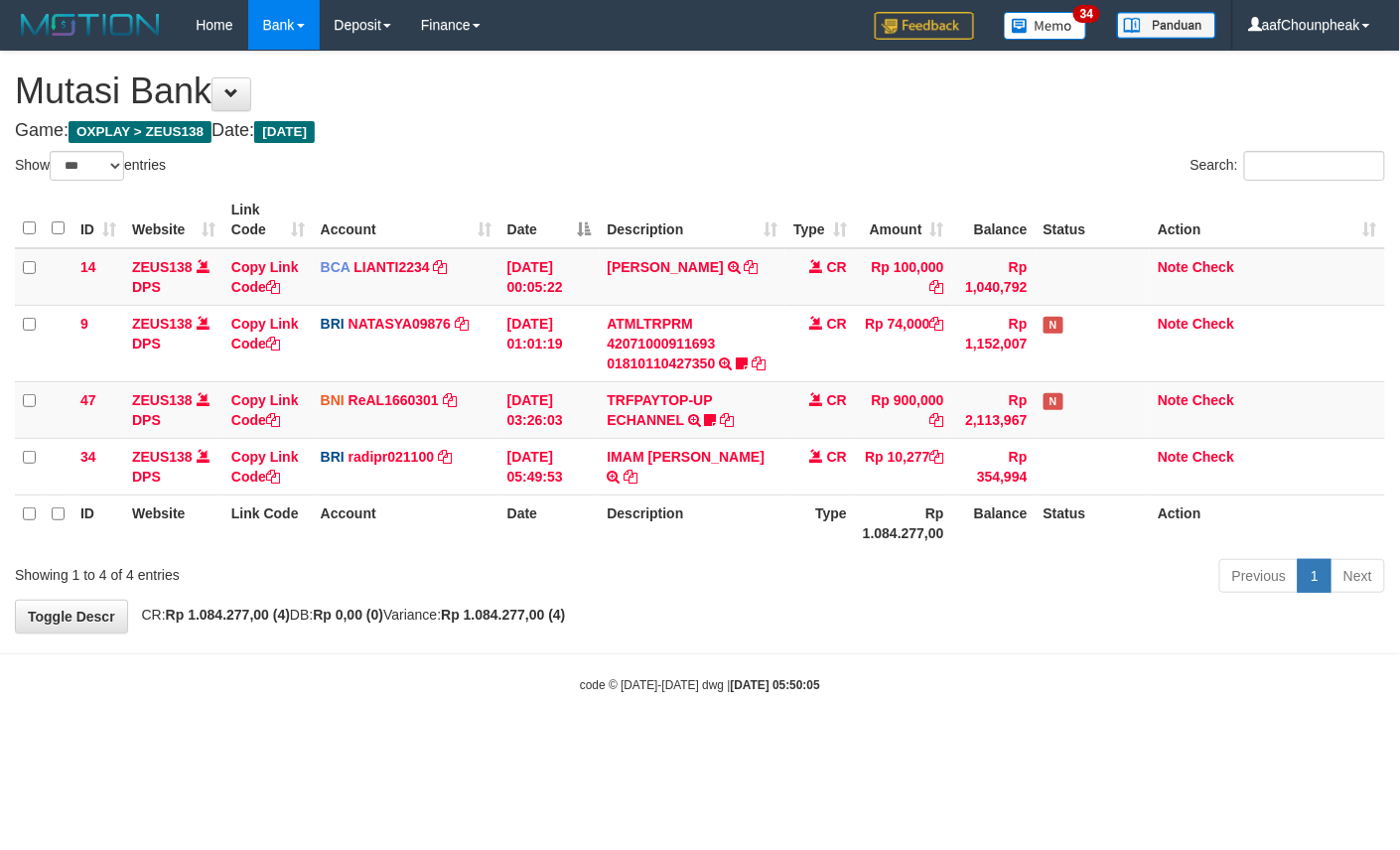 click on "Previous 1 Next" at bounding box center [992, 578] 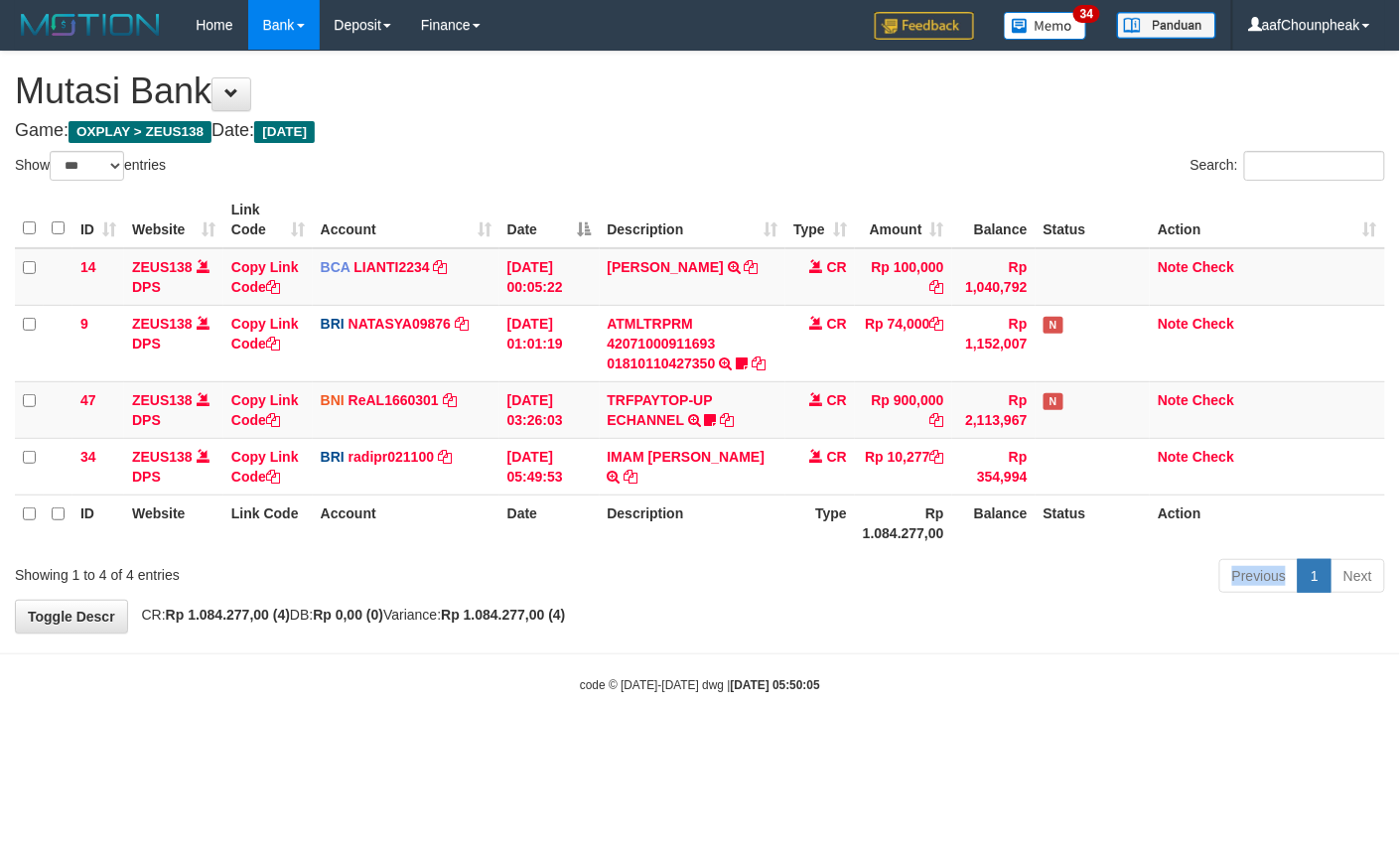 click on "Previous 1 Next" at bounding box center (992, 578) 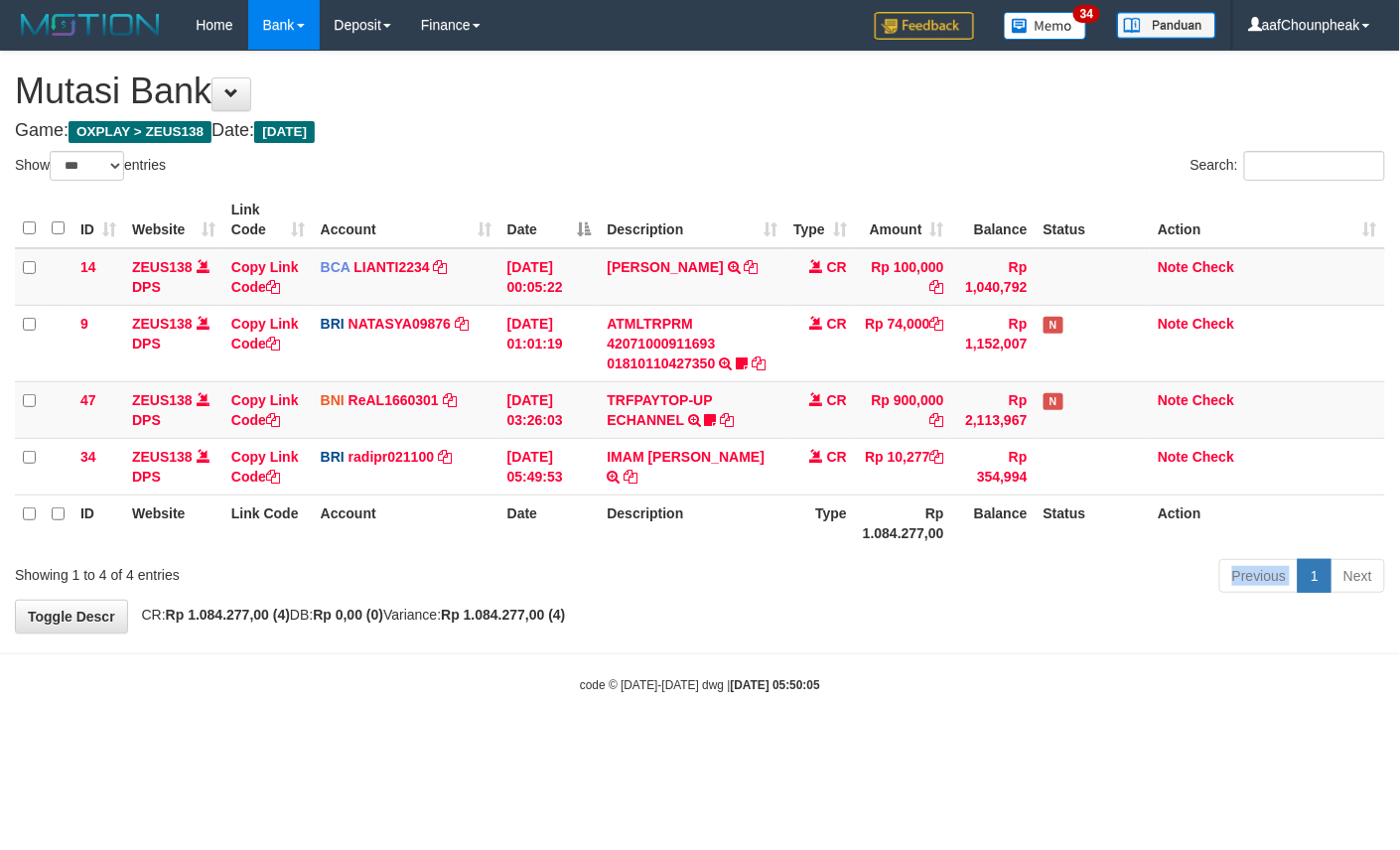 click on "Previous 1 Next" at bounding box center [992, 578] 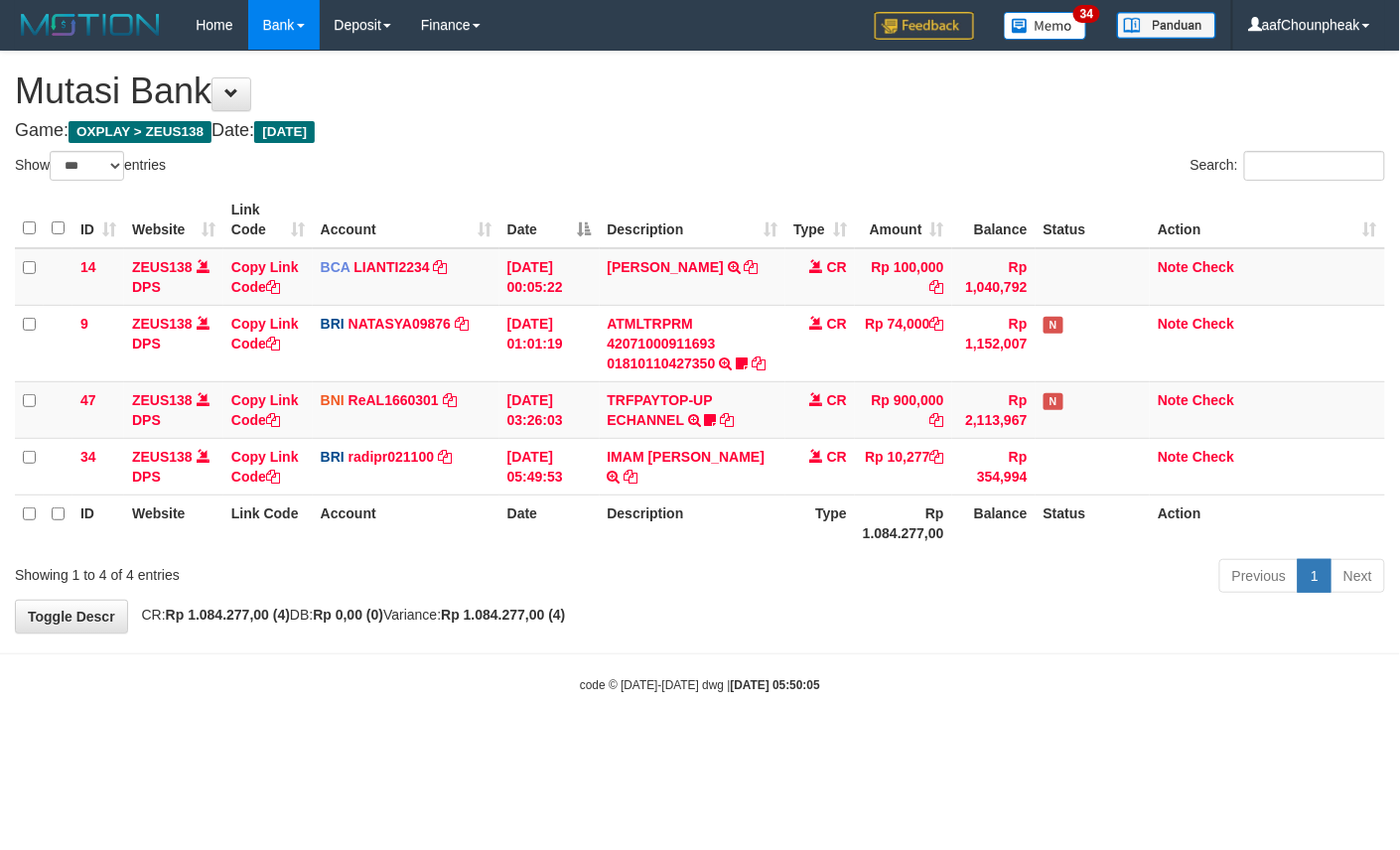 click on "Previous 1 Next" at bounding box center [992, 578] 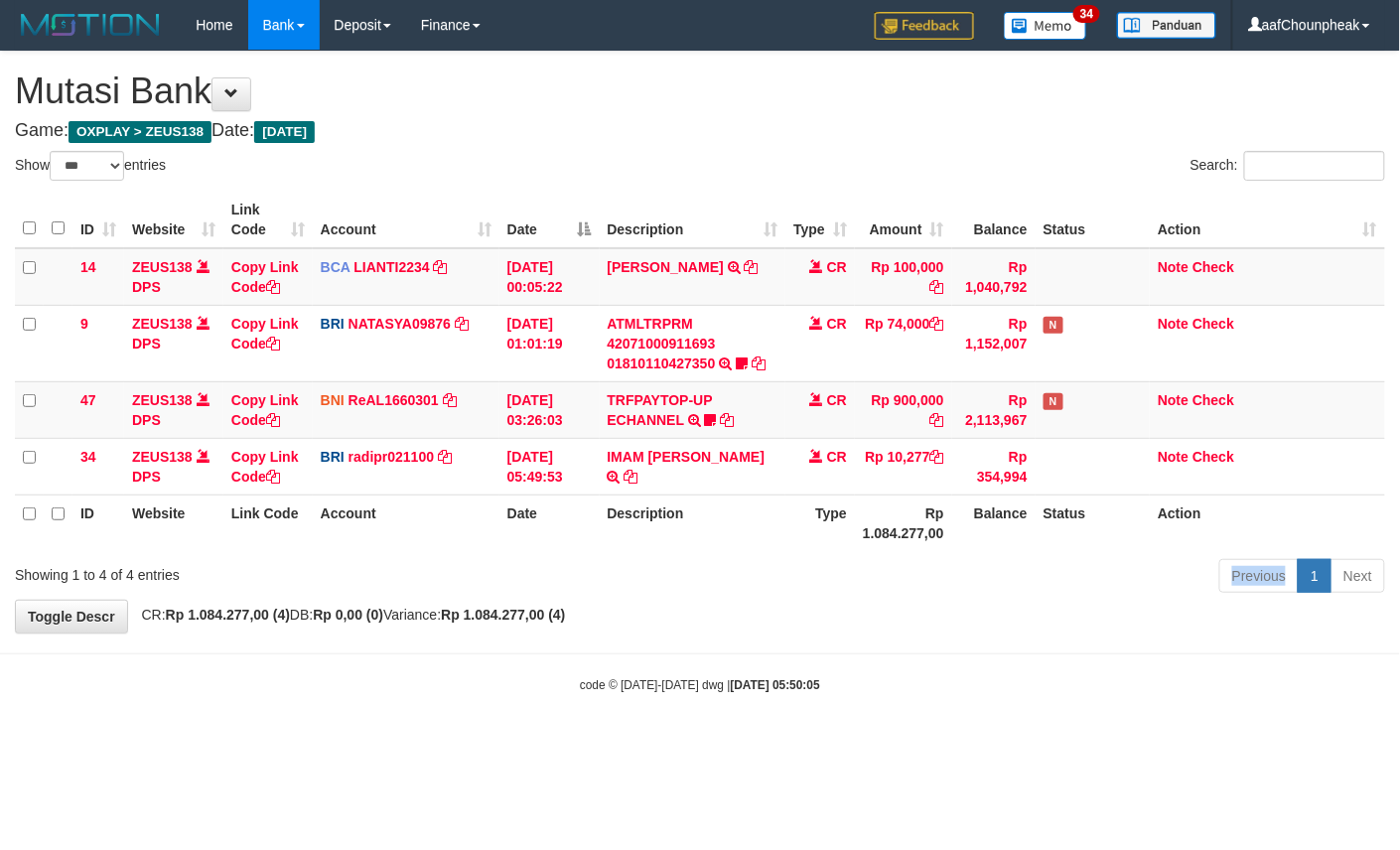 click on "Previous 1 Next" at bounding box center (992, 578) 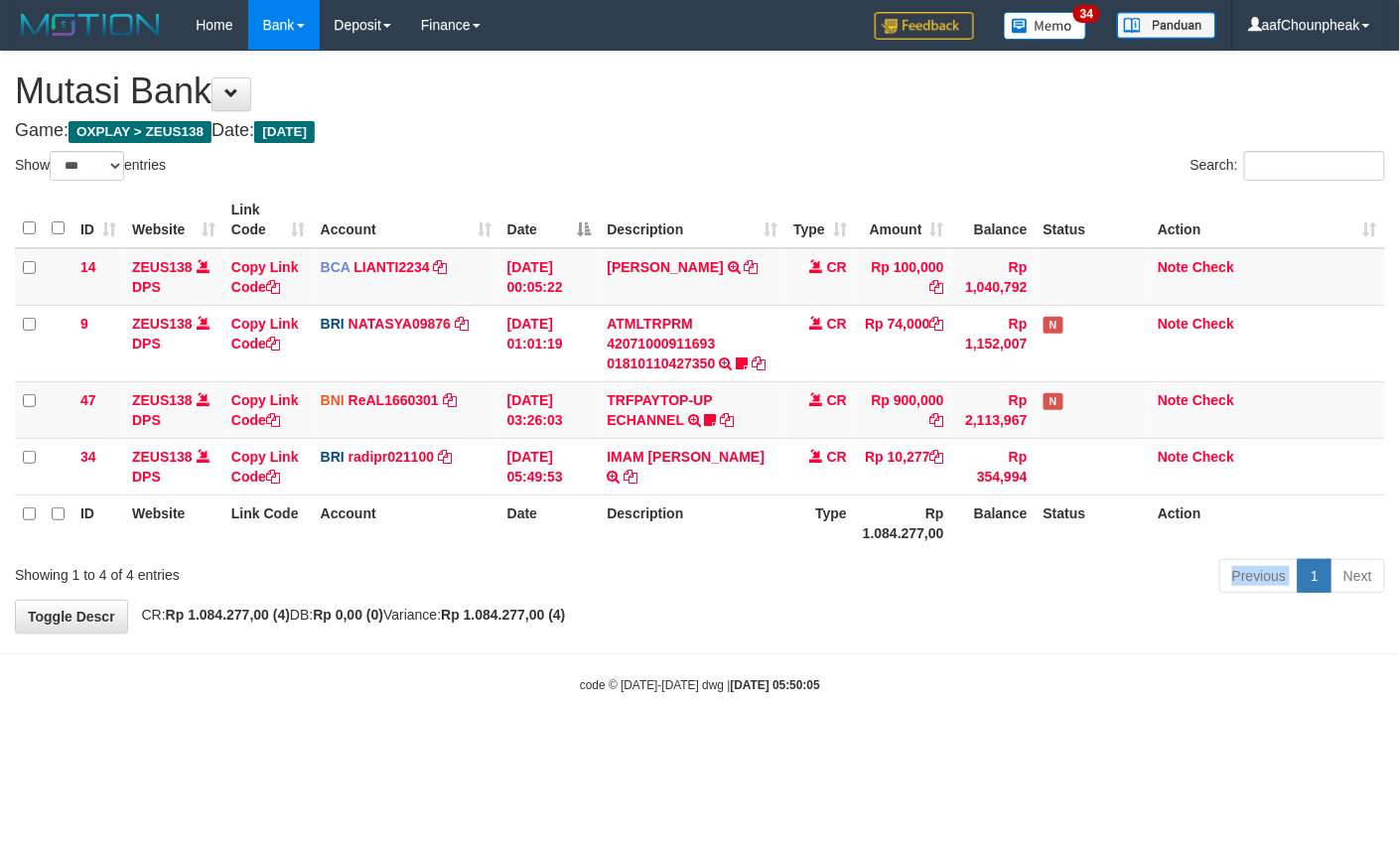 click on "Previous 1 Next" at bounding box center (992, 578) 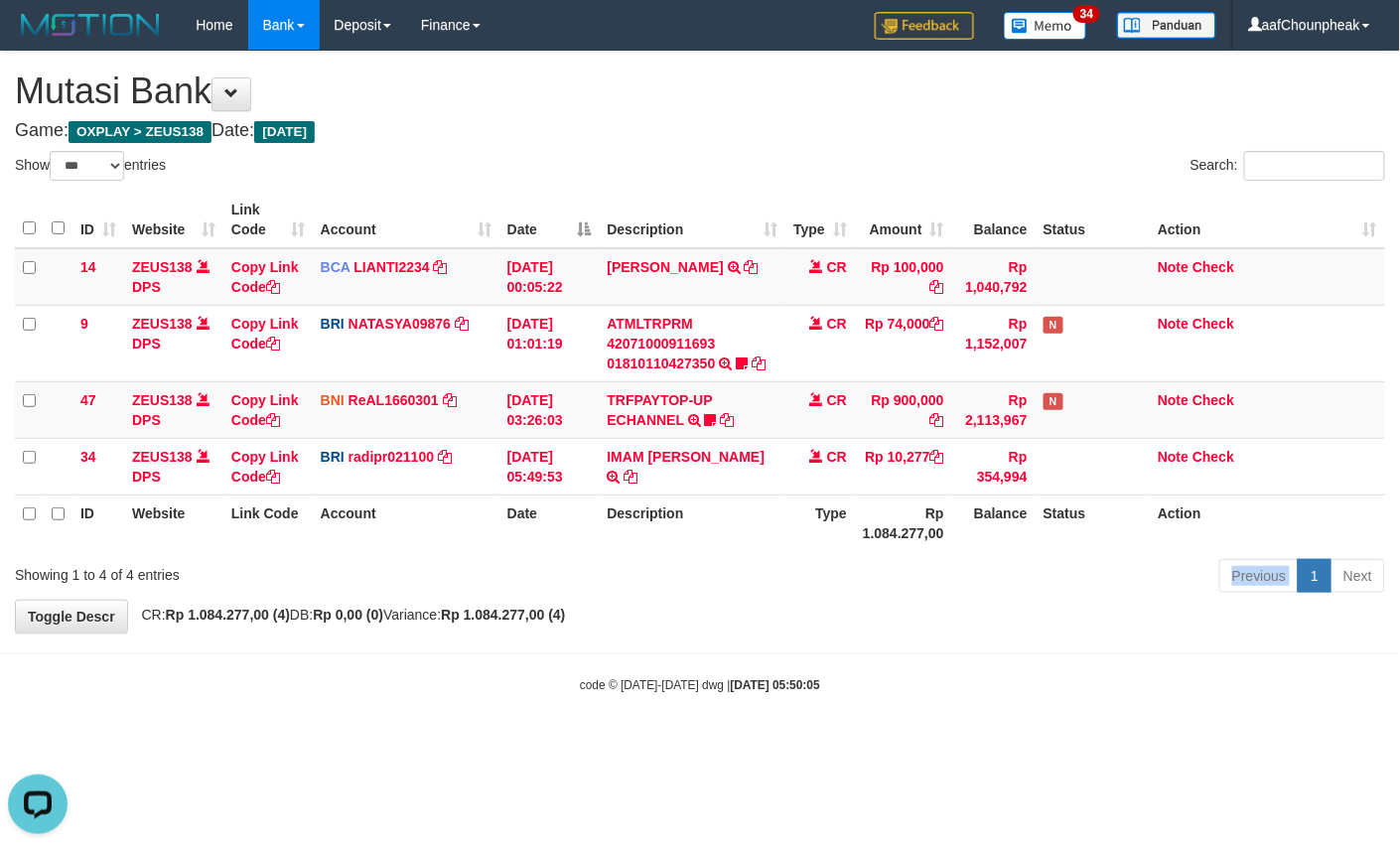 scroll, scrollTop: 0, scrollLeft: 0, axis: both 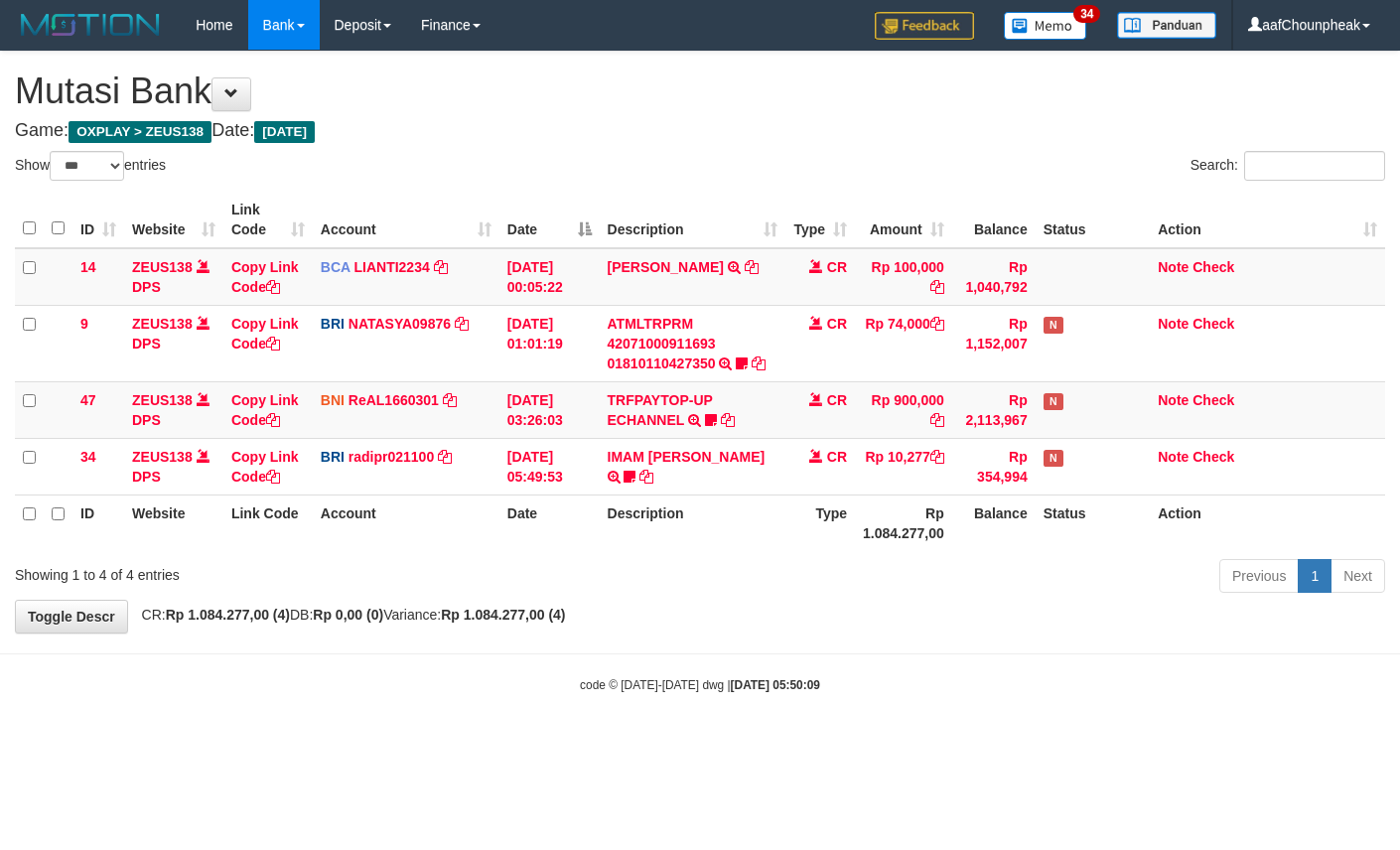 select on "***" 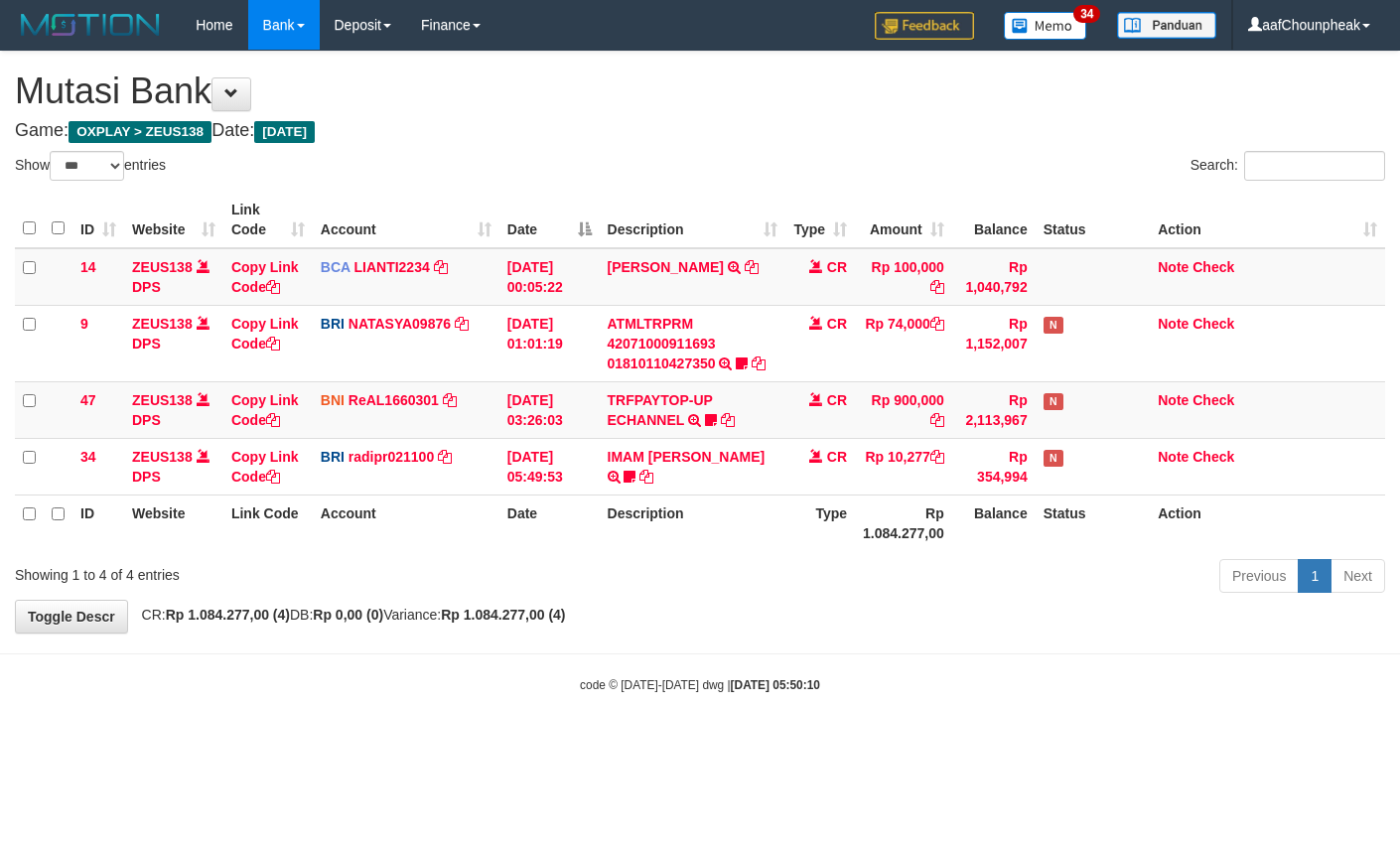 select on "***" 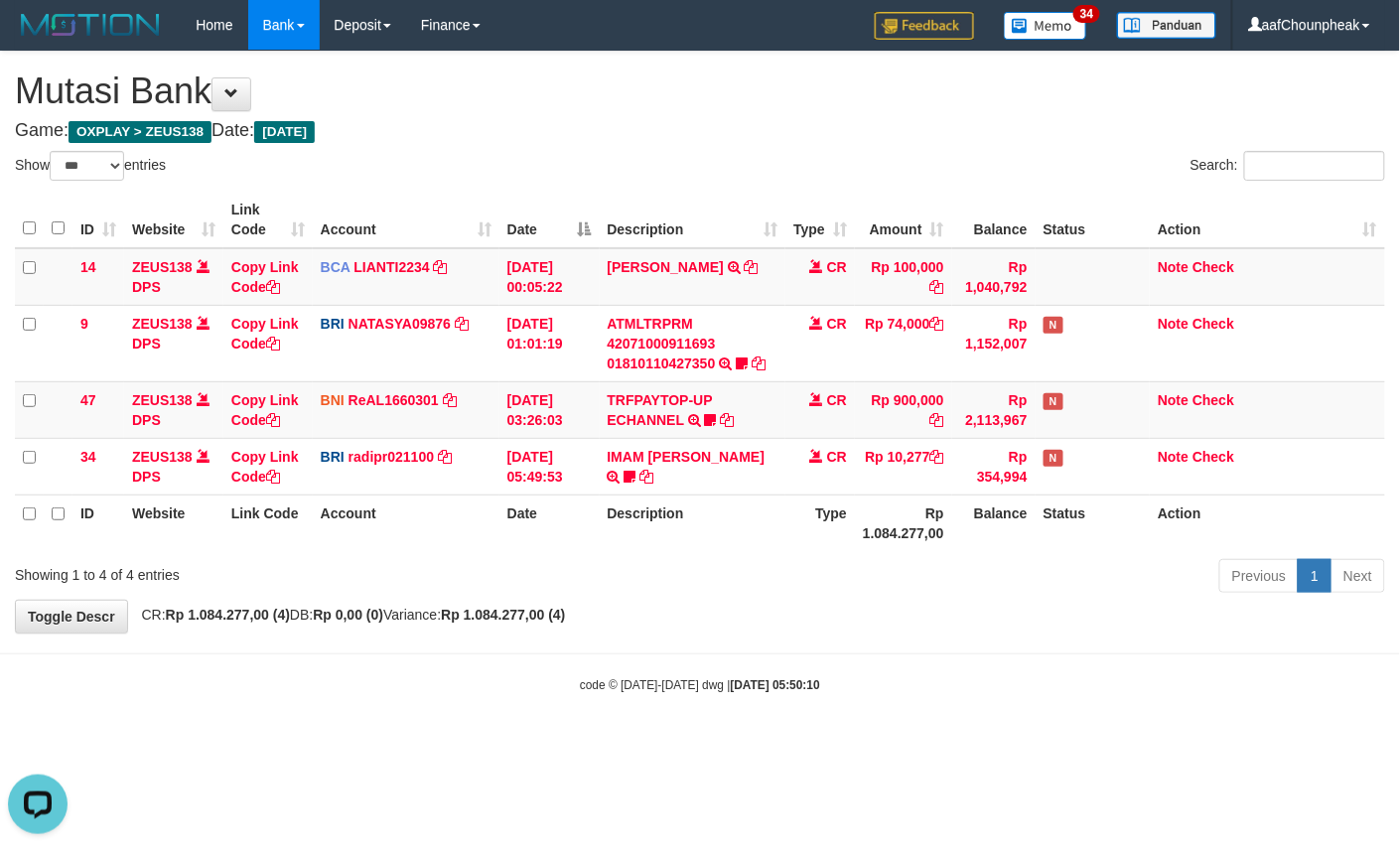 scroll, scrollTop: 0, scrollLeft: 0, axis: both 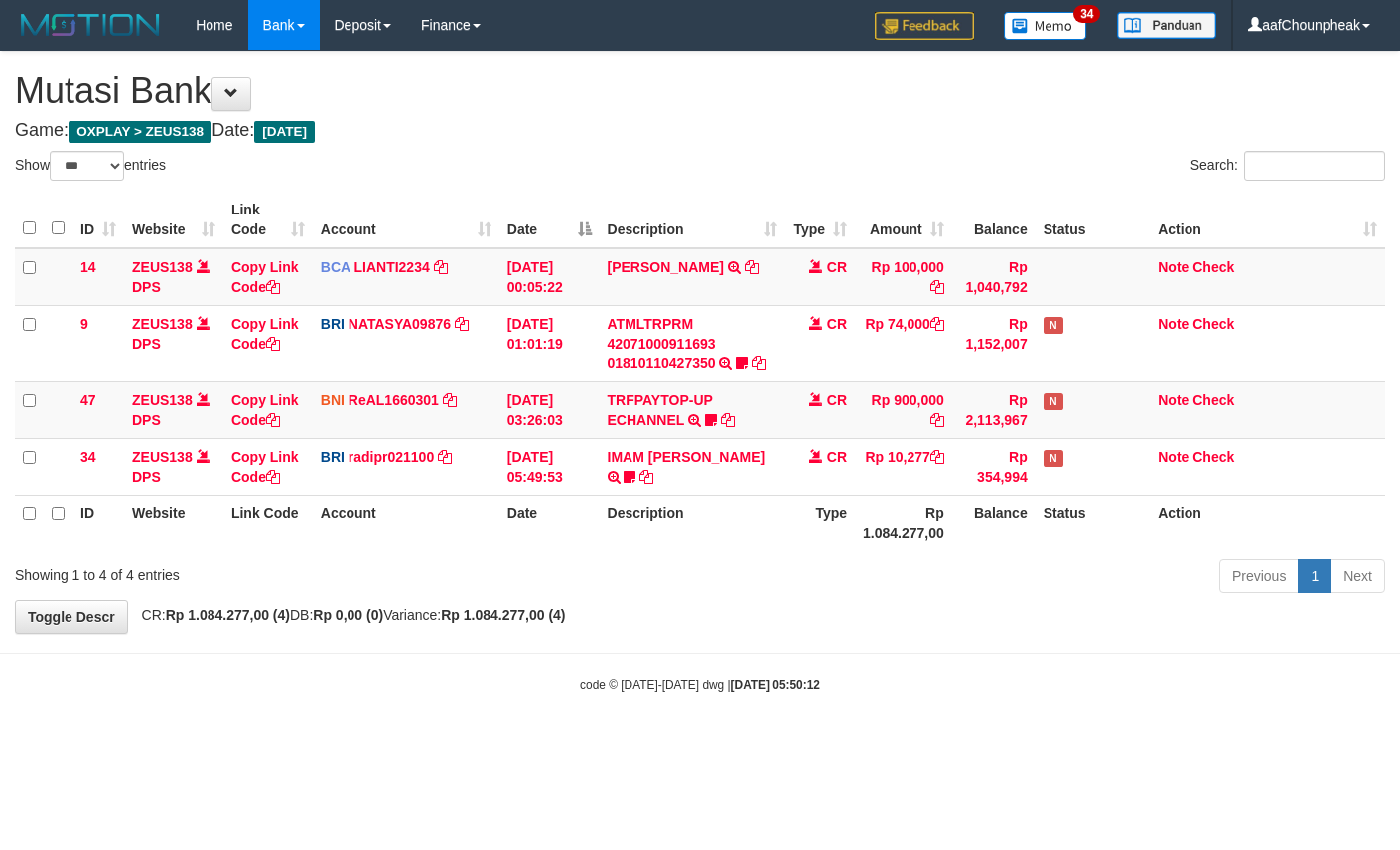 select on "***" 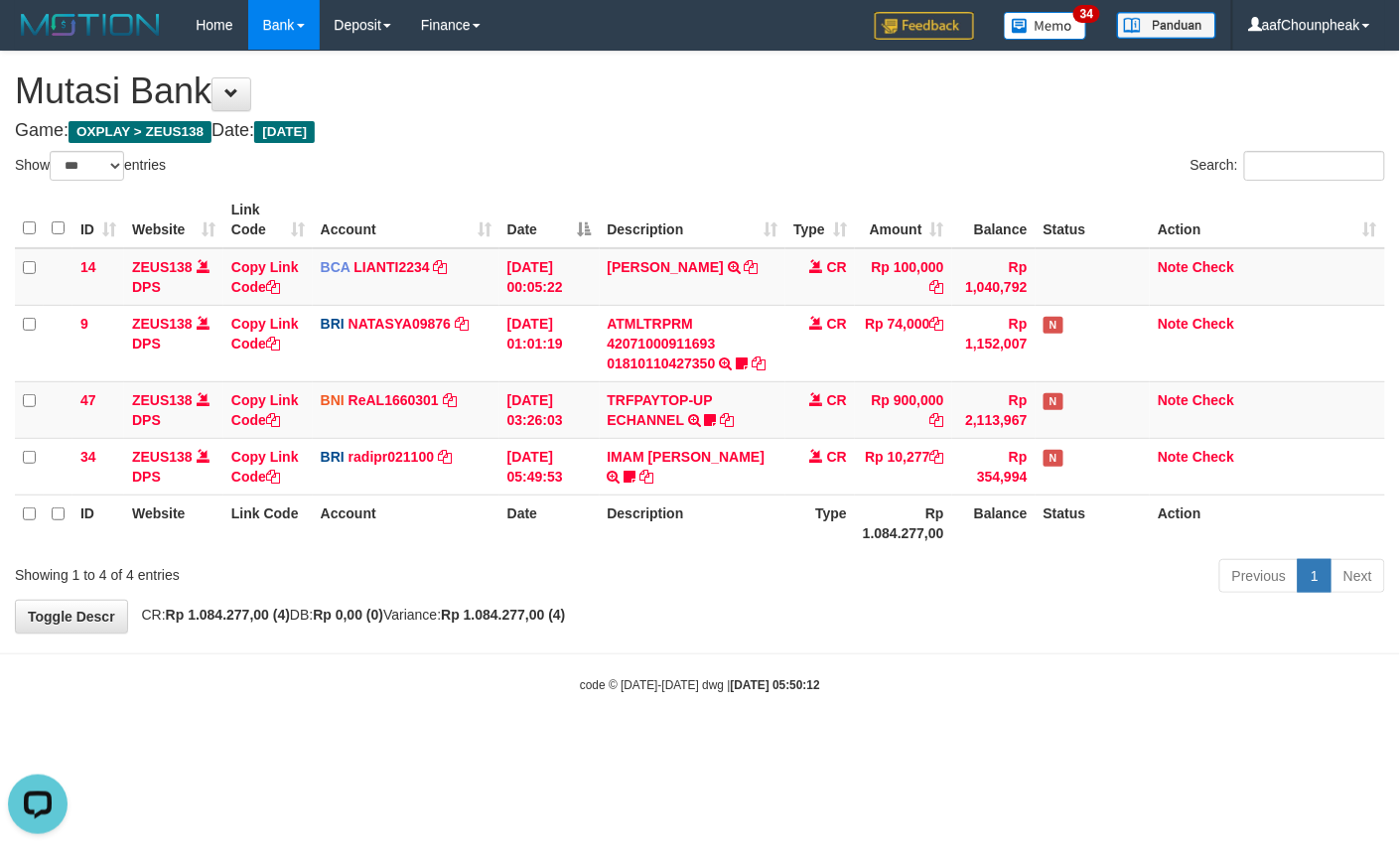 scroll, scrollTop: 0, scrollLeft: 0, axis: both 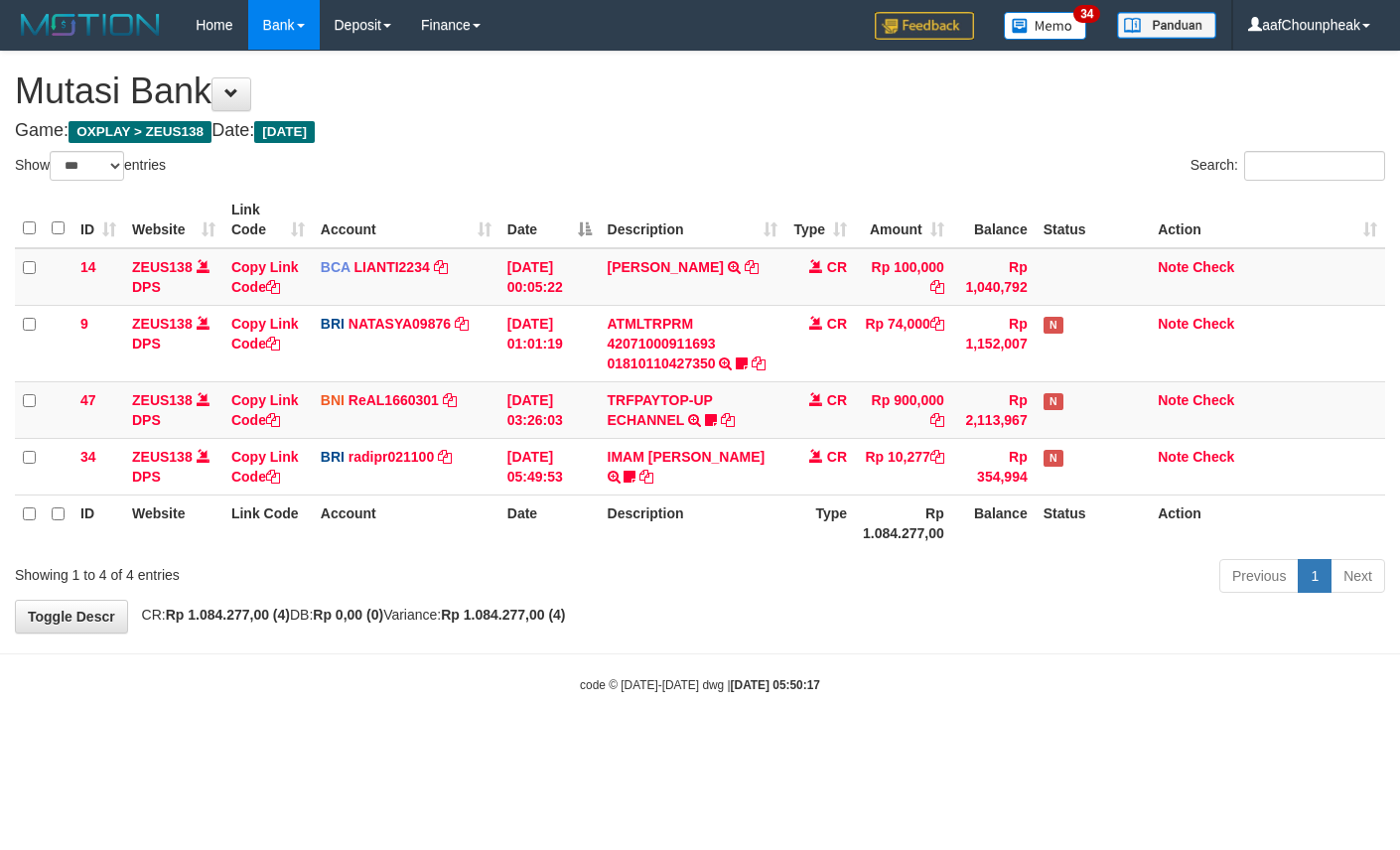 select on "***" 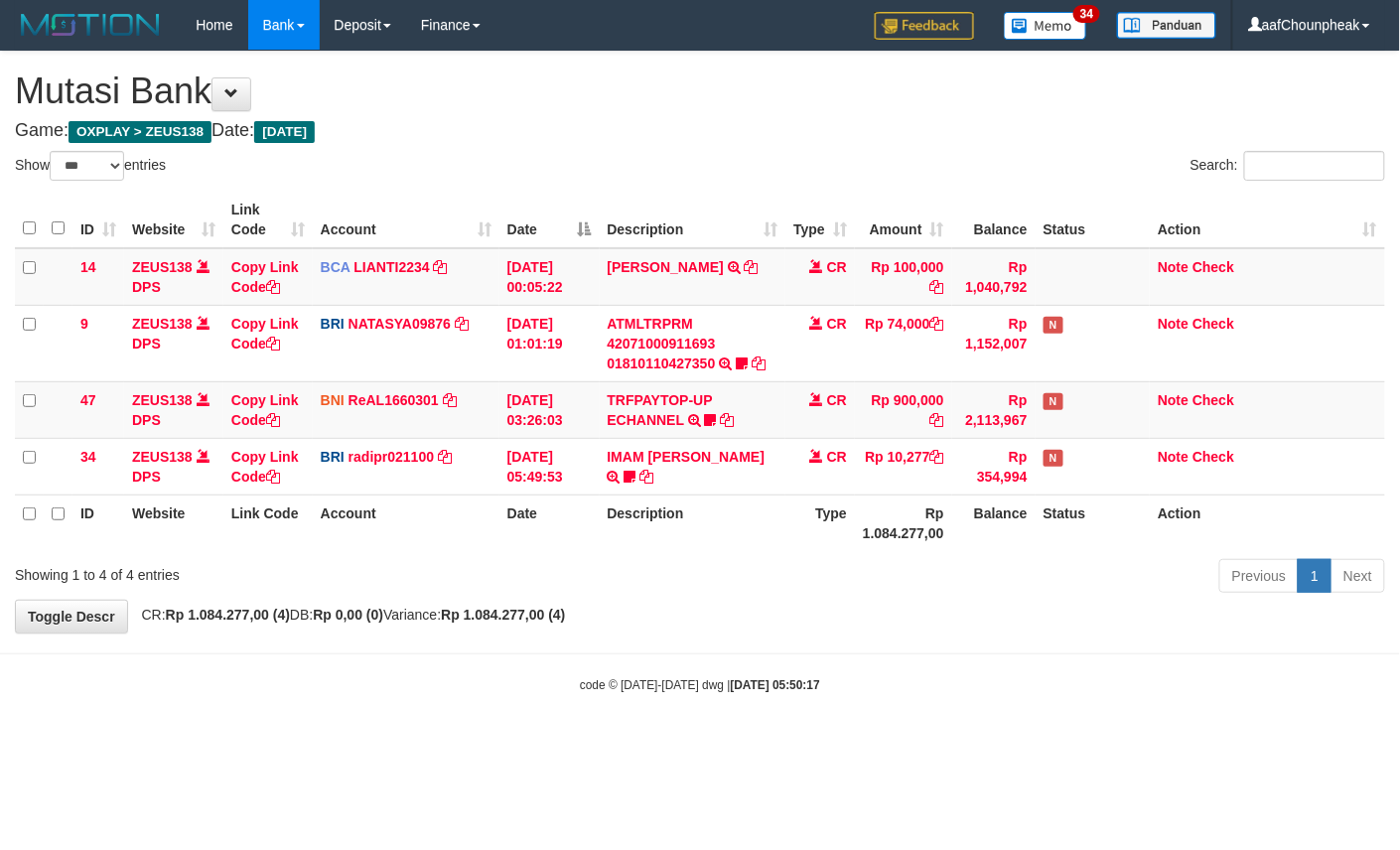 click on "Toggle navigation
Home
Bank
Account List
Mutasi Bank
Search
Note Mutasi
Deposit
DPS List
History
Finance
Financial Data
aafChounpheak
My Profile
Log Out
34" at bounding box center (700, 371) 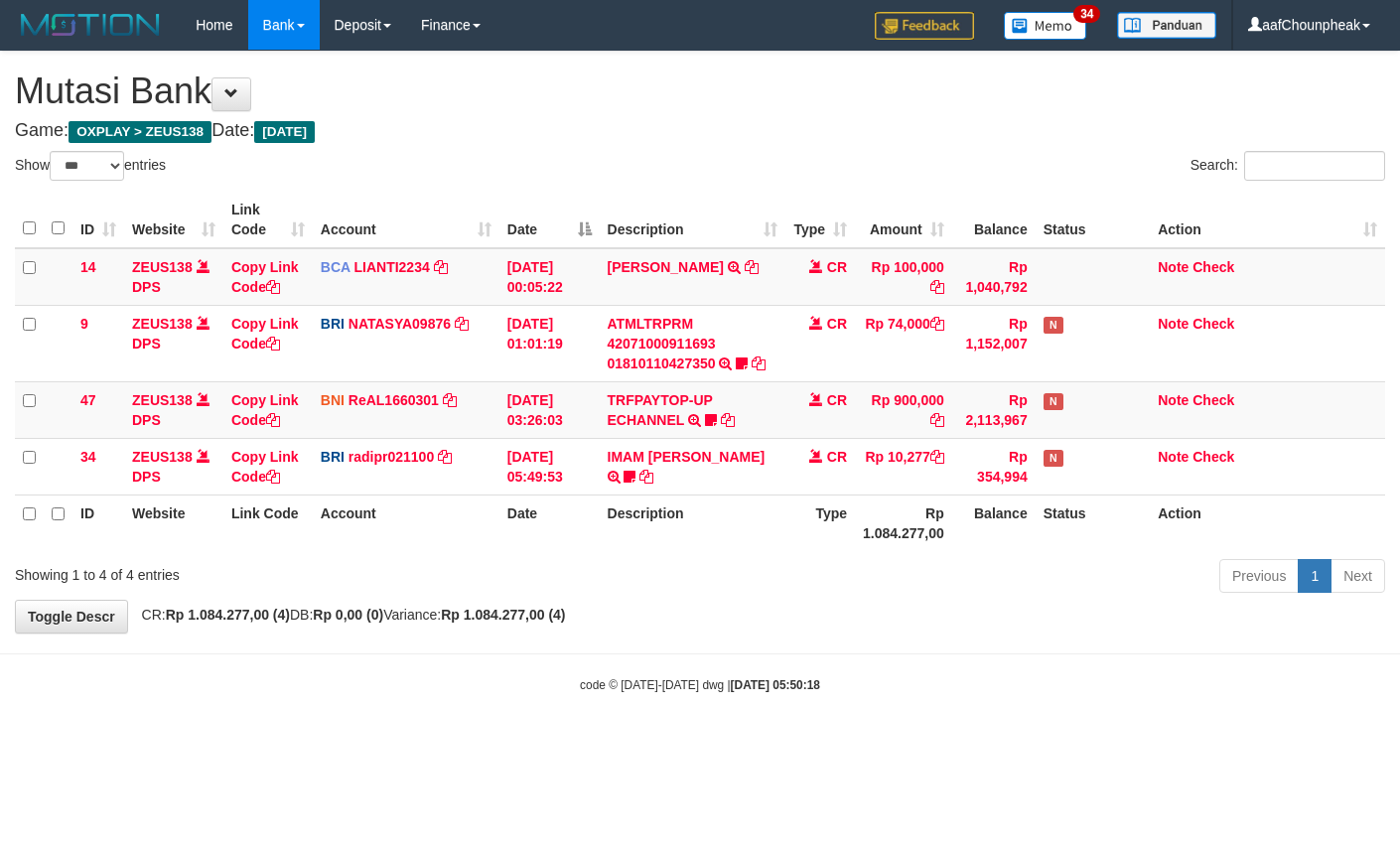 select on "***" 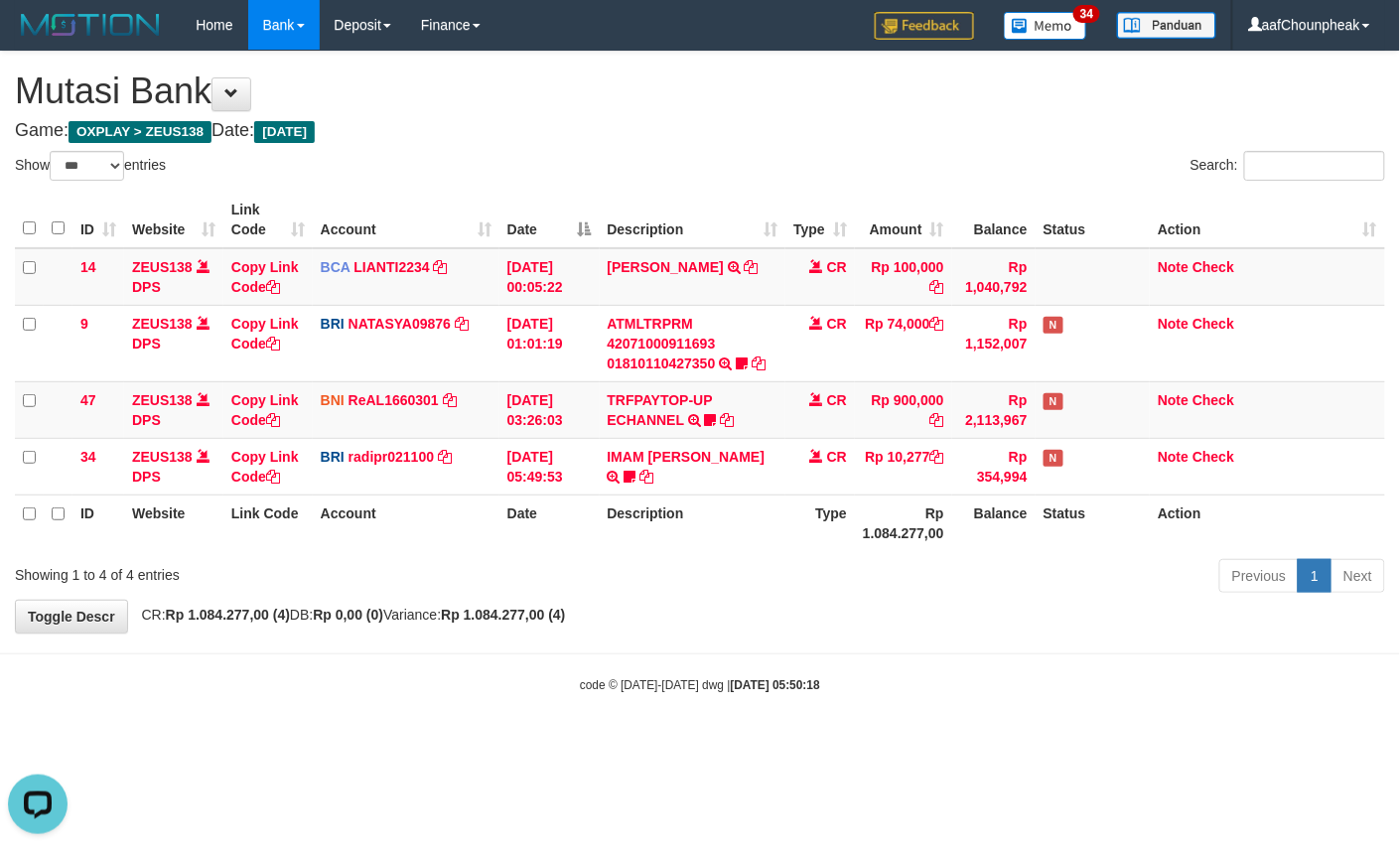 scroll, scrollTop: 0, scrollLeft: 0, axis: both 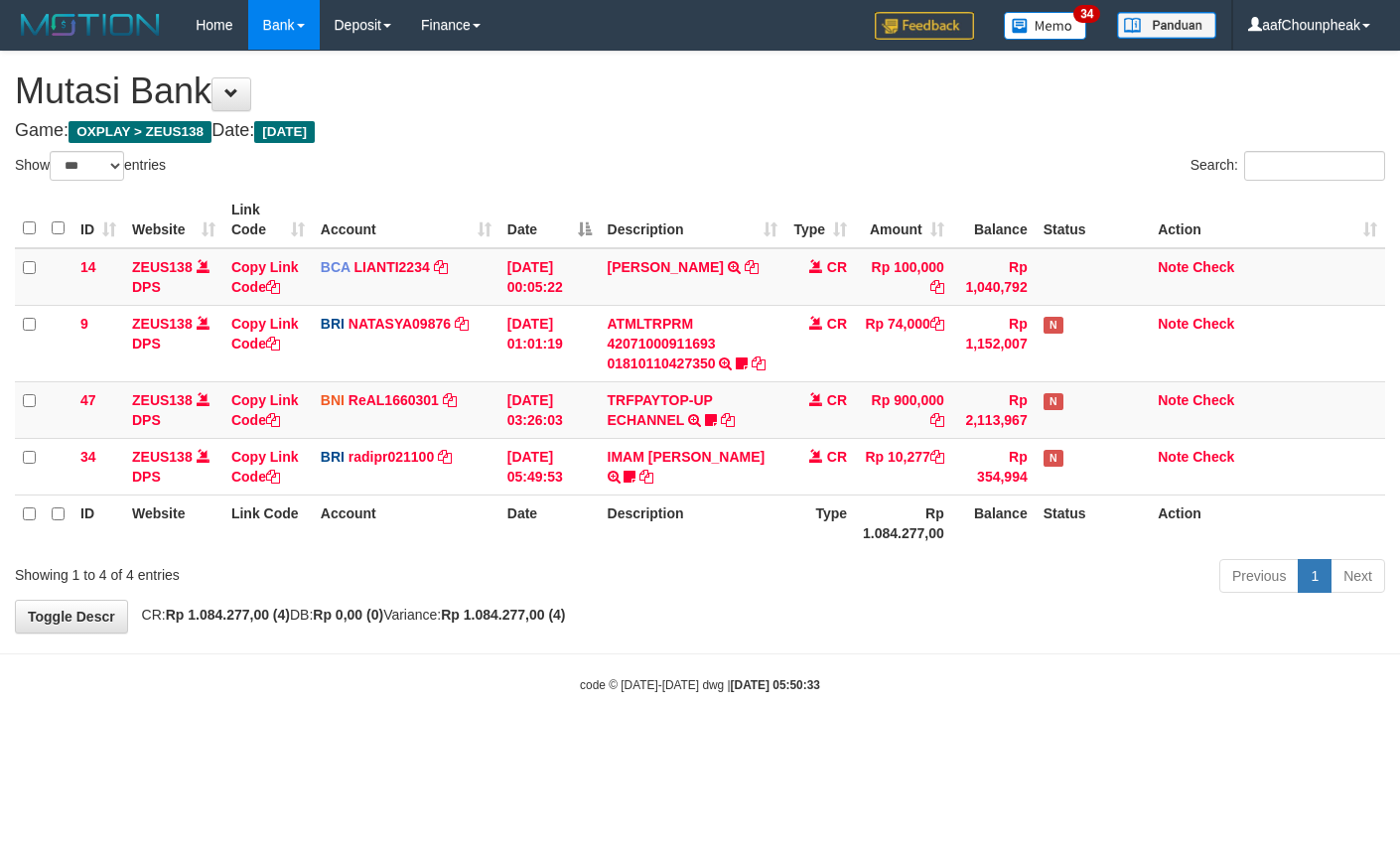 select on "***" 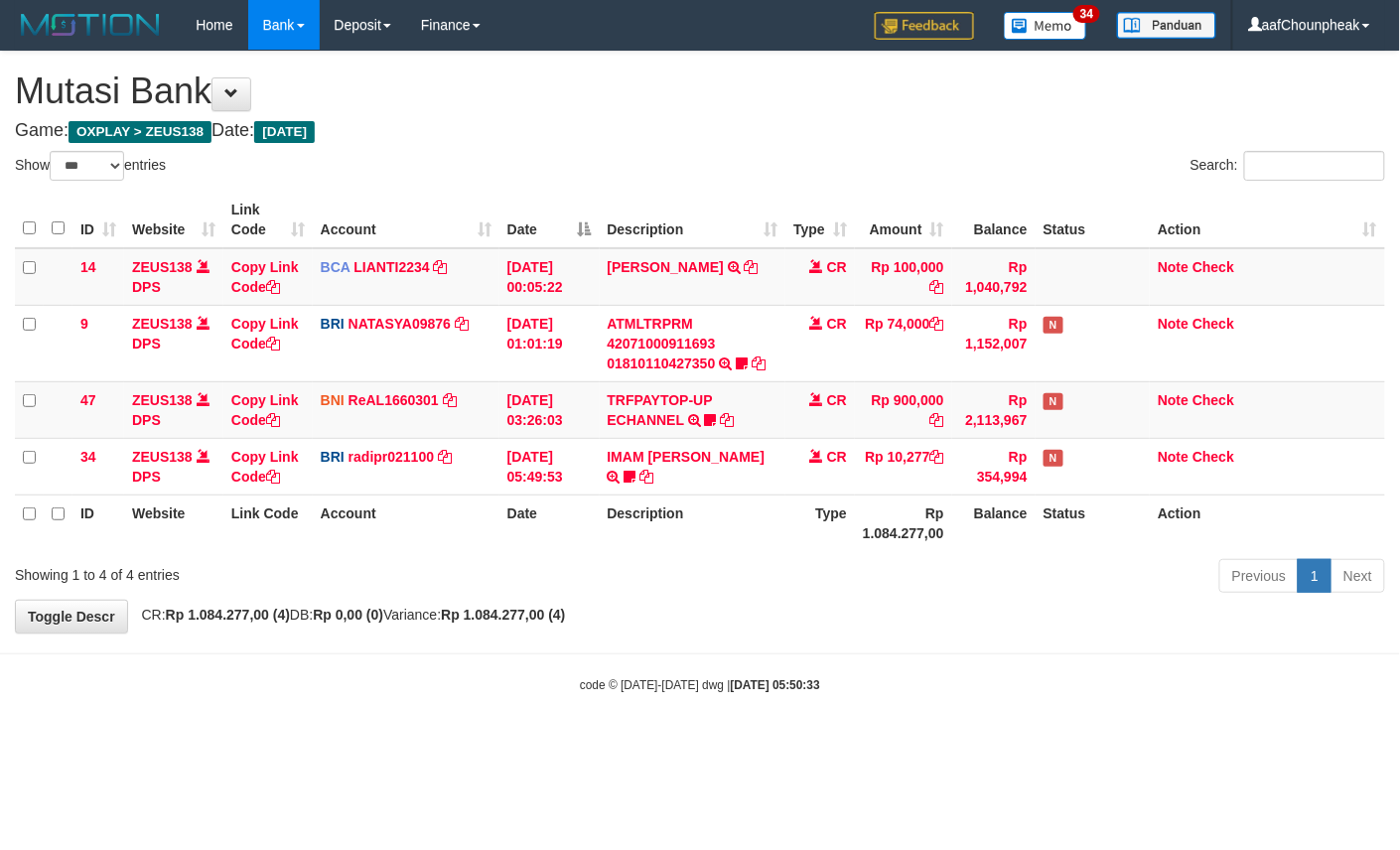 click on "Toggle navigation
Home
Bank
Account List
Mutasi Bank
Search
Note Mutasi
Deposit
DPS List
History
Finance
Financial Data
aafChounpheak
My Profile
Log Out
34" at bounding box center (700, 371) 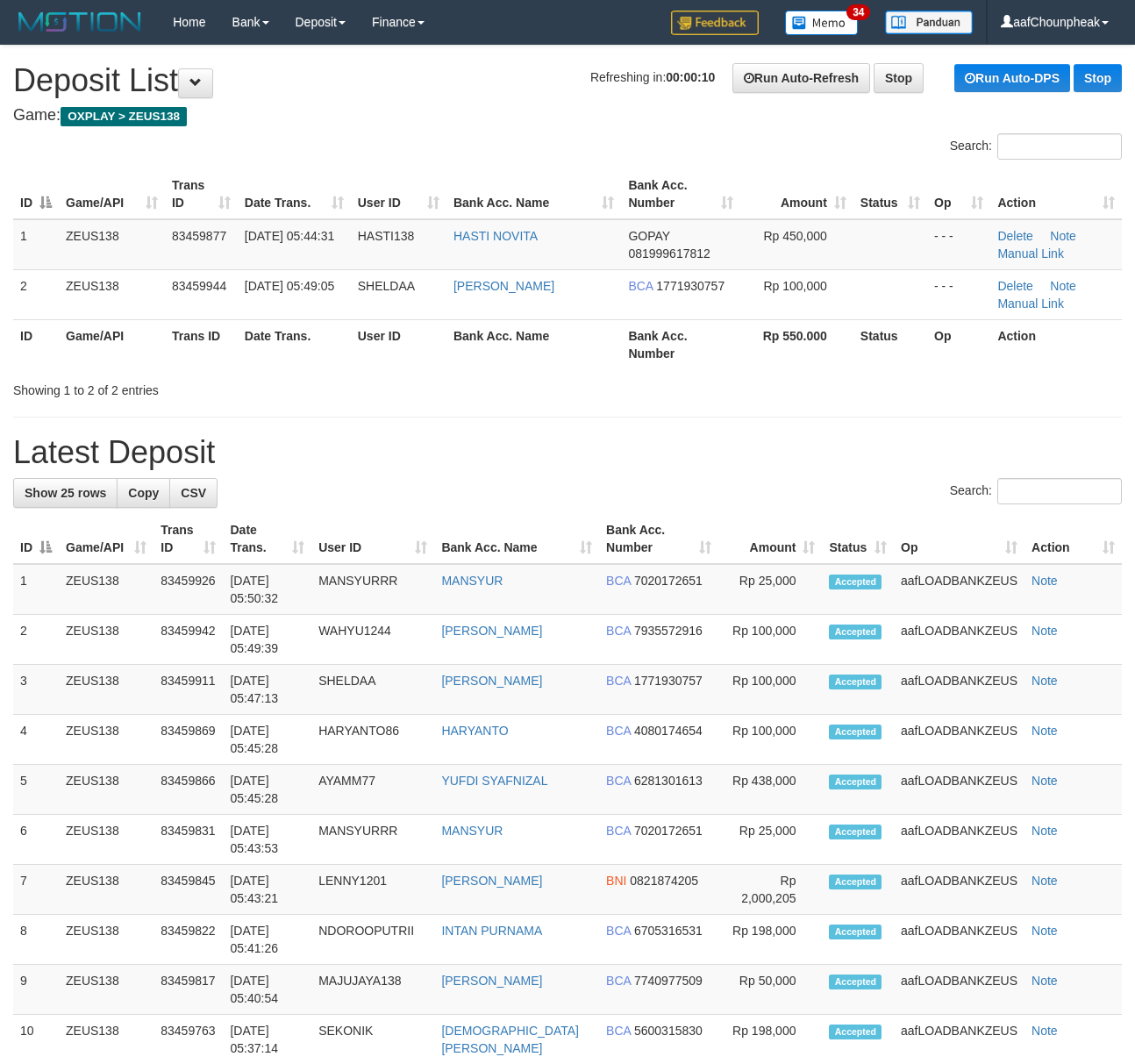 scroll, scrollTop: 0, scrollLeft: 0, axis: both 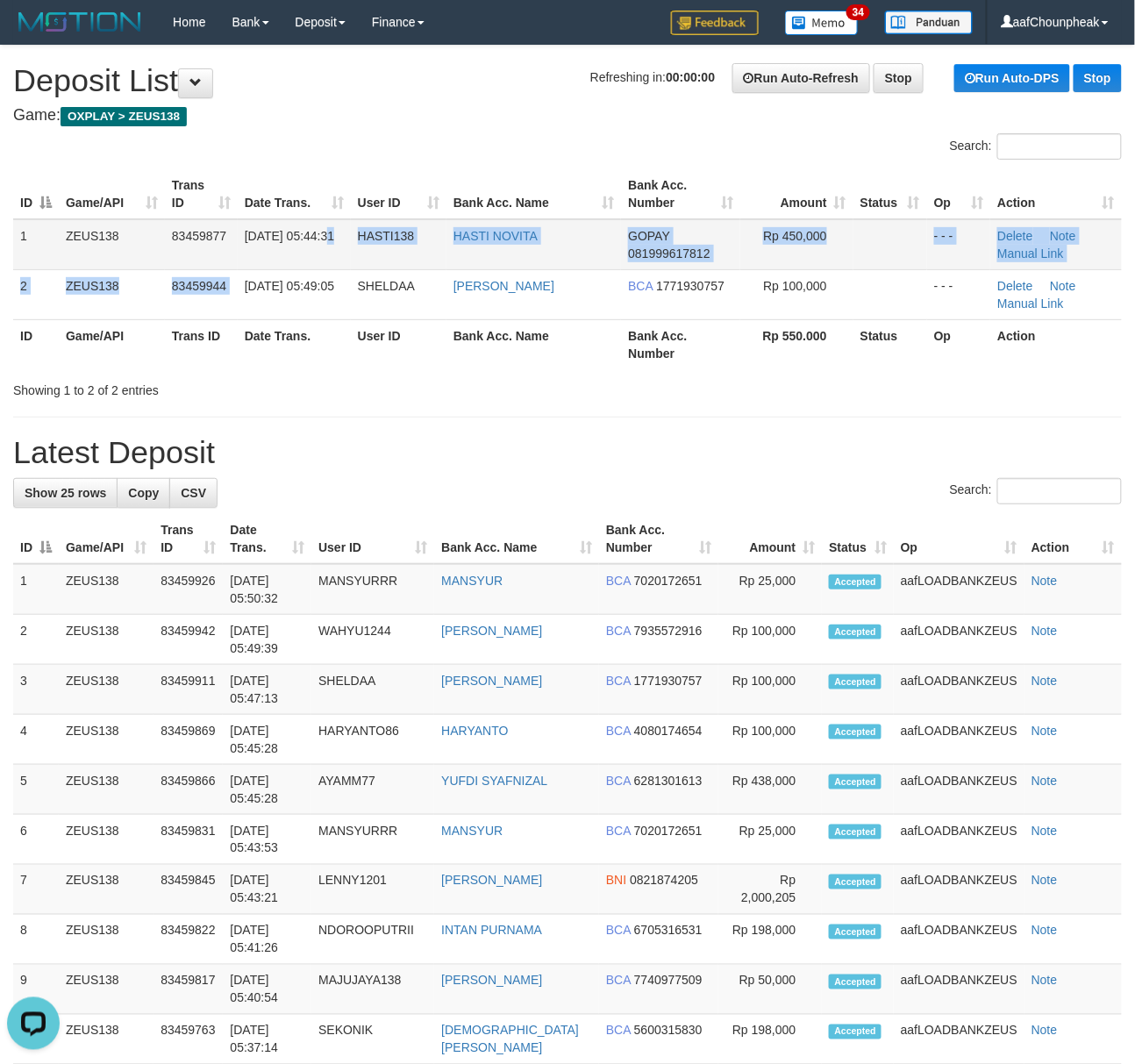 click on "1
ZEUS138
83459877
12/07/2025 05:44:31
HASTI138
HASTI NOVITA
GOPAY
081999617812
Rp 450,000
- - -
Delete
Note
Manual Link
2
ZEUS138
83459944
12/07/2025 05:49:05
SHELDAA
HERY SOEMANTO
BCA
1771930757
Rp 100,000
- - -
Delete
Note
Manual Link" at bounding box center [568, 269] 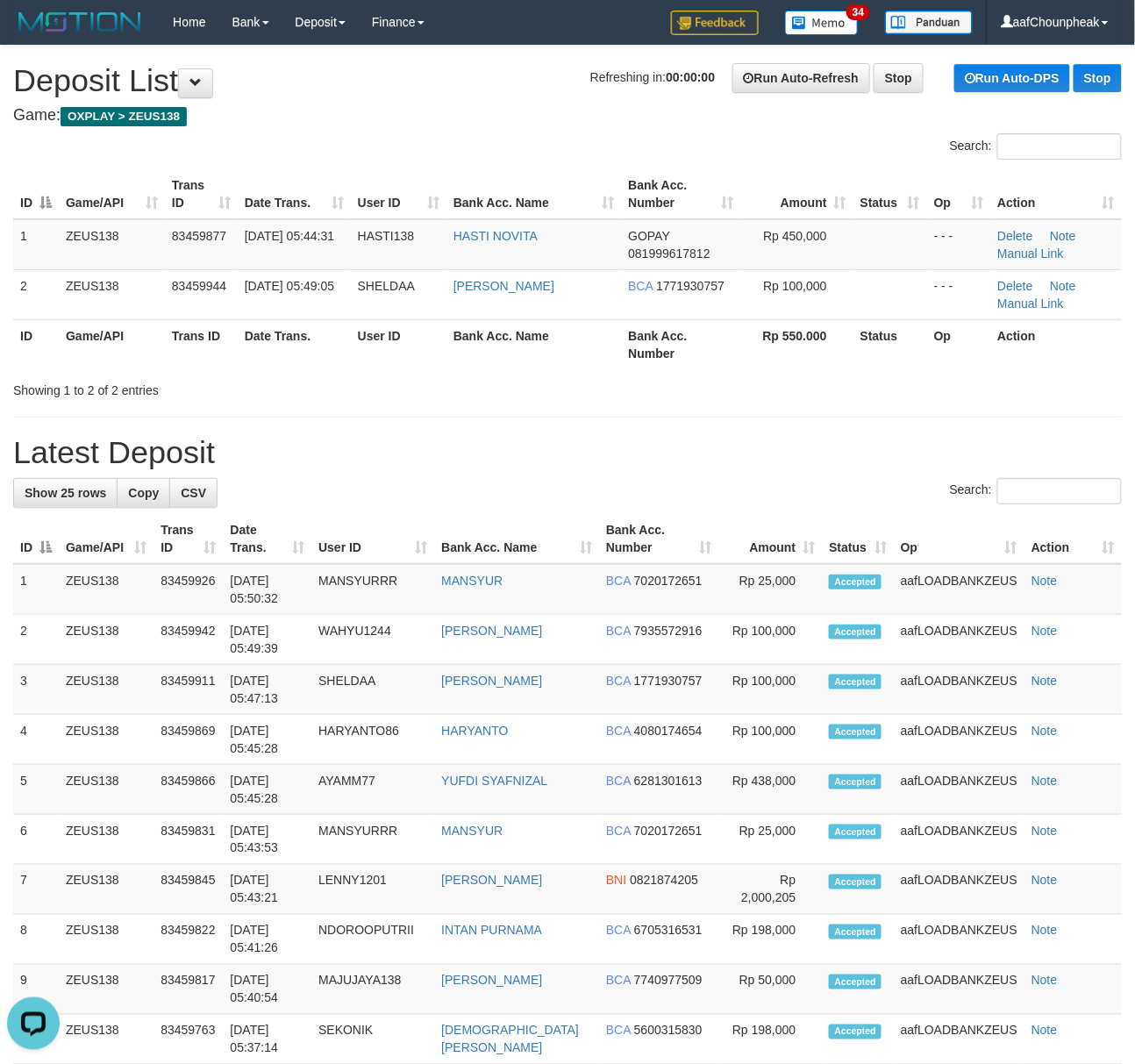 click on "Search:" at bounding box center [568, 148] 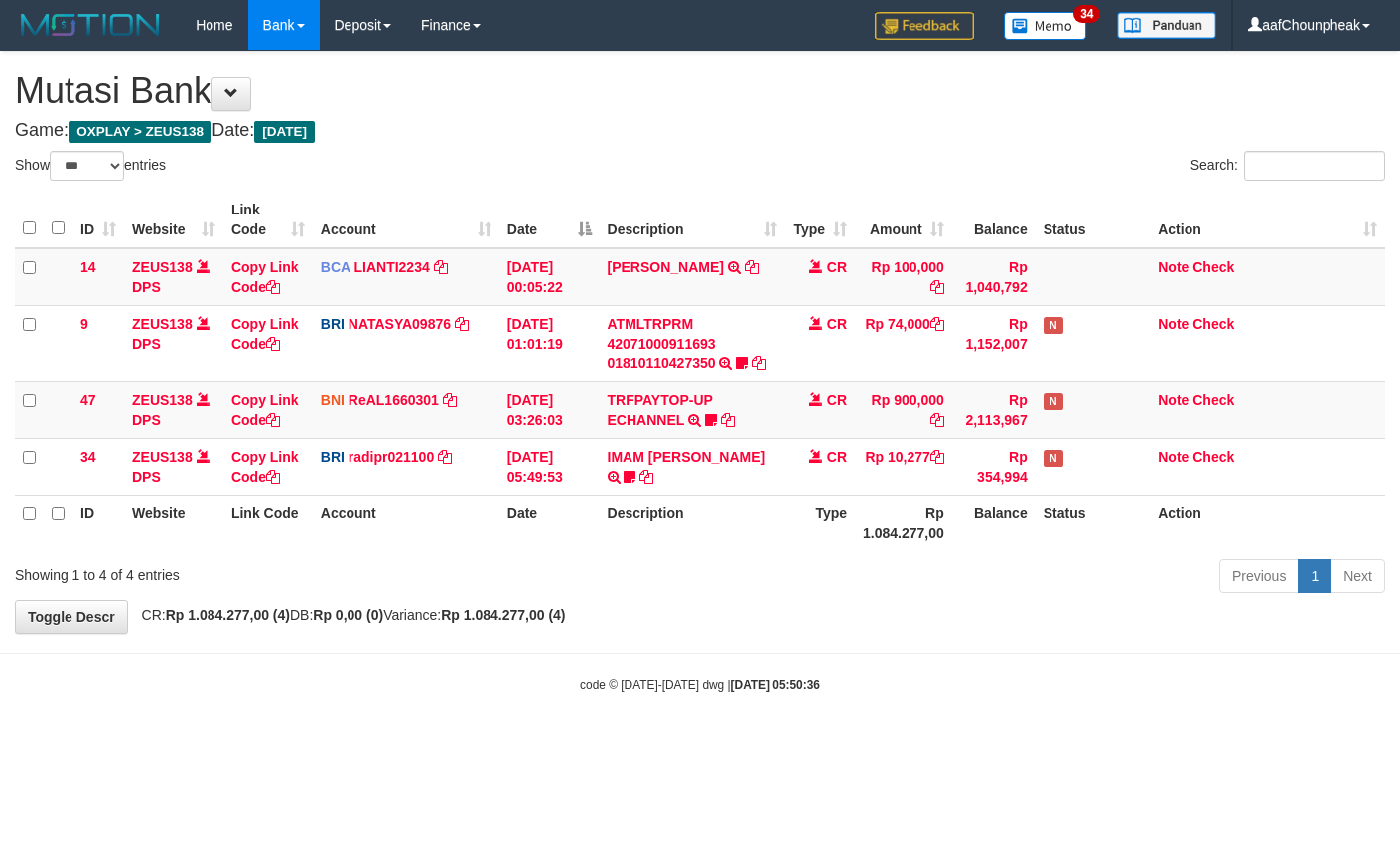 select on "***" 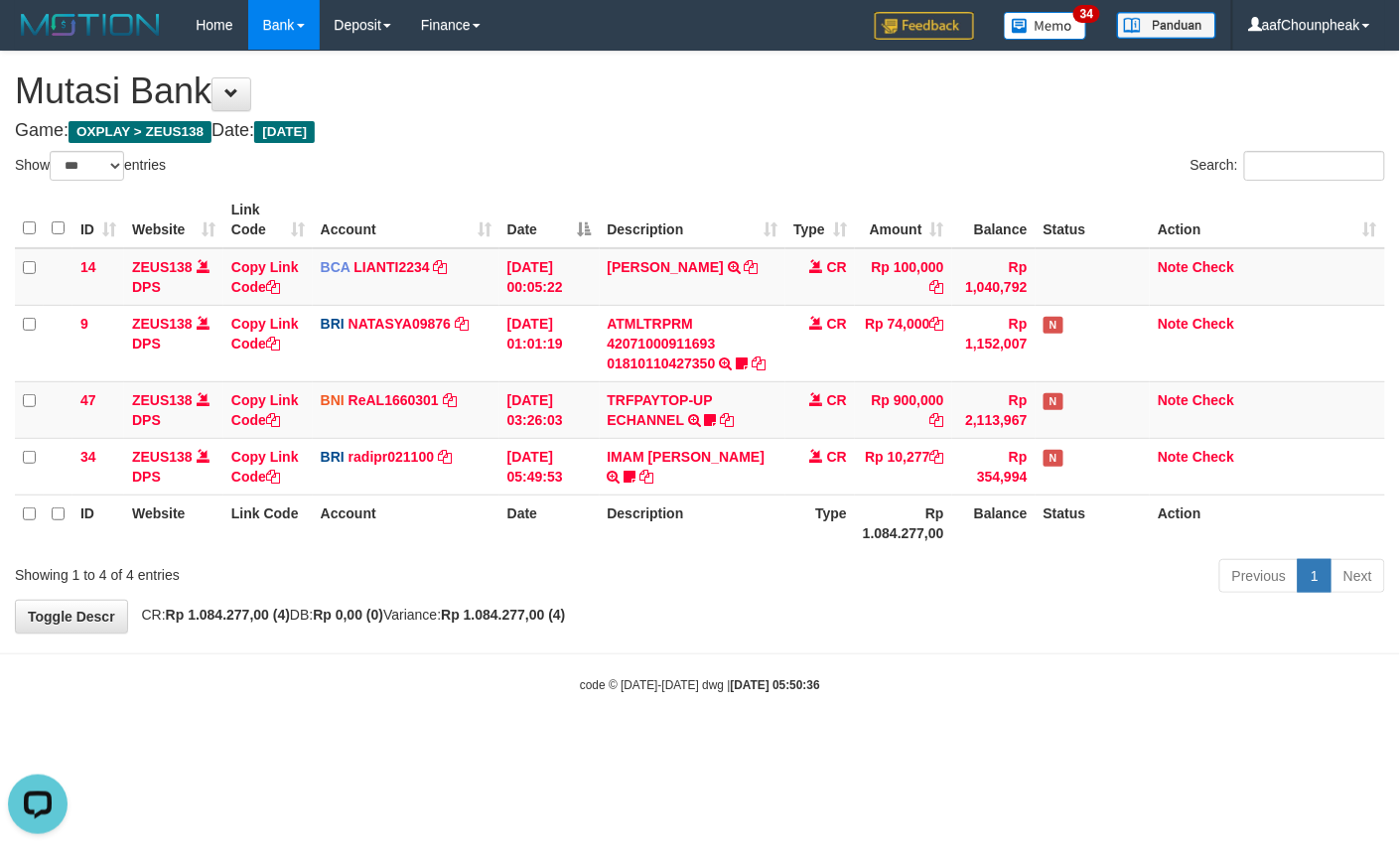 scroll, scrollTop: 0, scrollLeft: 0, axis: both 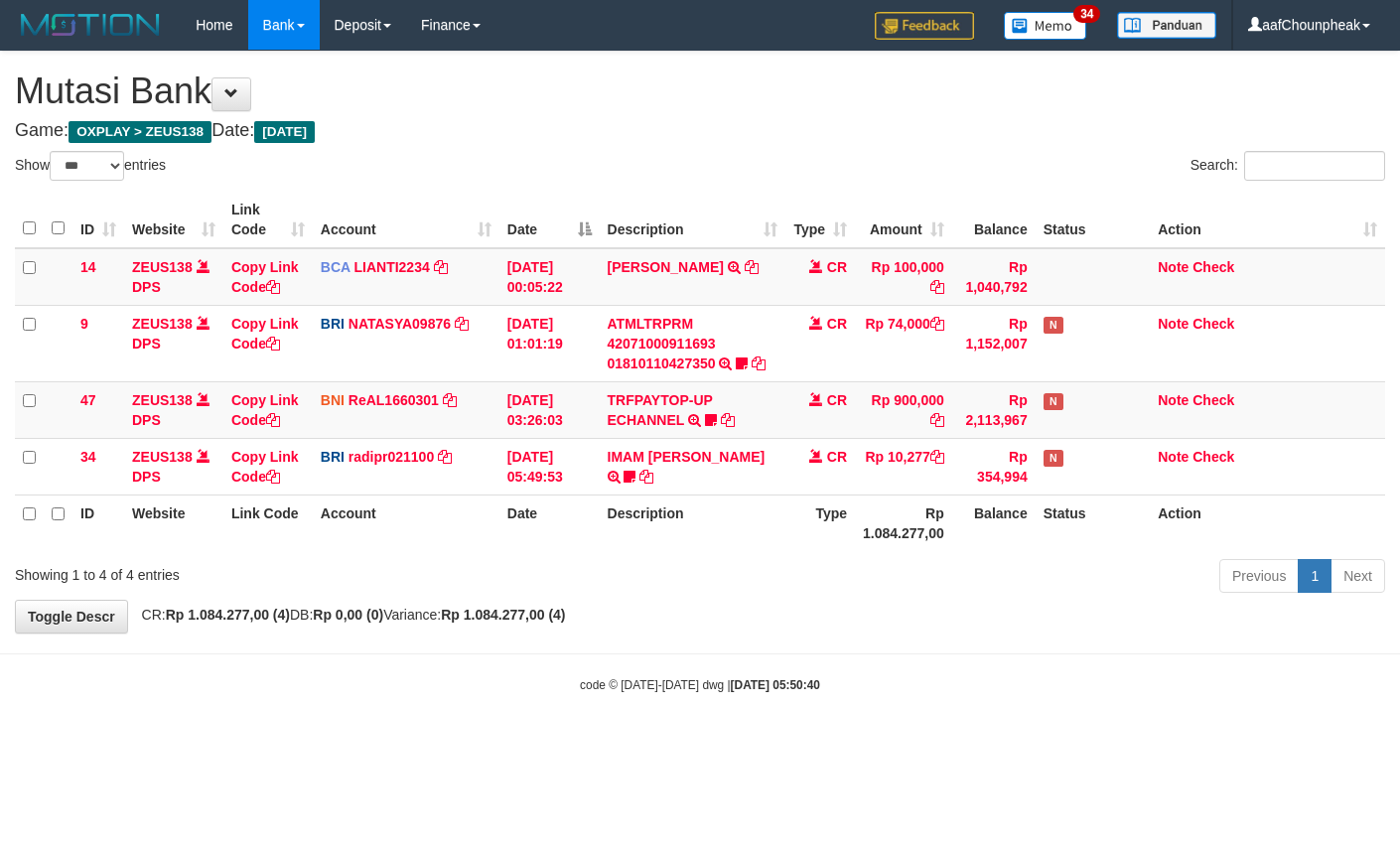 select on "***" 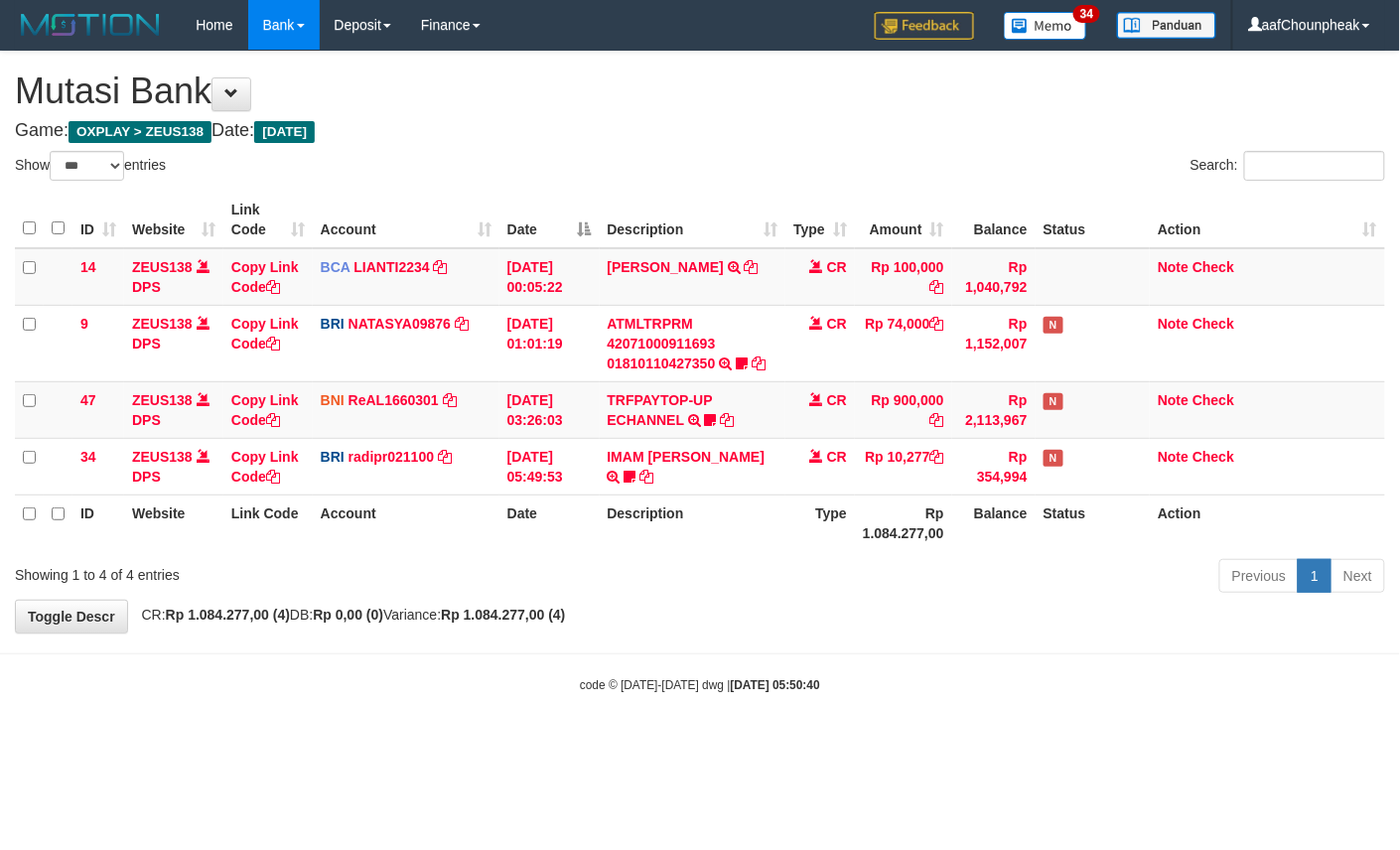 drag, startPoint x: 848, startPoint y: 724, endPoint x: 823, endPoint y: 752, distance: 37.536649 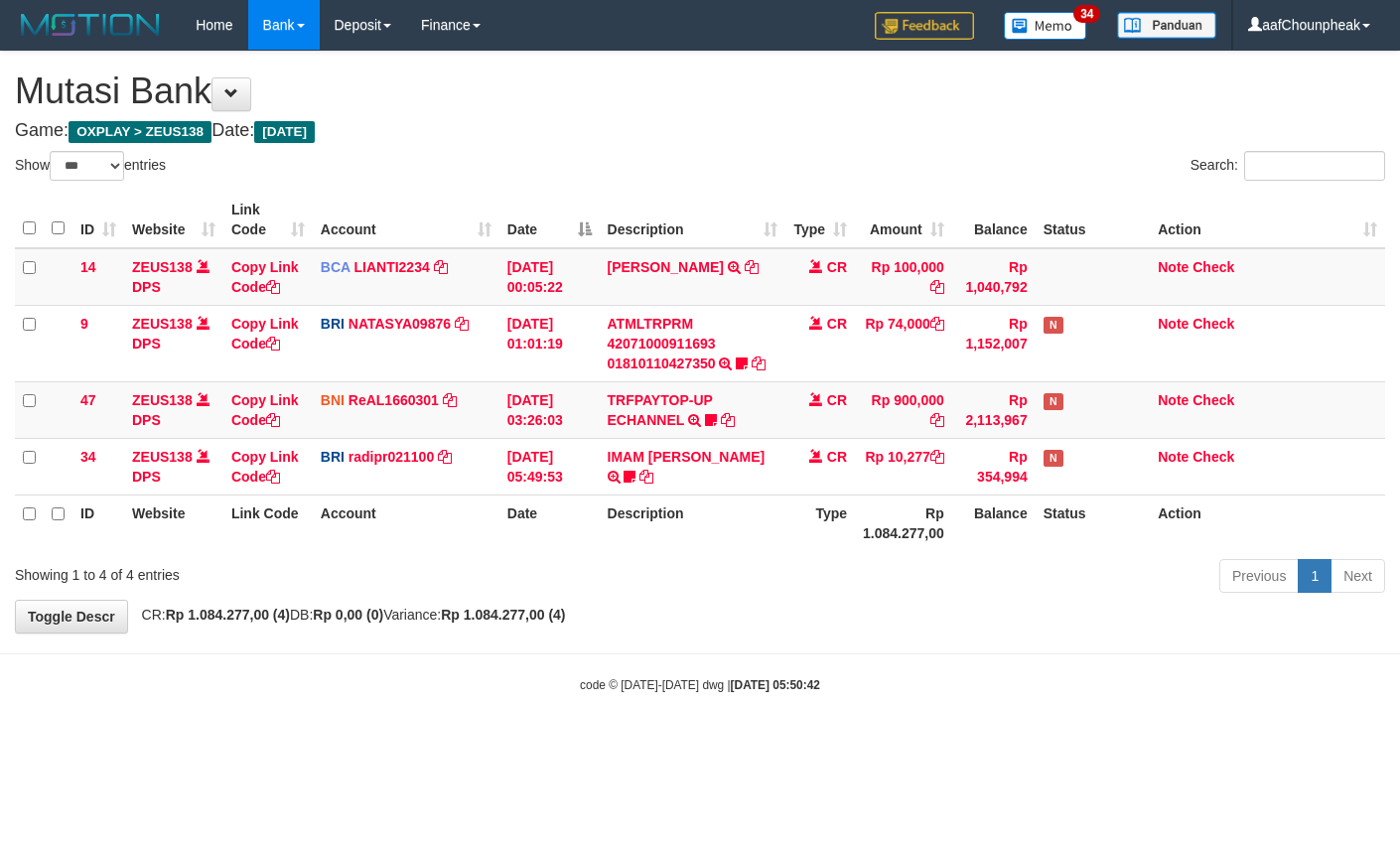 select on "***" 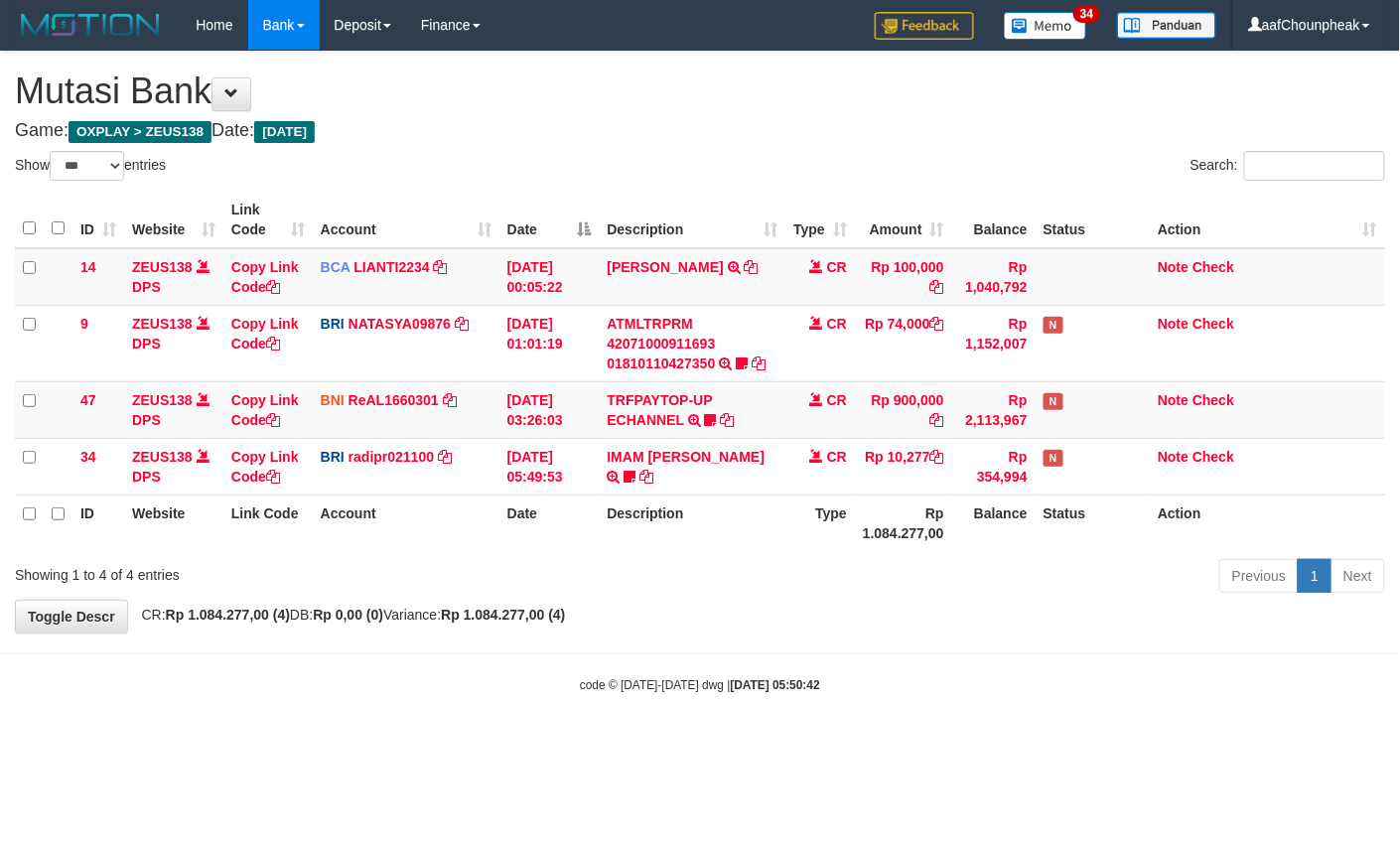 click on "Toggle navigation
Home
Bank
Account List
Mutasi Bank
Search
Note Mutasi
Deposit
DPS List
History
Finance
Financial Data
aafChounpheak
My Profile
Log Out
34" at bounding box center [700, 371] 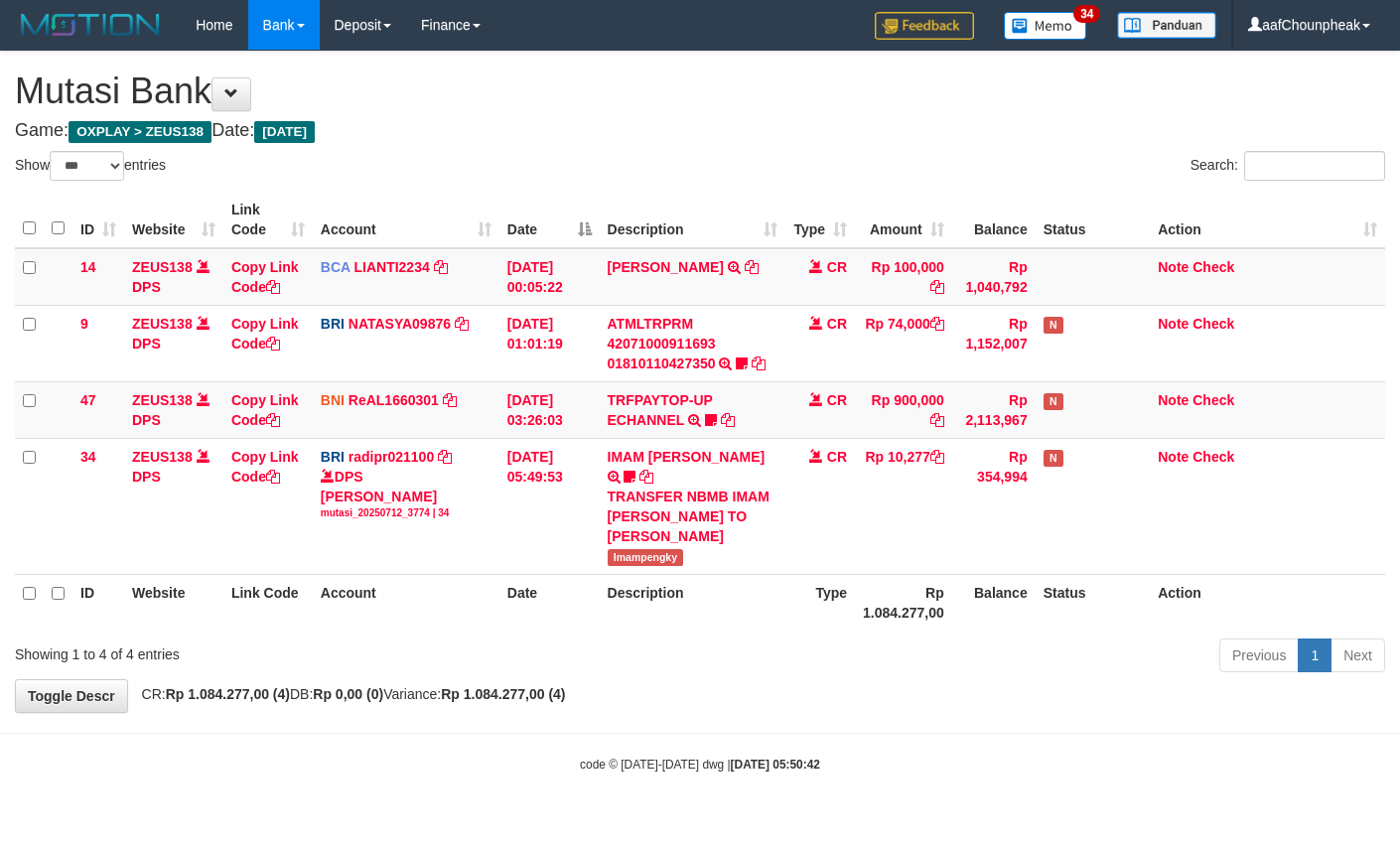 select on "***" 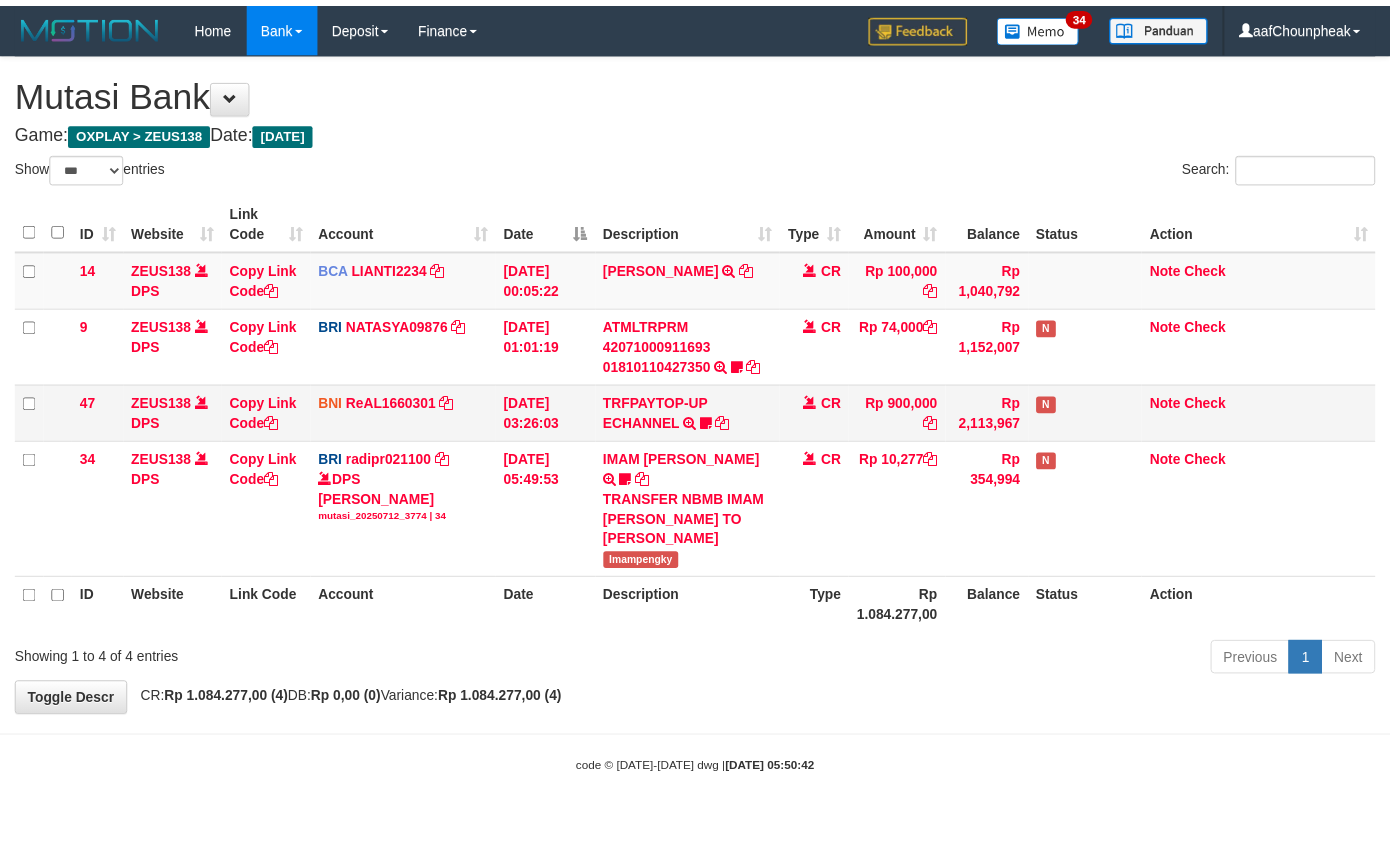scroll, scrollTop: 0, scrollLeft: 0, axis: both 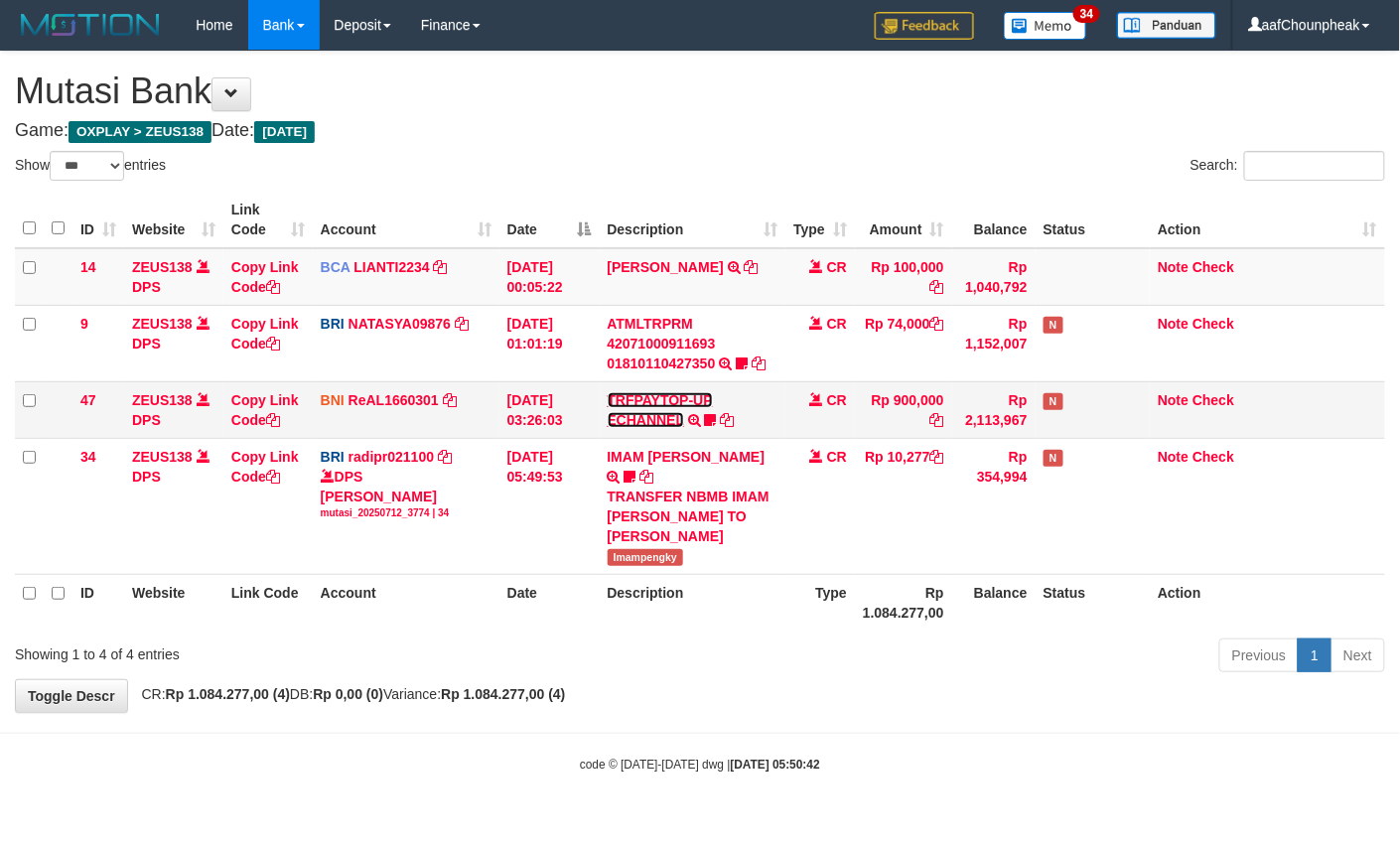 click on "TRFPAYTOP-UP ECHANNEL" at bounding box center [660, 410] 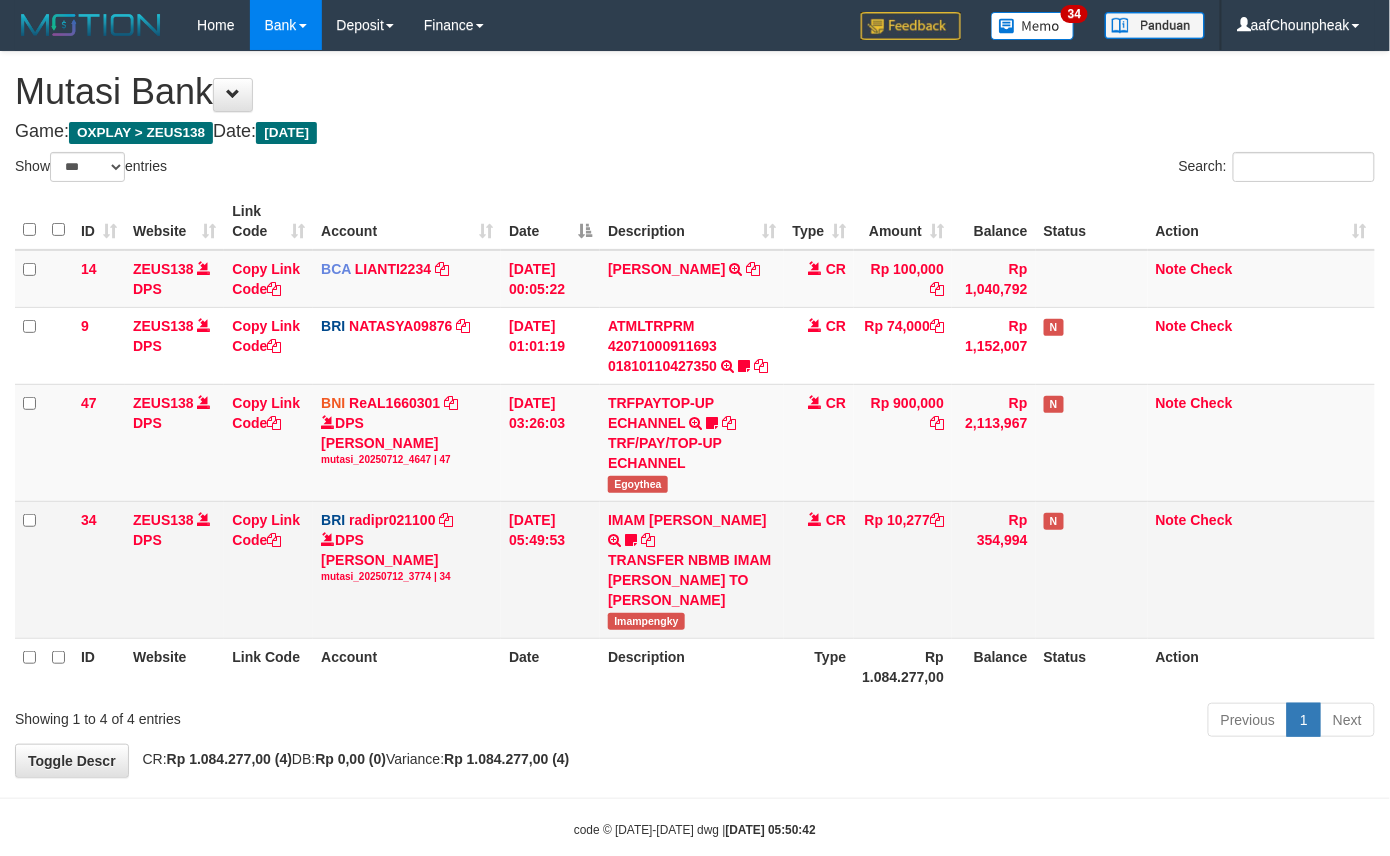 click on "Imampengky" at bounding box center (646, 621) 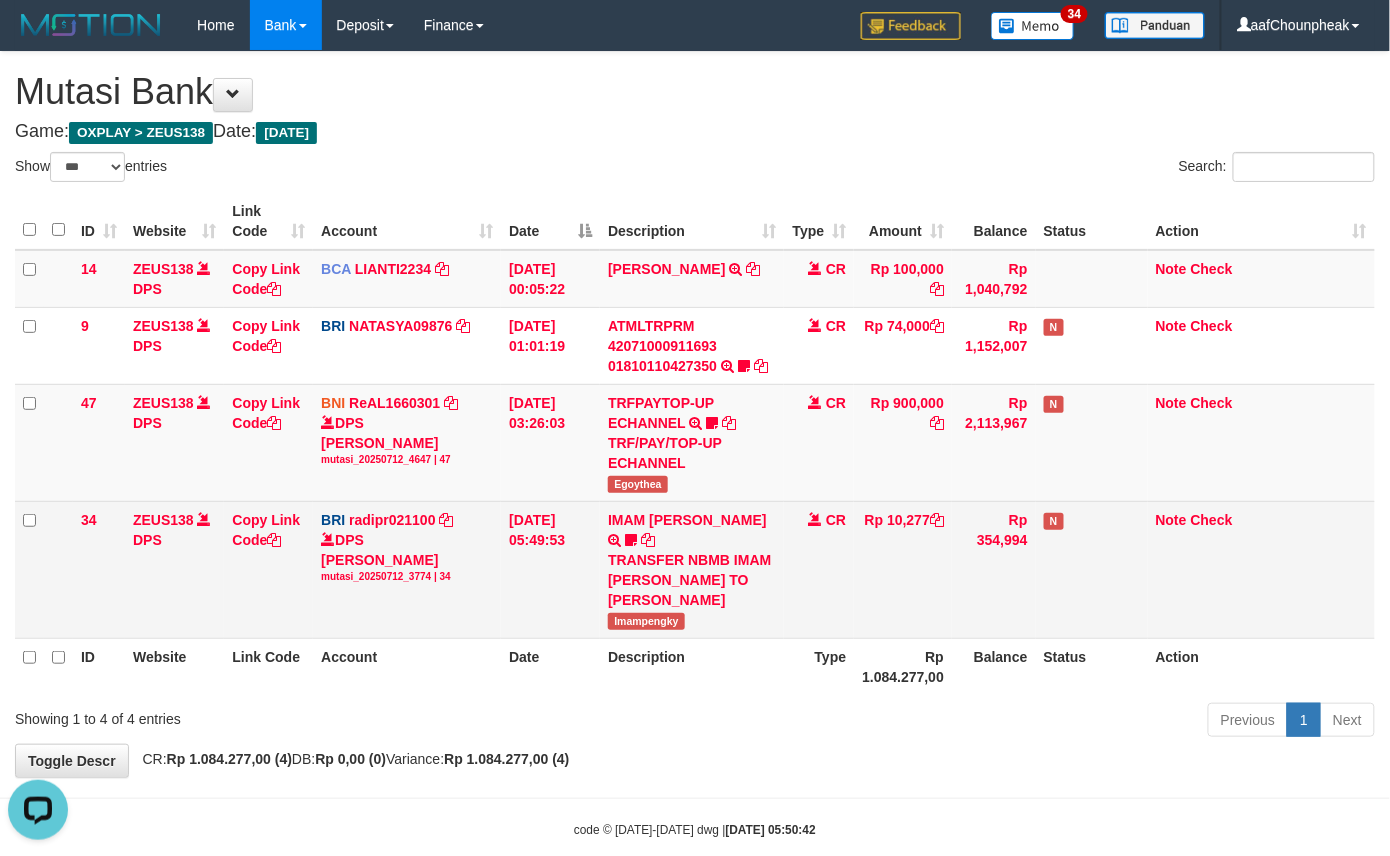scroll, scrollTop: 0, scrollLeft: 0, axis: both 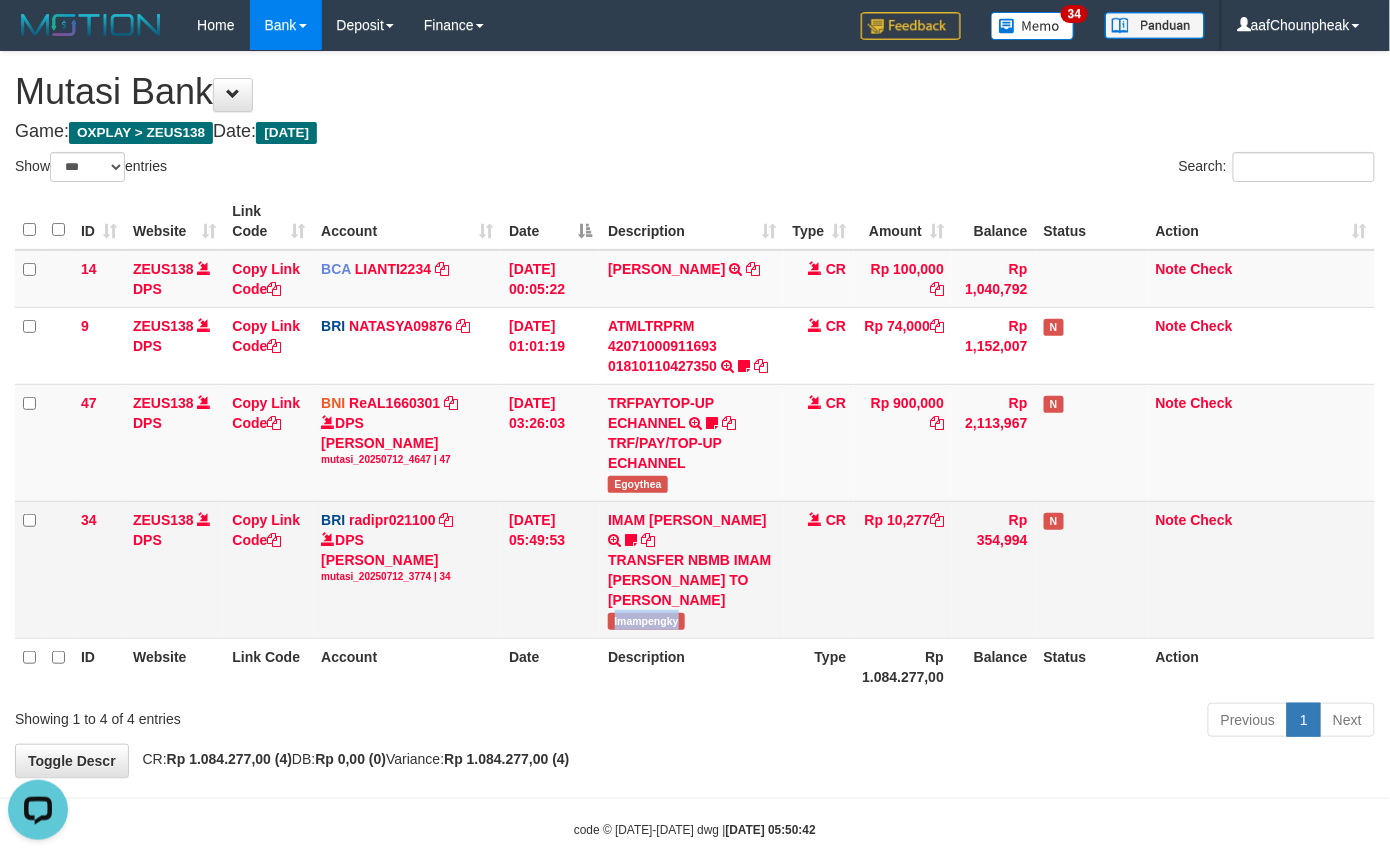 click on "Imampengky" at bounding box center [646, 621] 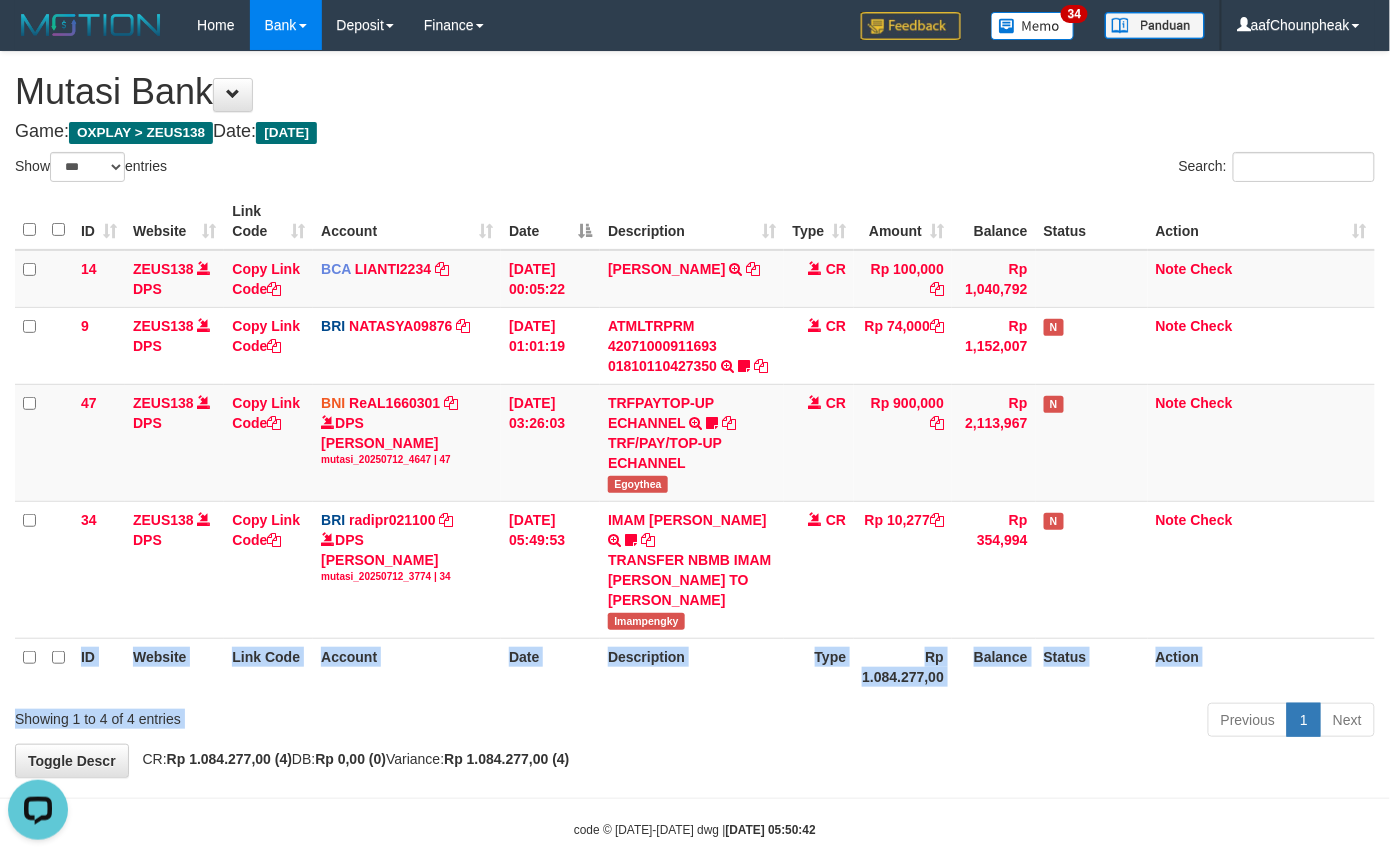 click on "Show  ** ** ** ***  entries Search:
ID Website Link Code Account Date Description Type Amount Balance Status Action
14
ZEUS138    DPS
Copy Link Code
BCA
LIANTI2234
DPS
YULIANTI
mutasi_20250712_4646 | 14
mutasi_20250712_4646 | 14
12/07/2025 00:05:22
YUSUP MAULAN         TRSF E-BANKING CR 1207/FTSCY/WS95051
100000.002025071262819090 TRFDN-YUSUP MAULANESPAY DEBIT INDONE
CR
Rp 100,000
Rp 1,040,792
Note
Check
9
ZEUS138    DPS
Copy Link Code
BRI
NATASYA09876" at bounding box center (695, 448) 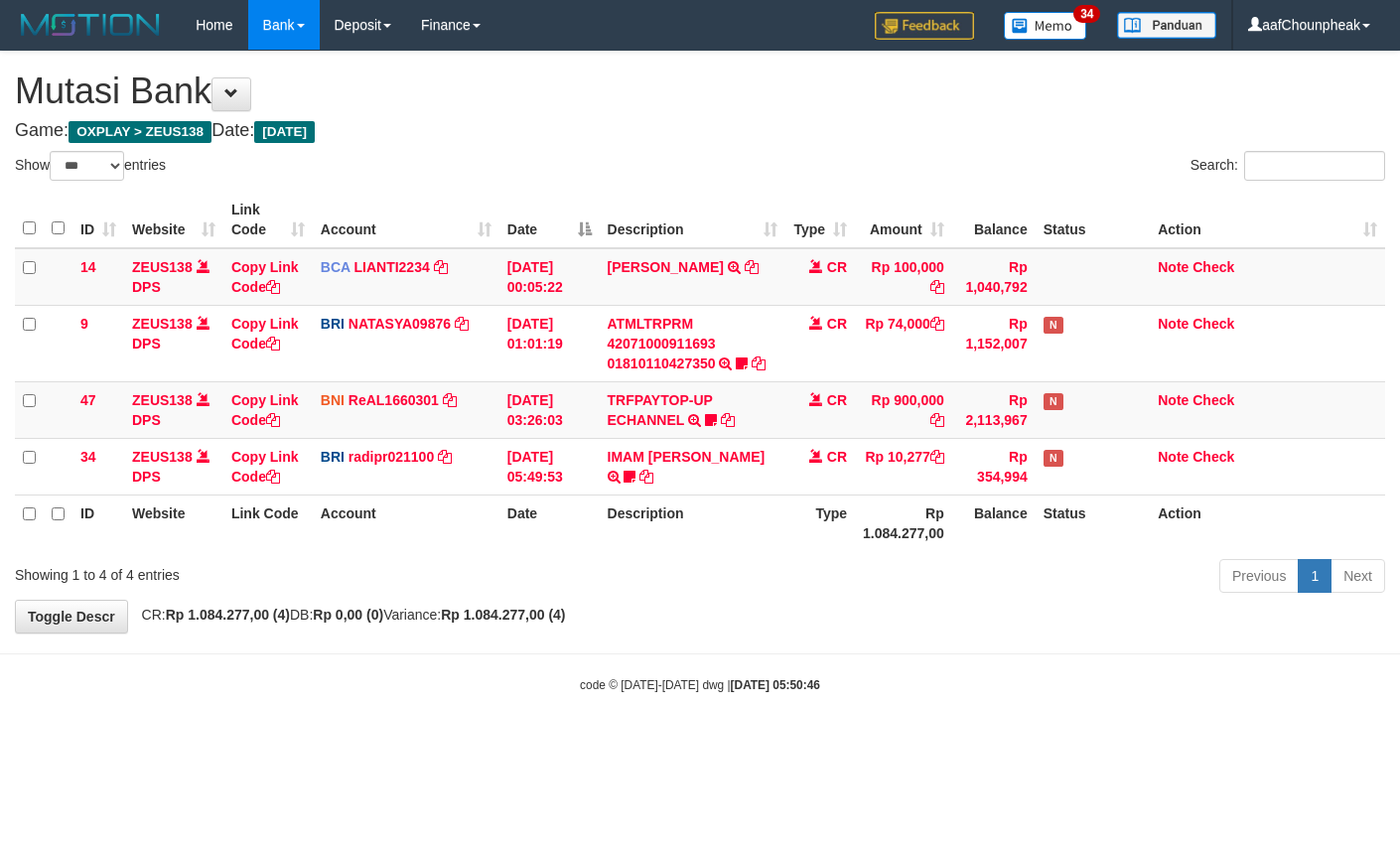 select on "***" 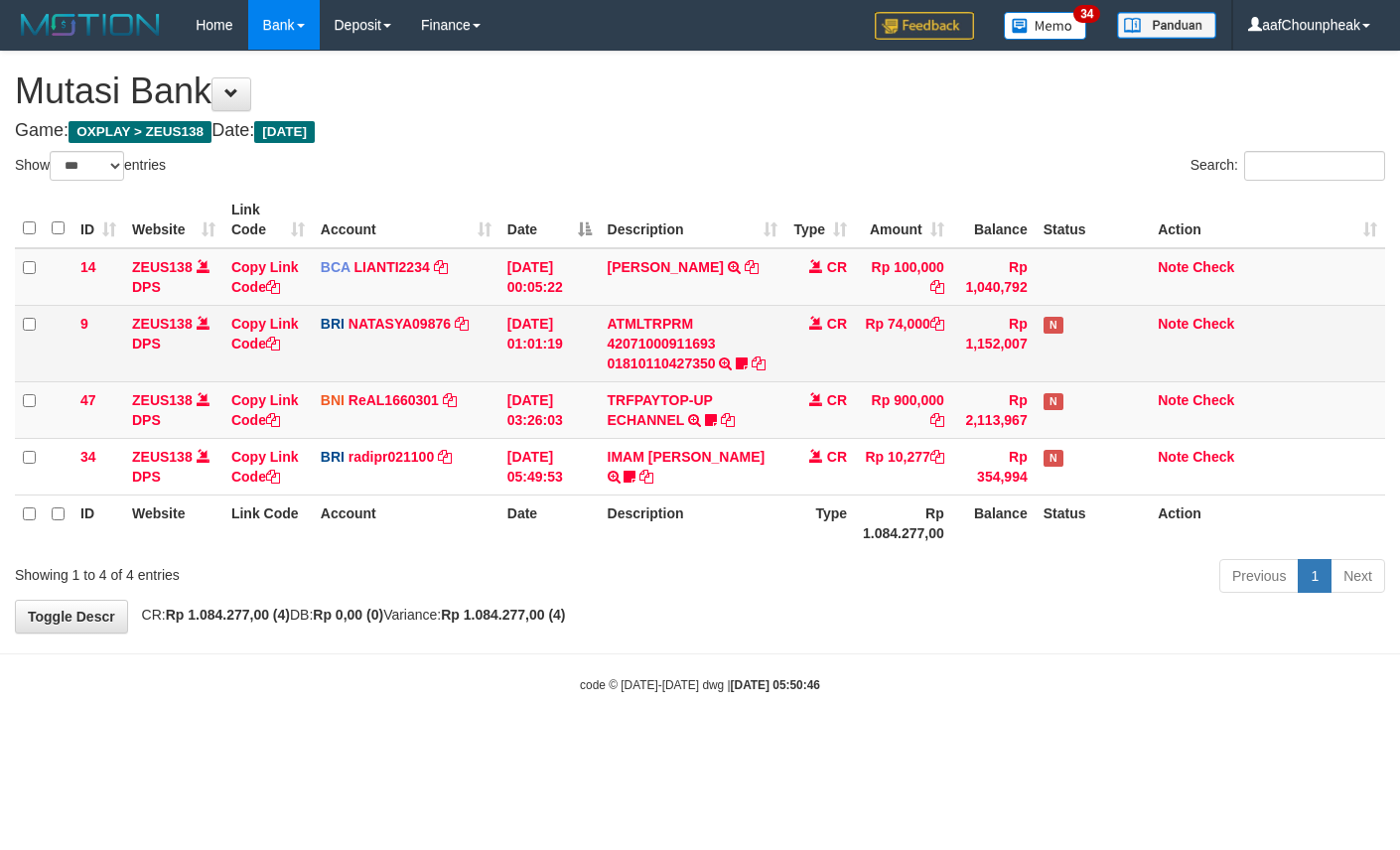 scroll, scrollTop: 0, scrollLeft: 0, axis: both 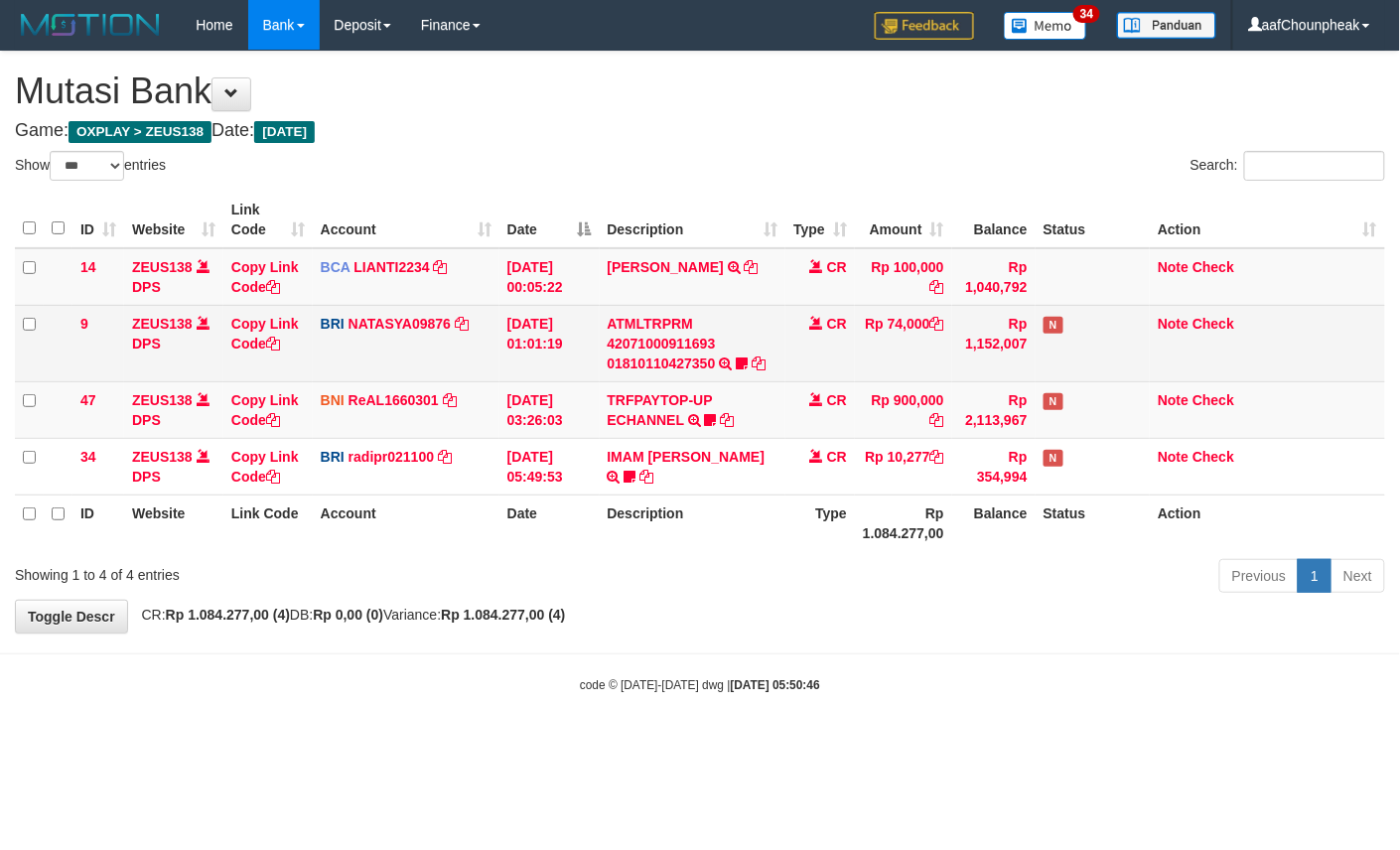 click on "ATMLTRPRM 42071000911693 01810110427350            TRANSAKSI KREDIT DARI BANK LAIN ATMLTRPRM 42071000911693 01810110427350    DEWAJUDI777BANTU BUKTI TRANSFER" at bounding box center [693, 343] 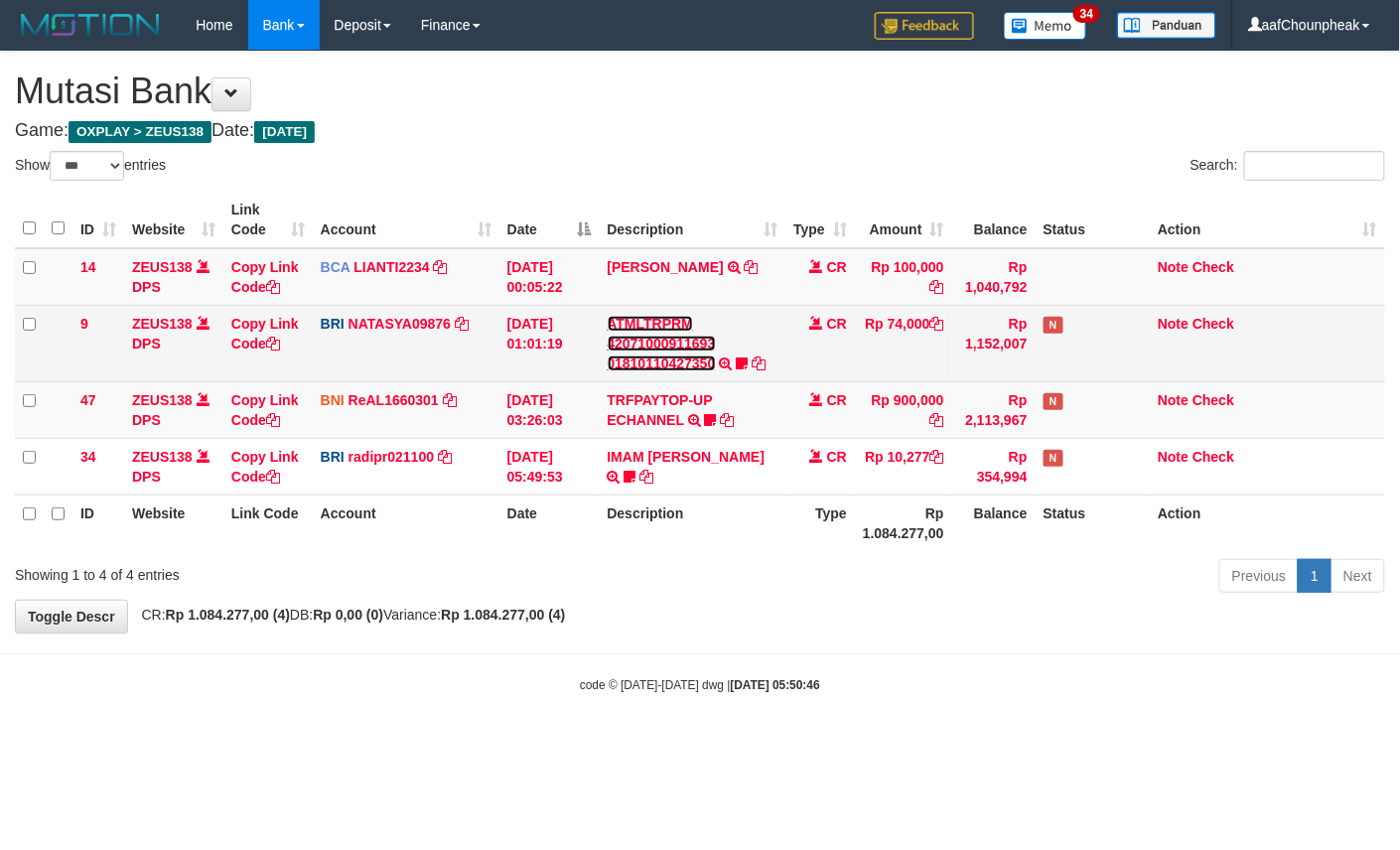 click on "ATMLTRPRM 42071000911693 01810110427350" at bounding box center [661, 344] 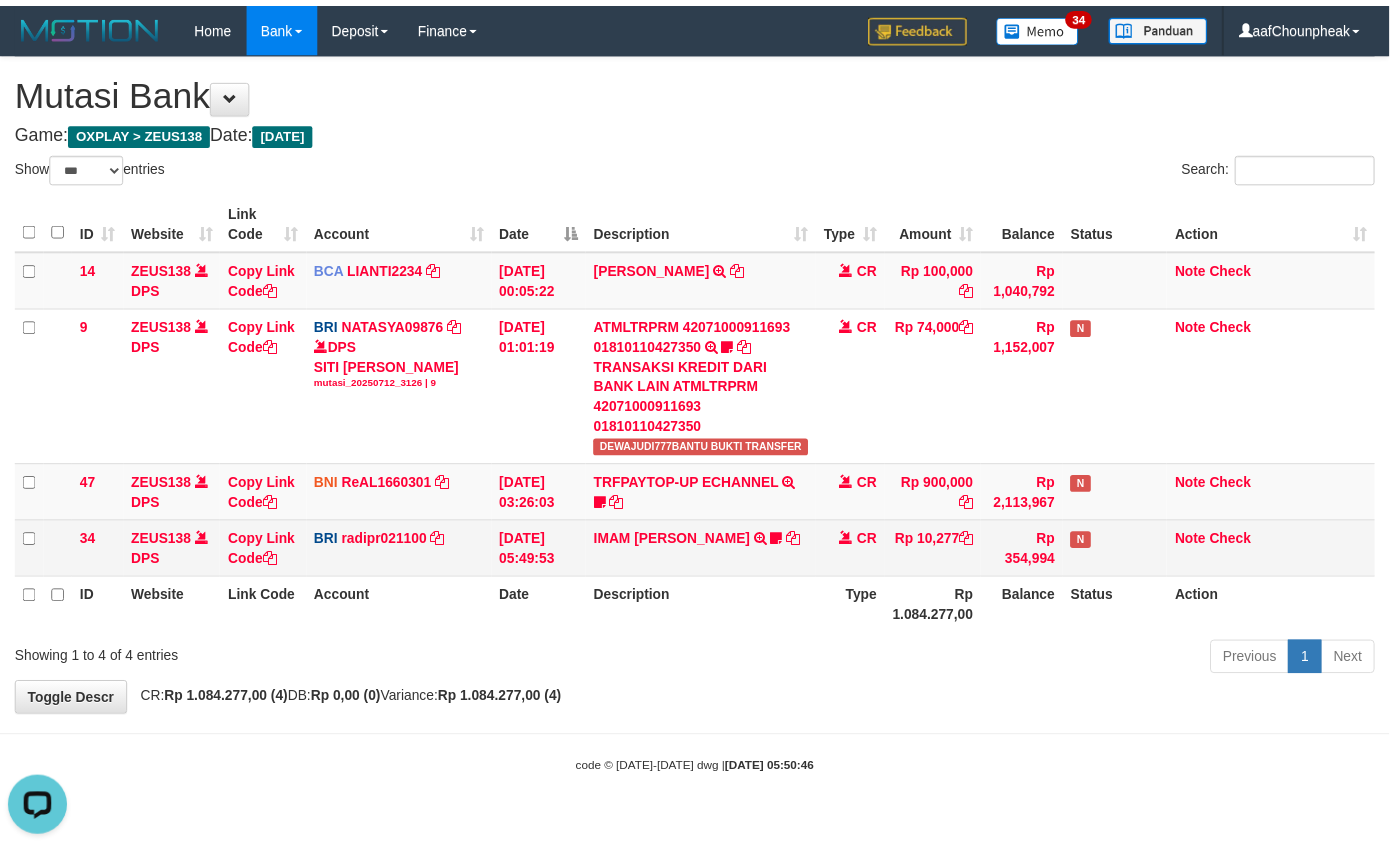 scroll, scrollTop: 0, scrollLeft: 0, axis: both 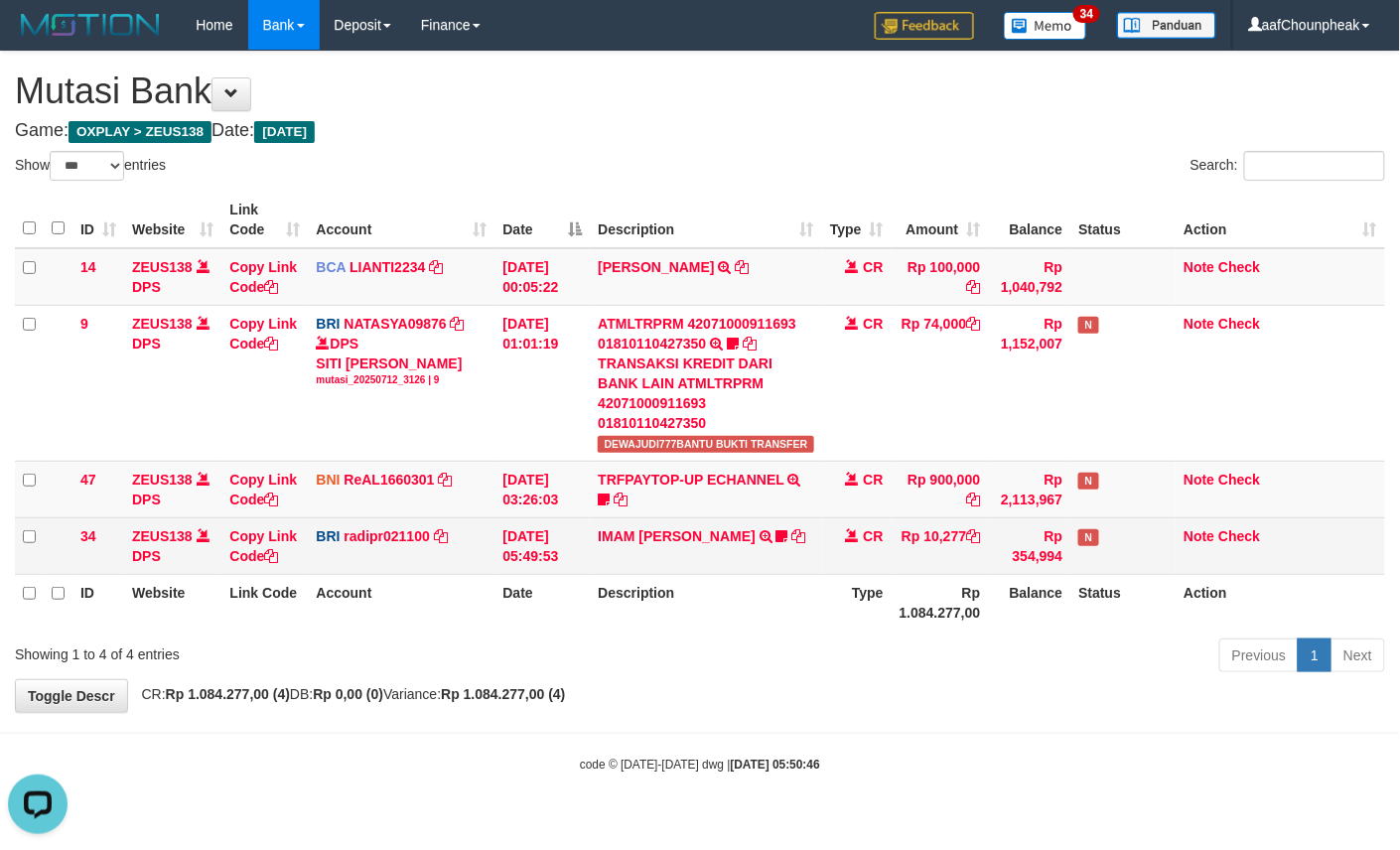 click on "IMAM AGUS KHAM            TRANSFER NBMB IMAM AGUS KHAM TO REYNALDI ADI PRATAMA    Imampengky" at bounding box center (705, 545) 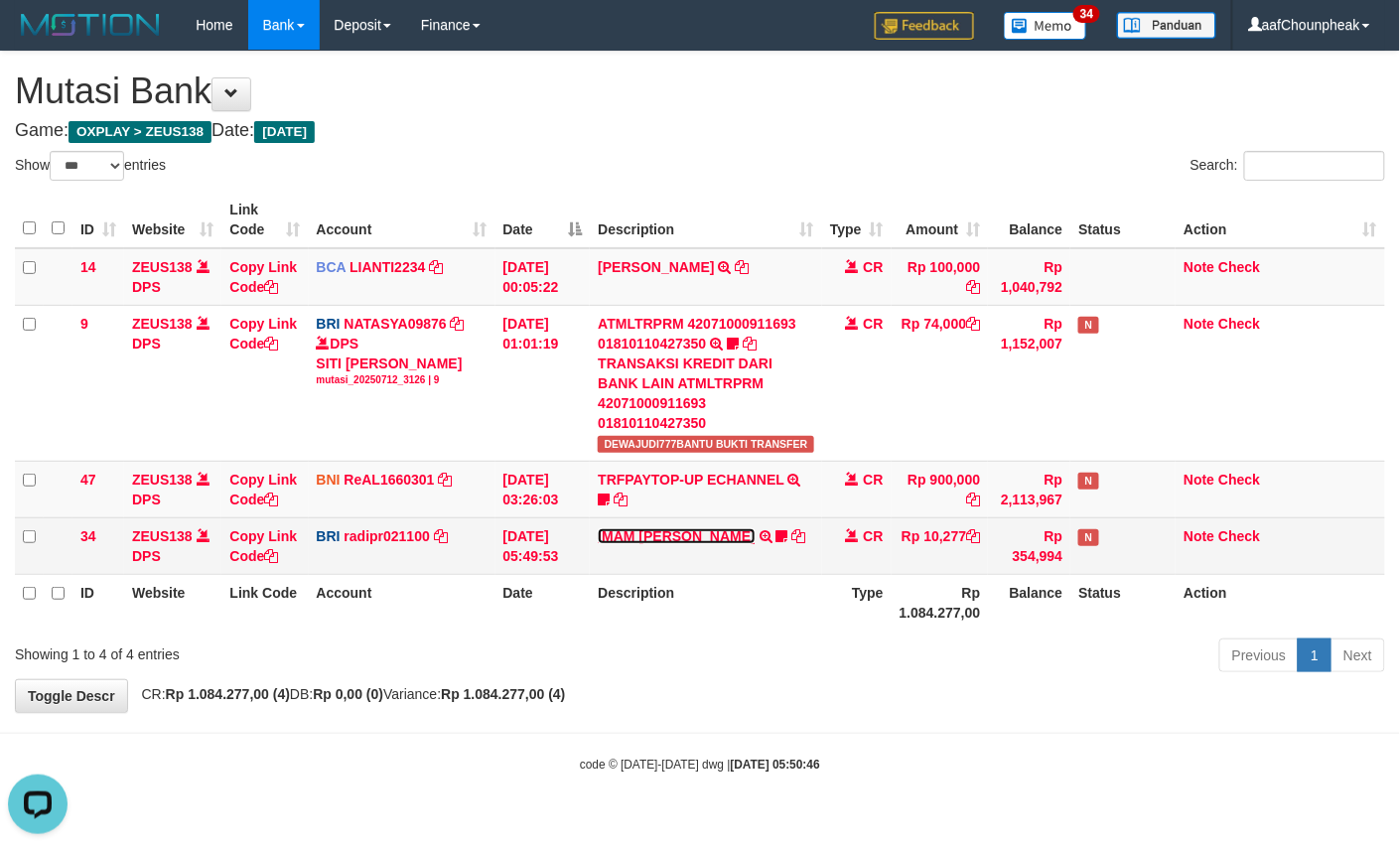 click on "IMAM AGUS KHAM" at bounding box center [676, 536] 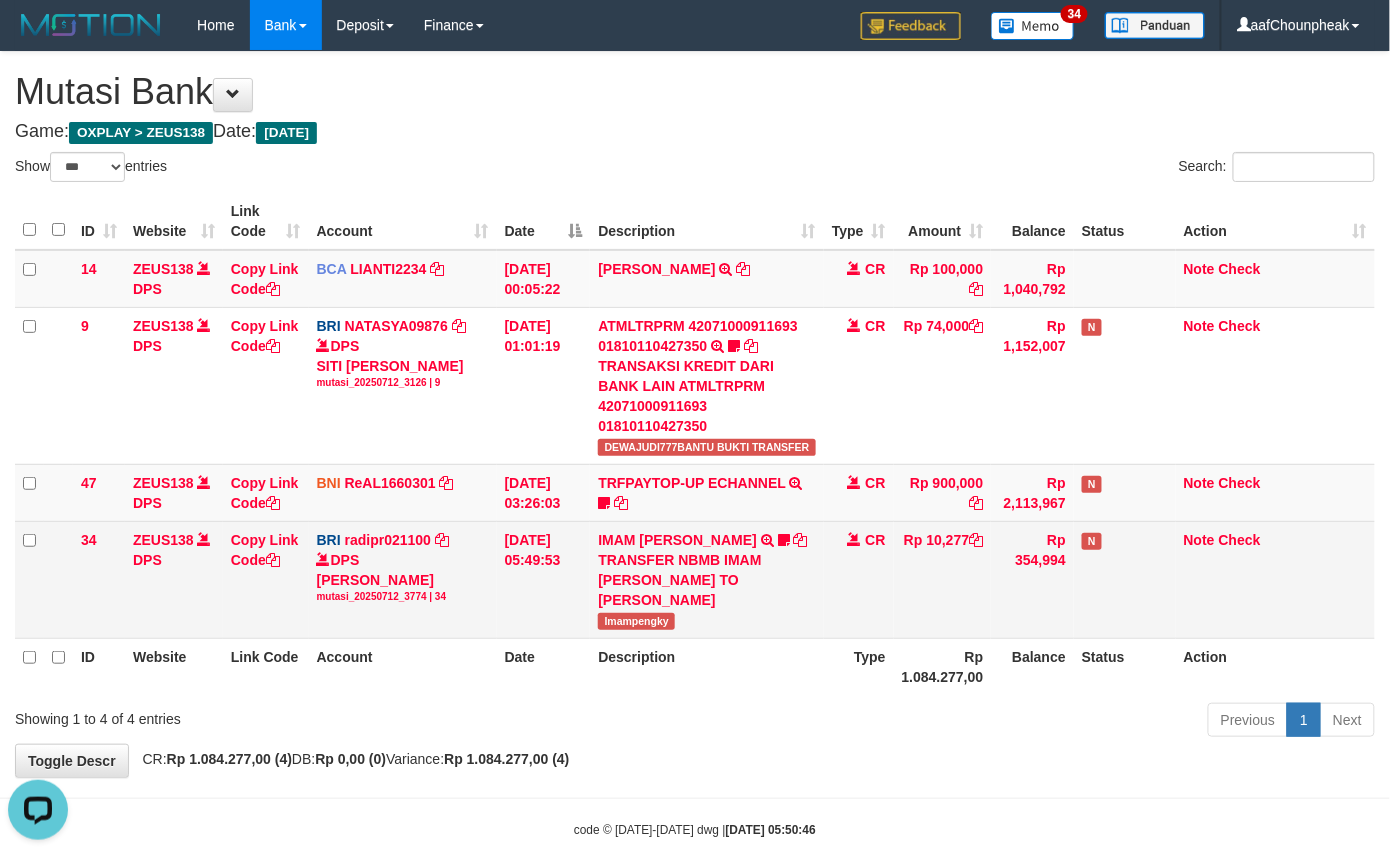 click on "Imampengky" at bounding box center (636, 621) 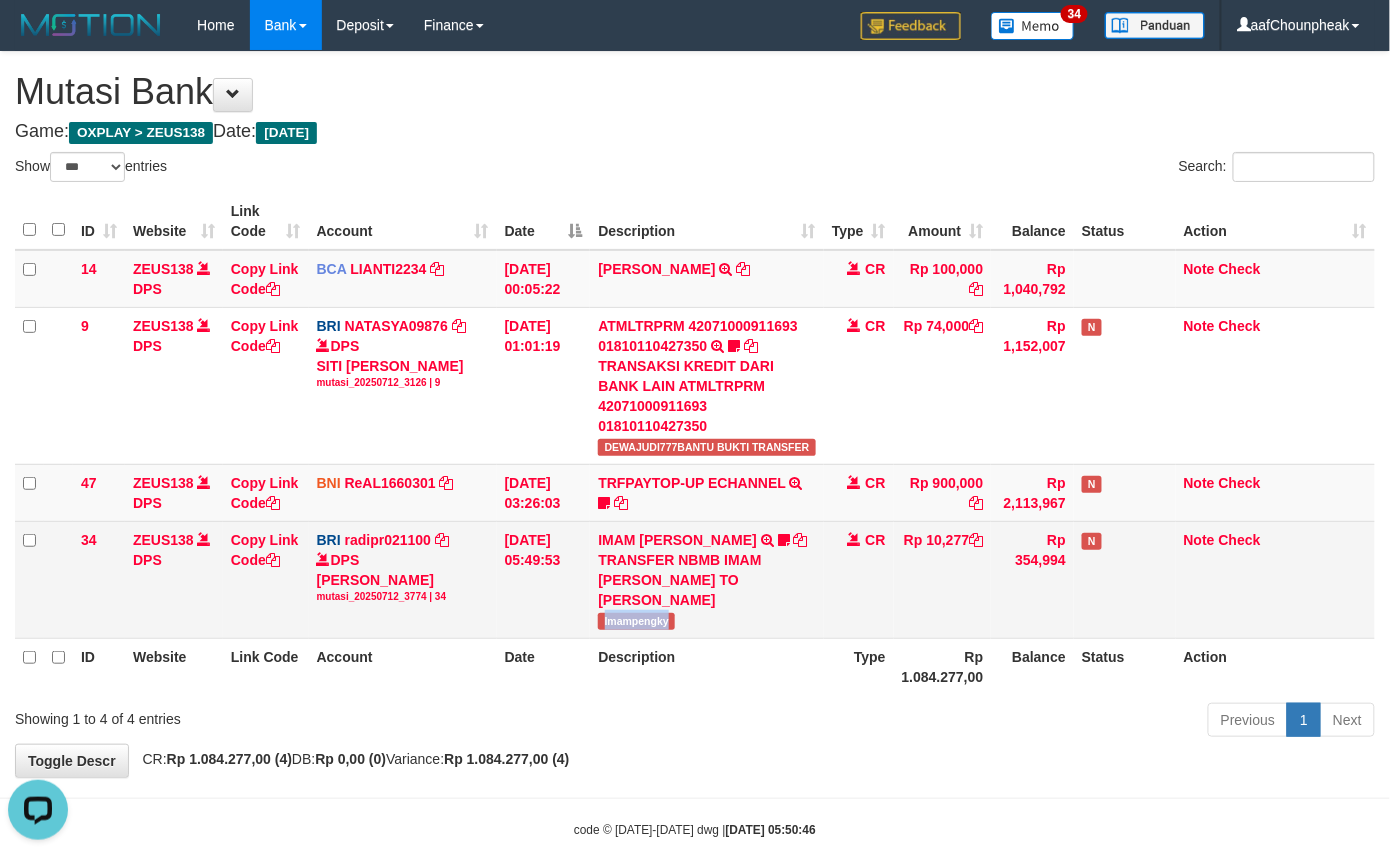 click on "Imampengky" at bounding box center (636, 621) 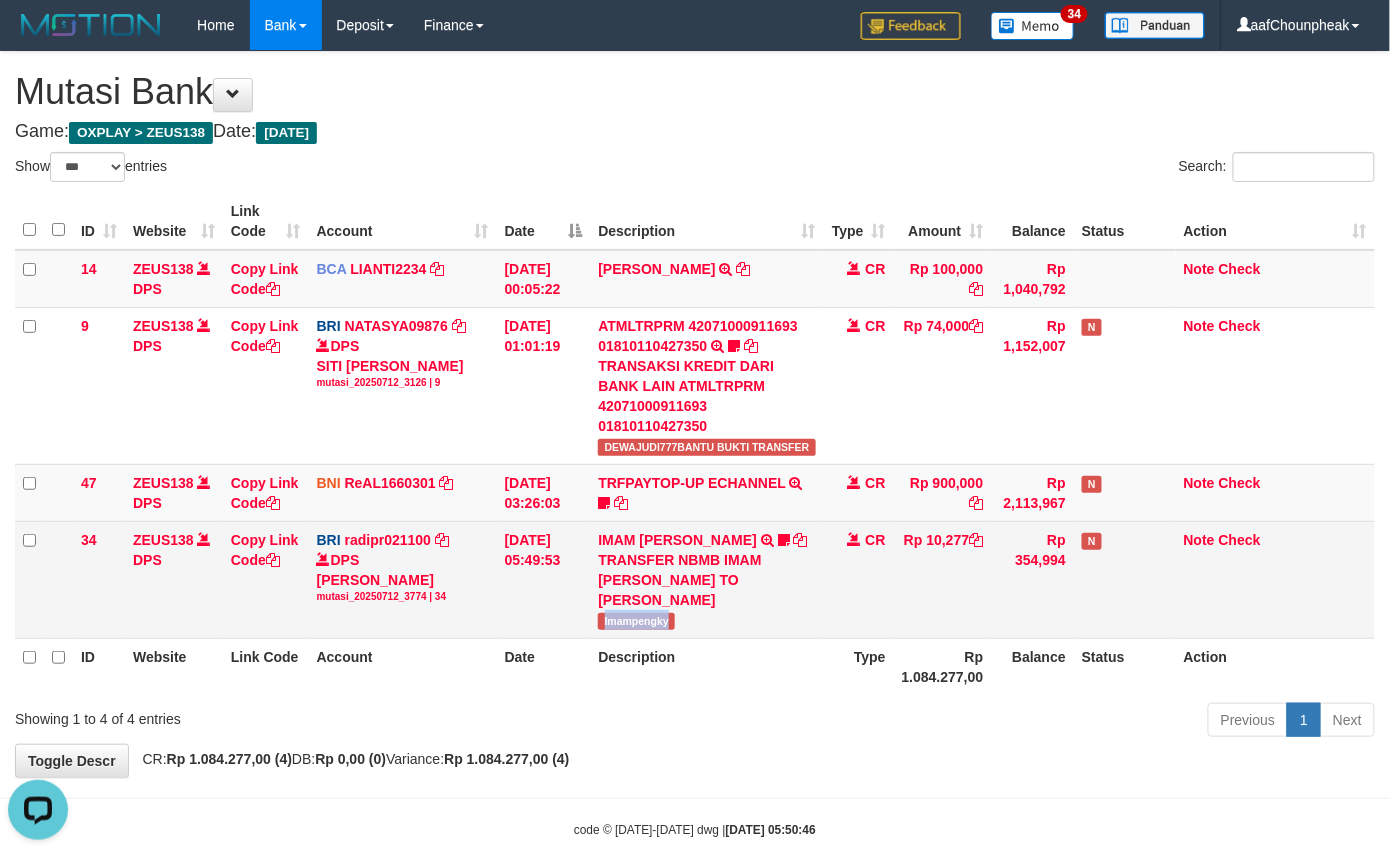 click on "Imampengky" at bounding box center (636, 621) 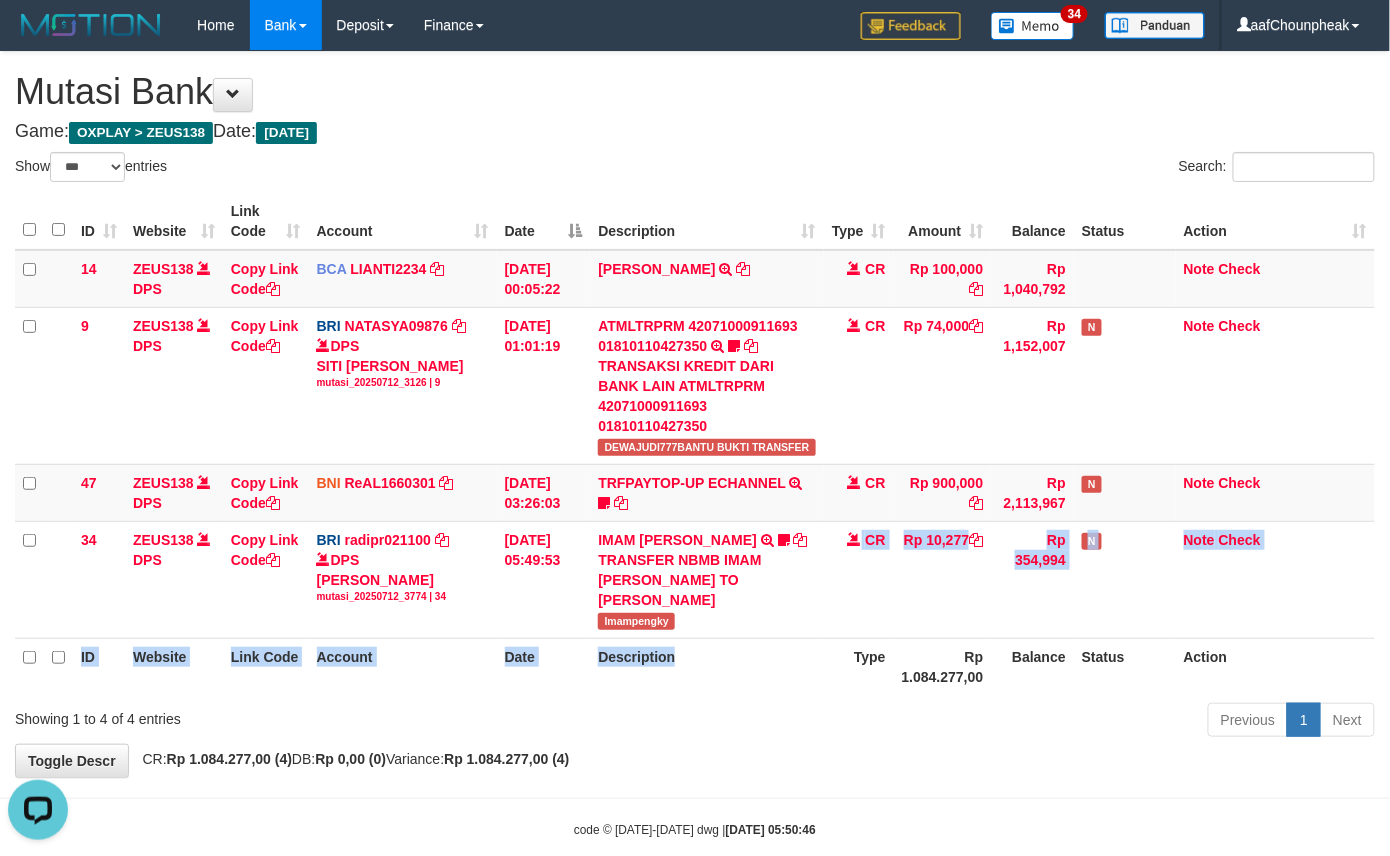 drag, startPoint x: 728, startPoint y: 672, endPoint x: 725, endPoint y: 693, distance: 21.213203 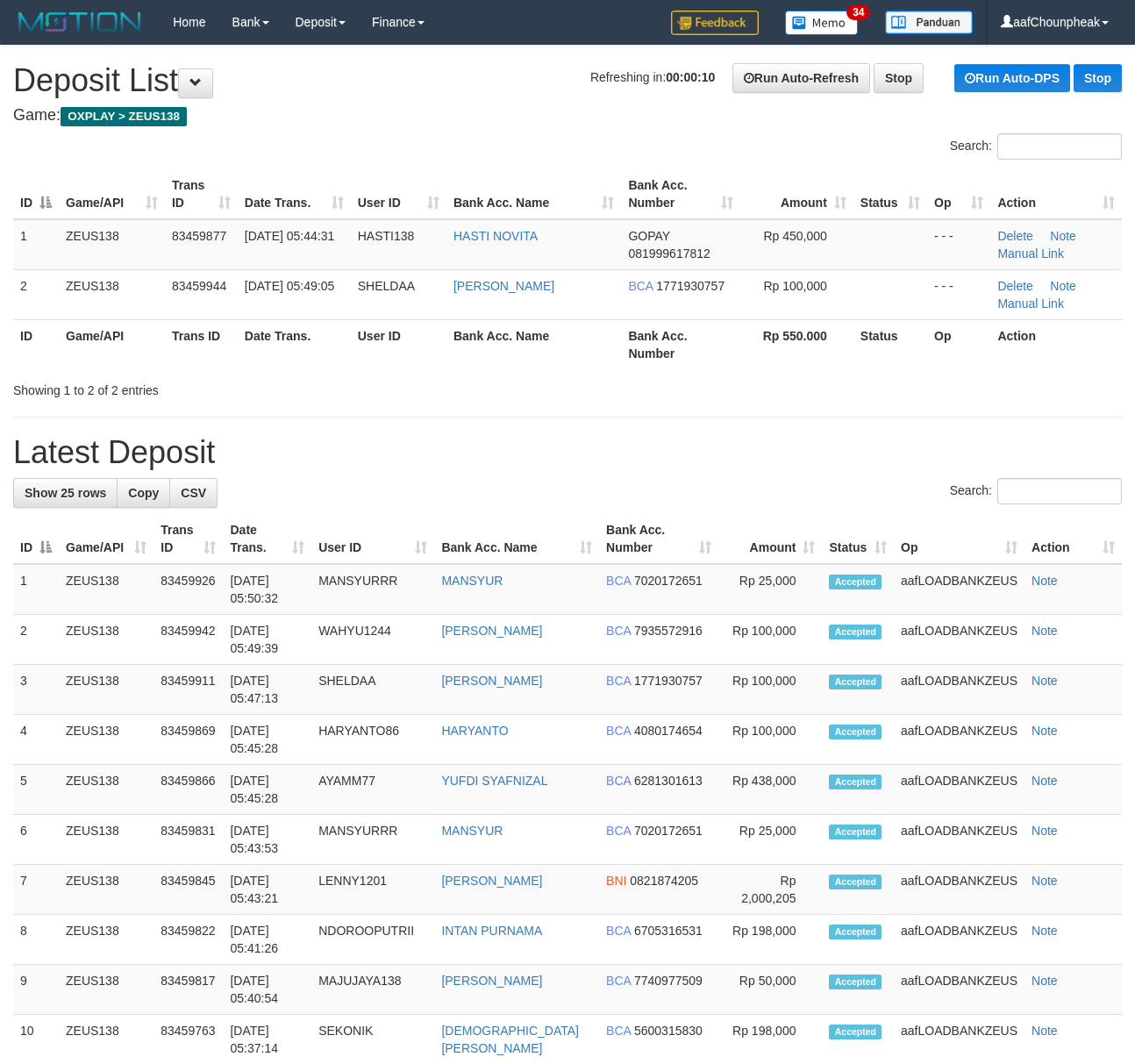 scroll, scrollTop: 0, scrollLeft: 0, axis: both 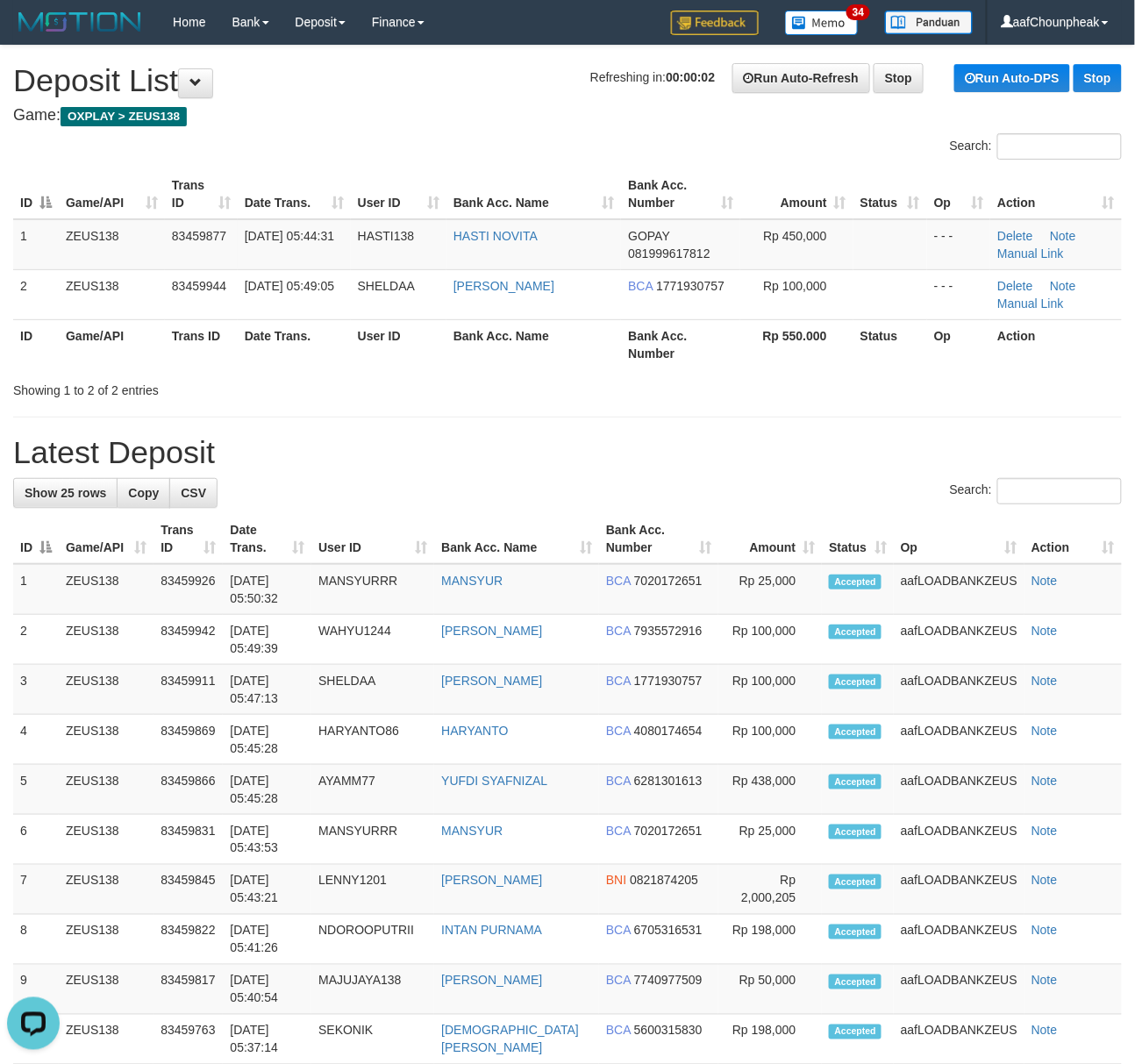 click on "Refreshing in:  00:00:02
Run Auto-Refresh
Stop
Run Auto-DPS
Stop
Deposit List" at bounding box center [568, 81] 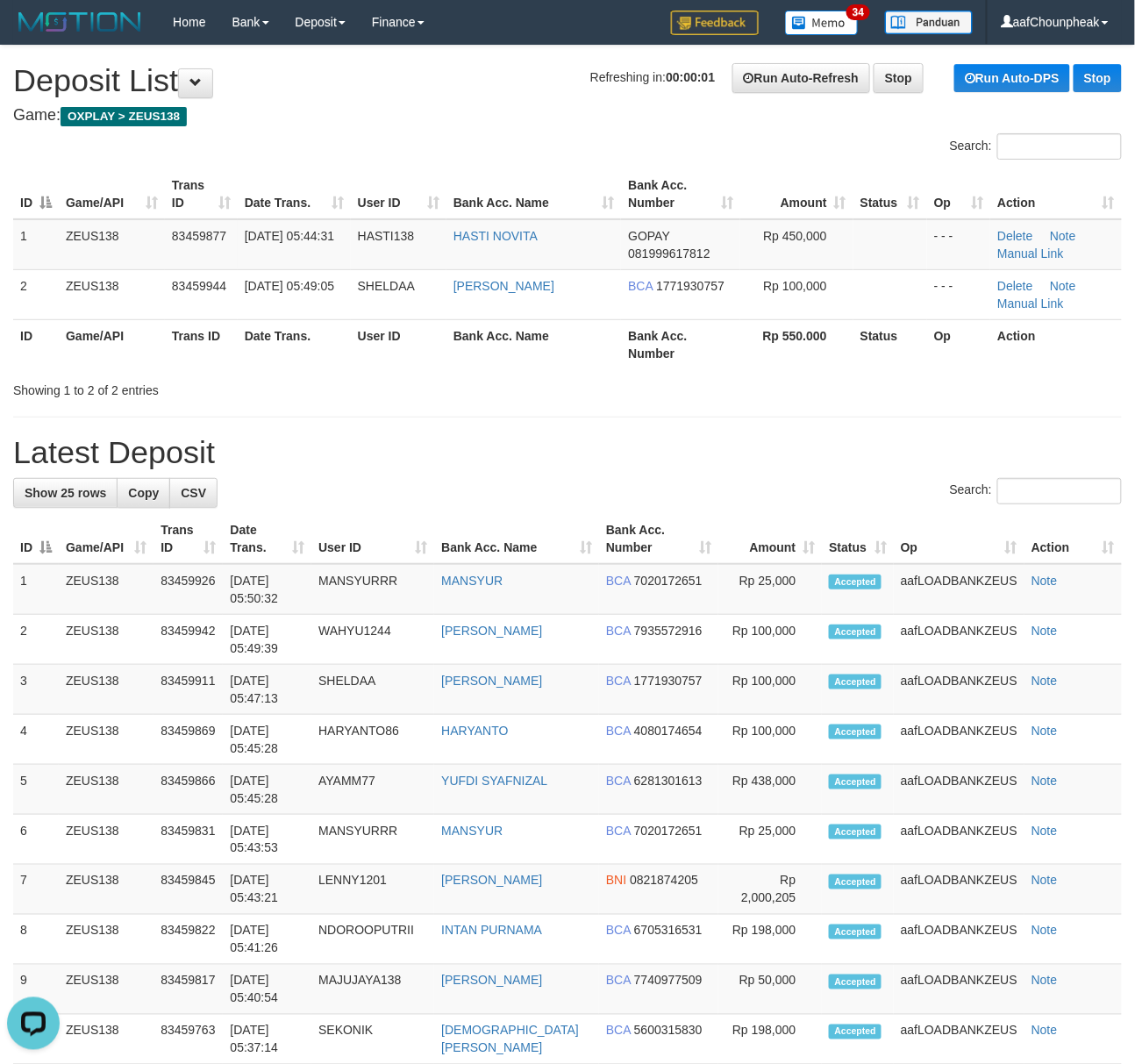 click on "Refreshing in:  00:00:01
Run Auto-Refresh
Stop
Run Auto-DPS
Stop
Deposit List" at bounding box center [568, 81] 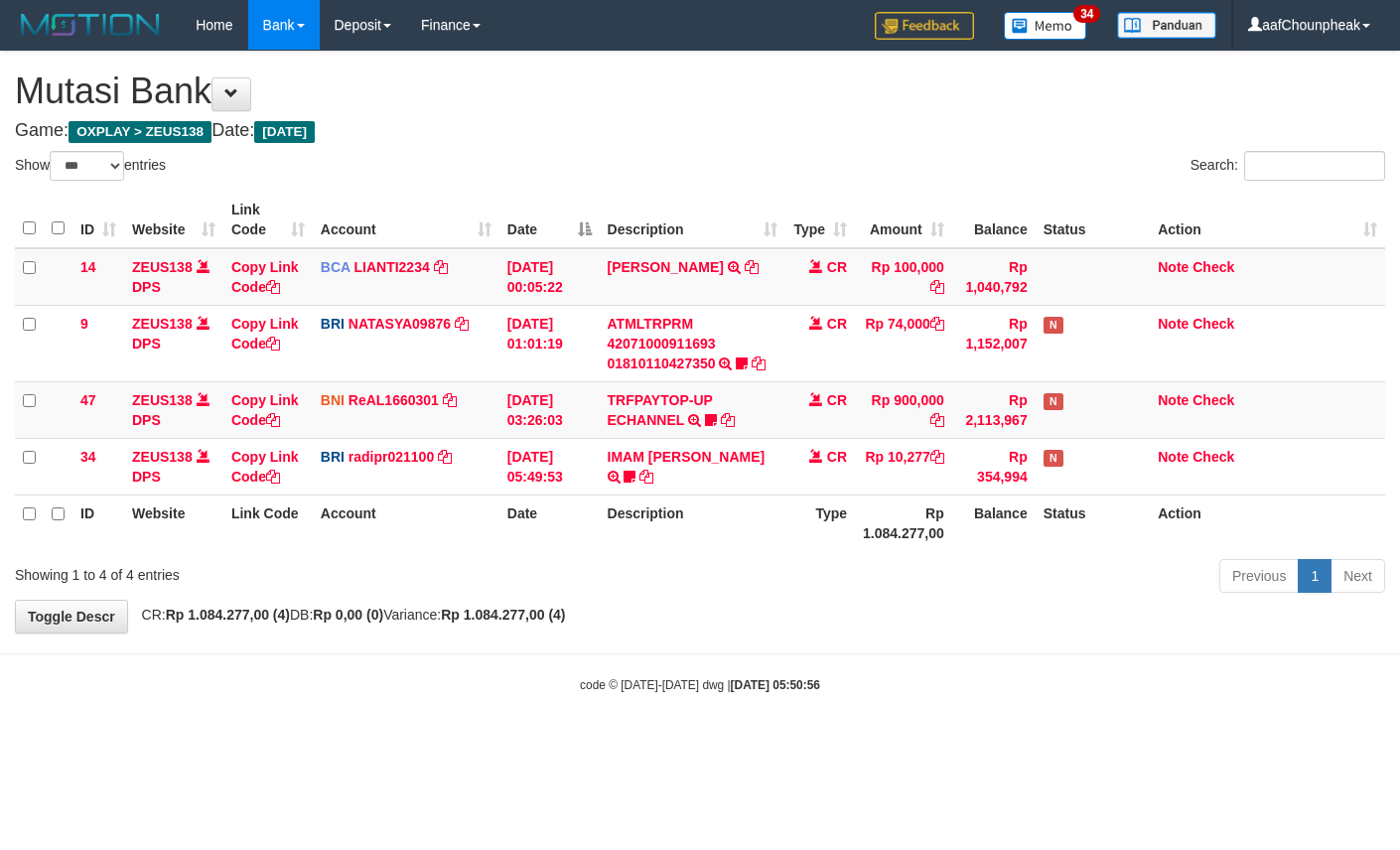 select on "***" 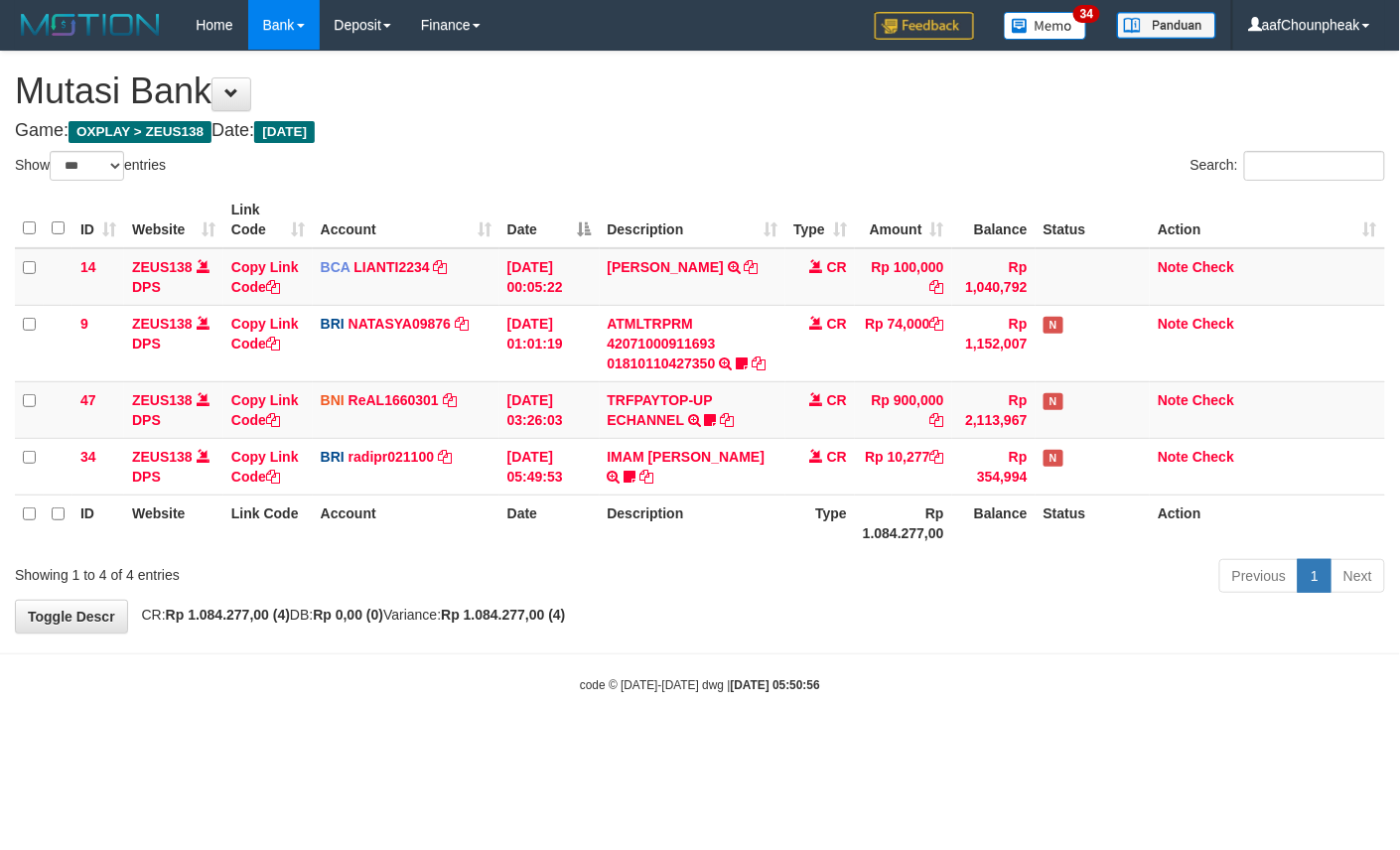 click on "**********" at bounding box center [700, 342] 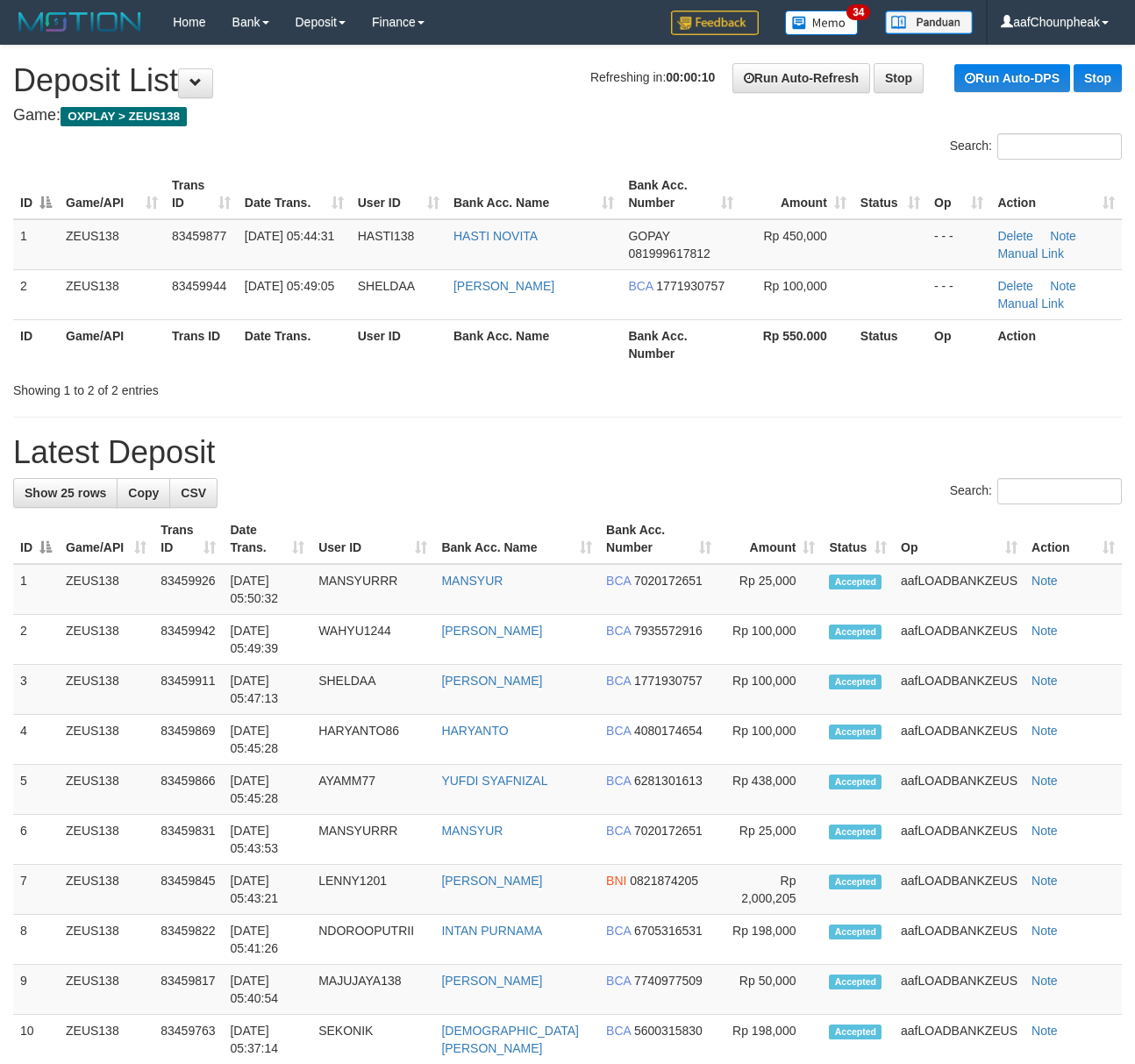 scroll, scrollTop: 0, scrollLeft: 0, axis: both 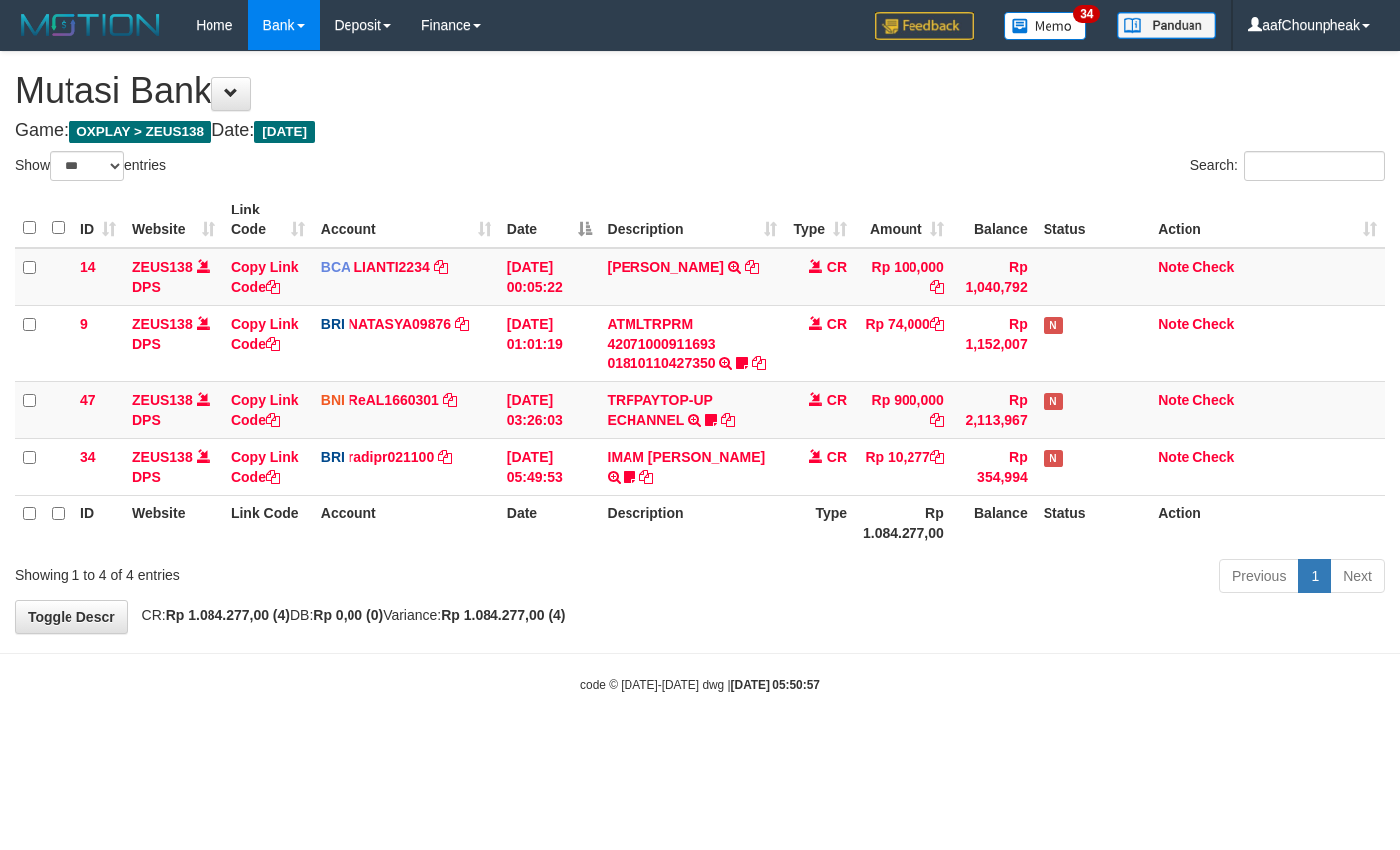 select on "***" 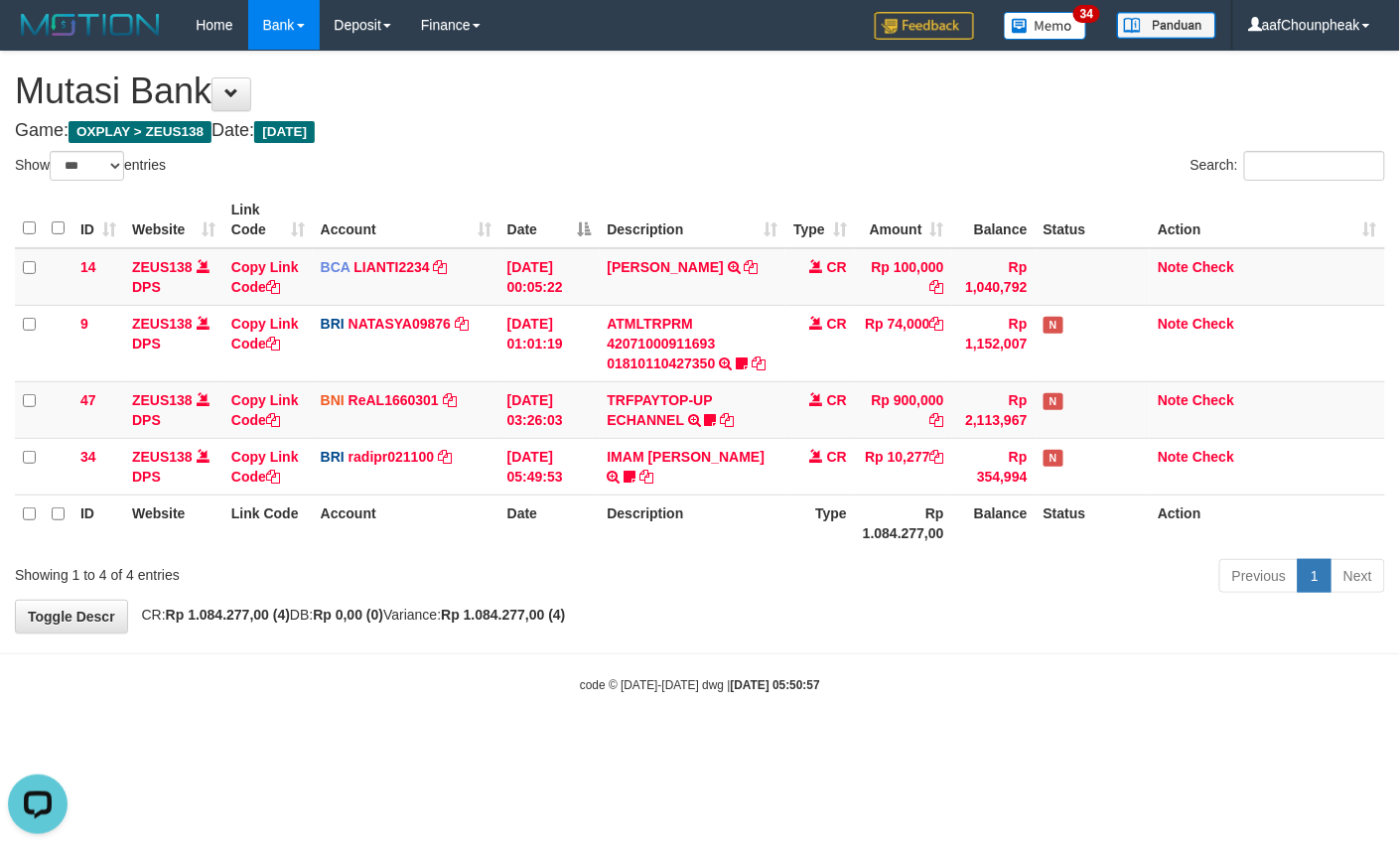 scroll, scrollTop: 0, scrollLeft: 0, axis: both 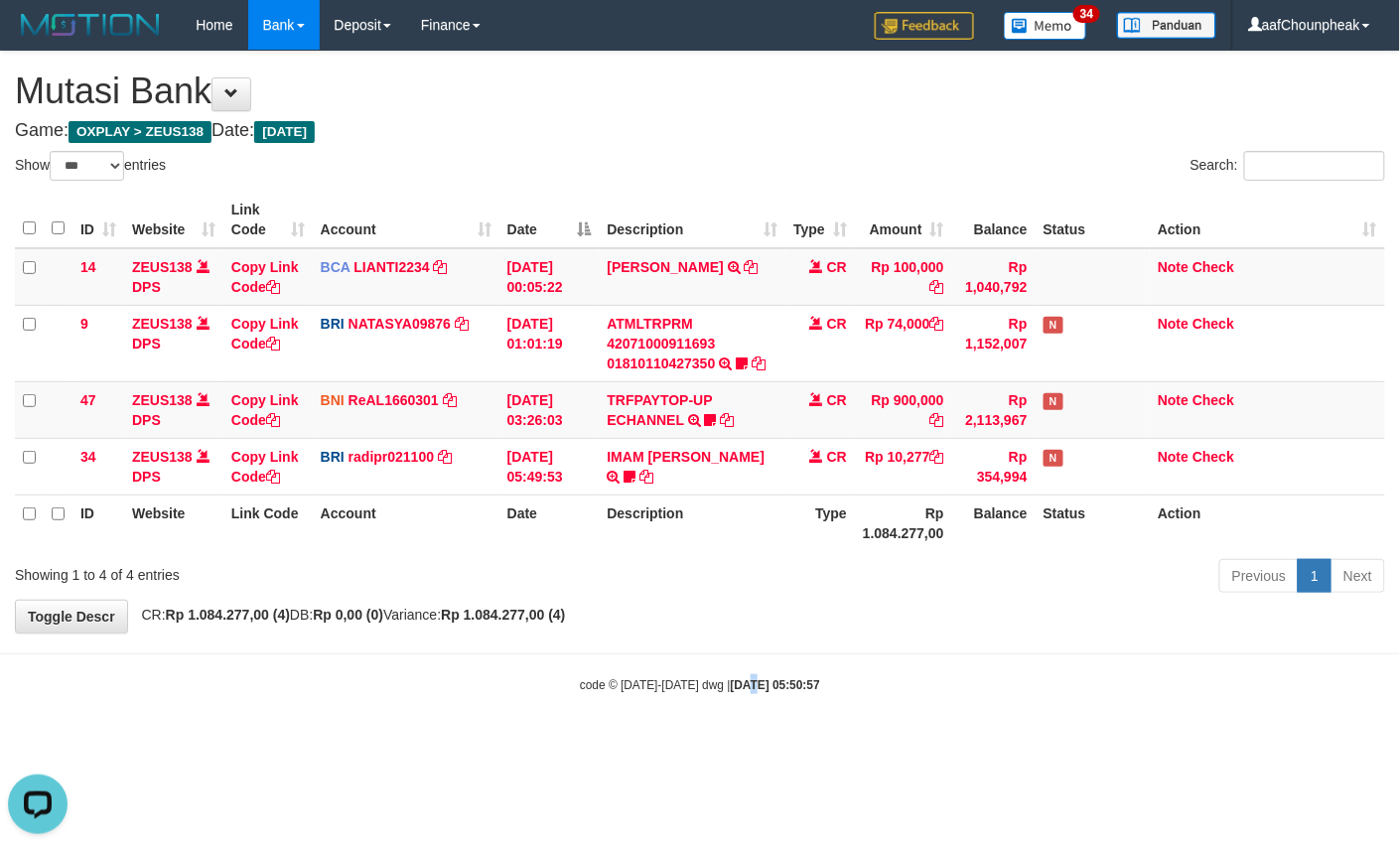 click on "Toggle navigation
Home
Bank
Account List
Mutasi Bank
Search
Note Mutasi
Deposit
DPS List
History
Finance
Financial Data
aafChounpheak
My Profile
Log Out
34" at bounding box center [700, 371] 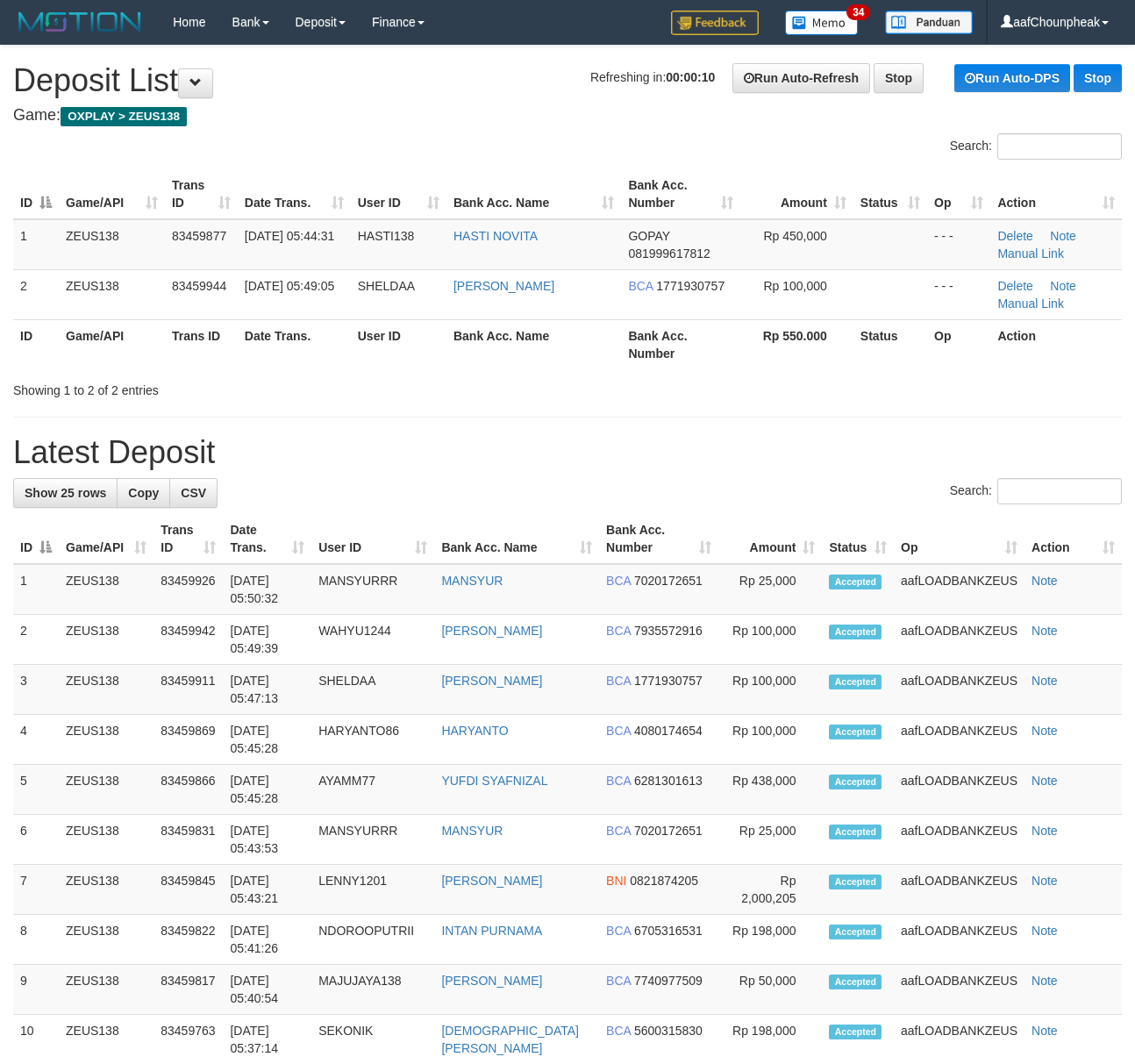 scroll, scrollTop: 0, scrollLeft: 0, axis: both 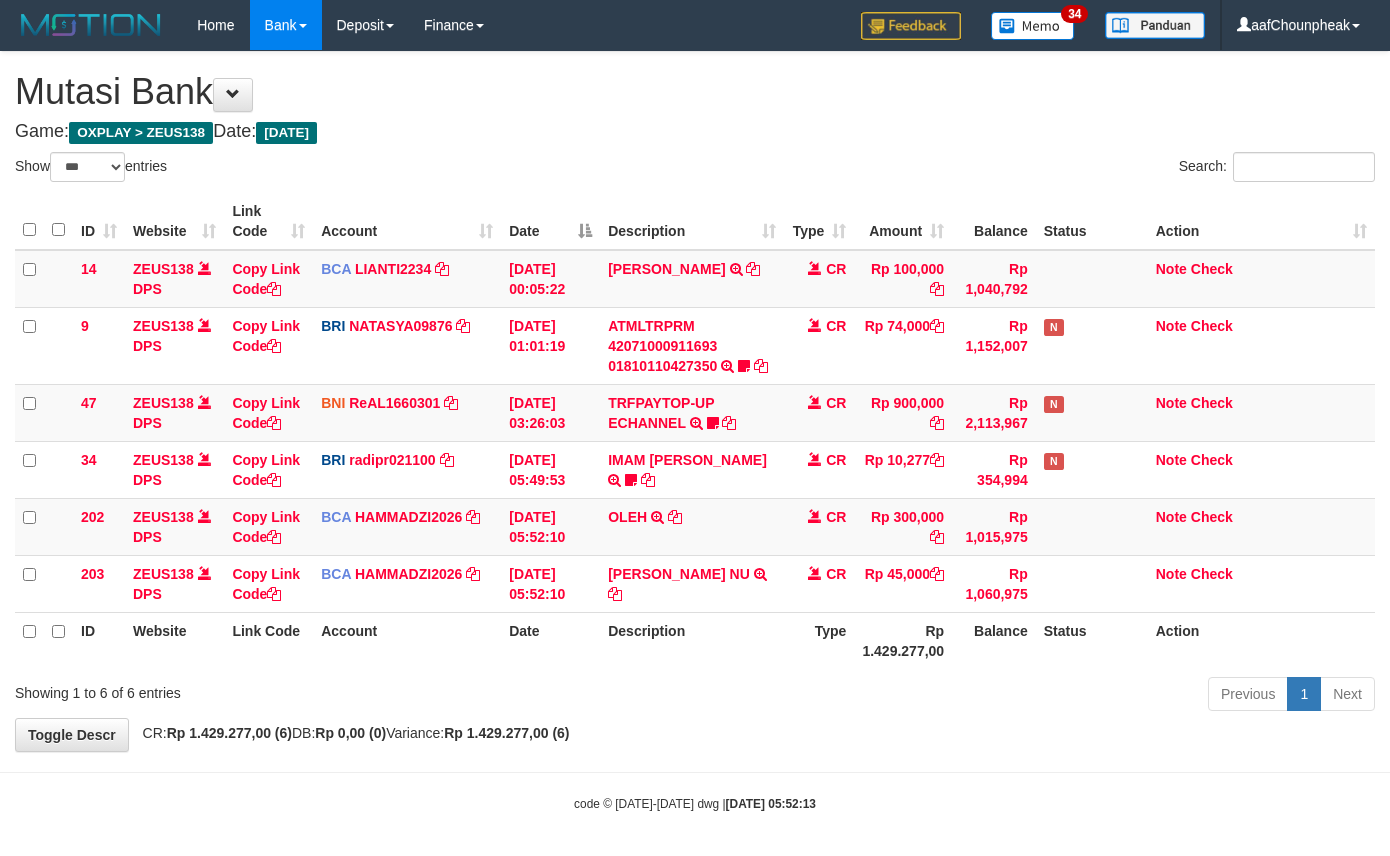 select on "***" 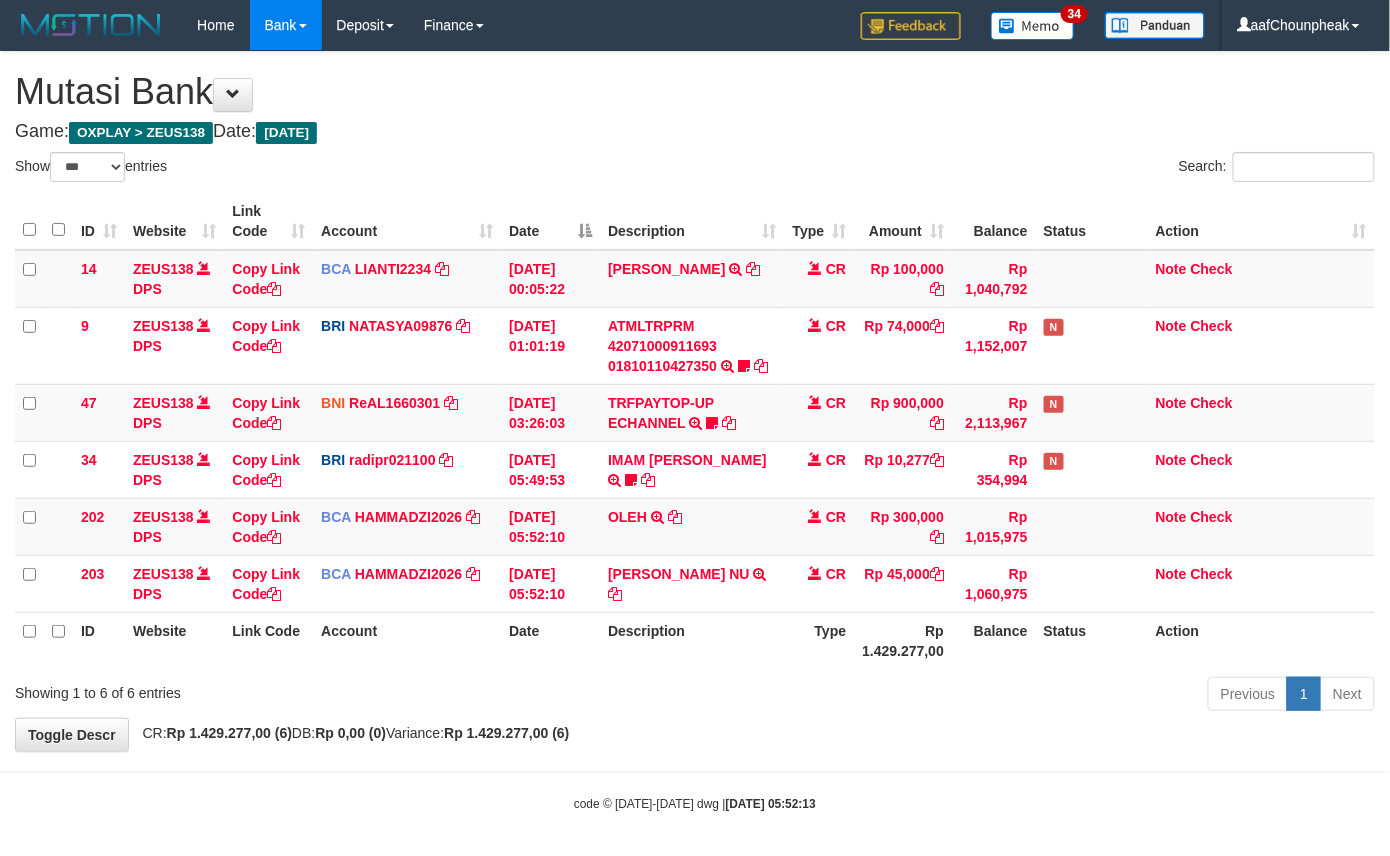 click on "**********" at bounding box center [695, 401] 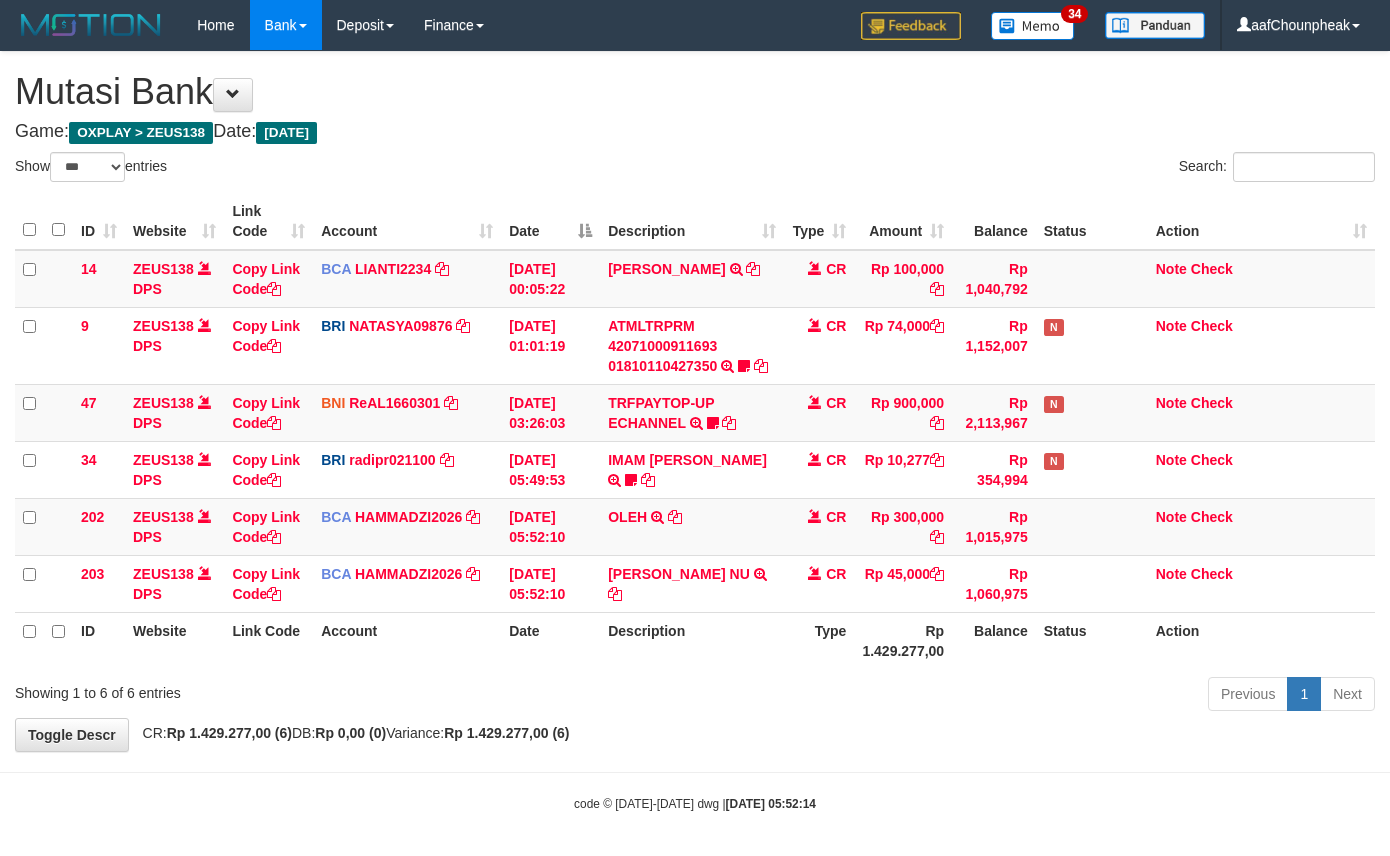 select on "***" 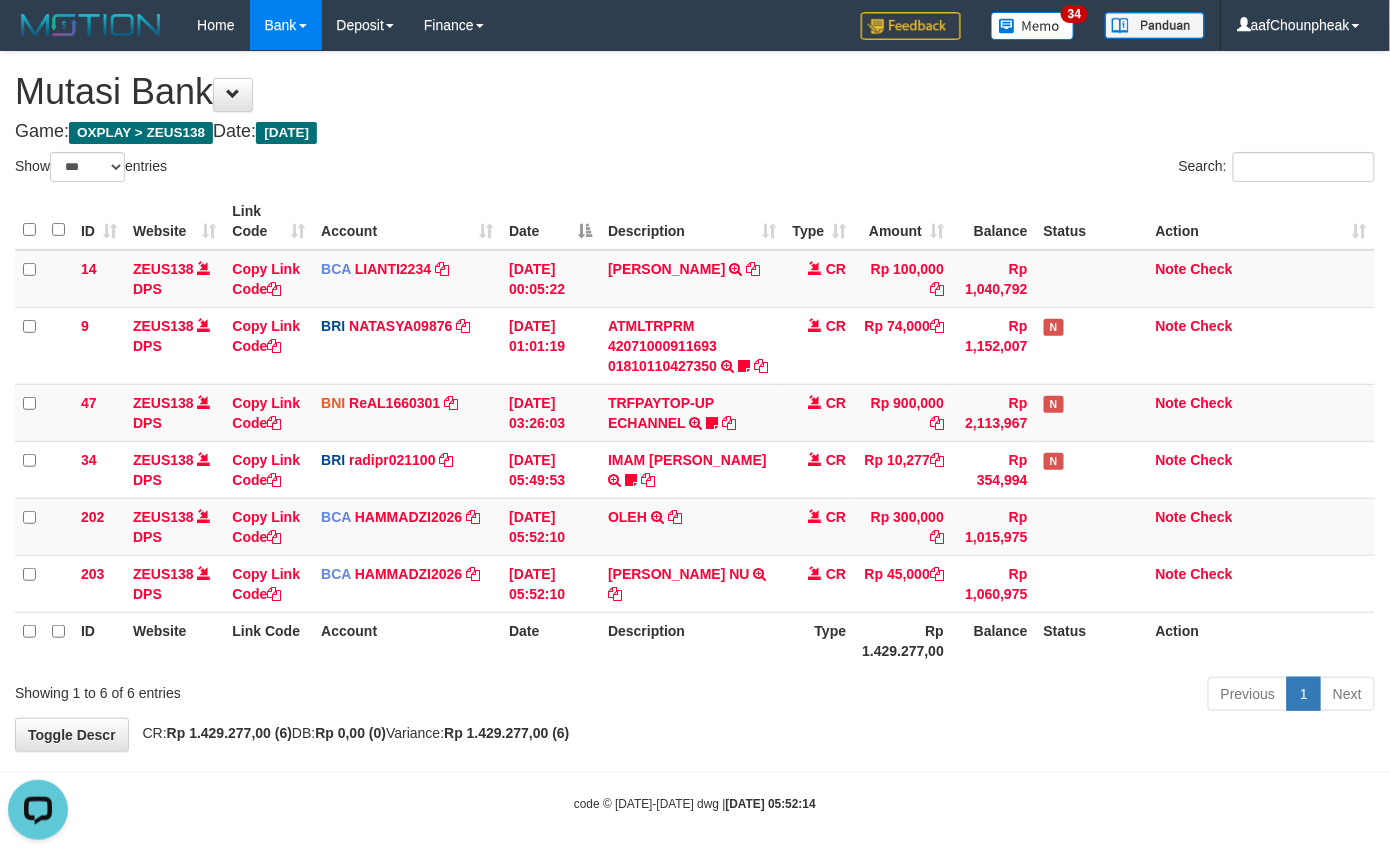 scroll, scrollTop: 0, scrollLeft: 0, axis: both 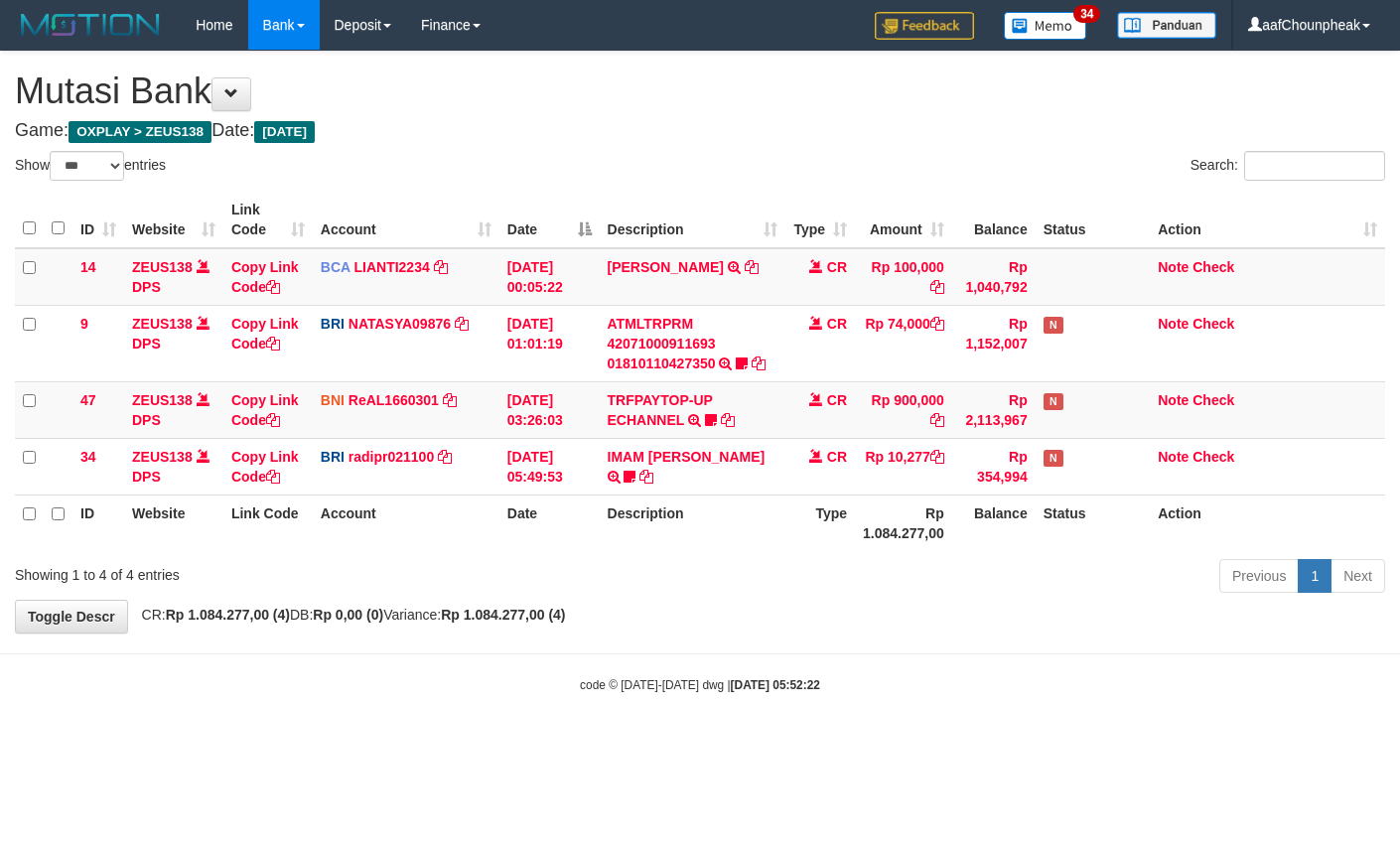 select on "***" 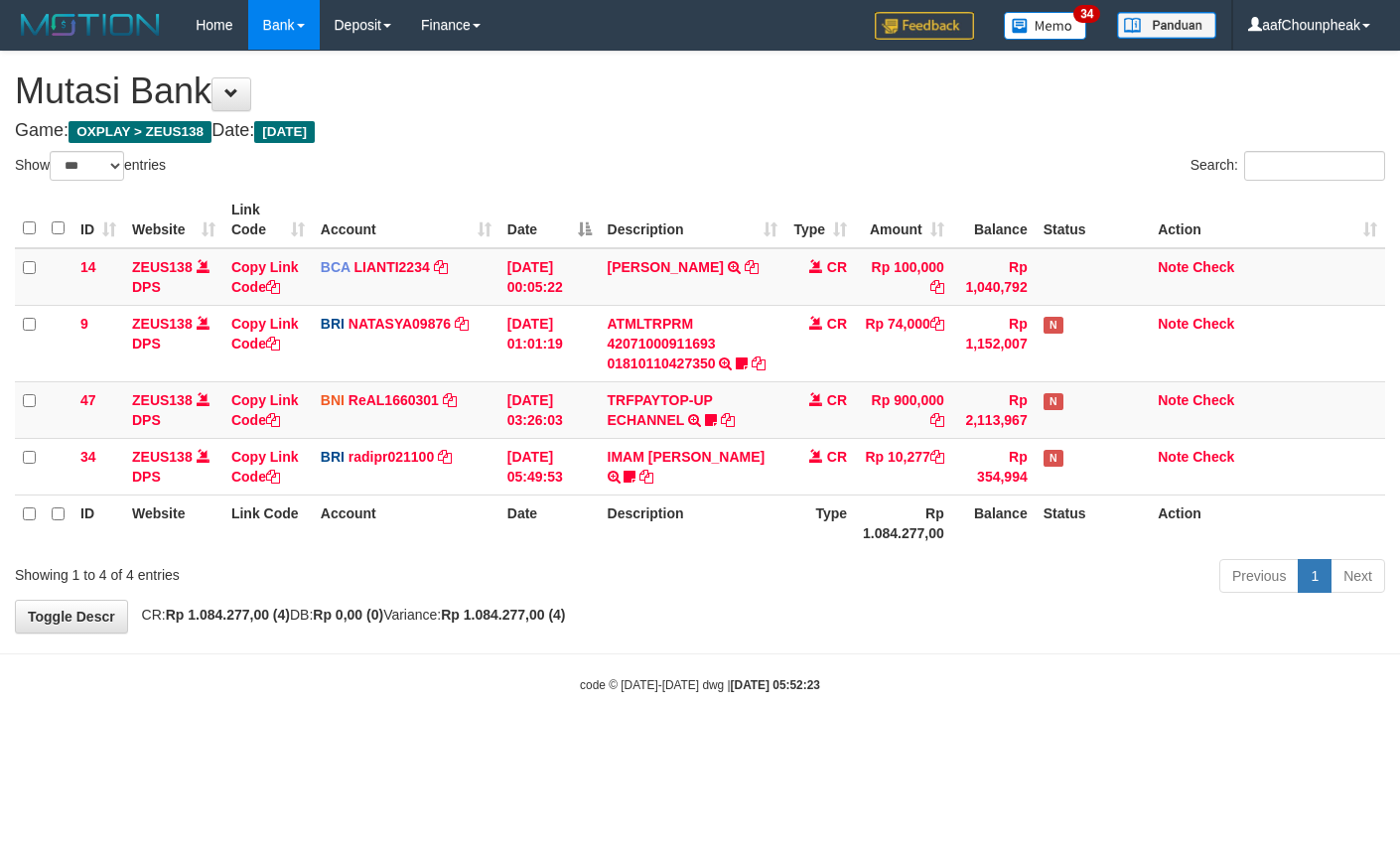 select on "***" 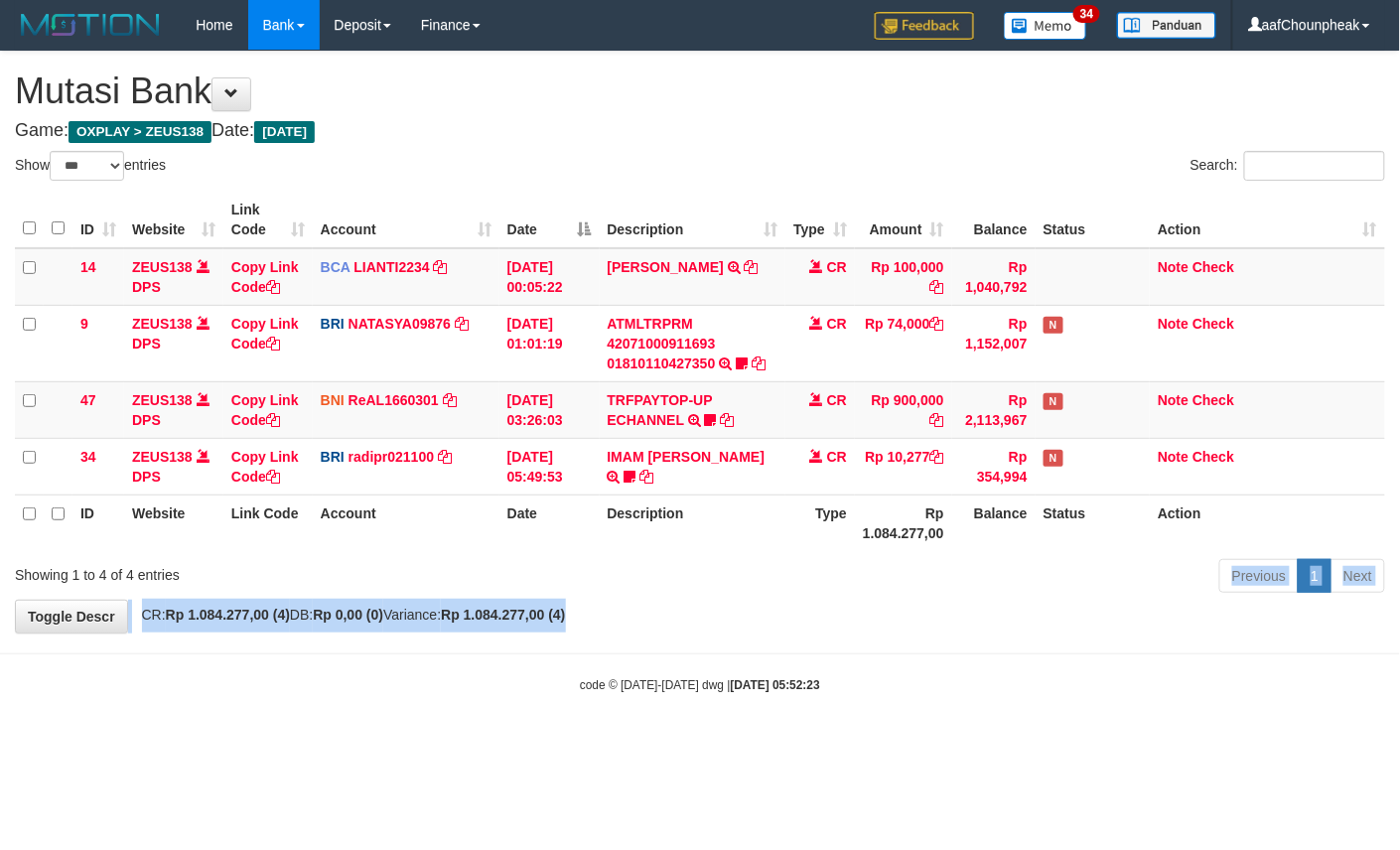 click on "**********" at bounding box center [700, 342] 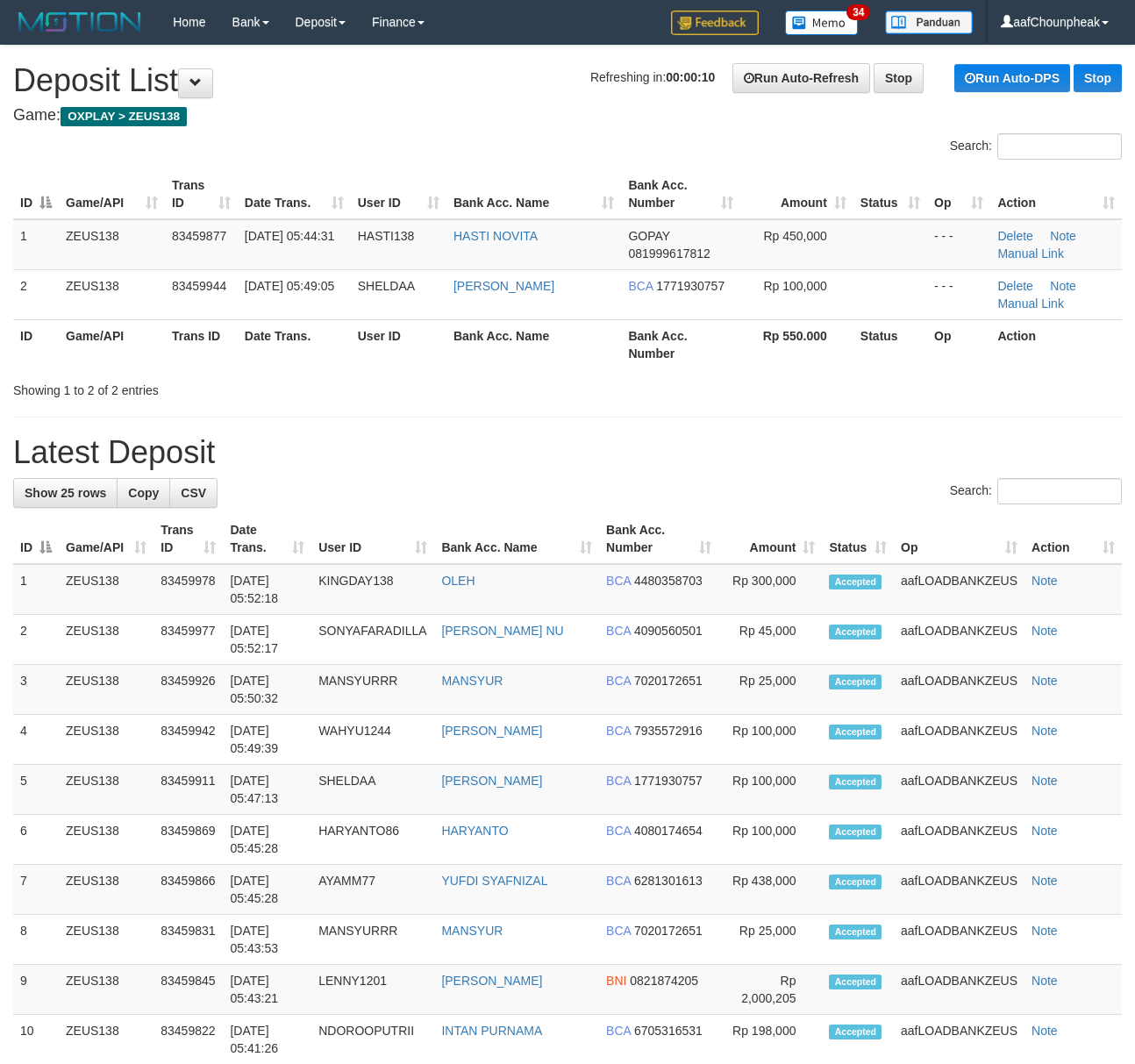 scroll, scrollTop: 0, scrollLeft: 0, axis: both 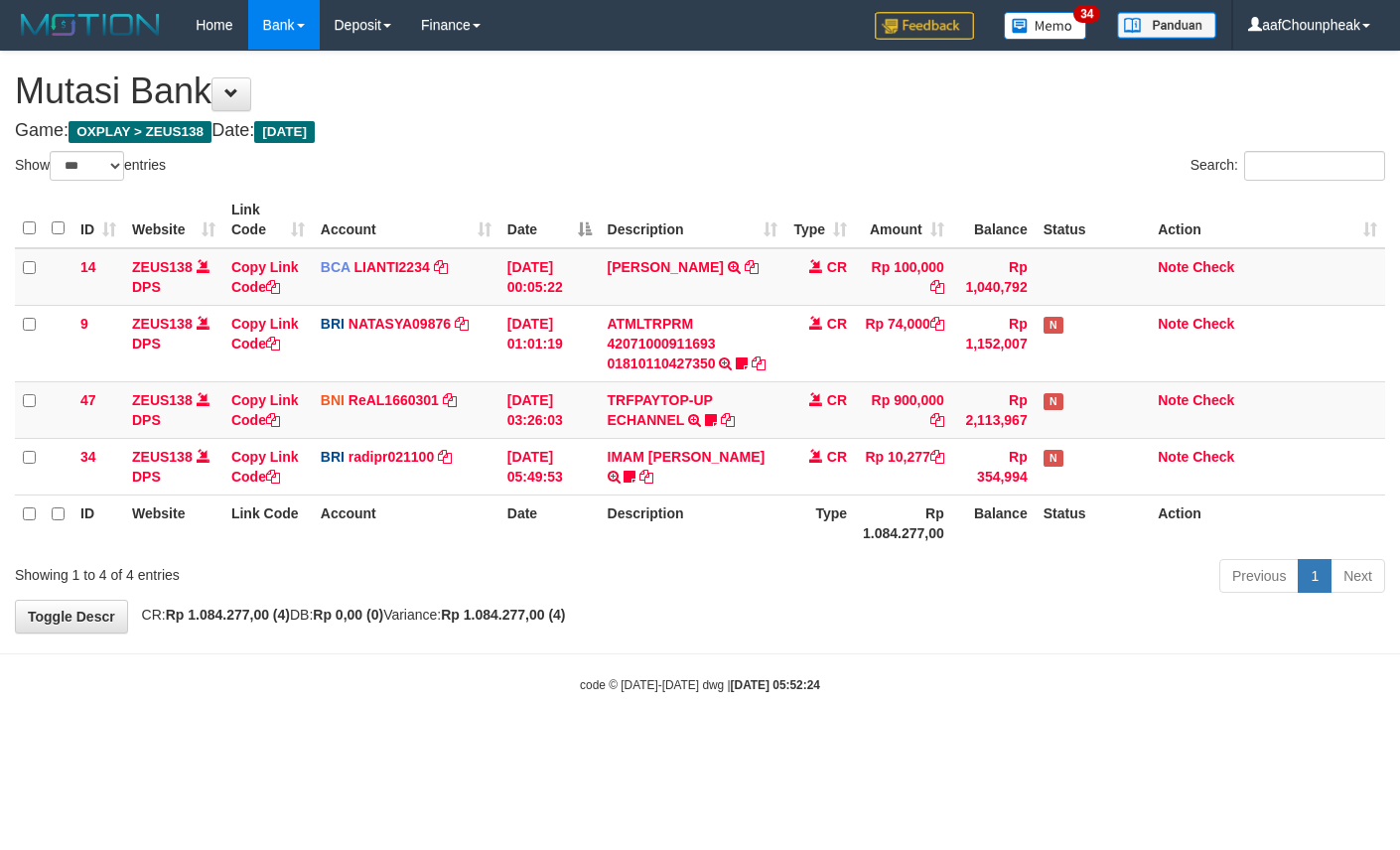 select on "***" 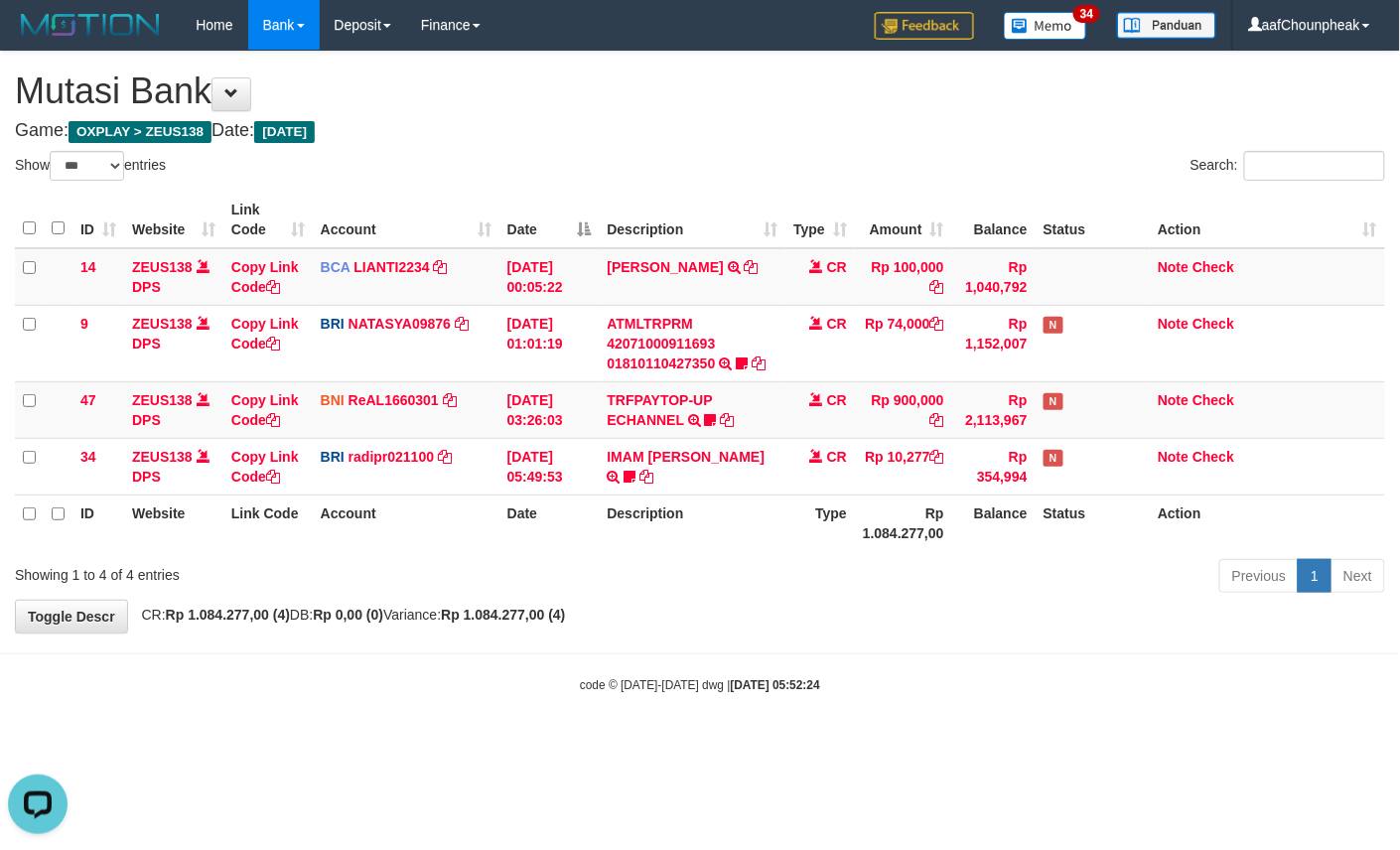 scroll, scrollTop: 0, scrollLeft: 0, axis: both 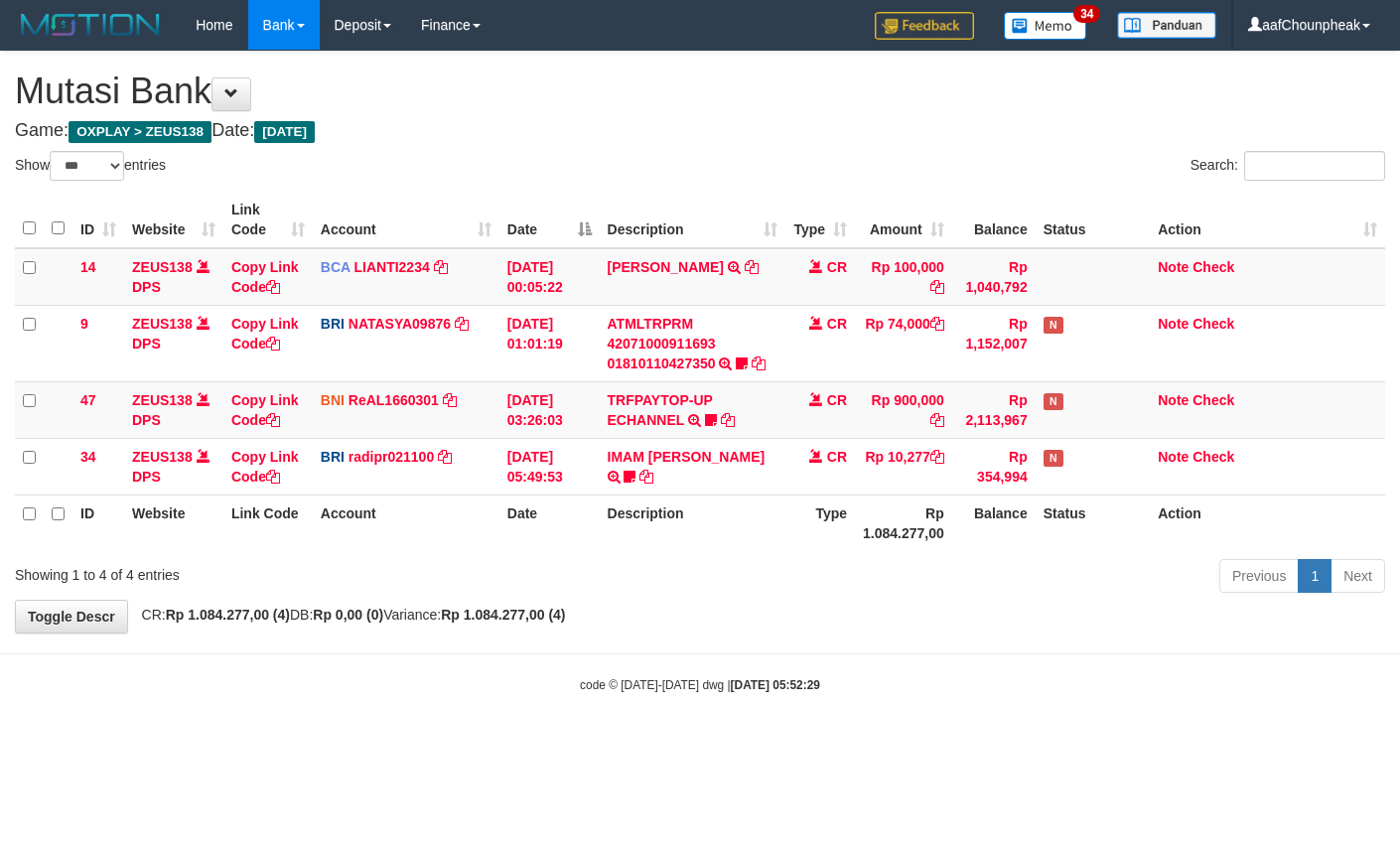 select on "***" 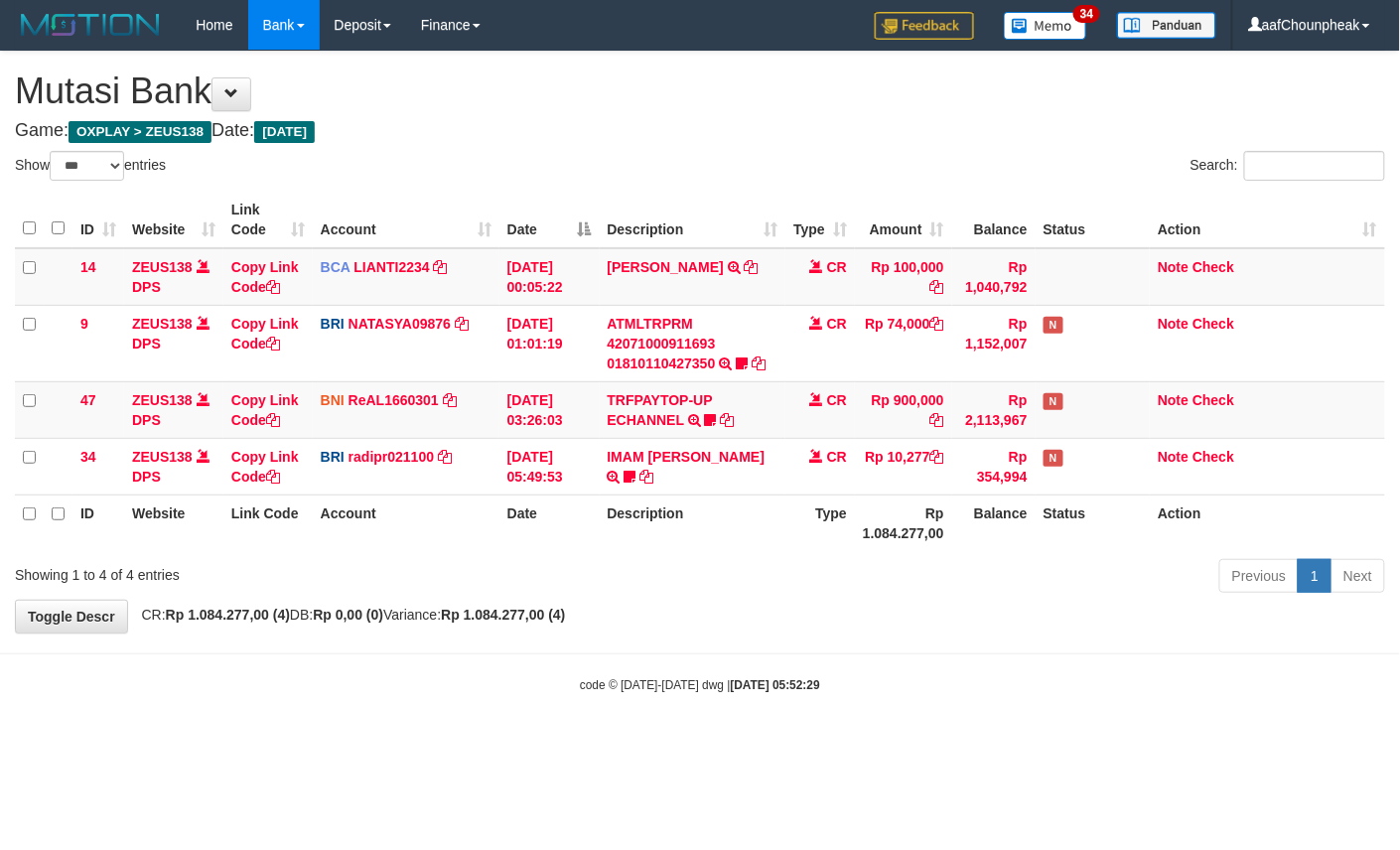 click on "Previous 1 Next" at bounding box center (992, 578) 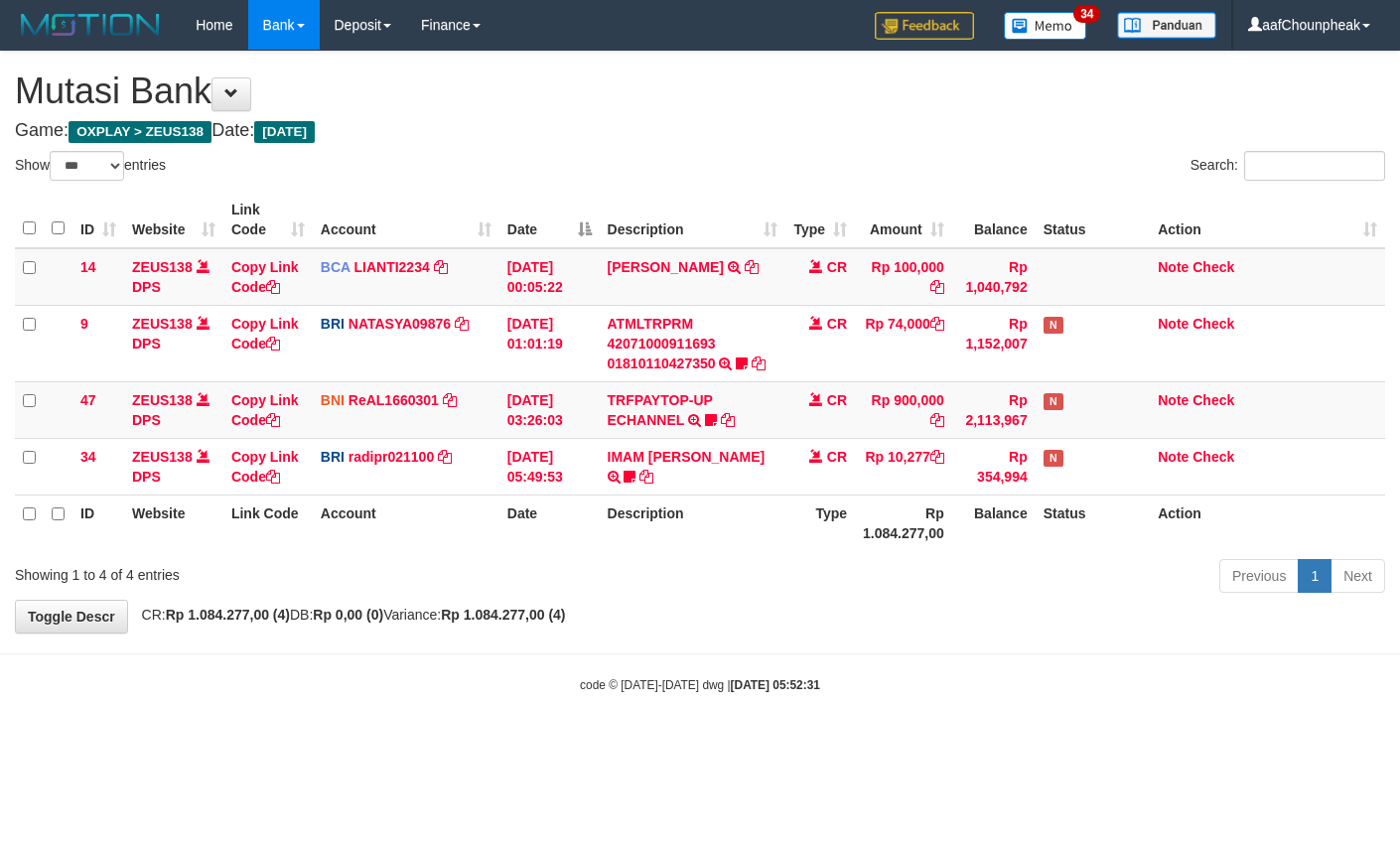 select on "***" 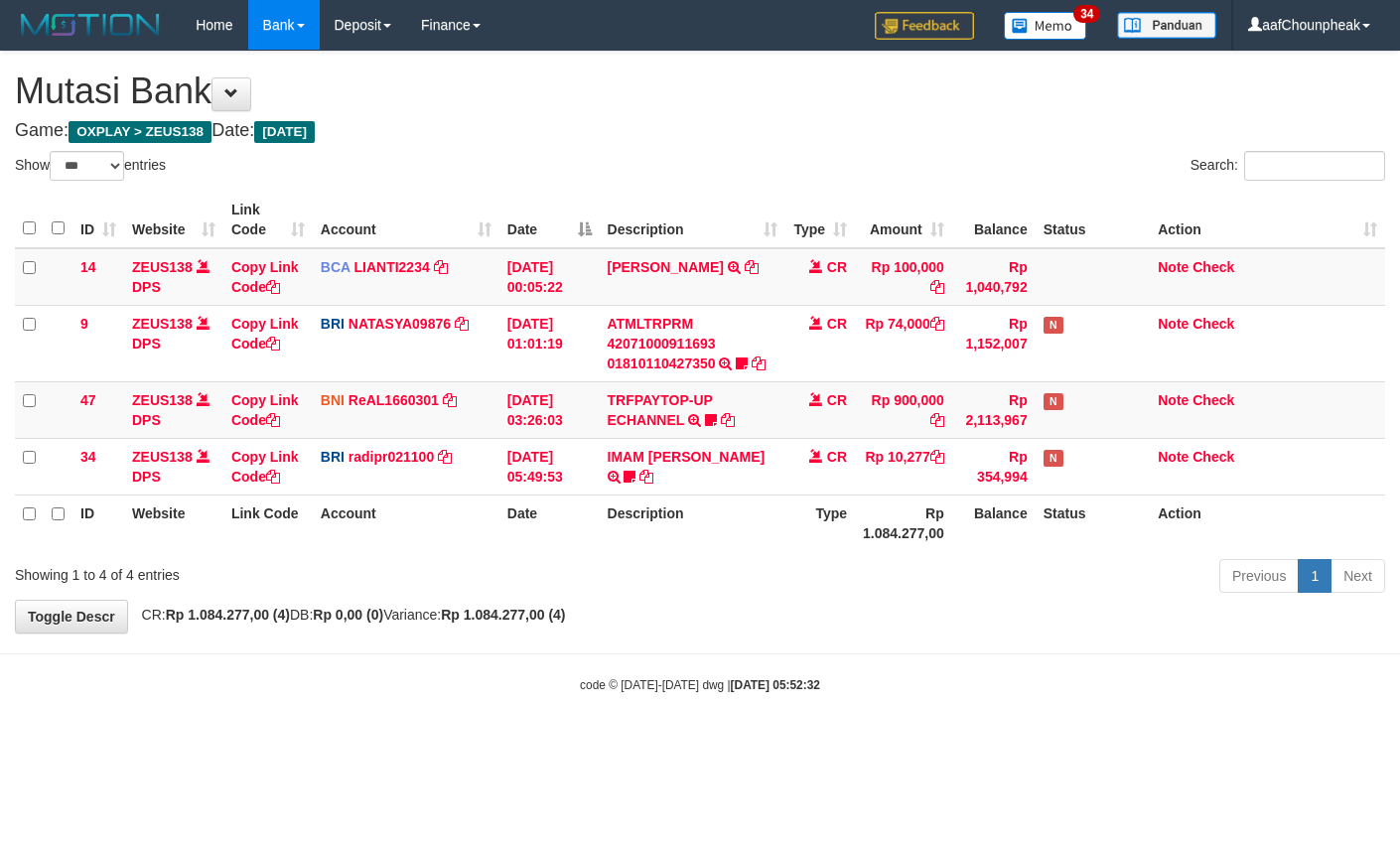 select on "***" 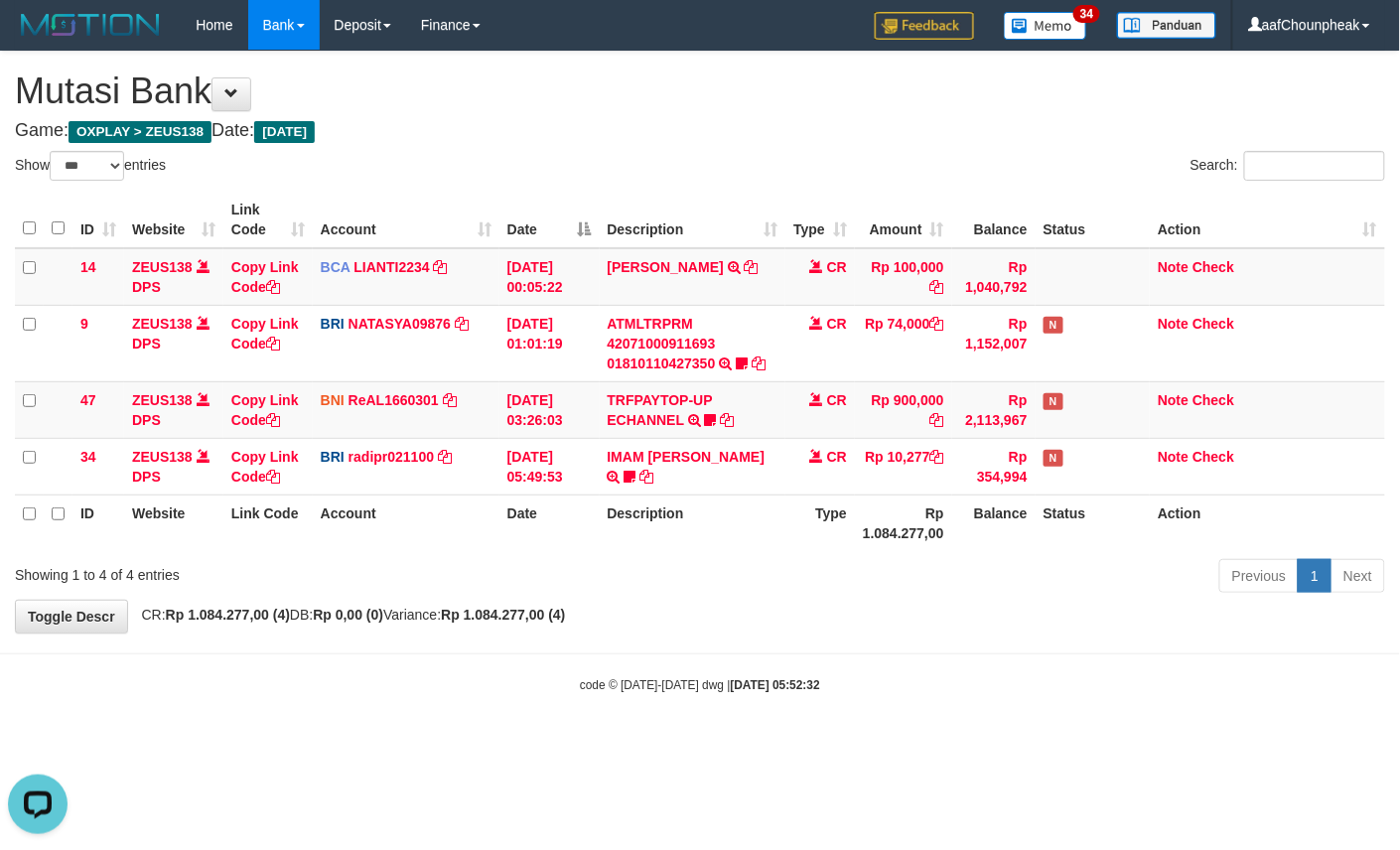 scroll, scrollTop: 0, scrollLeft: 0, axis: both 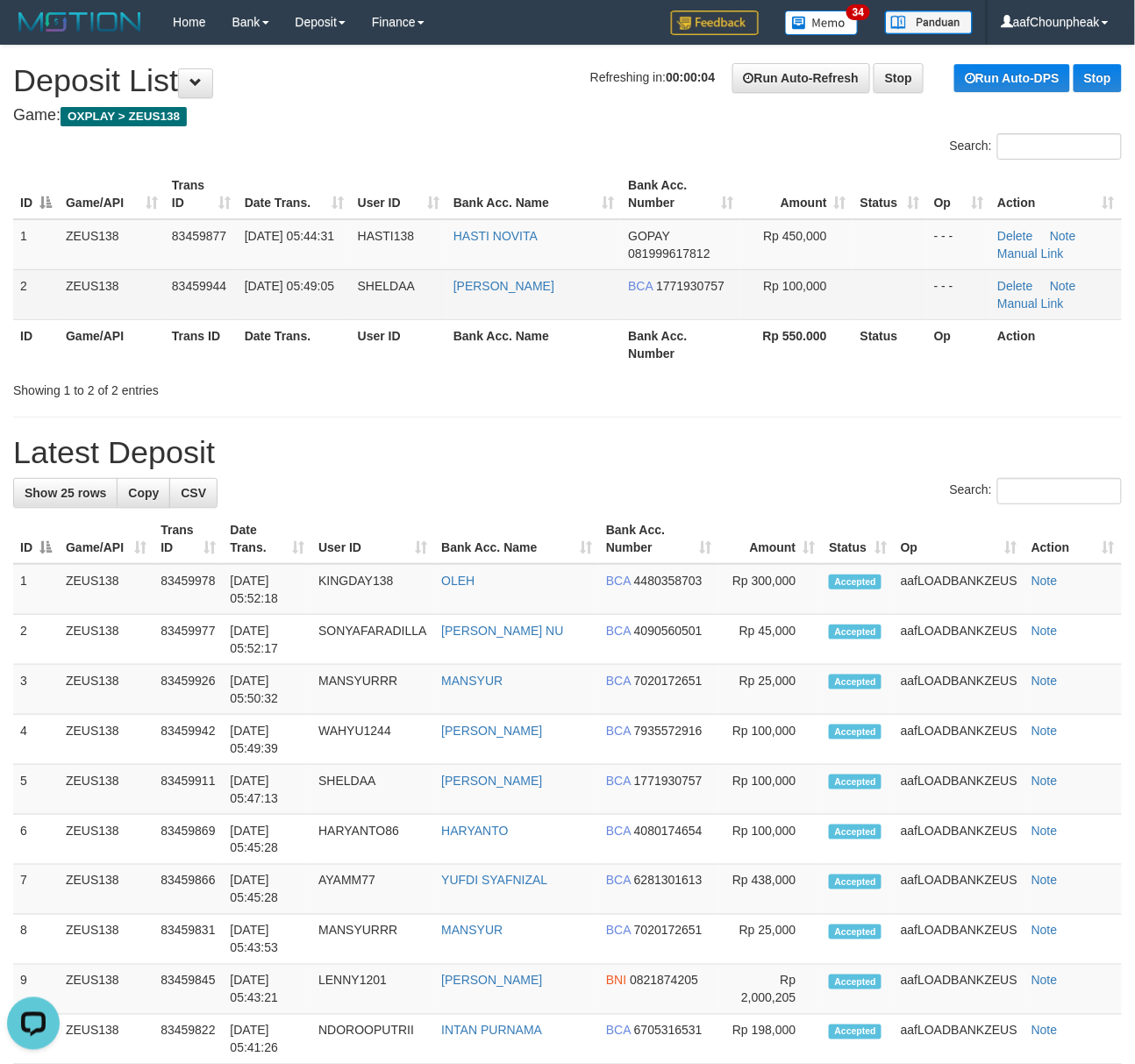 click on "SHELDAA" at bounding box center [398, 294] 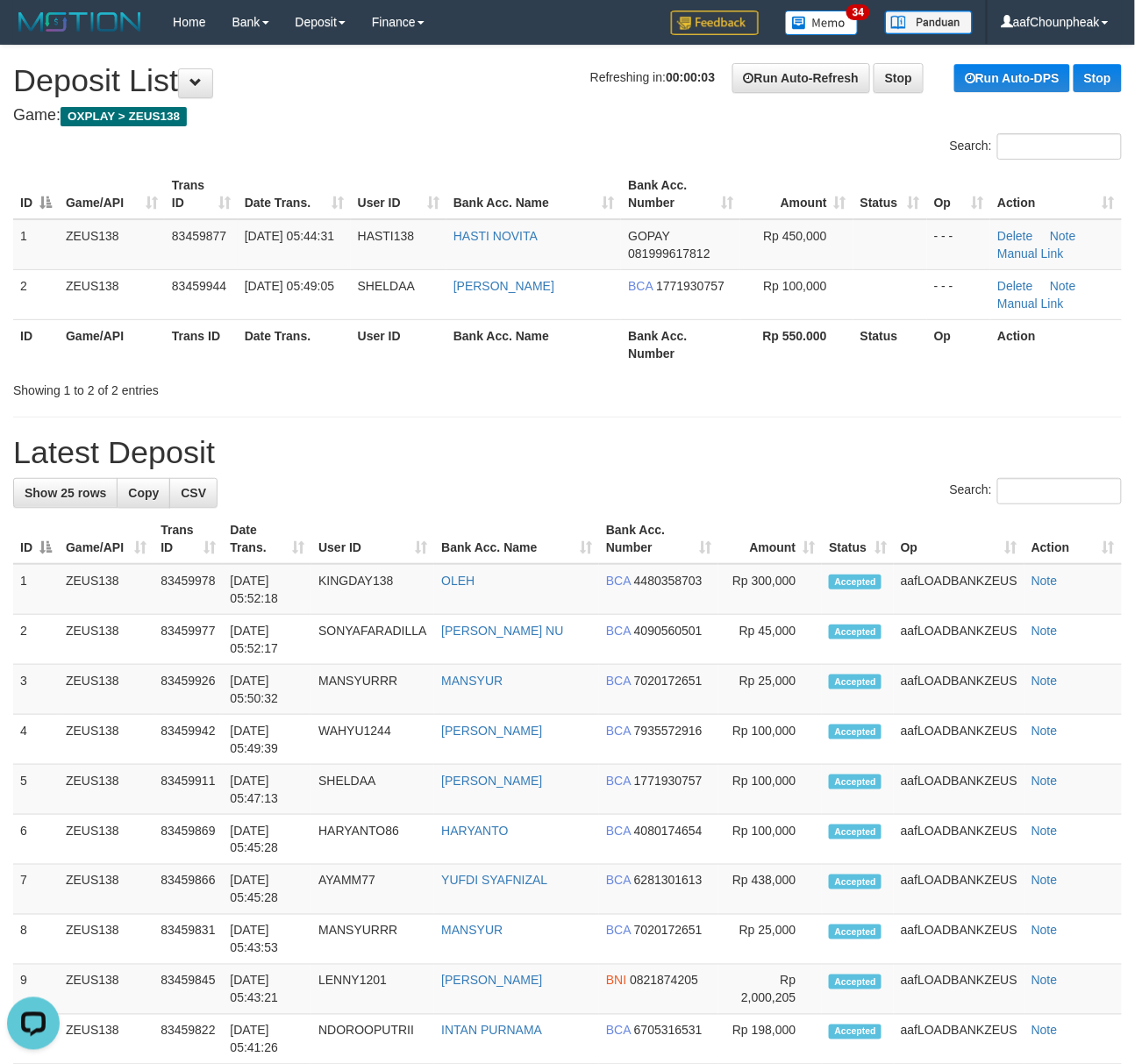 drag, startPoint x: 285, startPoint y: 121, endPoint x: 30, endPoint y: 145, distance: 256.12692 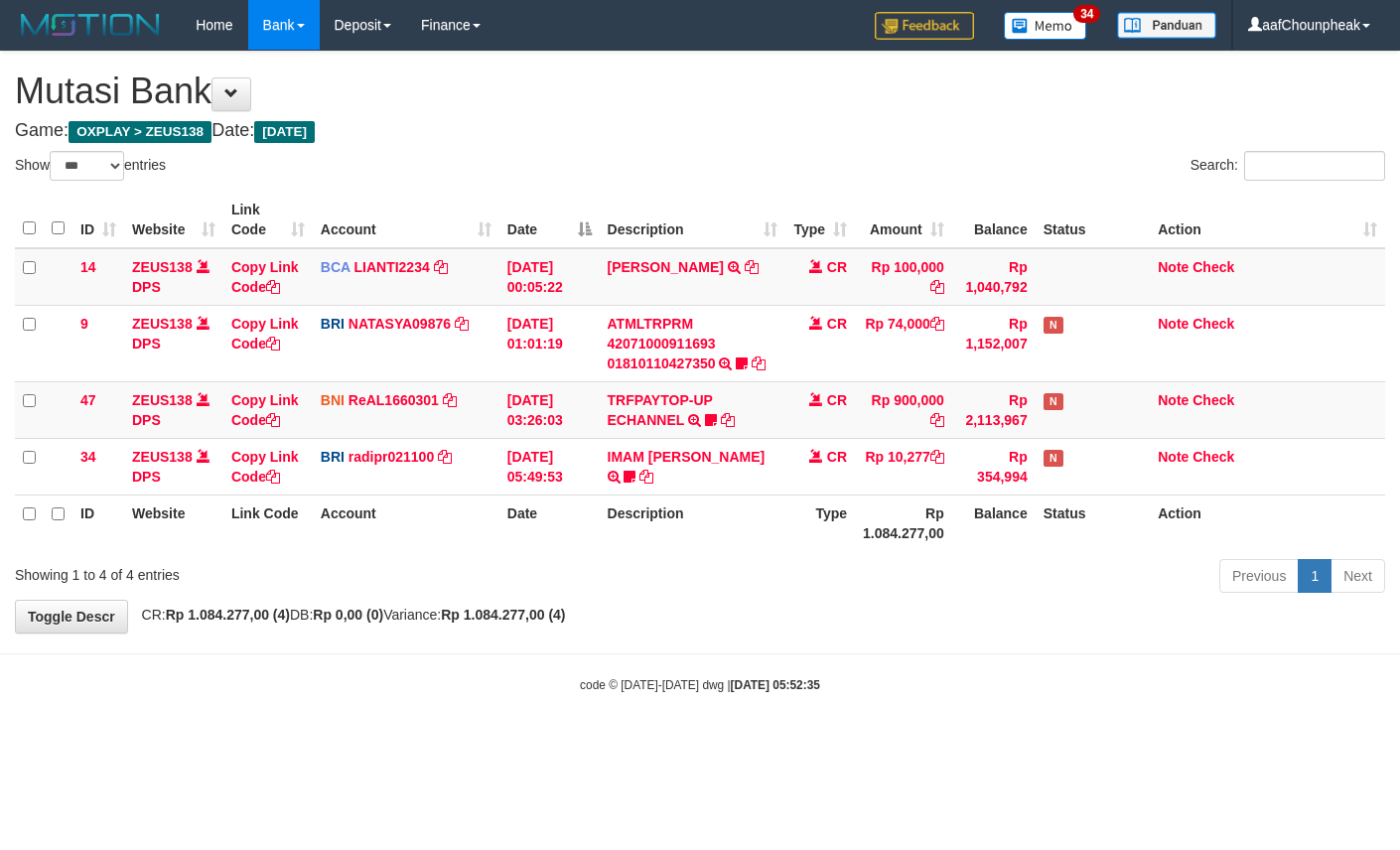 select on "***" 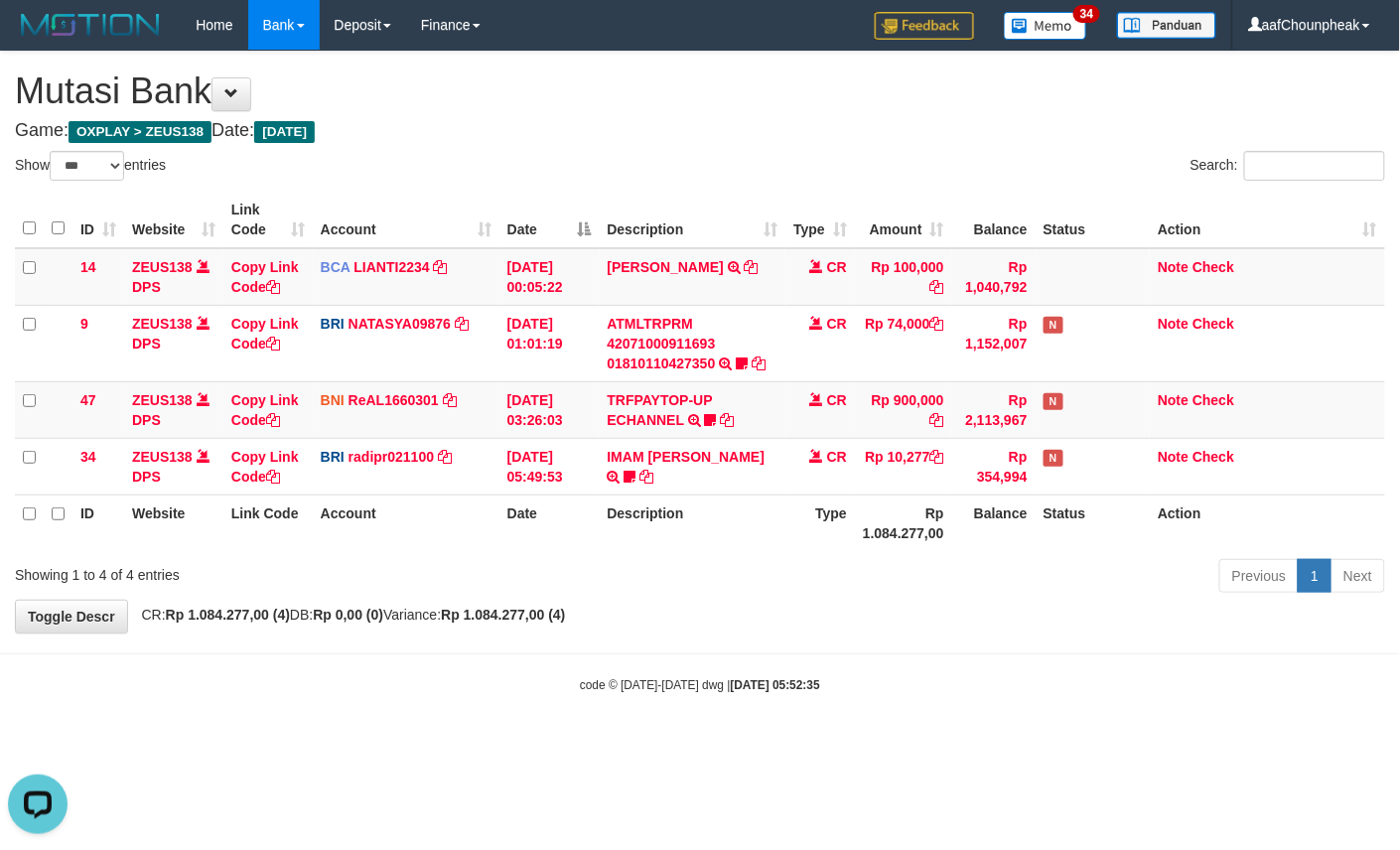 scroll, scrollTop: 0, scrollLeft: 0, axis: both 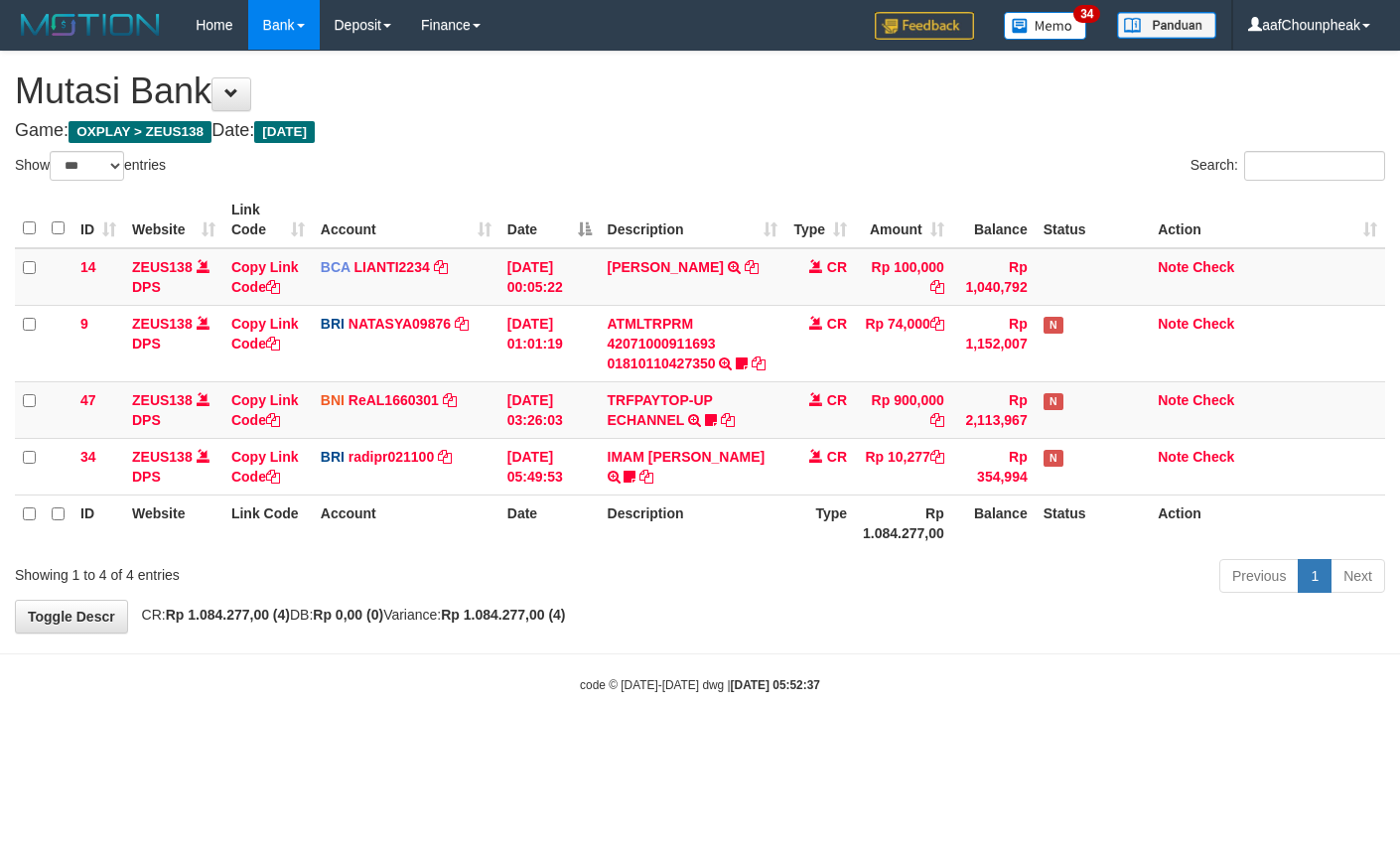 select on "***" 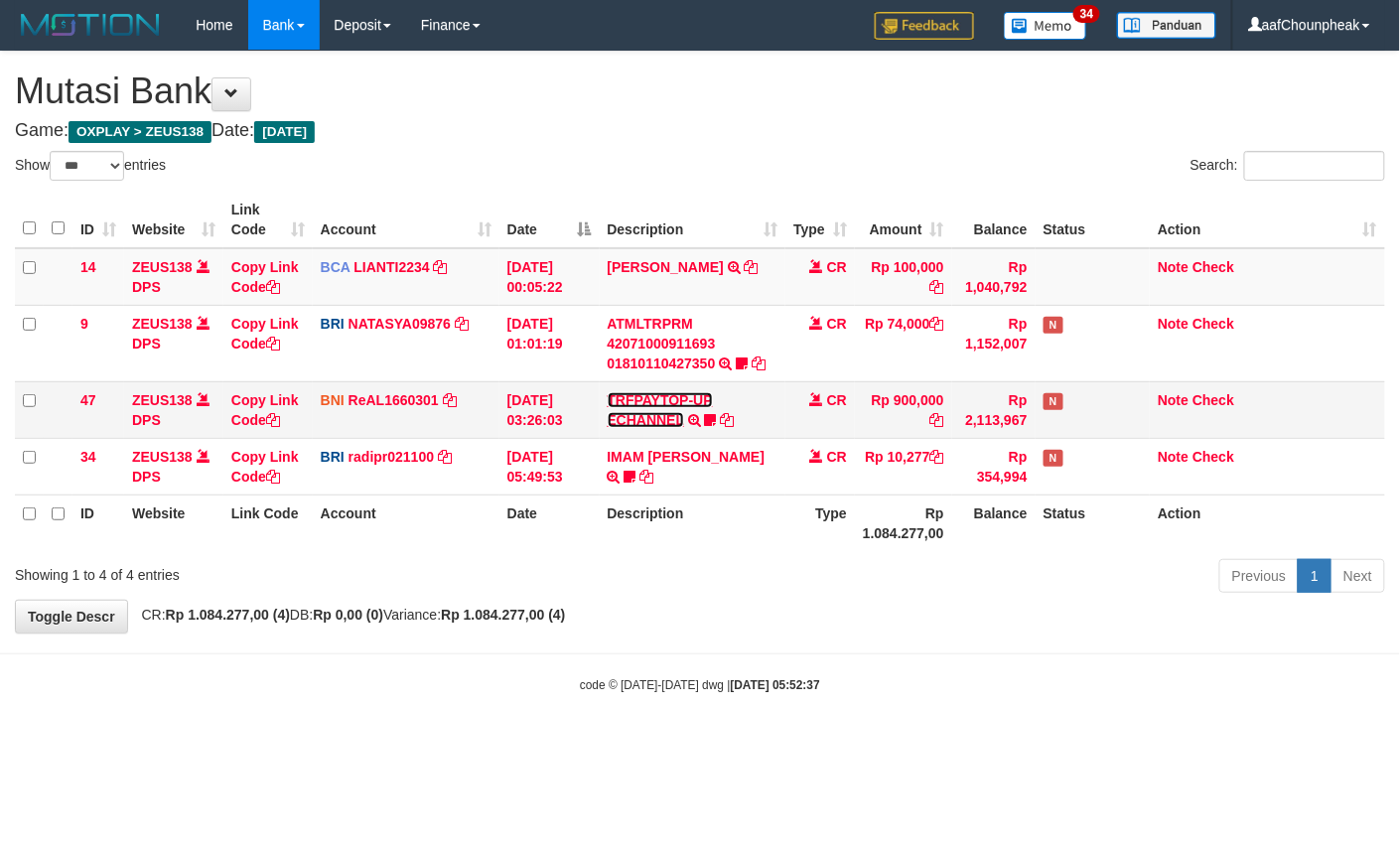 click on "TRFPAYTOP-UP ECHANNEL" at bounding box center [660, 410] 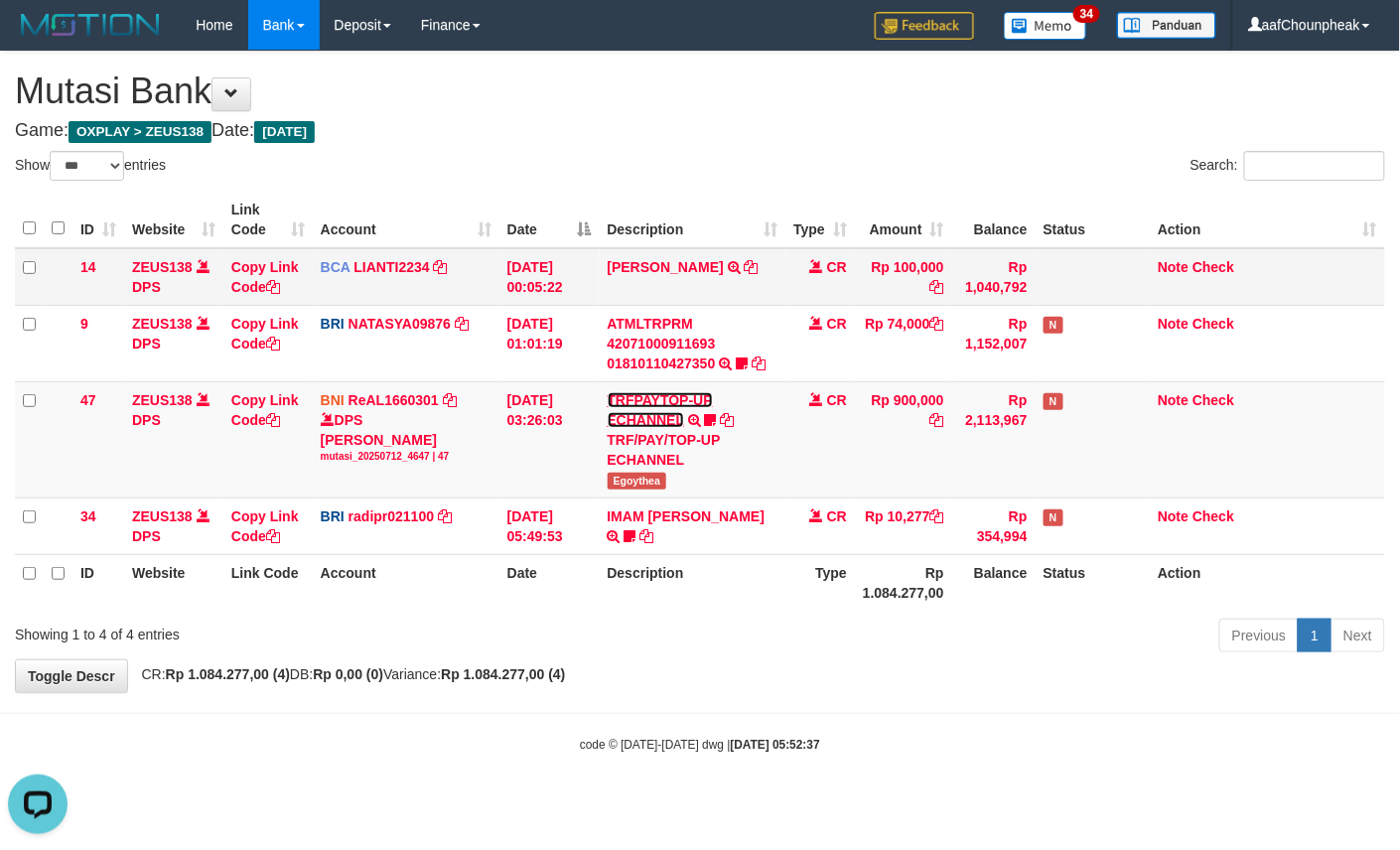 scroll, scrollTop: 0, scrollLeft: 0, axis: both 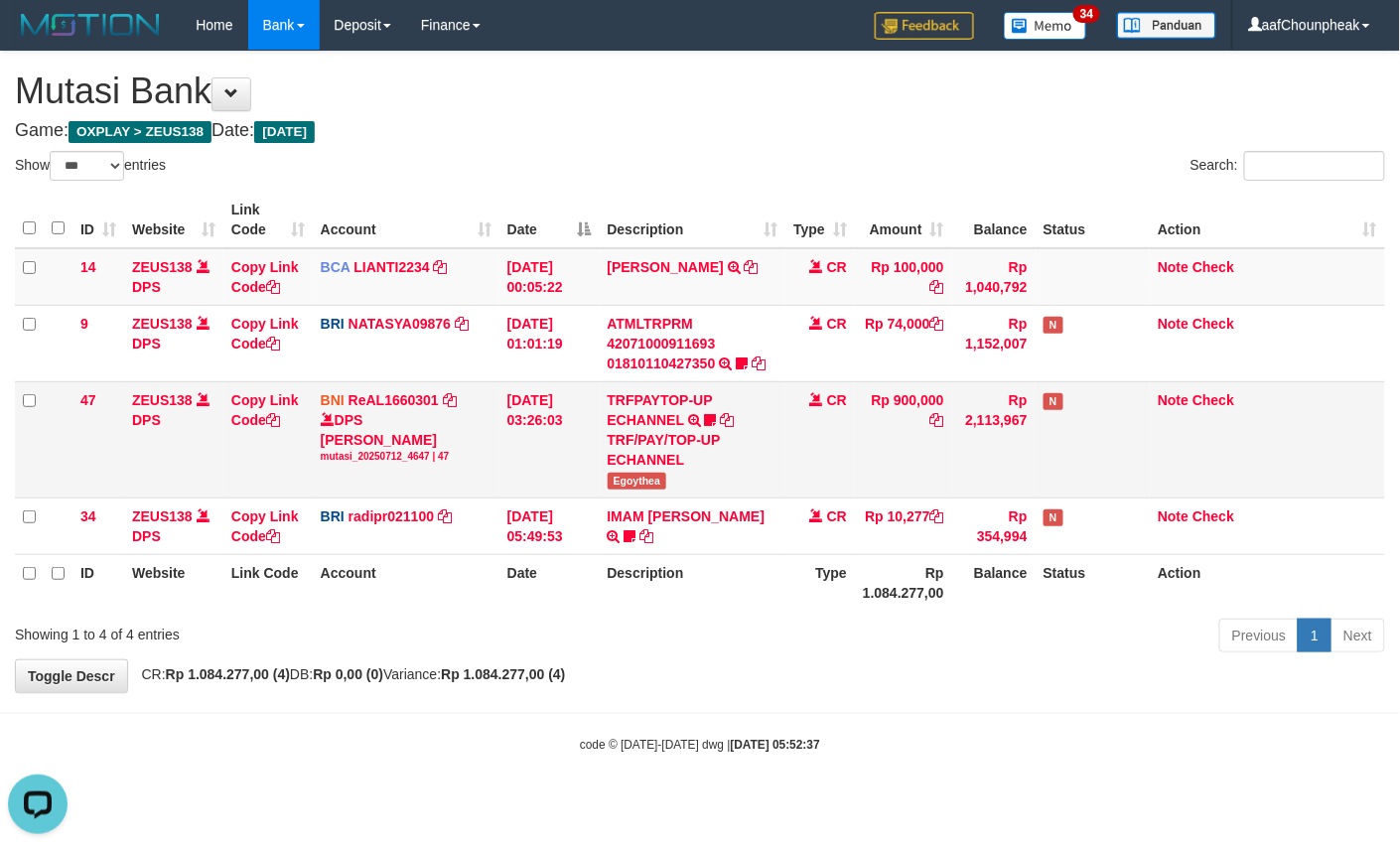 click on "Egoythea" at bounding box center (637, 481) 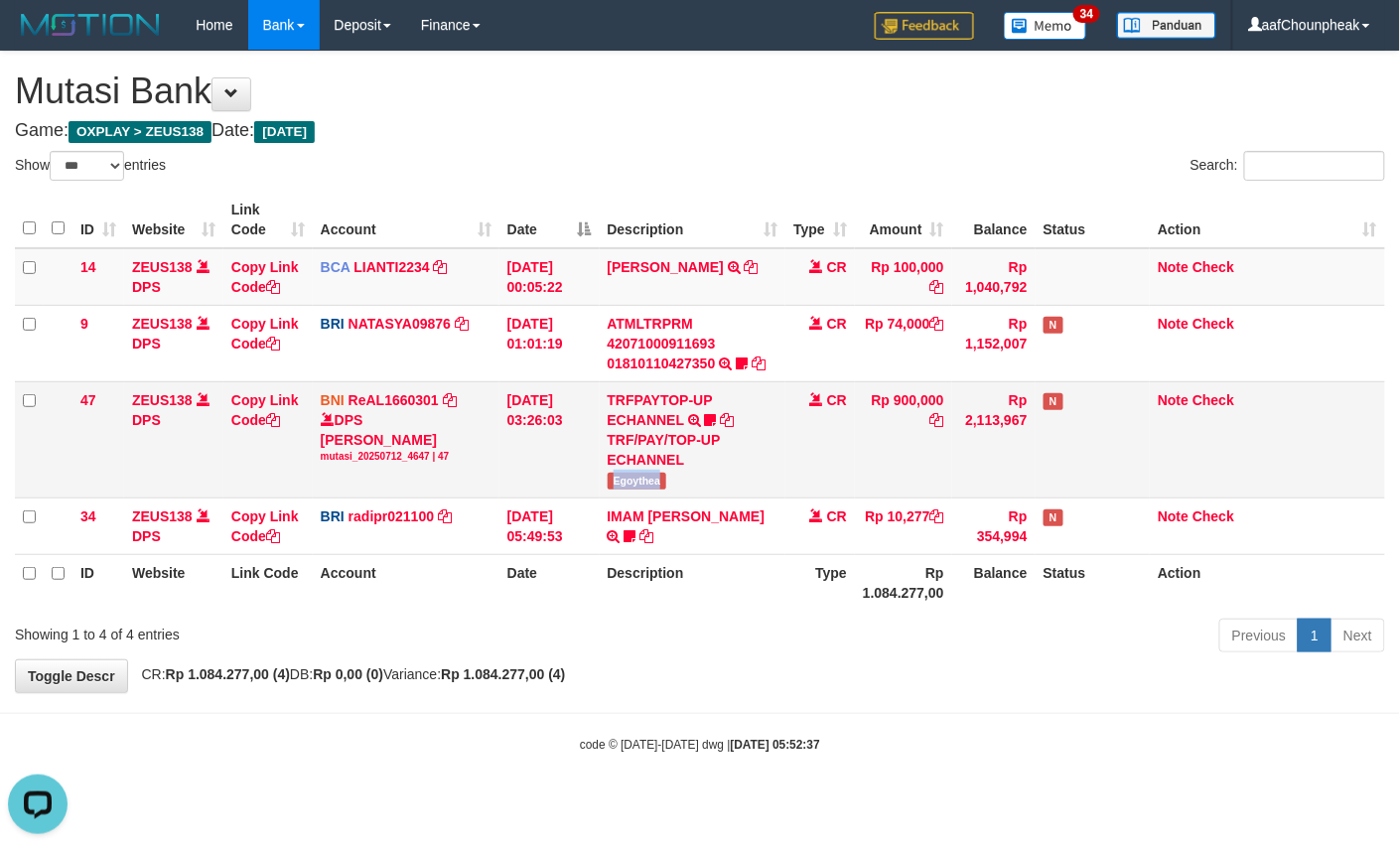 click on "Egoythea" at bounding box center [637, 481] 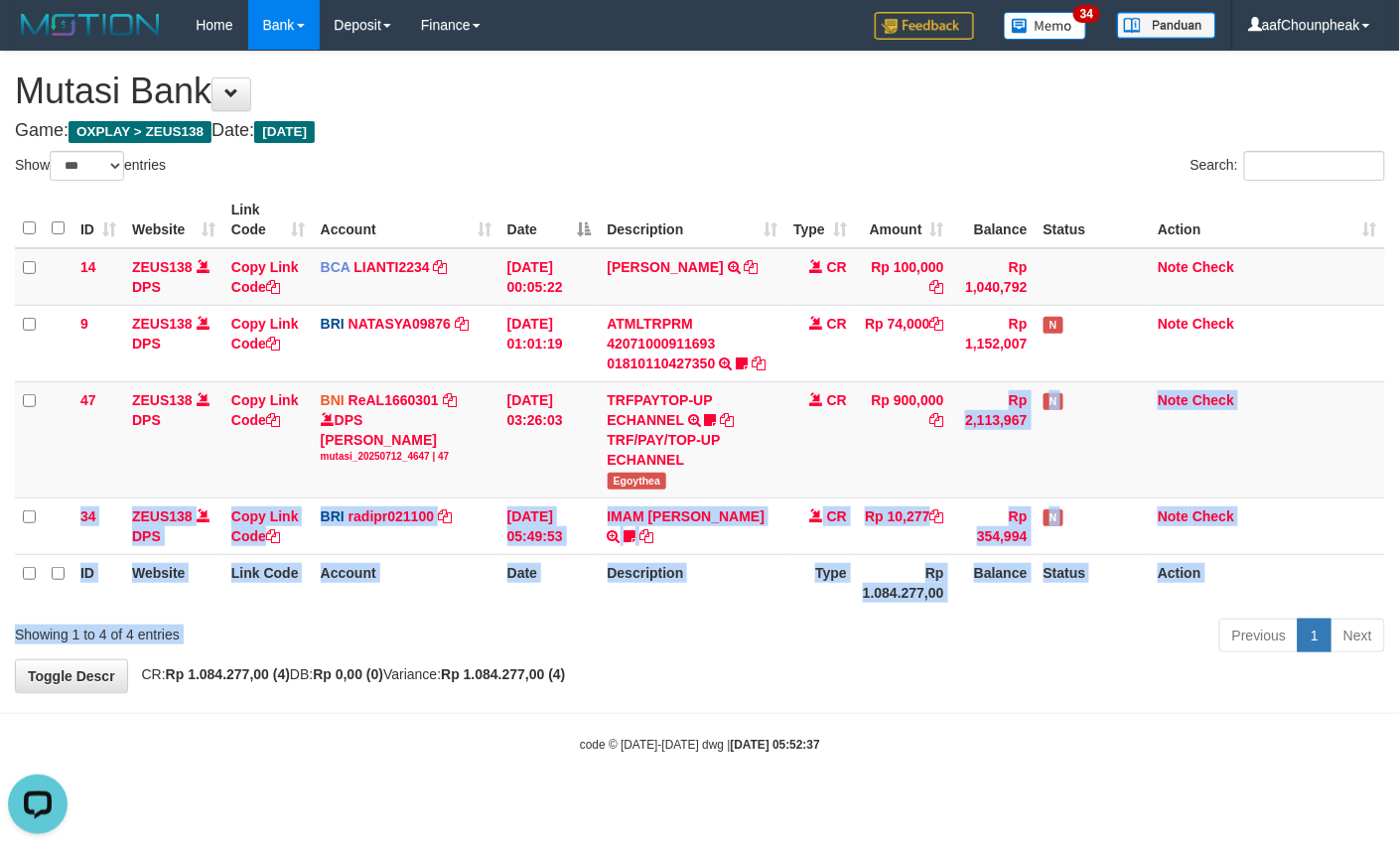drag, startPoint x: 900, startPoint y: 475, endPoint x: 814, endPoint y: 622, distance: 170.30854 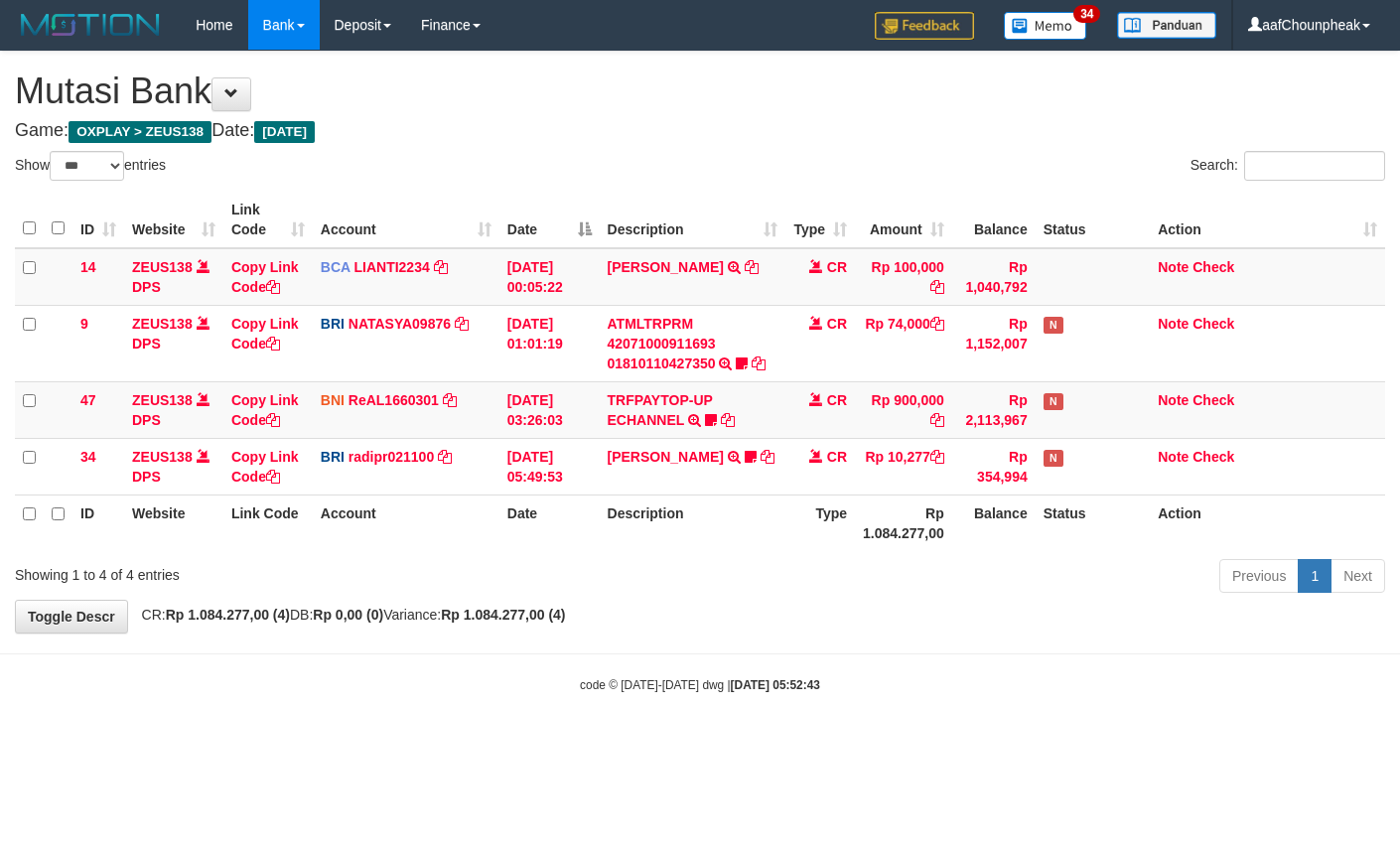 select on "***" 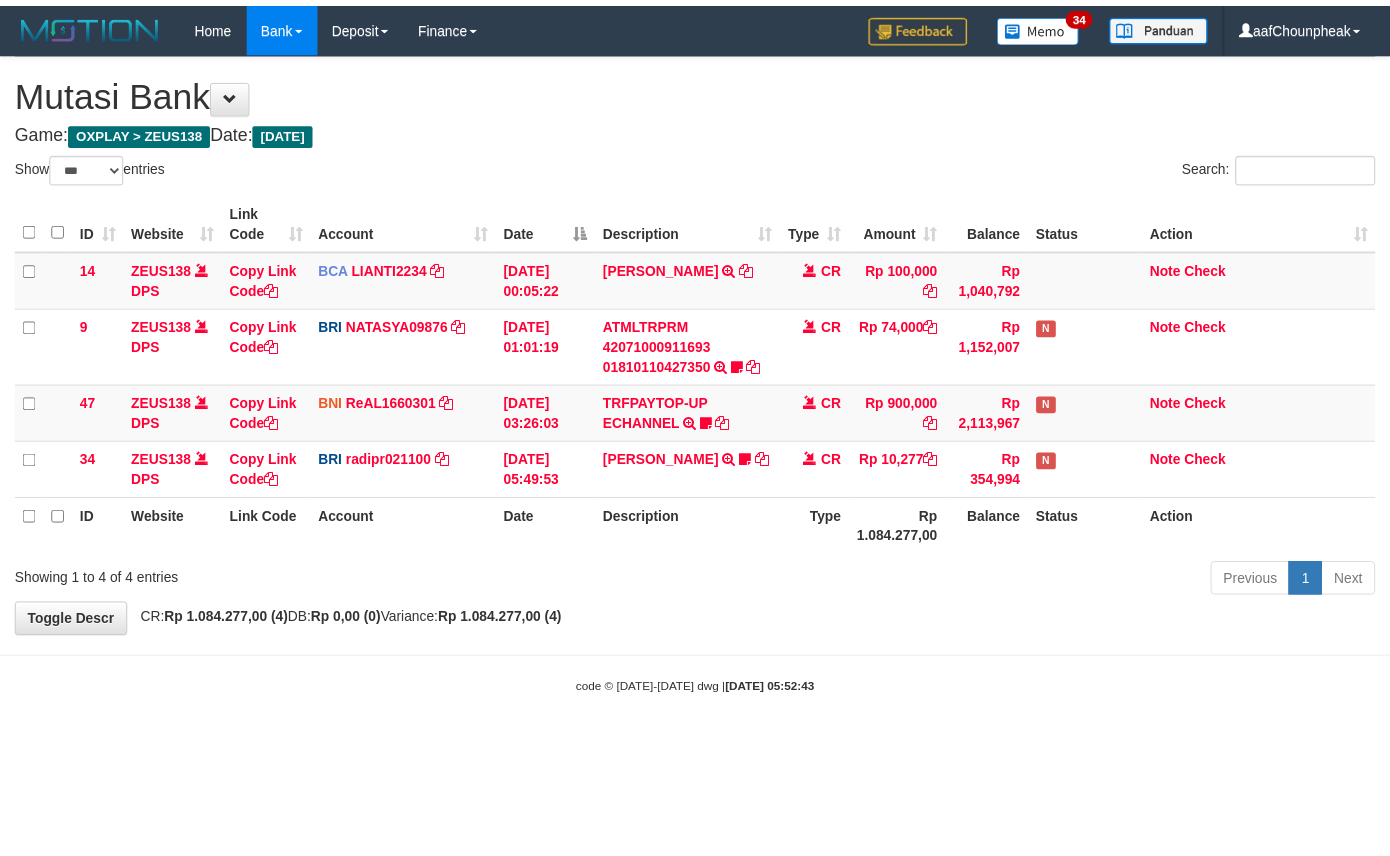 scroll, scrollTop: 0, scrollLeft: 0, axis: both 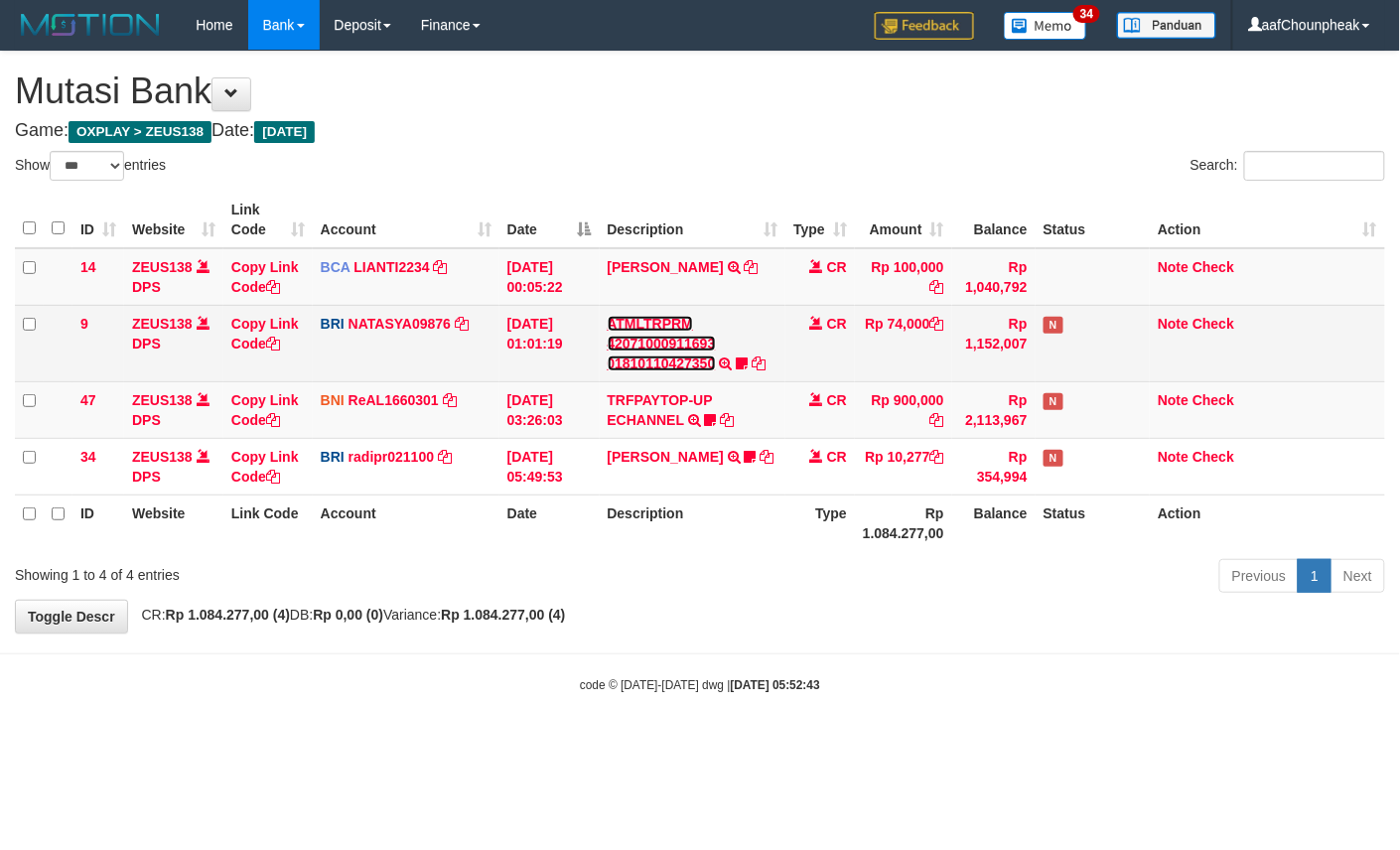 click on "ATMLTRPRM 42071000911693 01810110427350" at bounding box center [661, 344] 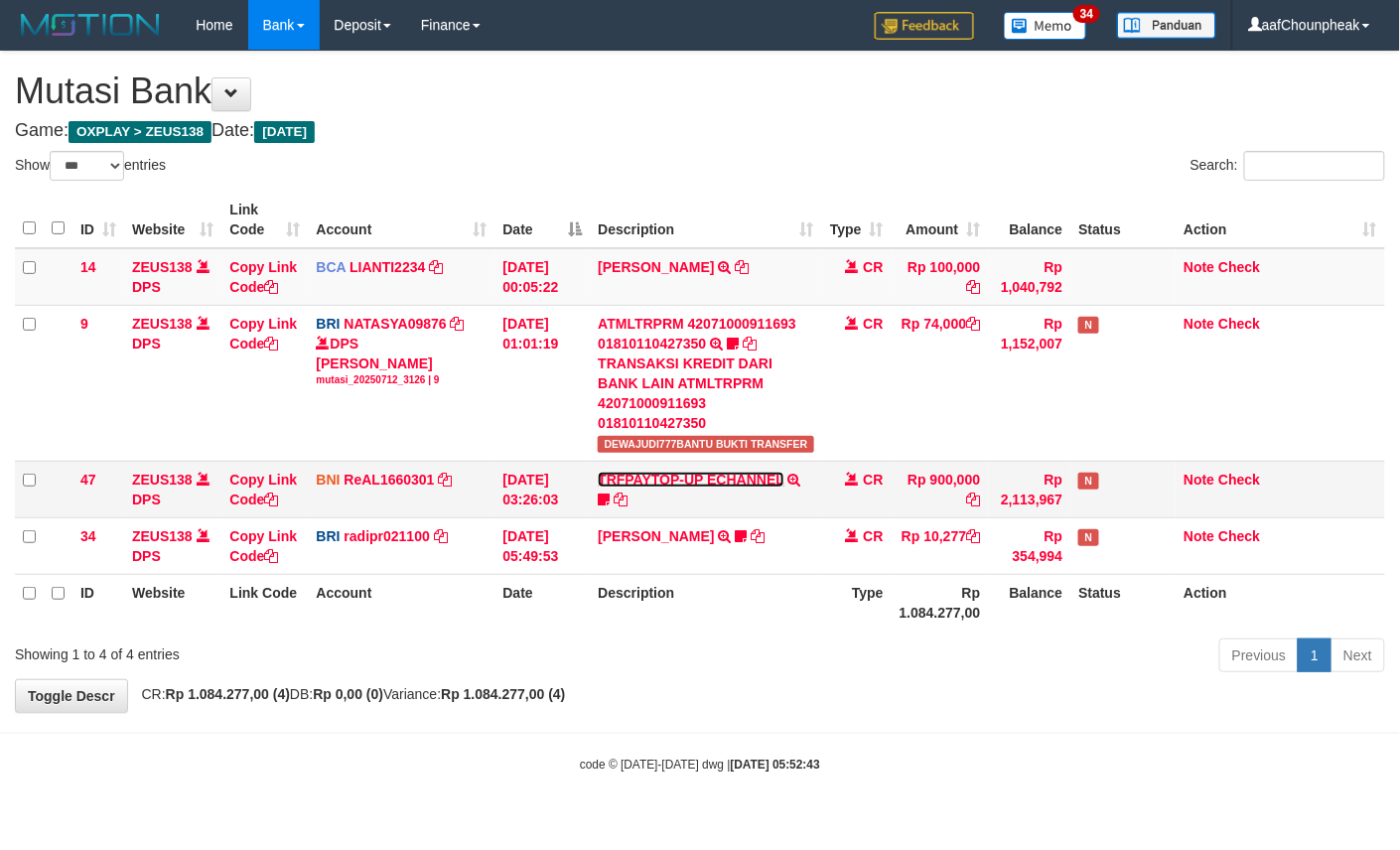 click on "TRFPAYTOP-UP ECHANNEL" at bounding box center (690, 480) 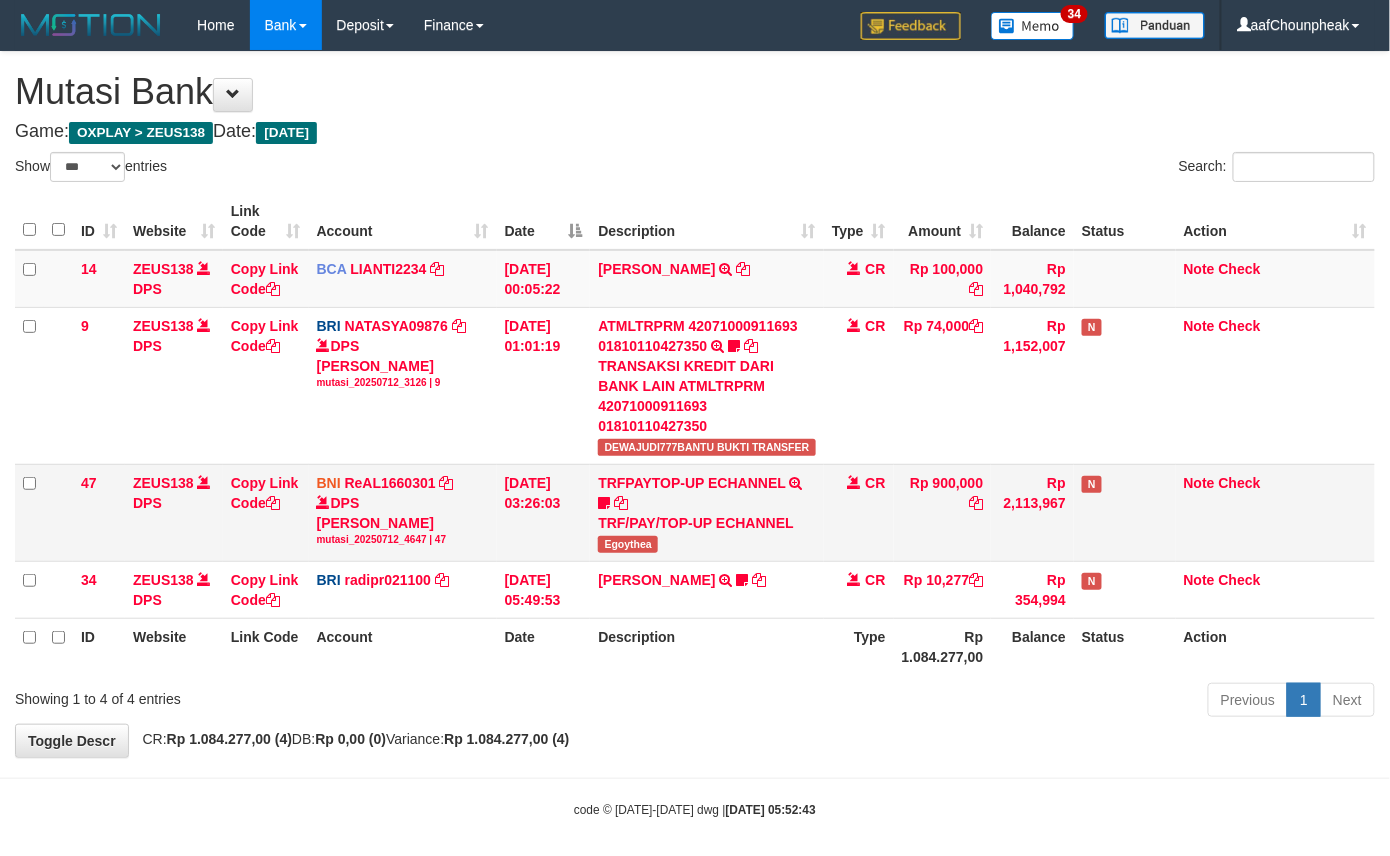 click on "Egoythea" at bounding box center [628, 544] 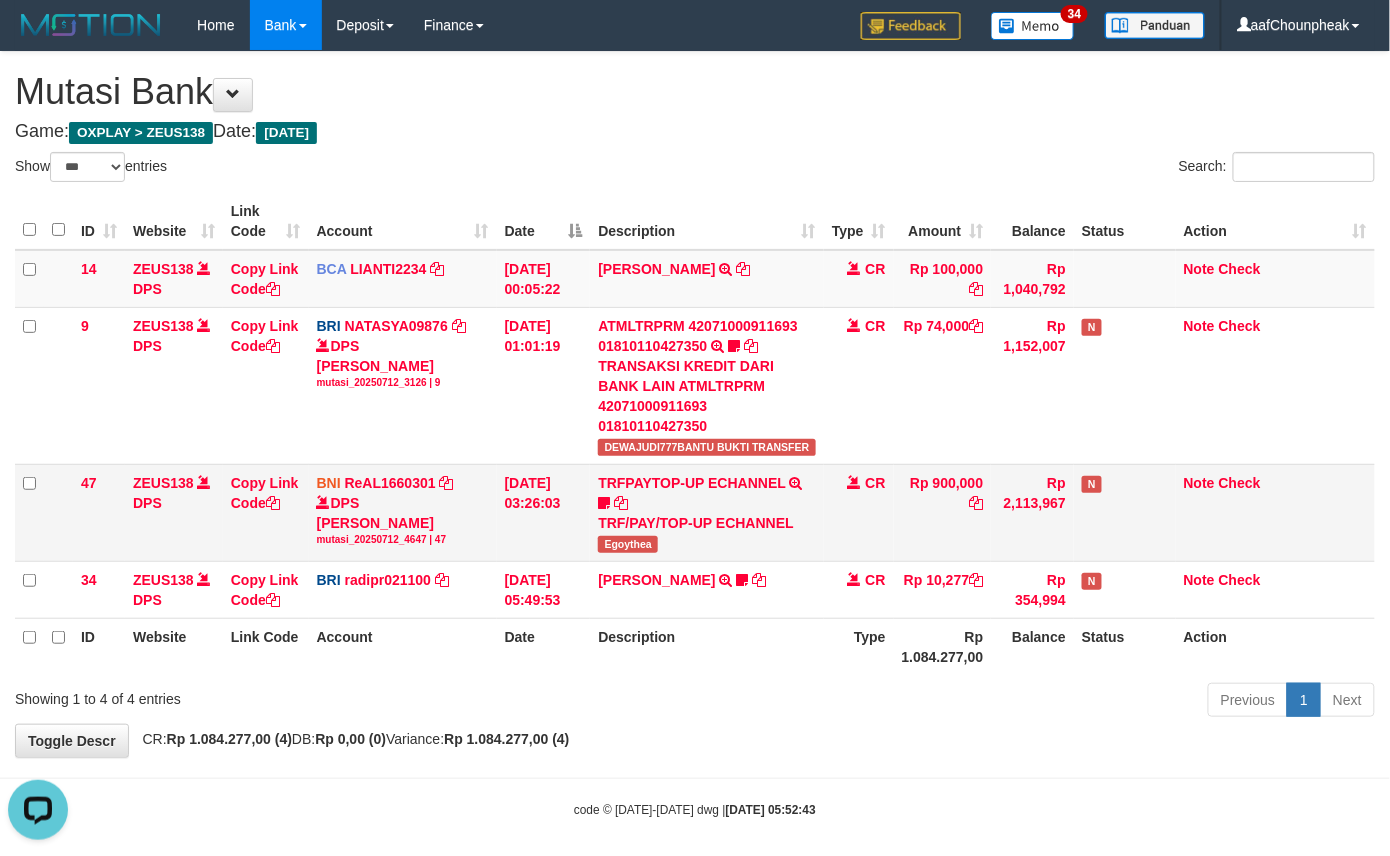 scroll, scrollTop: 0, scrollLeft: 0, axis: both 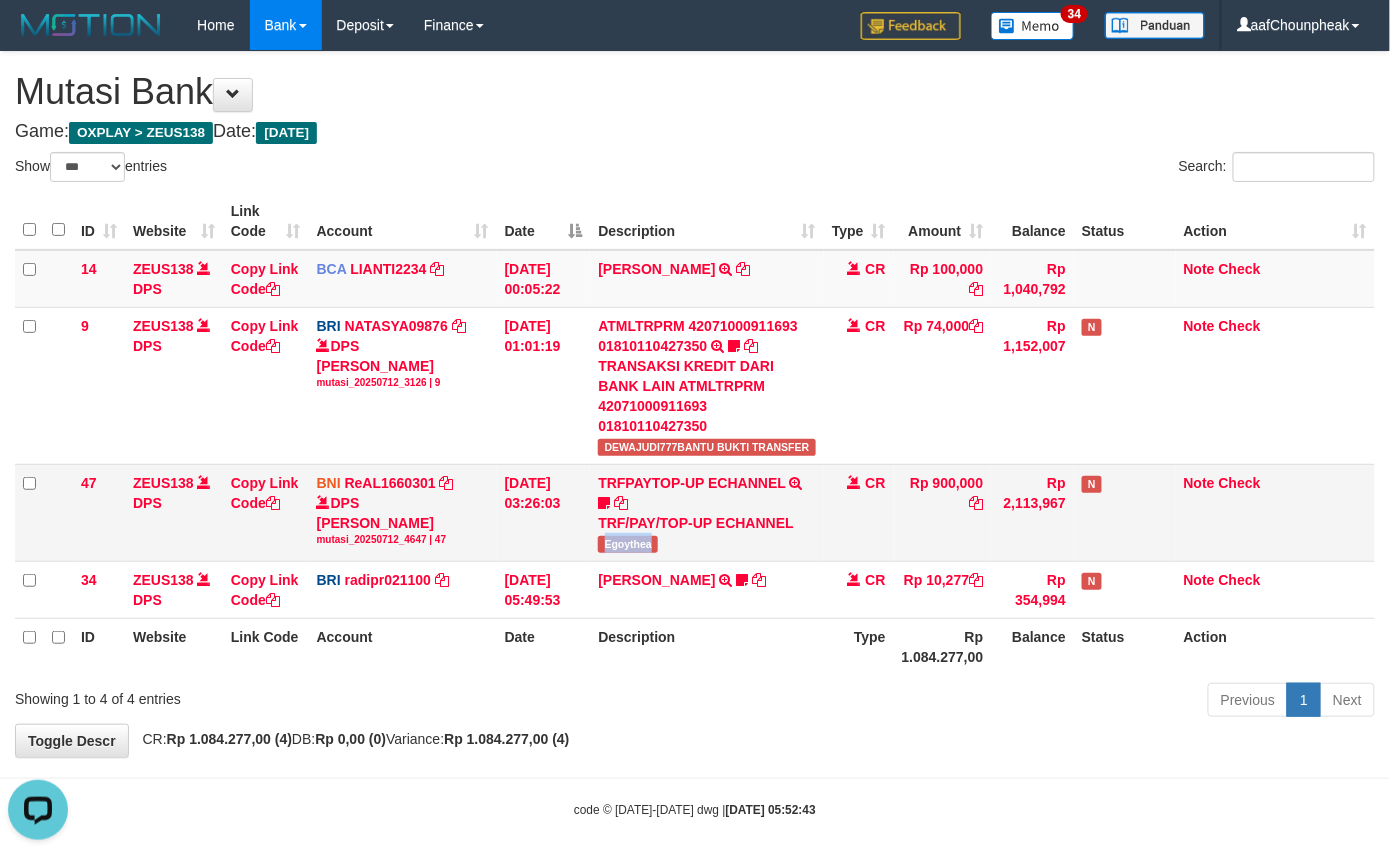 click on "Egoythea" at bounding box center [628, 544] 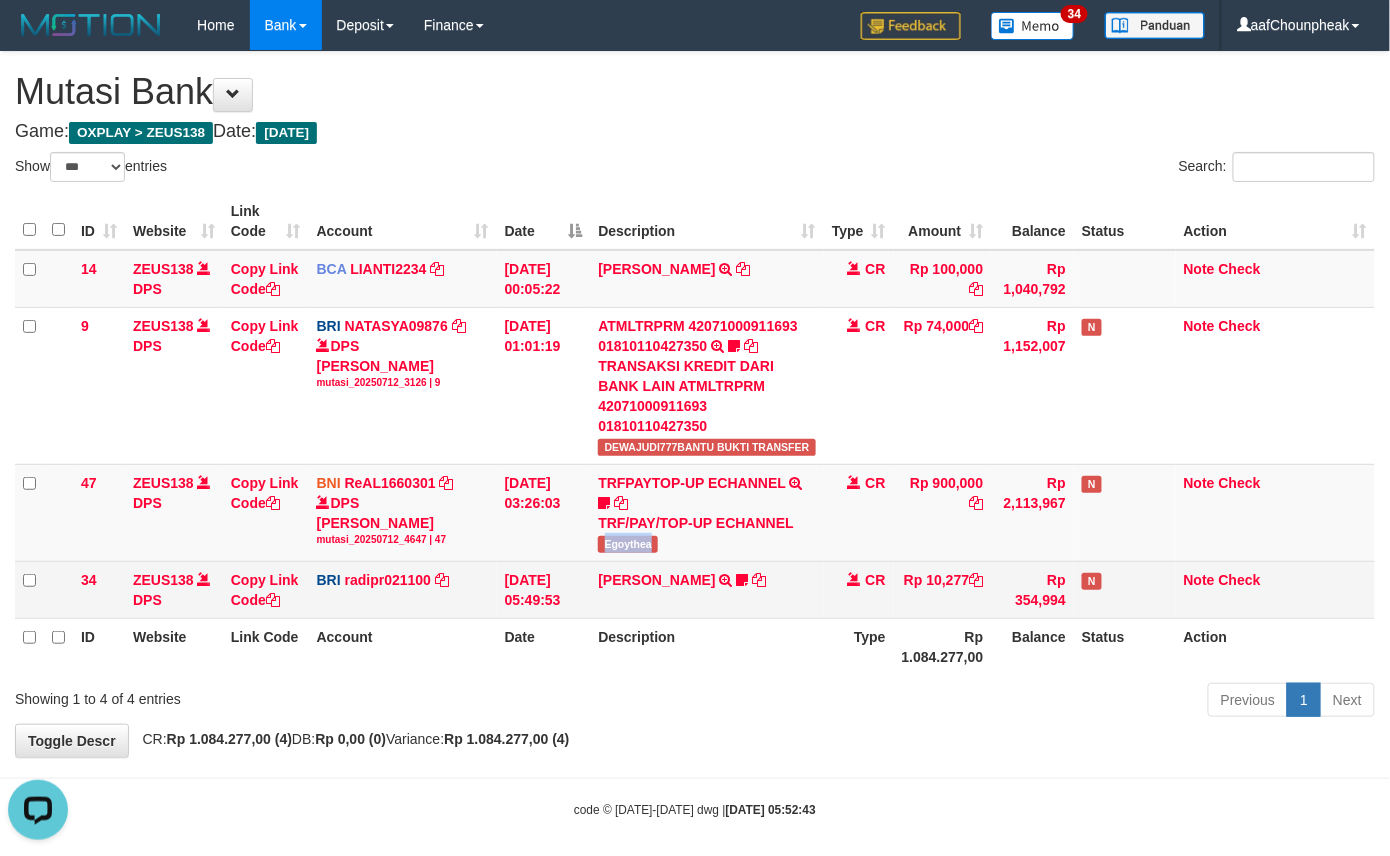 click on "14
ZEUS138    DPS
Copy Link Code
BCA
LIANTI2234
DPS
YULIANTI
mutasi_20250712_4646 | 14
mutasi_20250712_4646 | 14
12/07/2025 00:05:22
YUSUP MAULAN         TRSF E-BANKING CR 1207/FTSCY/WS95051
100000.002025071262819090 TRFDN-YUSUP MAULANESPAY DEBIT INDONE
CR
Rp 100,000
Rp 1,040,792
Note
Check
9
ZEUS138    DPS
Copy Link Code
BRI
NATASYA09876
DPS
SITI NURLITA SAPITRI
mutasi_20250712_3126 | 9" at bounding box center [695, 434] 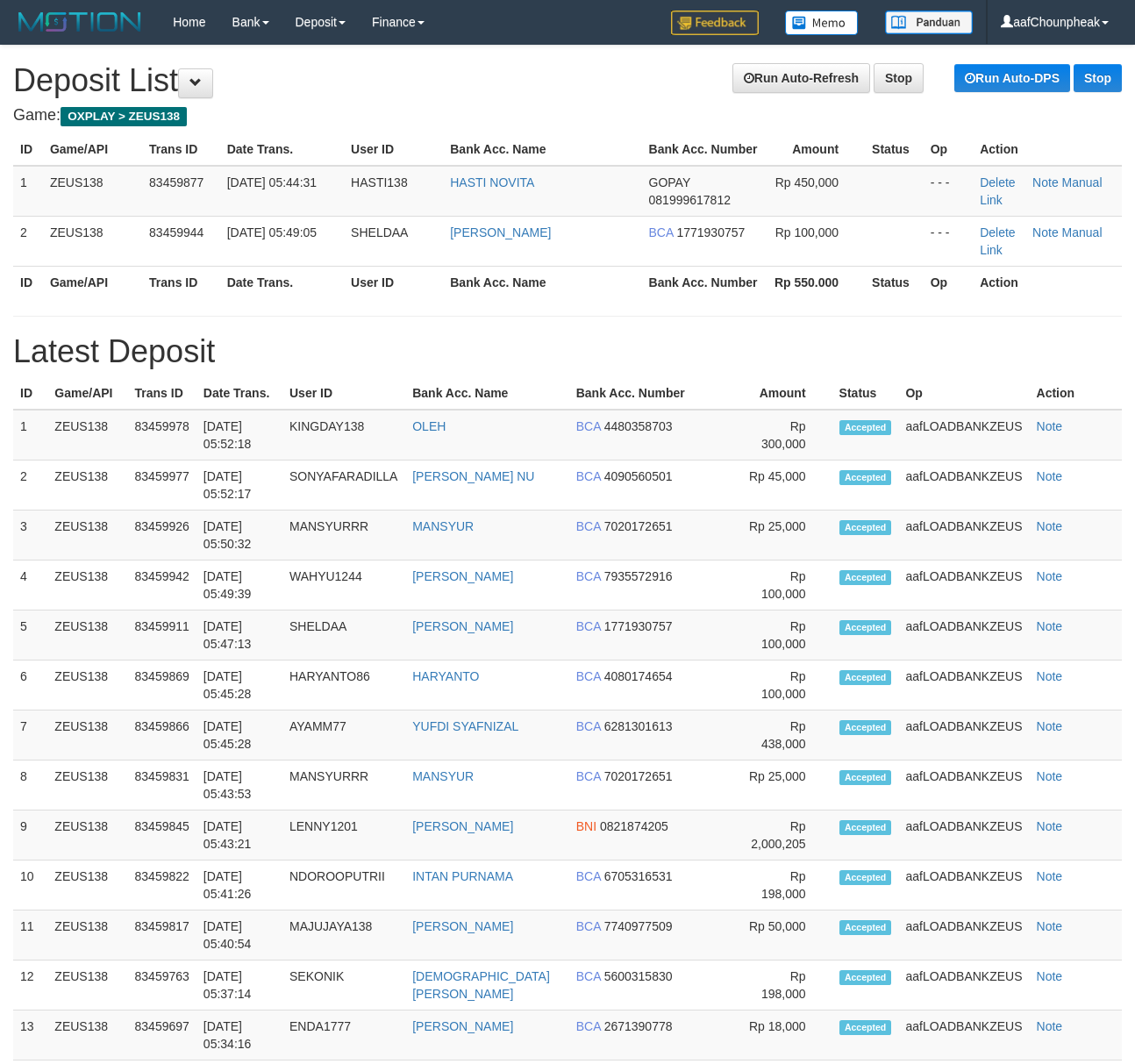 scroll, scrollTop: 0, scrollLeft: 0, axis: both 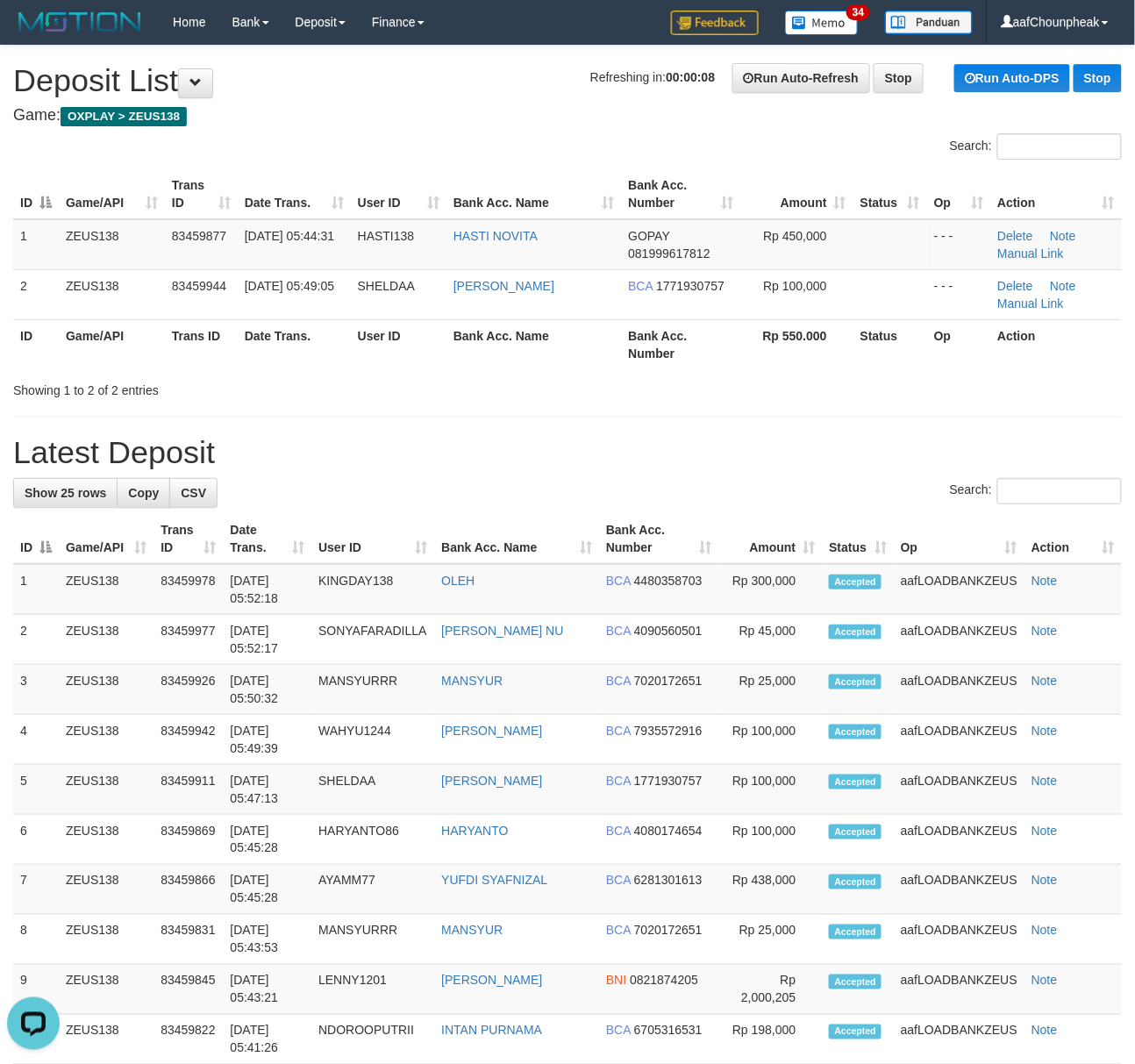 click on "Search:" at bounding box center [568, 148] 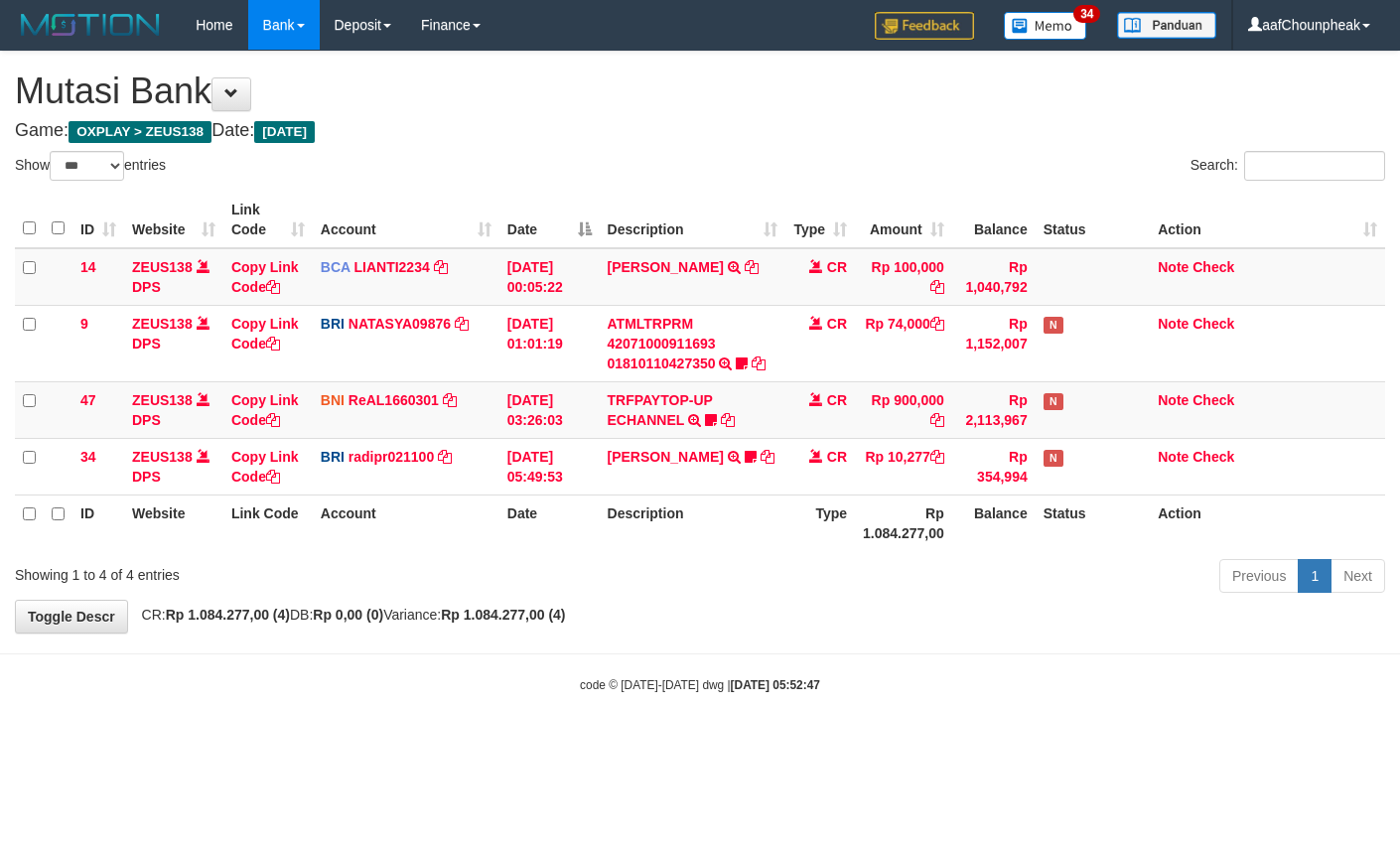 select on "***" 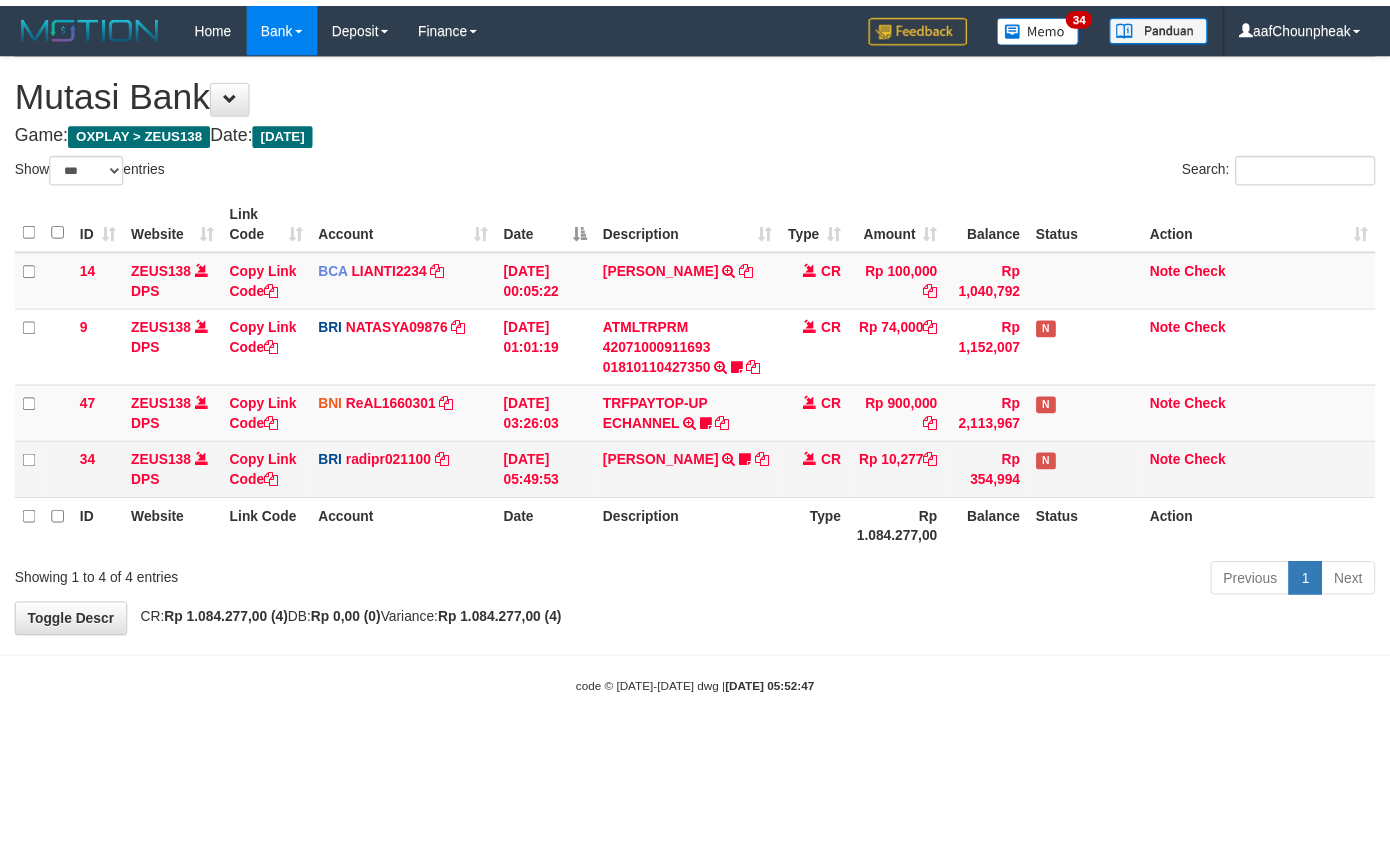 scroll, scrollTop: 0, scrollLeft: 0, axis: both 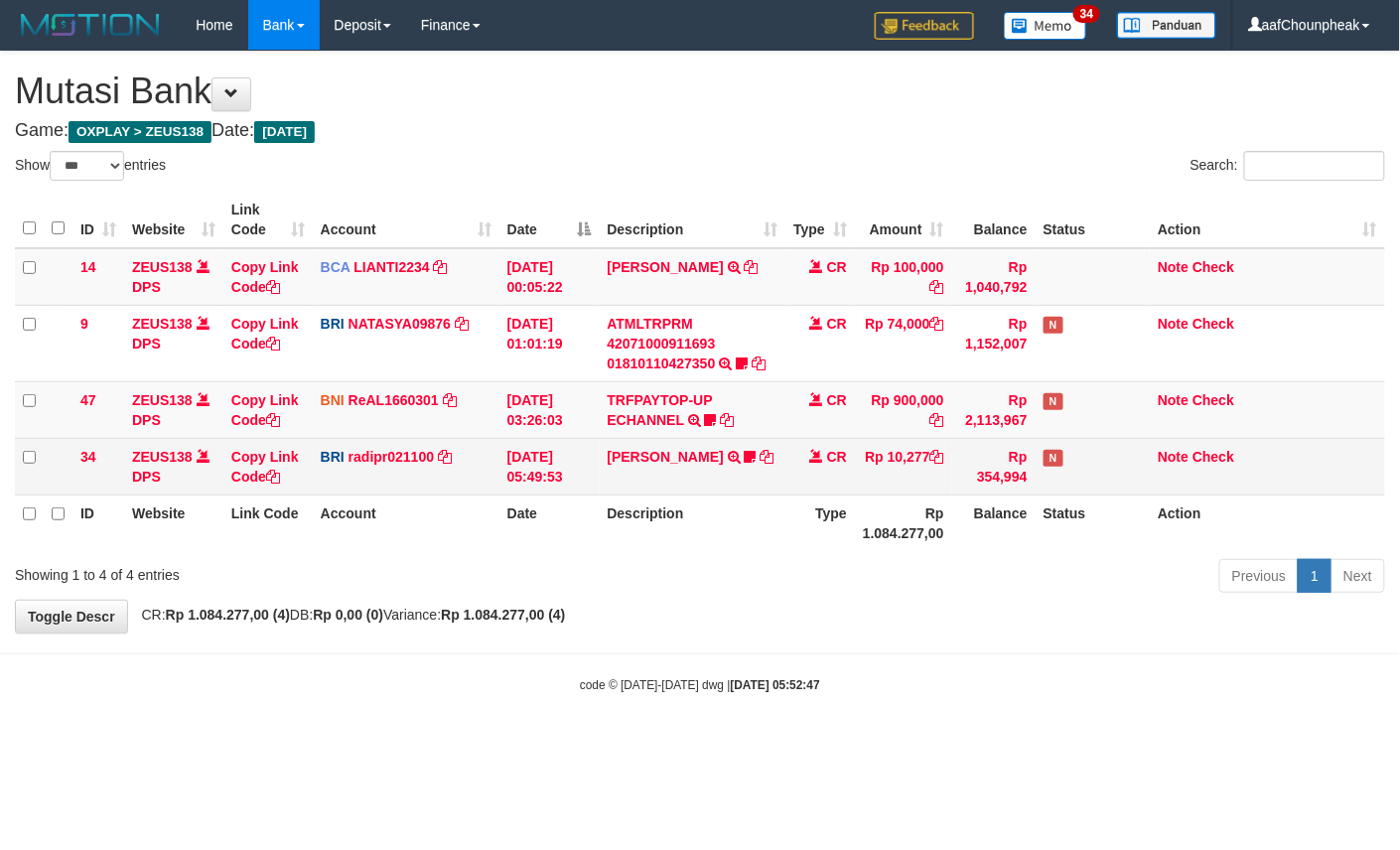 click on "[PERSON_NAME]            TRANSFER NBMB [PERSON_NAME] TO [PERSON_NAME]" at bounding box center (693, 466) 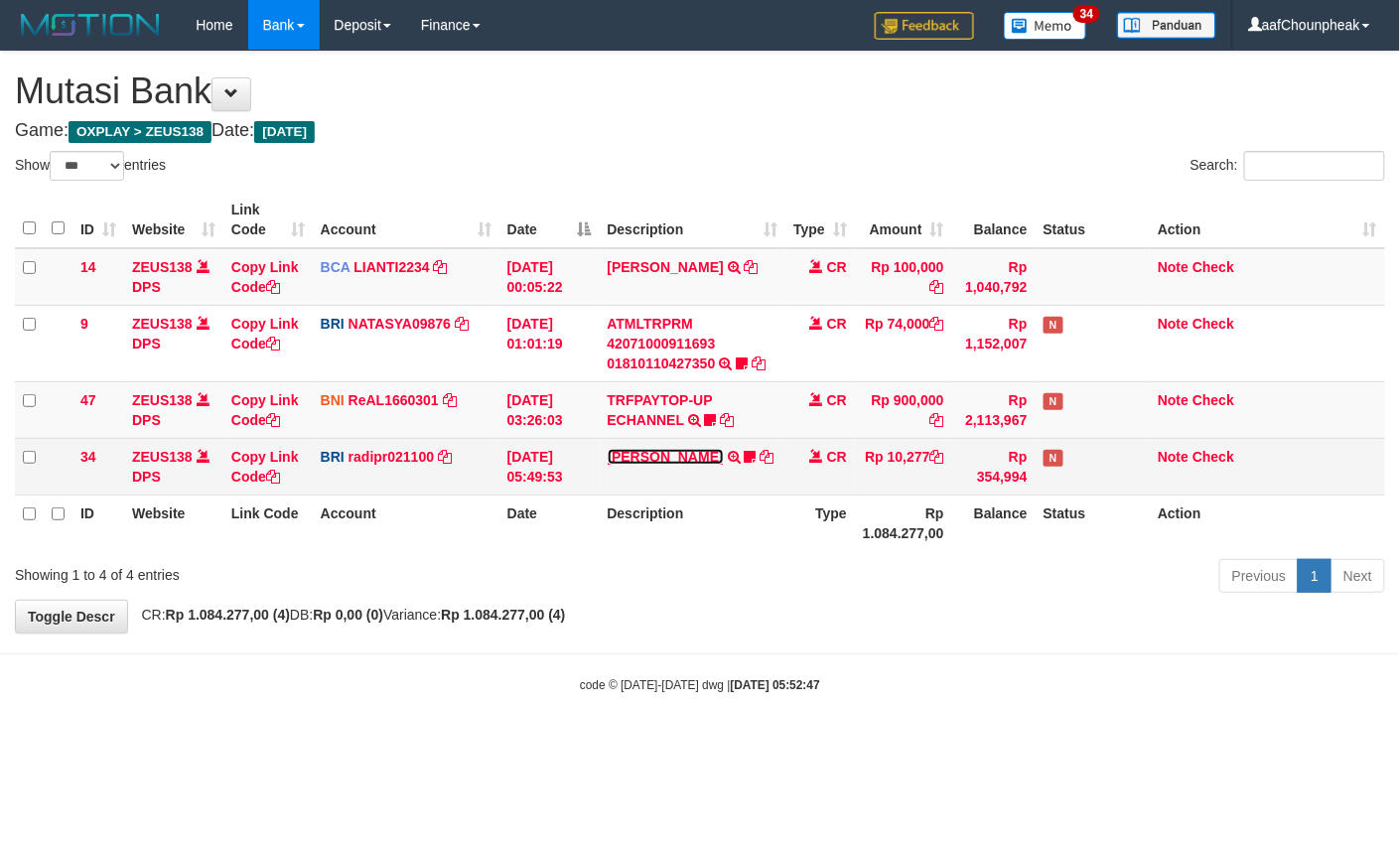 click on "[PERSON_NAME]" at bounding box center [665, 457] 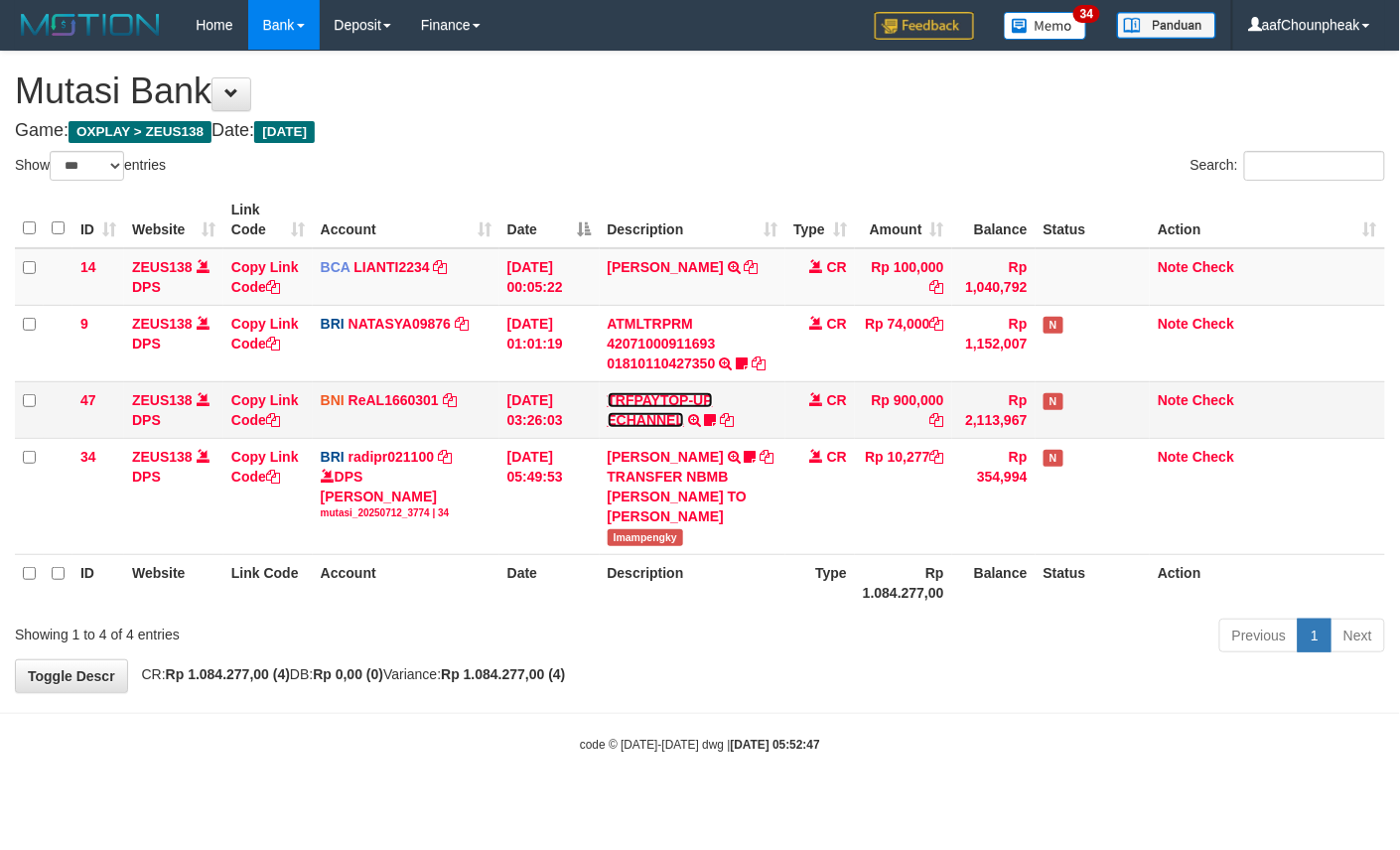 click on "TRFPAYTOP-UP ECHANNEL" at bounding box center (660, 410) 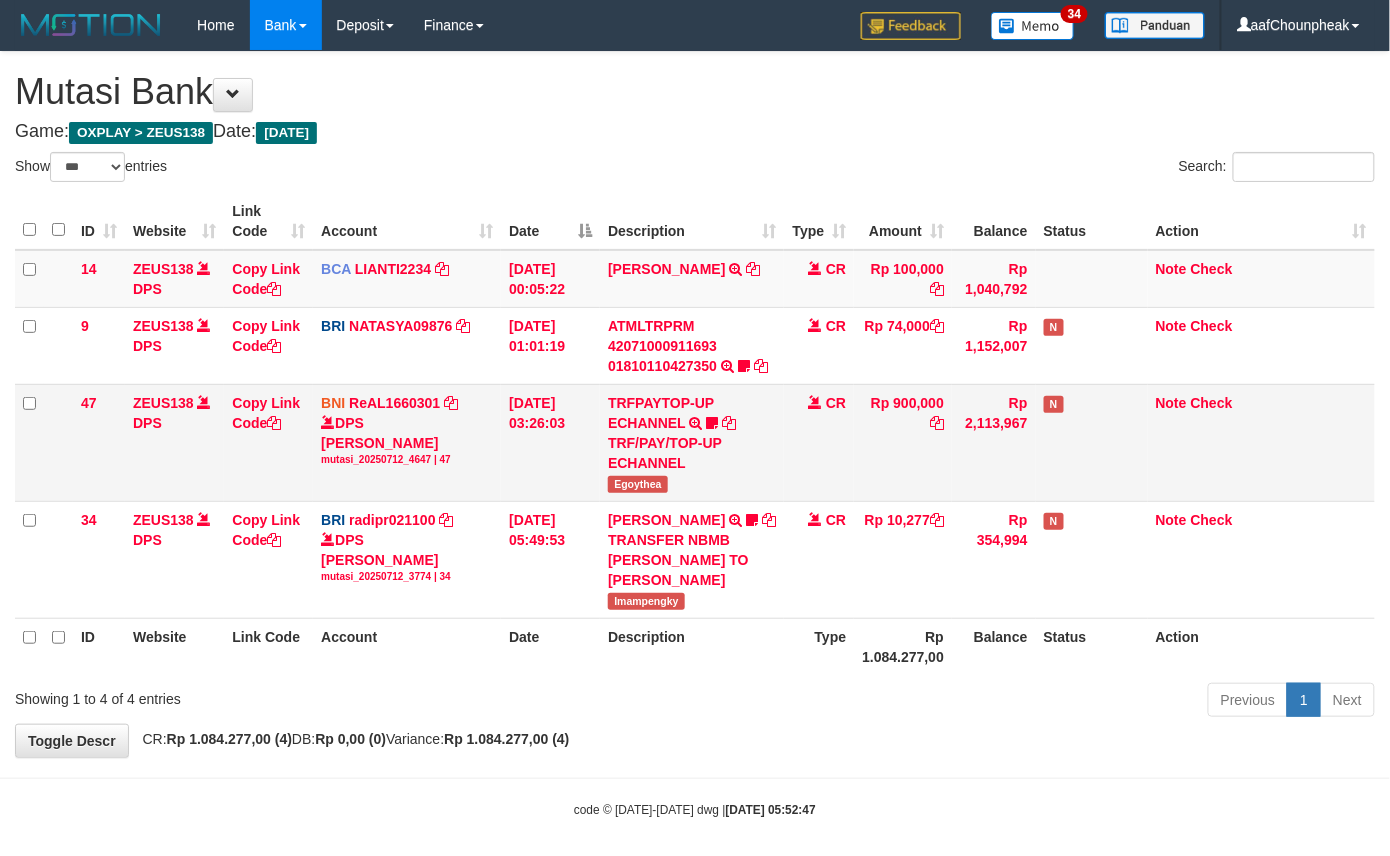 click on "Egoythea" at bounding box center (638, 484) 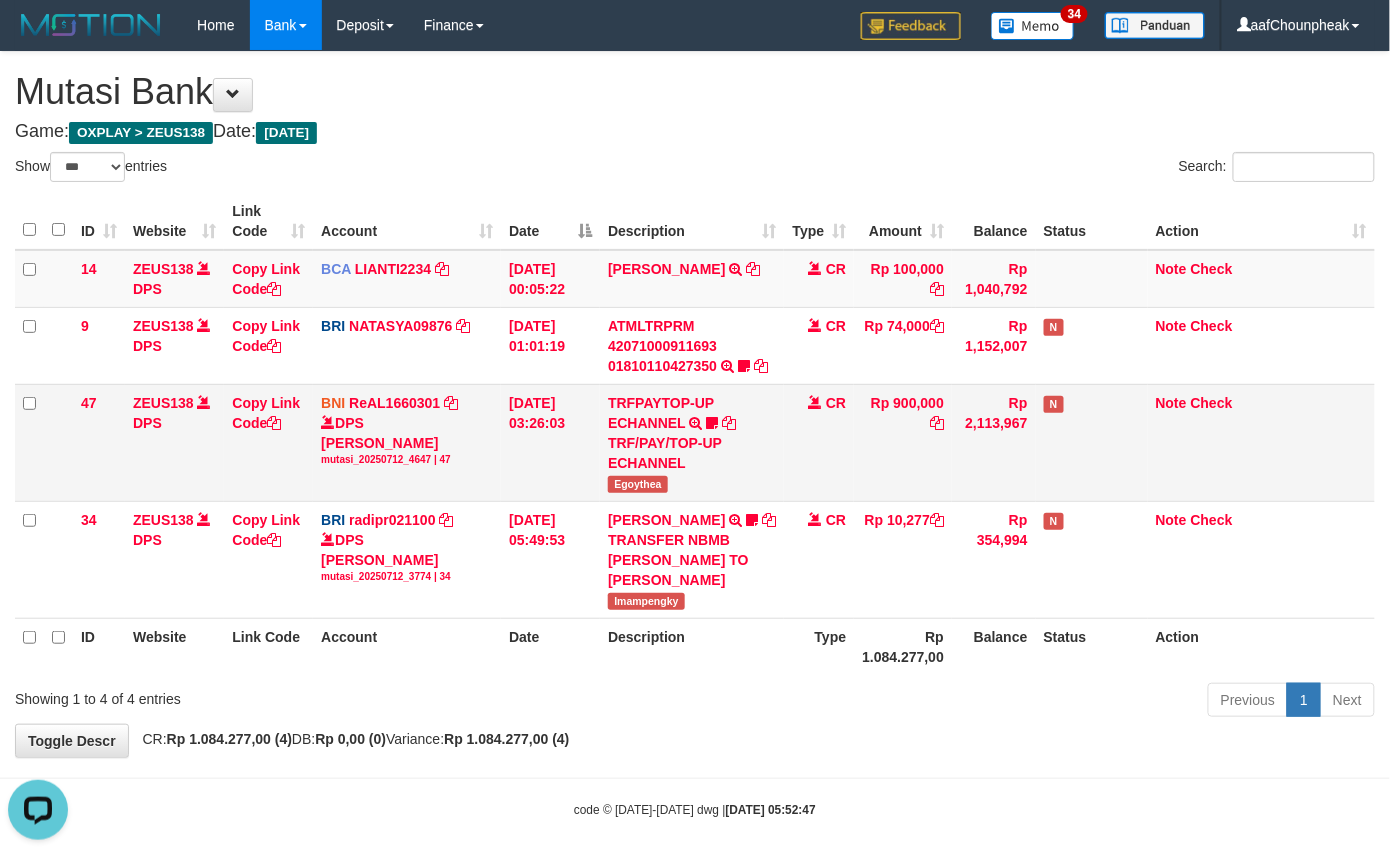 scroll, scrollTop: 0, scrollLeft: 0, axis: both 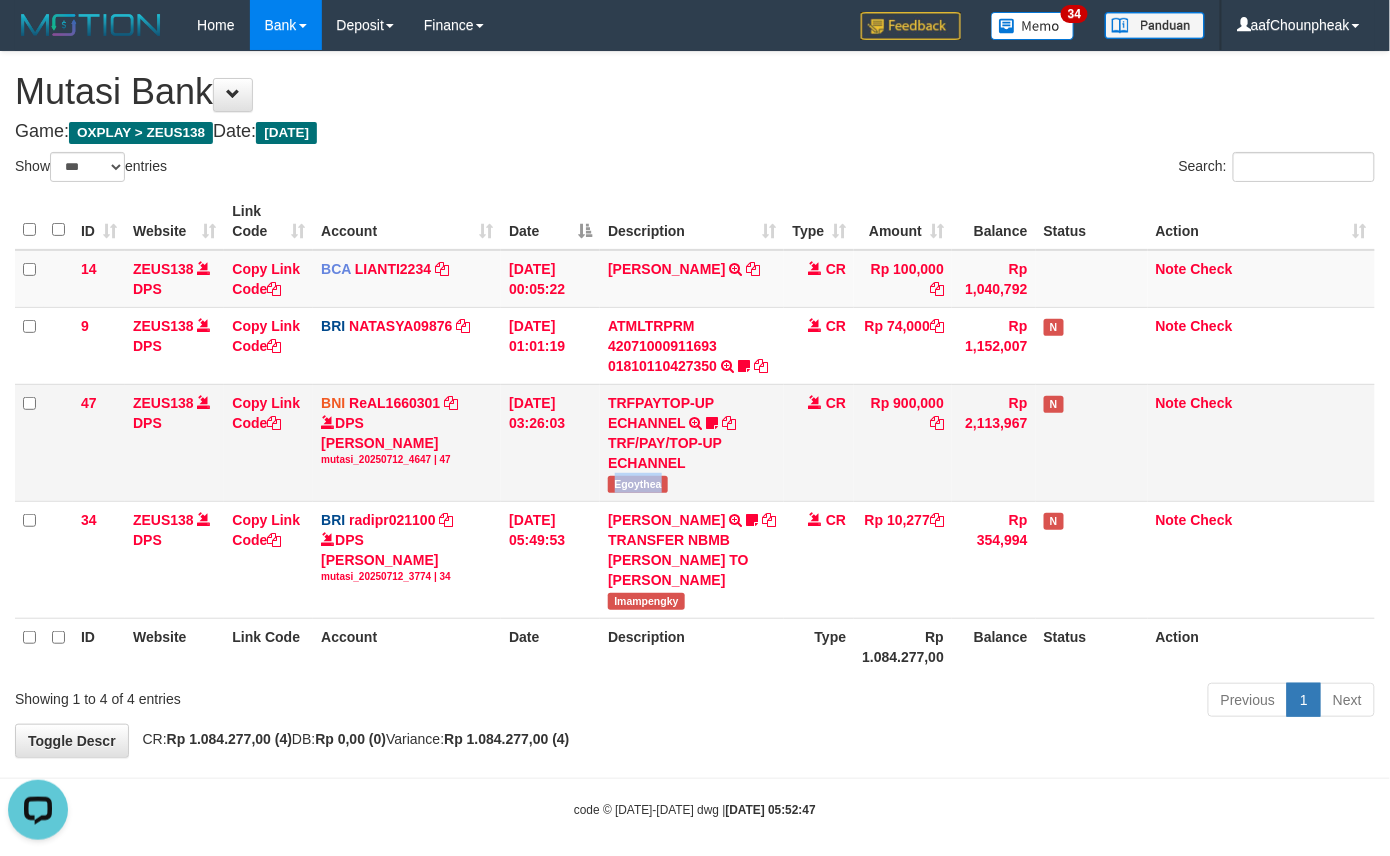click on "Egoythea" at bounding box center [638, 484] 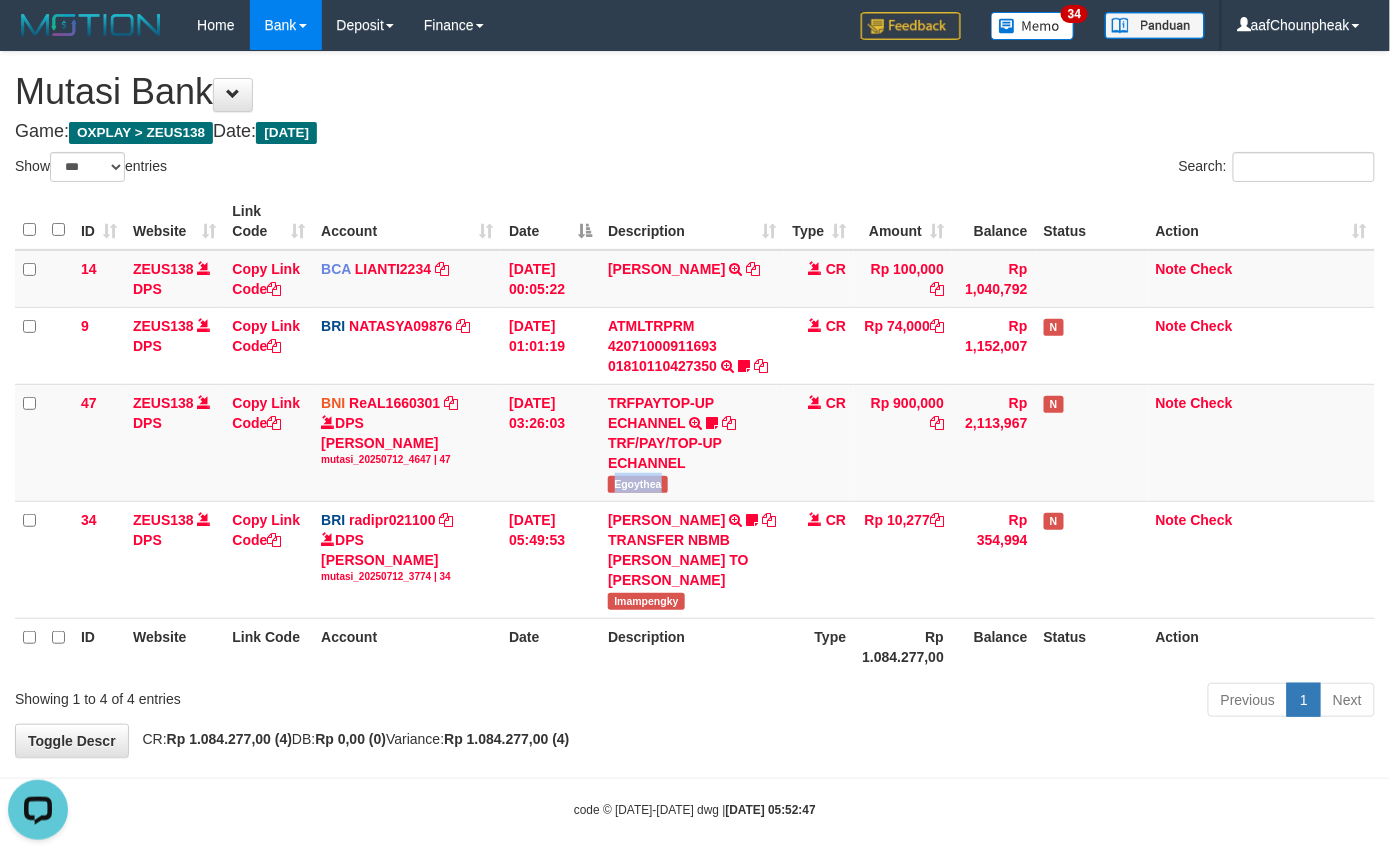 copy on "Egoythea" 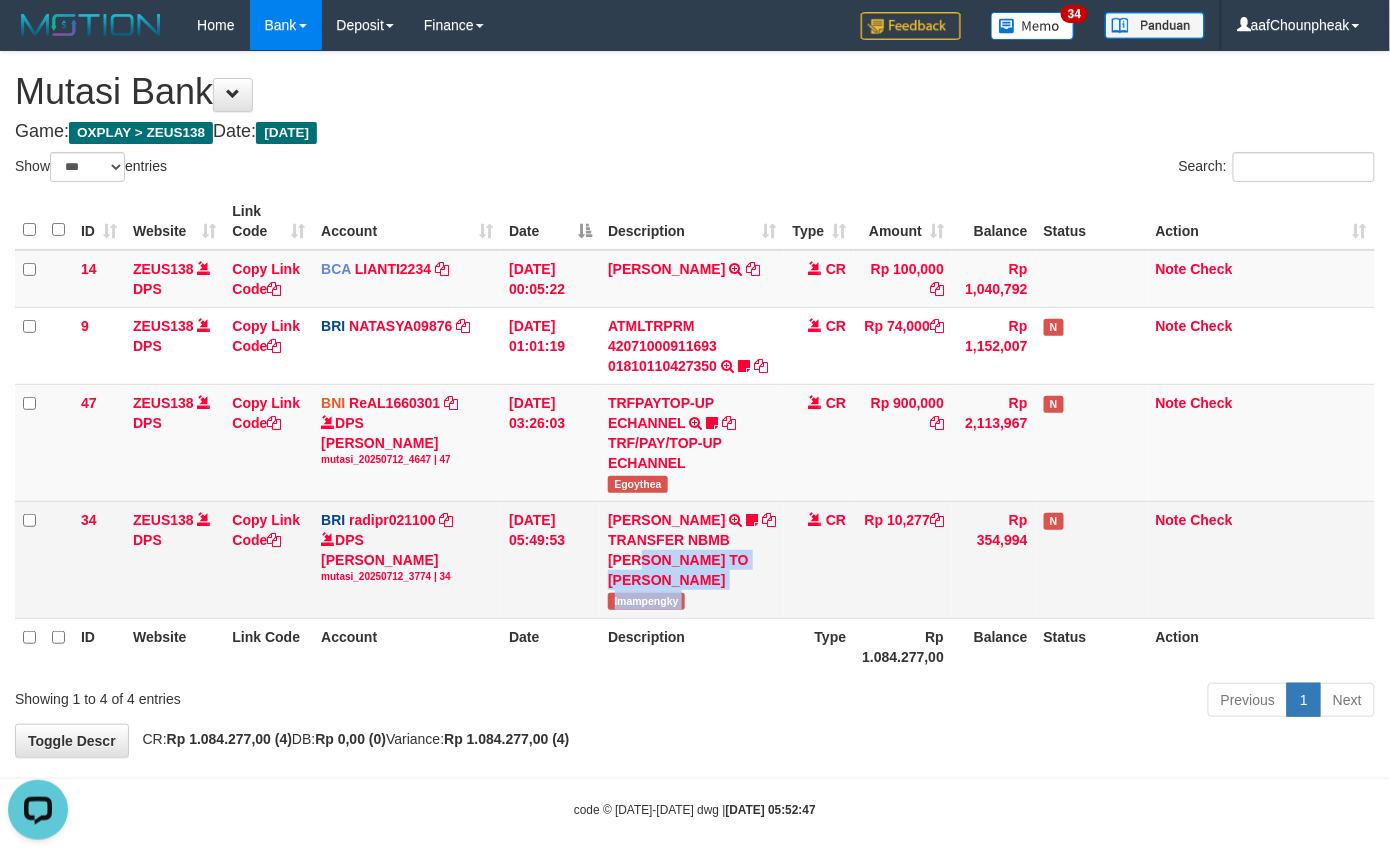 click on "34
ZEUS138    DPS
Copy Link Code
BRI
radipr021100
DPS
REYNALDI ADI PRATAMA
mutasi_20250712_3774 | 34
mutasi_20250712_3774 | 34
12/07/2025 05:49:53
IMAM AGUS KHAM            TRANSFER NBMB IMAM AGUS KHAM TO REYNALDI ADI PRATAMA    Imampengky
CR
Rp 10,277
Rp 354,994
N
Note
Check" at bounding box center (695, 559) 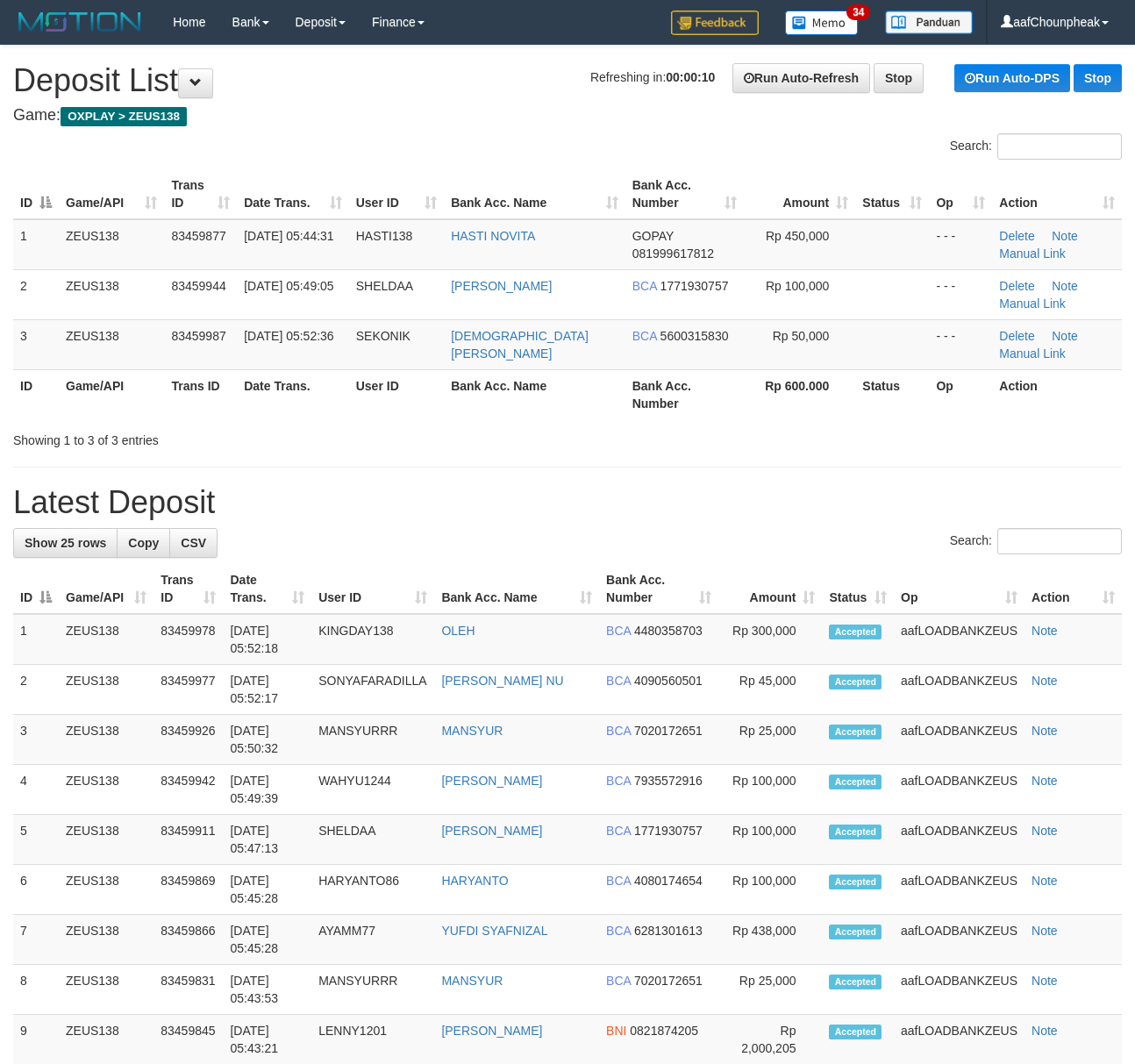 scroll, scrollTop: 0, scrollLeft: 0, axis: both 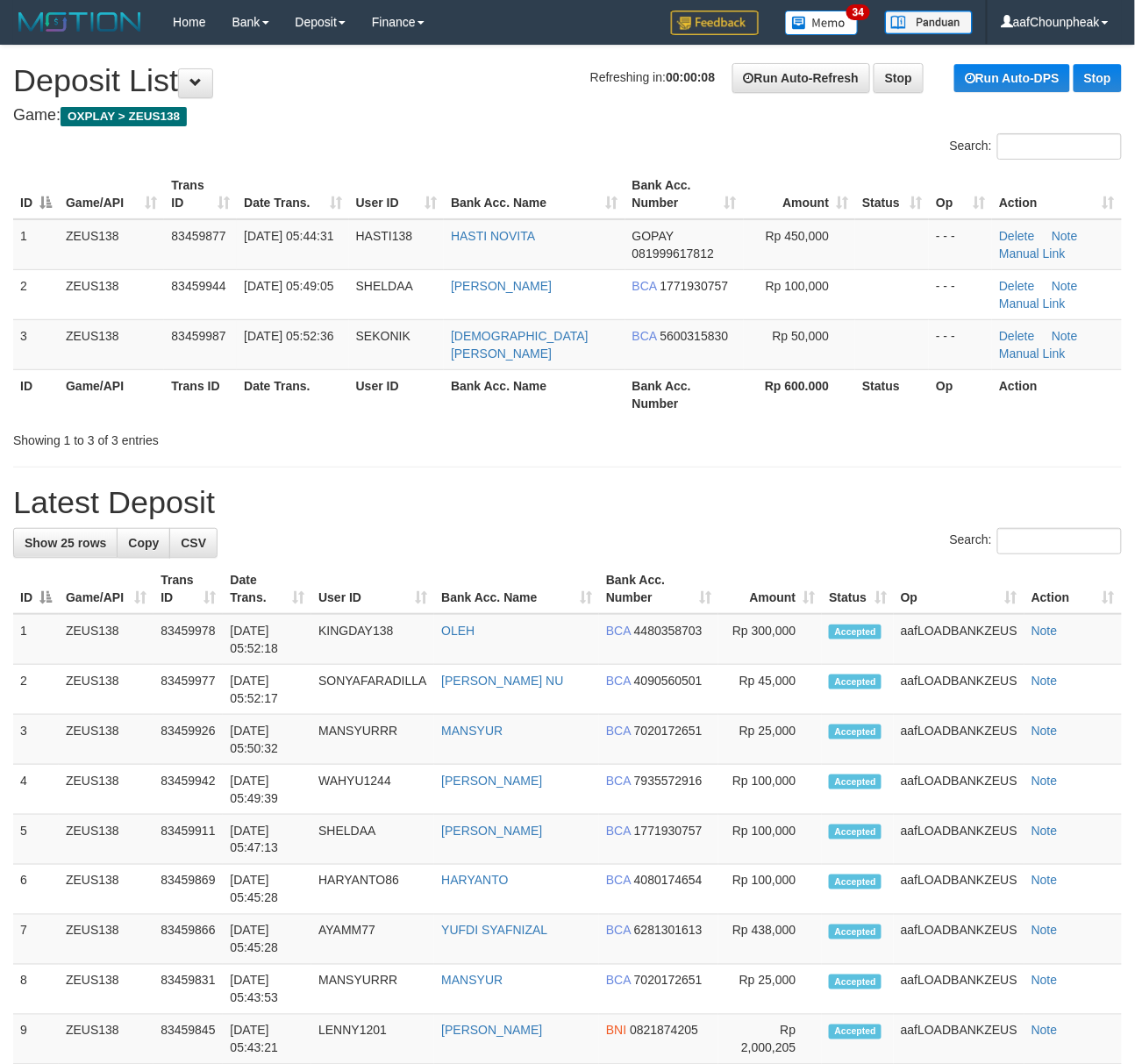 drag, startPoint x: 270, startPoint y: 183, endPoint x: 306, endPoint y: 152, distance: 47.50789 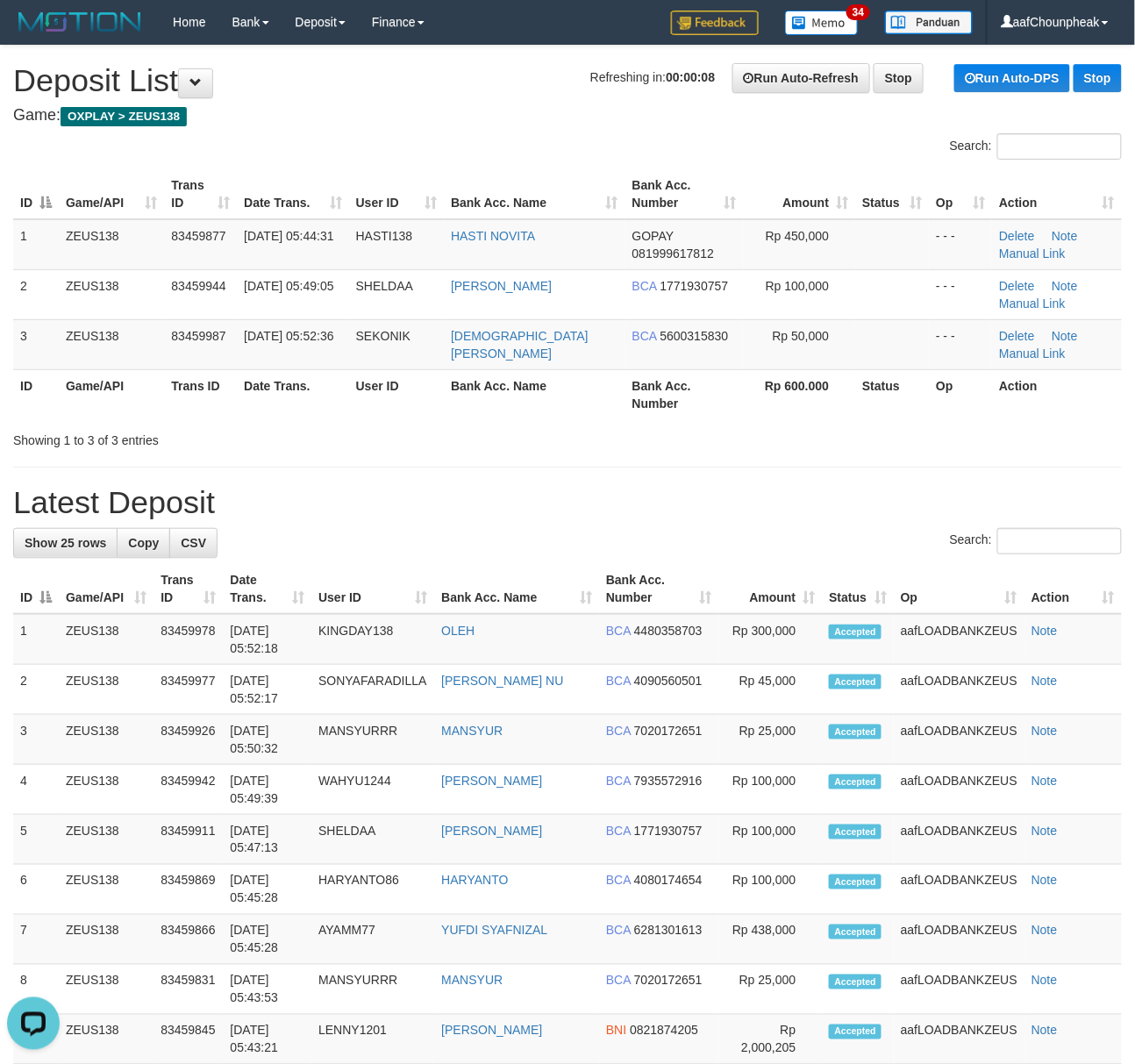 scroll, scrollTop: 0, scrollLeft: 0, axis: both 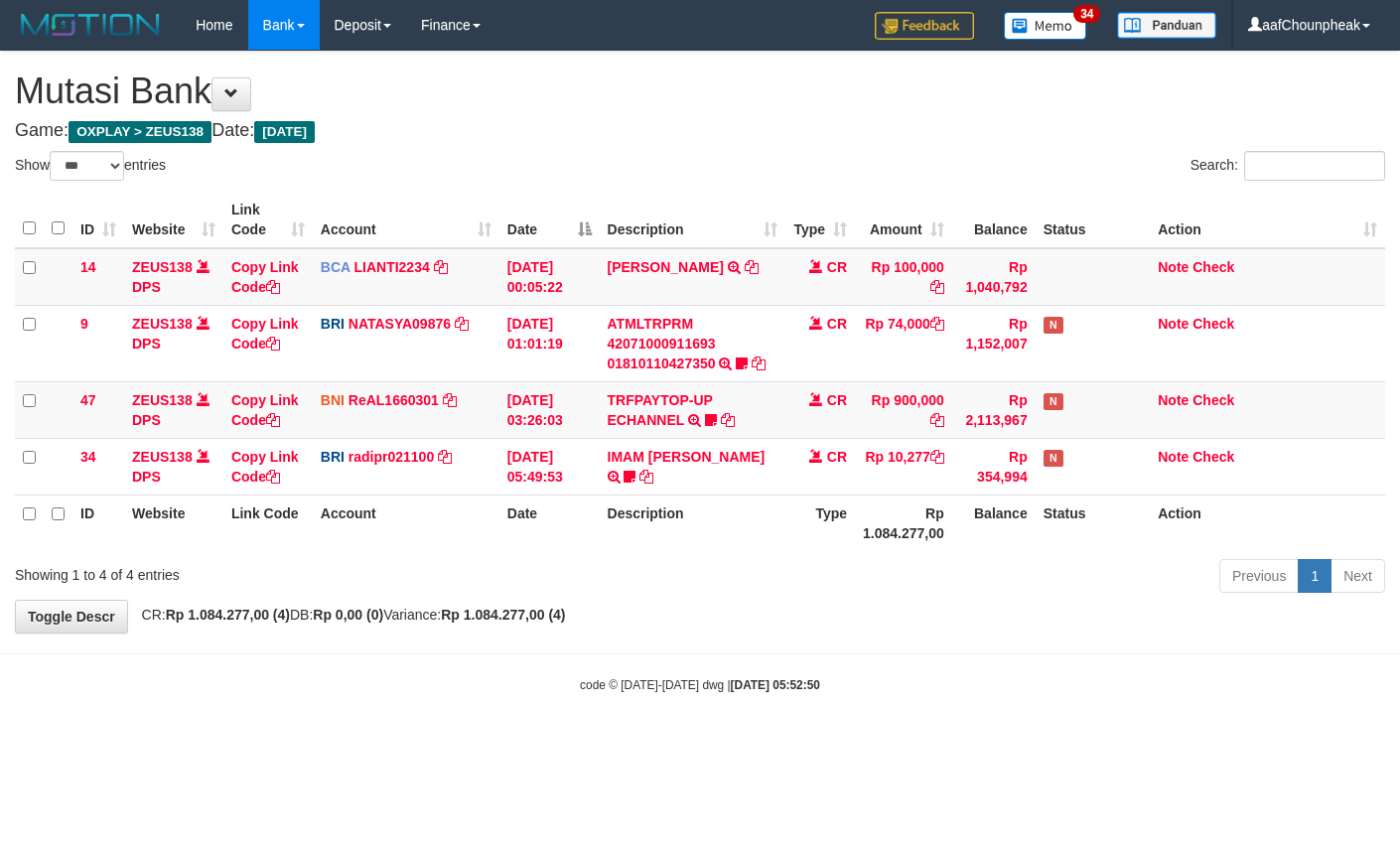 select on "***" 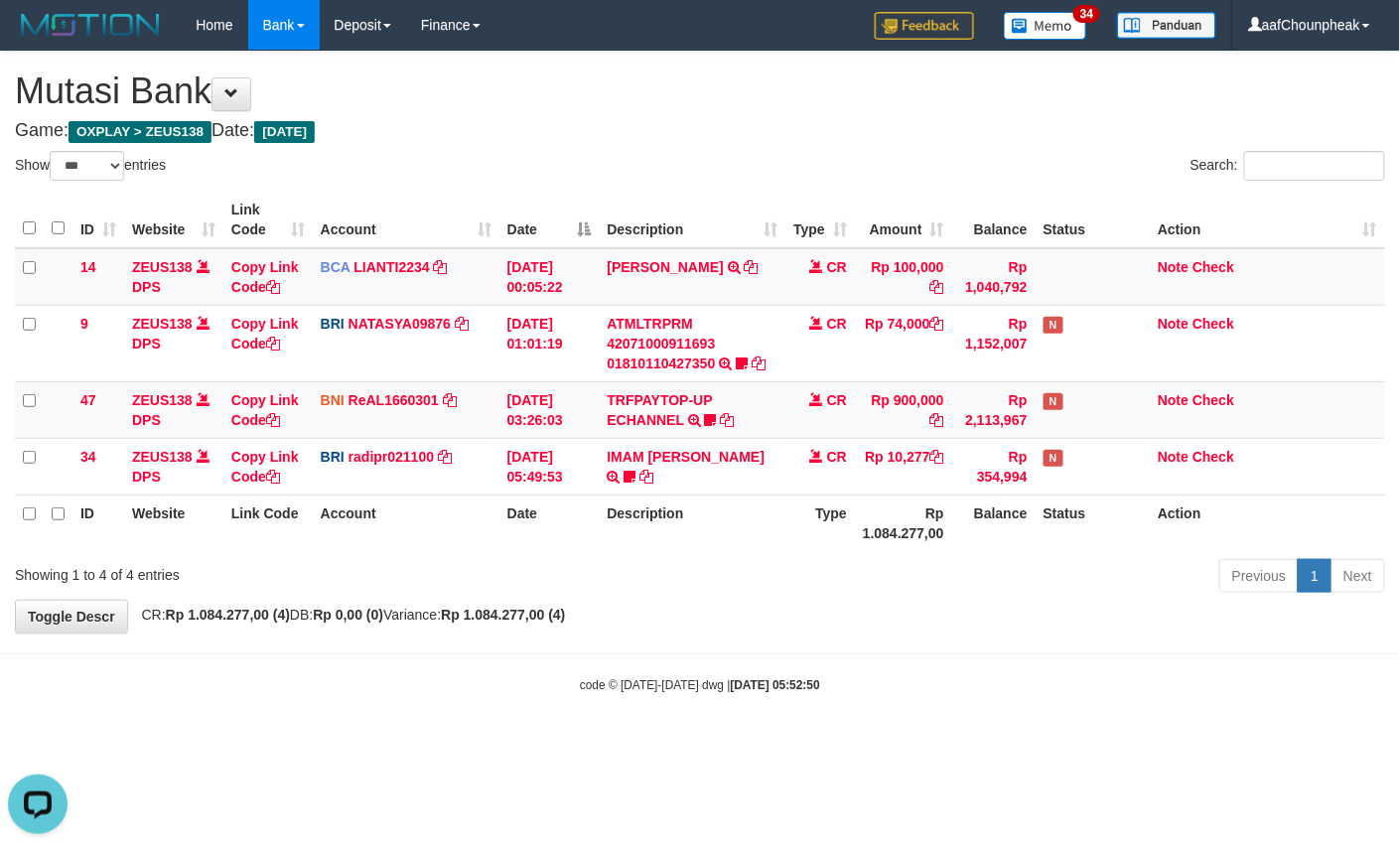 scroll, scrollTop: 0, scrollLeft: 0, axis: both 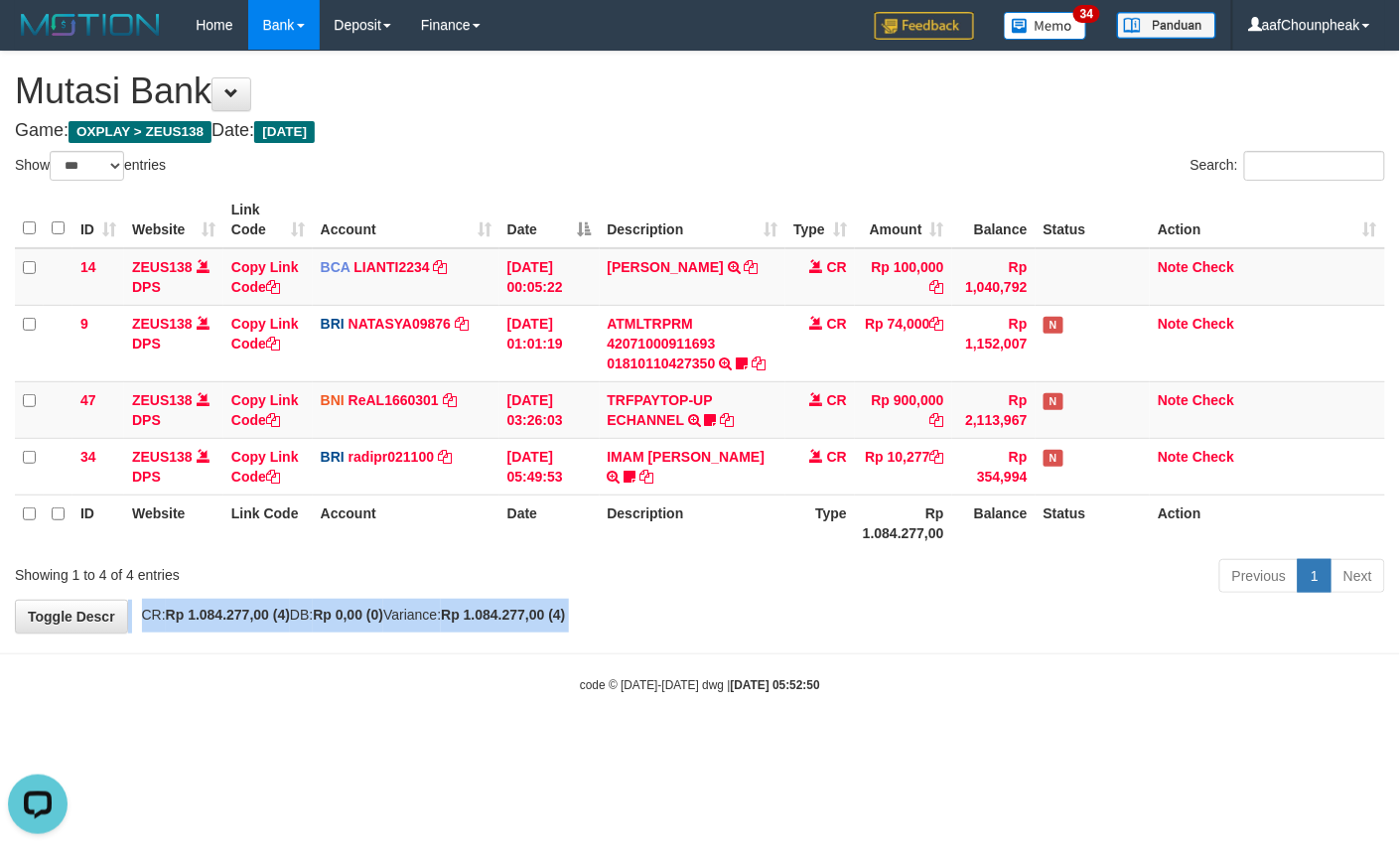 click on "**********" at bounding box center (700, 342) 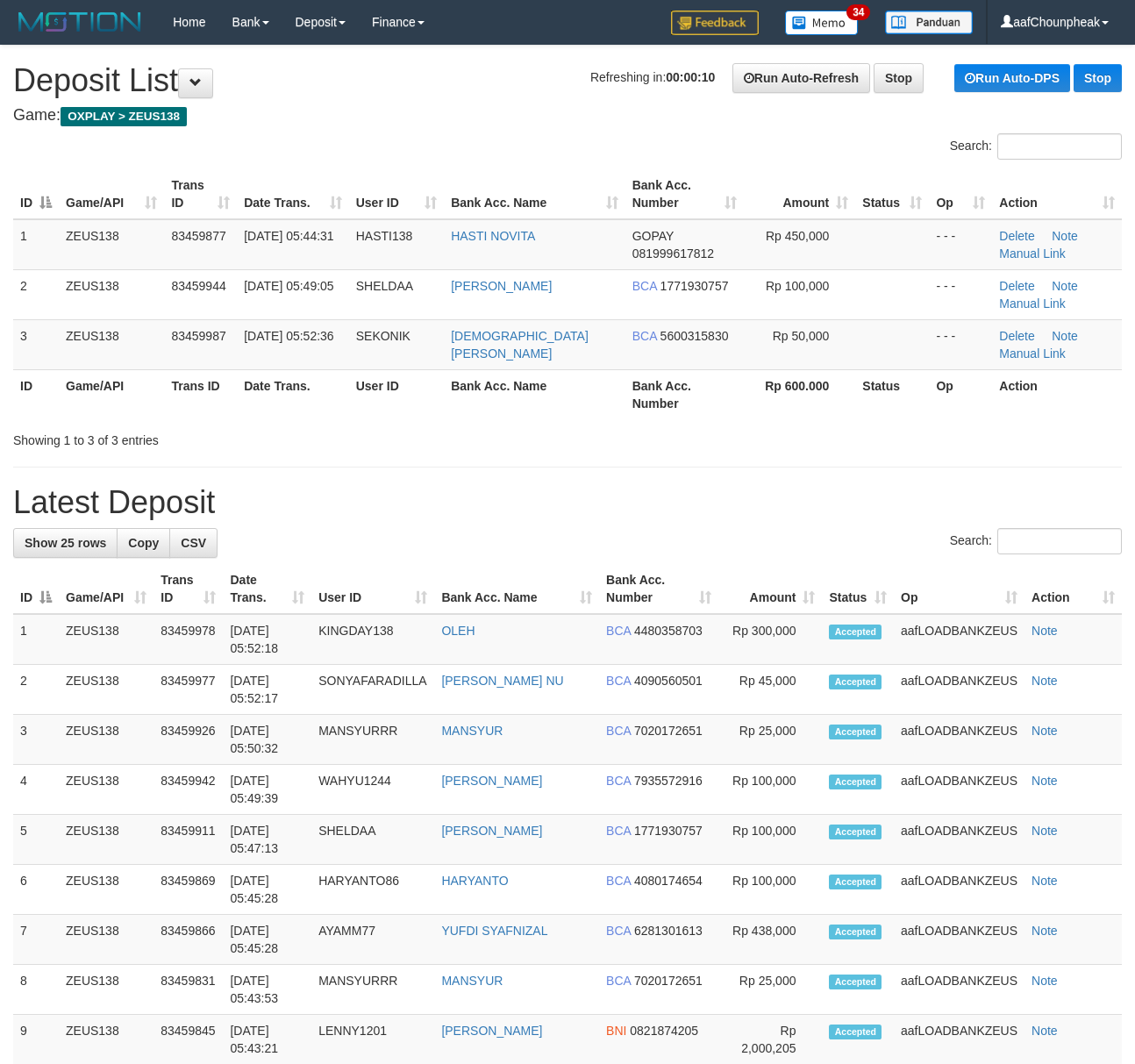 scroll, scrollTop: 0, scrollLeft: 0, axis: both 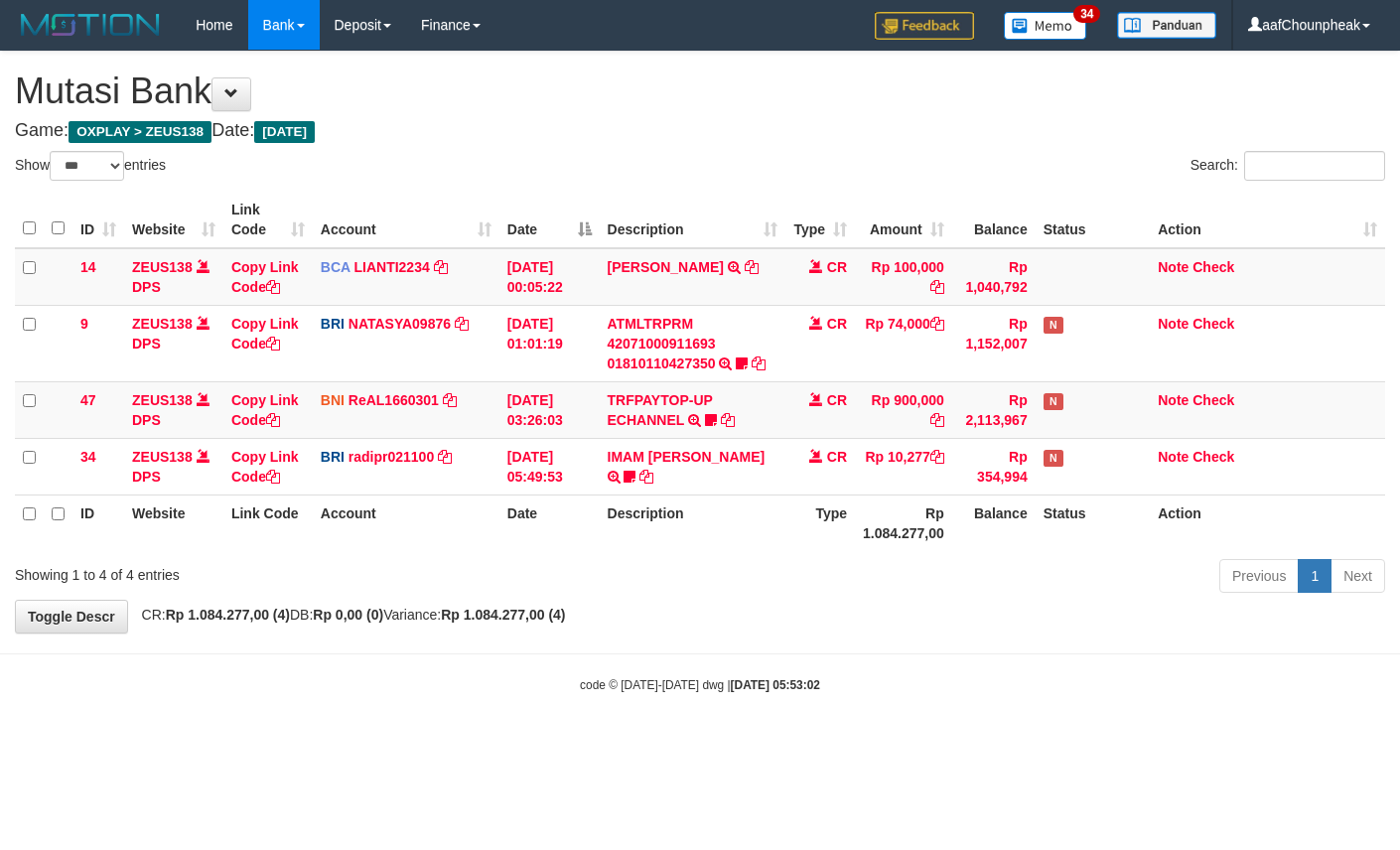 select on "***" 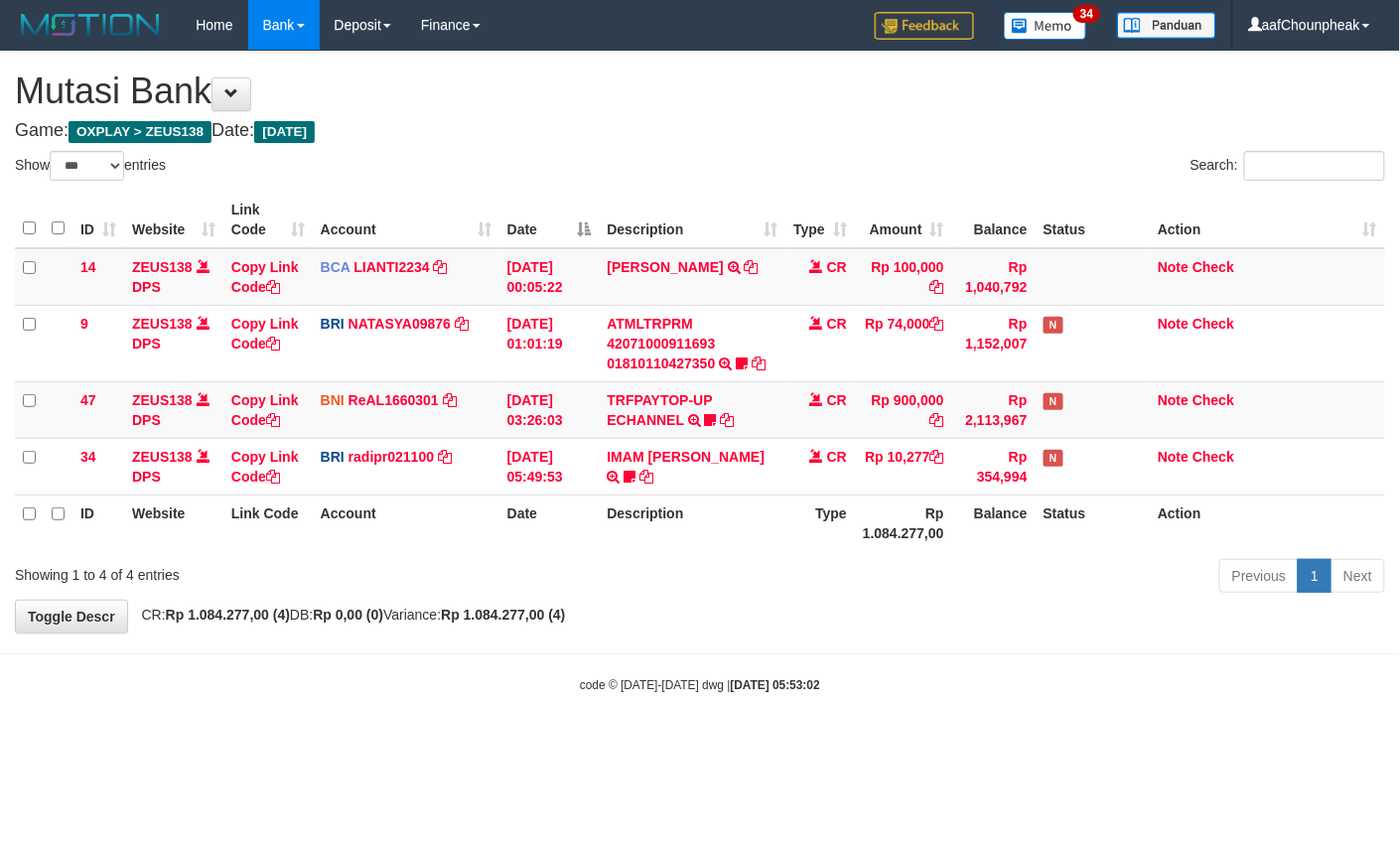 drag, startPoint x: 748, startPoint y: 655, endPoint x: 1399, endPoint y: 600, distance: 653.3192 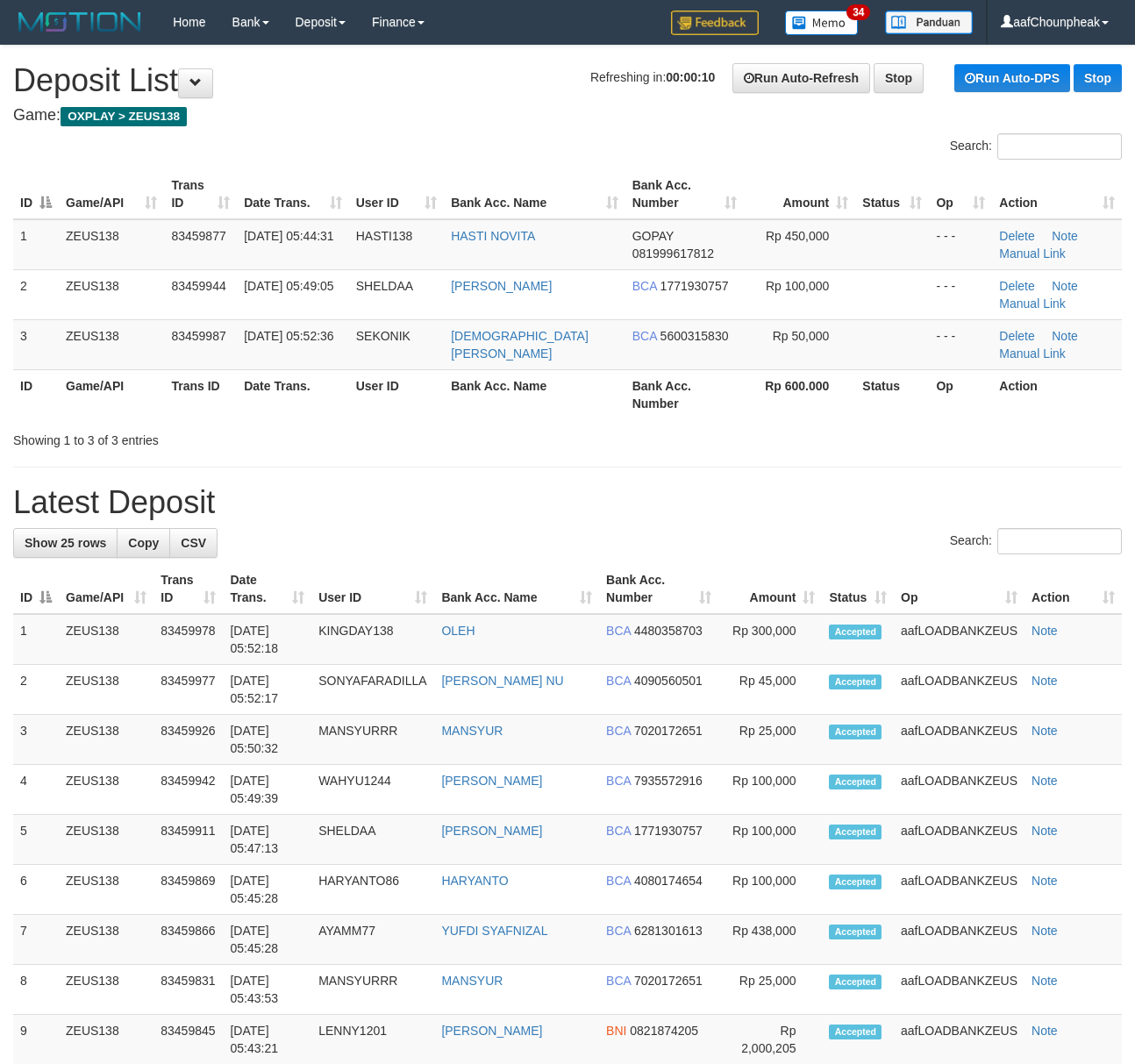 scroll, scrollTop: 0, scrollLeft: 0, axis: both 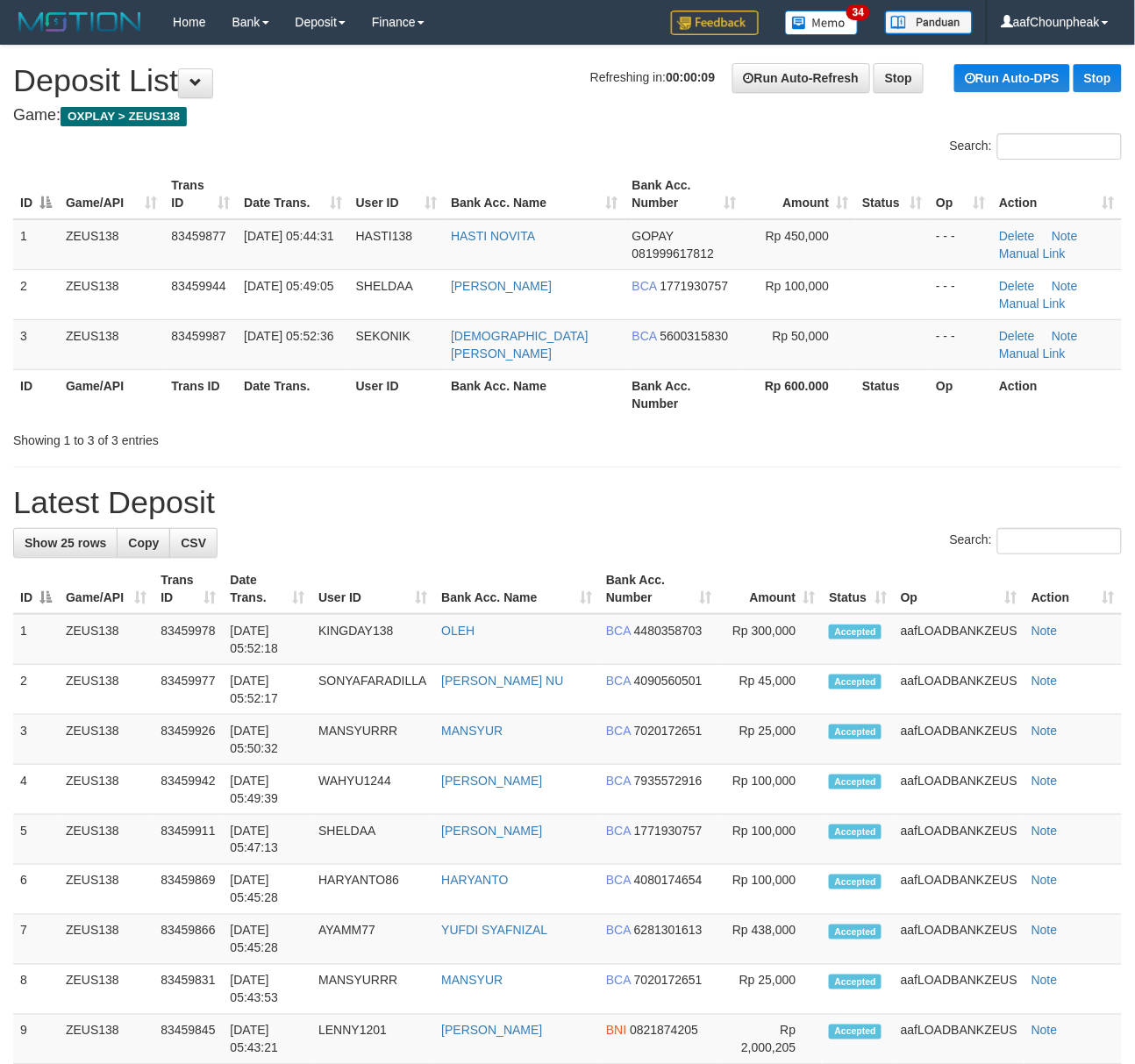 drag, startPoint x: 346, startPoint y: 103, endPoint x: 328, endPoint y: 113, distance: 20.59126 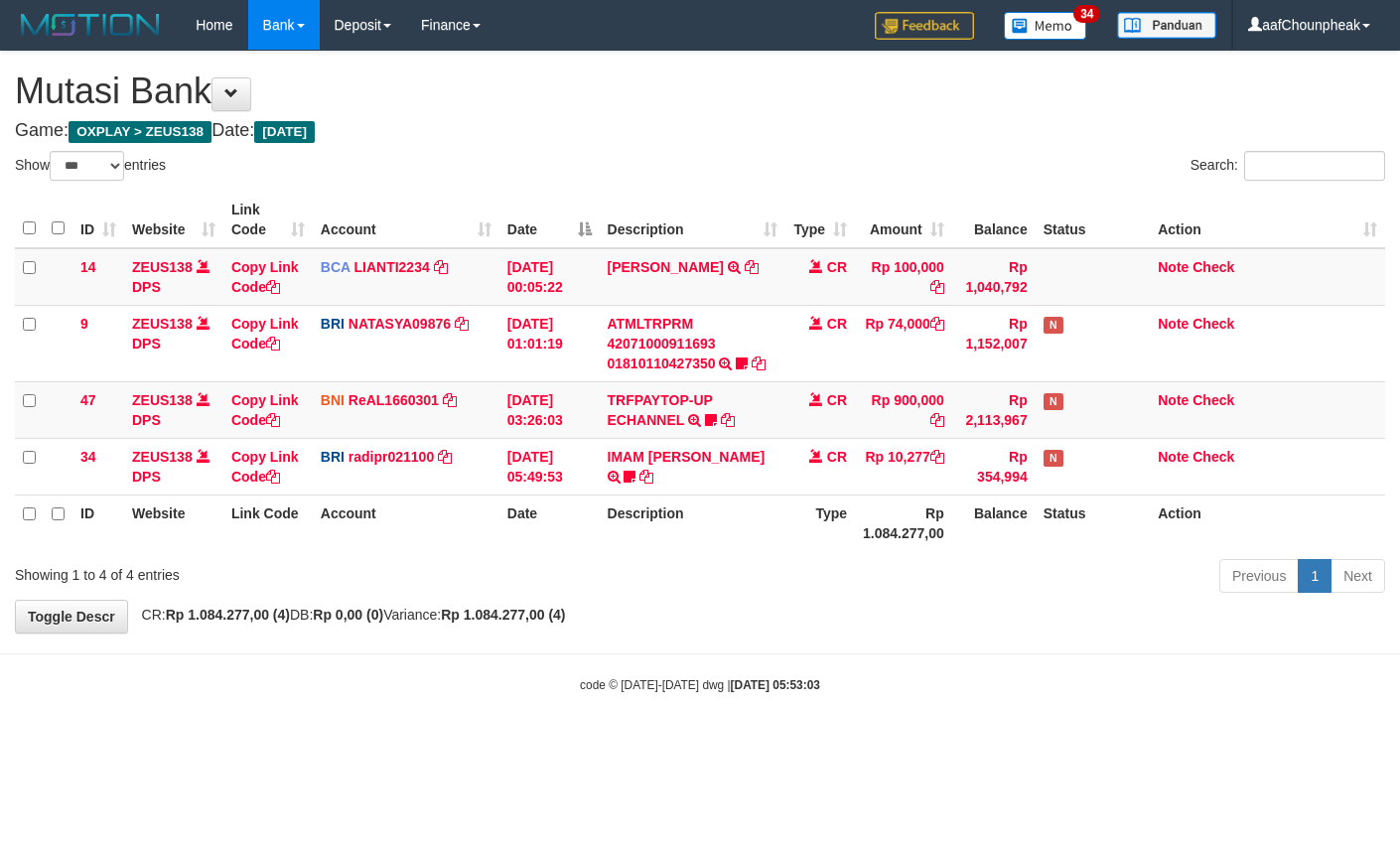 select on "***" 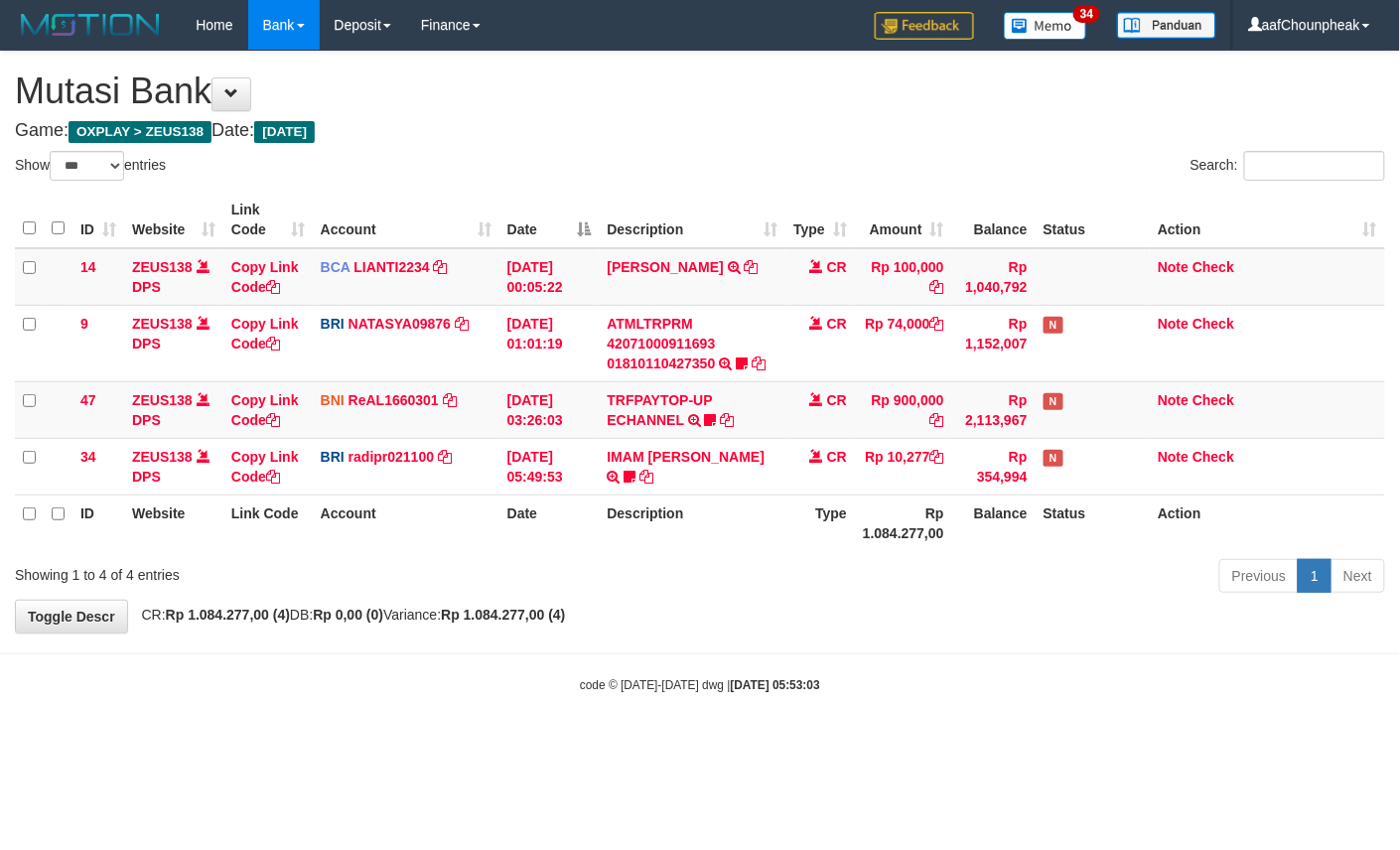 click on "Toggle navigation
Home
Bank
Account List
Mutasi Bank
Search
Note Mutasi
Deposit
DPS List
History
Finance
Financial Data
aafChounpheak
My Profile
Log Out
34" at bounding box center (700, 371) 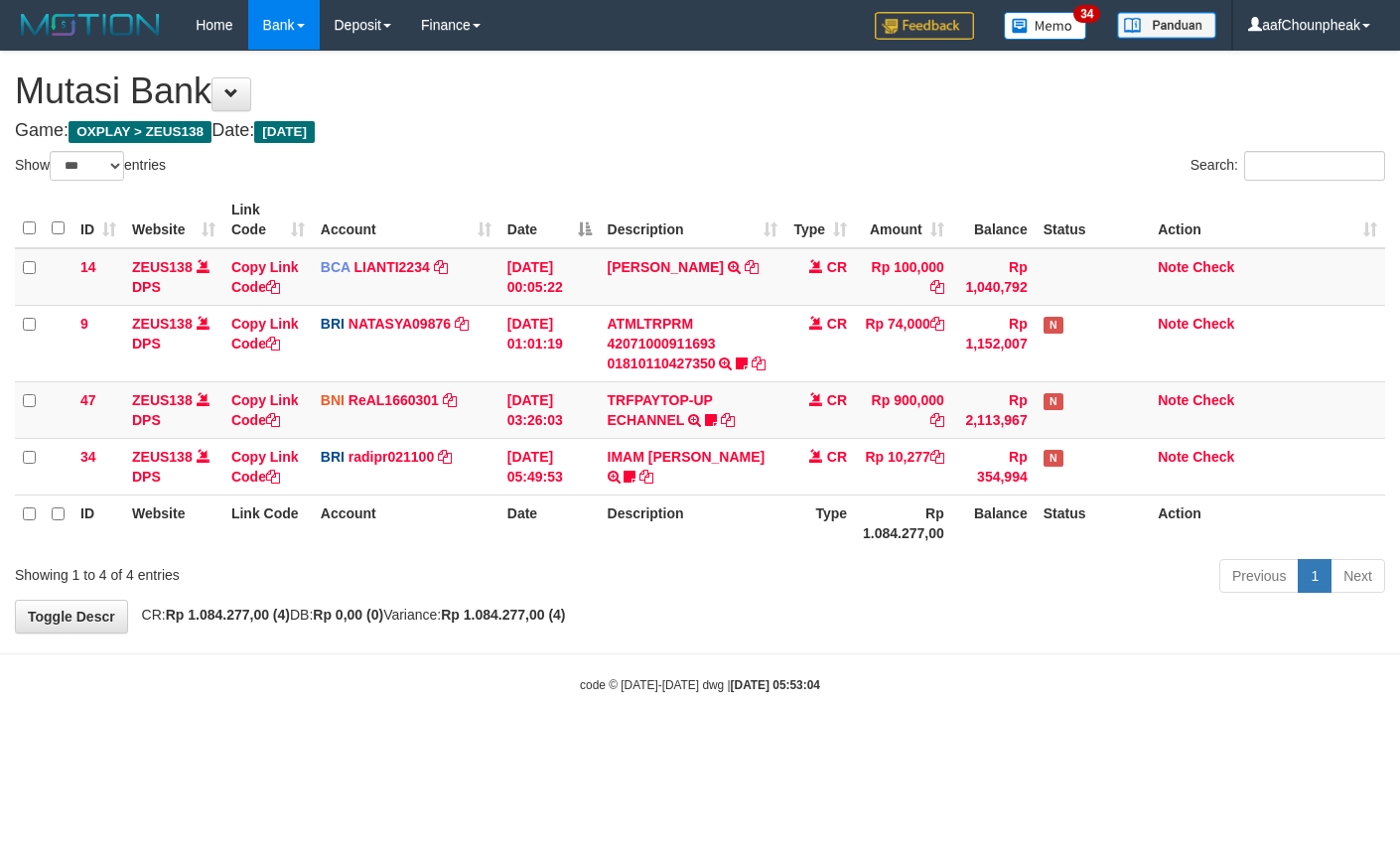 select on "***" 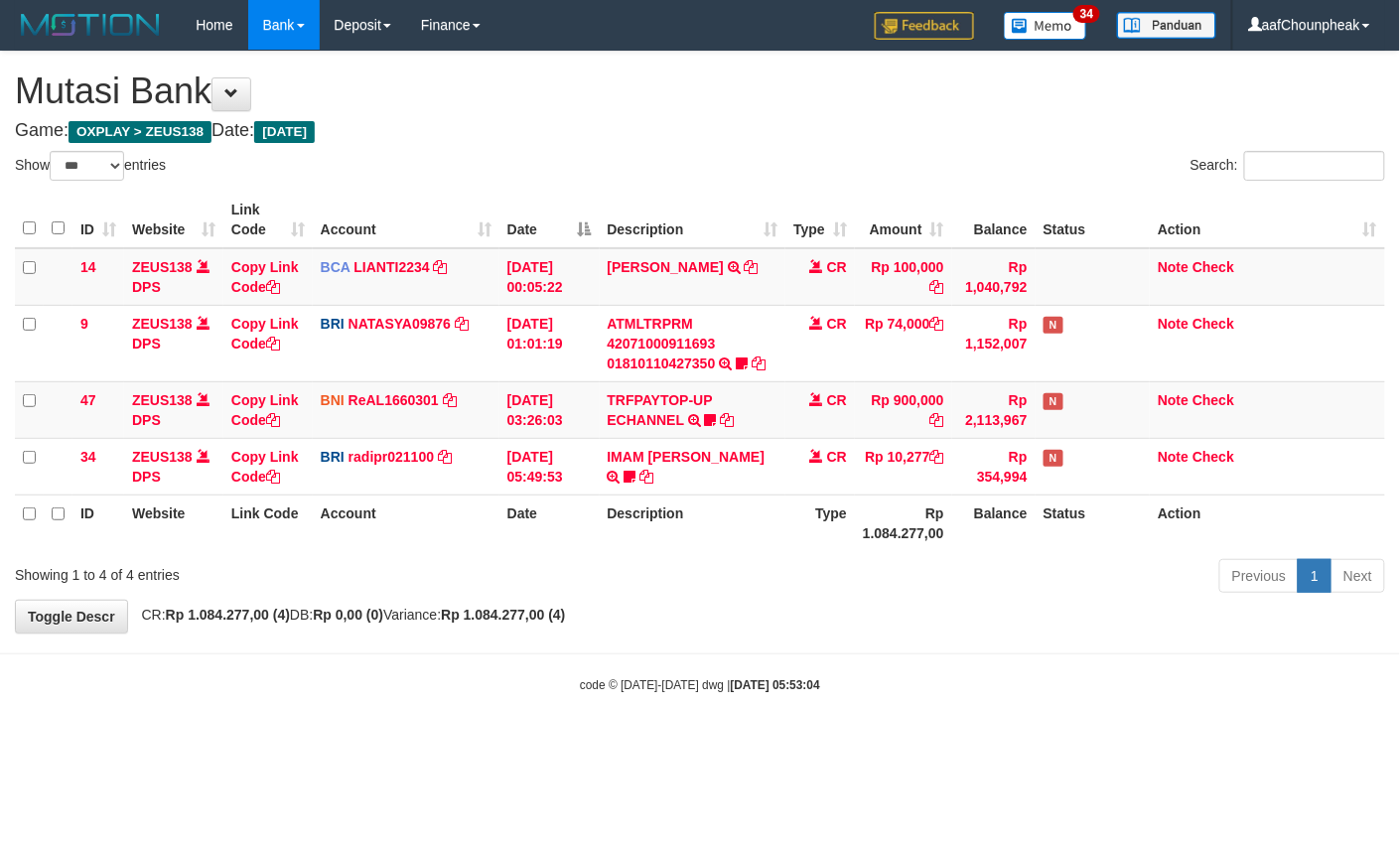 click on "Toggle navigation
Home
Bank
Account List
Mutasi Bank
Search
Note Mutasi
Deposit
DPS List
History
Finance
Financial Data
aafChounpheak
My Profile
Log Out
34" at bounding box center (700, 371) 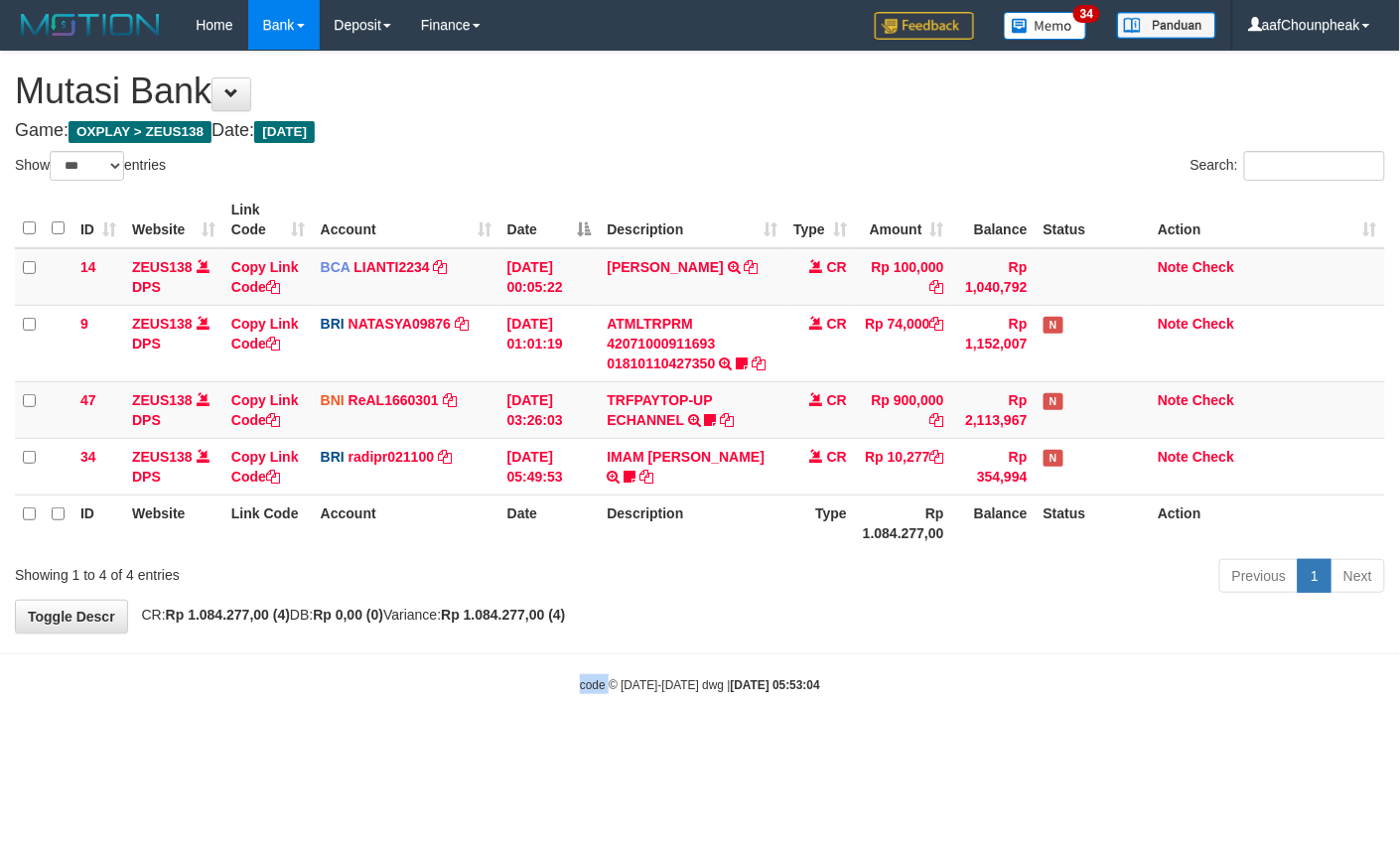 click on "Toggle navigation
Home
Bank
Account List
Mutasi Bank
Search
Note Mutasi
Deposit
DPS List
History
Finance
Financial Data
aafChounpheak
My Profile
Log Out
34" at bounding box center [700, 371] 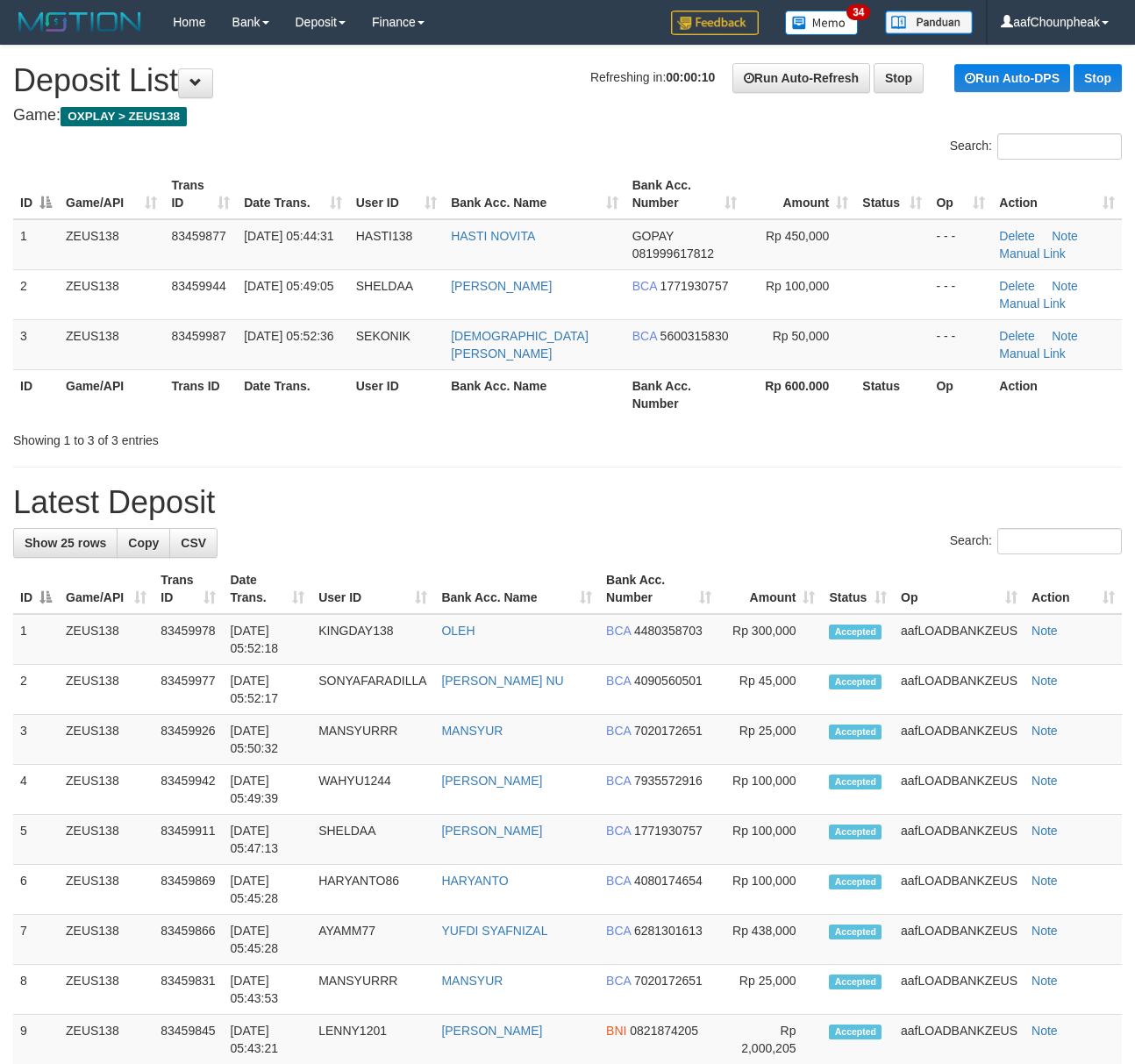 scroll, scrollTop: 0, scrollLeft: 0, axis: both 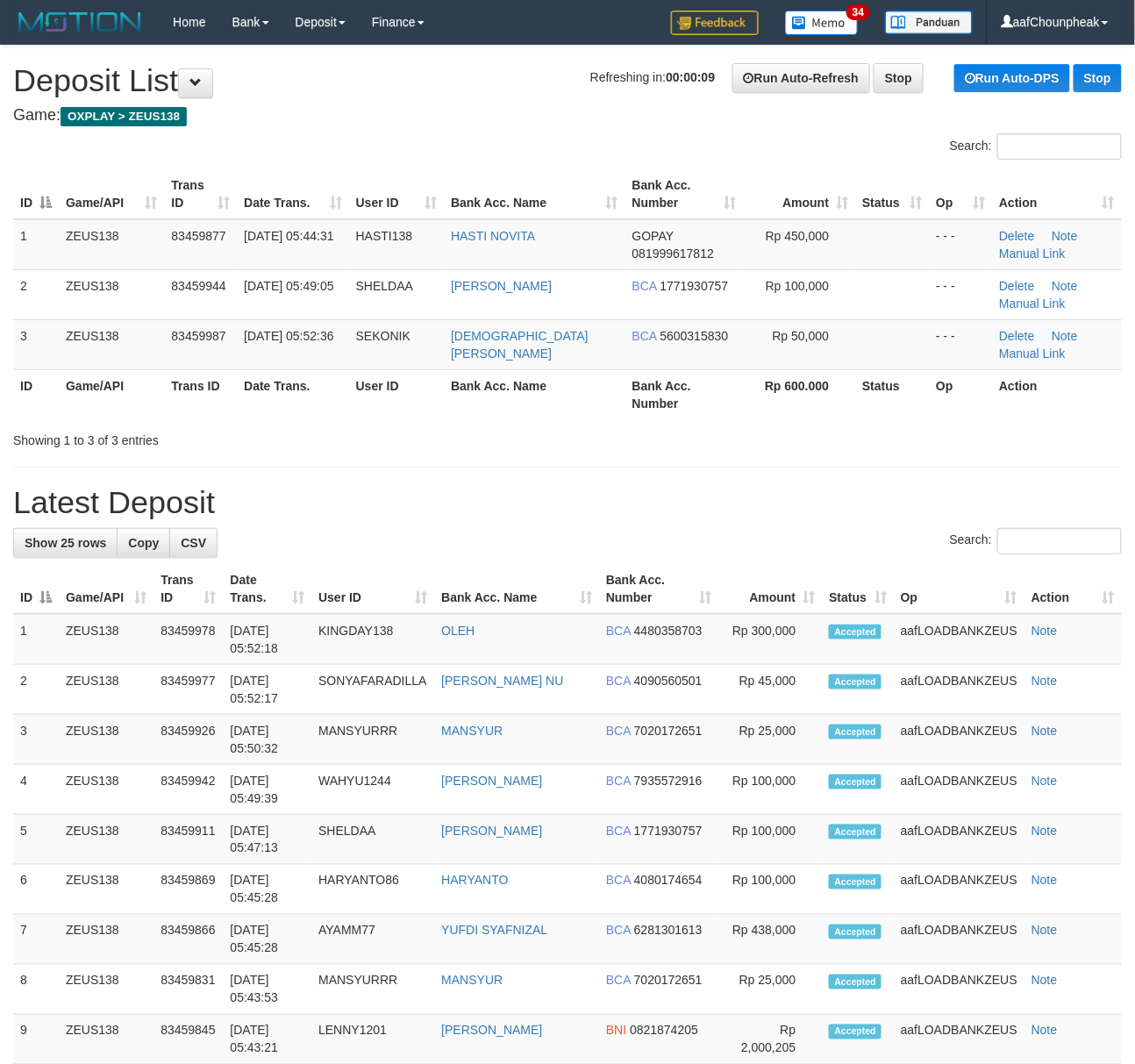 drag, startPoint x: 293, startPoint y: 166, endPoint x: 161, endPoint y: 187, distance: 133.66002 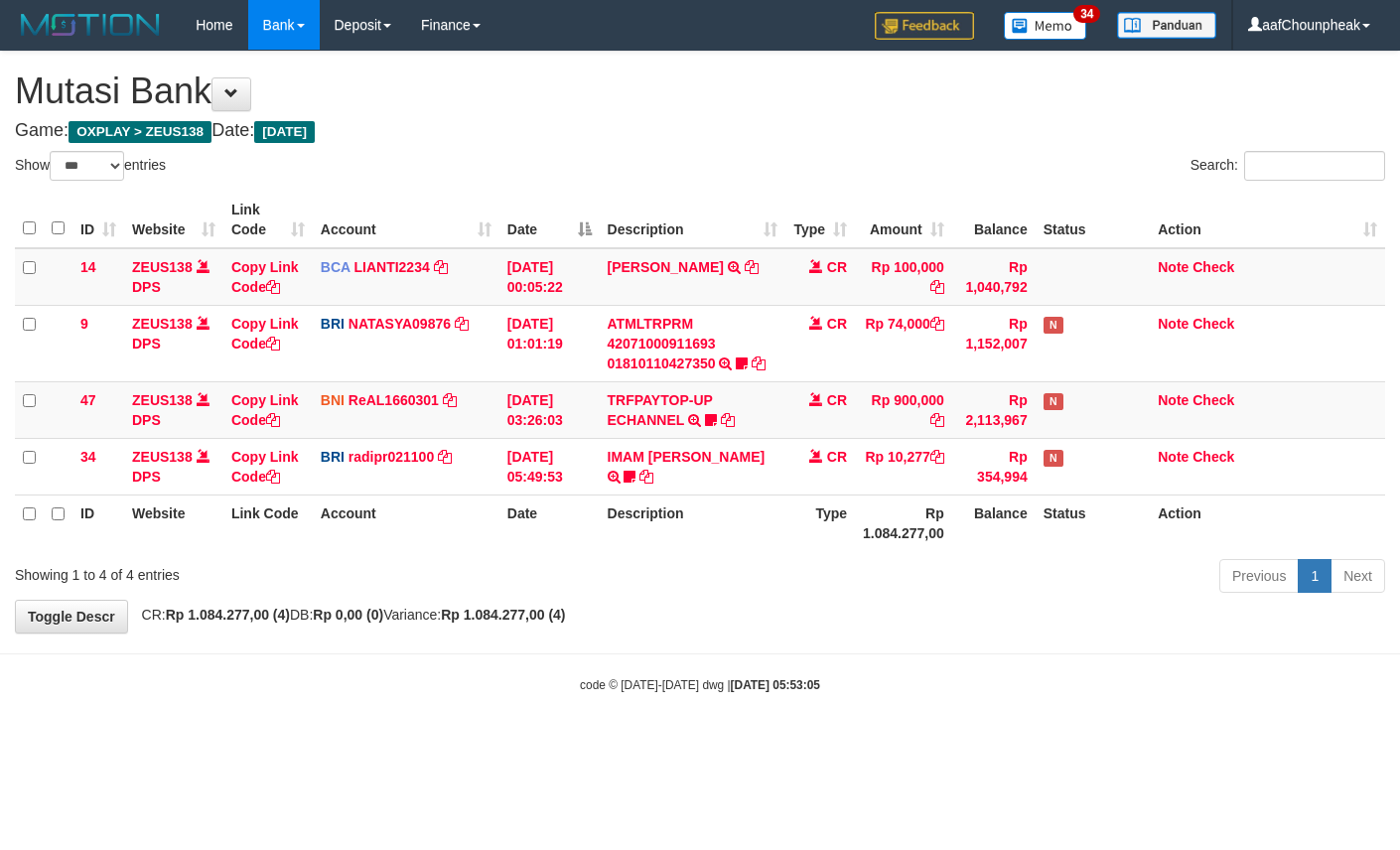 select on "***" 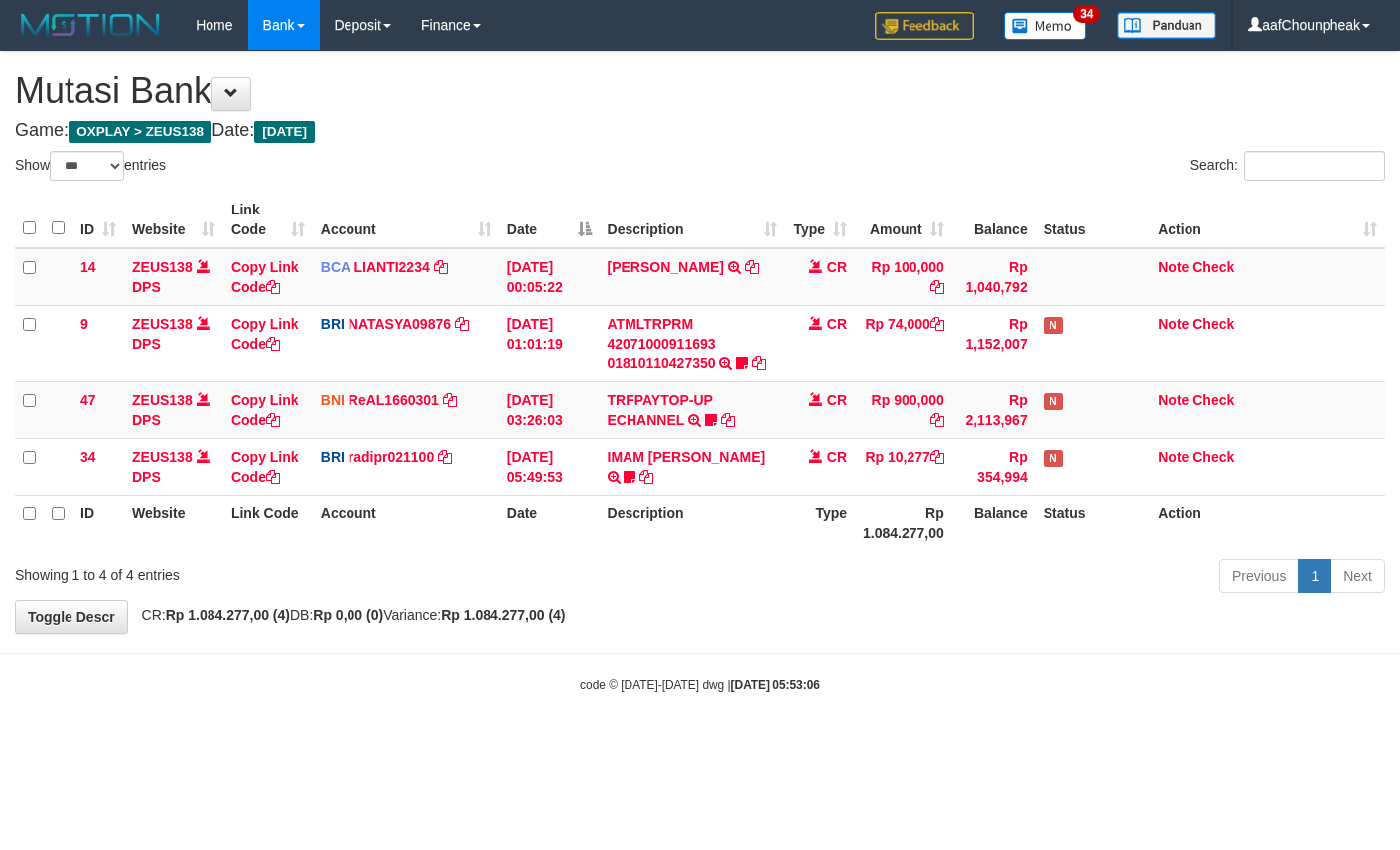 select on "***" 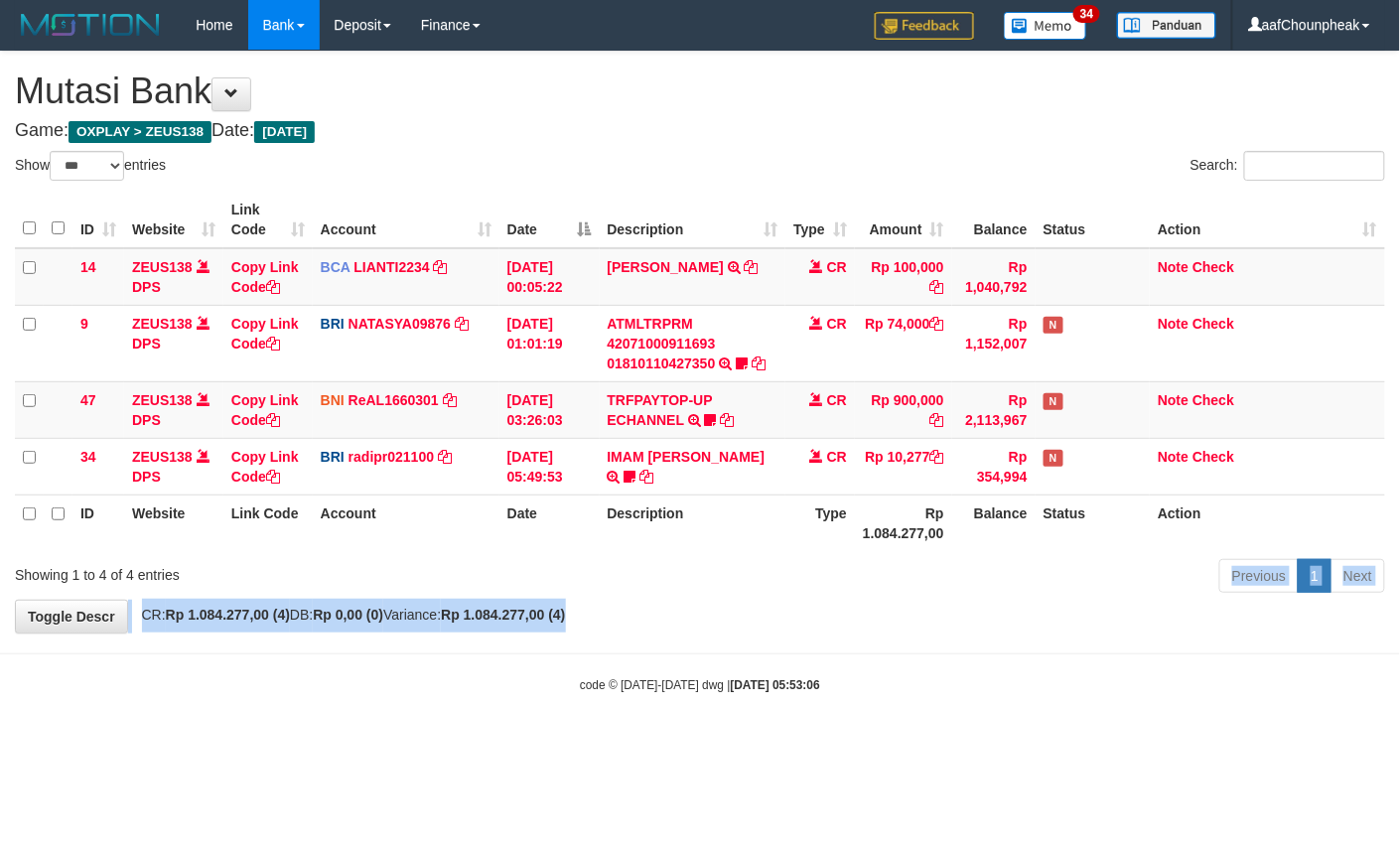click on "**********" at bounding box center (700, 342) 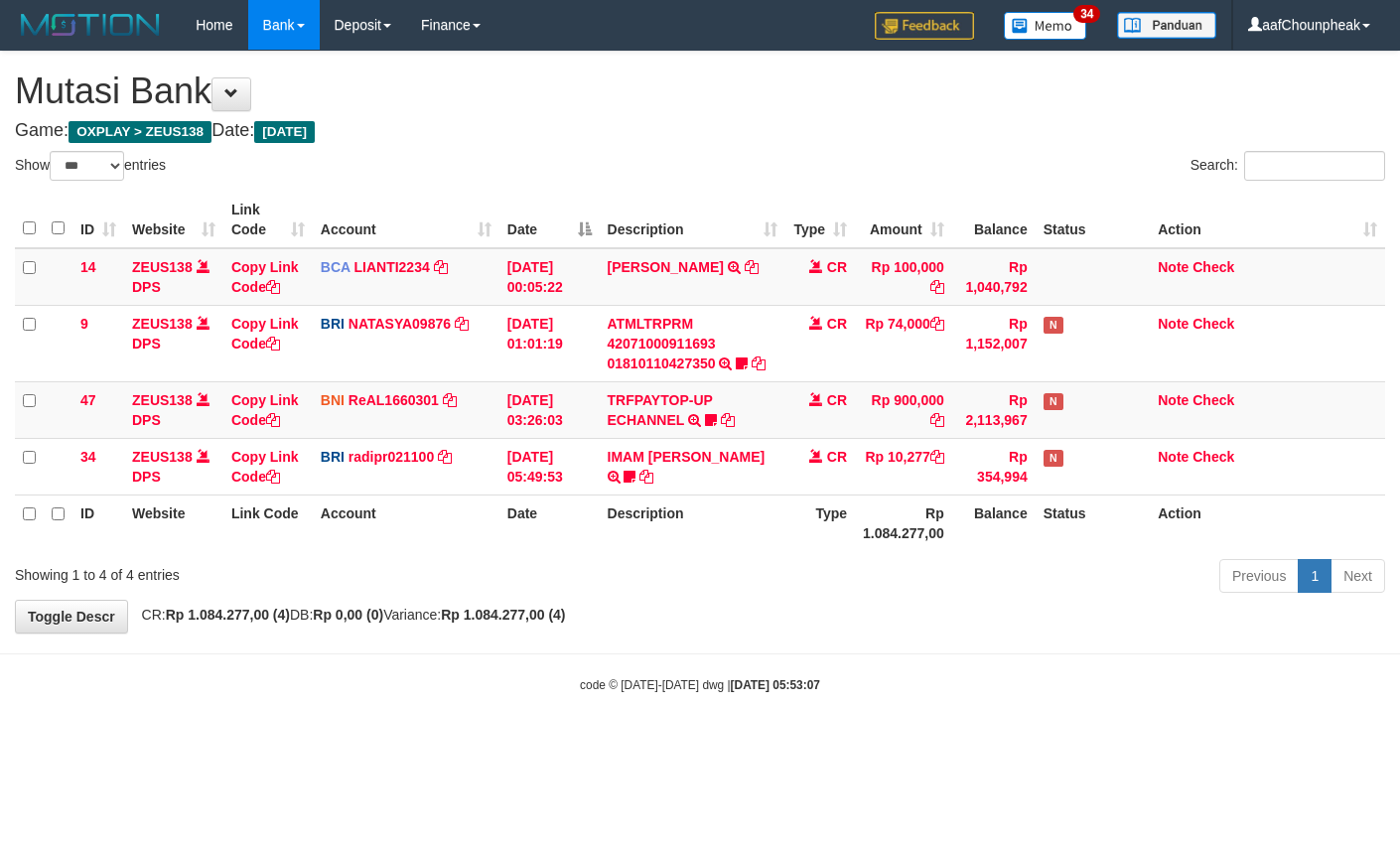 select on "***" 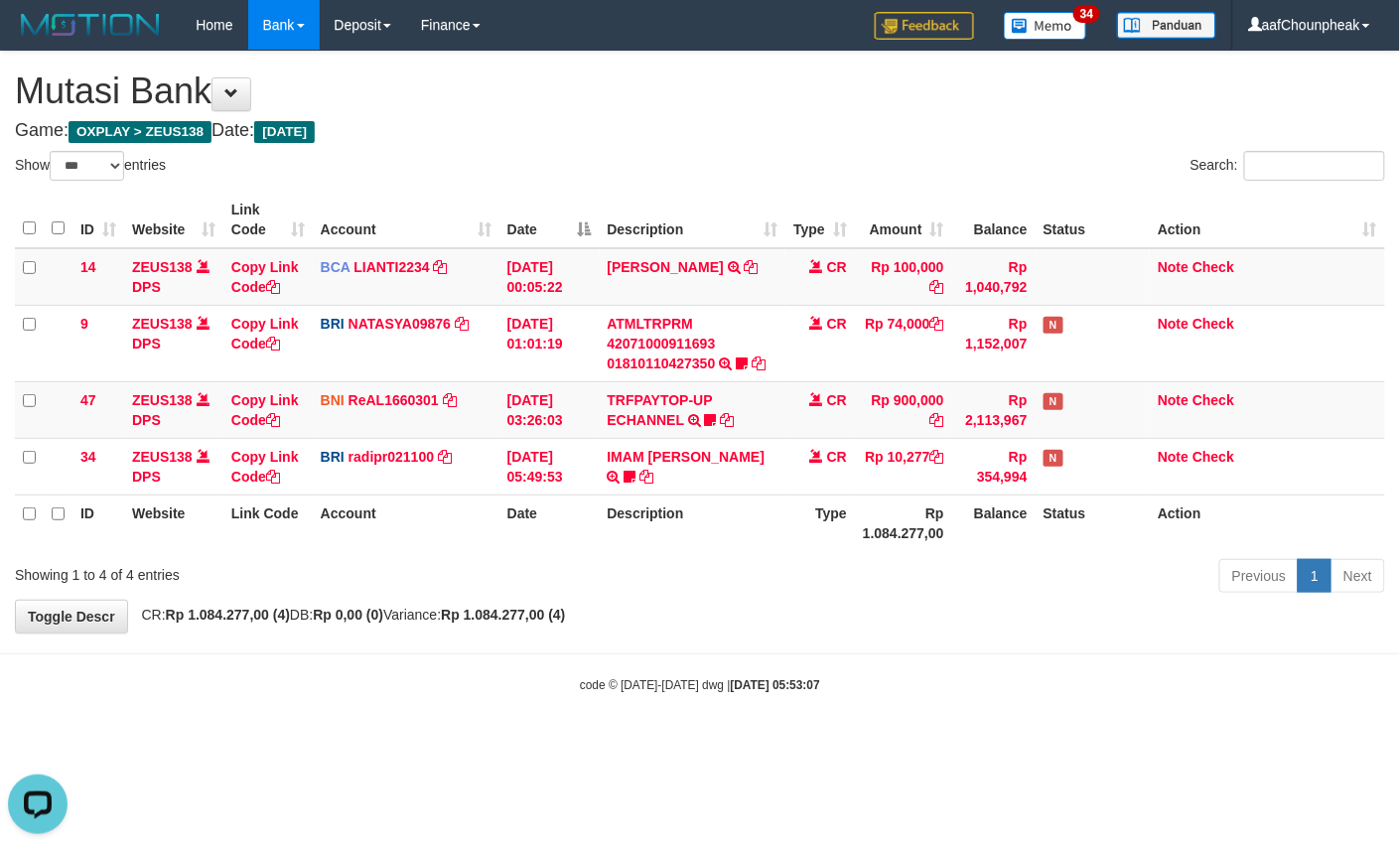 scroll, scrollTop: 0, scrollLeft: 0, axis: both 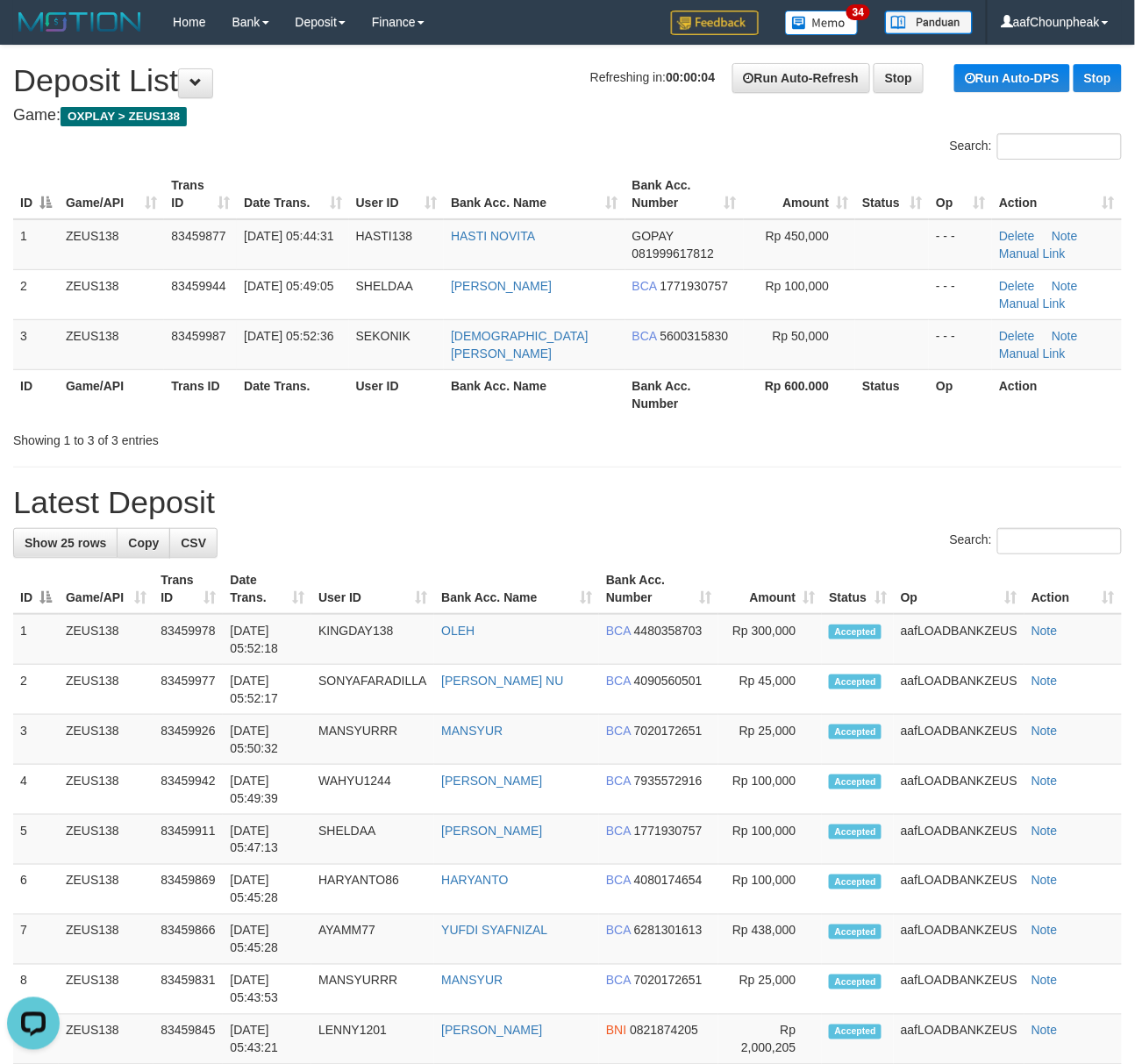 click on "Search:
ID Game/API Trans ID Date Trans. User ID Bank Acc. Name Bank Acc. Number Amount Status Op Action
1
ZEUS138
83459877
[DATE] 05:44:31
HASTI138
HASTI NOVITA
GOPAY
081999617812
Rp 450,000
- - -
[GEOGRAPHIC_DATA]
Note
Manual Link
2
ZEUS138
83459944
[DATE] 05:49:05
[GEOGRAPHIC_DATA]
[PERSON_NAME]
BCA
1771930757
Rp 100,000
- - -
Delete Note
ID" at bounding box center (568, 291) 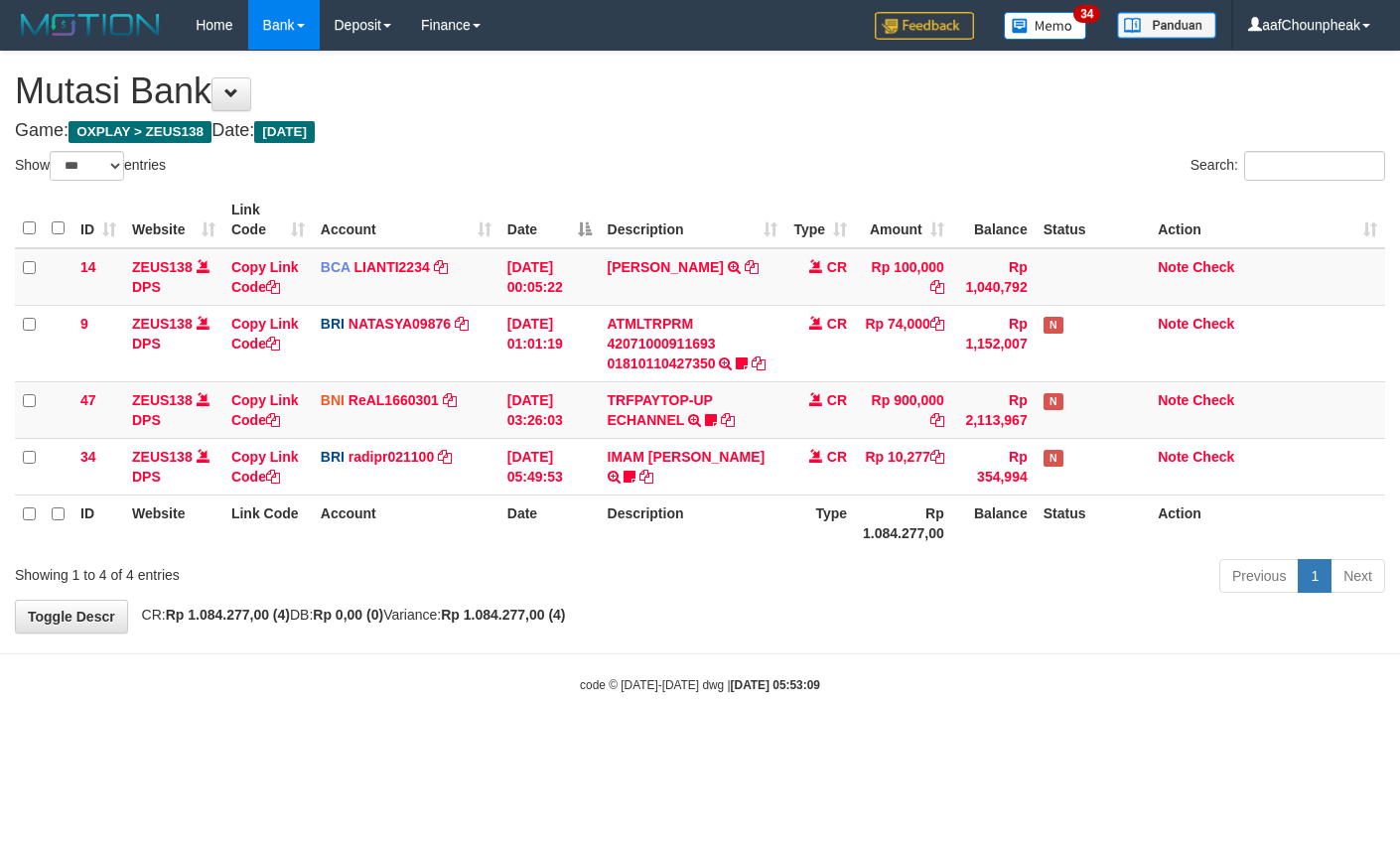 select on "***" 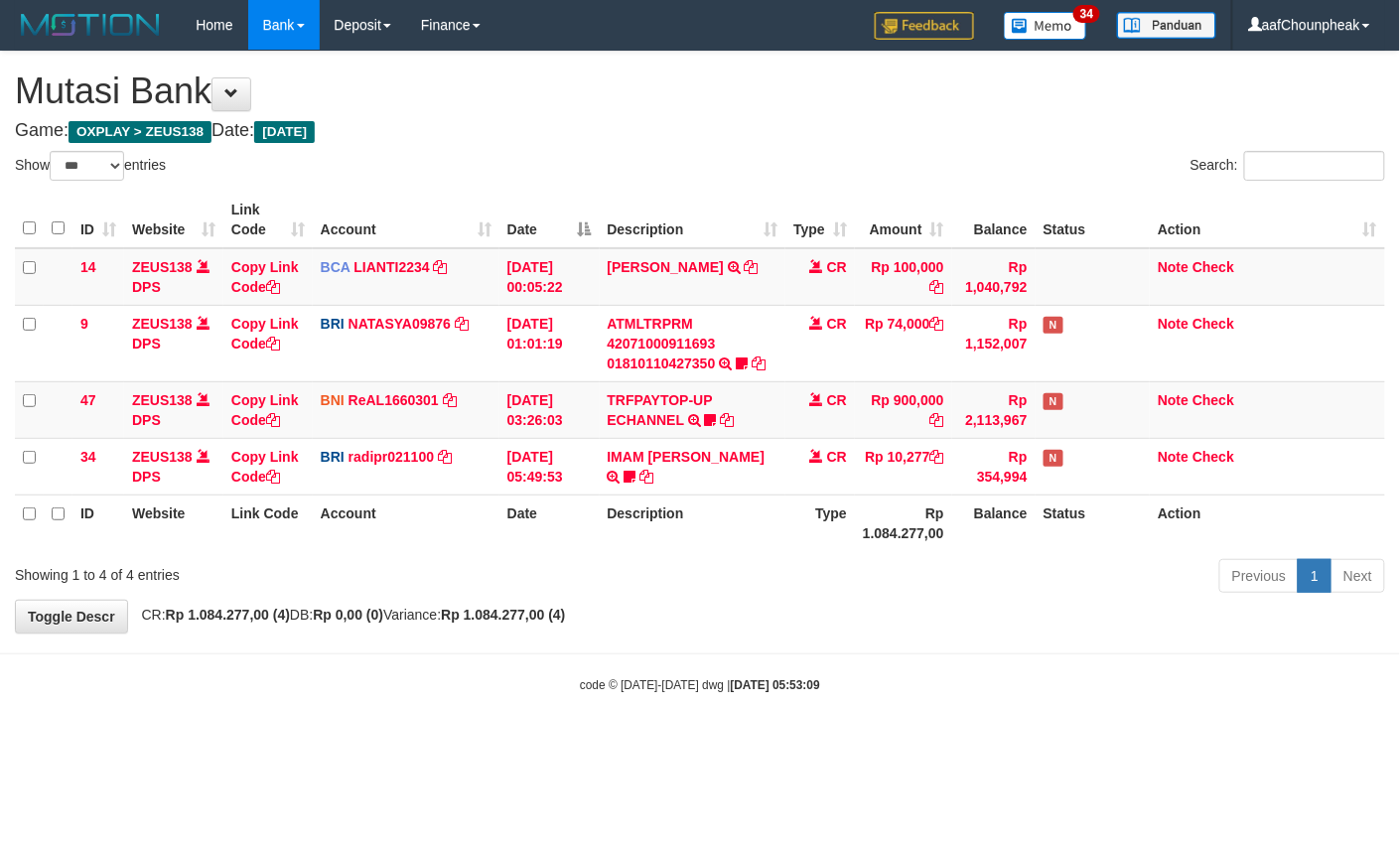 click on "Description" at bounding box center (693, 522) 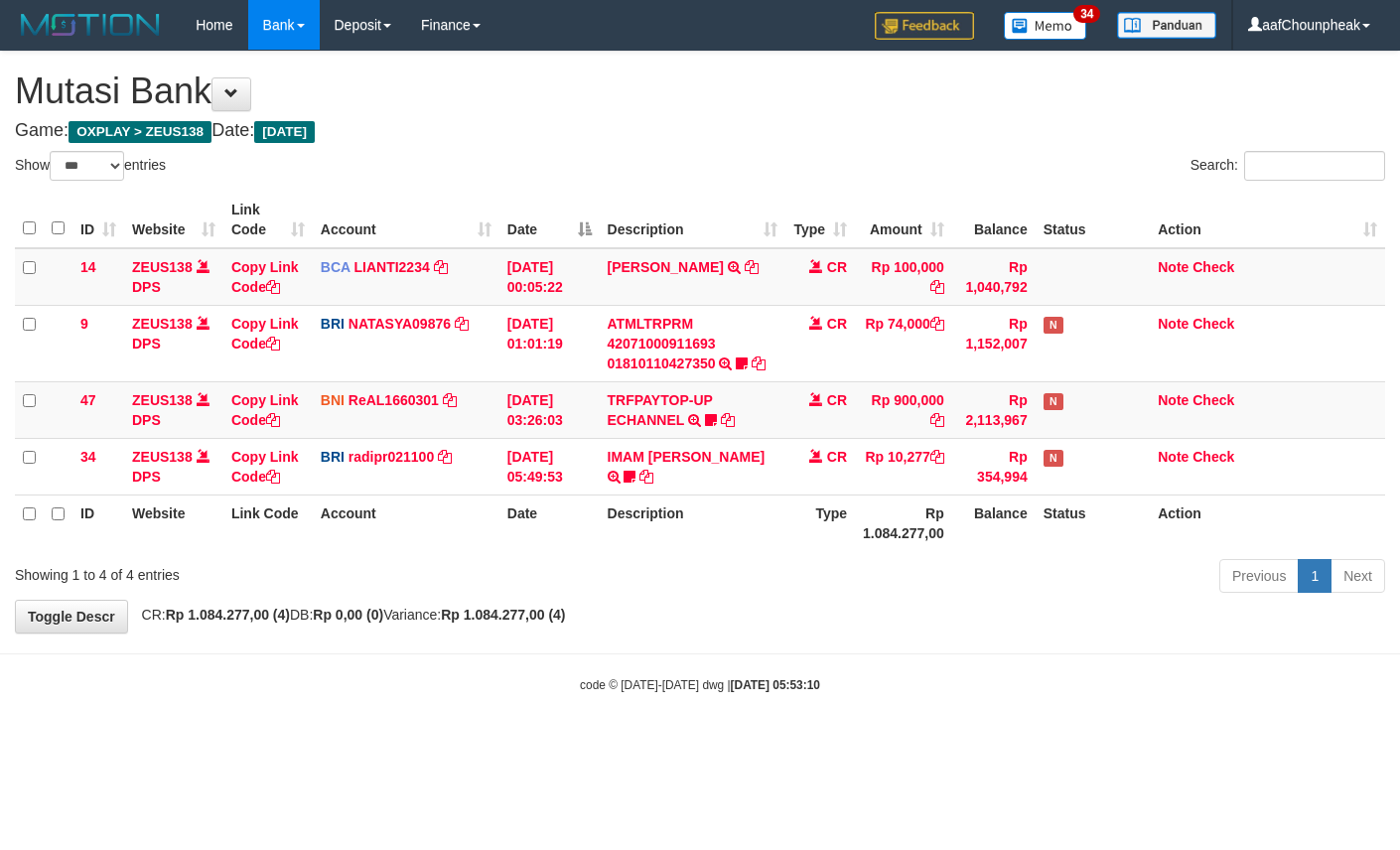 select on "***" 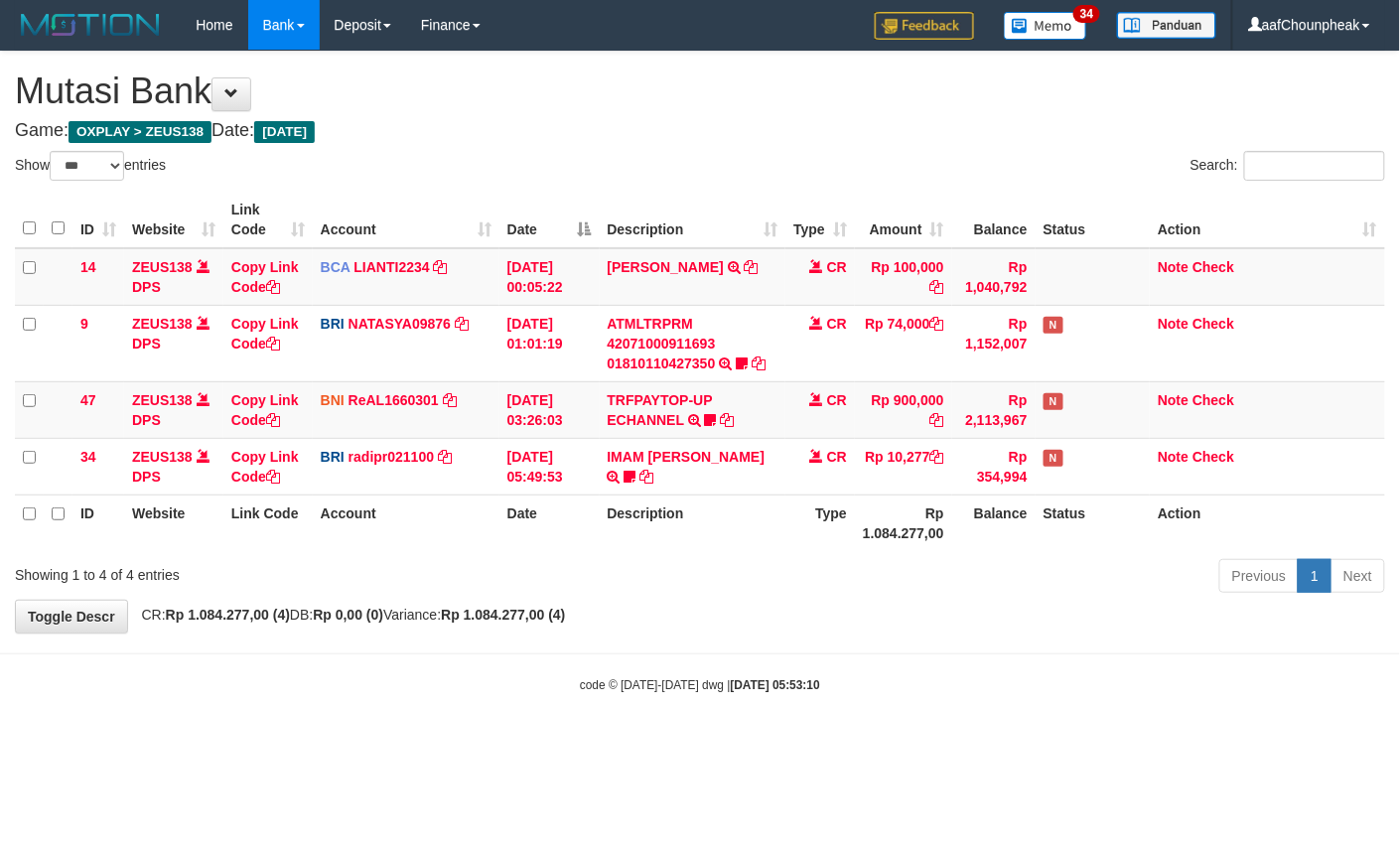 click on "Previous 1 Next" at bounding box center [992, 578] 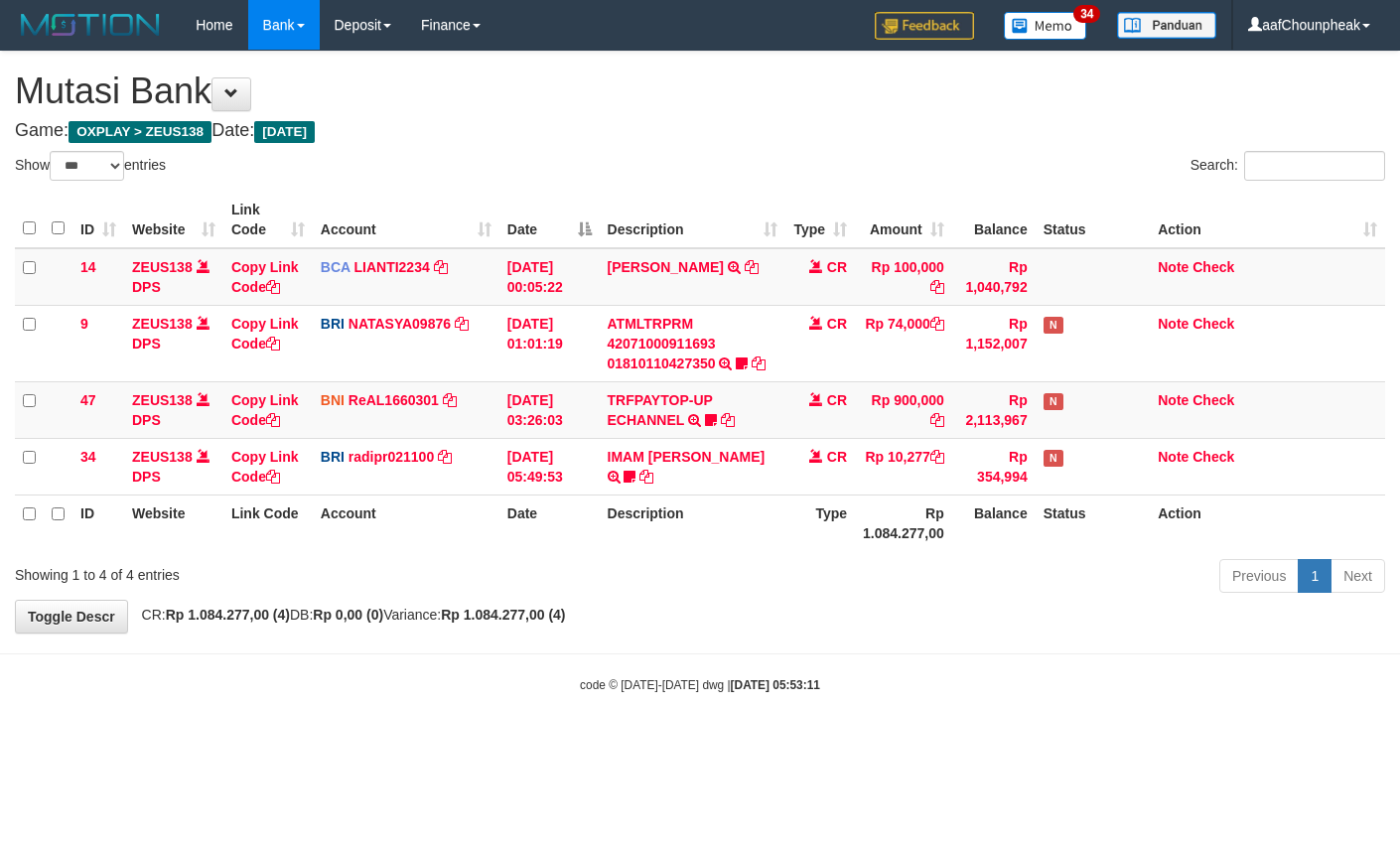 select on "***" 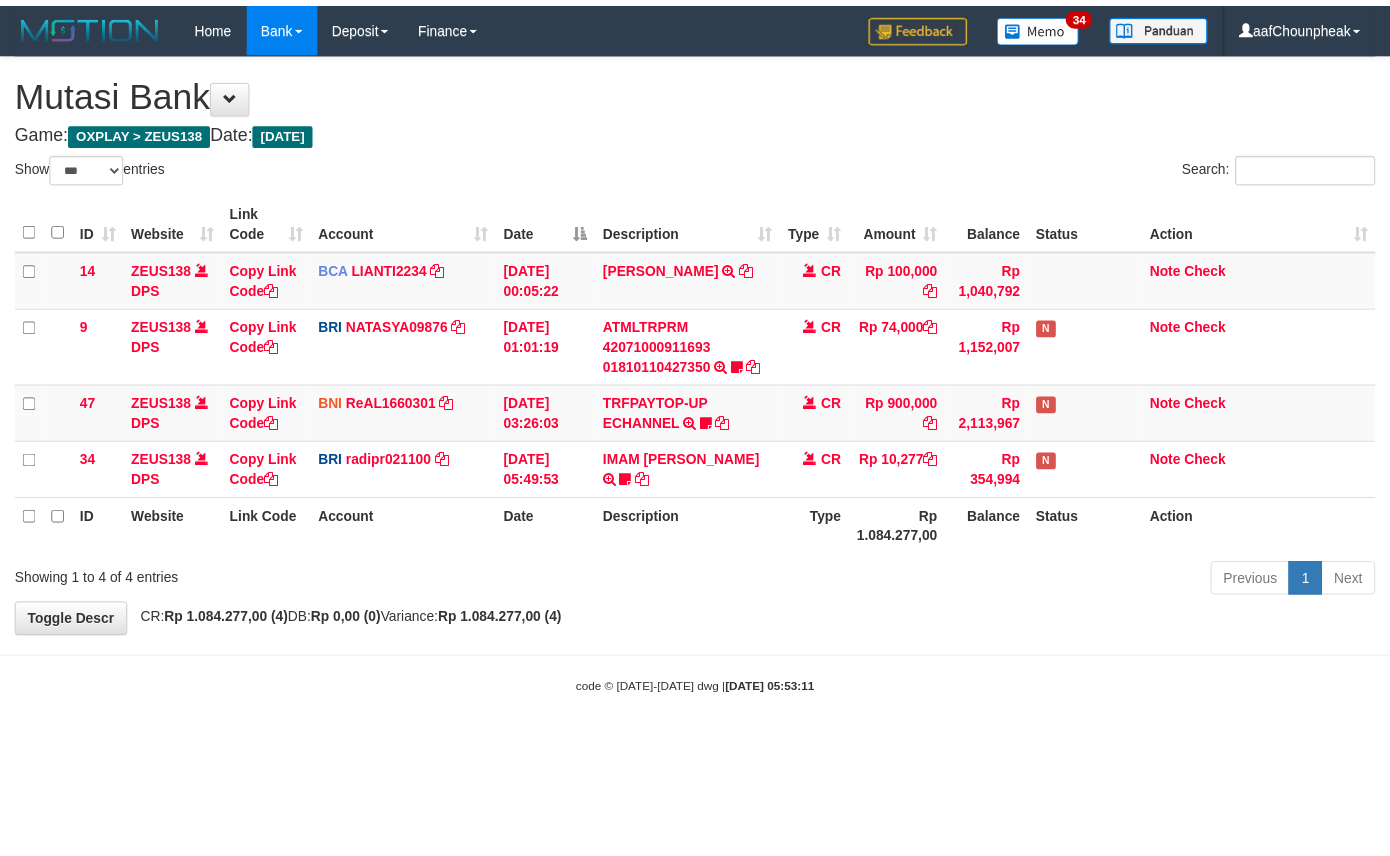 scroll, scrollTop: 0, scrollLeft: 0, axis: both 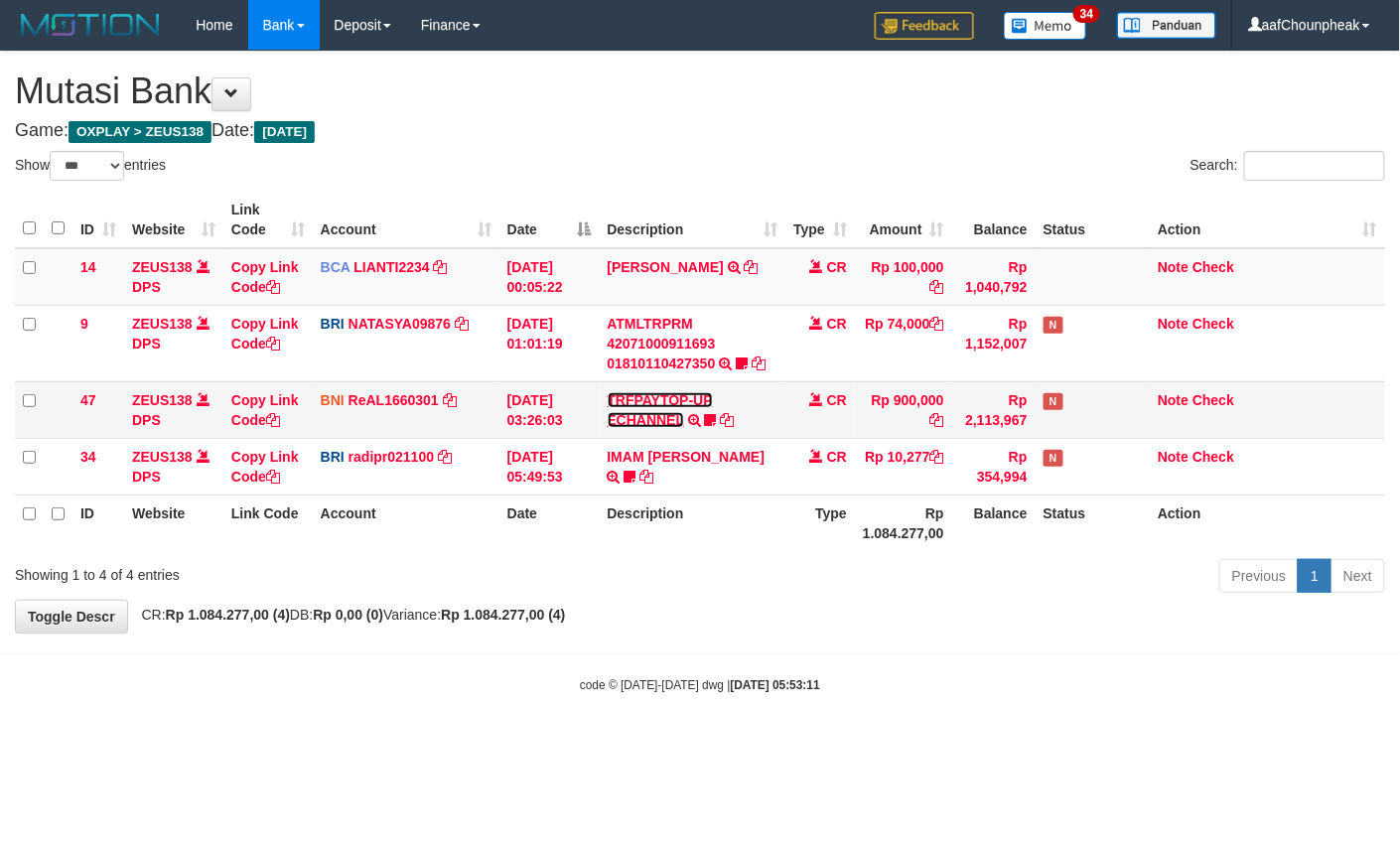 click on "TRFPAYTOP-UP ECHANNEL" at bounding box center (660, 410) 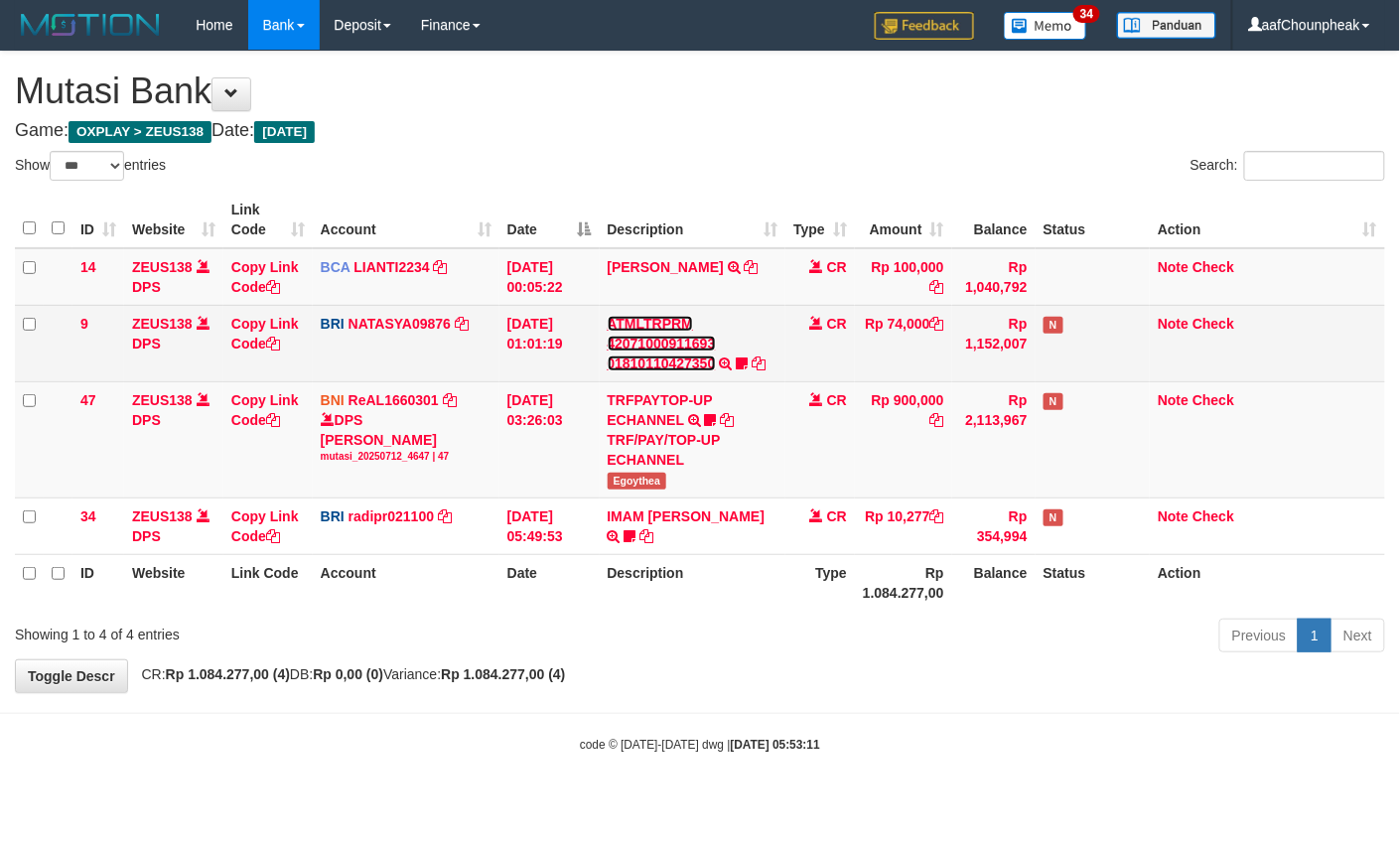 click on "ATMLTRPRM 42071000911693 01810110427350" at bounding box center (661, 344) 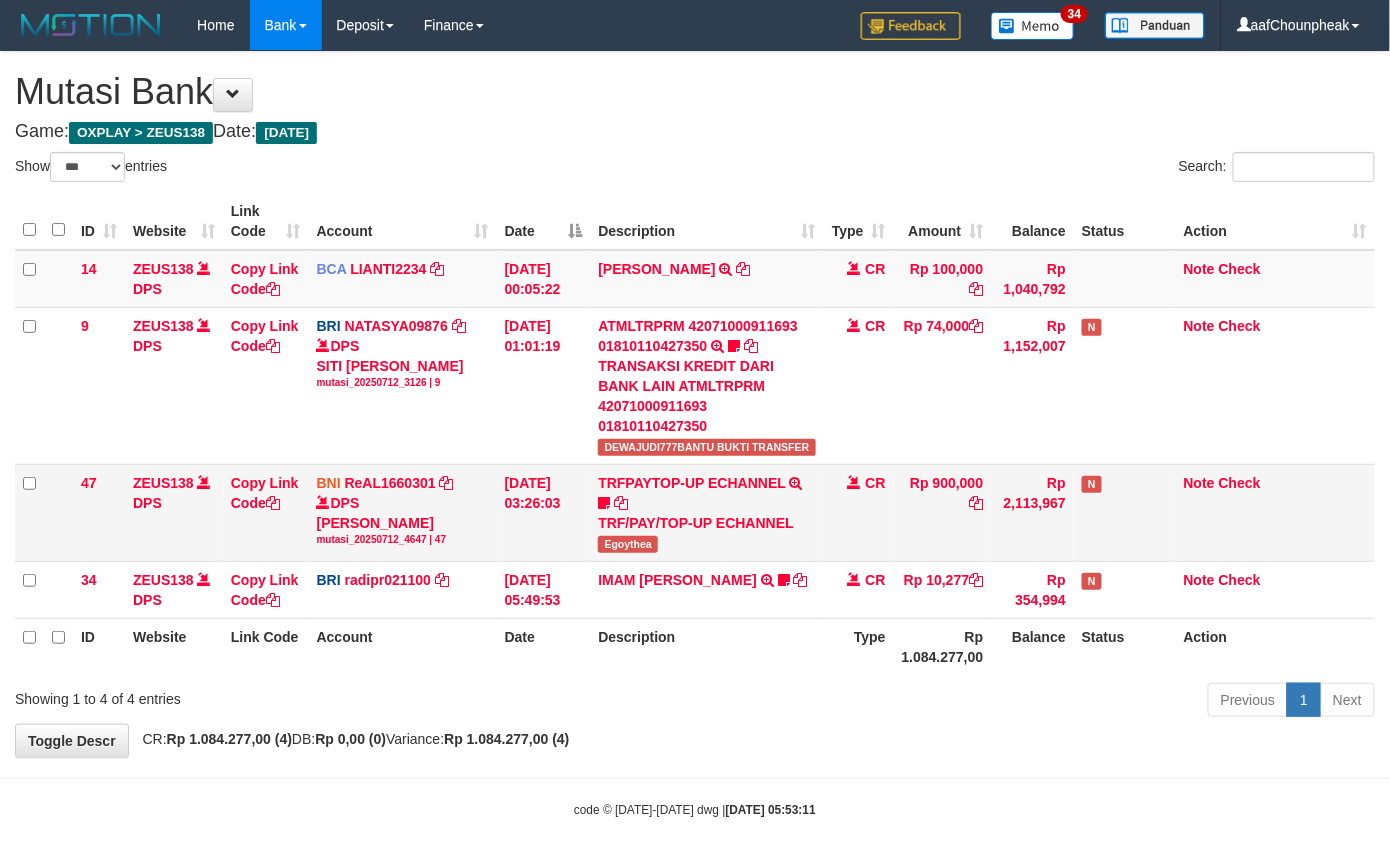 click on "Egoythea" at bounding box center [628, 544] 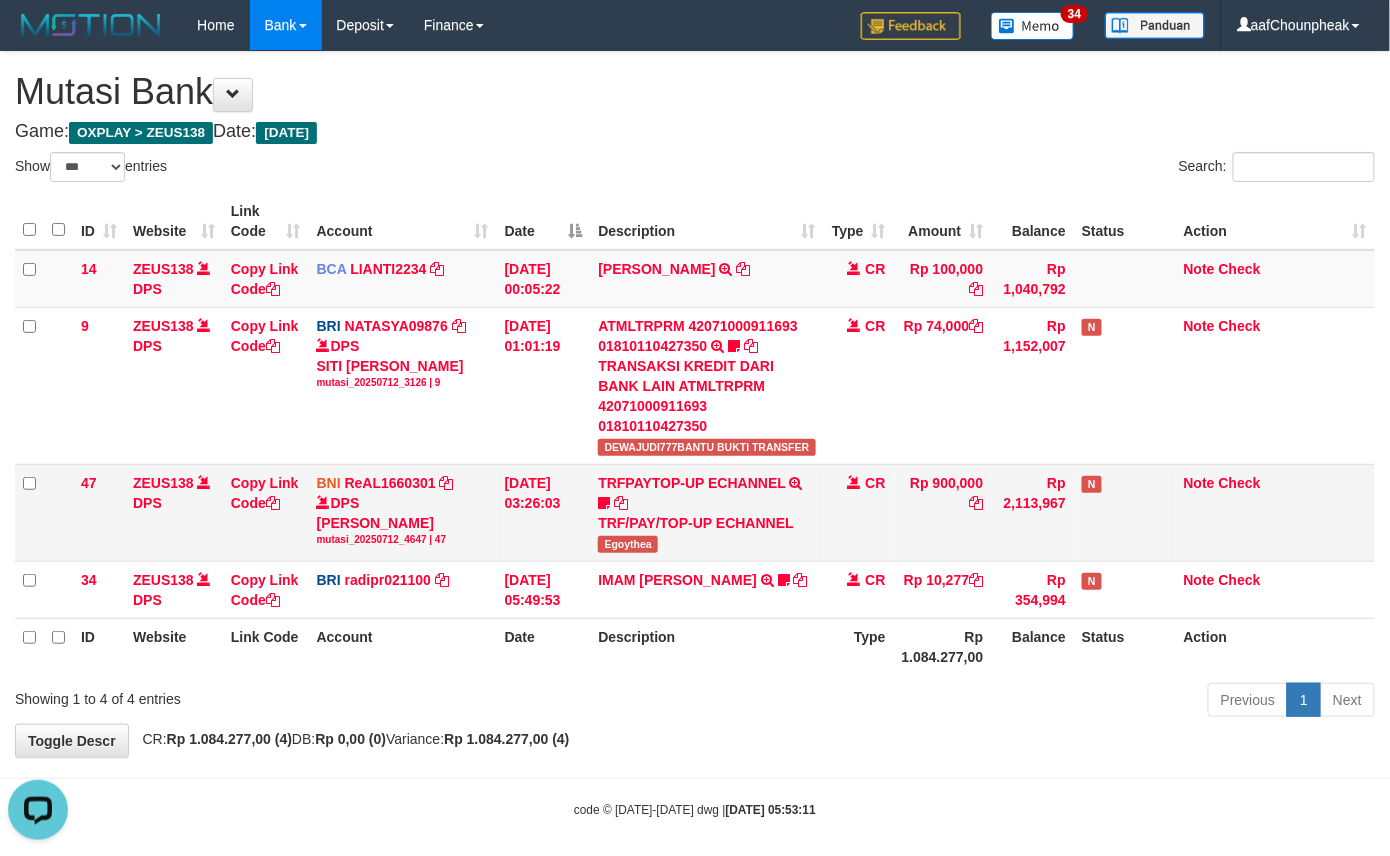 scroll, scrollTop: 0, scrollLeft: 0, axis: both 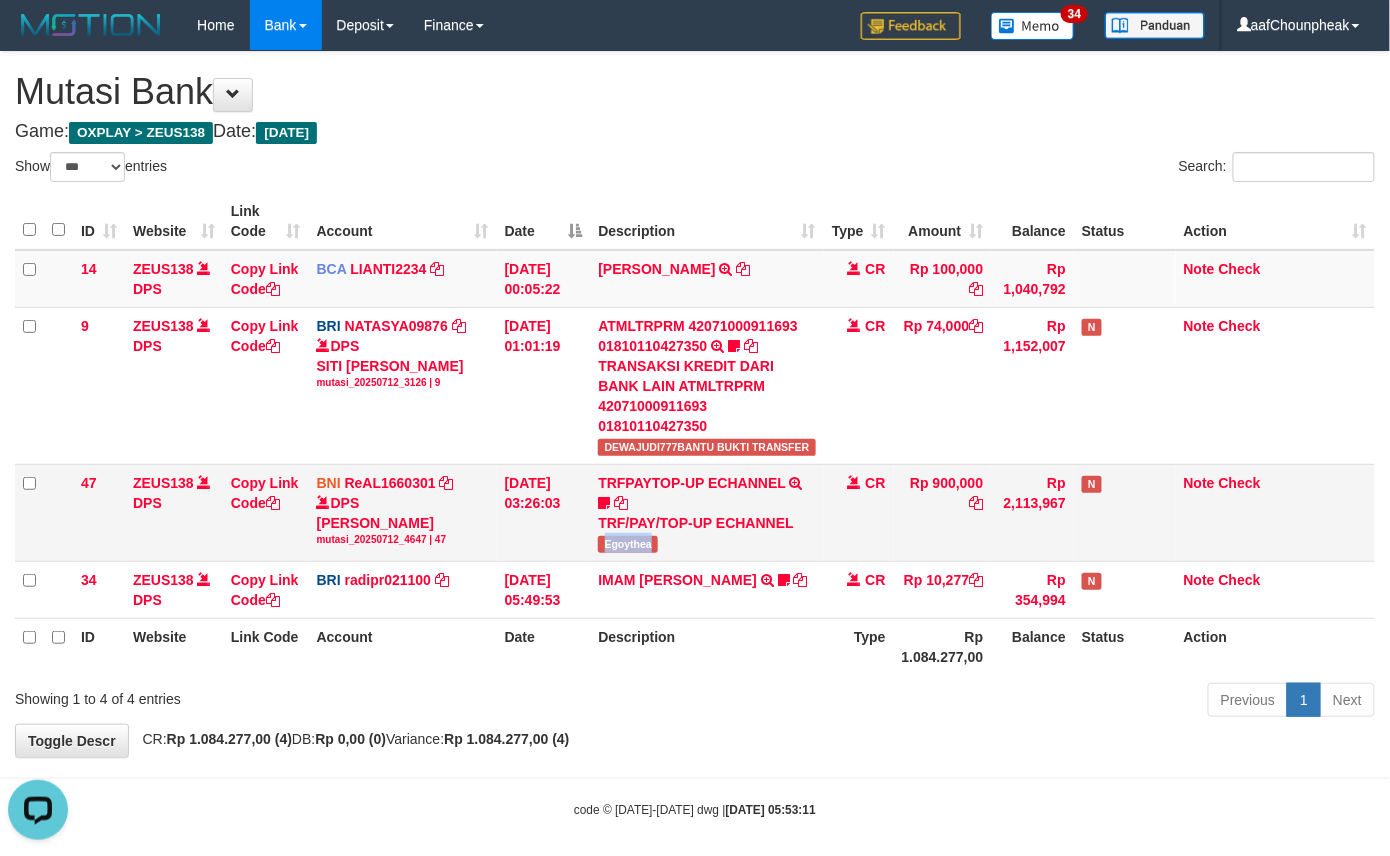 click on "Egoythea" at bounding box center [628, 544] 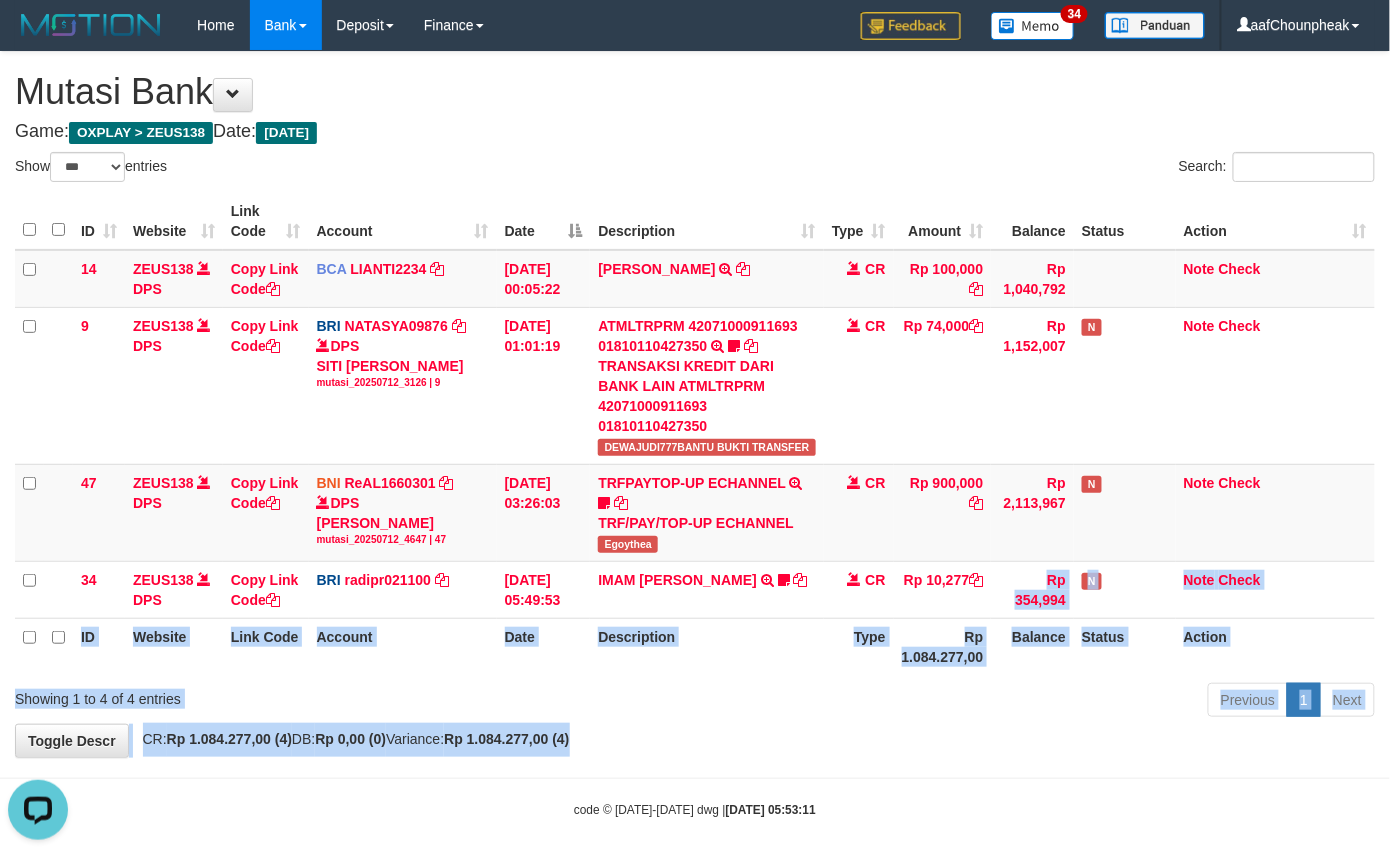 click on "**********" at bounding box center (695, 404) 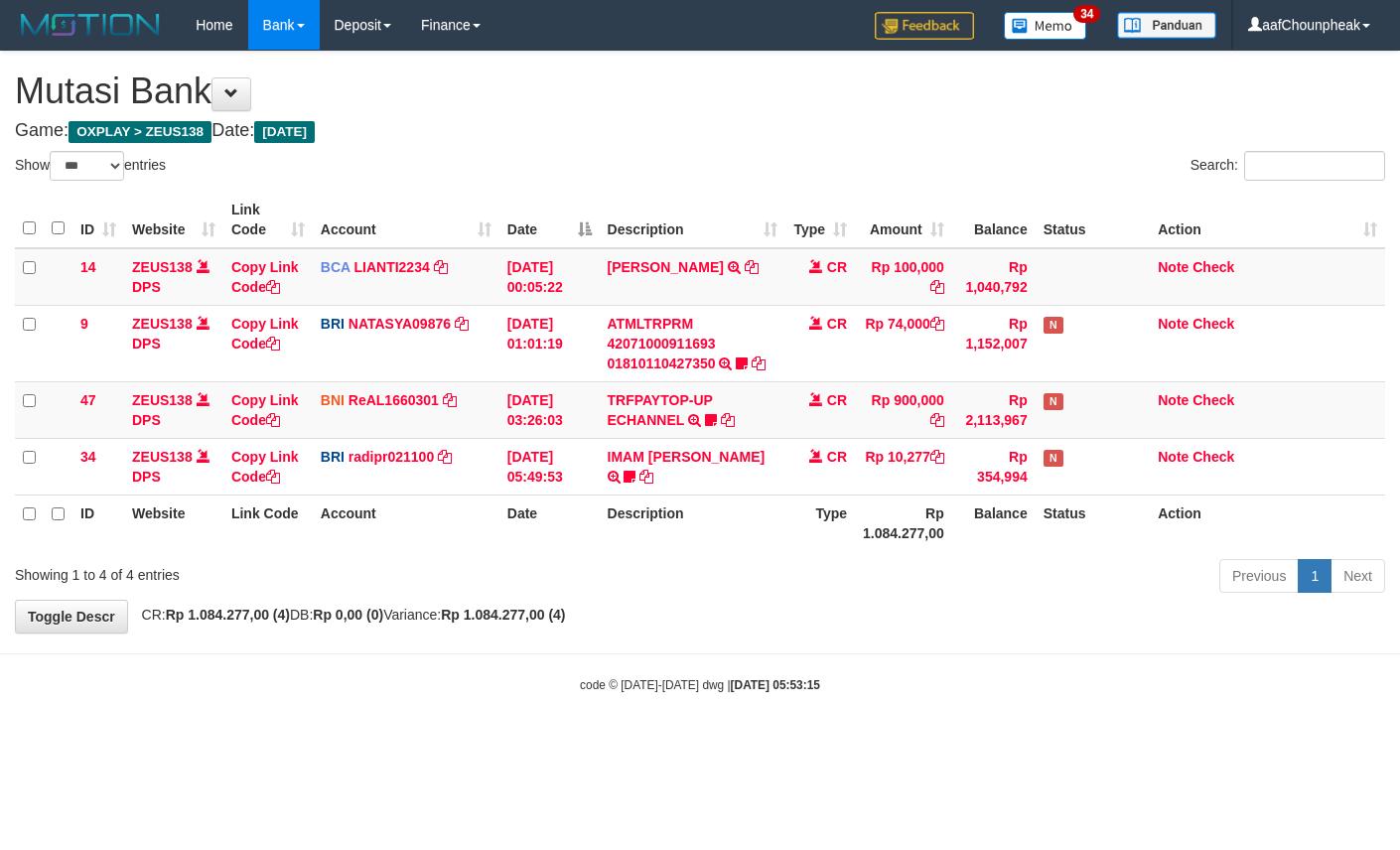select on "***" 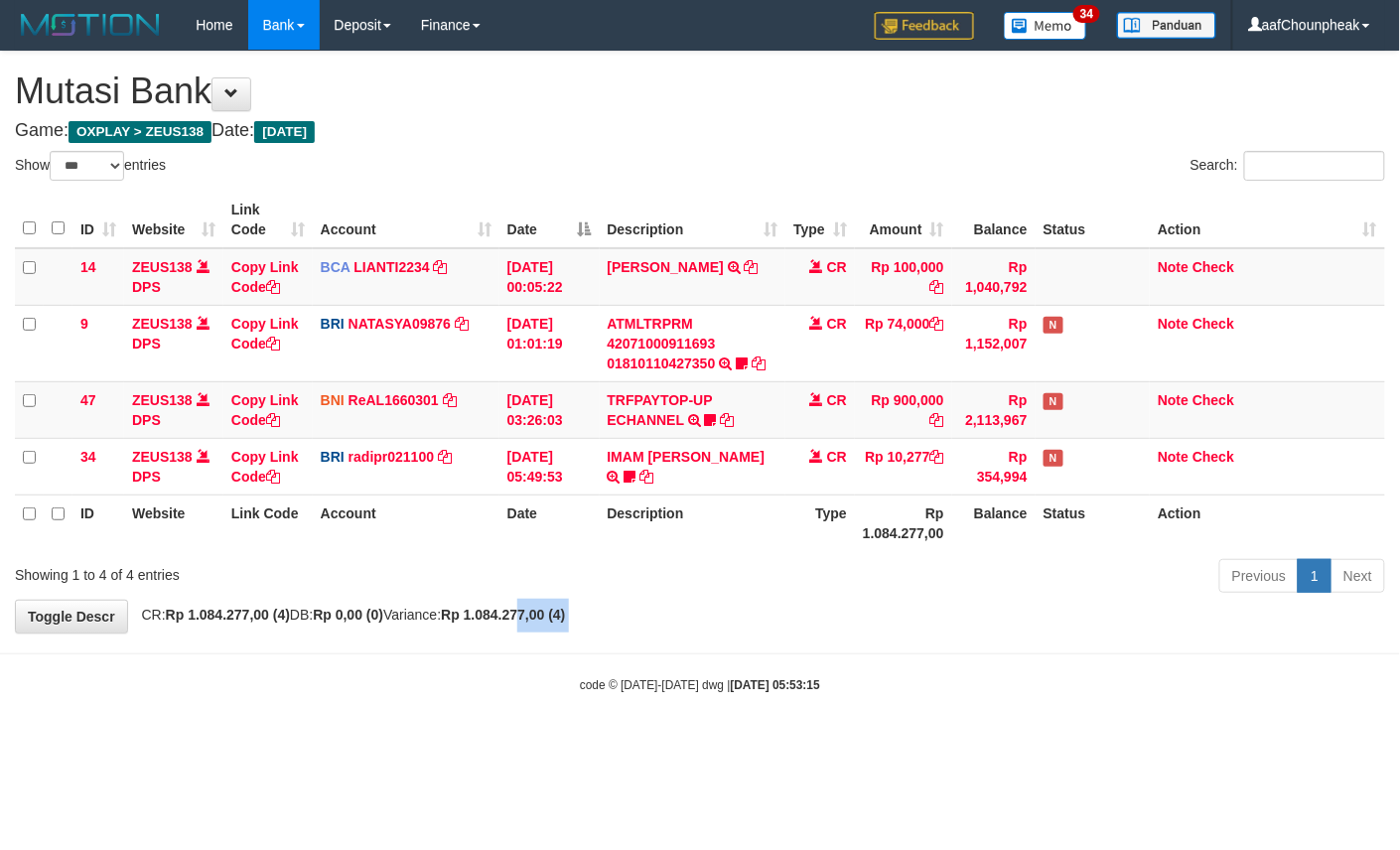 click on "Toggle navigation
Home
Bank
Account List
Mutasi Bank
Search
Note Mutasi
Deposit
DPS List
History
Finance
Financial Data
aafChounpheak
My Profile
Log Out
34" at bounding box center (700, 371) 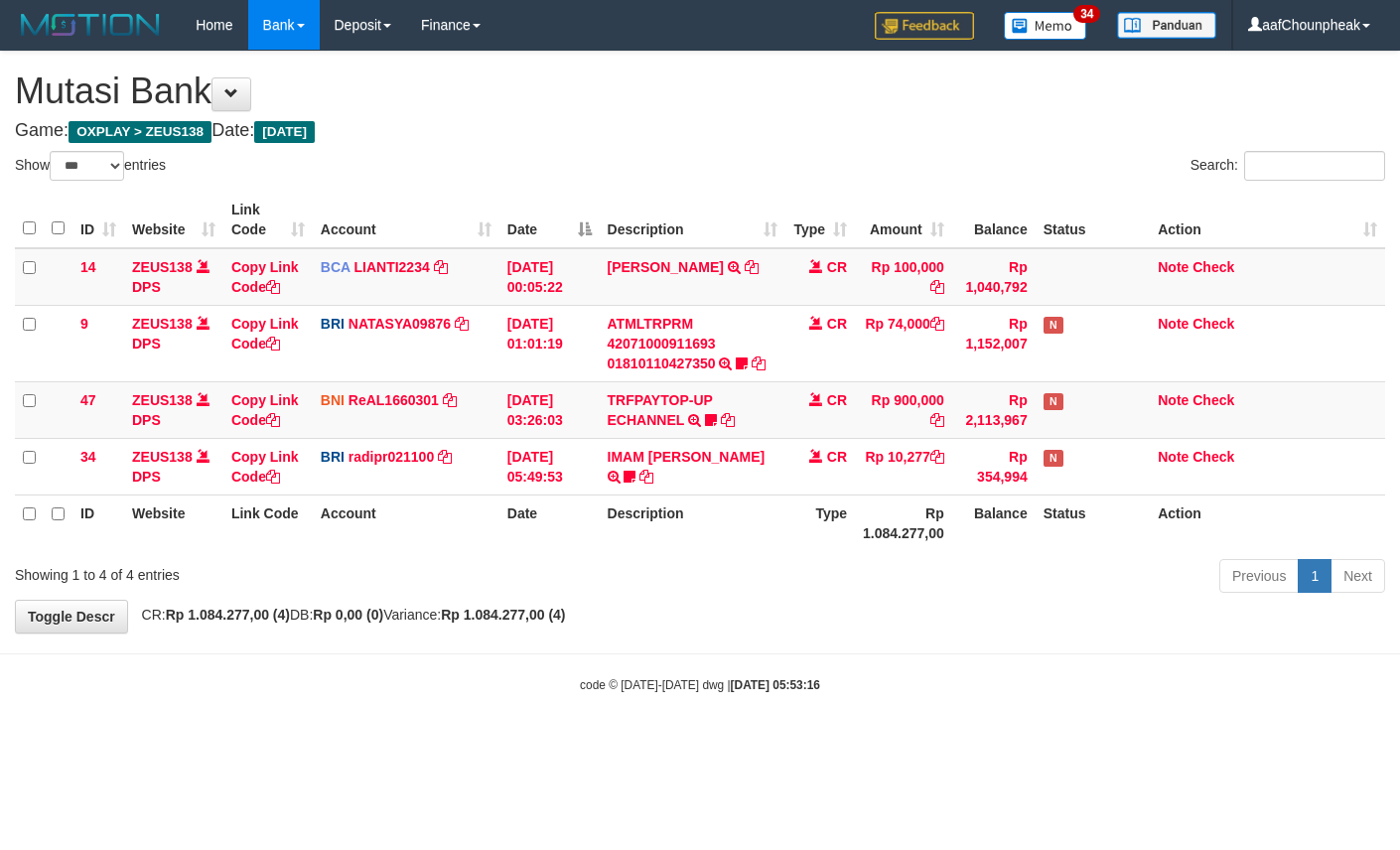 select on "***" 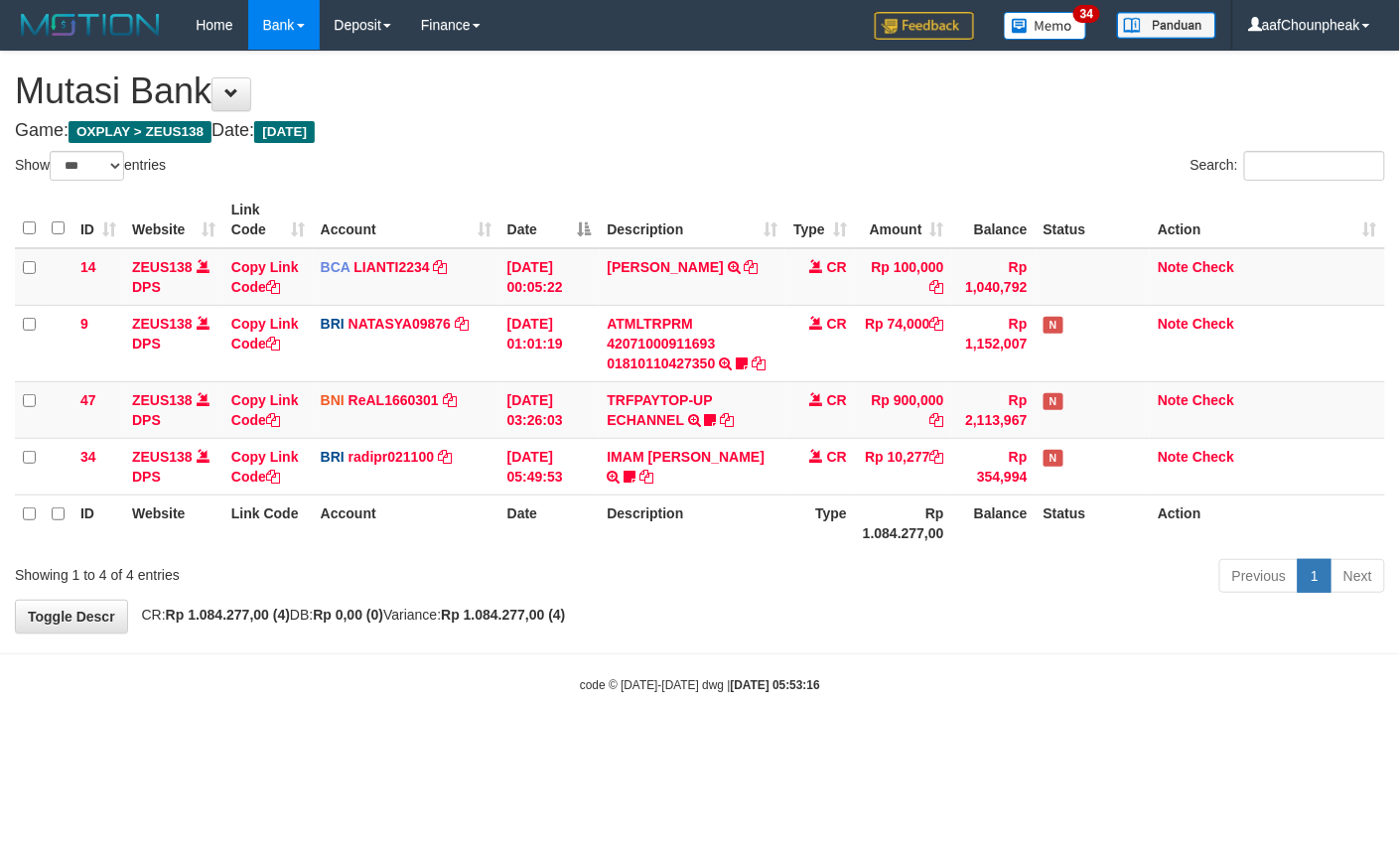 click on "Toggle navigation
Home
Bank
Account List
Mutasi Bank
Search
Note Mutasi
Deposit
DPS List
History
Finance
Financial Data
aafChounpheak
My Profile
Log Out
34" at bounding box center (700, 371) 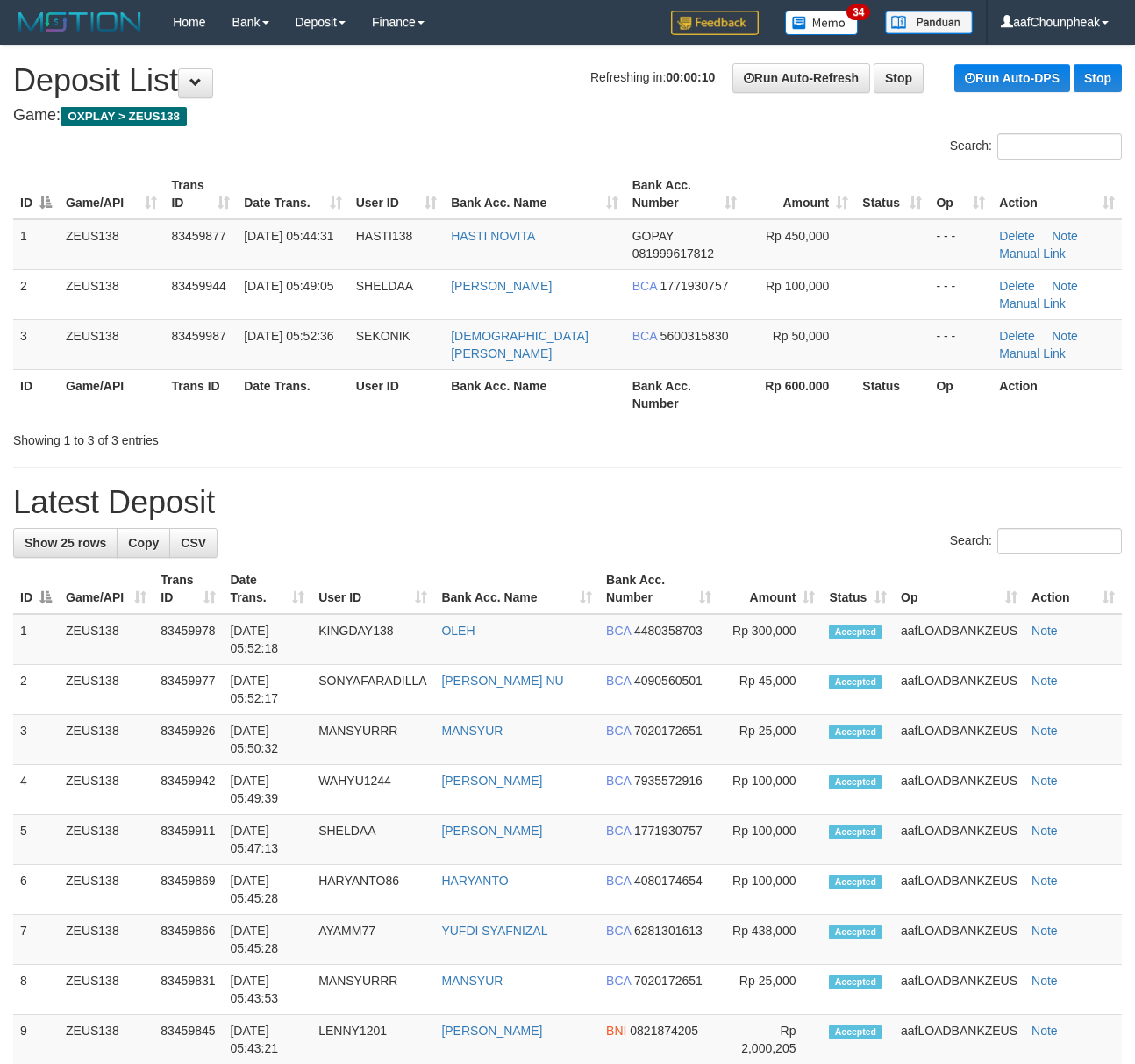 scroll, scrollTop: 0, scrollLeft: 0, axis: both 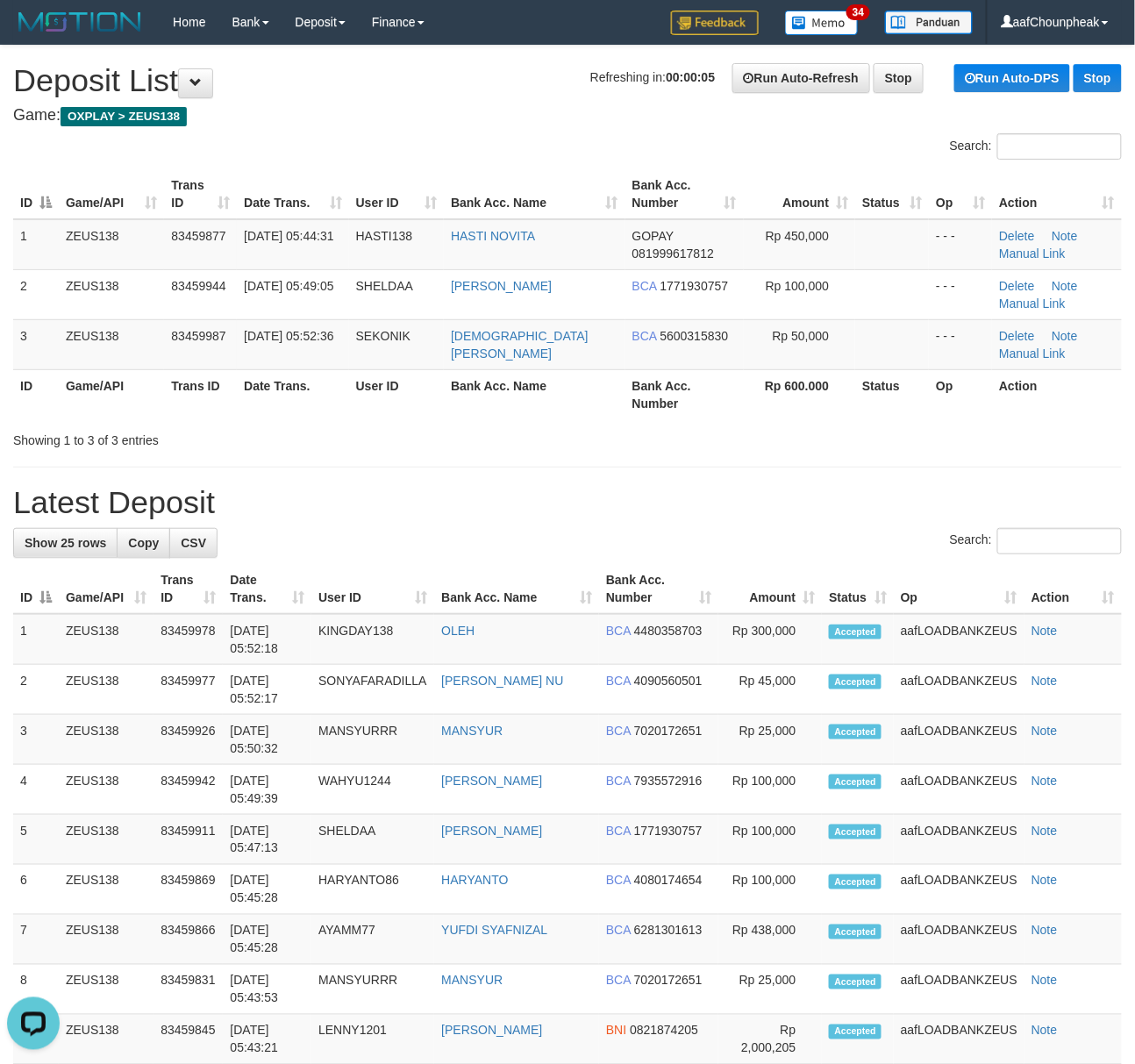 click on "Game:   OXPLAY > ZEUS138" at bounding box center (568, 116) 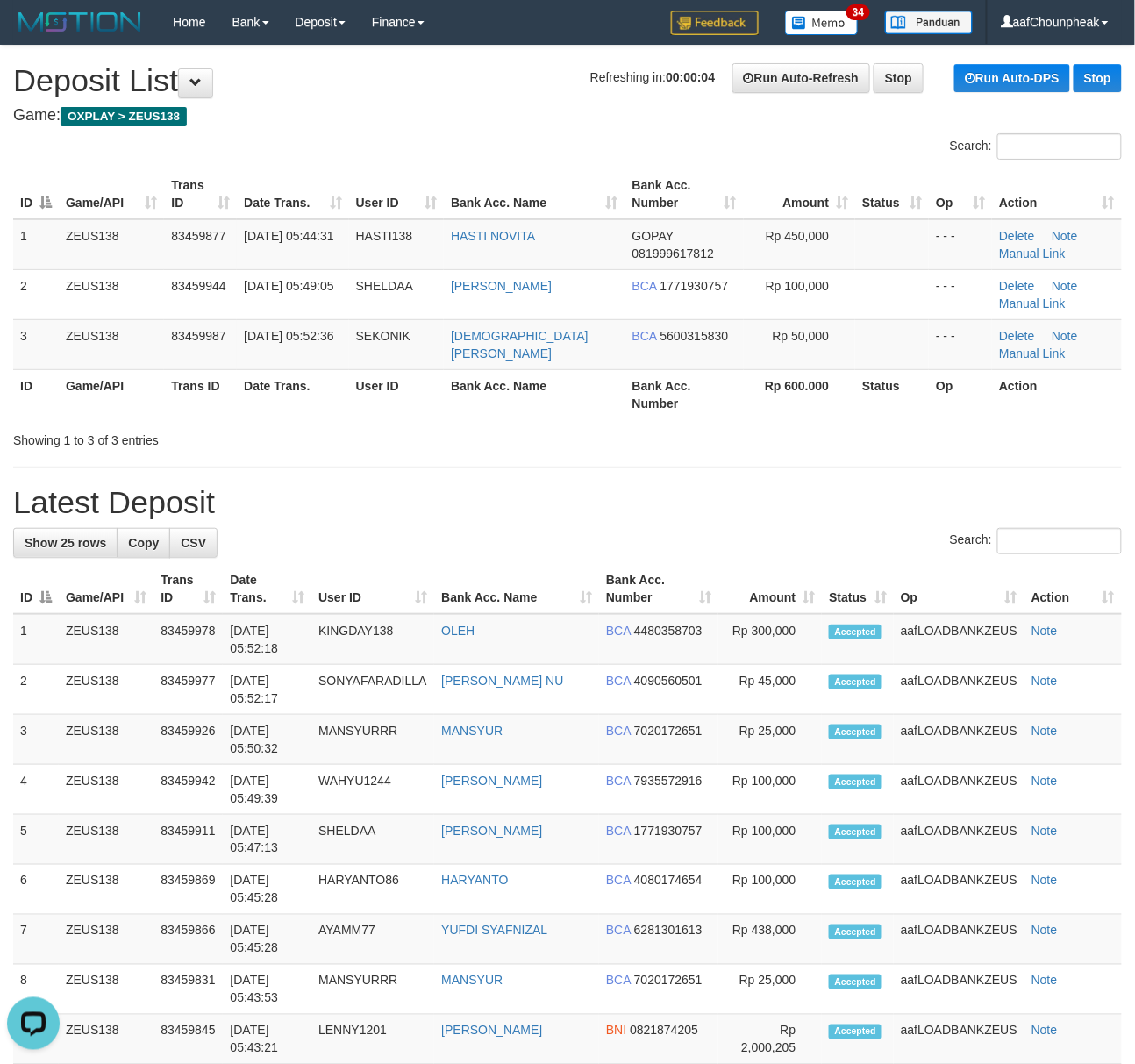drag, startPoint x: 334, startPoint y: 67, endPoint x: 12, endPoint y: 114, distance: 325.41205 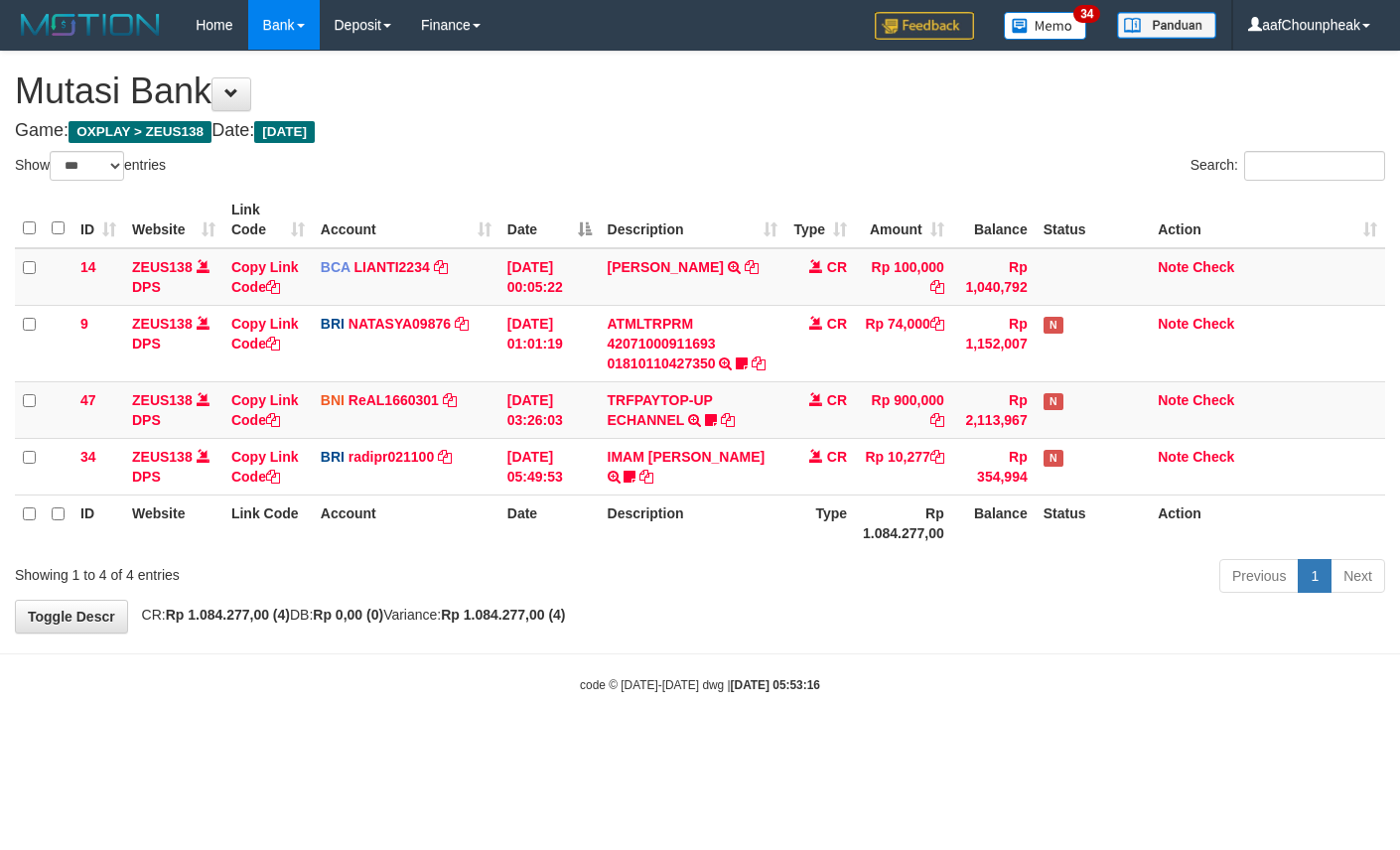 select on "***" 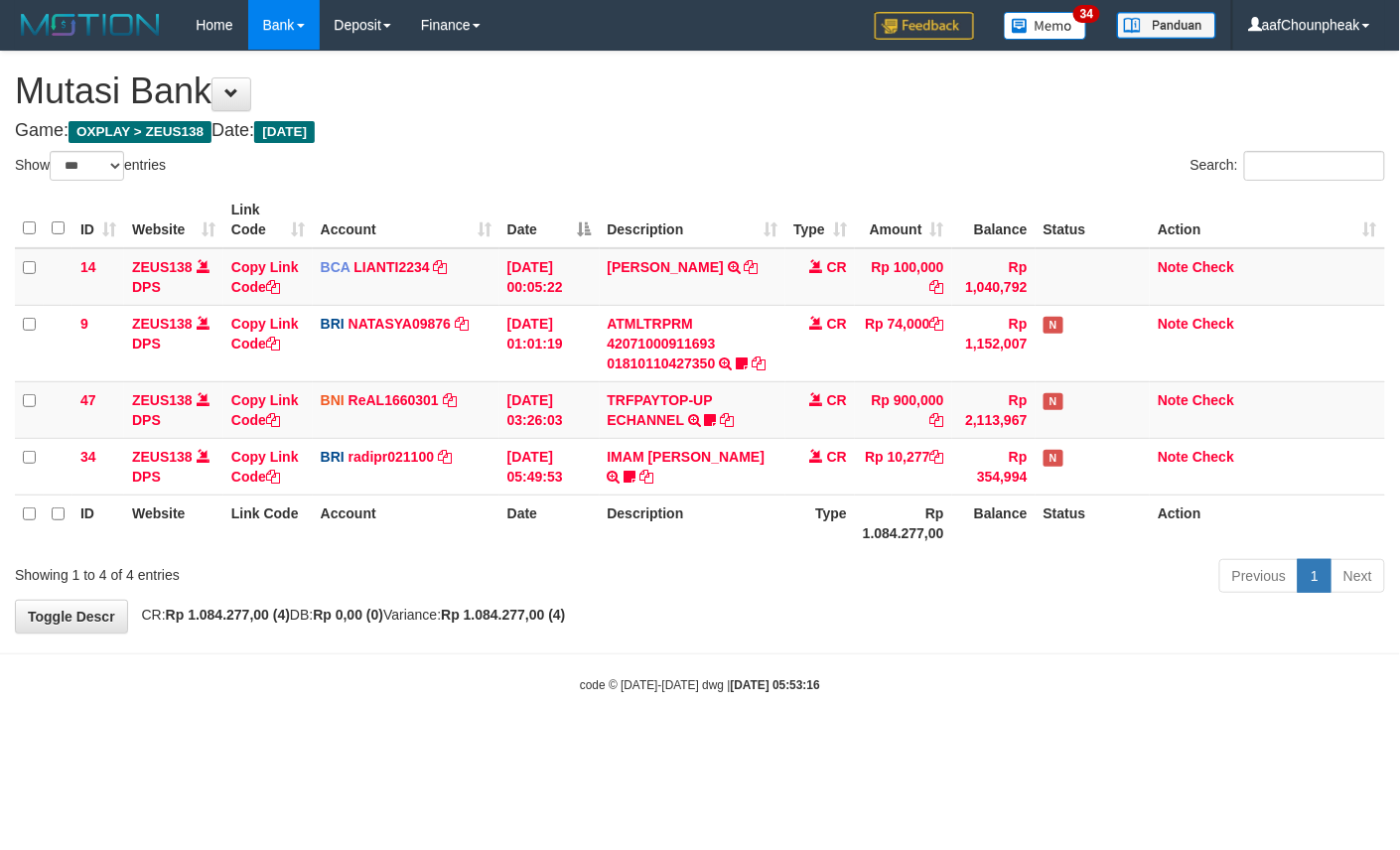 click on "Toggle navigation
Home
Bank
Account List
Mutasi Bank
Search
Note Mutasi
Deposit
DPS List
History
Finance
Financial Data
aafChounpheak
My Profile
Log Out
34" at bounding box center [700, 371] 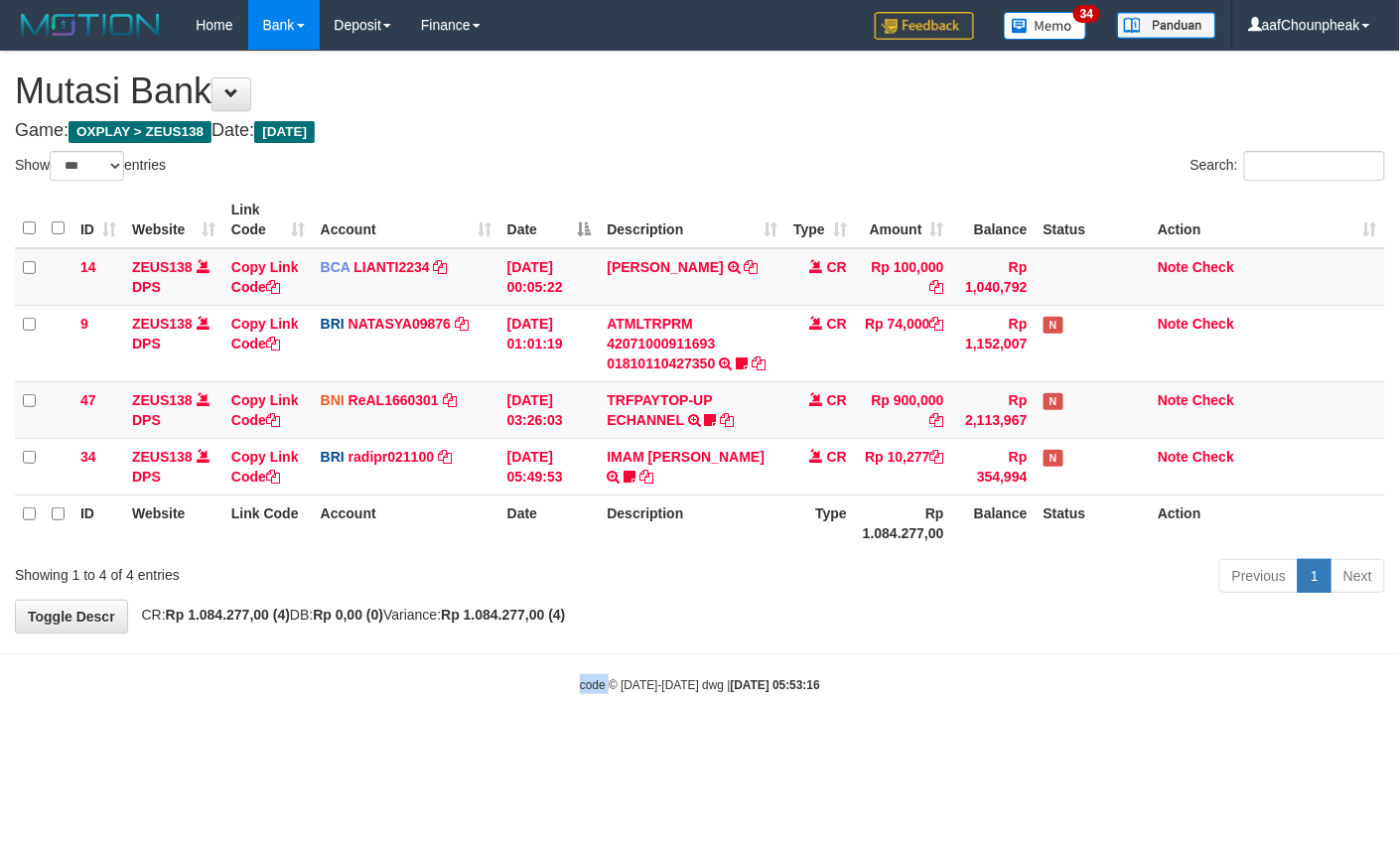 click on "Toggle navigation
Home
Bank
Account List
Mutasi Bank
Search
Note Mutasi
Deposit
DPS List
History
Finance
Financial Data
aafChounpheak
My Profile
Log Out
34" at bounding box center (700, 371) 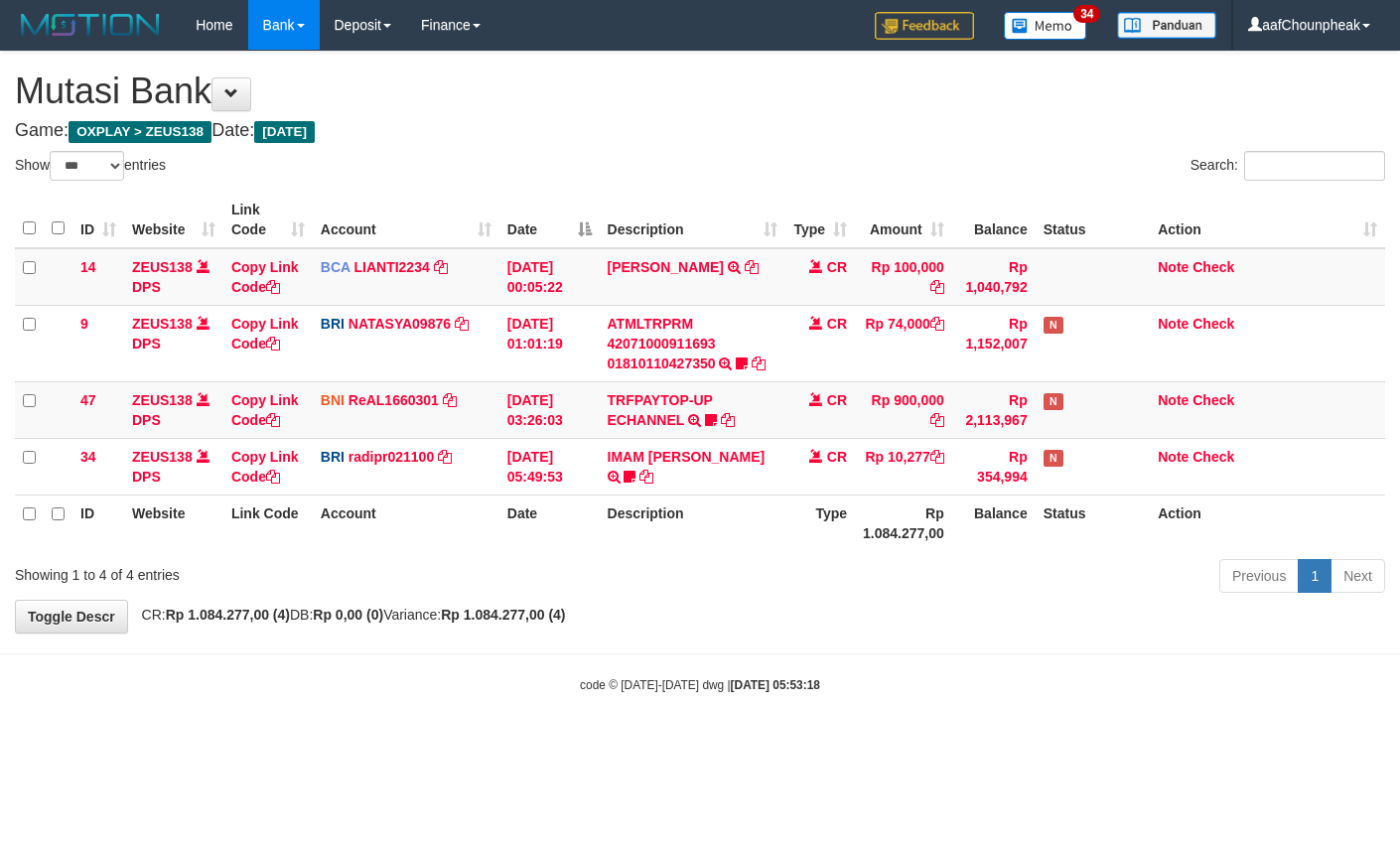 select on "***" 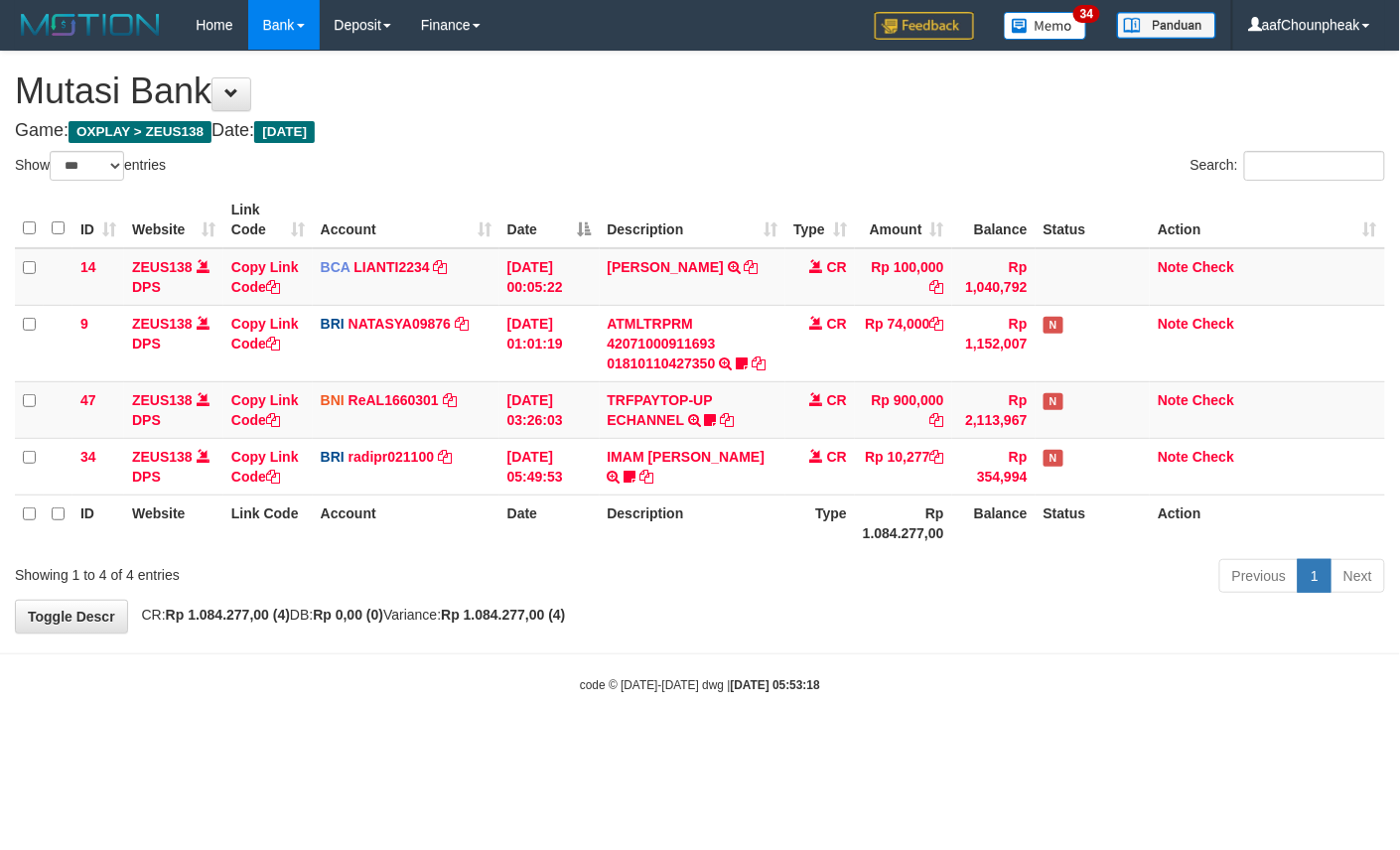 click on "code © 2012-2018 dwg |  2025/07/12 05:53:18" at bounding box center (700, 684) 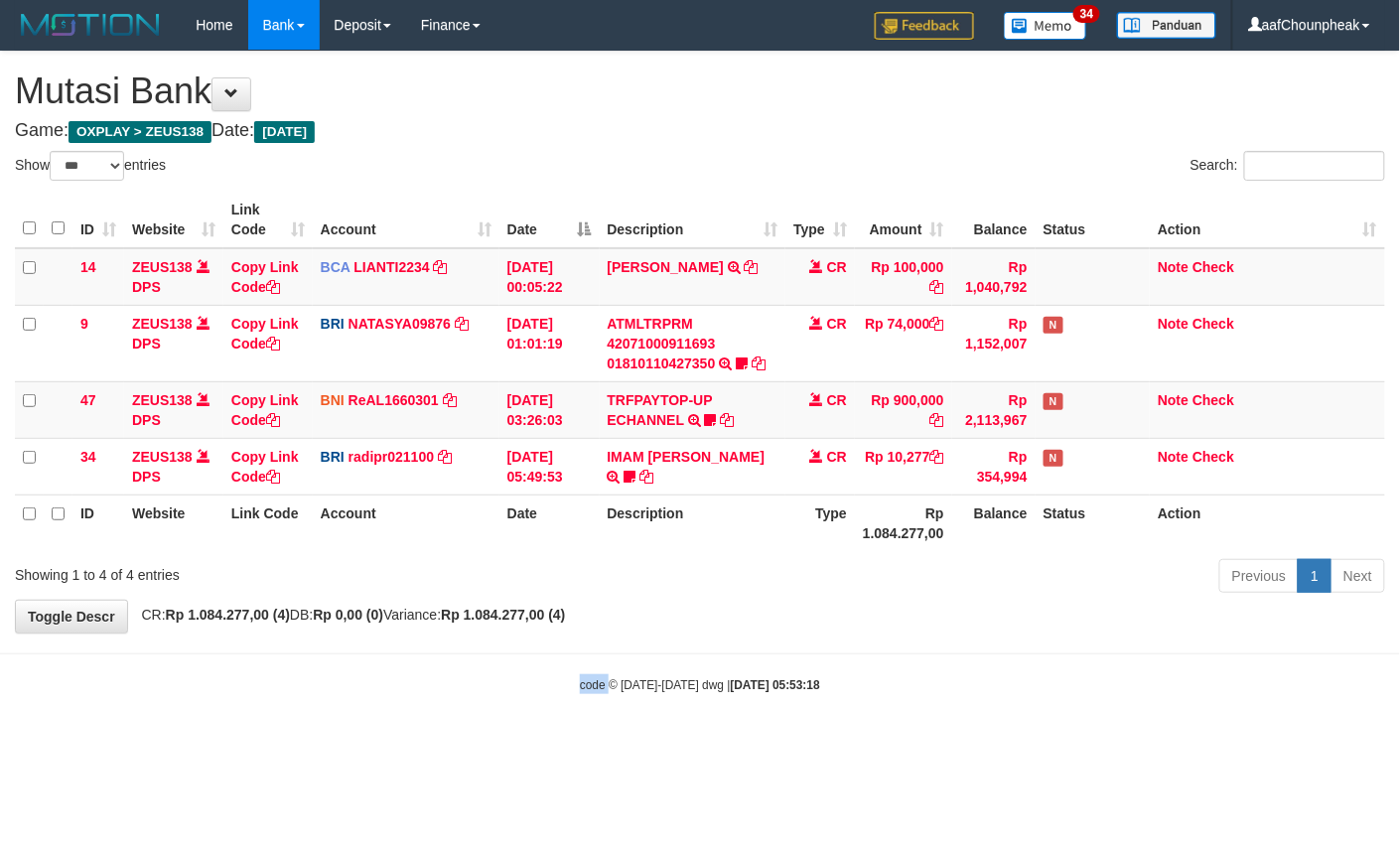 click on "code © 2012-2018 dwg |  2025/07/12 05:53:18" at bounding box center [700, 684] 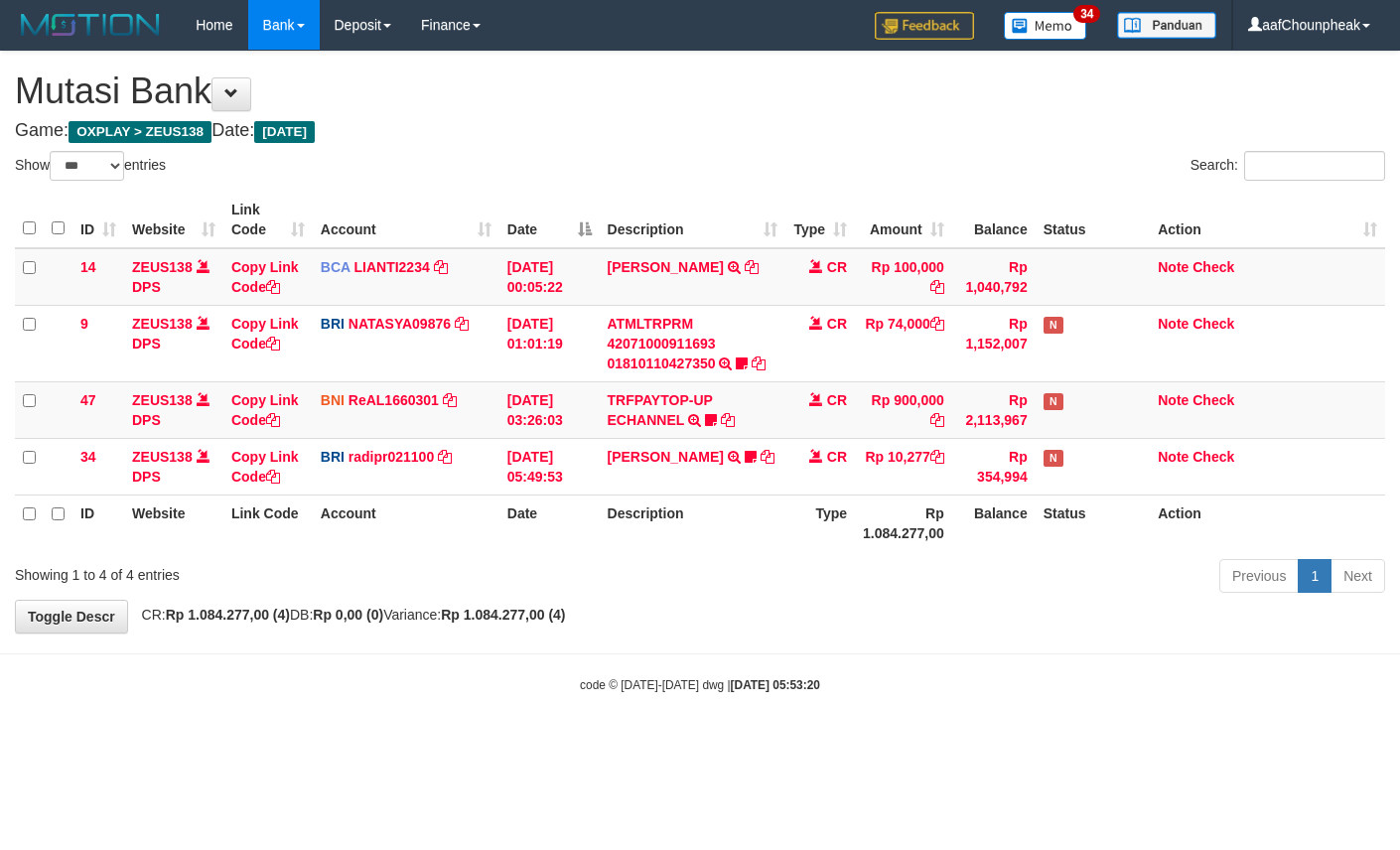 select on "***" 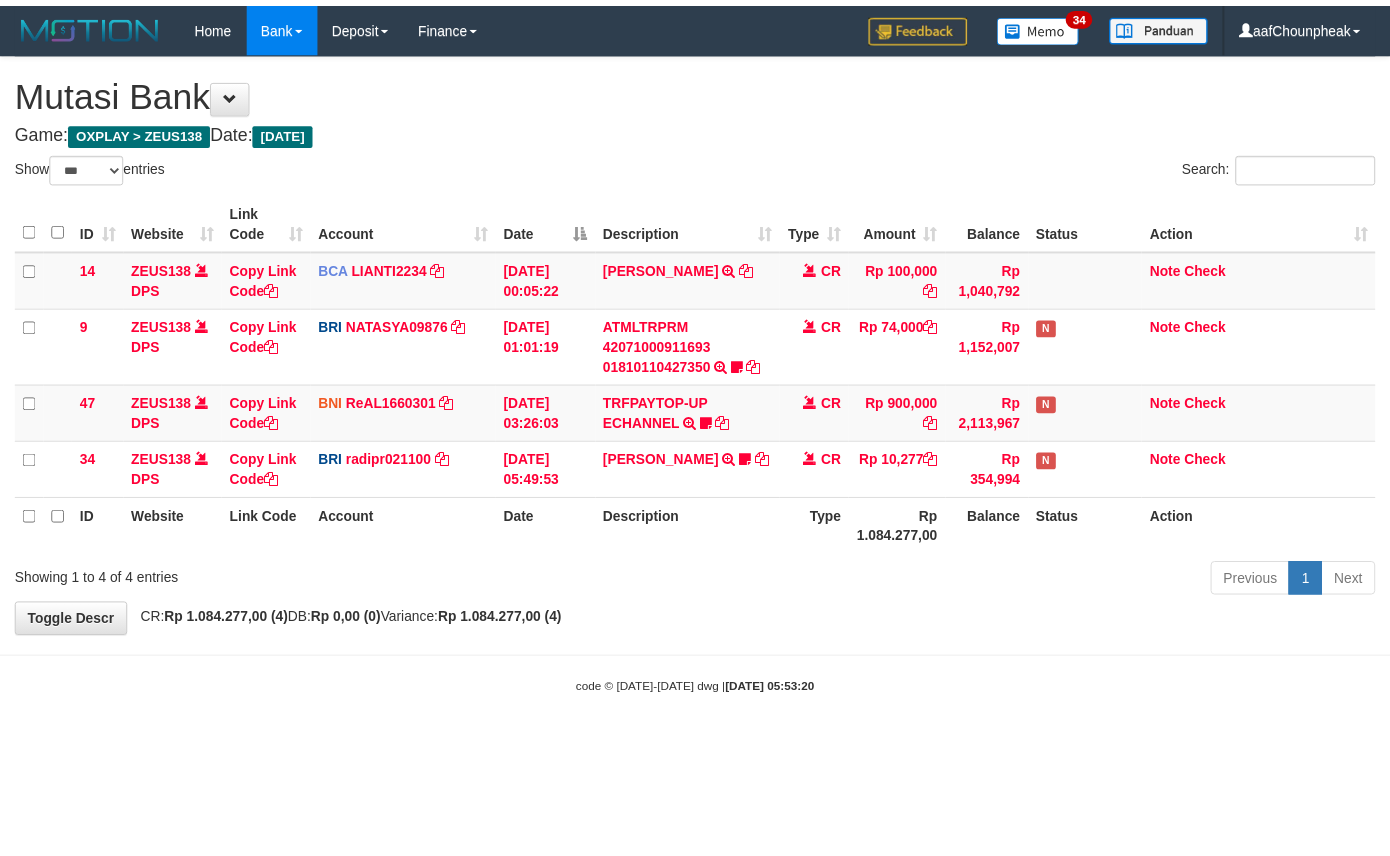 scroll, scrollTop: 0, scrollLeft: 0, axis: both 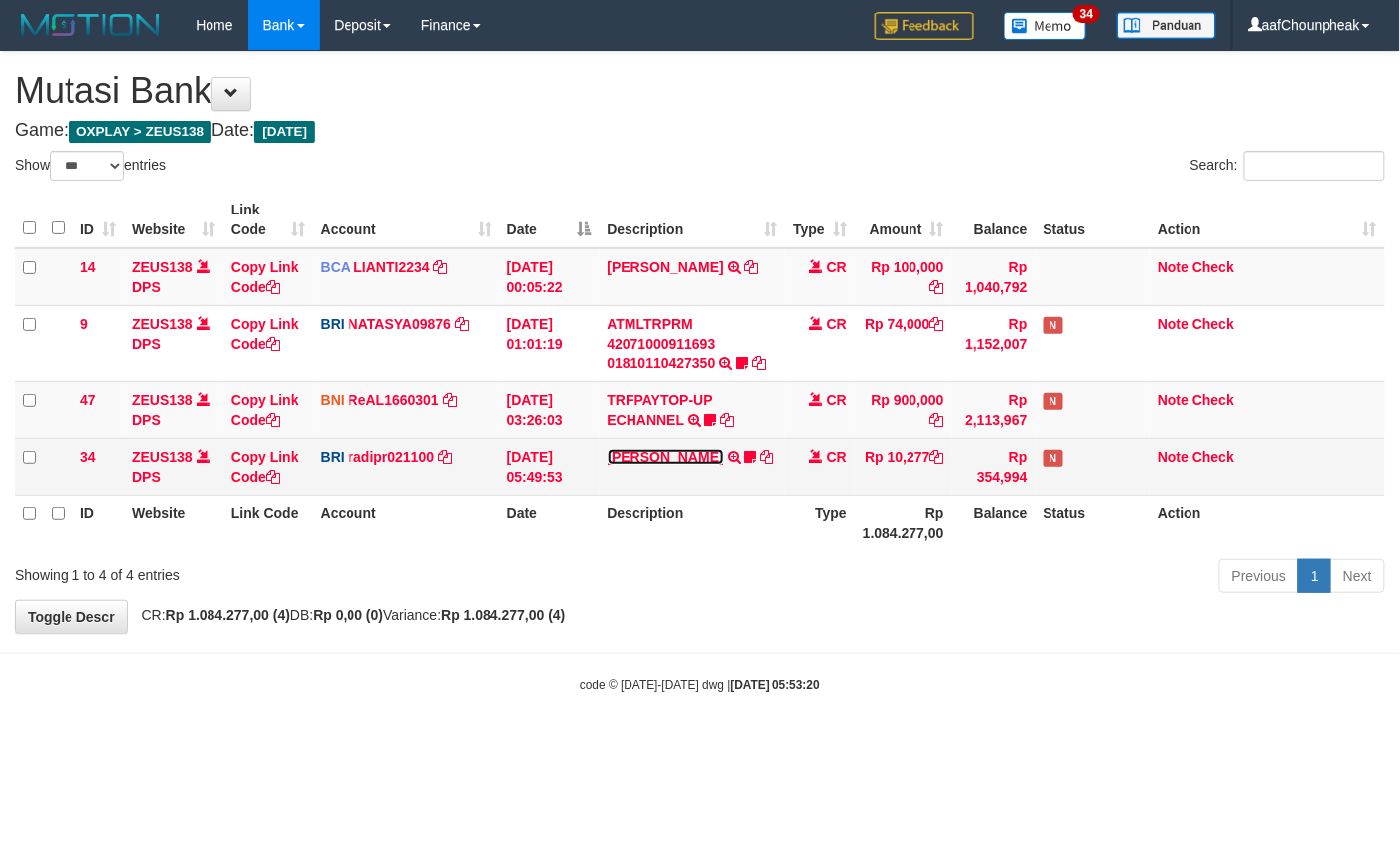 drag, startPoint x: 0, startPoint y: 0, endPoint x: 645, endPoint y: 458, distance: 791.068 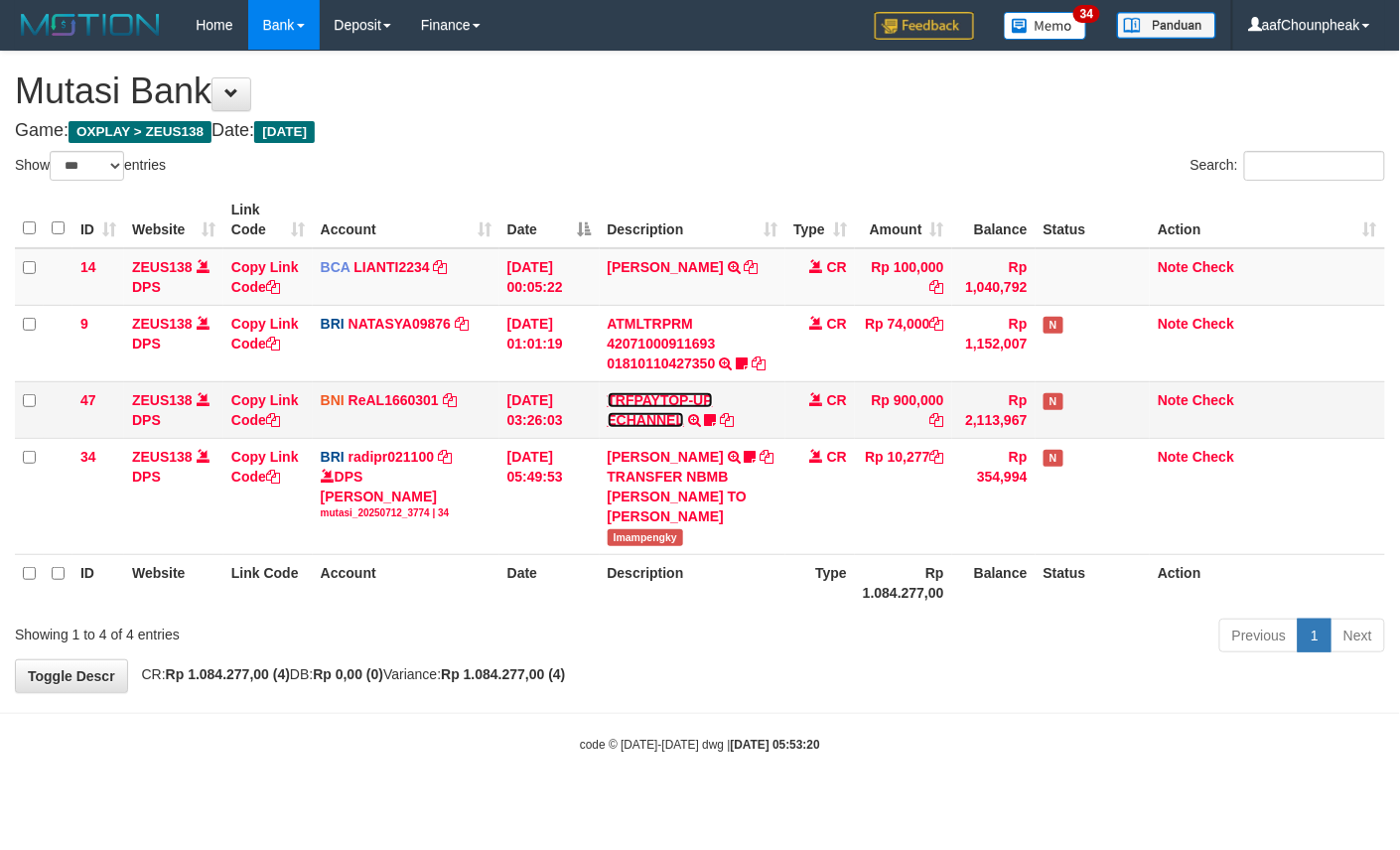 click on "TRFPAYTOP-UP ECHANNEL" at bounding box center [660, 410] 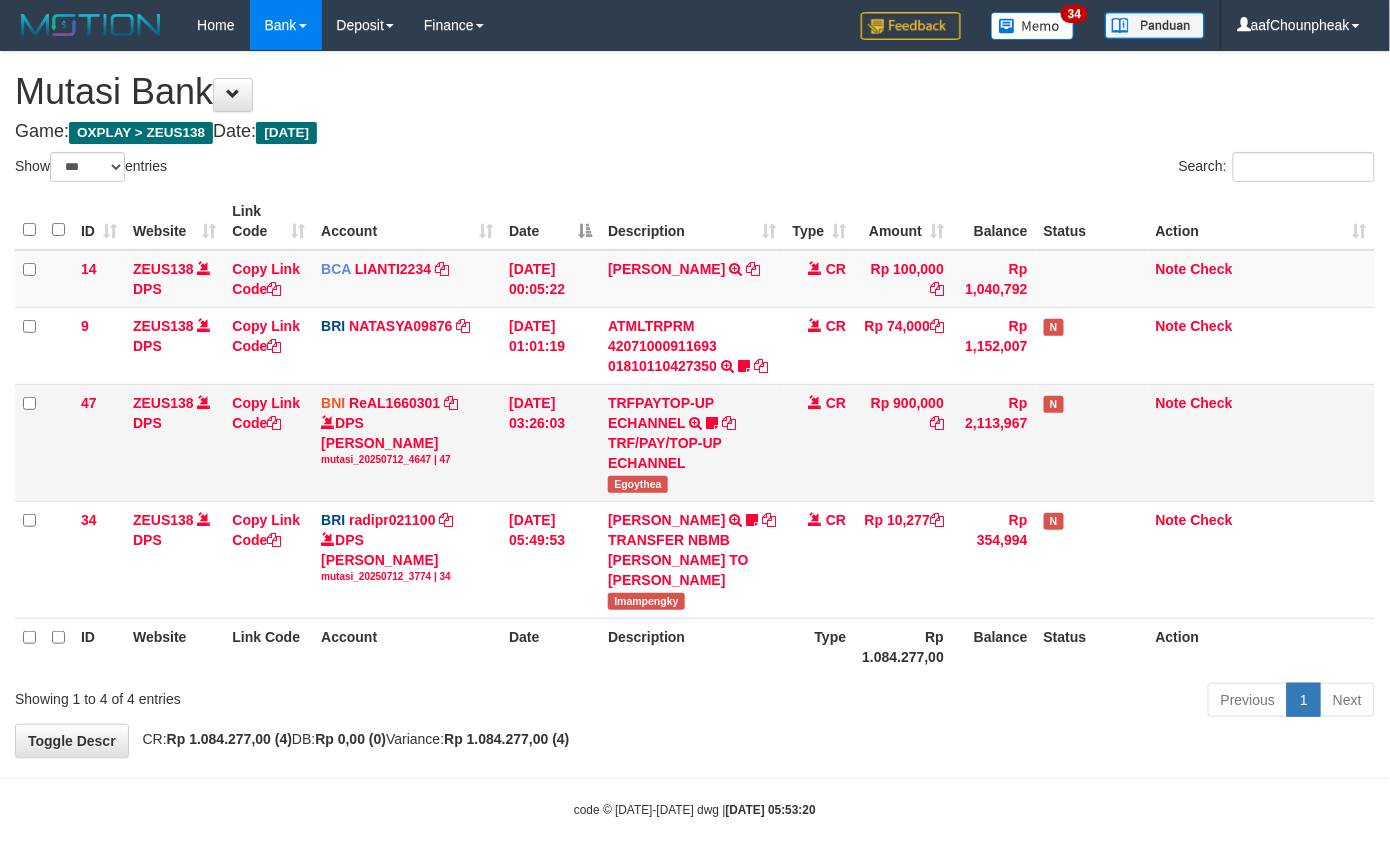click on "Egoythea" at bounding box center (638, 484) 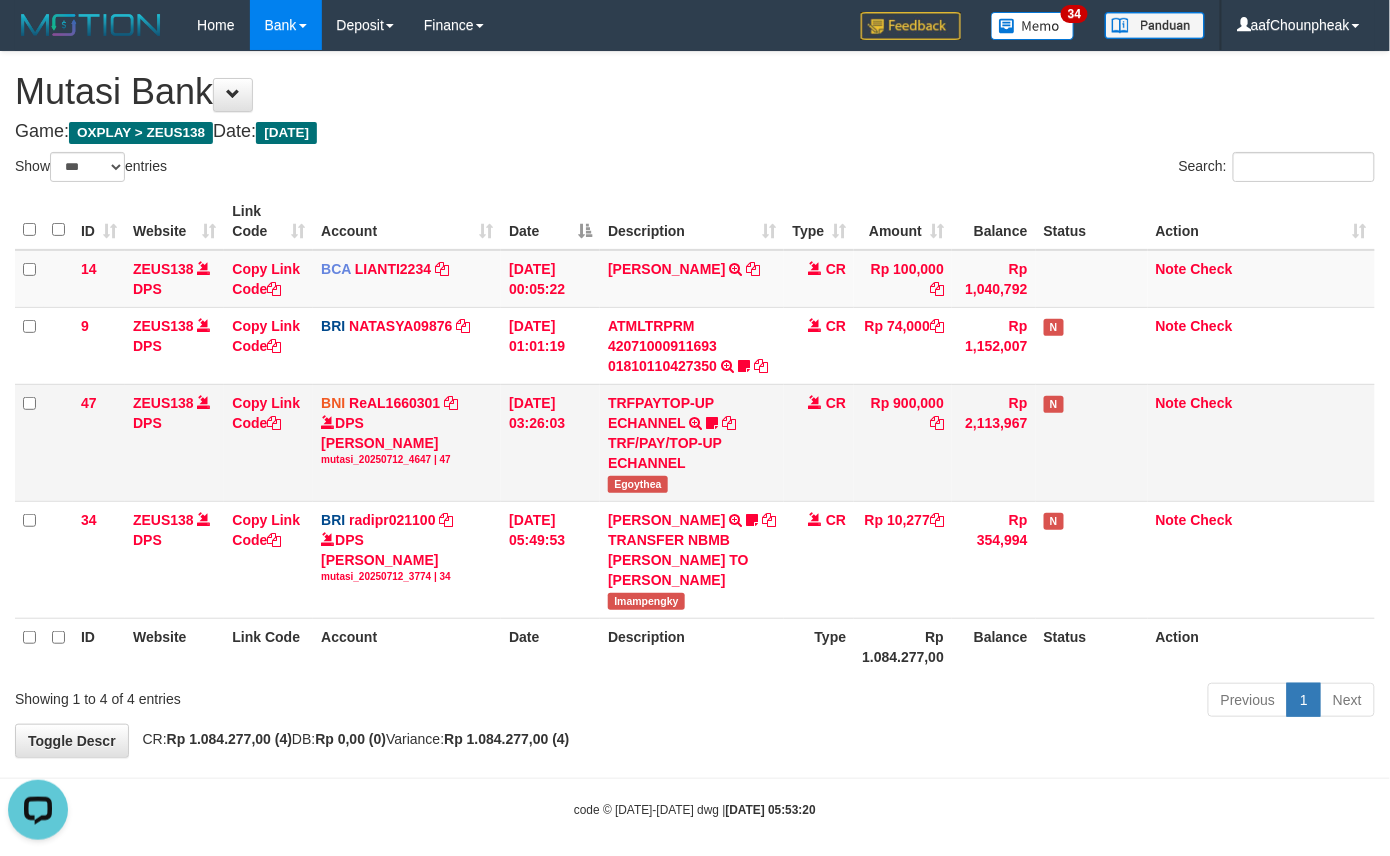 scroll, scrollTop: 0, scrollLeft: 0, axis: both 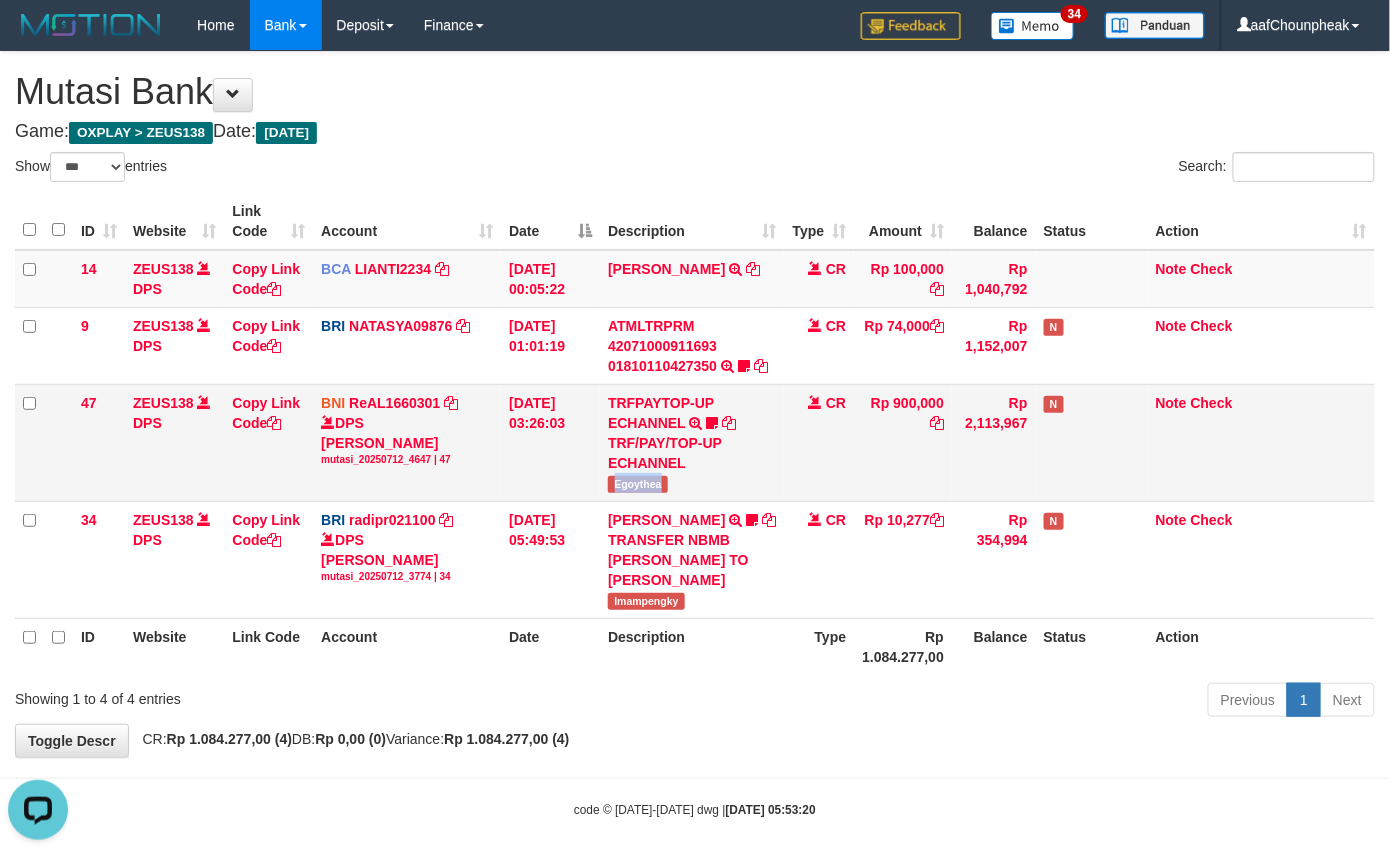 click on "Egoythea" at bounding box center [638, 484] 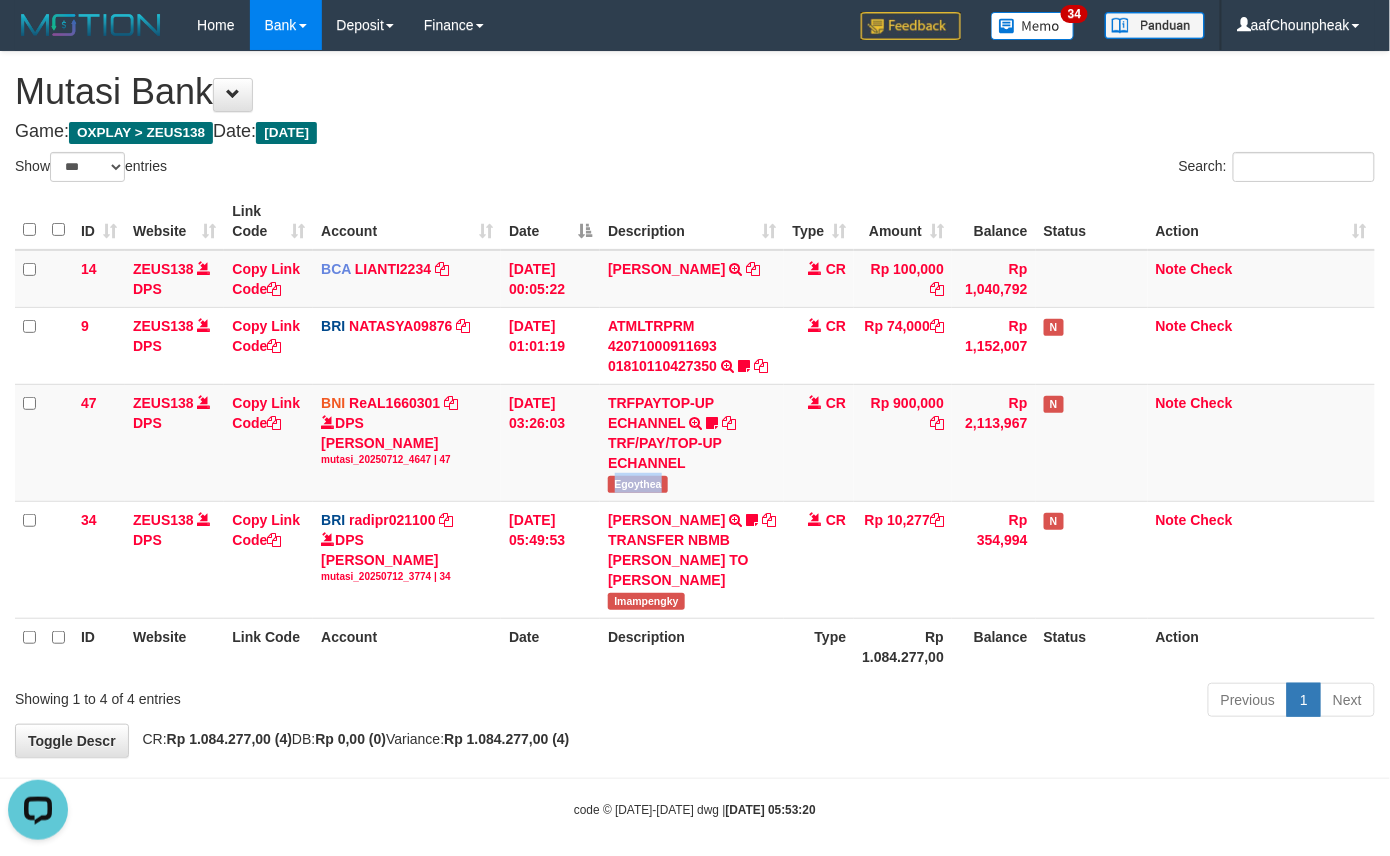 copy on "Egoythea" 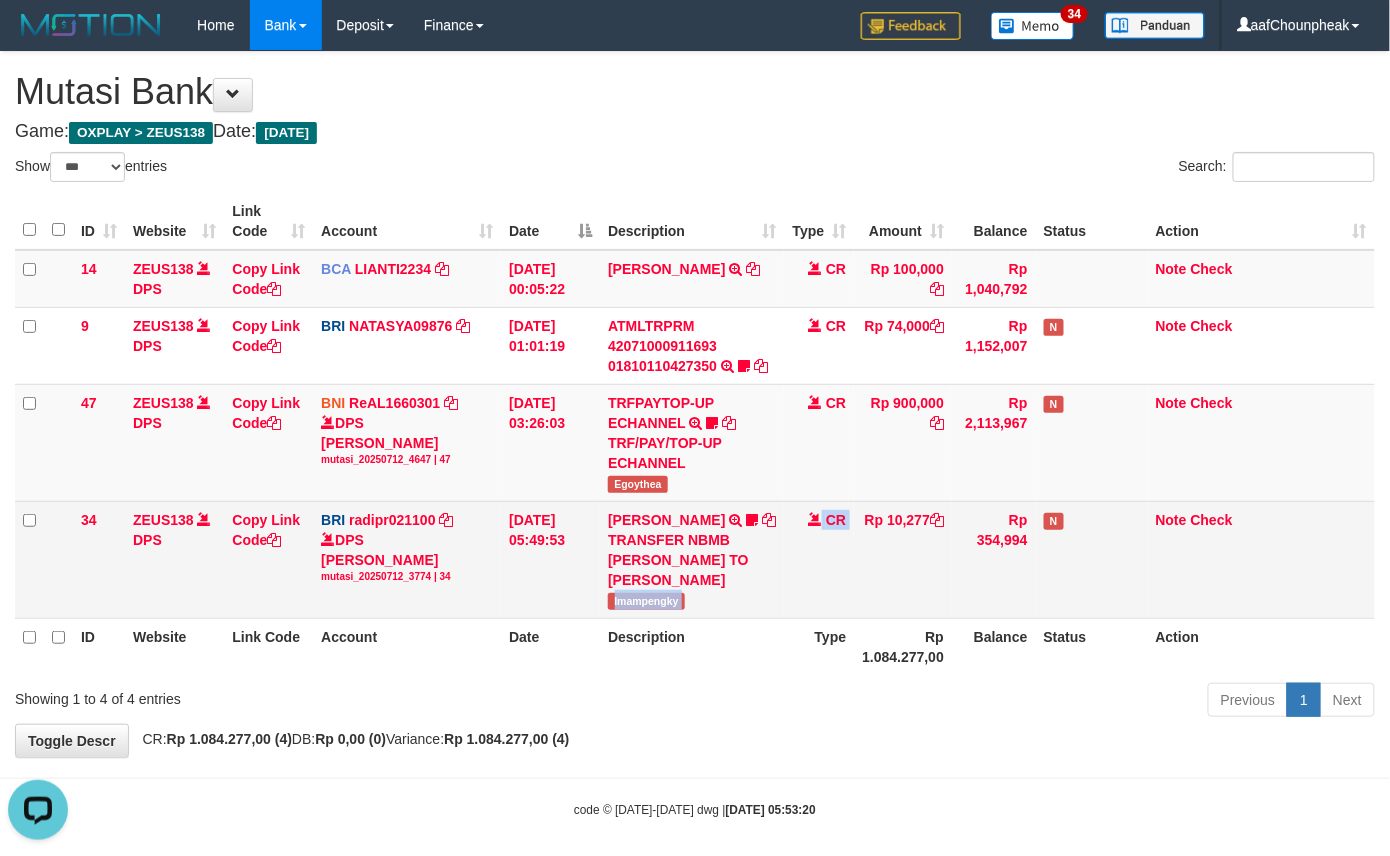 click on "34
ZEUS138    DPS
Copy Link Code
BRI
radipr021100
DPS
REYNALDI ADI PRATAMA
mutasi_20250712_3774 | 34
mutasi_20250712_3774 | 34
12/07/2025 05:49:53
IMAM AGUS KHAM            TRANSFER NBMB IMAM AGUS KHAM TO REYNALDI ADI PRATAMA    Imampengky
CR
Rp 10,277
Rp 354,994
N
Note
Check" at bounding box center [695, 559] 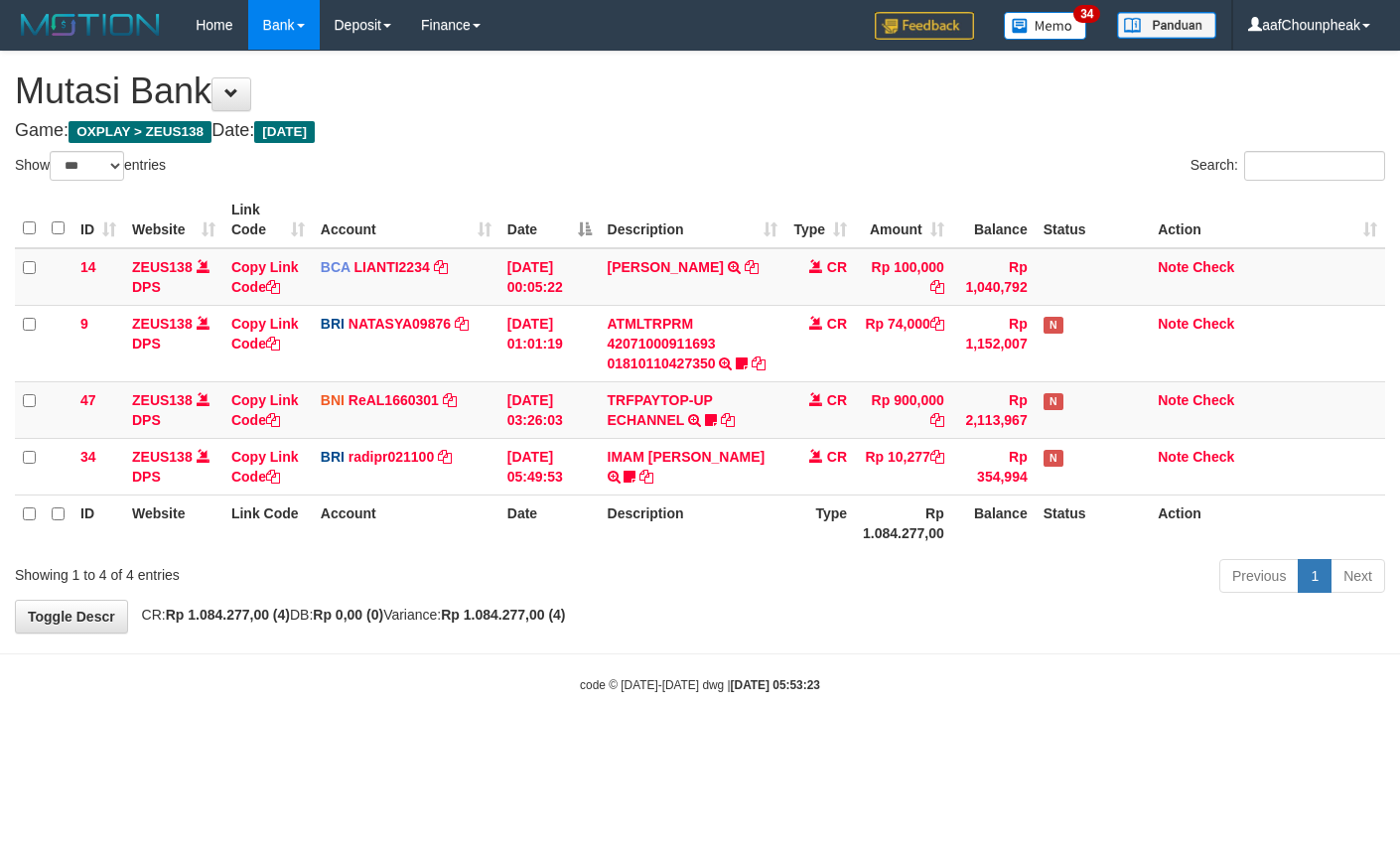 select on "***" 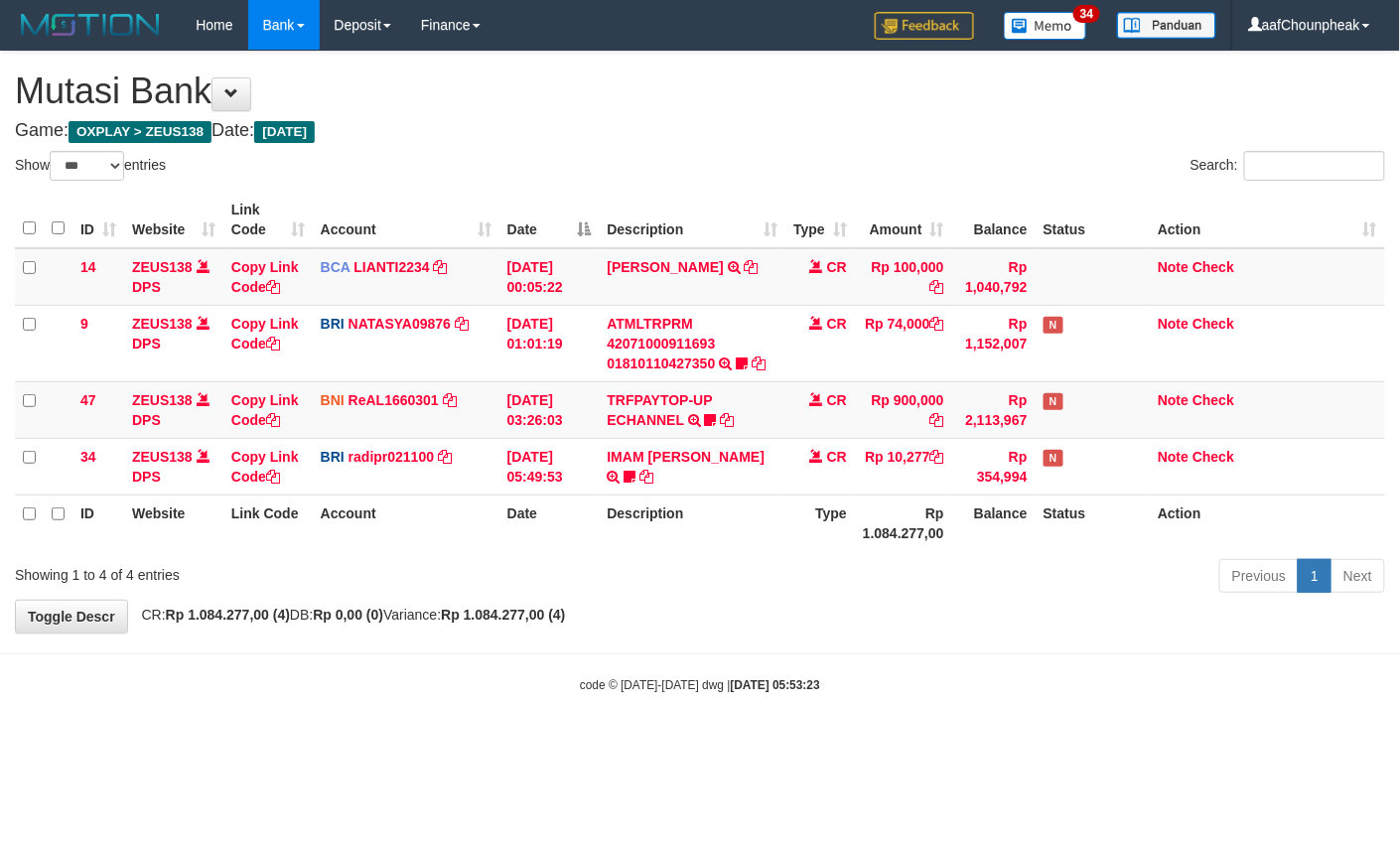 drag, startPoint x: 0, startPoint y: 0, endPoint x: 743, endPoint y: 593, distance: 950.63032 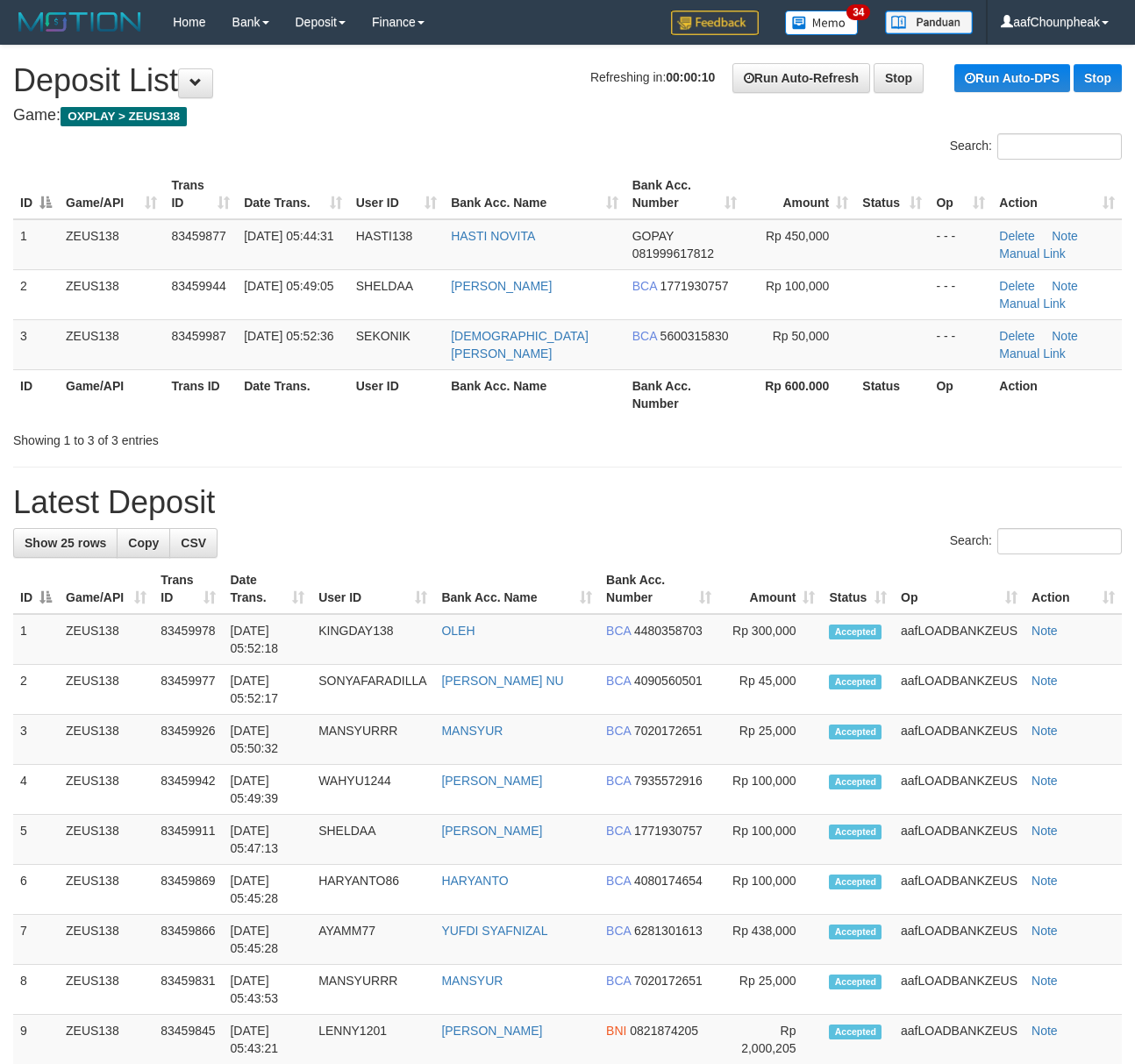 scroll, scrollTop: 0, scrollLeft: 0, axis: both 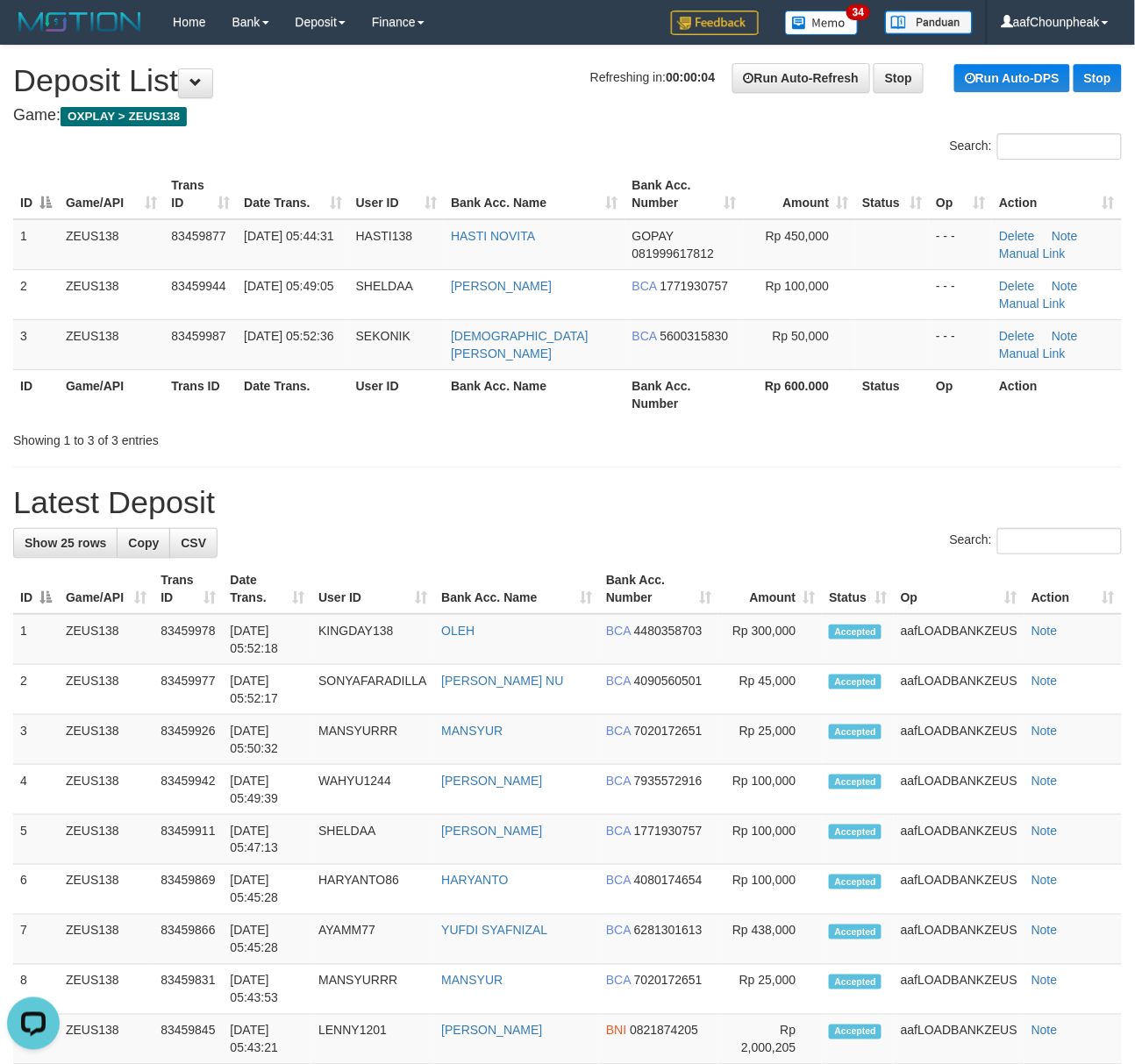 click on "Trans ID" at bounding box center [200, 194] 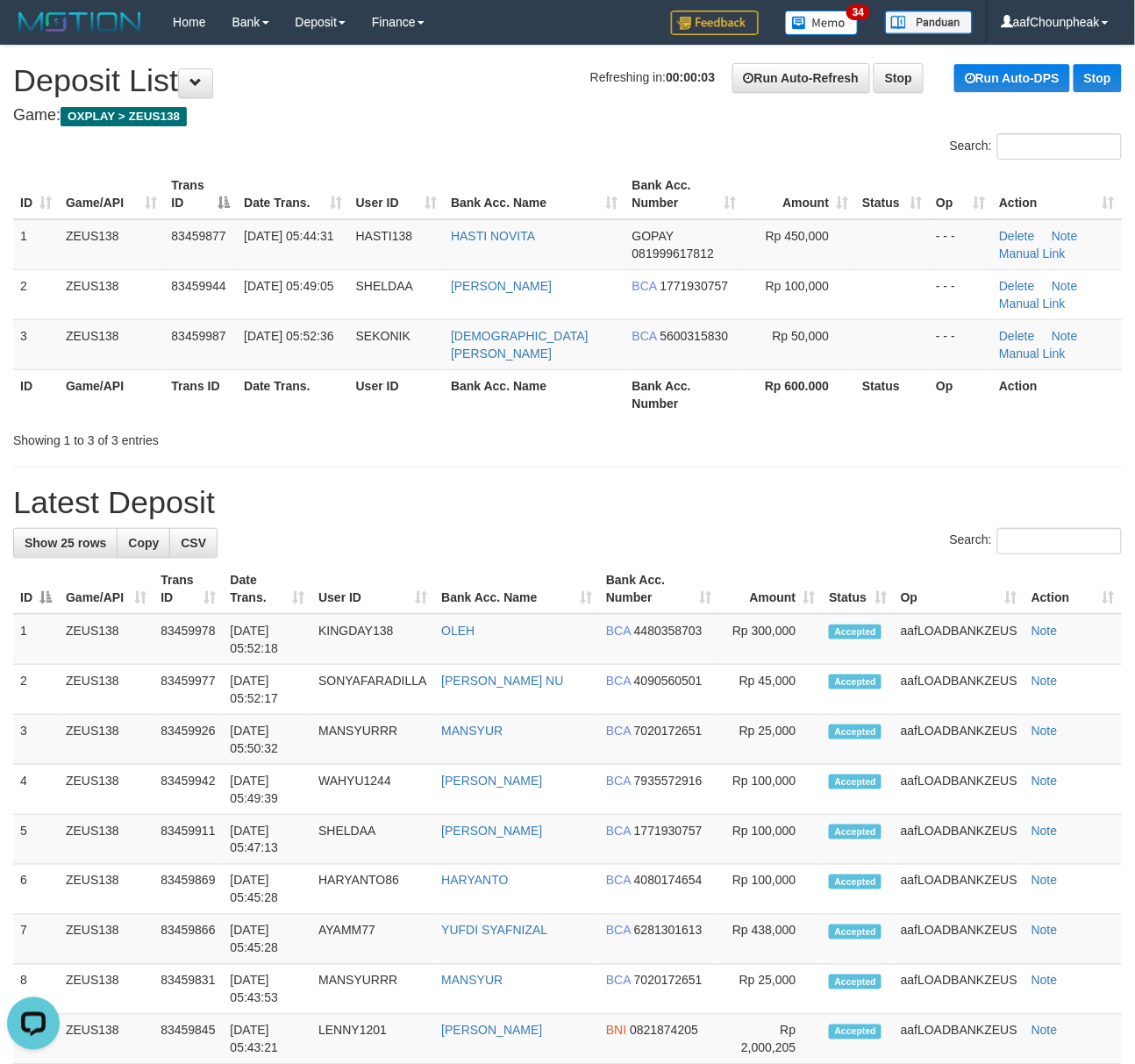 drag, startPoint x: 225, startPoint y: 155, endPoint x: 201, endPoint y: 155, distance: 24 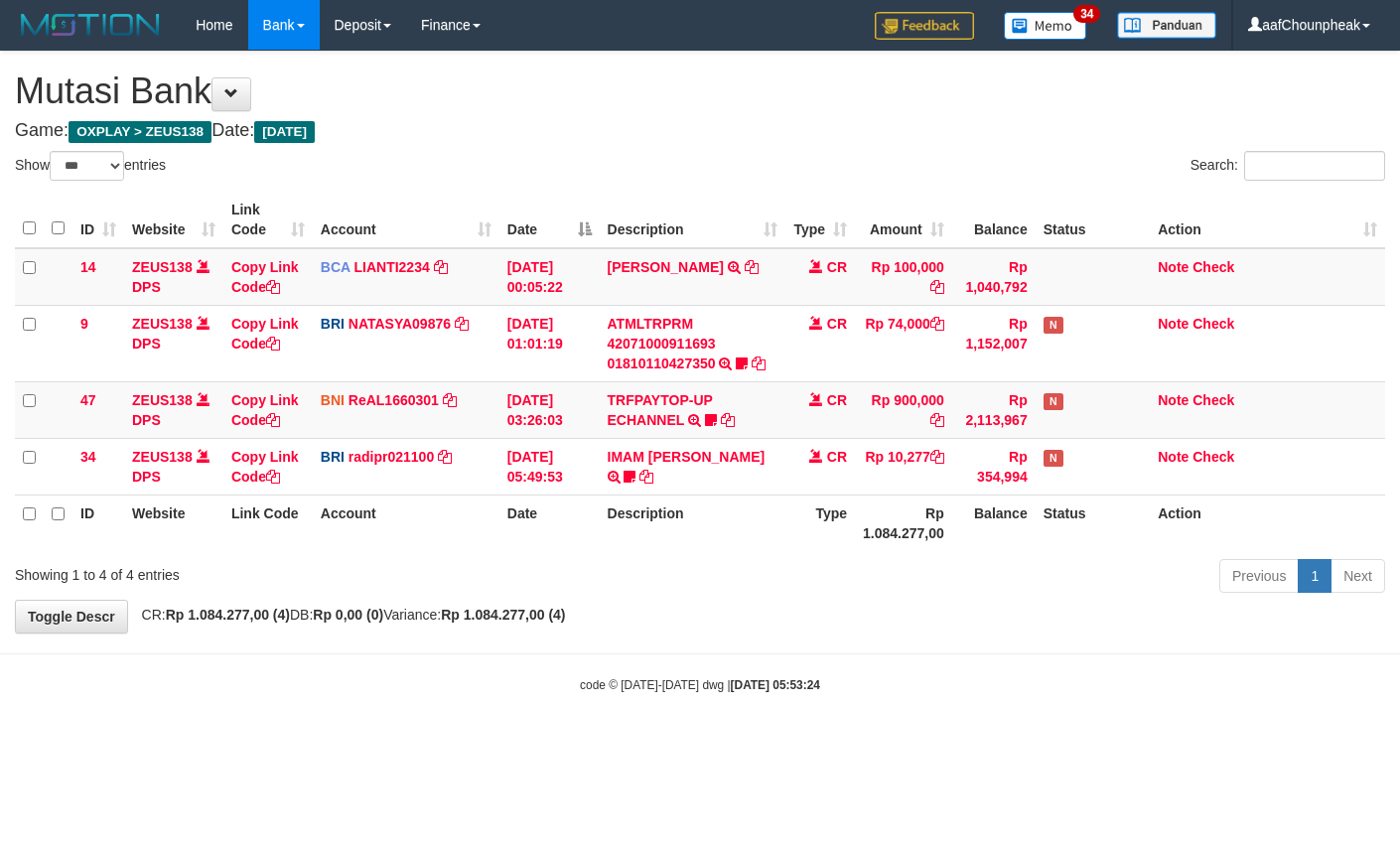 select on "***" 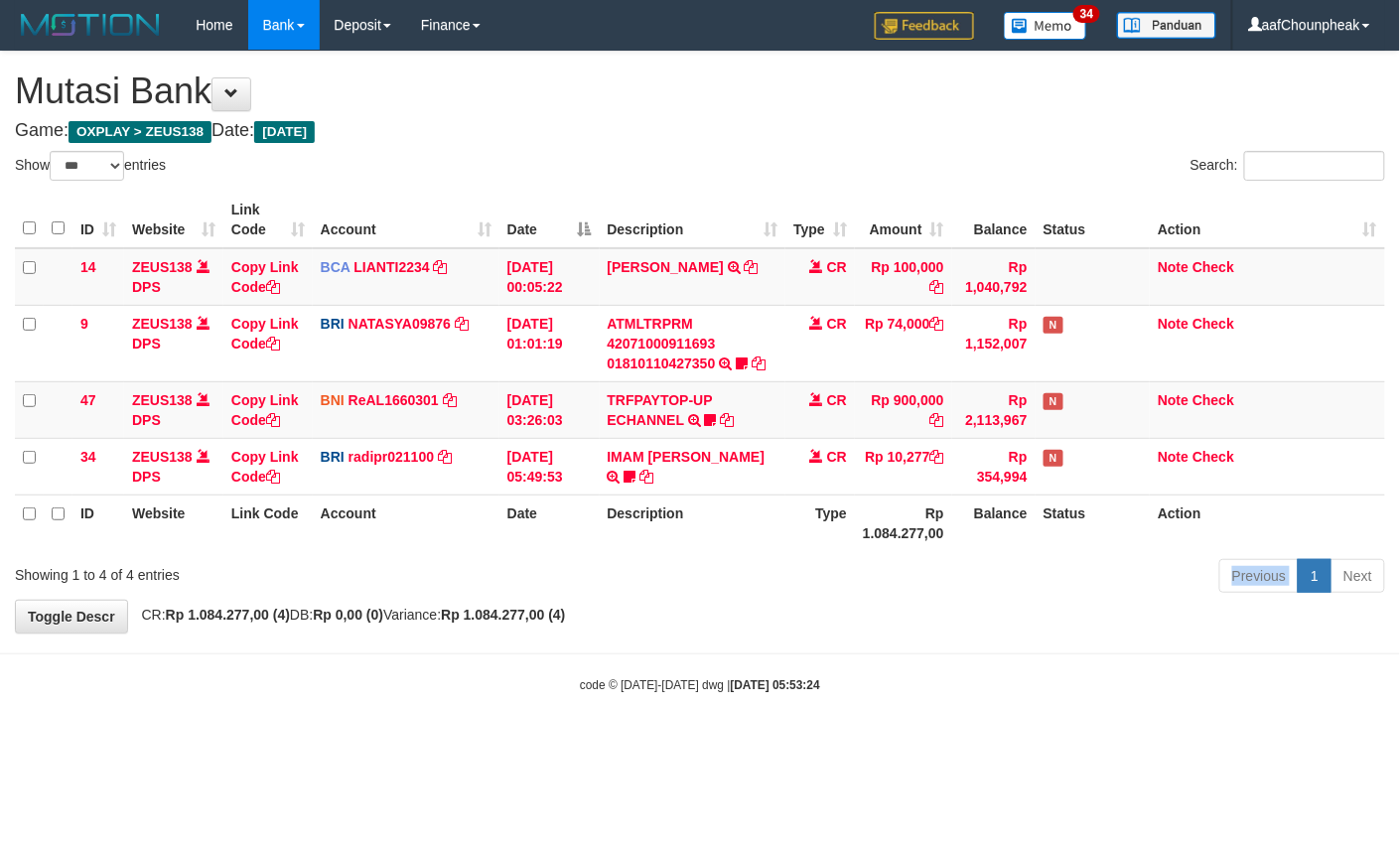 click on "Previous 1 Next" at bounding box center [992, 578] 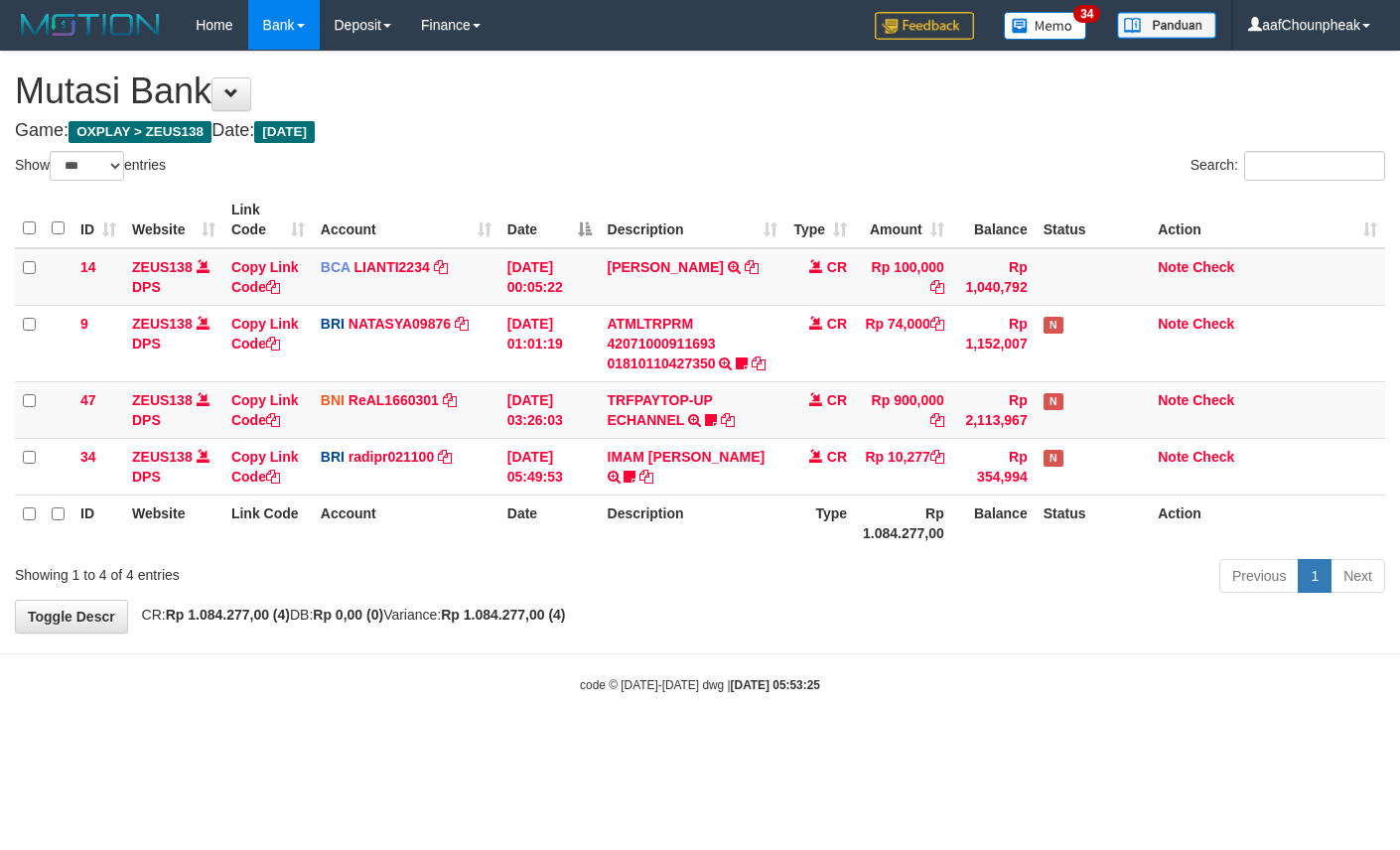 select on "***" 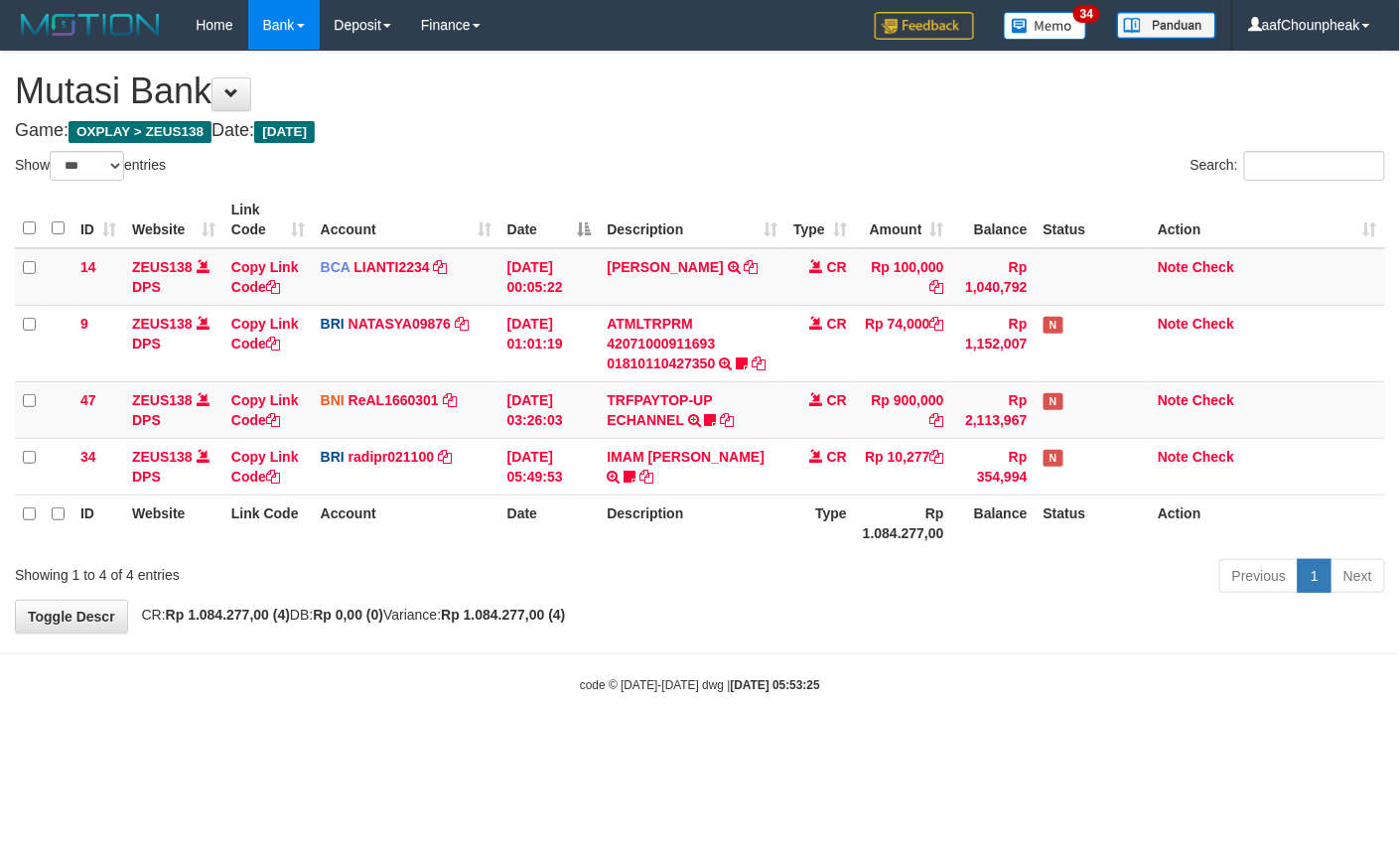 click on "Previous 1 Next" at bounding box center [992, 578] 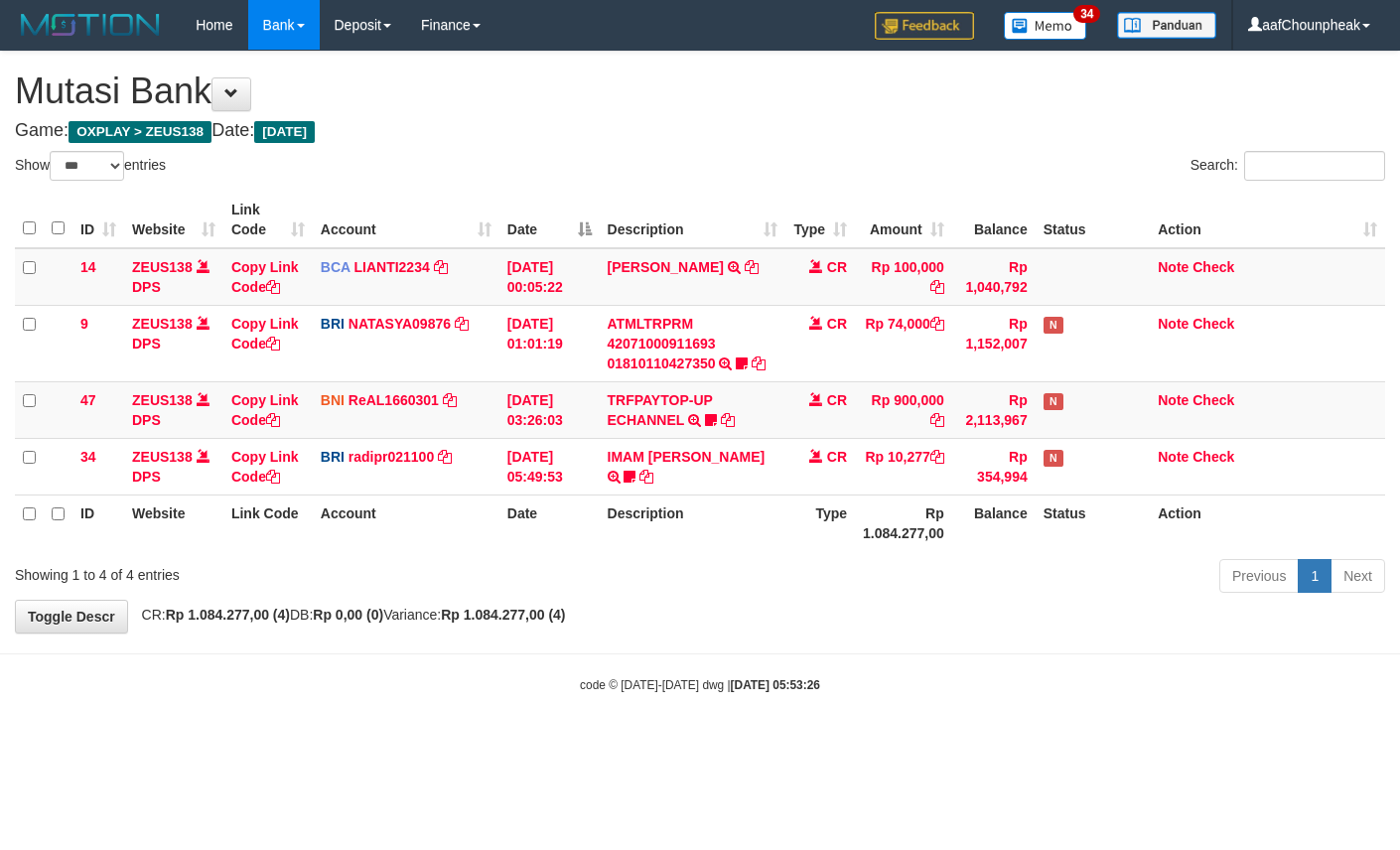 select on "***" 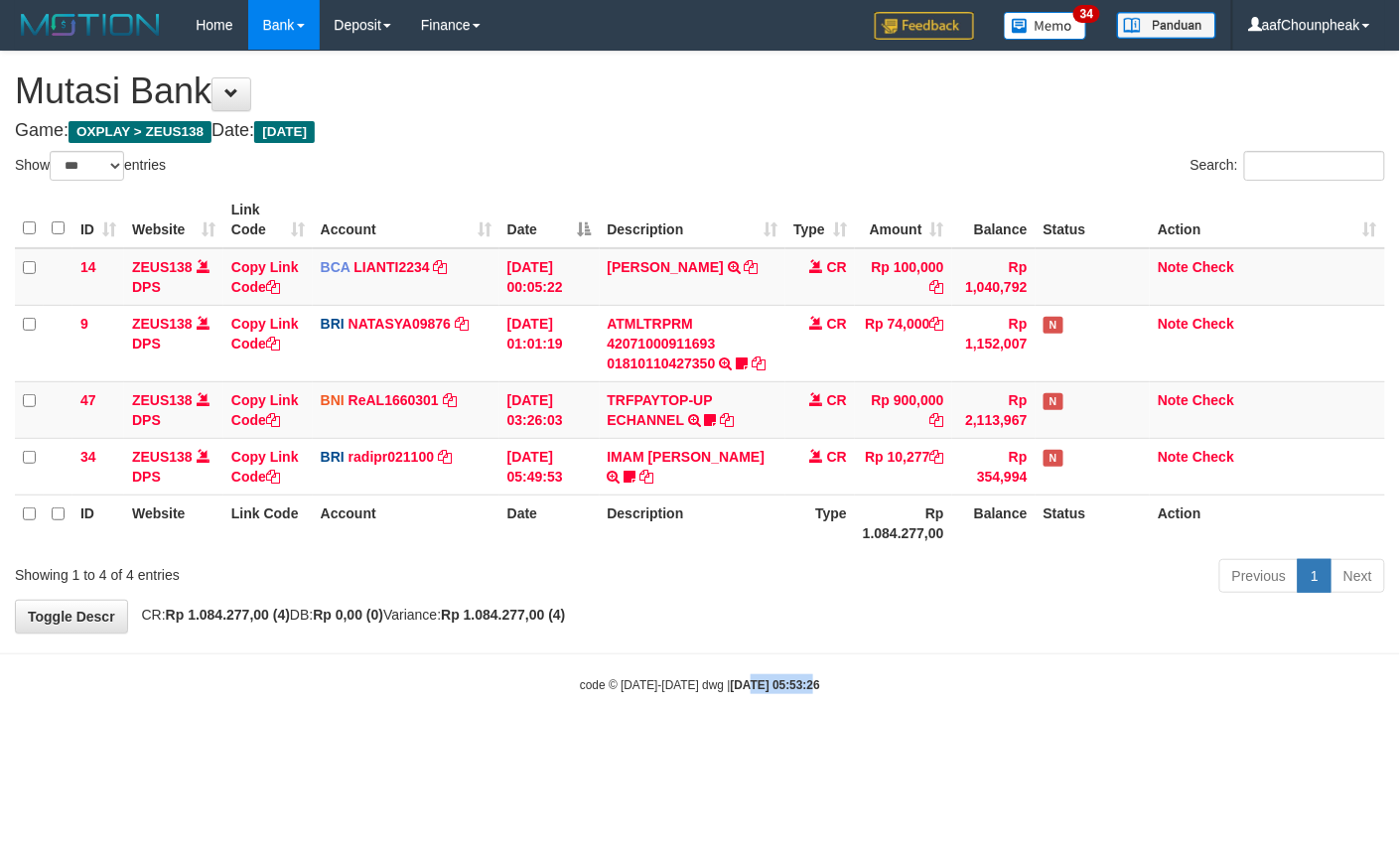 click on "Toggle navigation
Home
Bank
Account List
Mutasi Bank
Search
Note Mutasi
Deposit
DPS List
History
Finance
Financial Data
aafChounpheak
My Profile
Log Out
34" at bounding box center (700, 371) 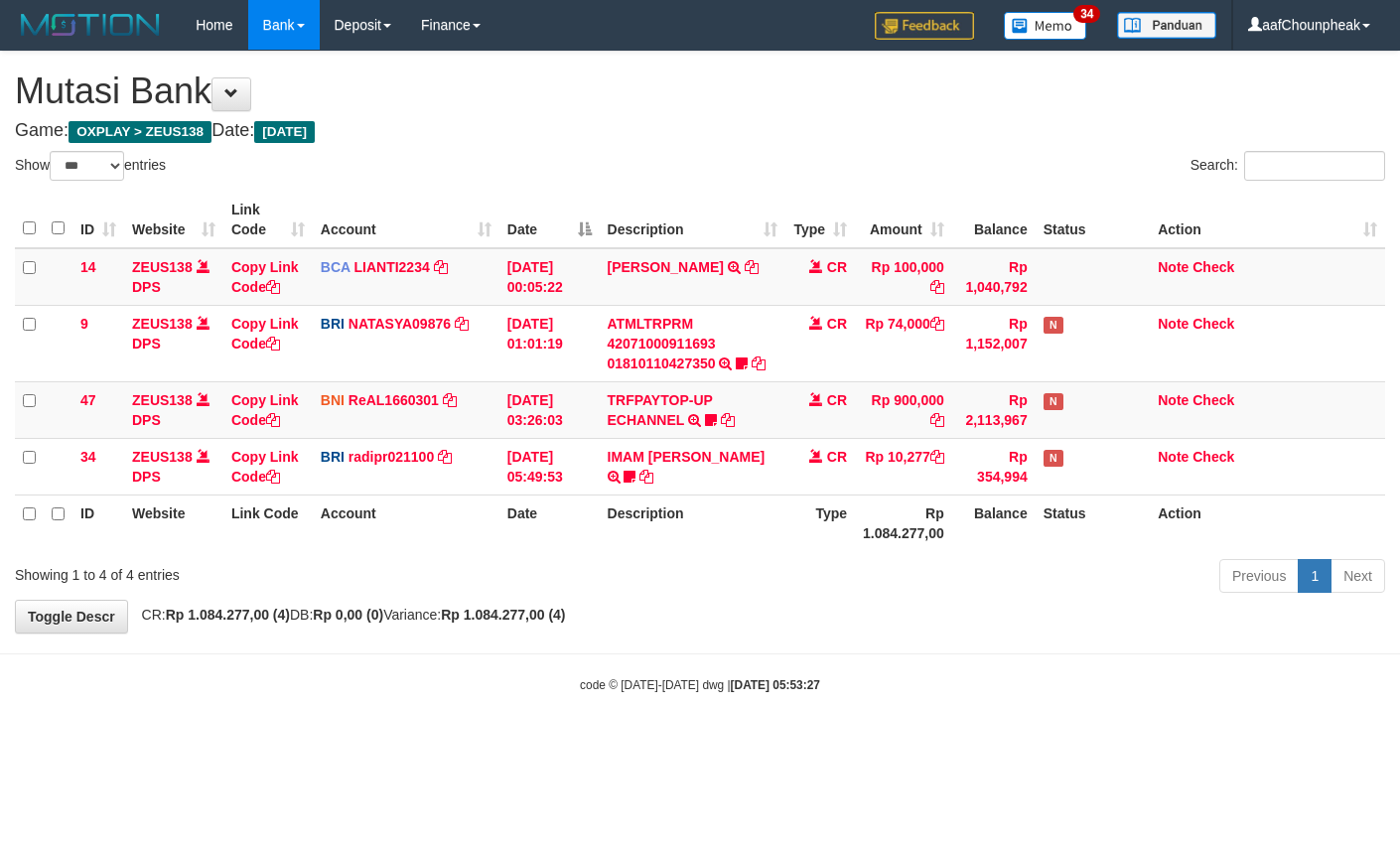 select on "***" 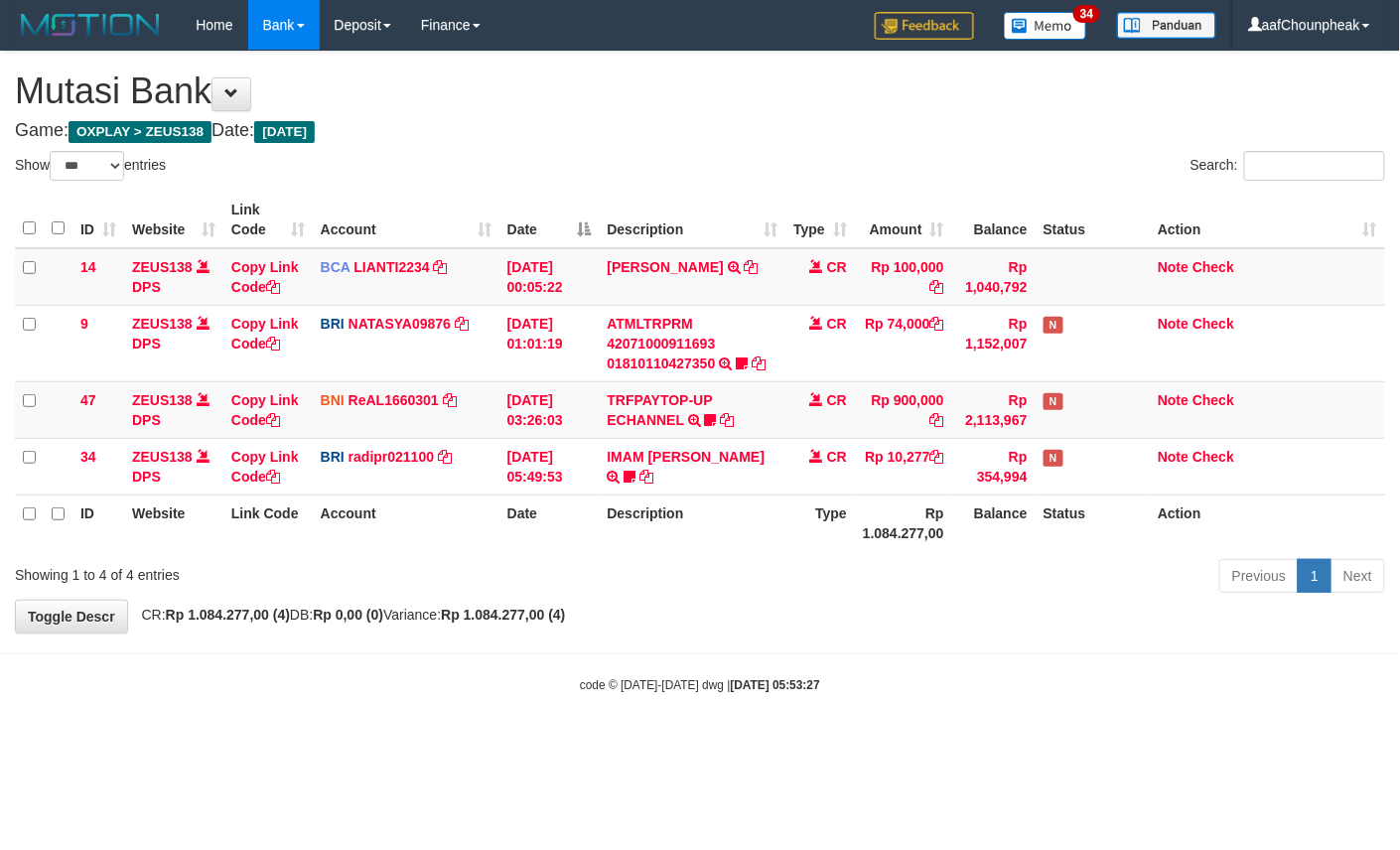 click on "code © [DATE]-[DATE] dwg |  [DATE] 05:53:27" at bounding box center (700, 685) 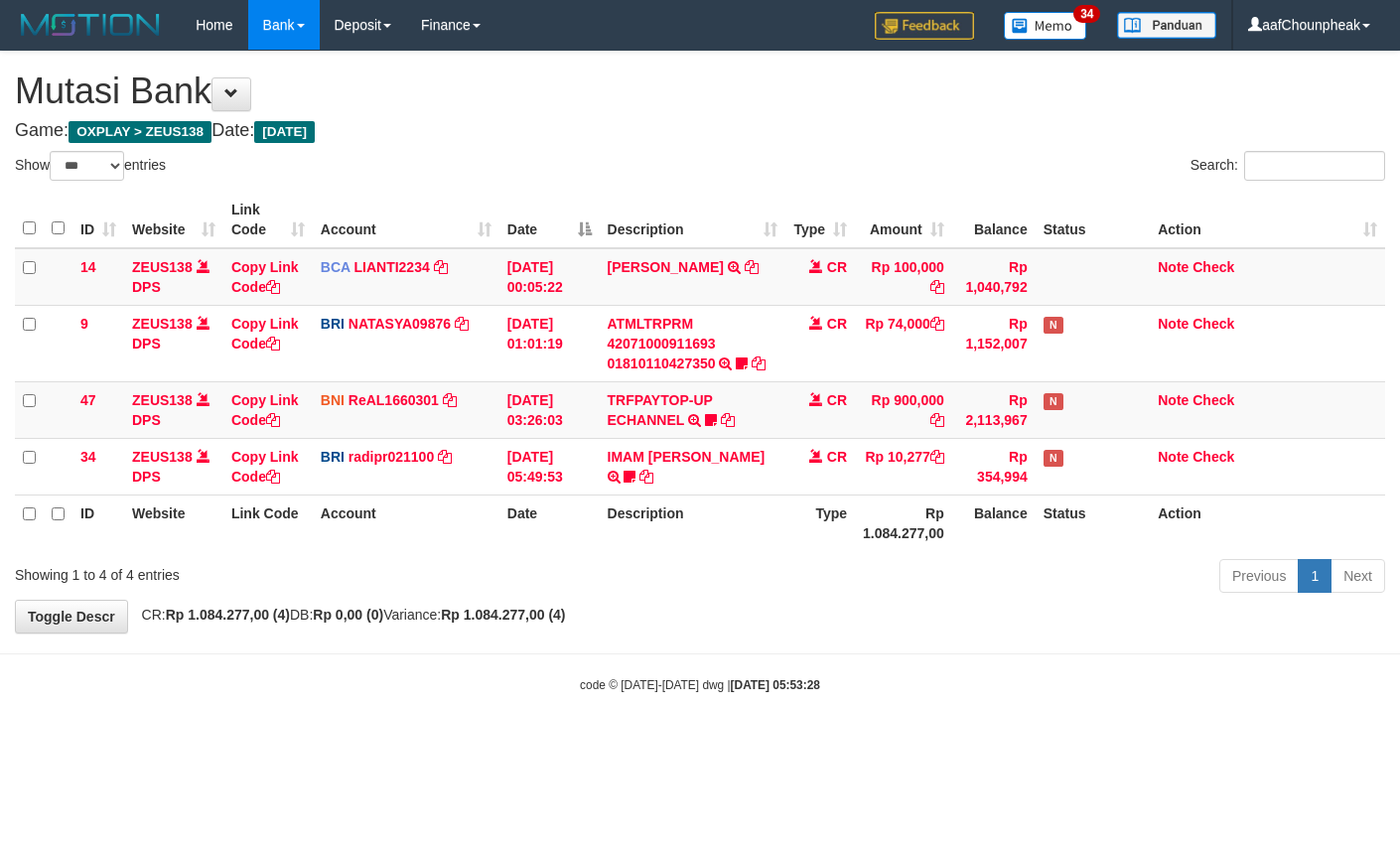 select on "***" 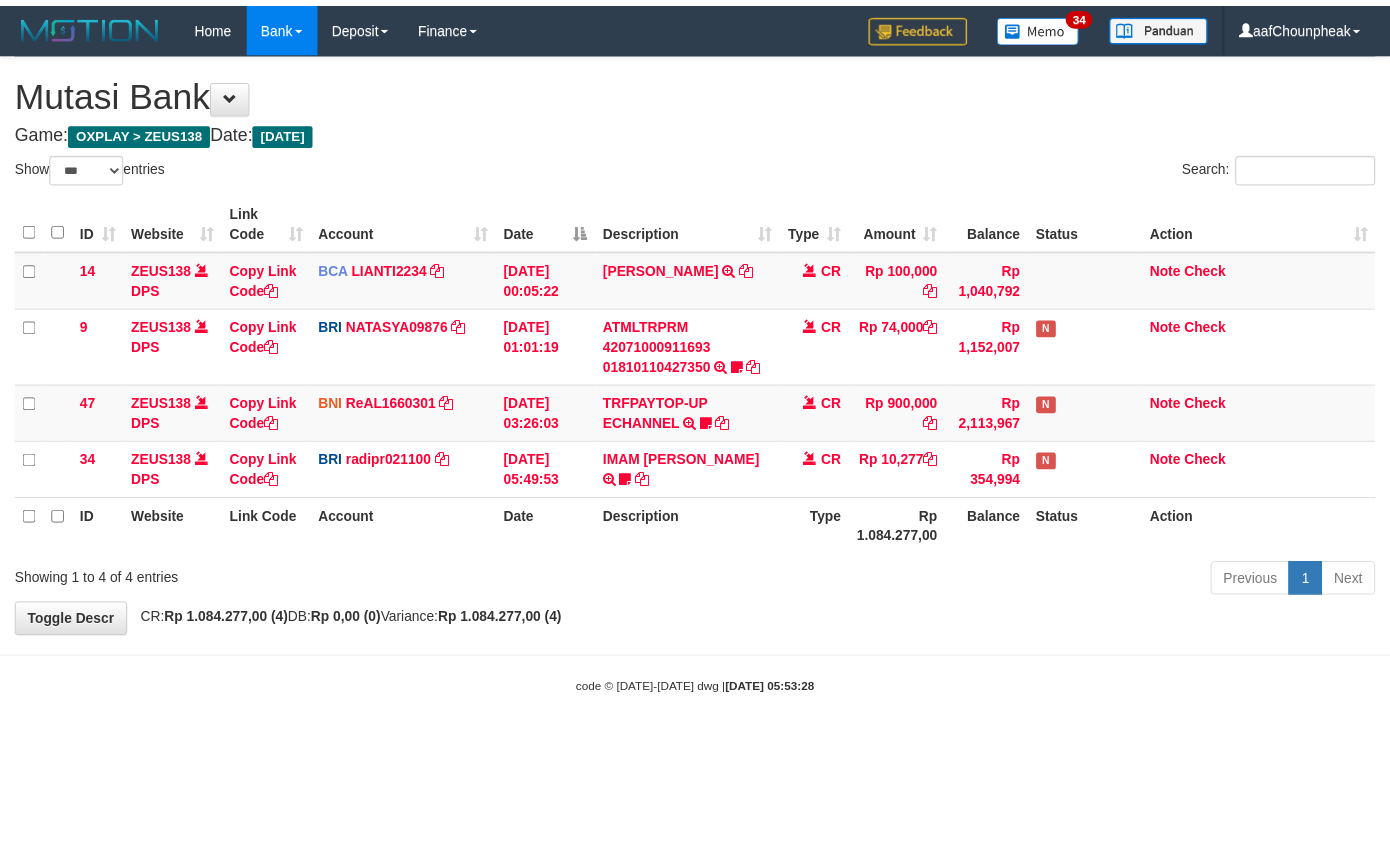 scroll, scrollTop: 0, scrollLeft: 0, axis: both 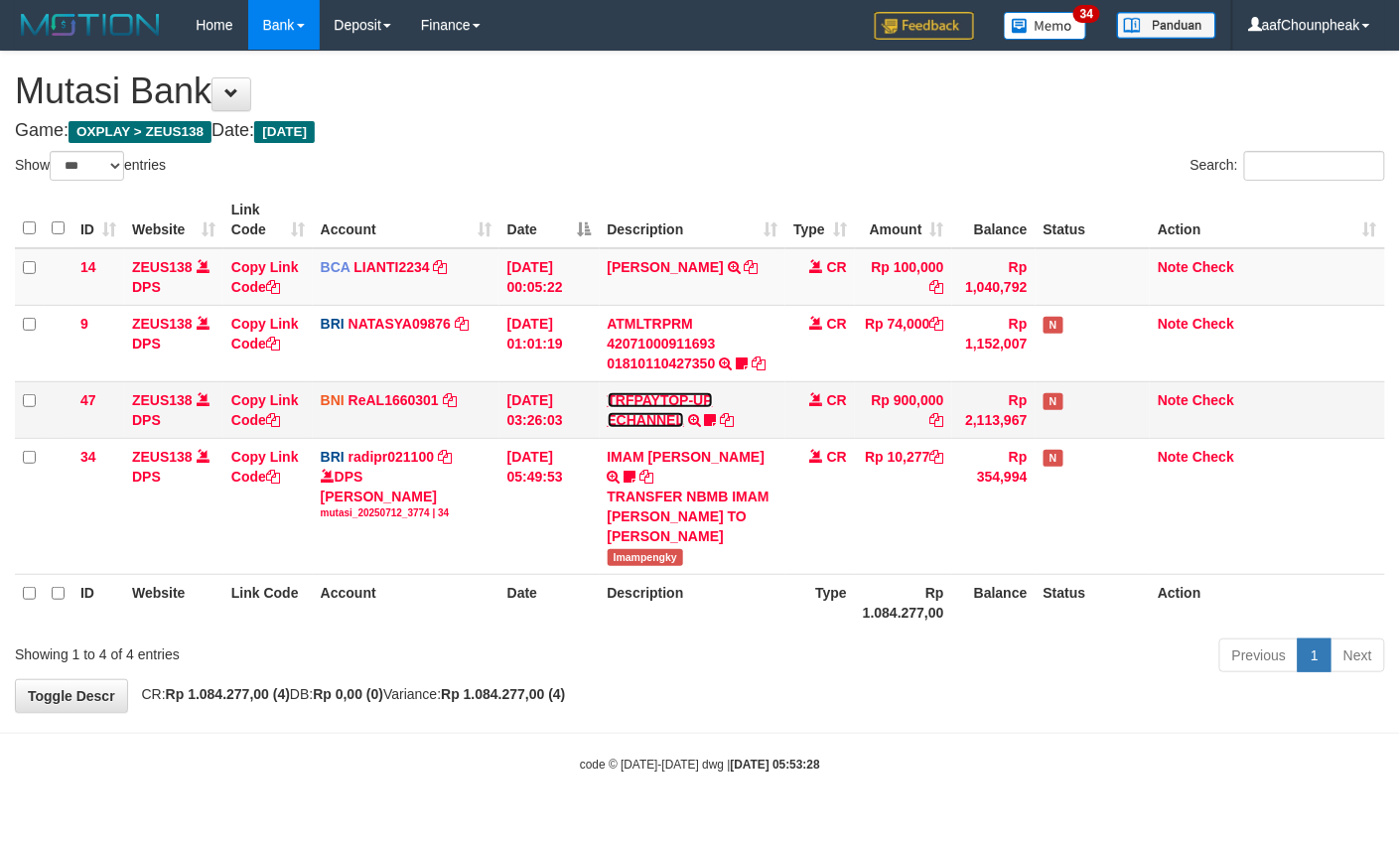 click on "TRFPAYTOP-UP ECHANNEL" at bounding box center (660, 410) 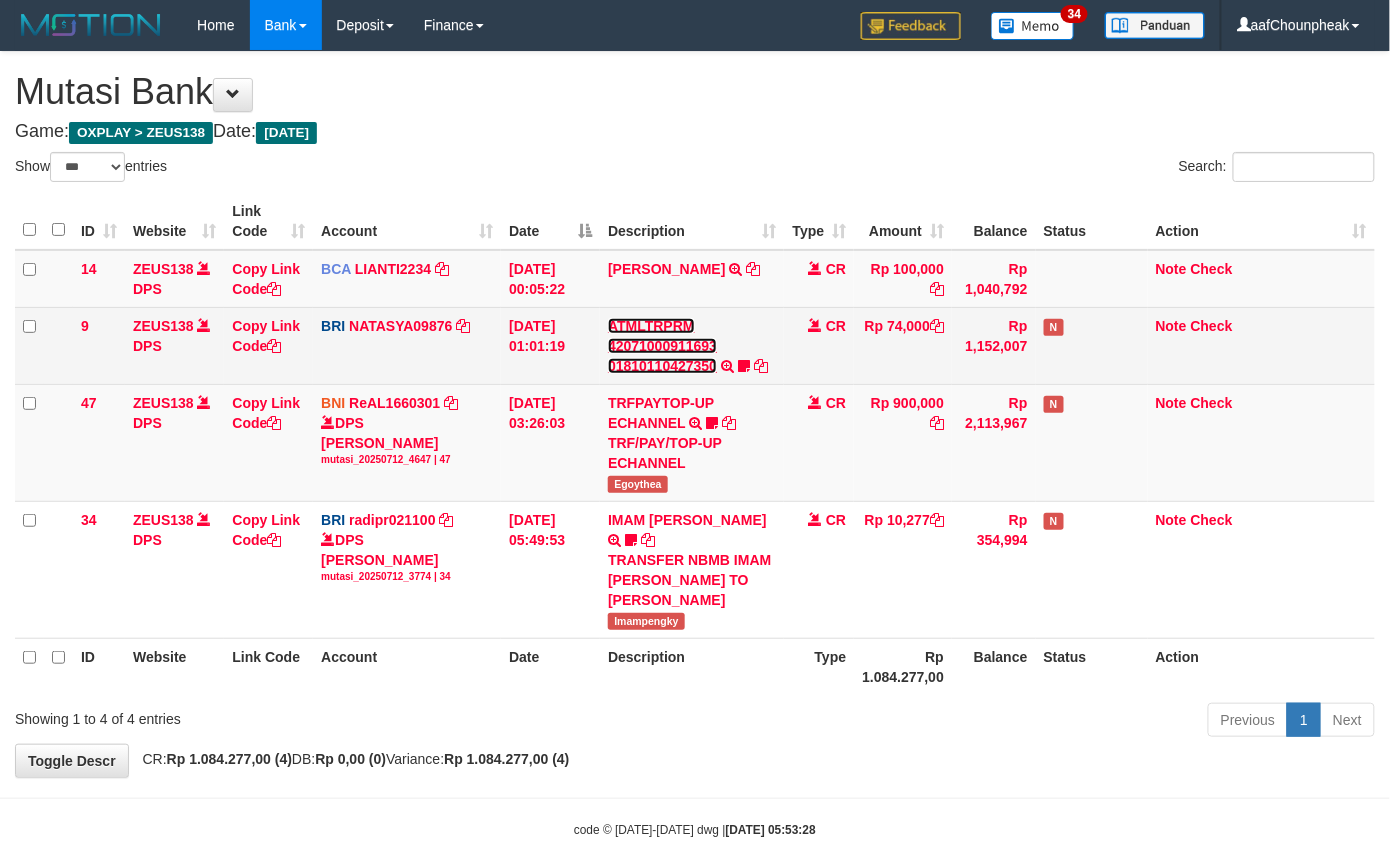 click on "ATMLTRPRM 42071000911693 01810110427350" at bounding box center [662, 346] 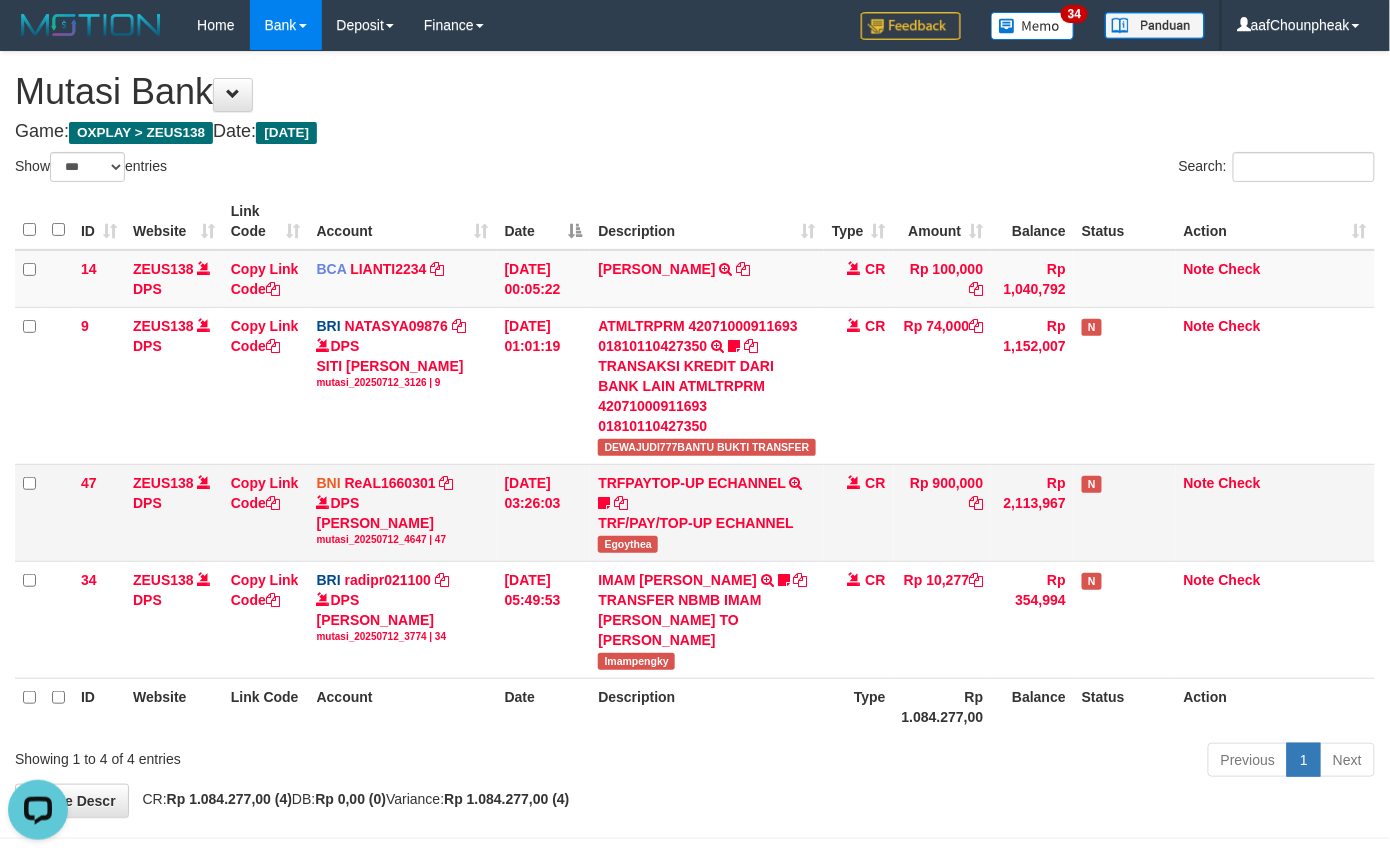 scroll, scrollTop: 0, scrollLeft: 0, axis: both 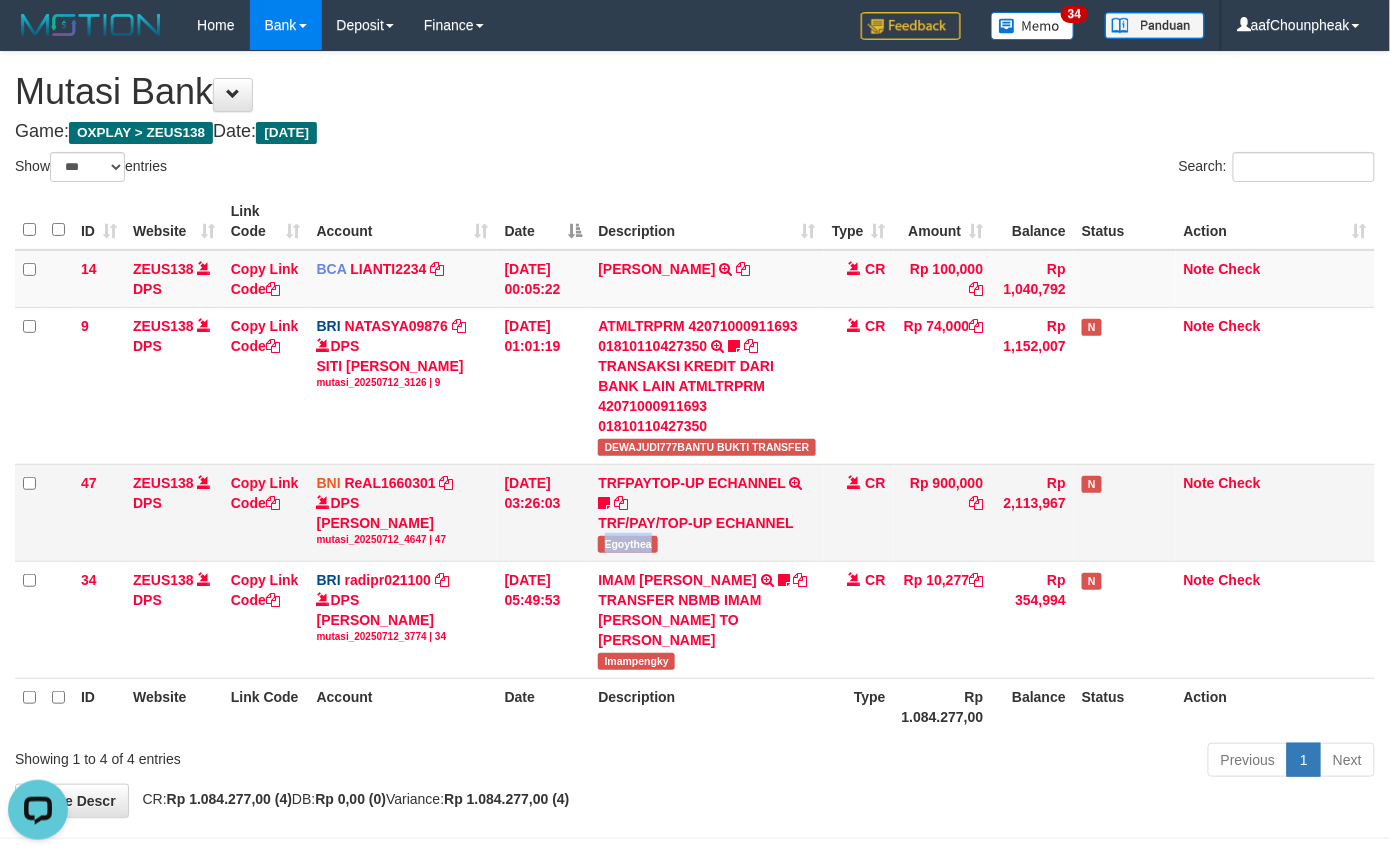 click on "Egoythea" at bounding box center (628, 544) 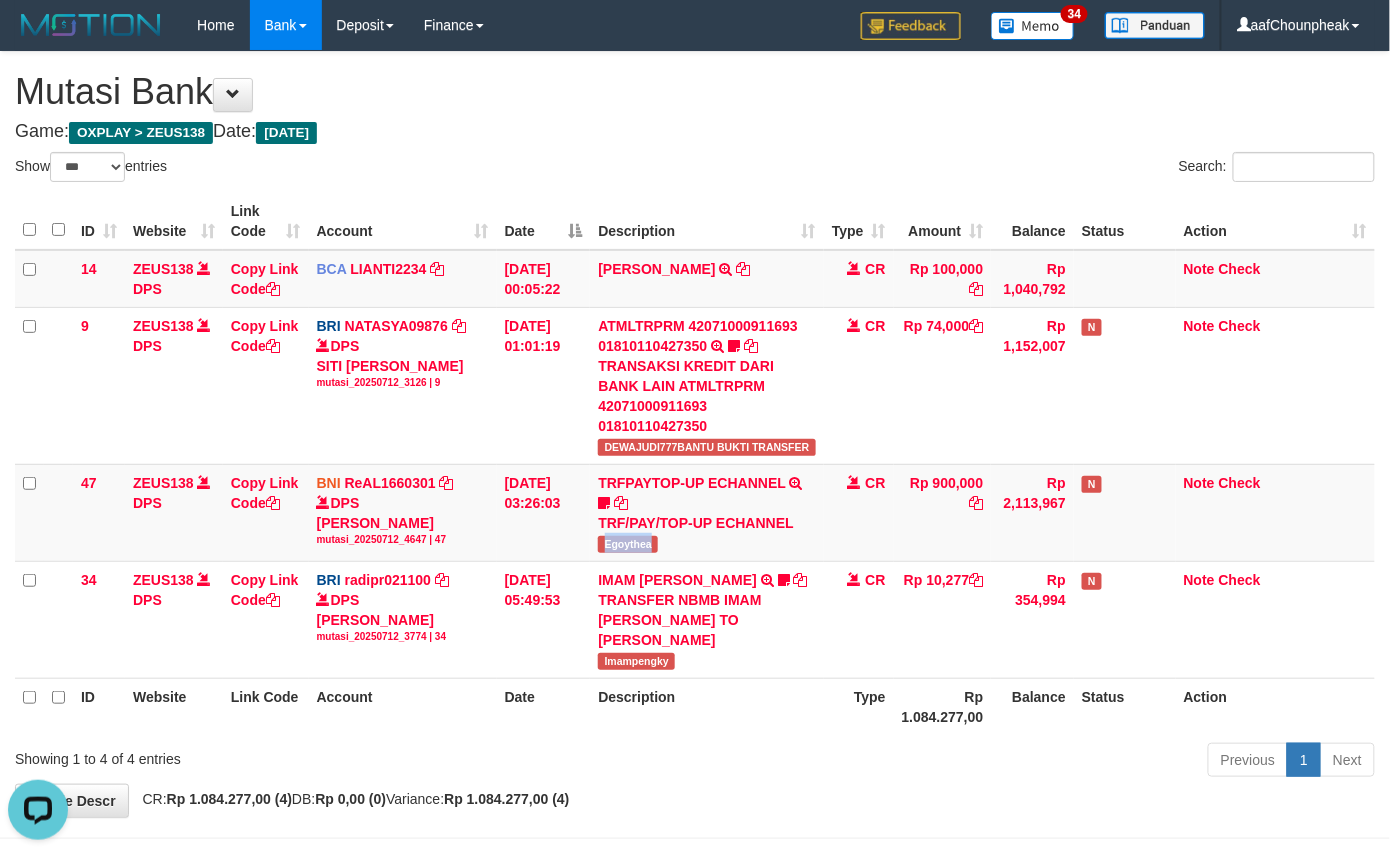copy on "Egoythea" 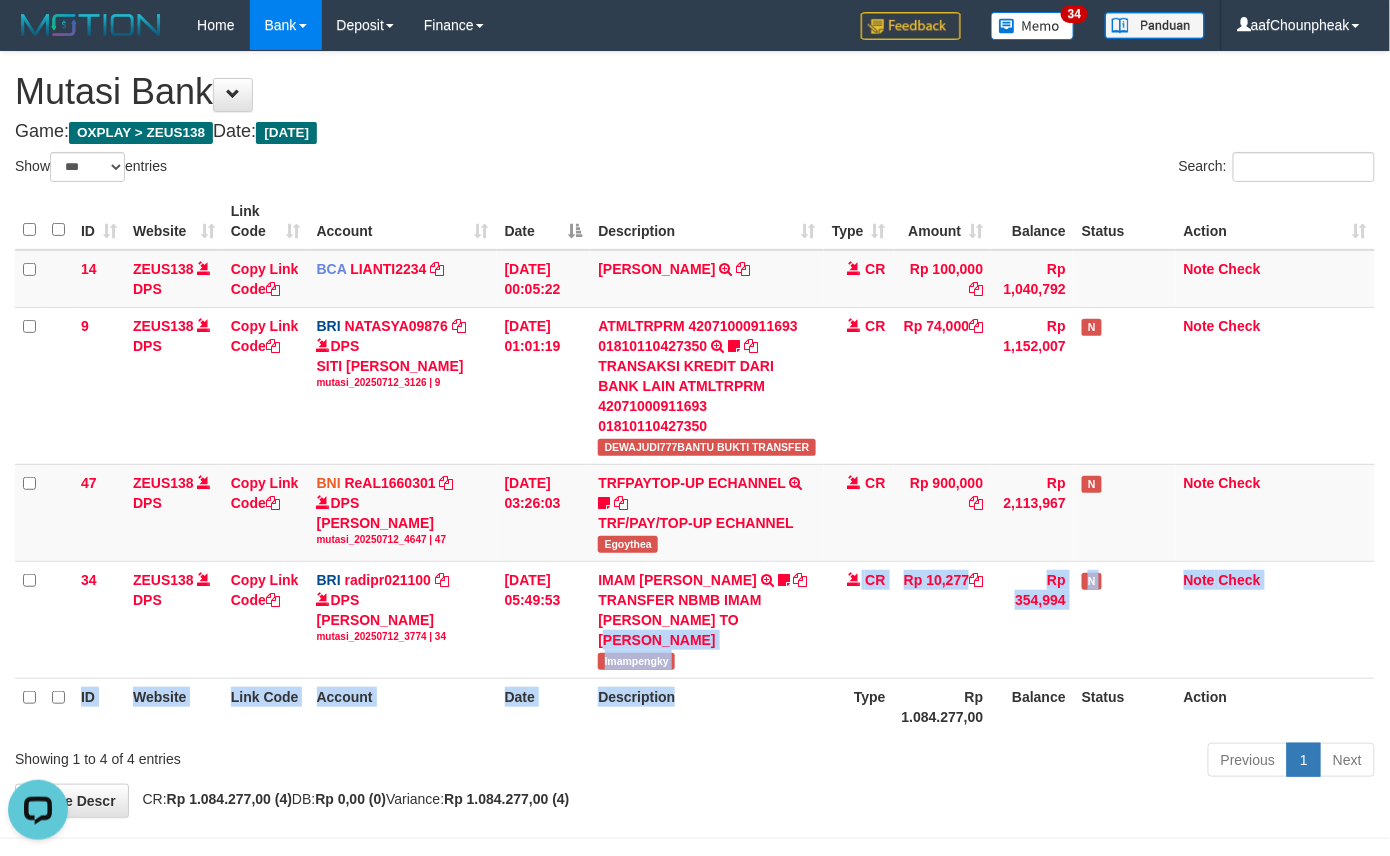 click on "ID Website Link Code Account Date Description Type Amount Balance Status Action
14
ZEUS138    DPS
Copy Link Code
BCA
LIANTI2234
DPS
YULIANTI
mutasi_20250712_4646 | 14
mutasi_20250712_4646 | 14
12/07/2025 00:05:22
YUSUP MAULAN         TRSF E-BANKING CR 1207/FTSCY/WS95051
100000.002025071262819090 TRFDN-YUSUP MAULANESPAY DEBIT INDONE
CR
Rp 100,000
Rp 1,040,792
Note
Check
9
ZEUS138    DPS
Copy Link Code
BRI
NATASYA09876" at bounding box center [695, 464] 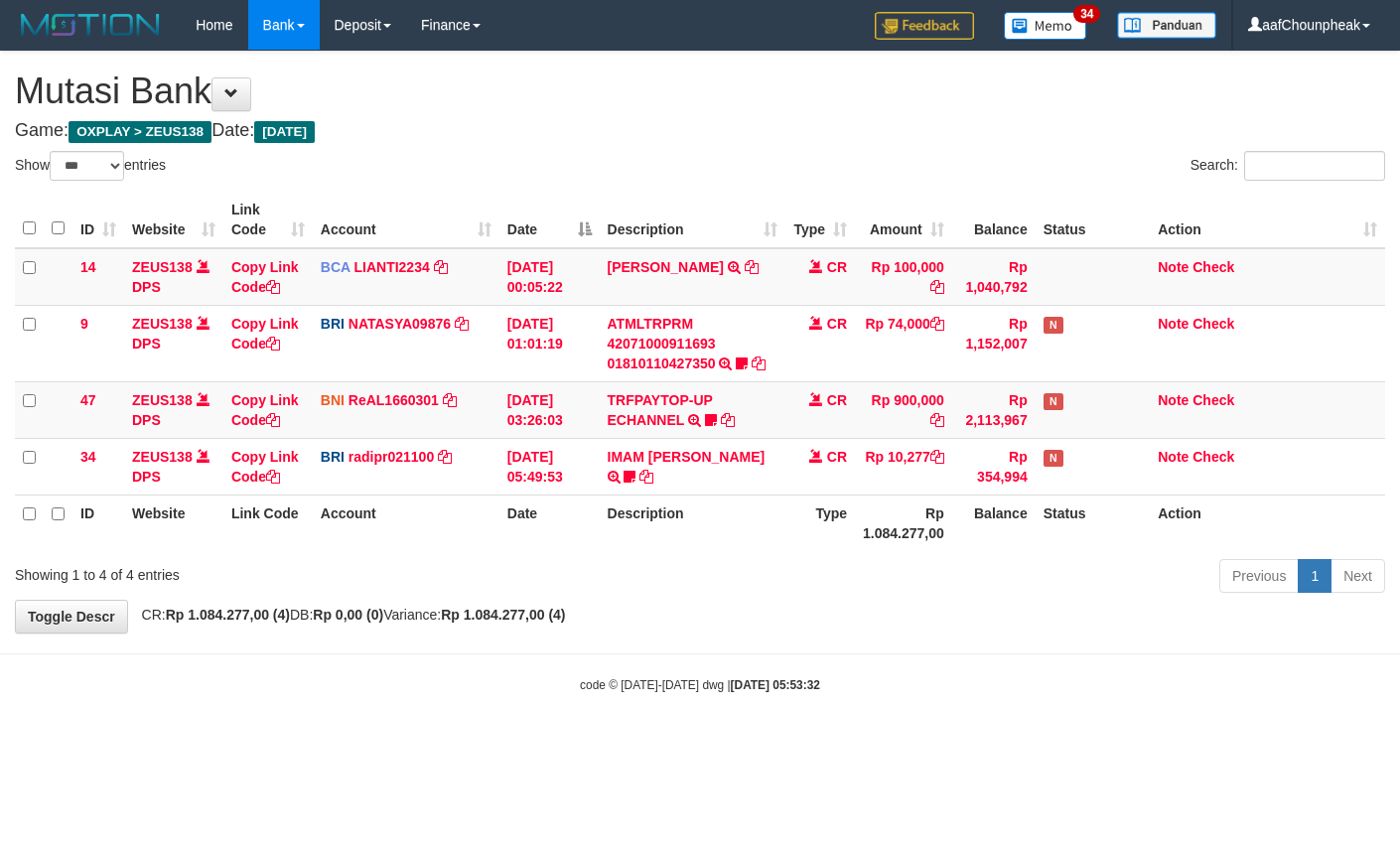 select on "***" 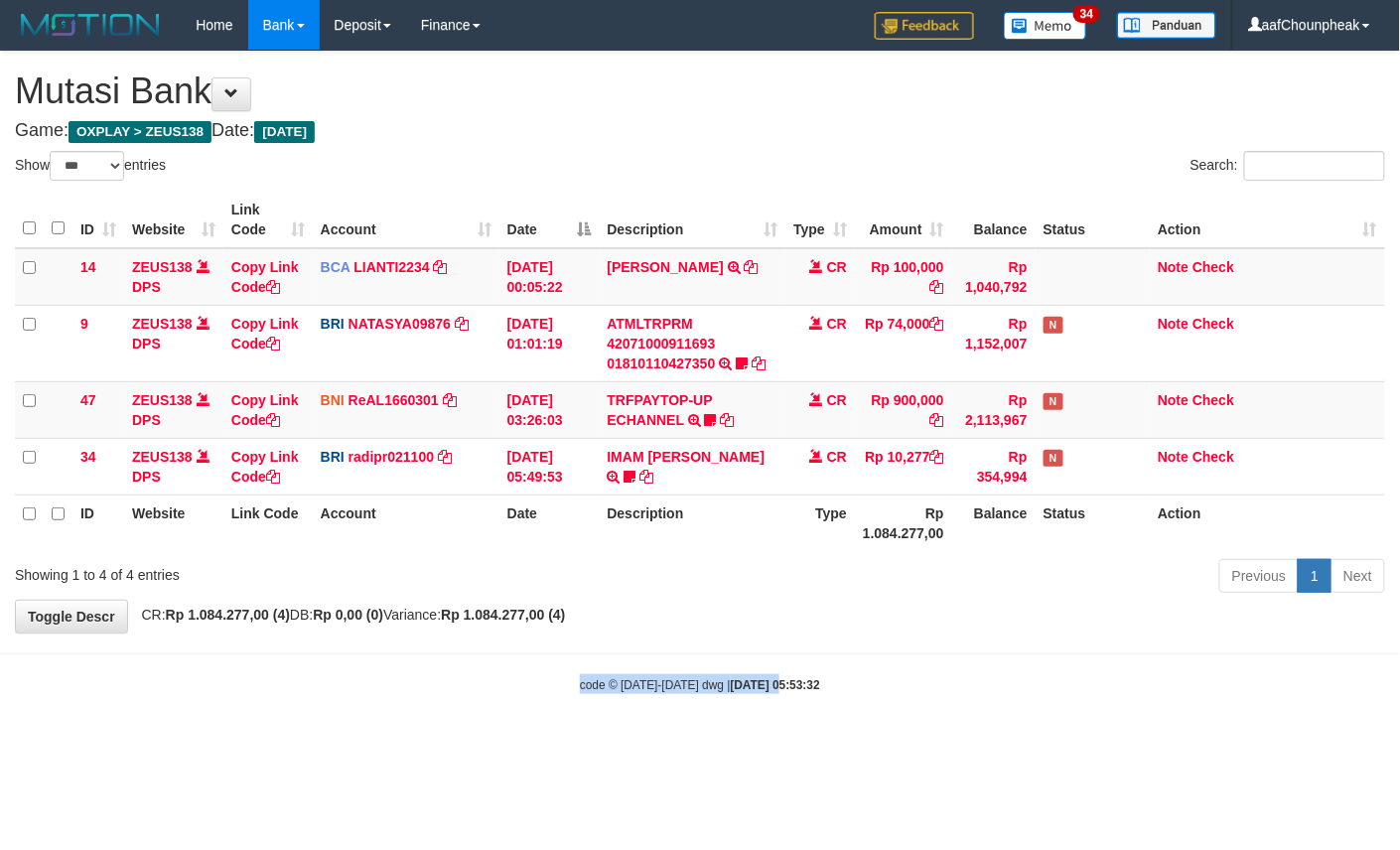 drag, startPoint x: 759, startPoint y: 634, endPoint x: 759, endPoint y: 661, distance: 27 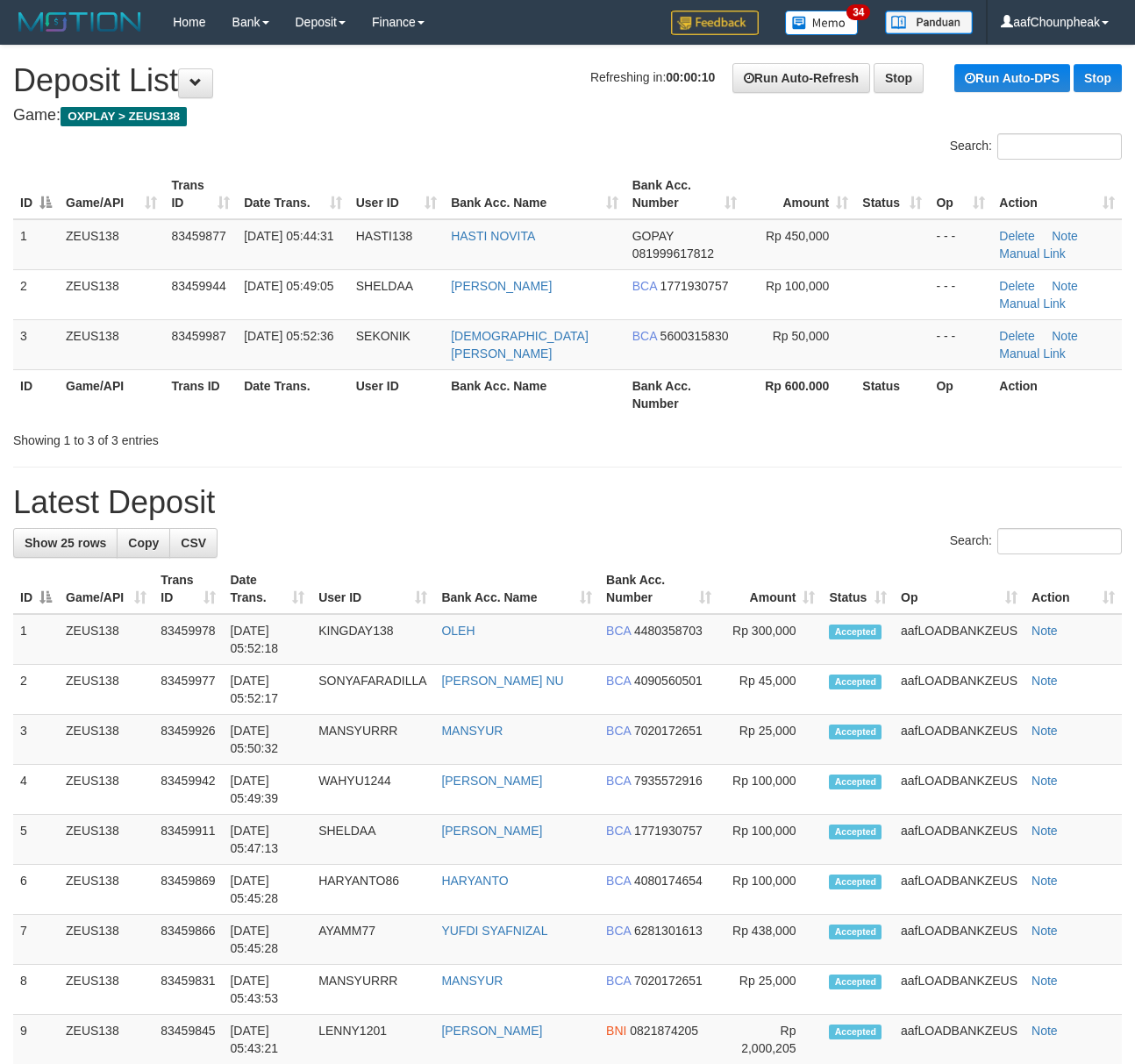 scroll, scrollTop: 0, scrollLeft: 0, axis: both 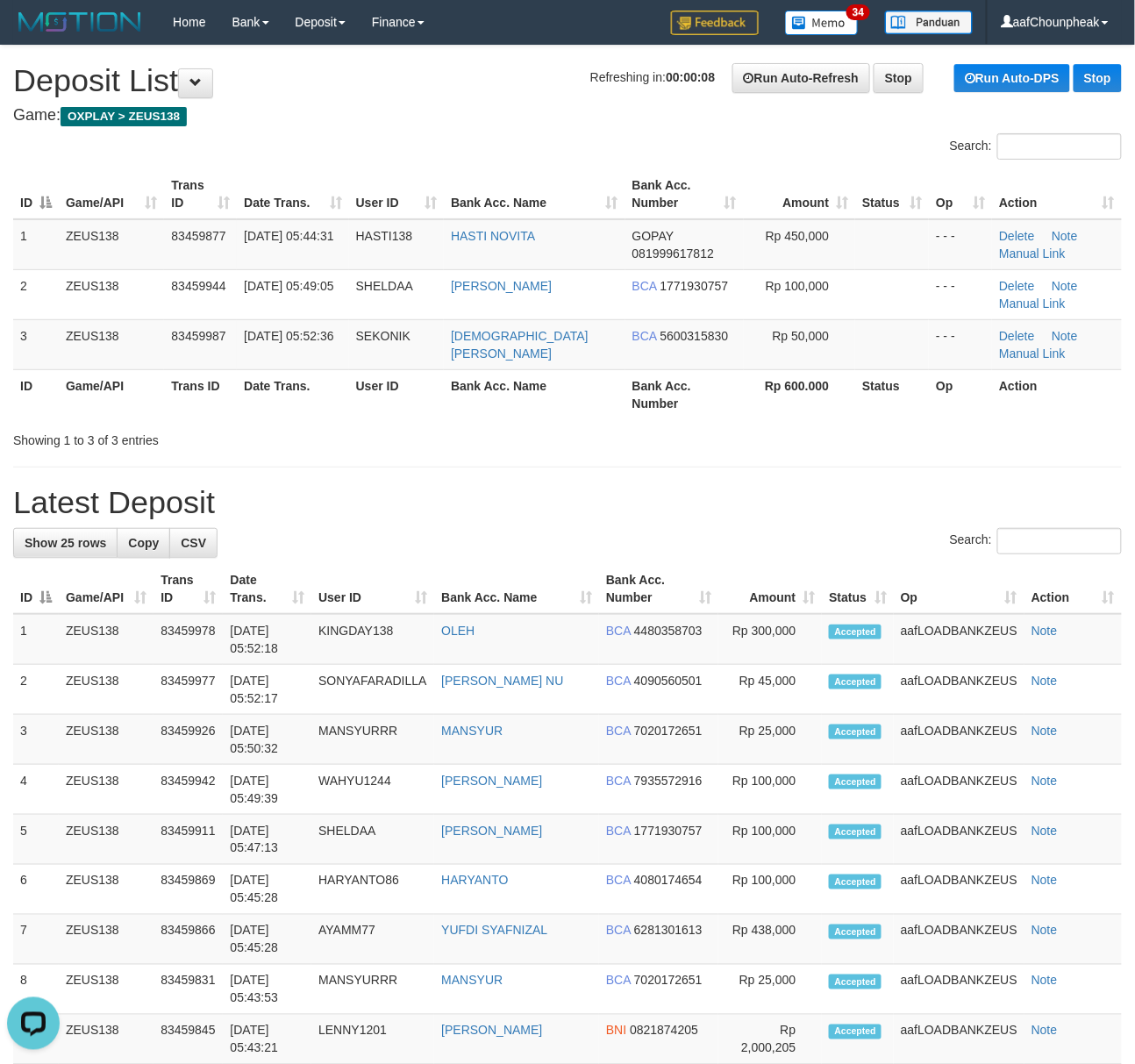 click on "**********" at bounding box center [568, 1013] 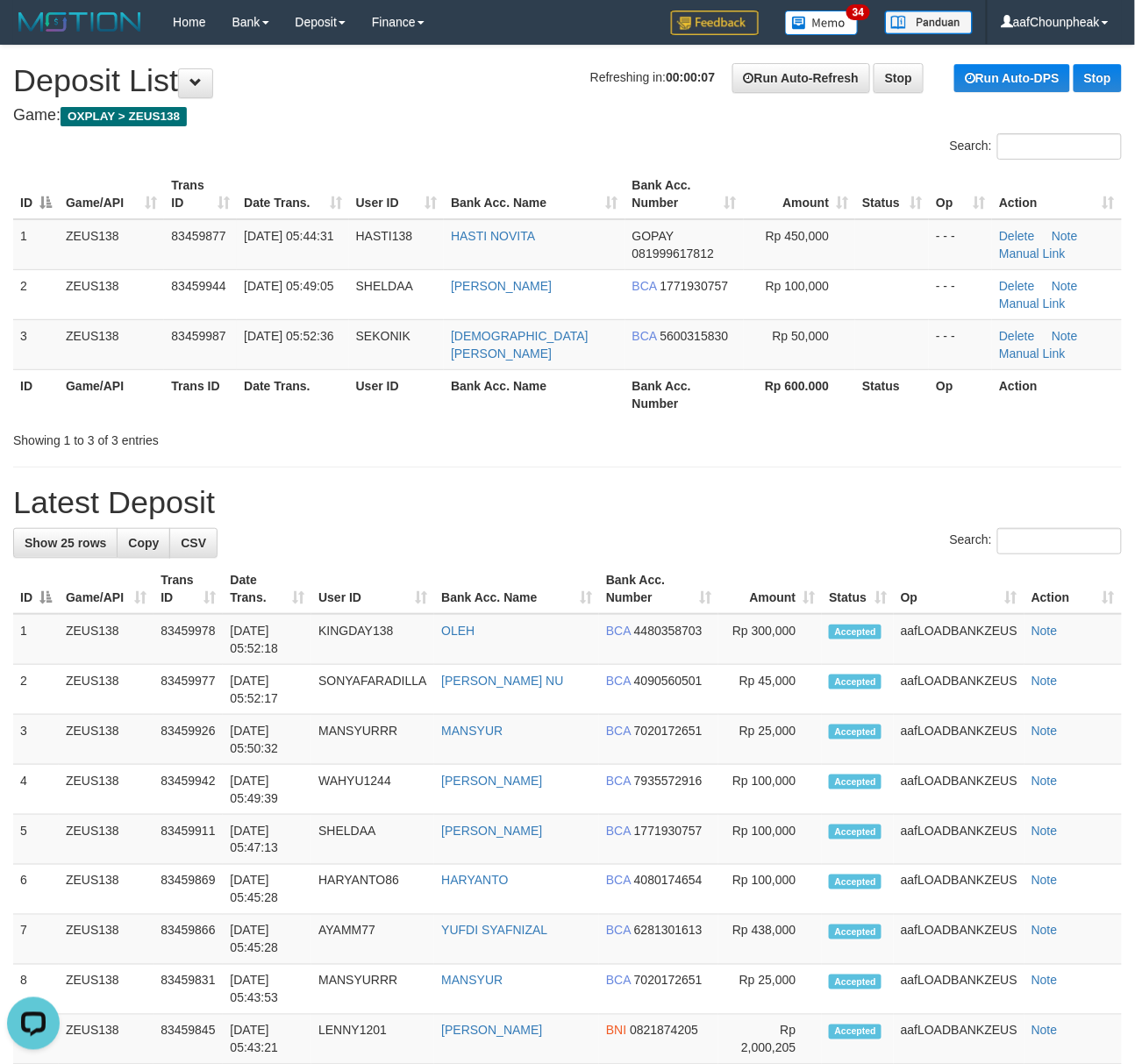 drag, startPoint x: 296, startPoint y: 100, endPoint x: 0, endPoint y: 132, distance: 297.72471 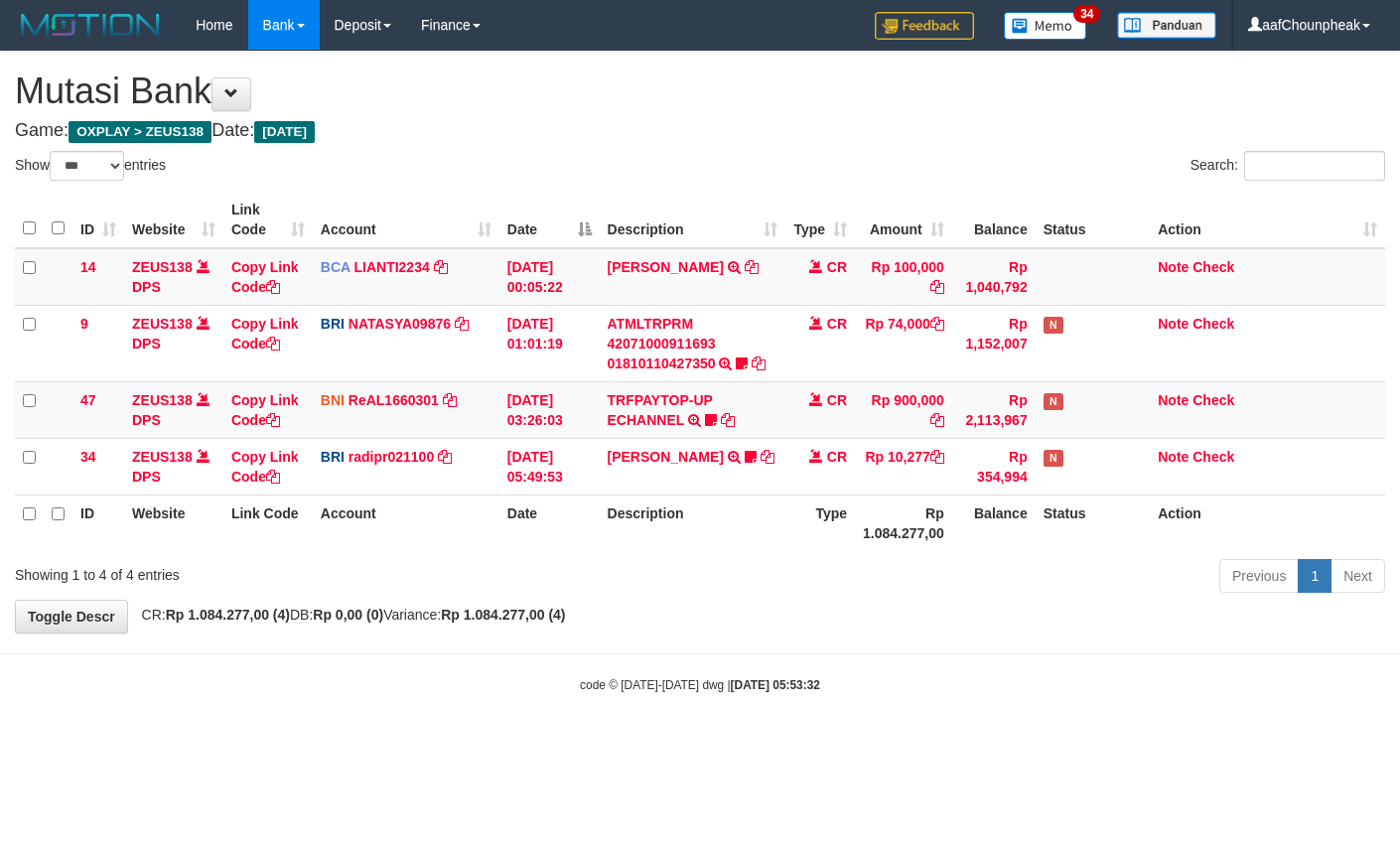 select on "***" 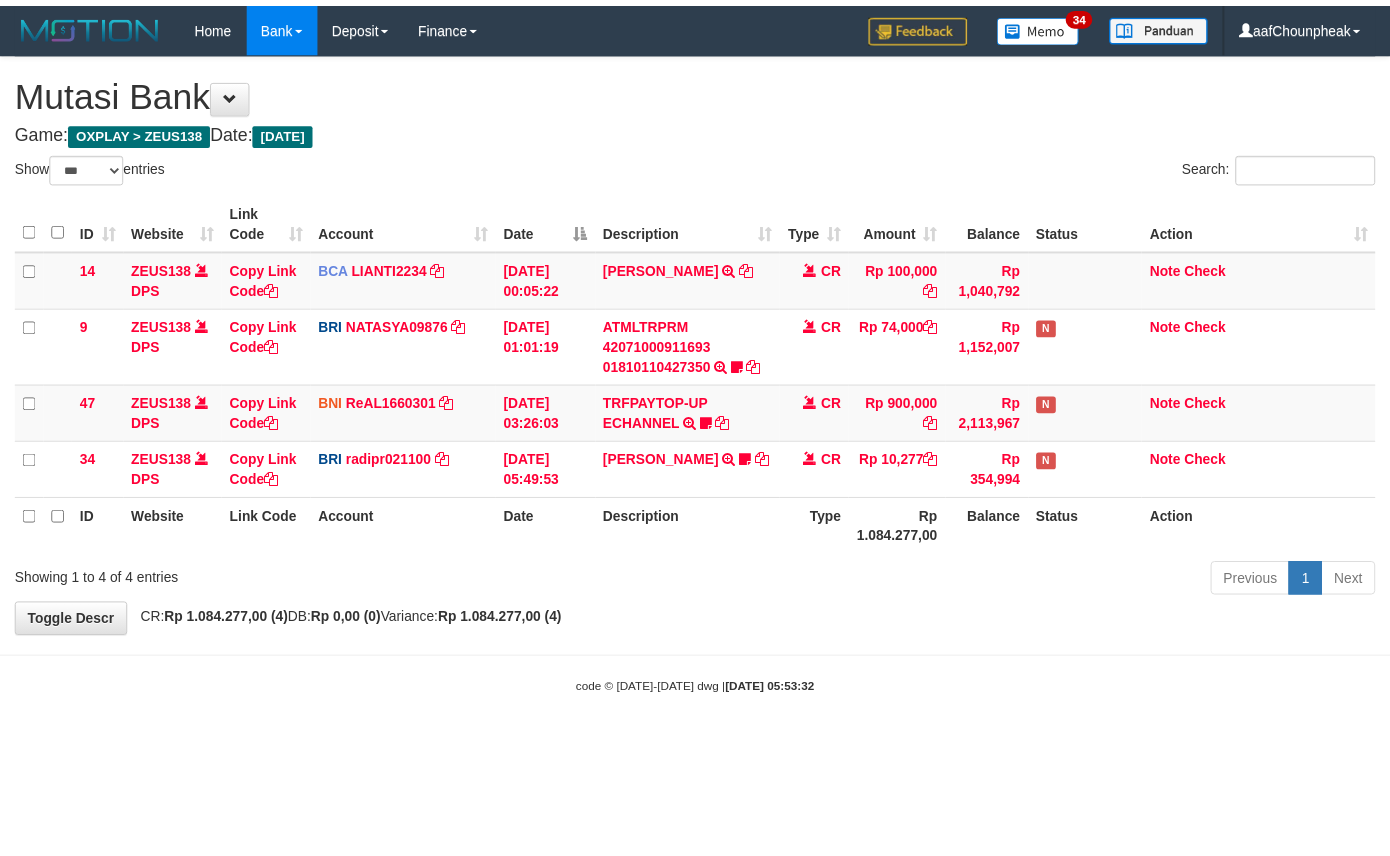 scroll, scrollTop: 0, scrollLeft: 0, axis: both 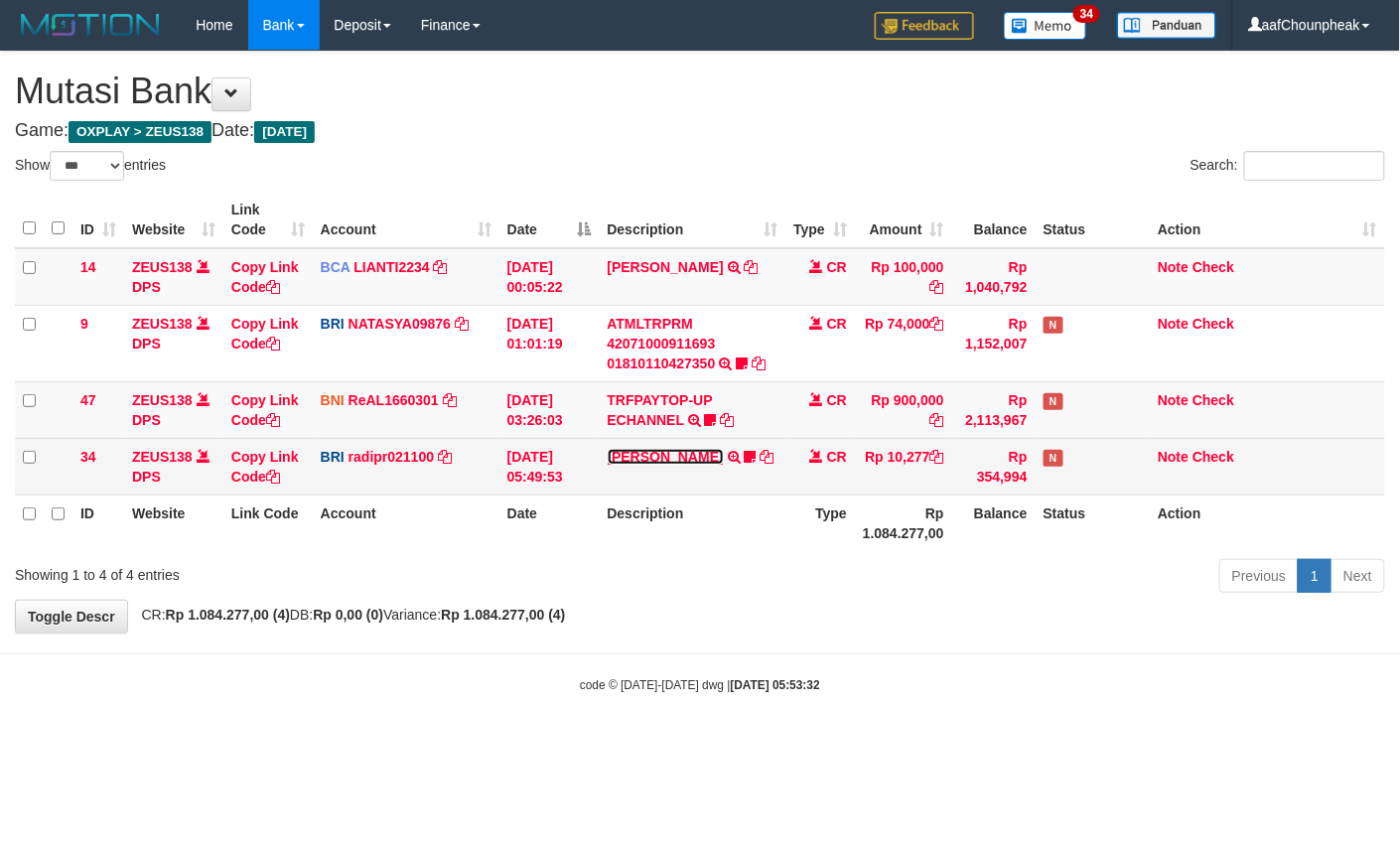 click on "[PERSON_NAME]" at bounding box center [665, 457] 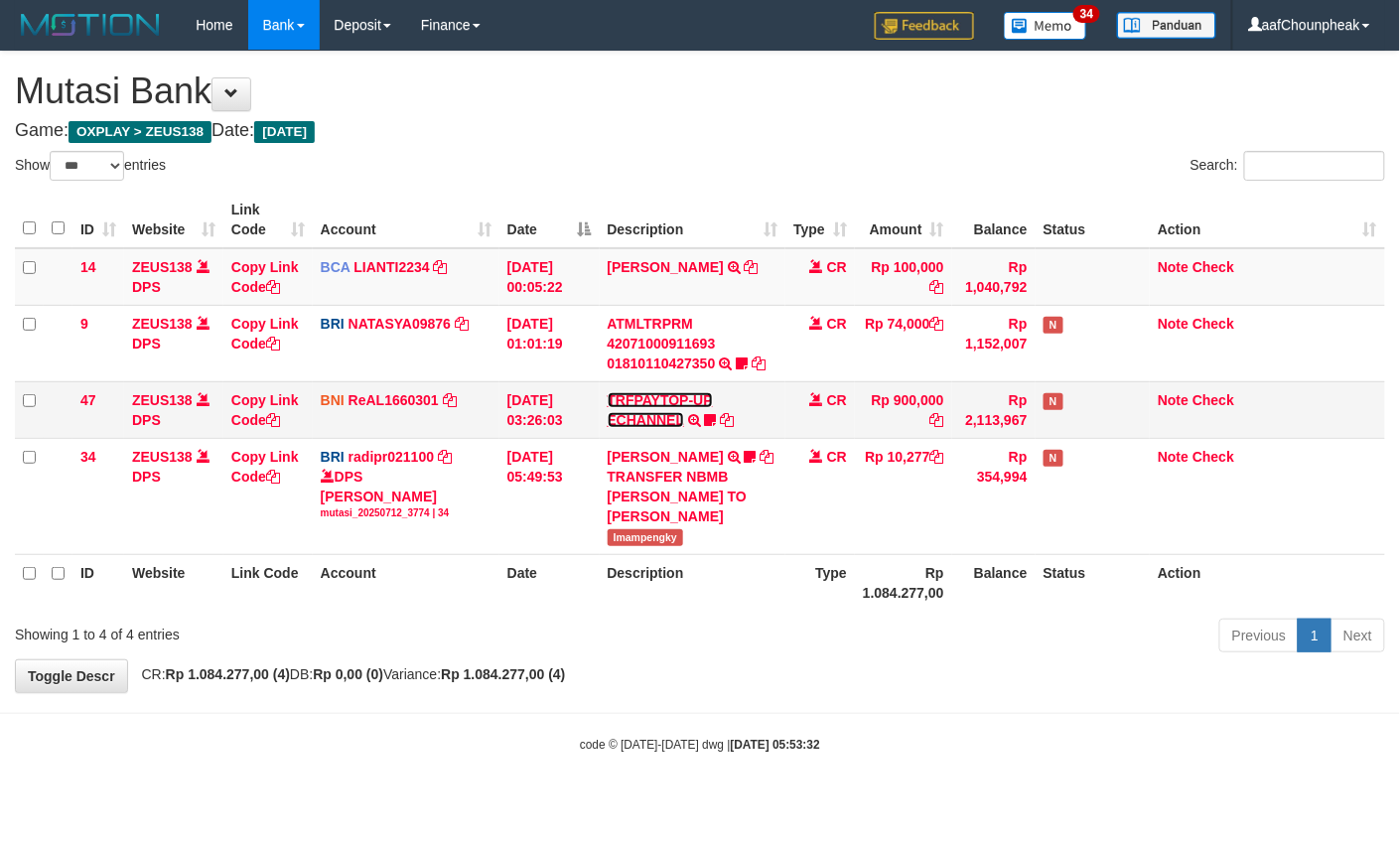 click on "TRFPAYTOP-UP ECHANNEL" at bounding box center (660, 410) 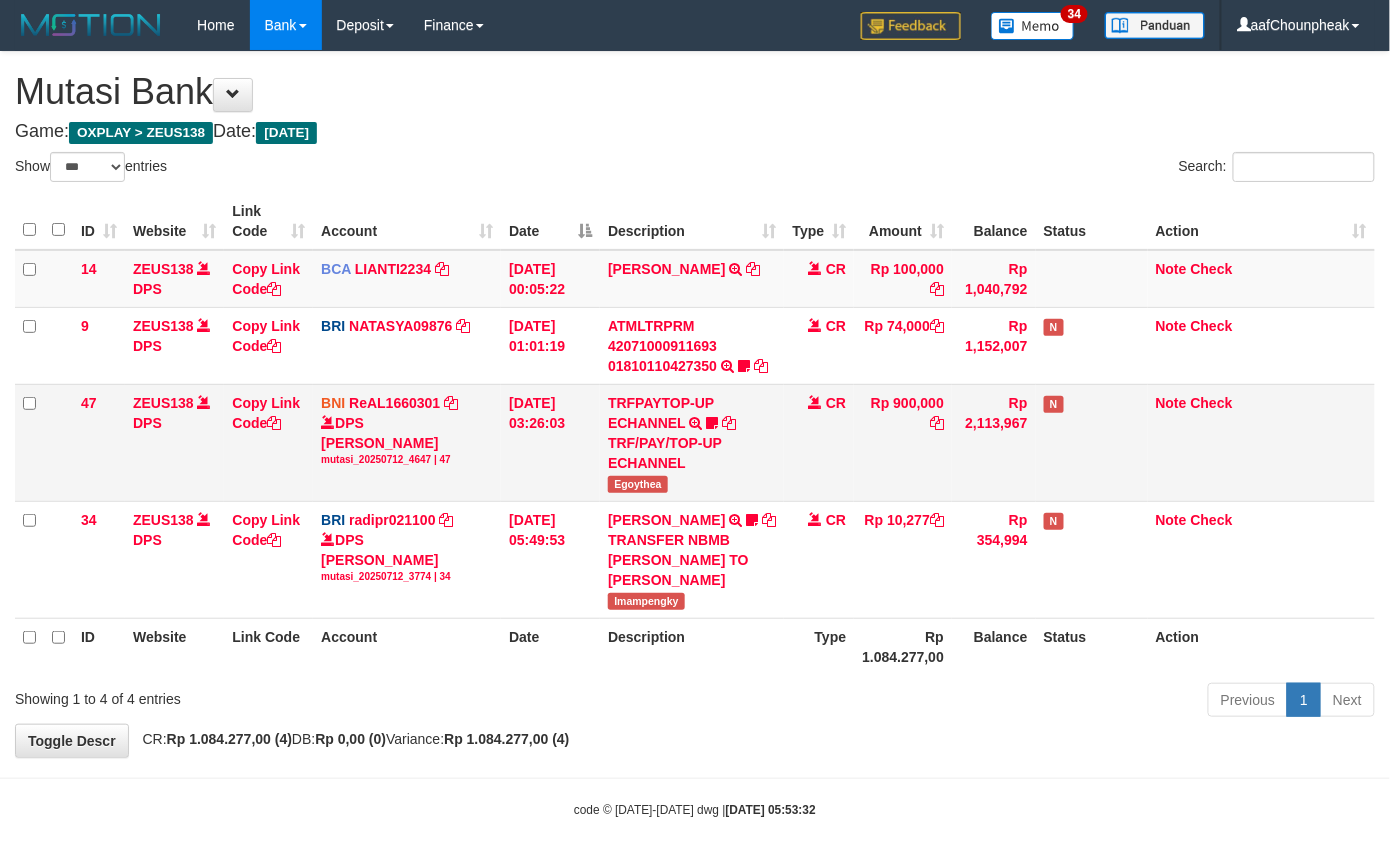 click on "Egoythea" at bounding box center (638, 484) 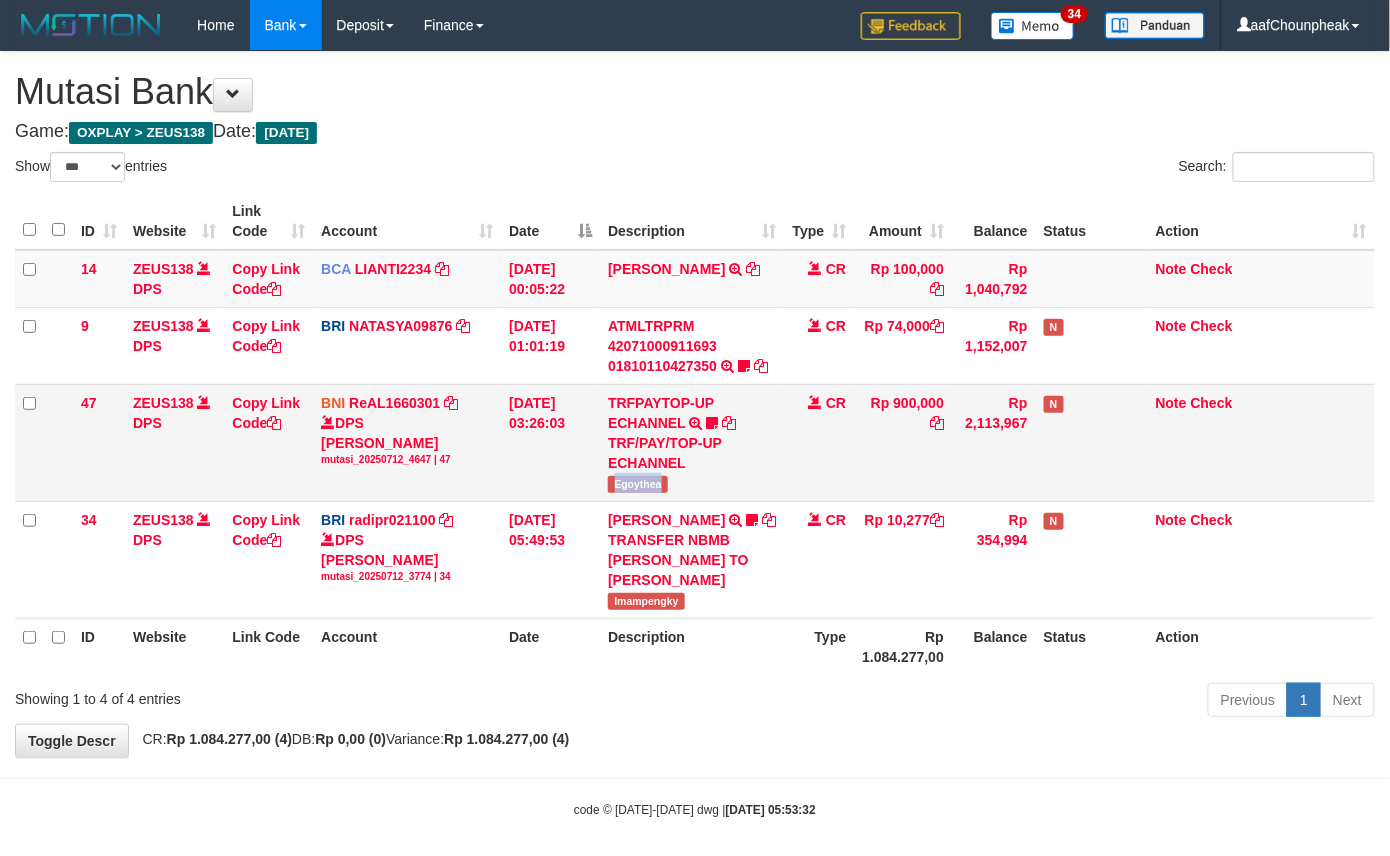 click on "Egoythea" at bounding box center (638, 484) 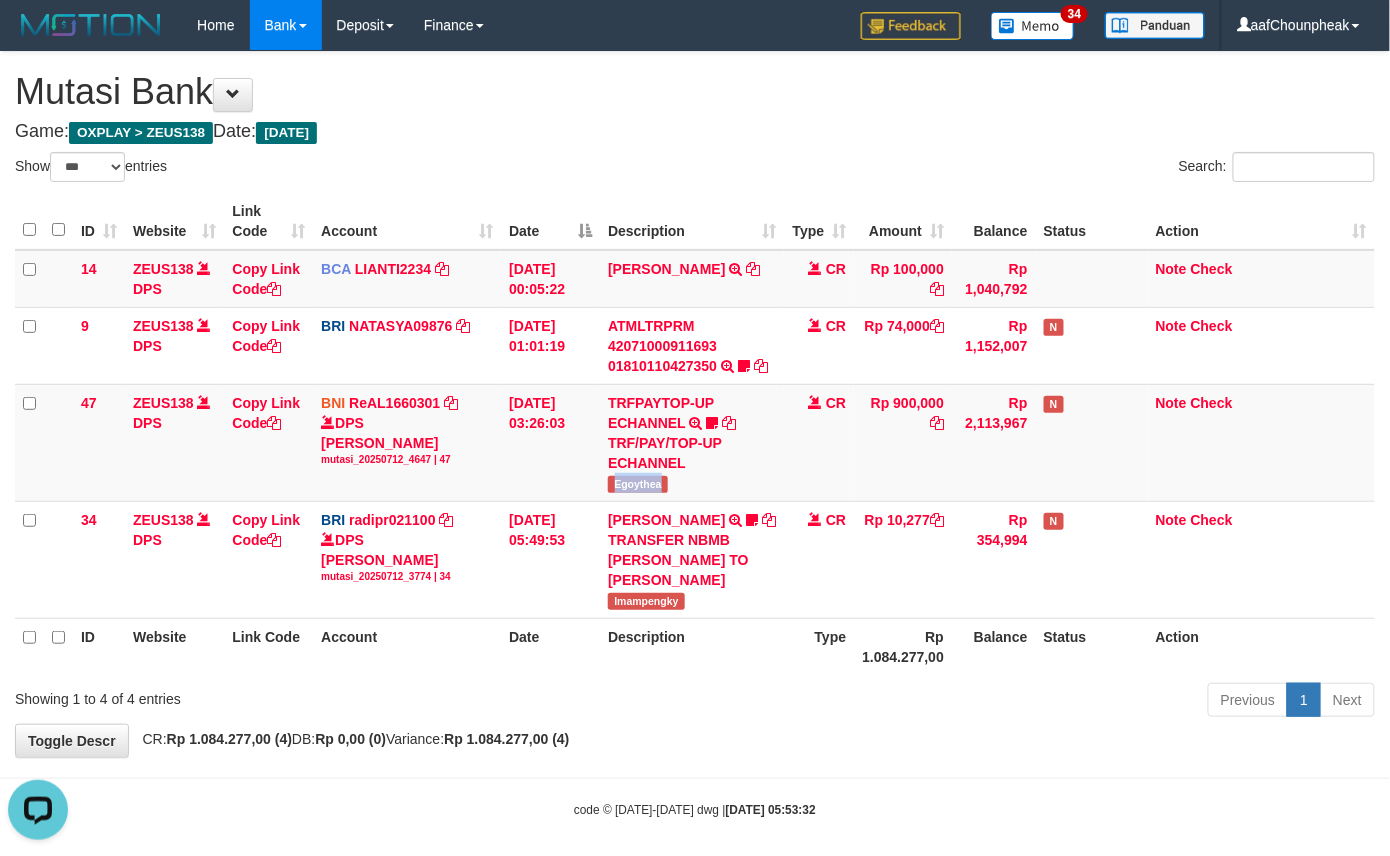 scroll, scrollTop: 0, scrollLeft: 0, axis: both 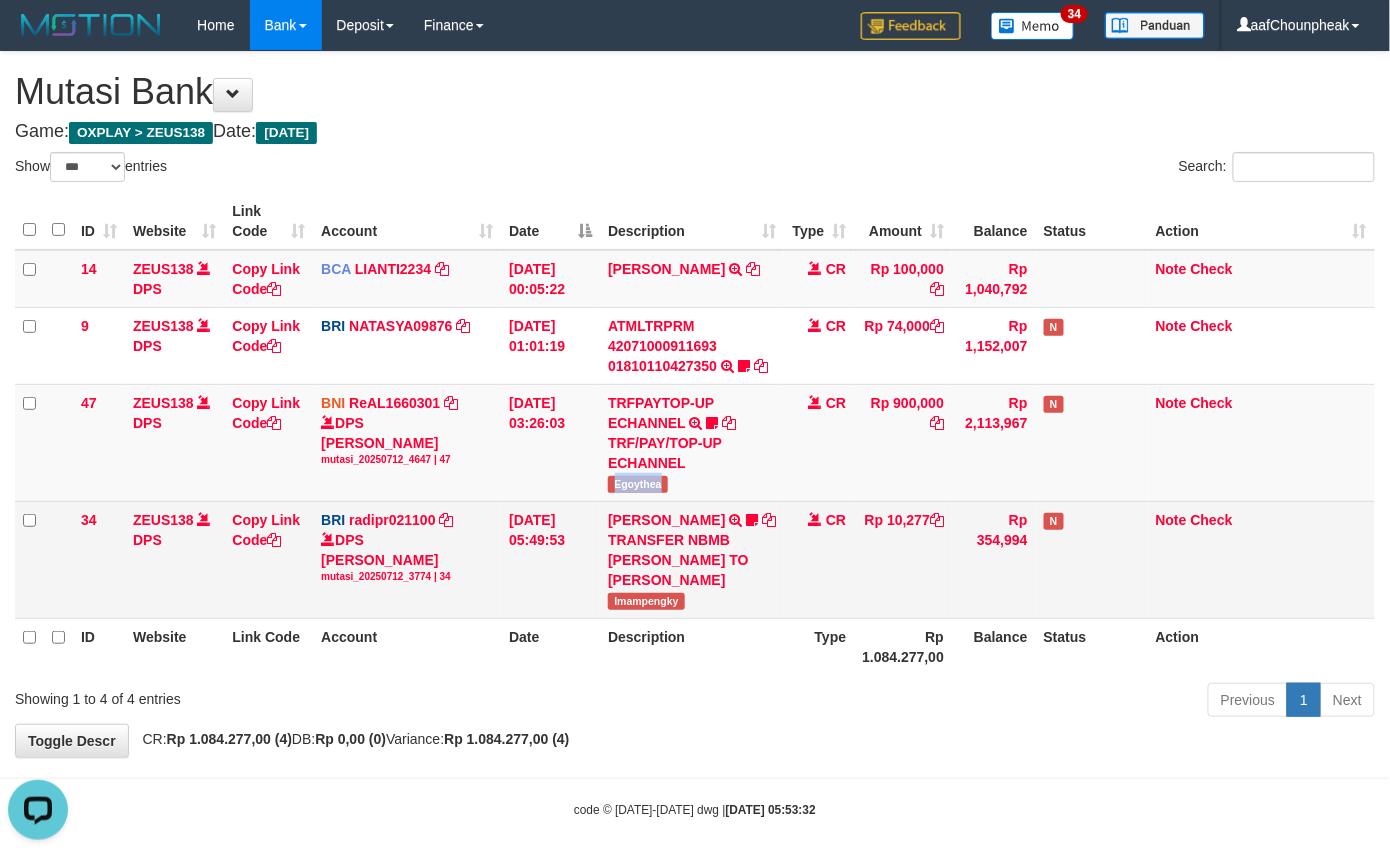 drag, startPoint x: 604, startPoint y: 552, endPoint x: 598, endPoint y: 568, distance: 17.088007 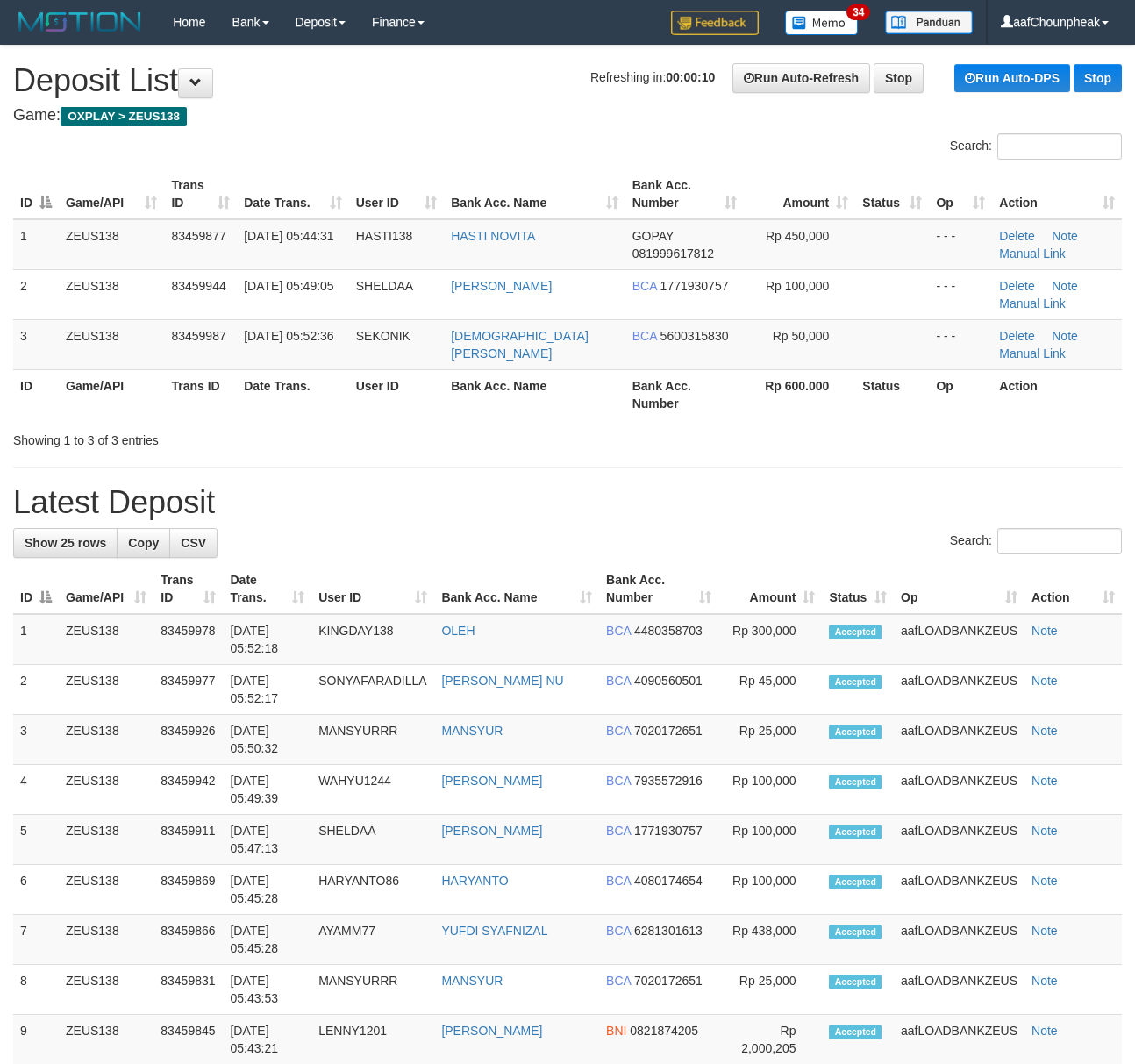 scroll, scrollTop: 0, scrollLeft: 0, axis: both 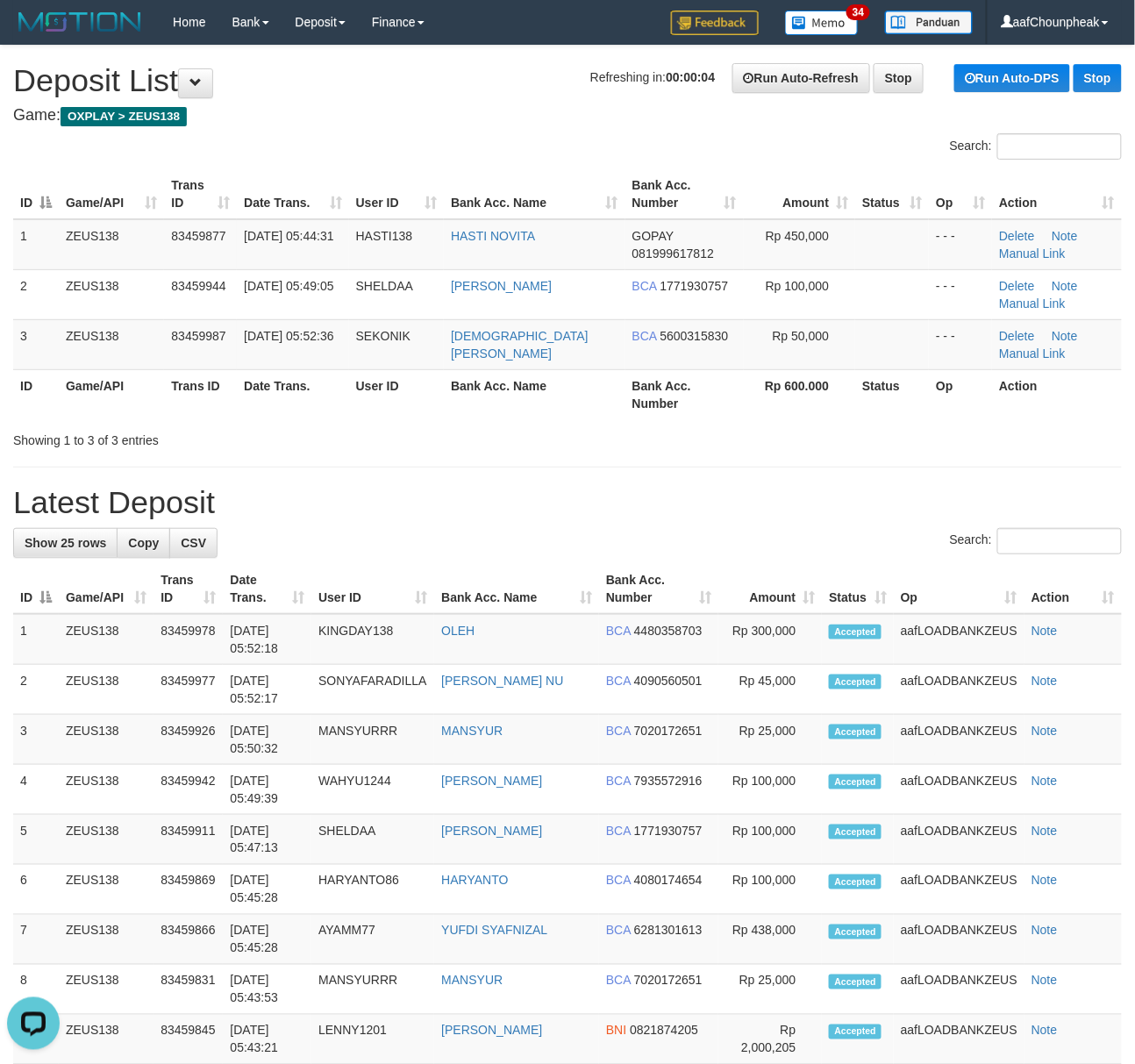 click on "Search:
ID Game/API Trans ID Date Trans. User ID Bank Acc. Name Bank Acc. Number Amount Status Op Action
1
ZEUS138
83459877
[DATE] 05:44:31
HASTI138
HASTI NOVITA
GOPAY
081999617812
Rp 450,000
- - -
[GEOGRAPHIC_DATA]
Note
Manual Link
2
ZEUS138
83459944
[DATE] 05:49:05
[GEOGRAPHIC_DATA]
[PERSON_NAME]
BCA
1771930757
Rp 100,000
- - -
Delete Note
ID" at bounding box center [568, 291] 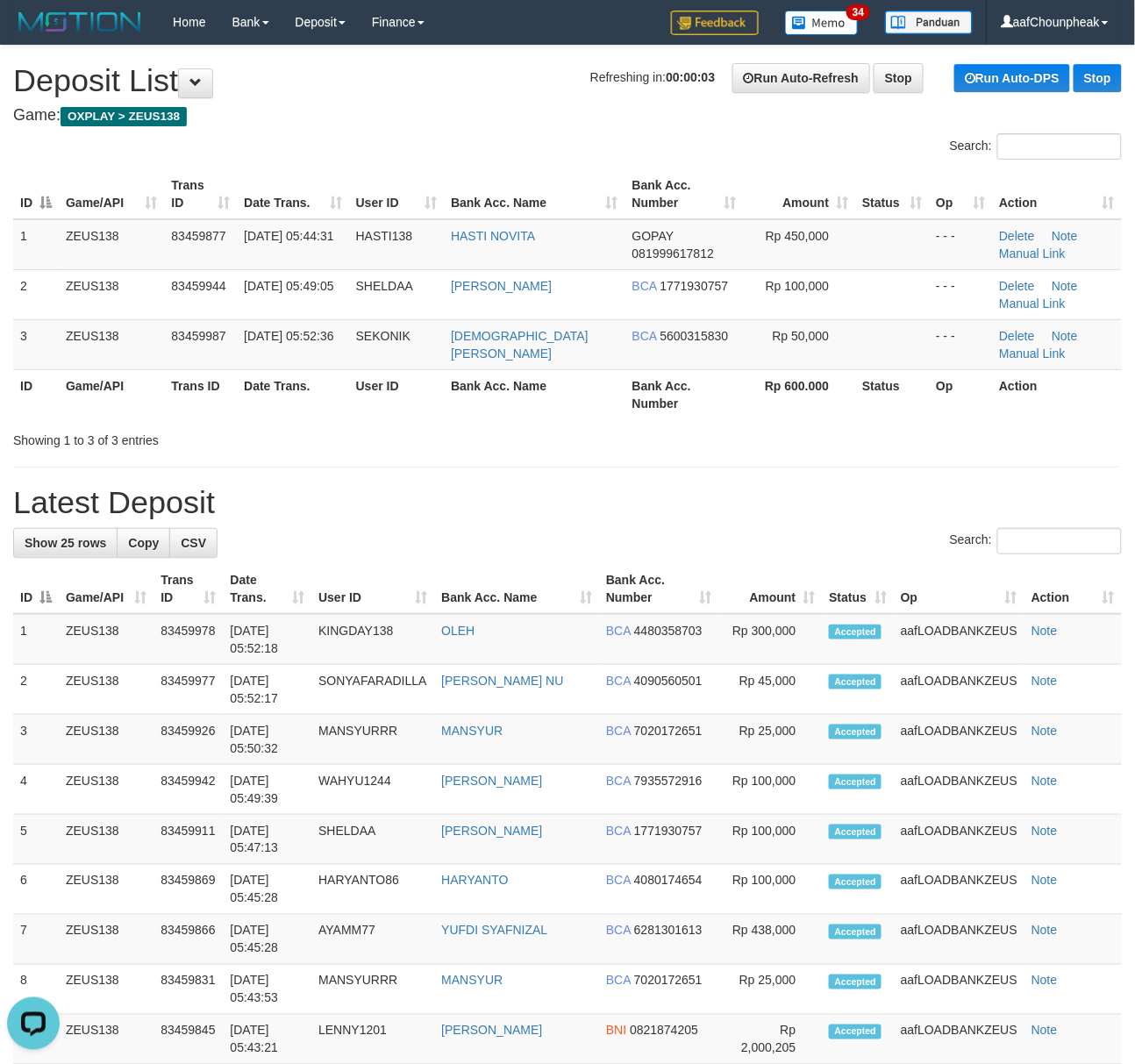 drag, startPoint x: 405, startPoint y: 124, endPoint x: 208, endPoint y: 149, distance: 198.57996 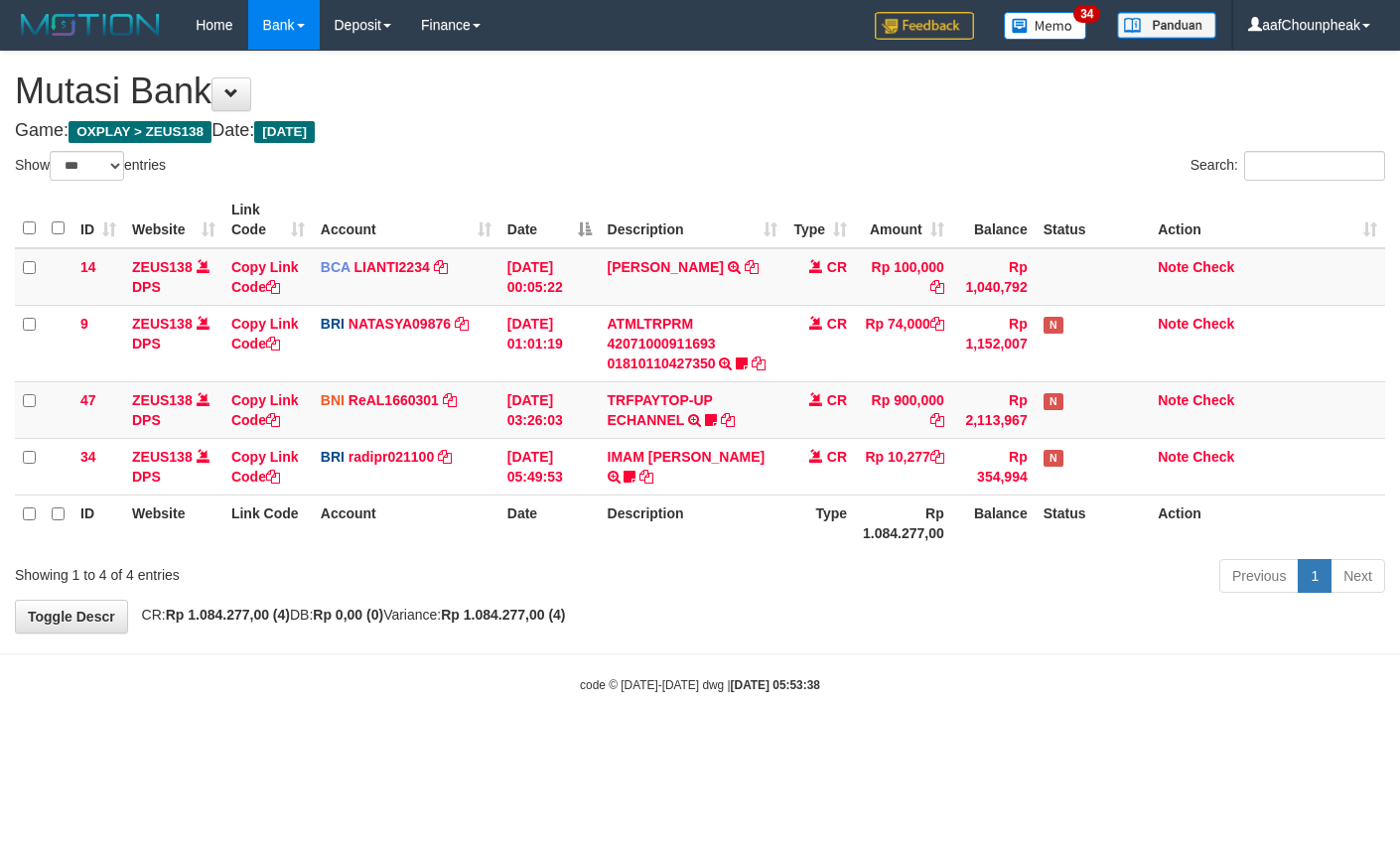 select on "***" 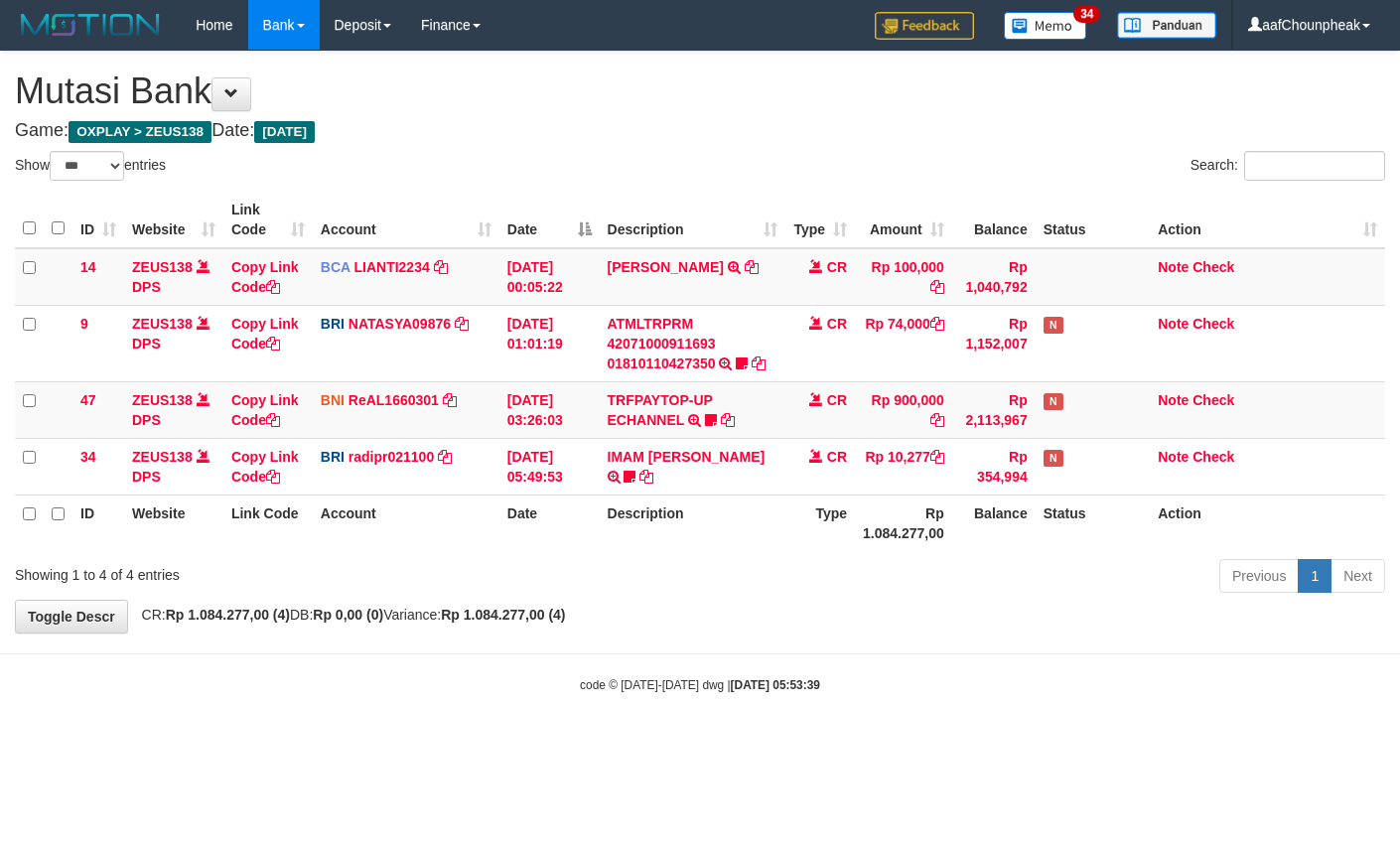 select on "***" 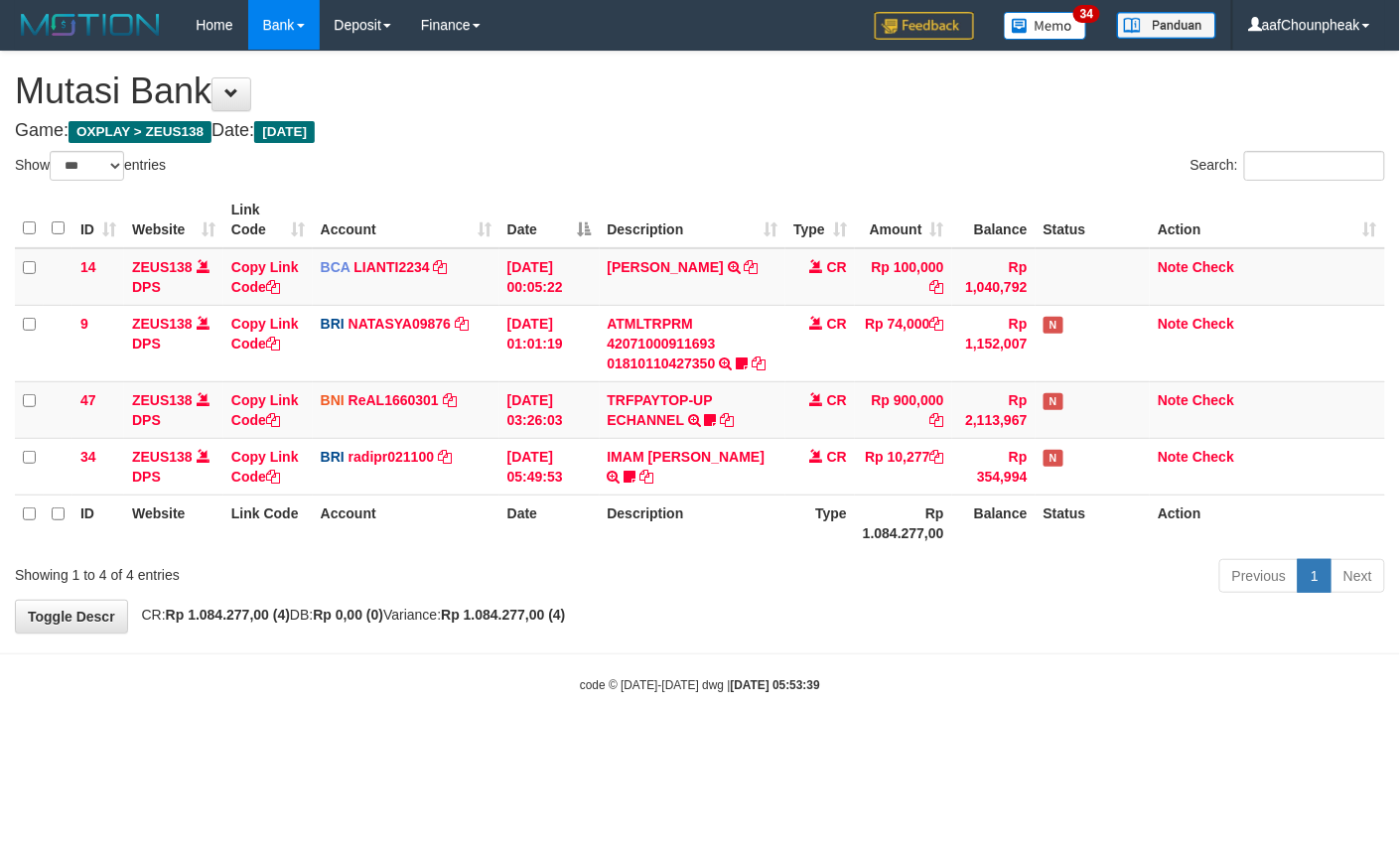 click on "2025/07/12 05:53:39" at bounding box center (775, 685) 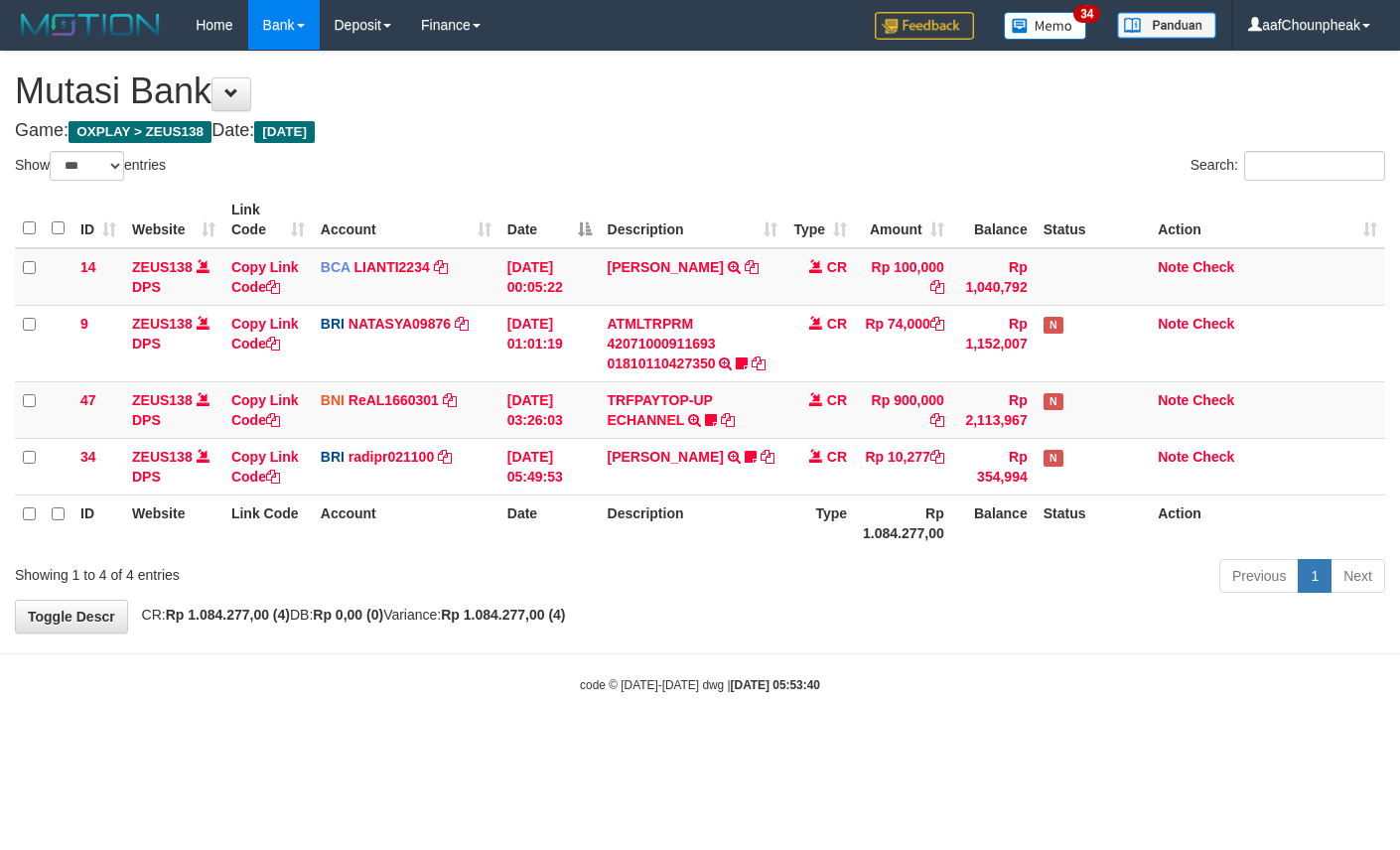 select on "***" 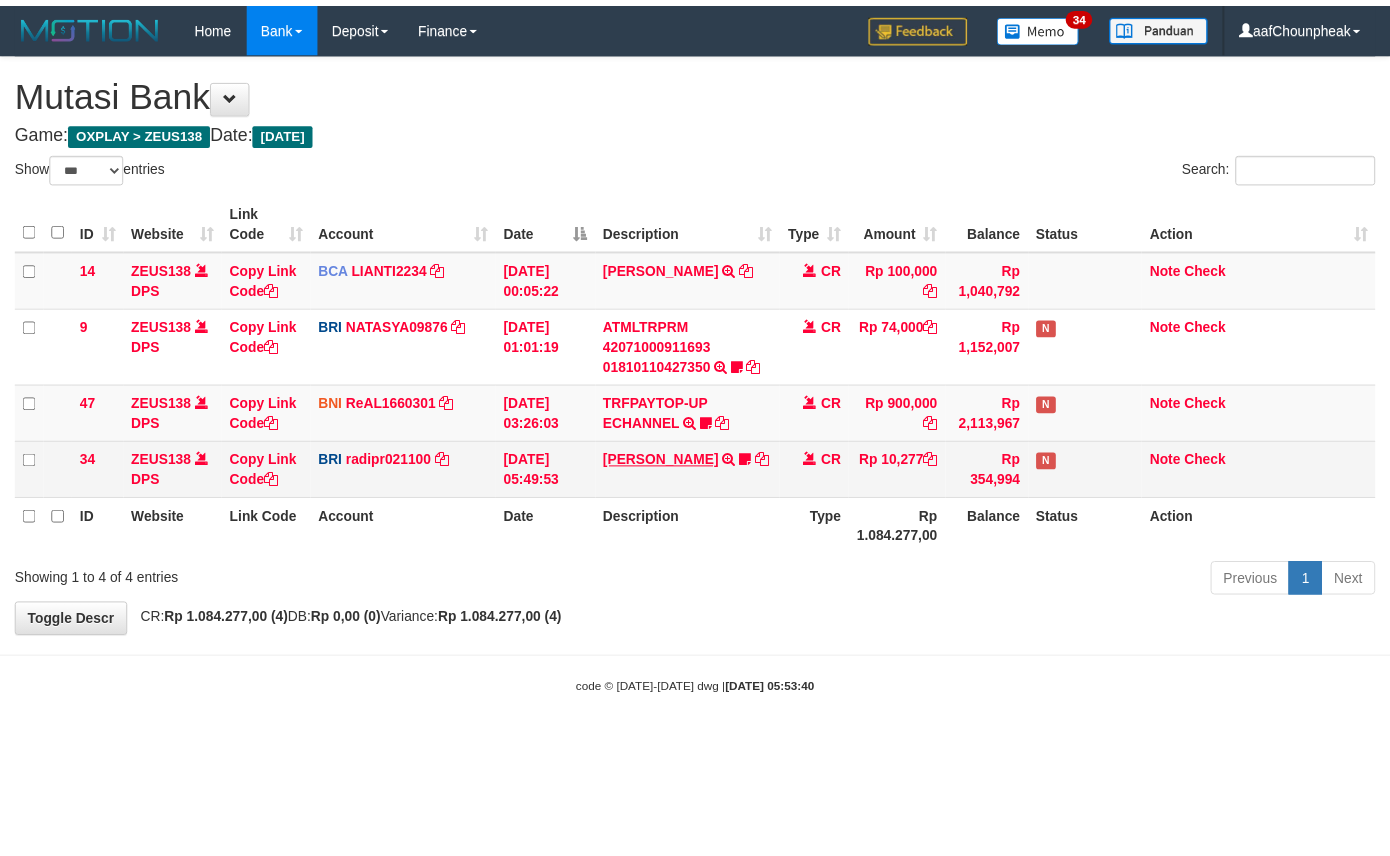 scroll, scrollTop: 0, scrollLeft: 0, axis: both 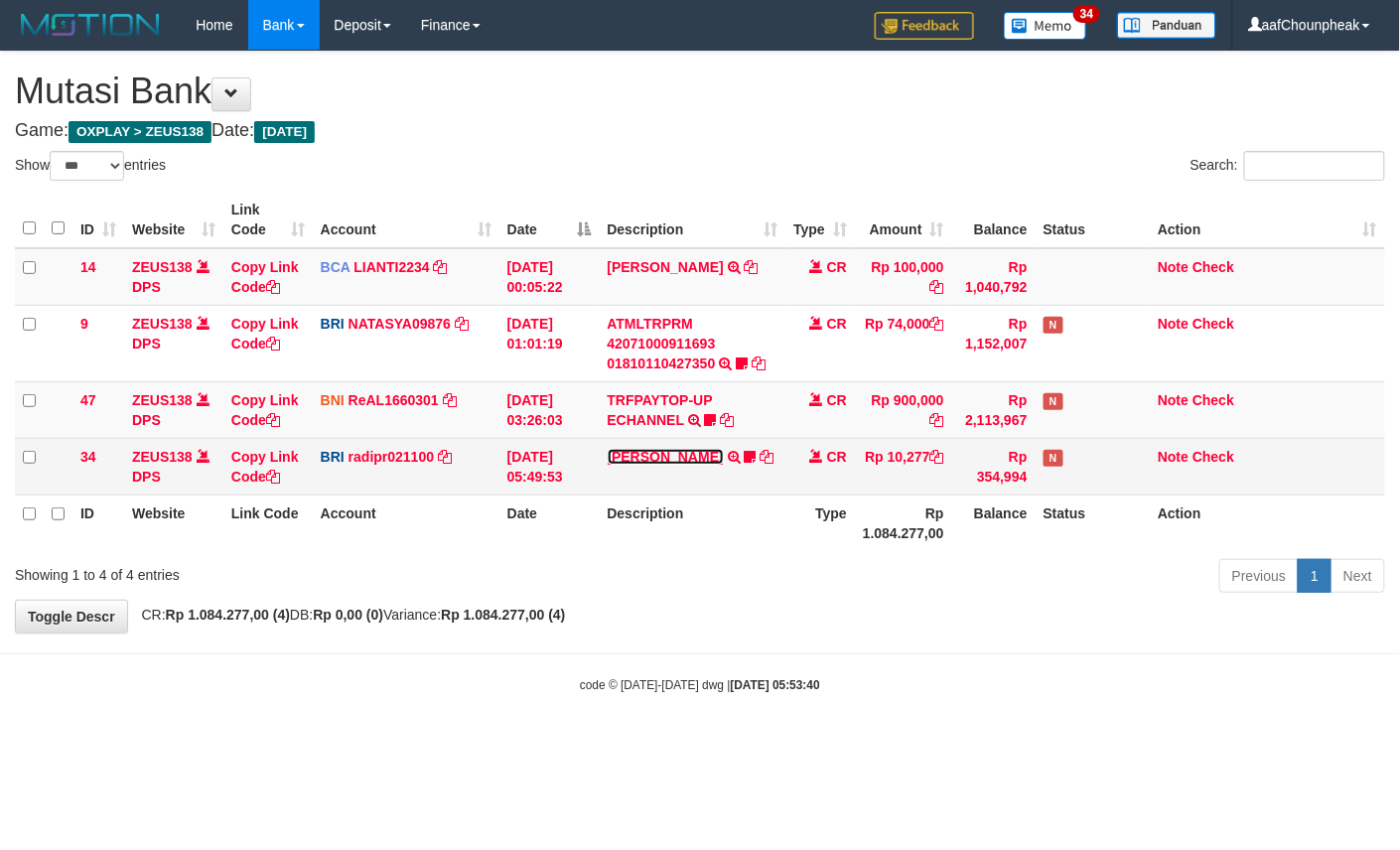 click on "IMAM [PERSON_NAME]" at bounding box center [665, 457] 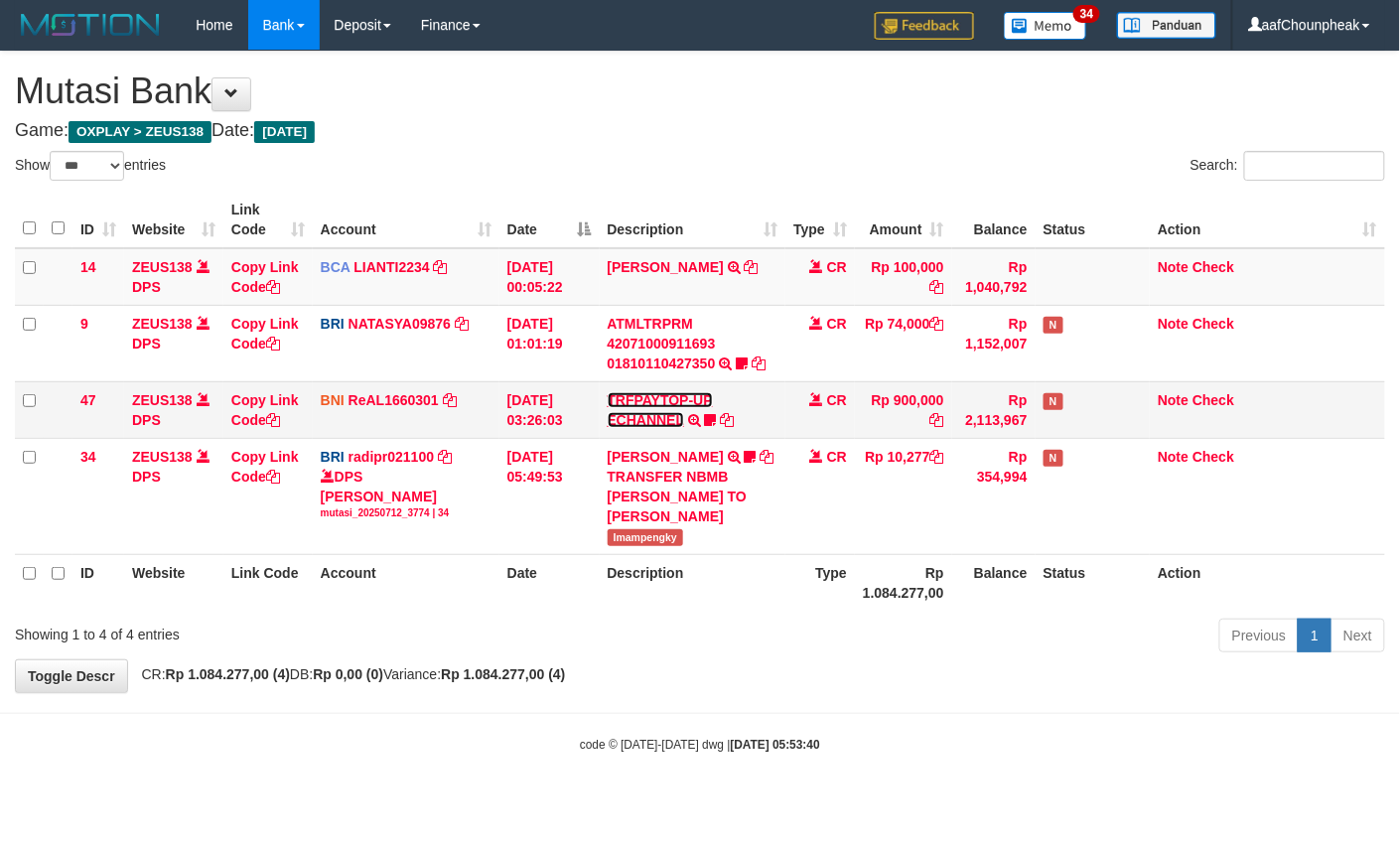 click on "TRFPAYTOP-UP ECHANNEL" at bounding box center (660, 410) 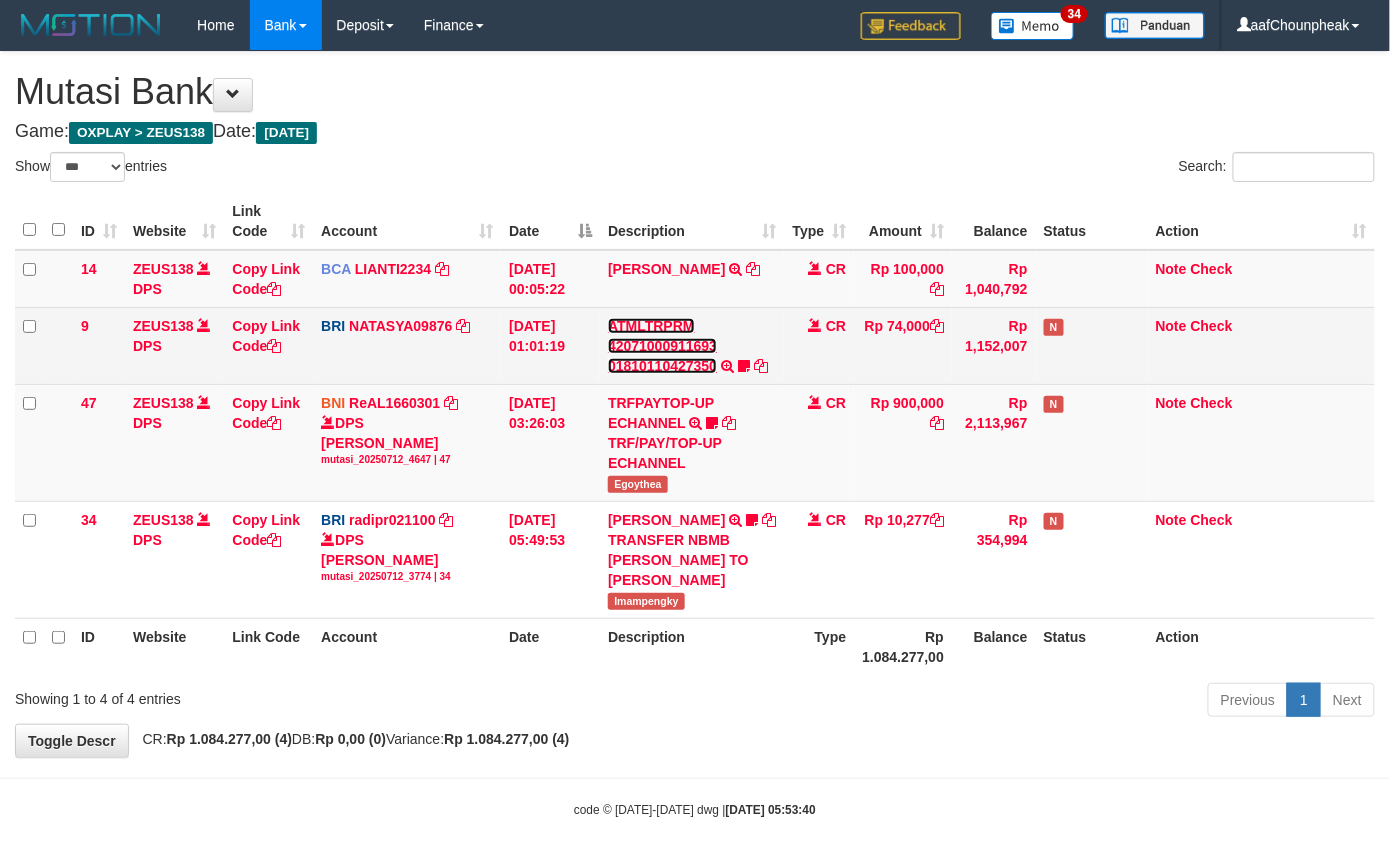 click on "ATMLTRPRM 42071000911693 01810110427350" at bounding box center (662, 346) 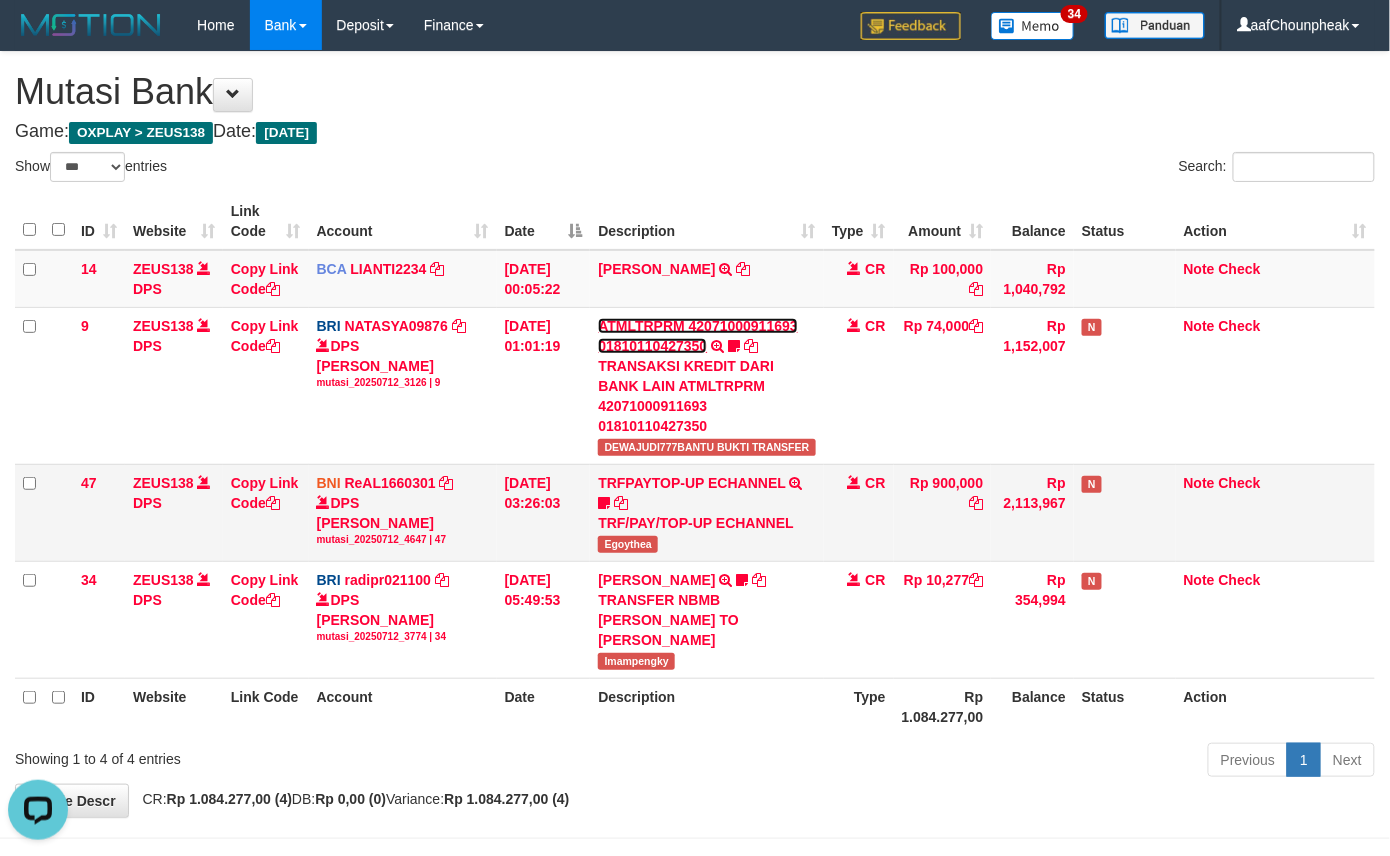 scroll, scrollTop: 0, scrollLeft: 0, axis: both 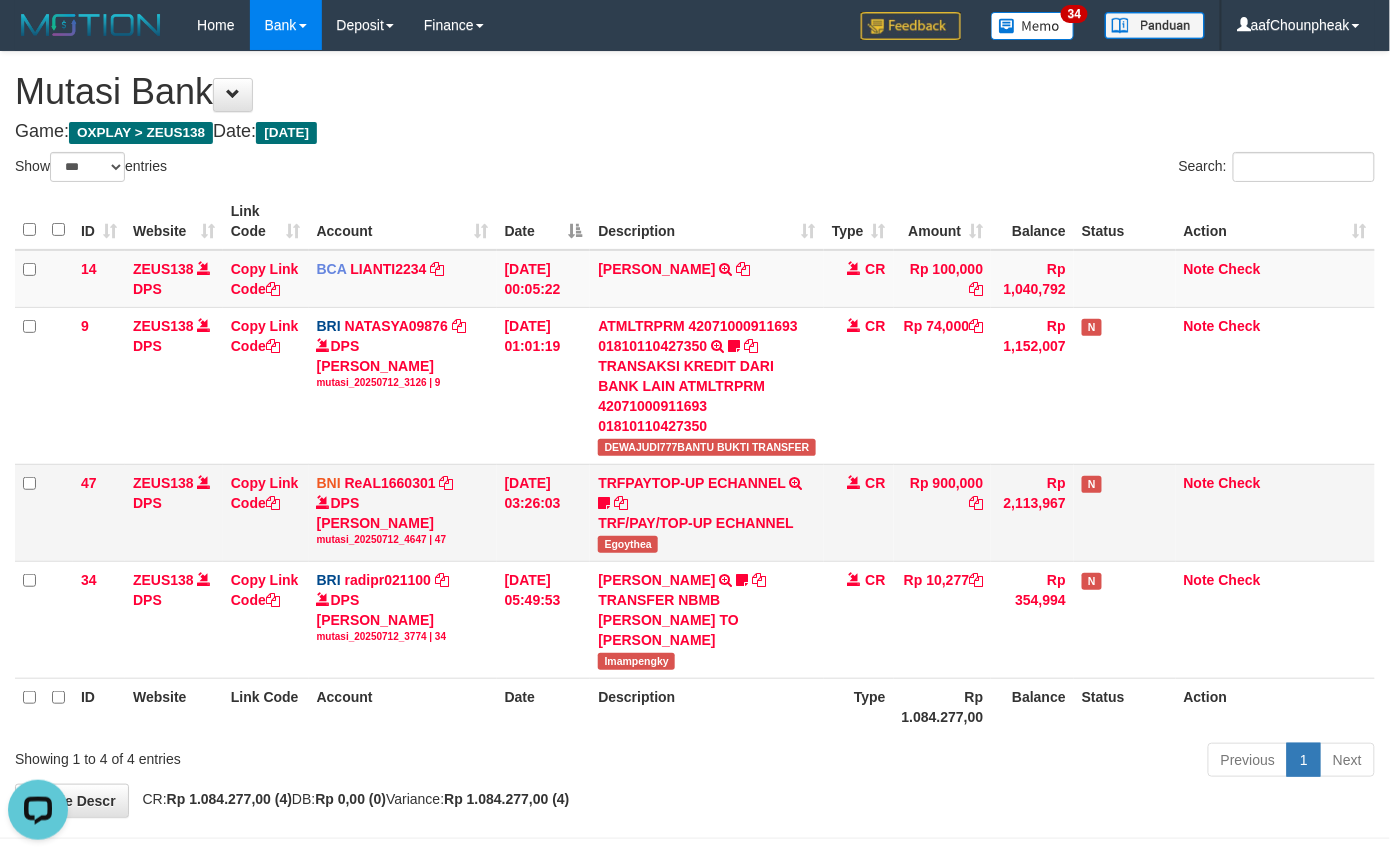 click on "Egoythea" at bounding box center [628, 544] 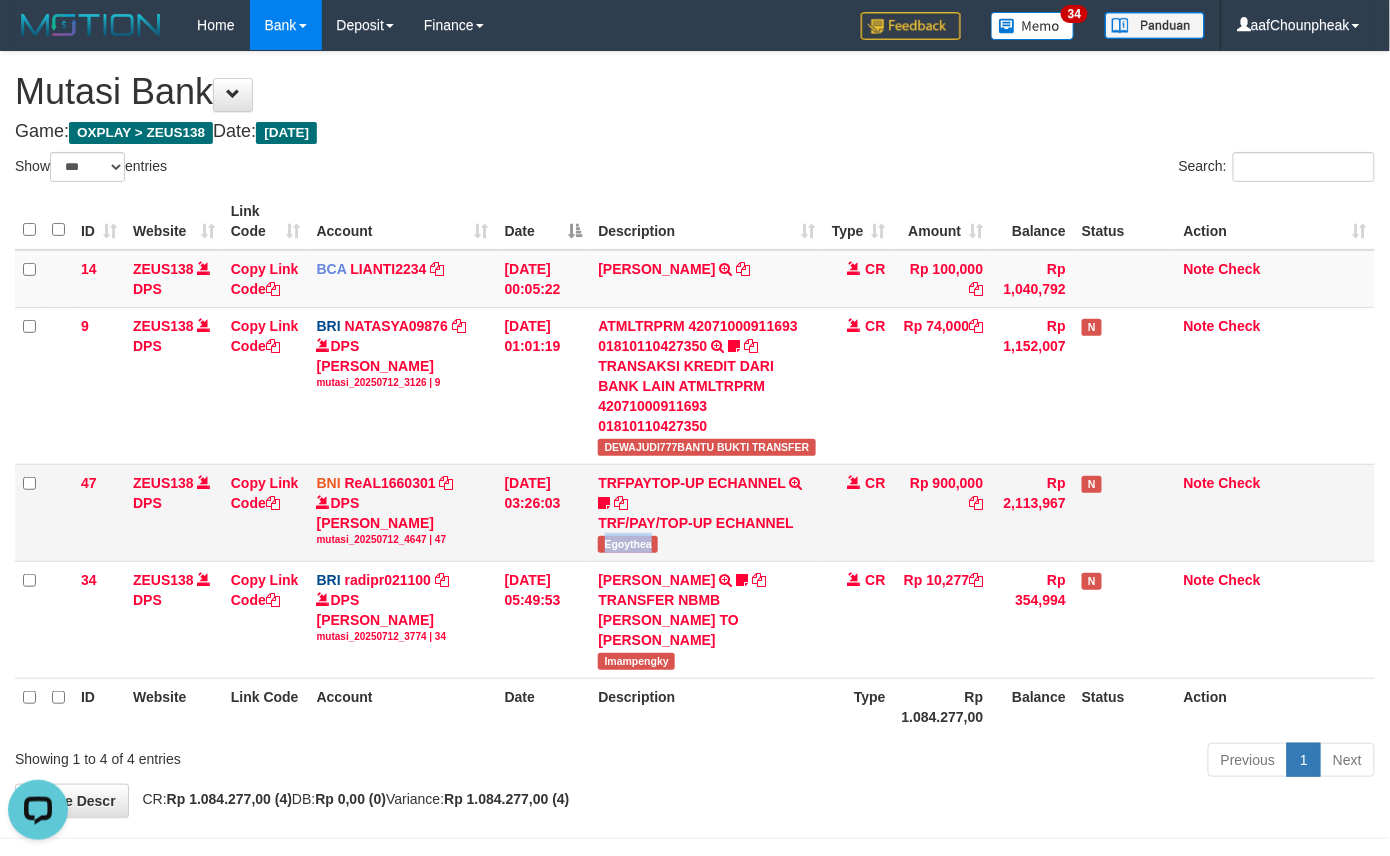 click on "Egoythea" at bounding box center (628, 544) 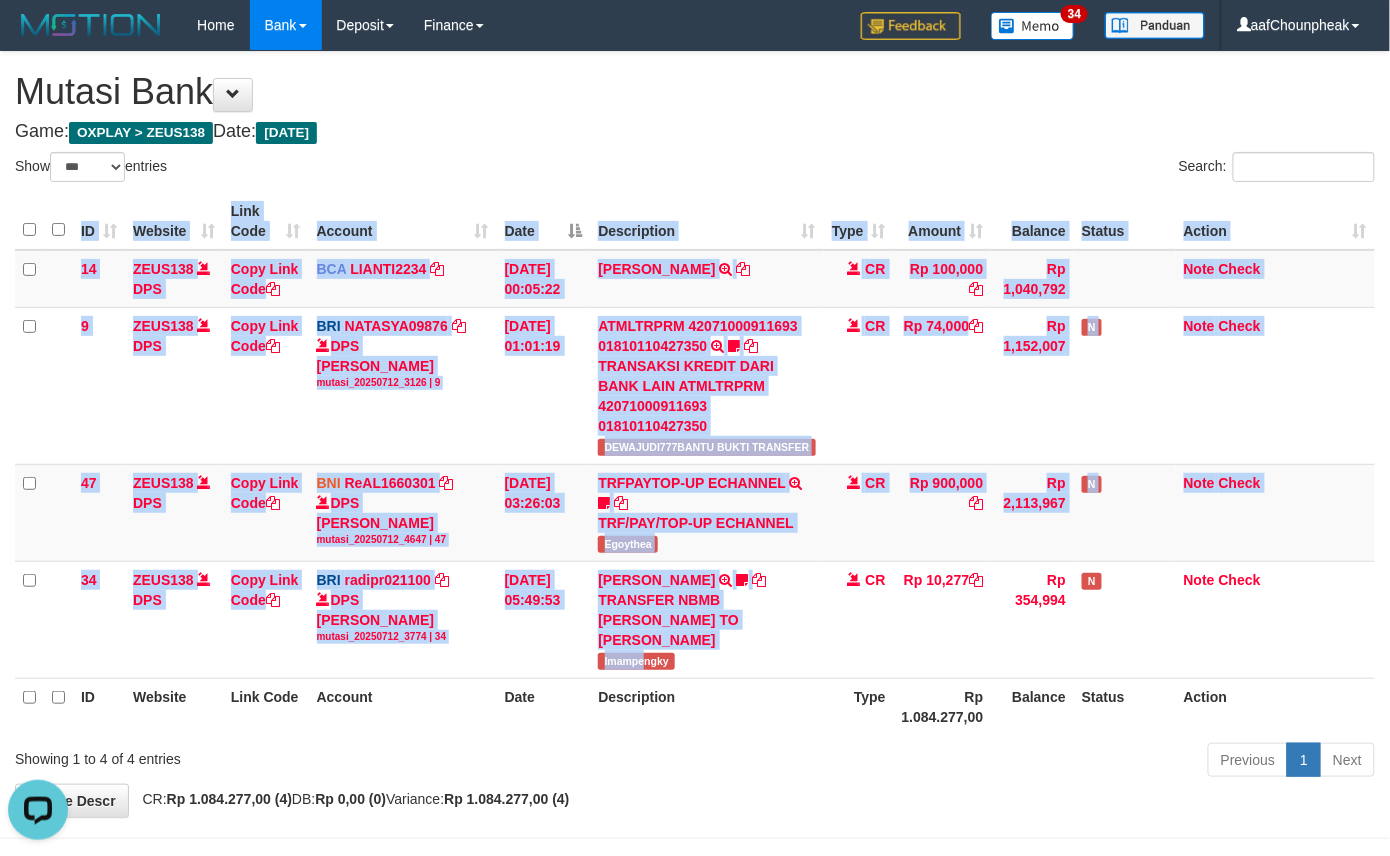 drag, startPoint x: 518, startPoint y: 712, endPoint x: 506, endPoint y: 740, distance: 30.463093 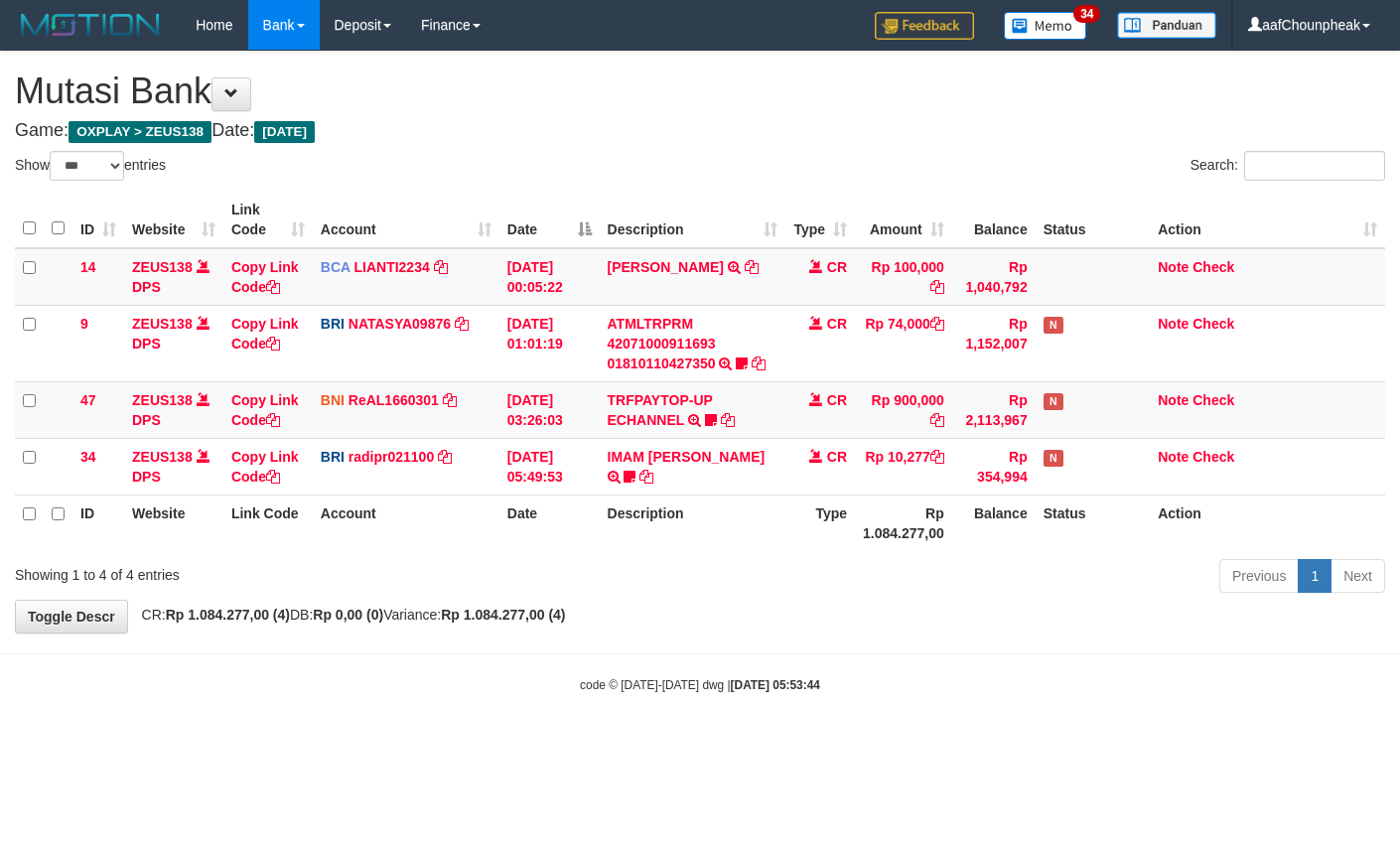 select on "***" 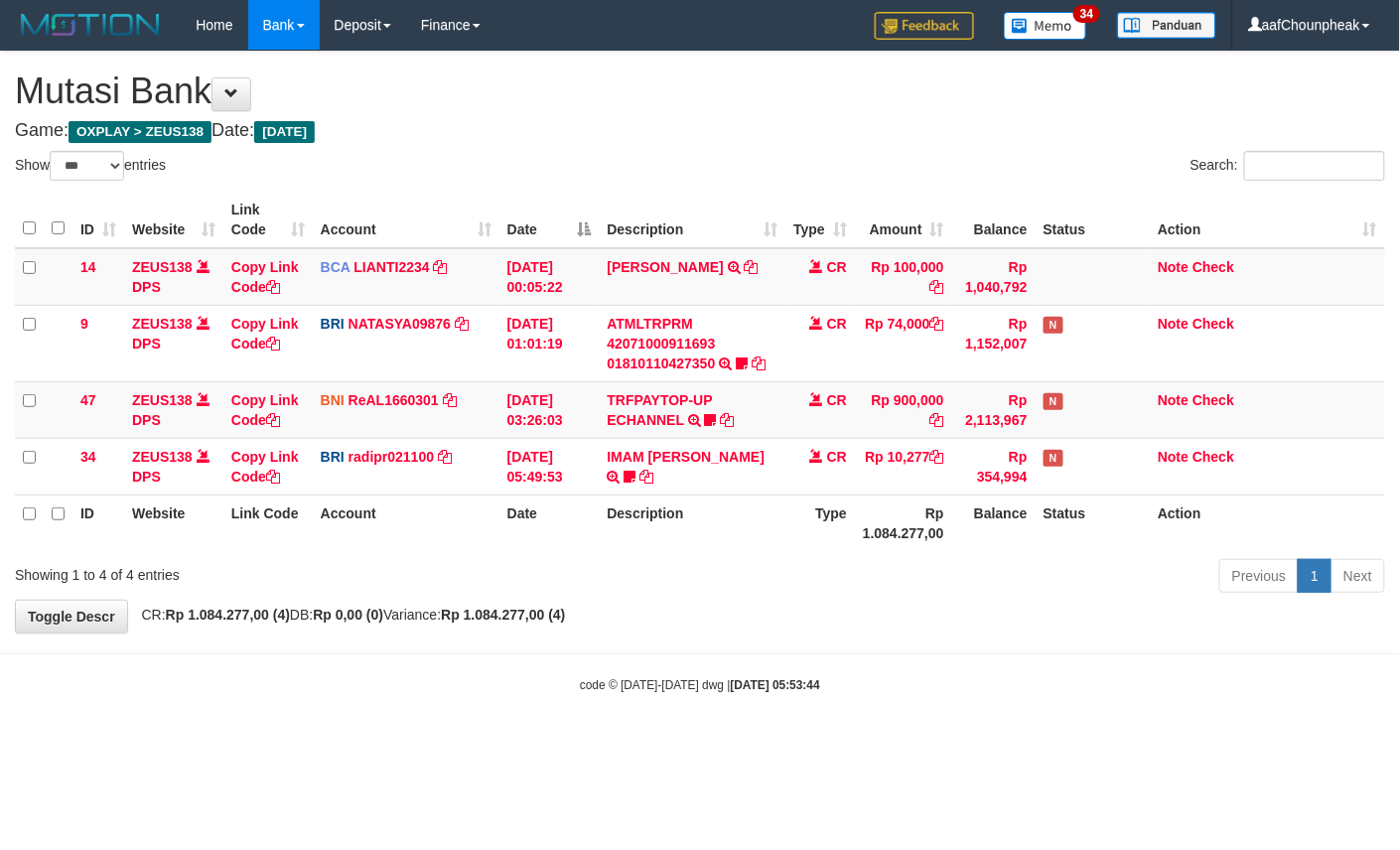 click on "Toggle navigation
Home
Bank
Account List
Mutasi Bank
Search
Note Mutasi
Deposit
DPS List
History
Finance
Financial Data
aafChounpheak
My Profile
Log Out
34" at bounding box center [700, 371] 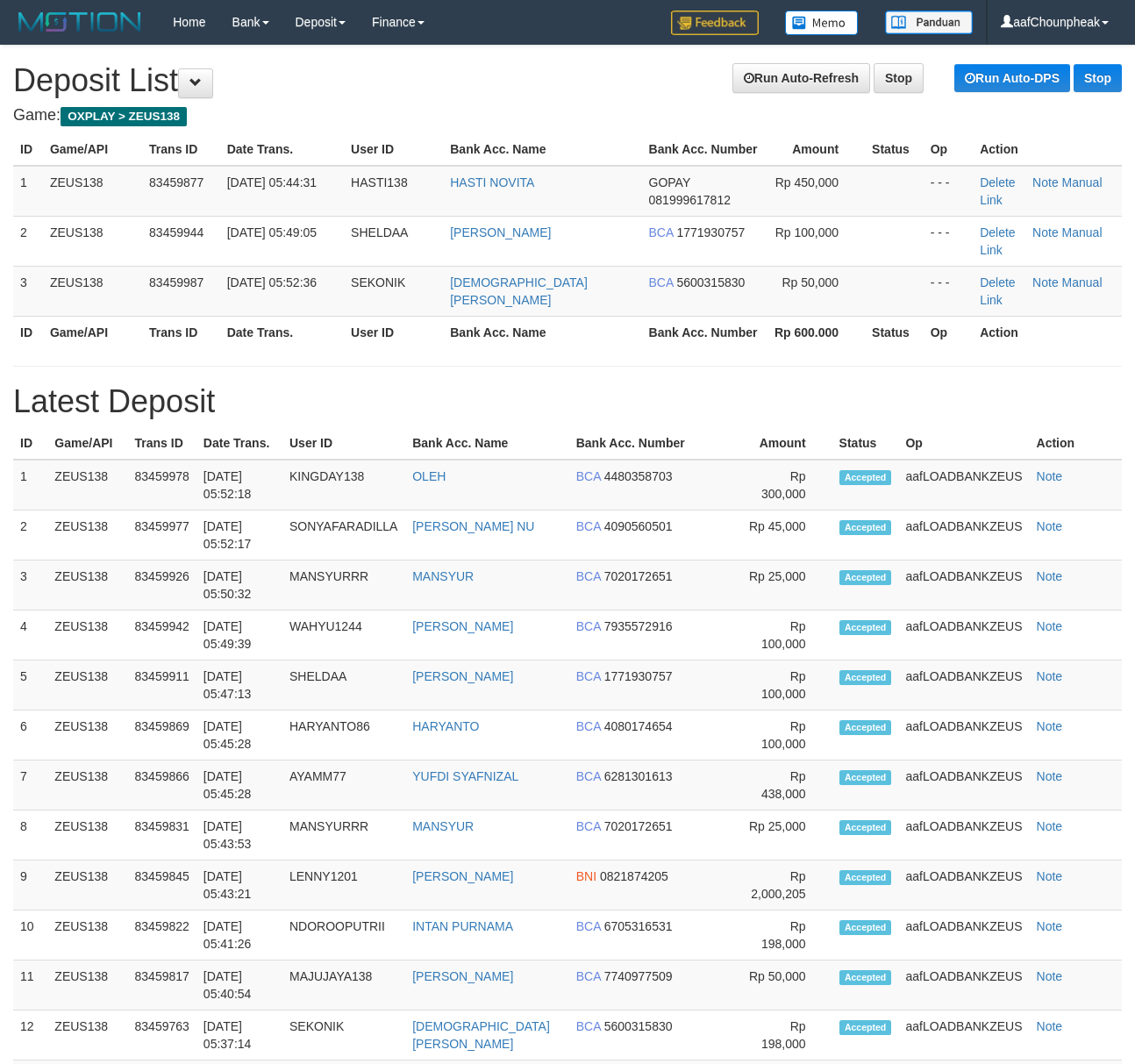 scroll, scrollTop: 0, scrollLeft: 0, axis: both 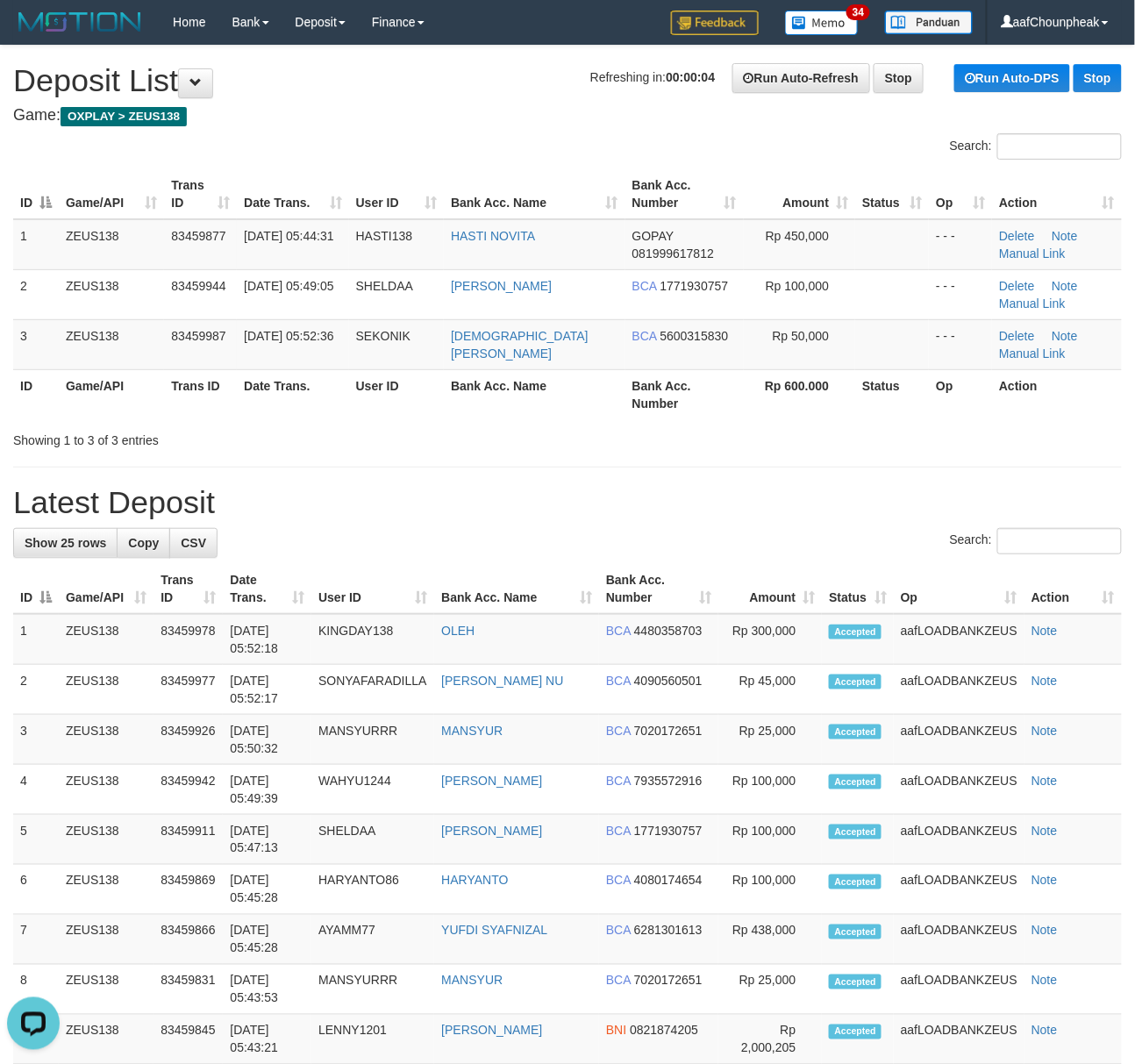 click on "**********" at bounding box center [568, 1013] 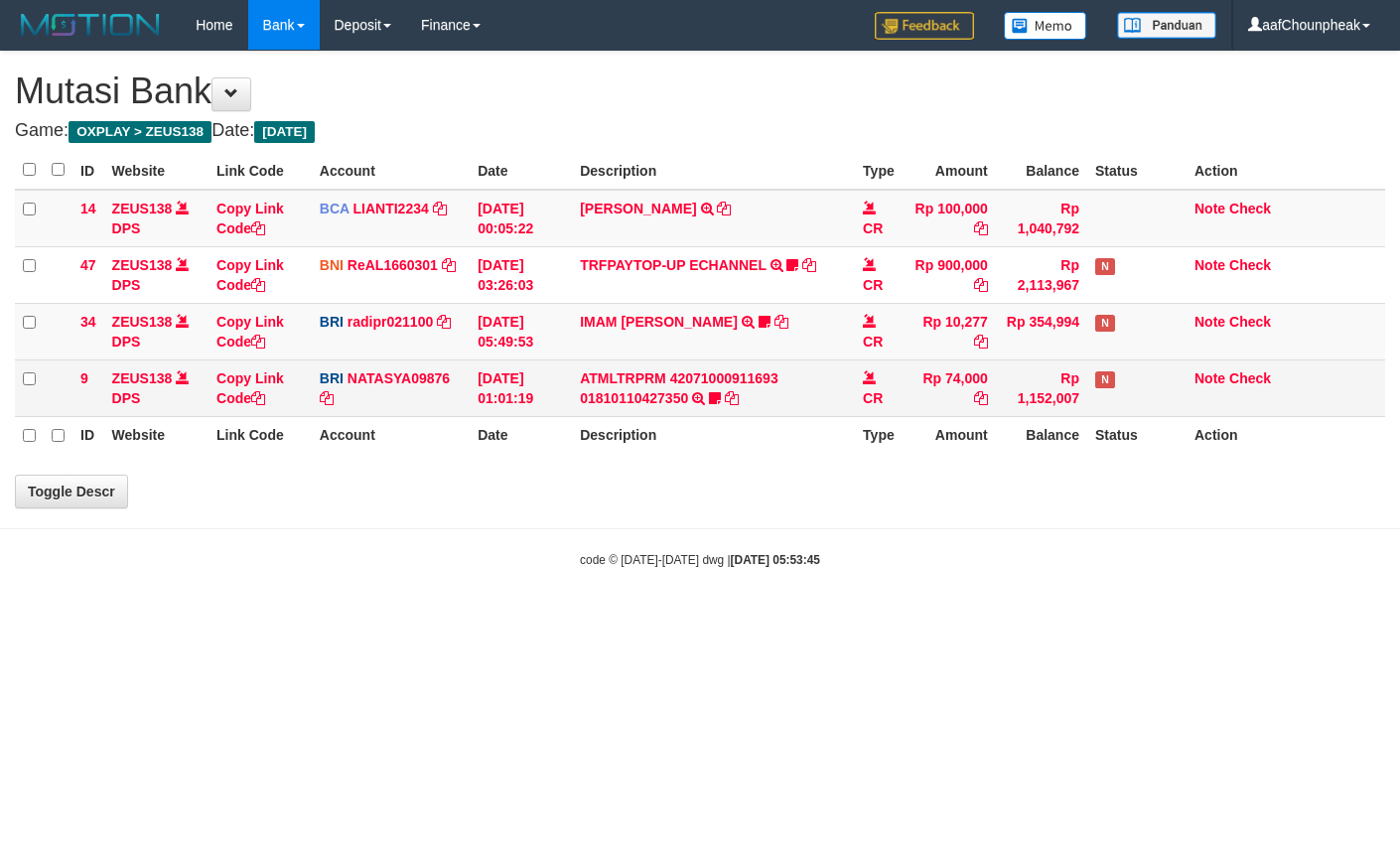 scroll, scrollTop: 0, scrollLeft: 0, axis: both 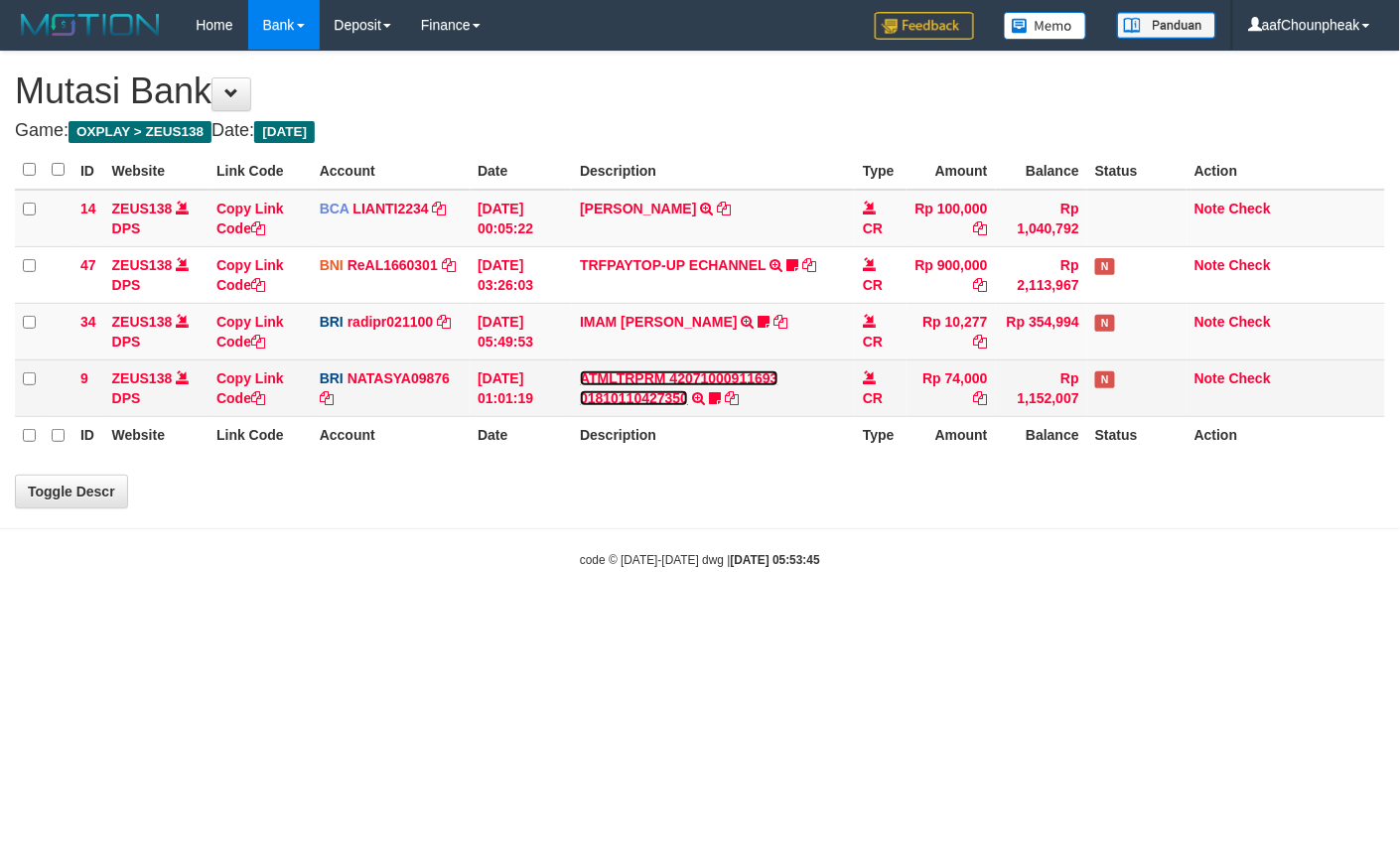 click on "ATMLTRPRM 42071000911693 01810110427350" at bounding box center (678, 388) 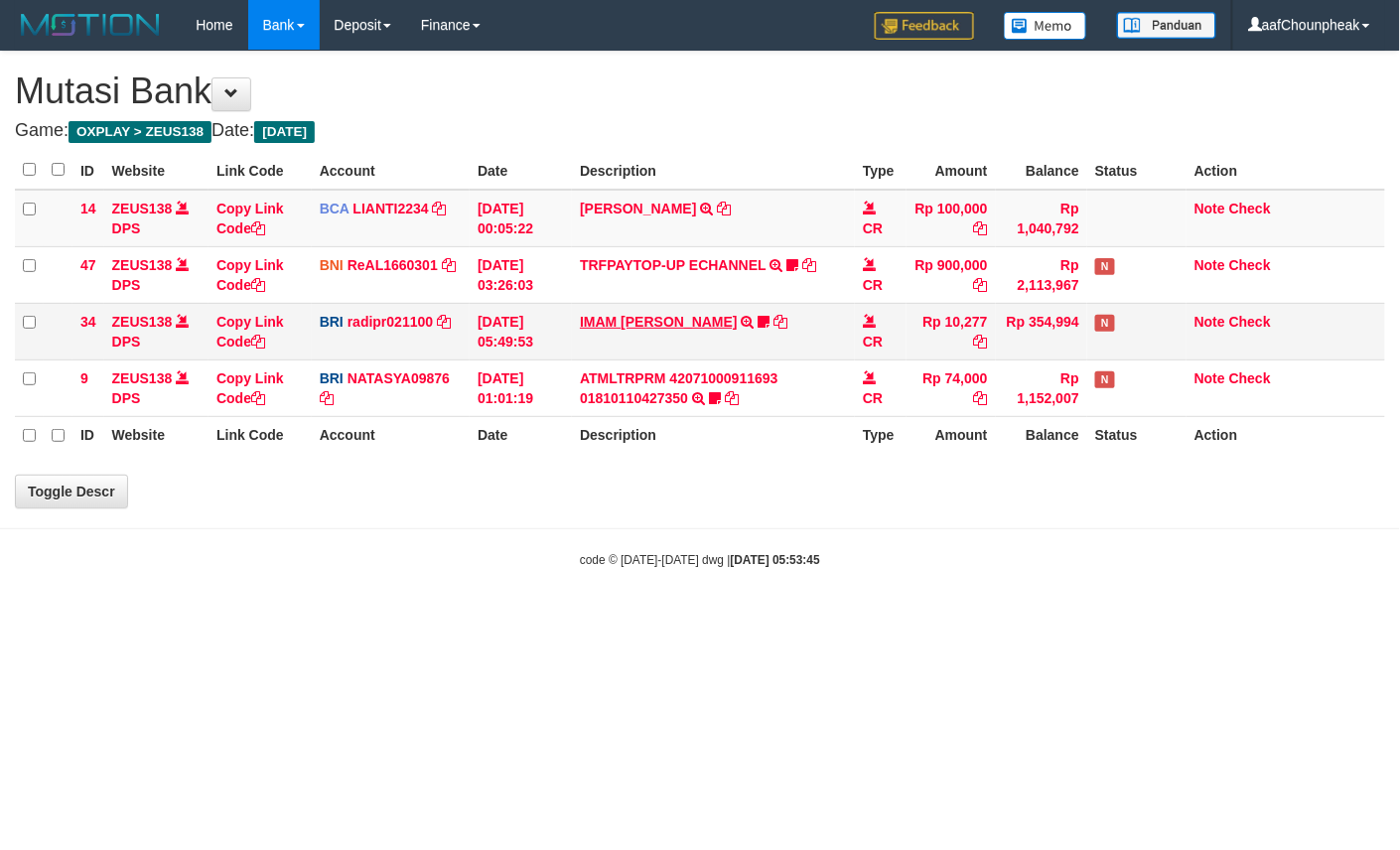 select on "***" 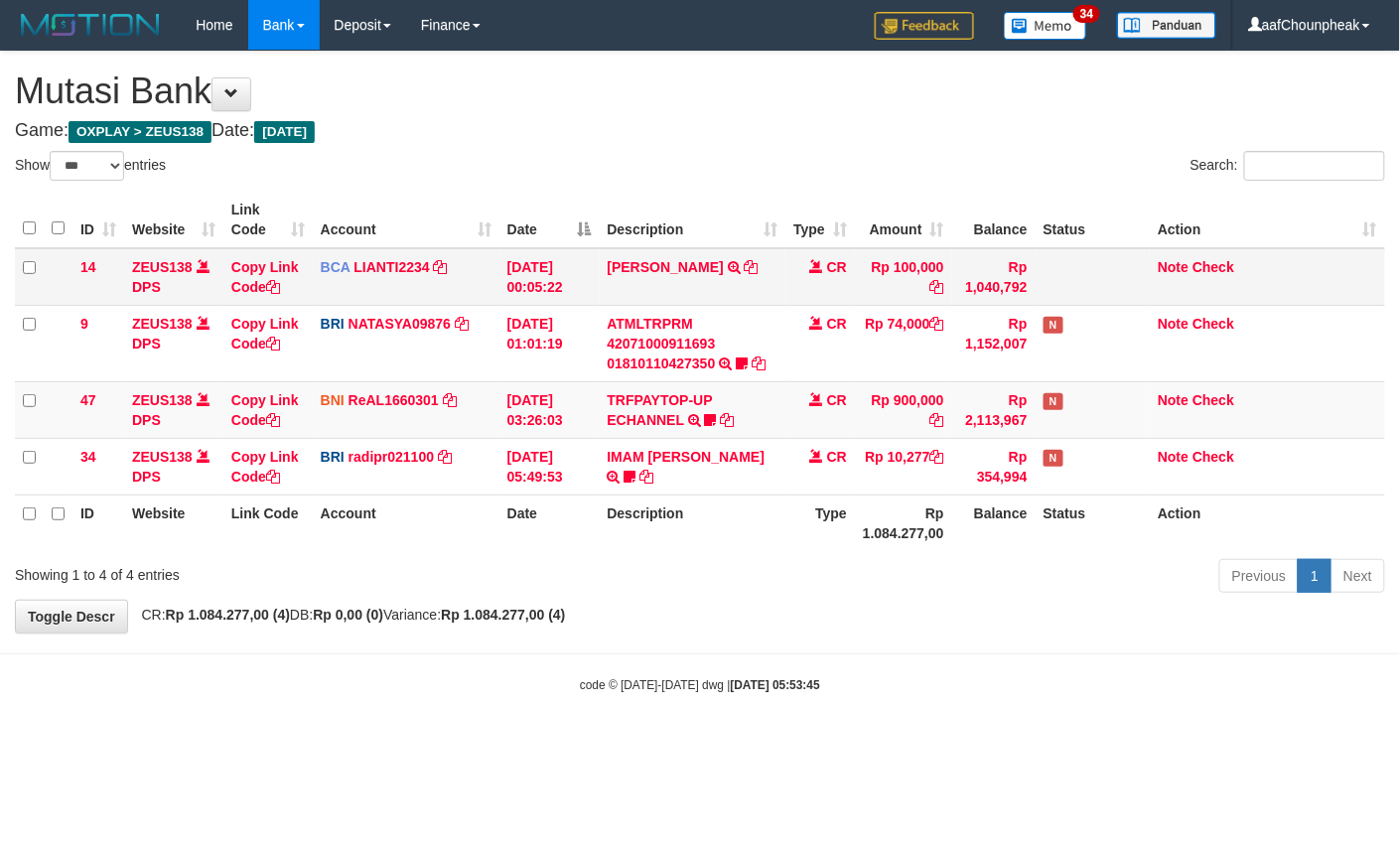 click on "YUSUP MAULAN         TRSF E-BANKING CR 1207/FTSCY/WS95051
100000.002025071262819090 TRFDN-YUSUP MAULANESPAY DEBIT INDONE" at bounding box center [693, 277] 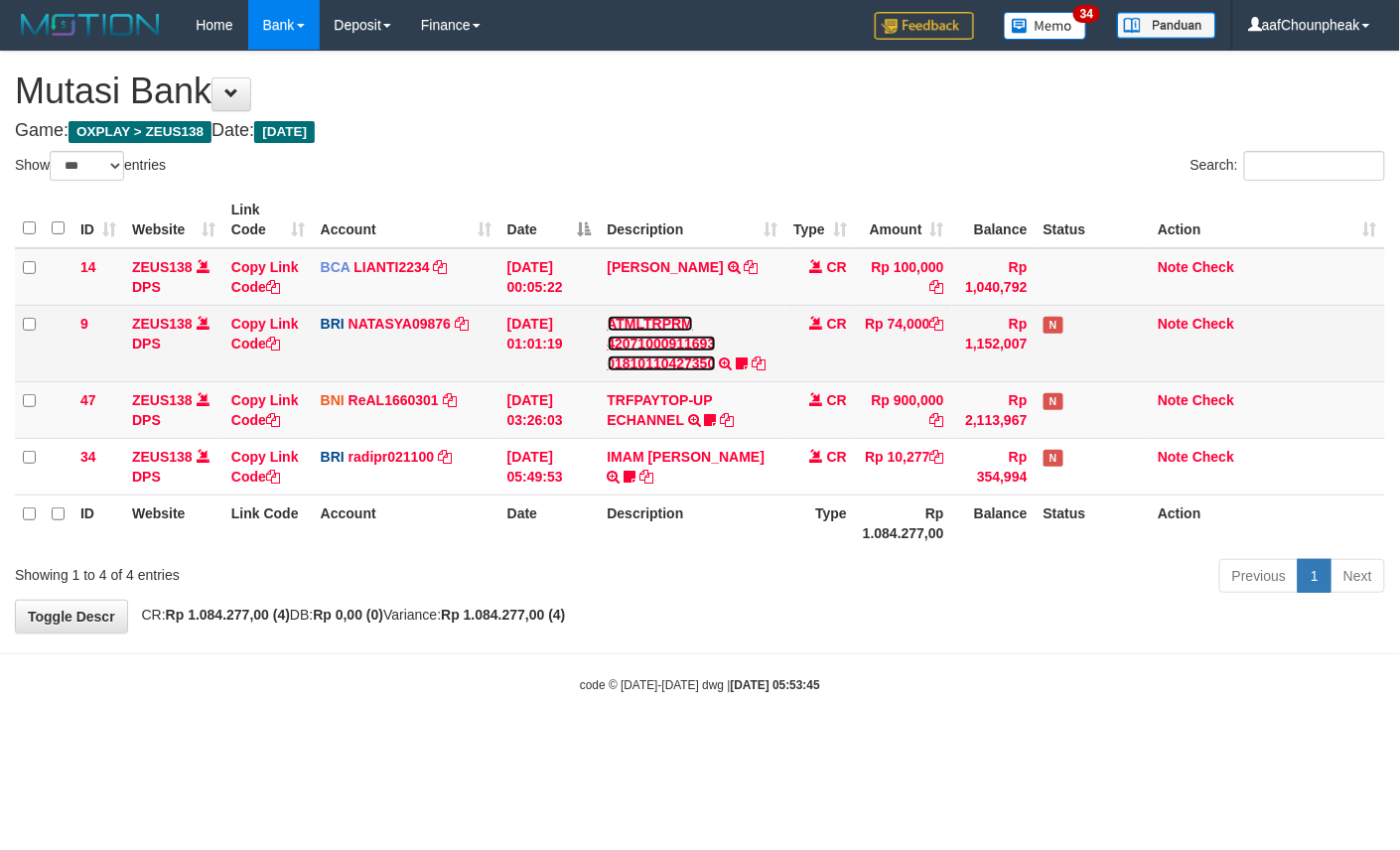 click on "ATMLTRPRM 42071000911693 01810110427350" at bounding box center (661, 344) 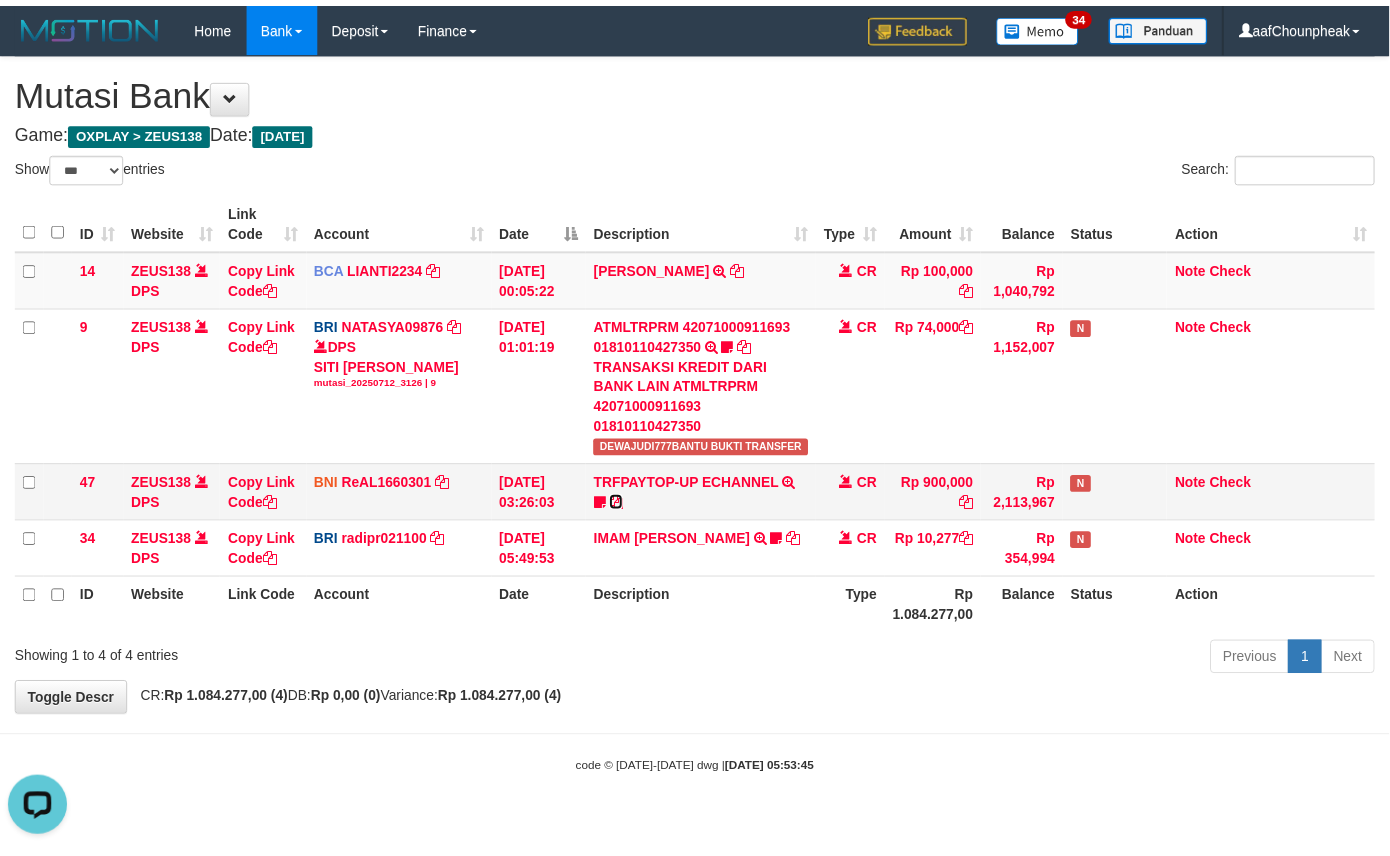 scroll, scrollTop: 0, scrollLeft: 0, axis: both 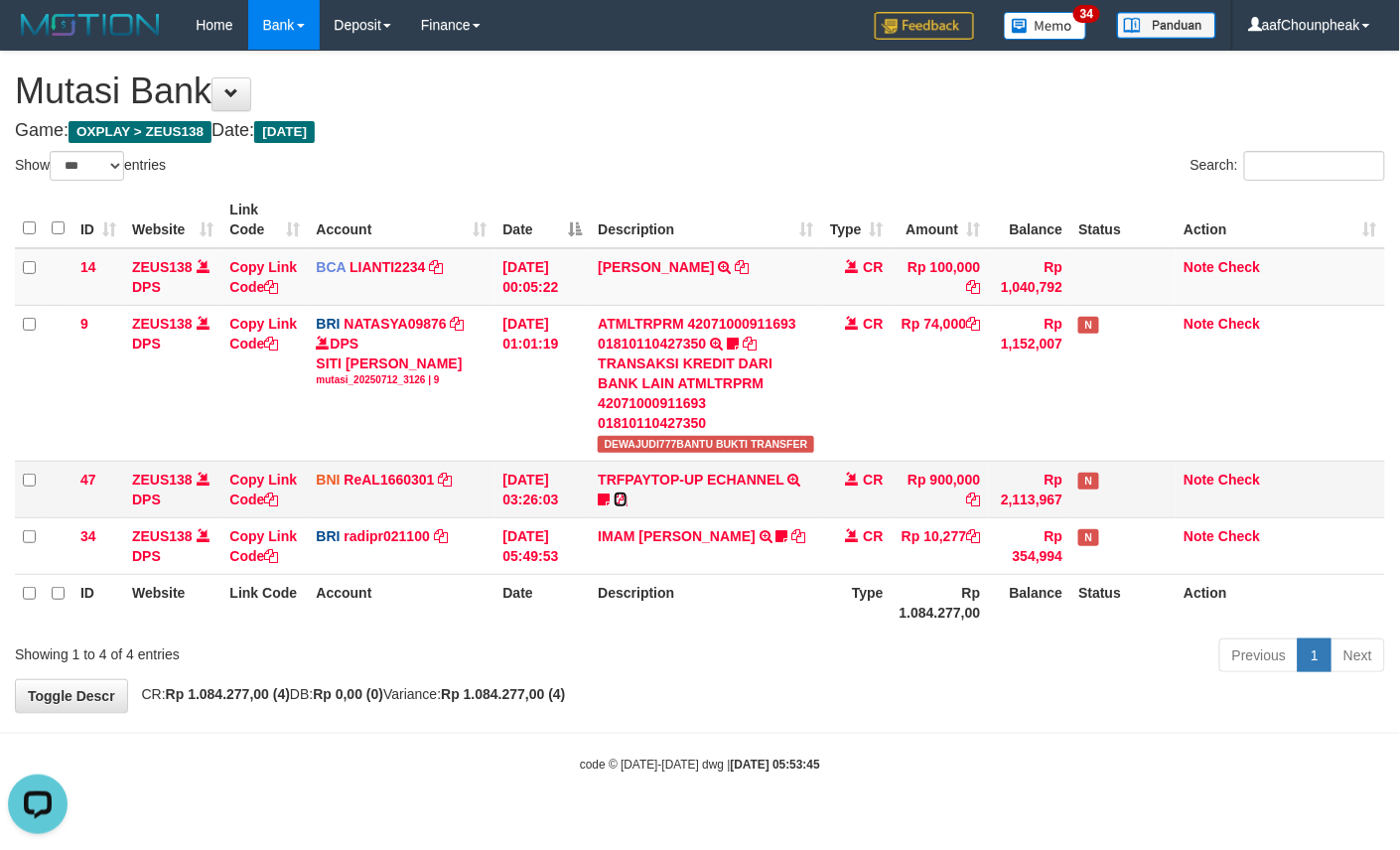 click at bounding box center [621, 499] 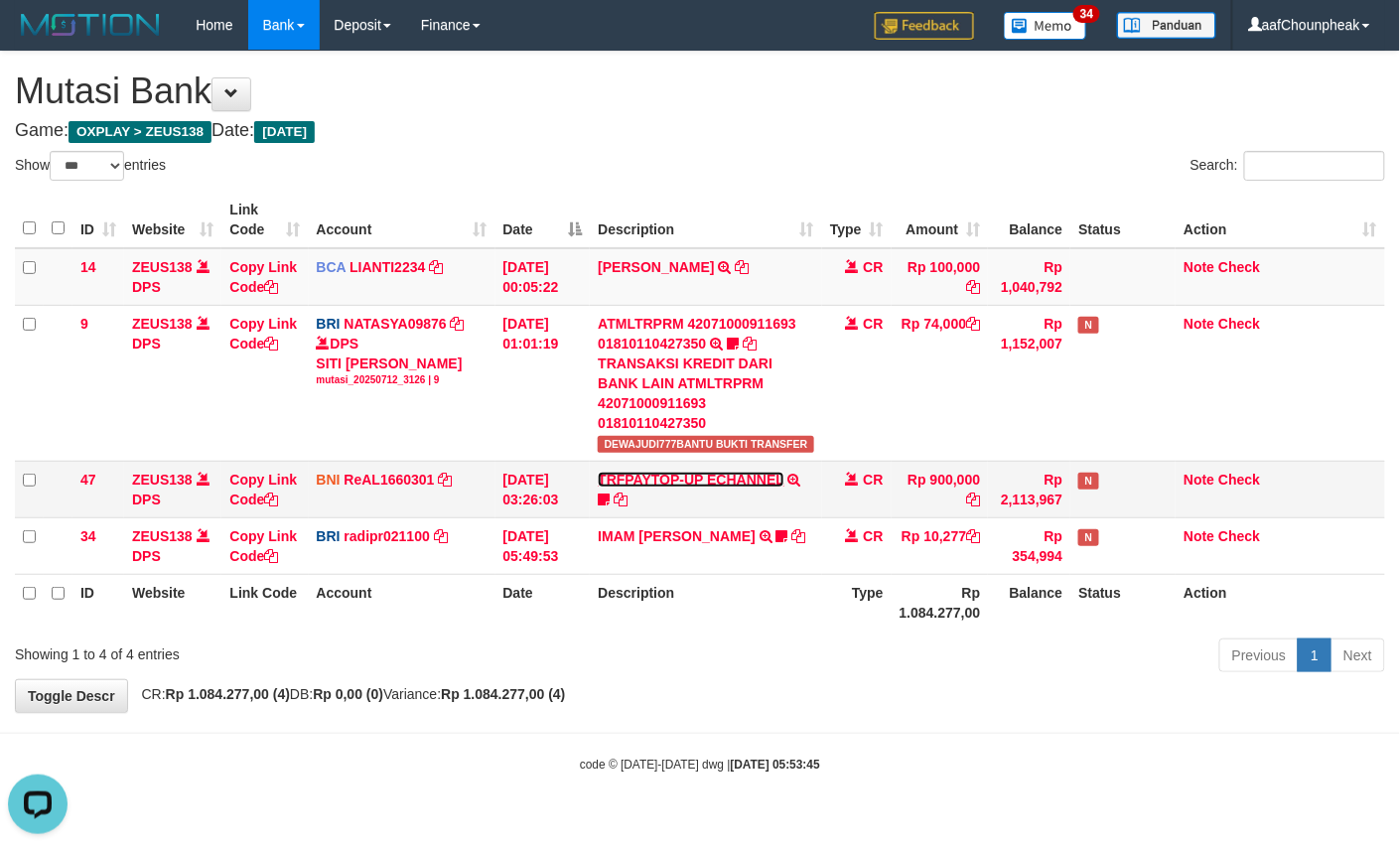 click on "TRFPAYTOP-UP ECHANNEL" at bounding box center [690, 480] 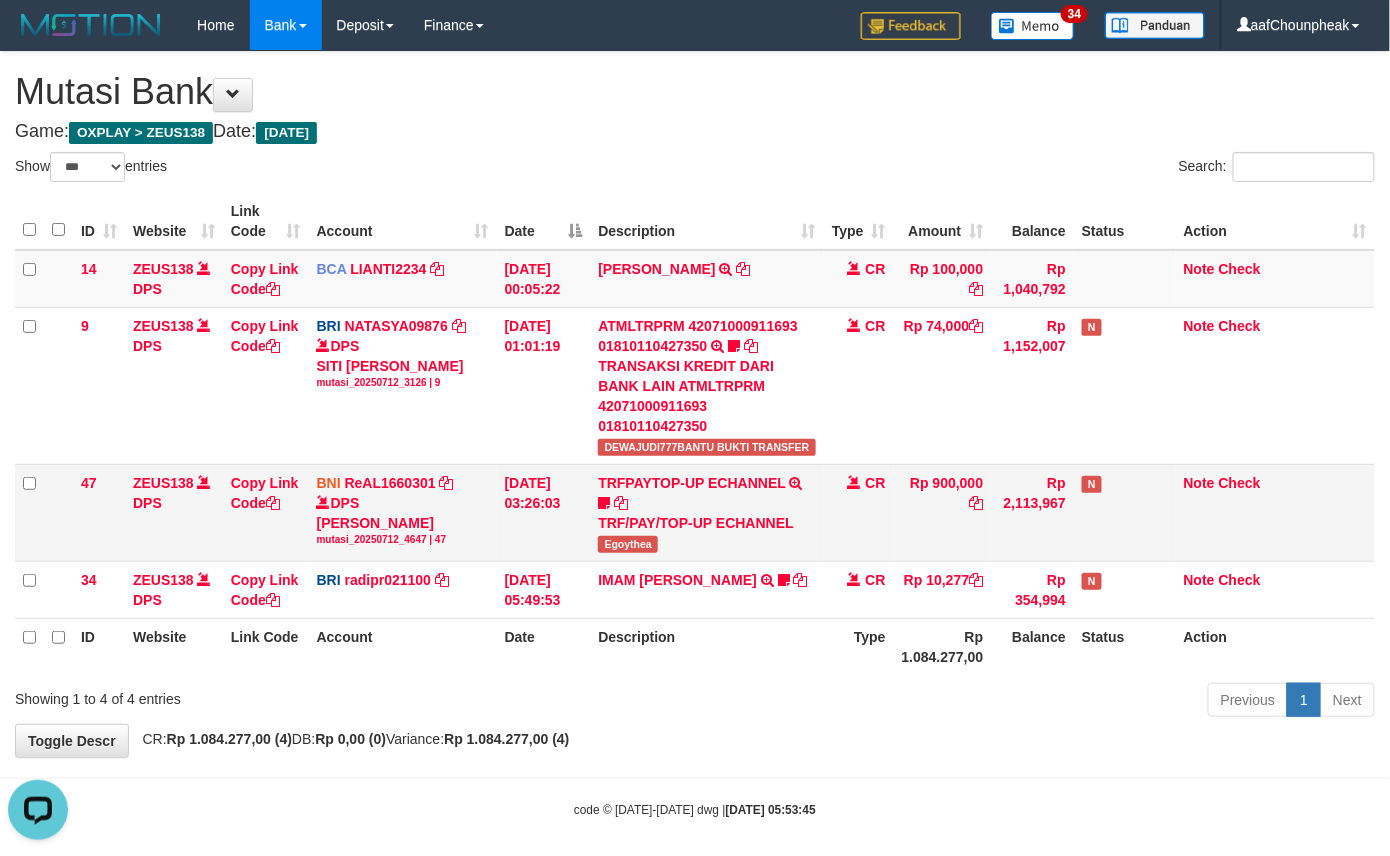click on "Egoythea" at bounding box center (628, 544) 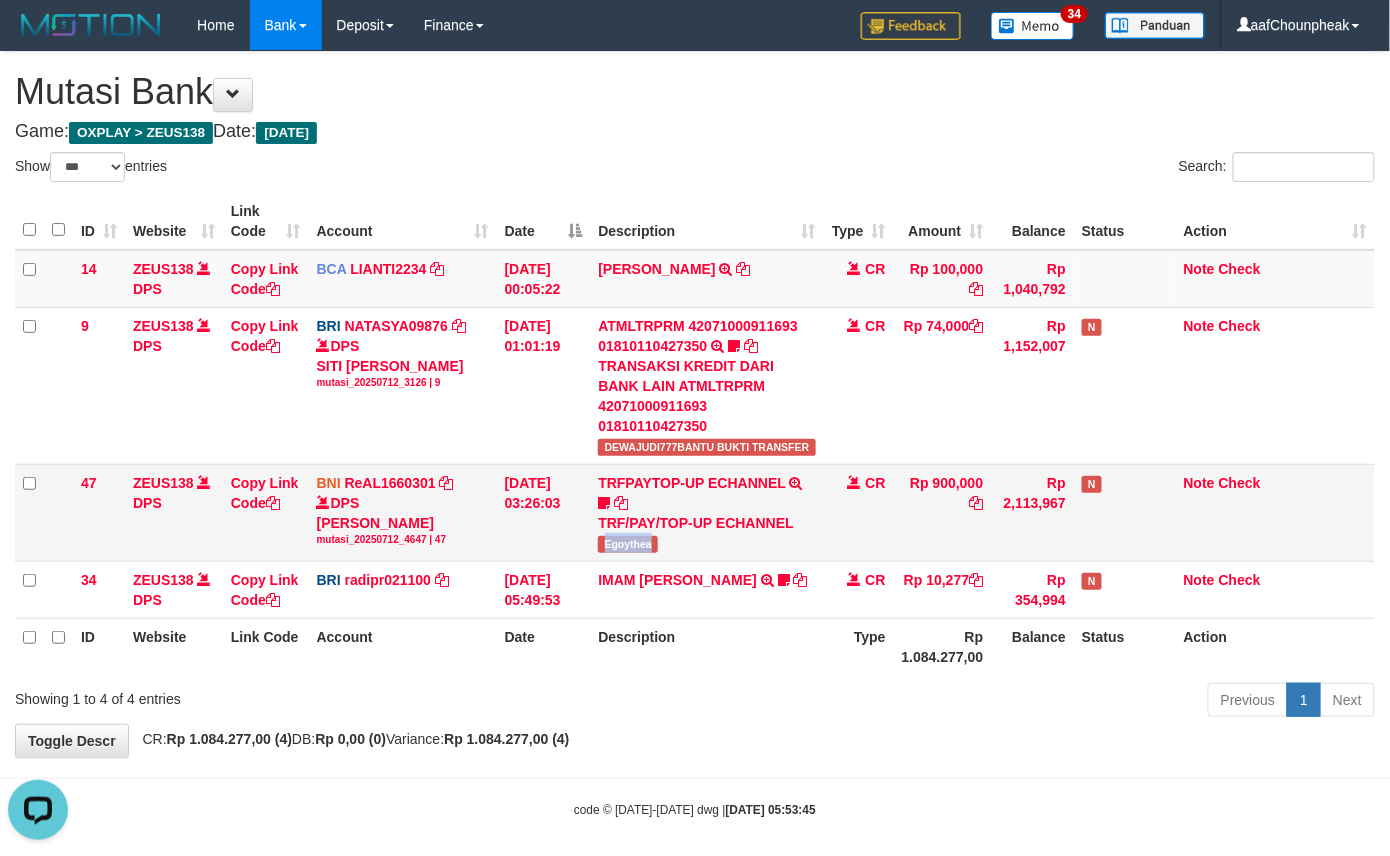 click on "Egoythea" at bounding box center [628, 544] 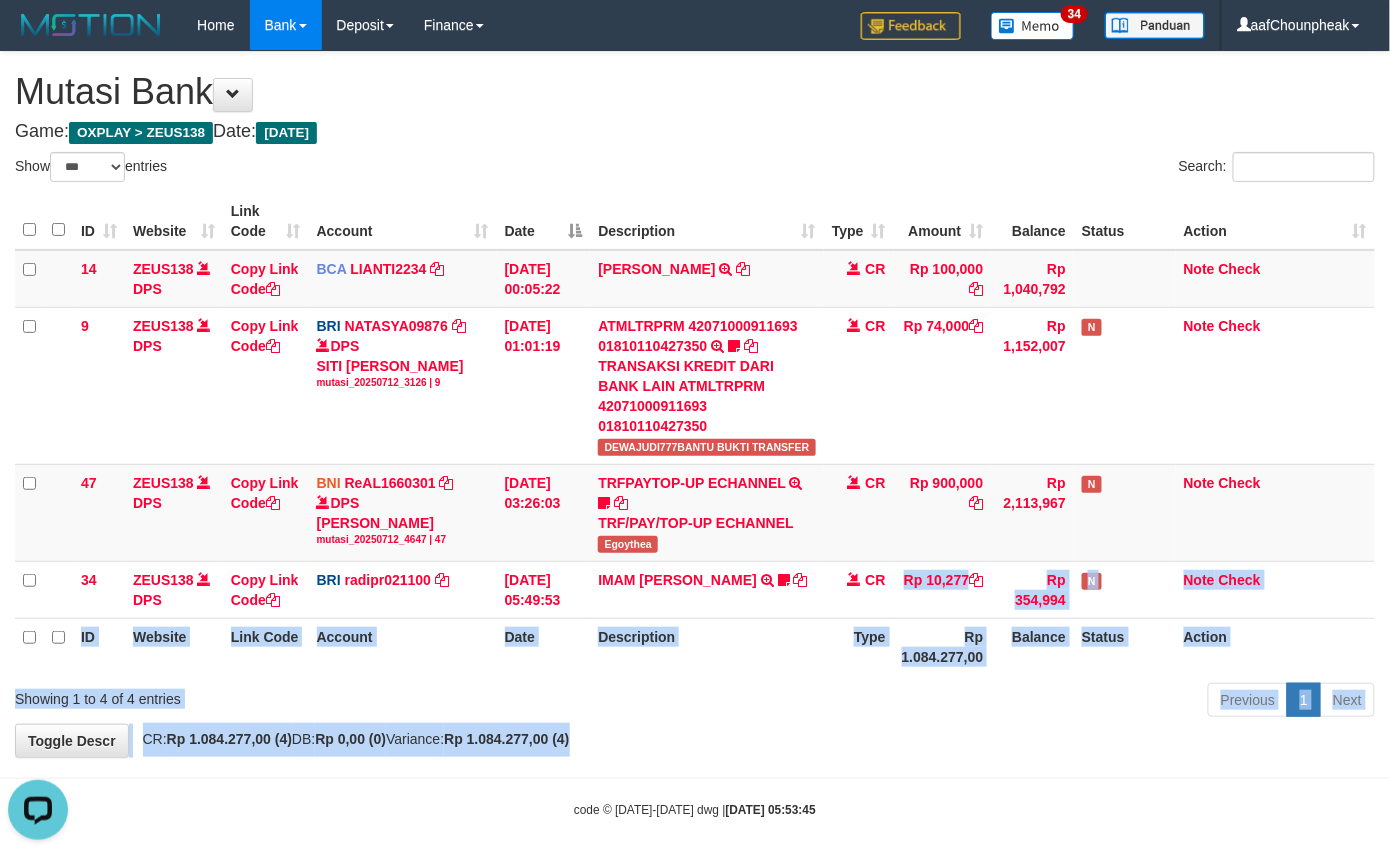 drag, startPoint x: 684, startPoint y: 714, endPoint x: 682, endPoint y: 728, distance: 14.142136 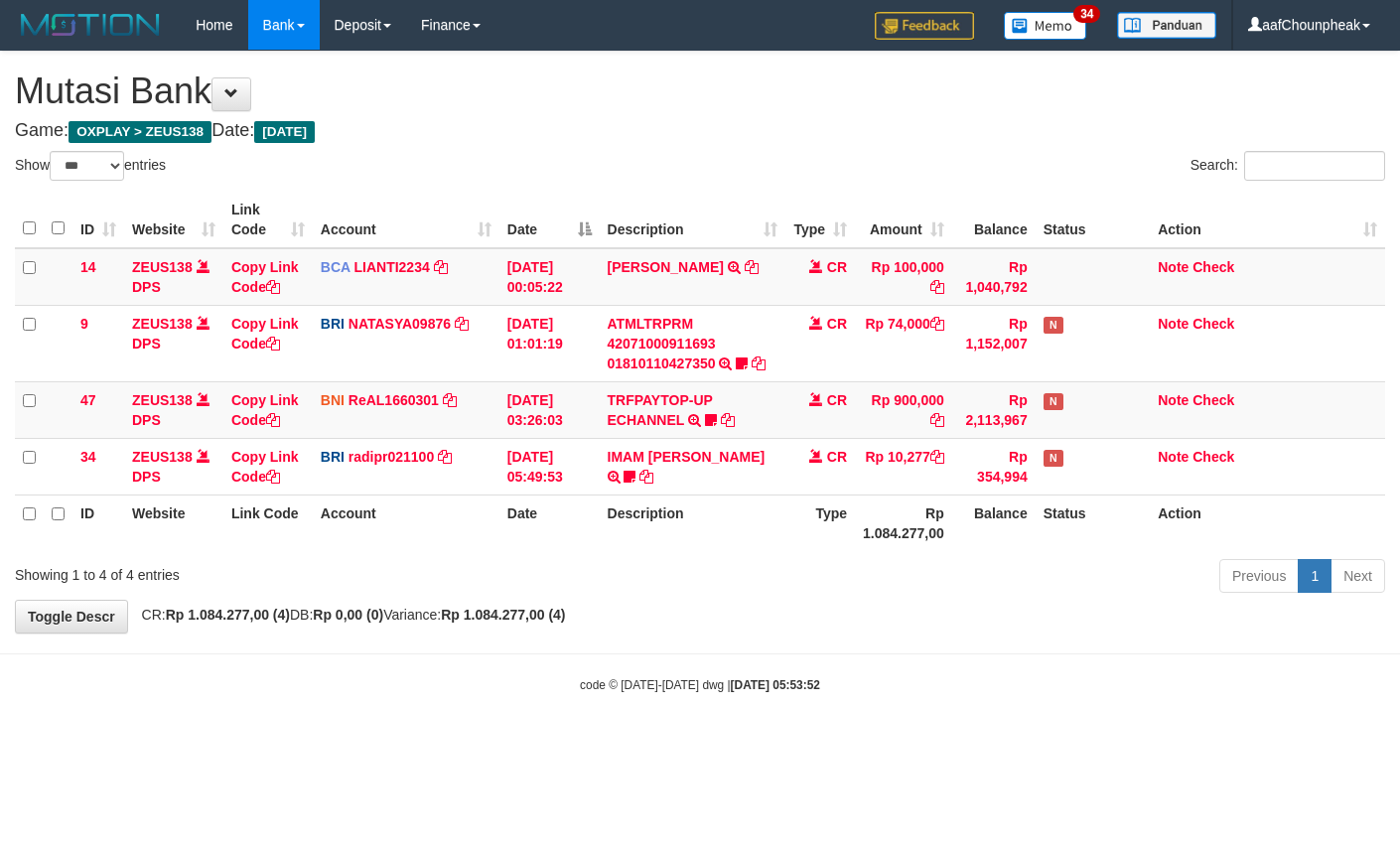 select on "***" 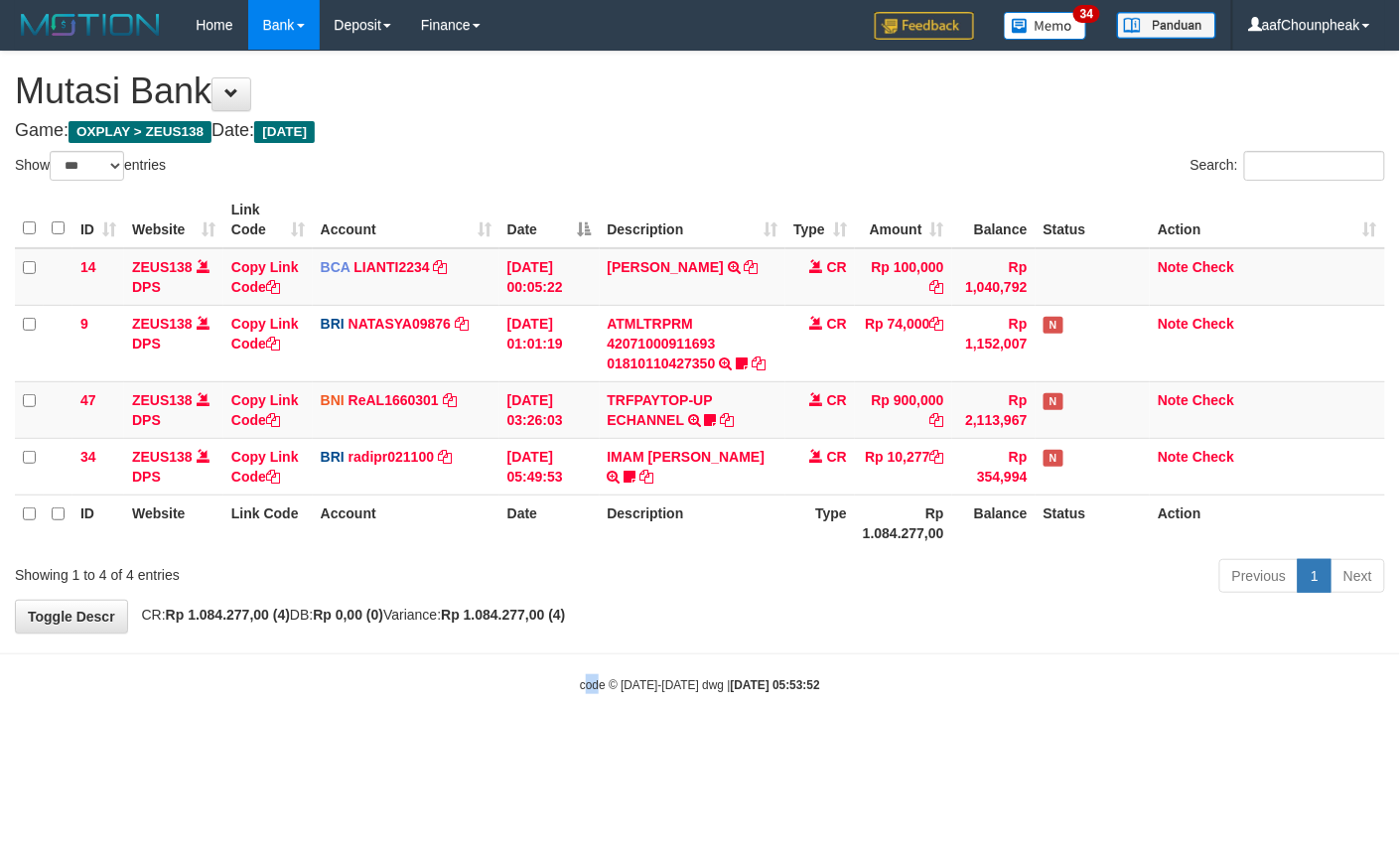 click on "Toggle navigation
Home
Bank
Account List
Mutasi Bank
Search
Note Mutasi
Deposit
DPS List
History
Finance
Financial Data
aafChounpheak
My Profile
Log Out
34" at bounding box center (700, 371) 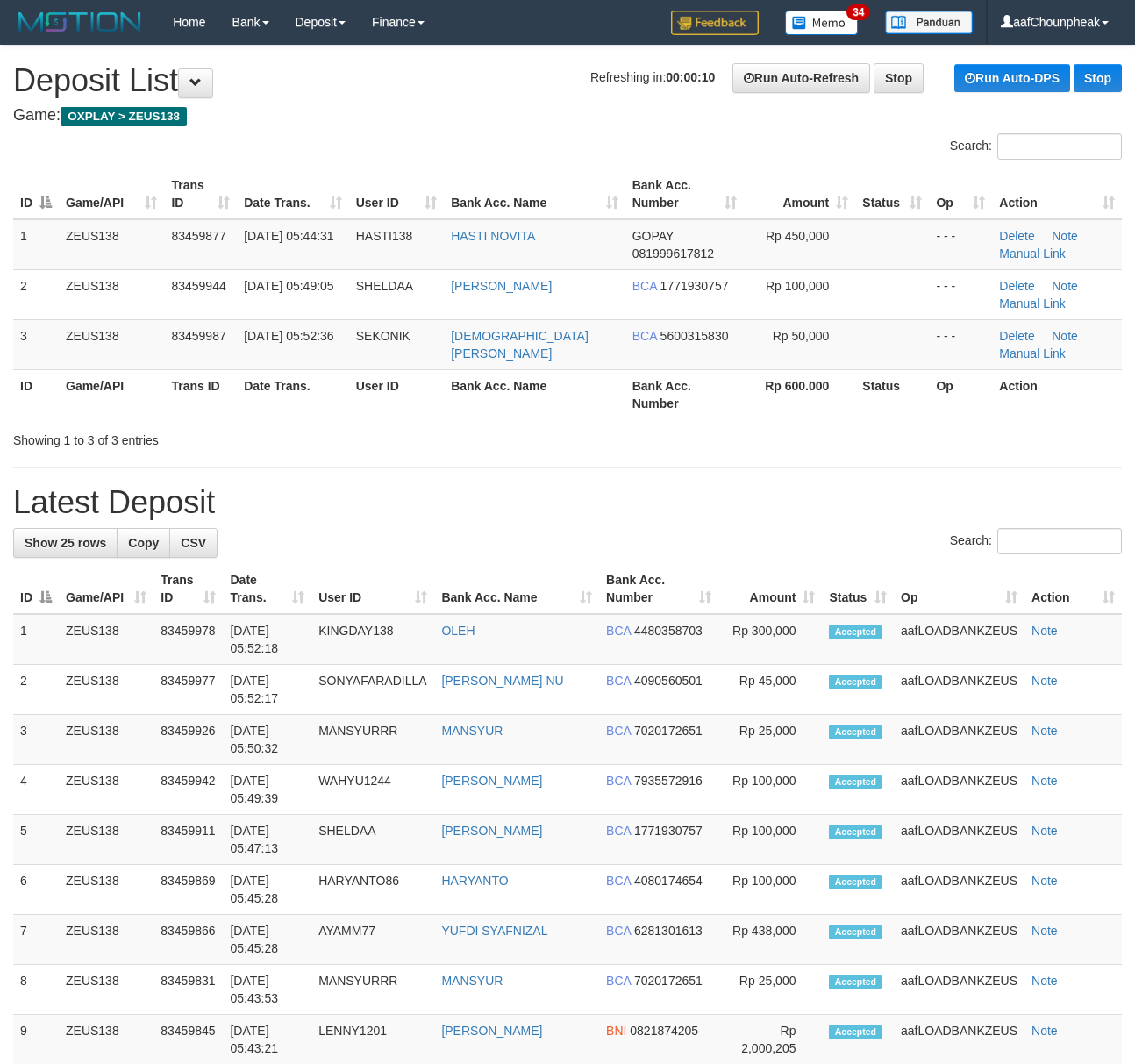 scroll, scrollTop: 0, scrollLeft: 0, axis: both 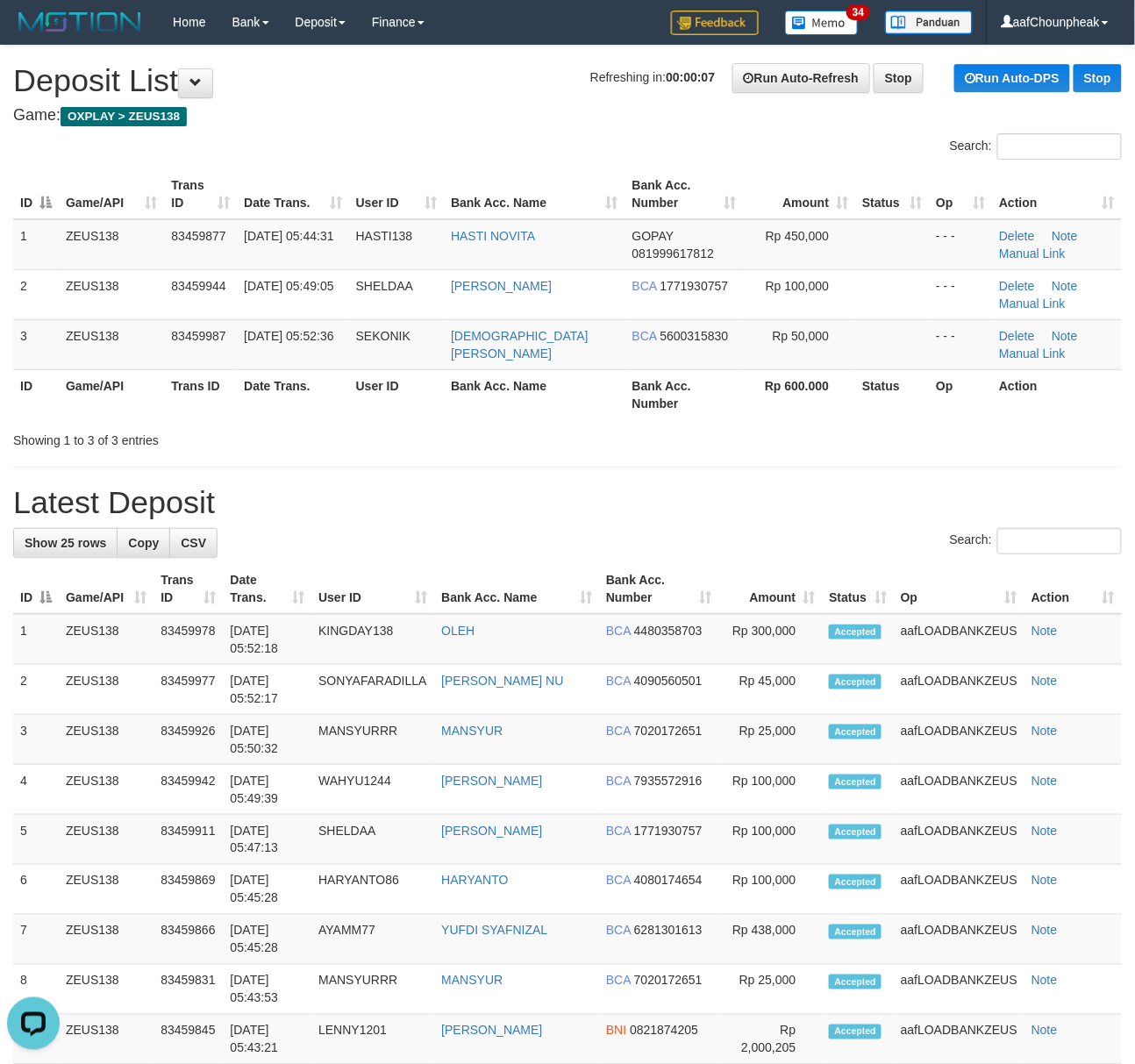drag, startPoint x: 362, startPoint y: 135, endPoint x: 393, endPoint y: 131, distance: 31.257 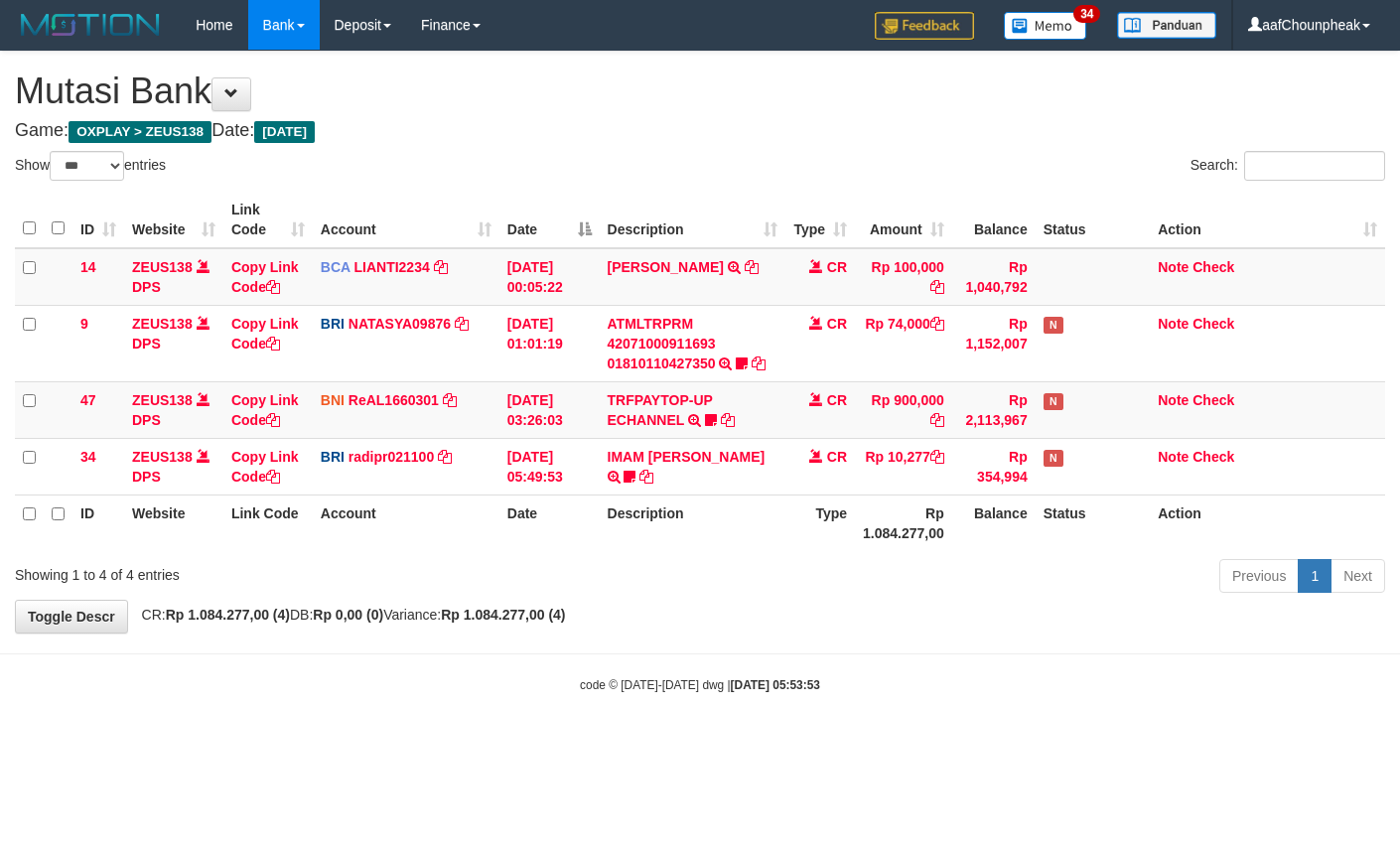select on "***" 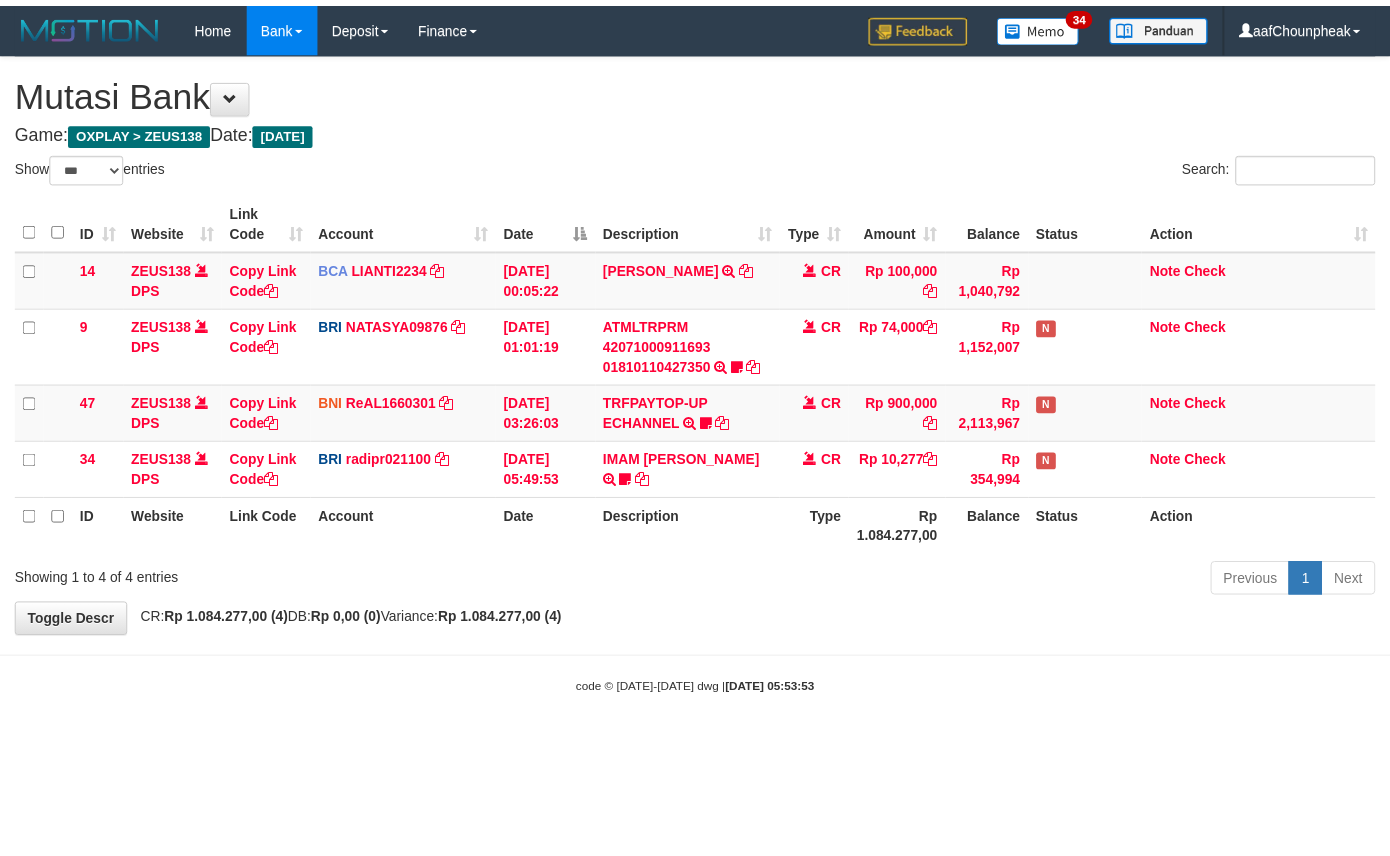 scroll, scrollTop: 0, scrollLeft: 0, axis: both 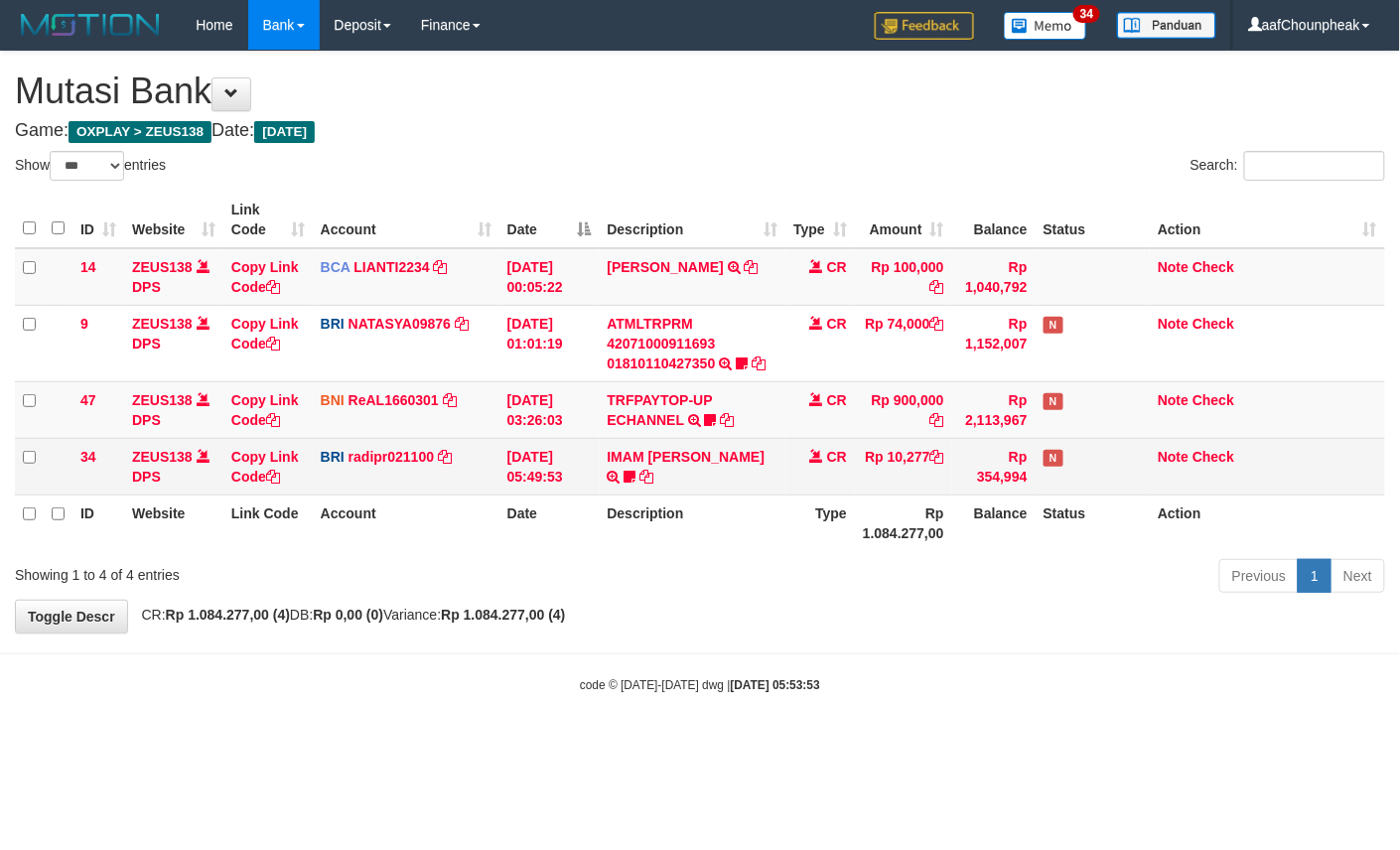 click on "IMAM [PERSON_NAME]            TRANSFER NBMB IMAM [PERSON_NAME] TO [PERSON_NAME]" at bounding box center (693, 466) 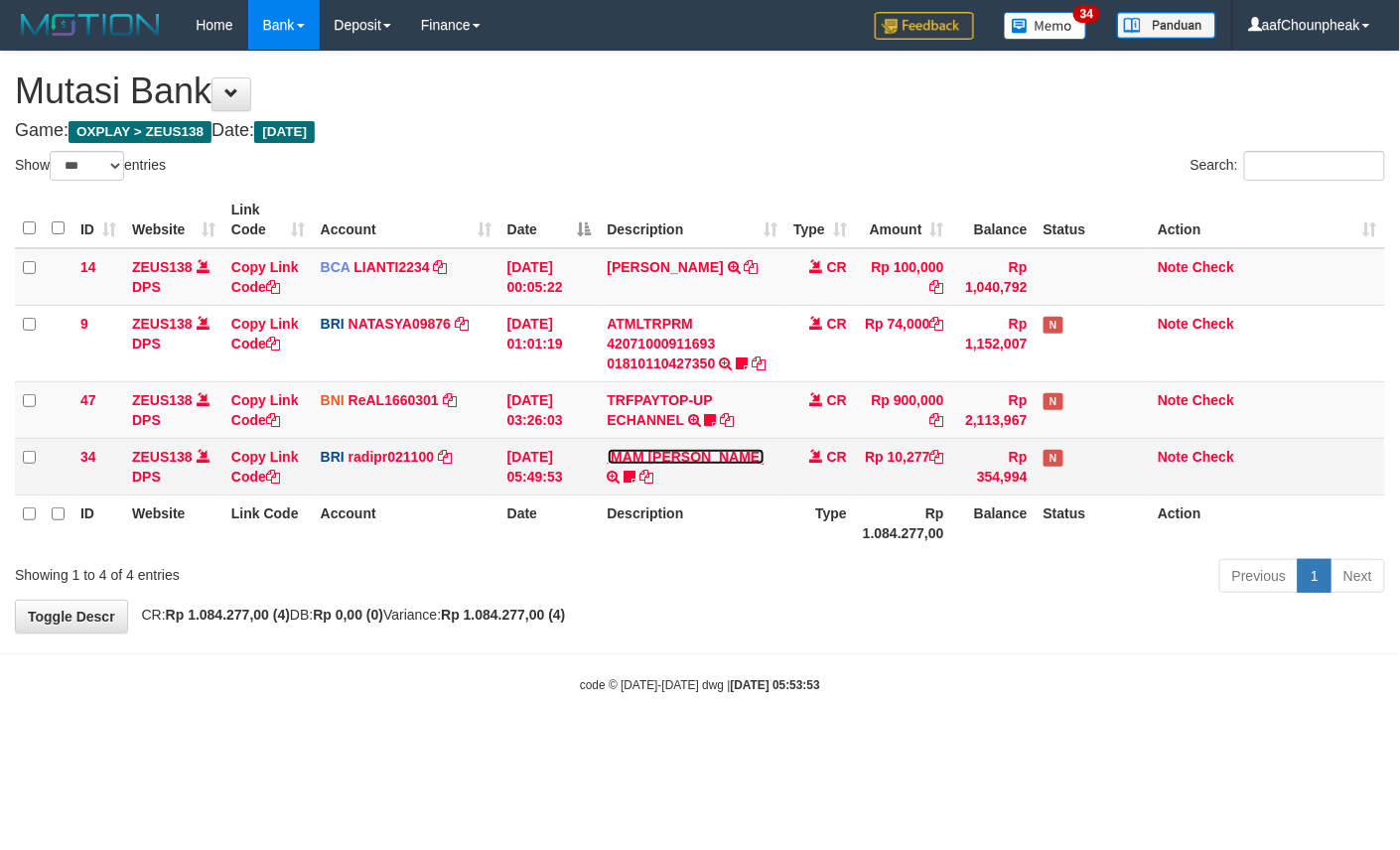 click on "IMAM [PERSON_NAME]" at bounding box center [686, 457] 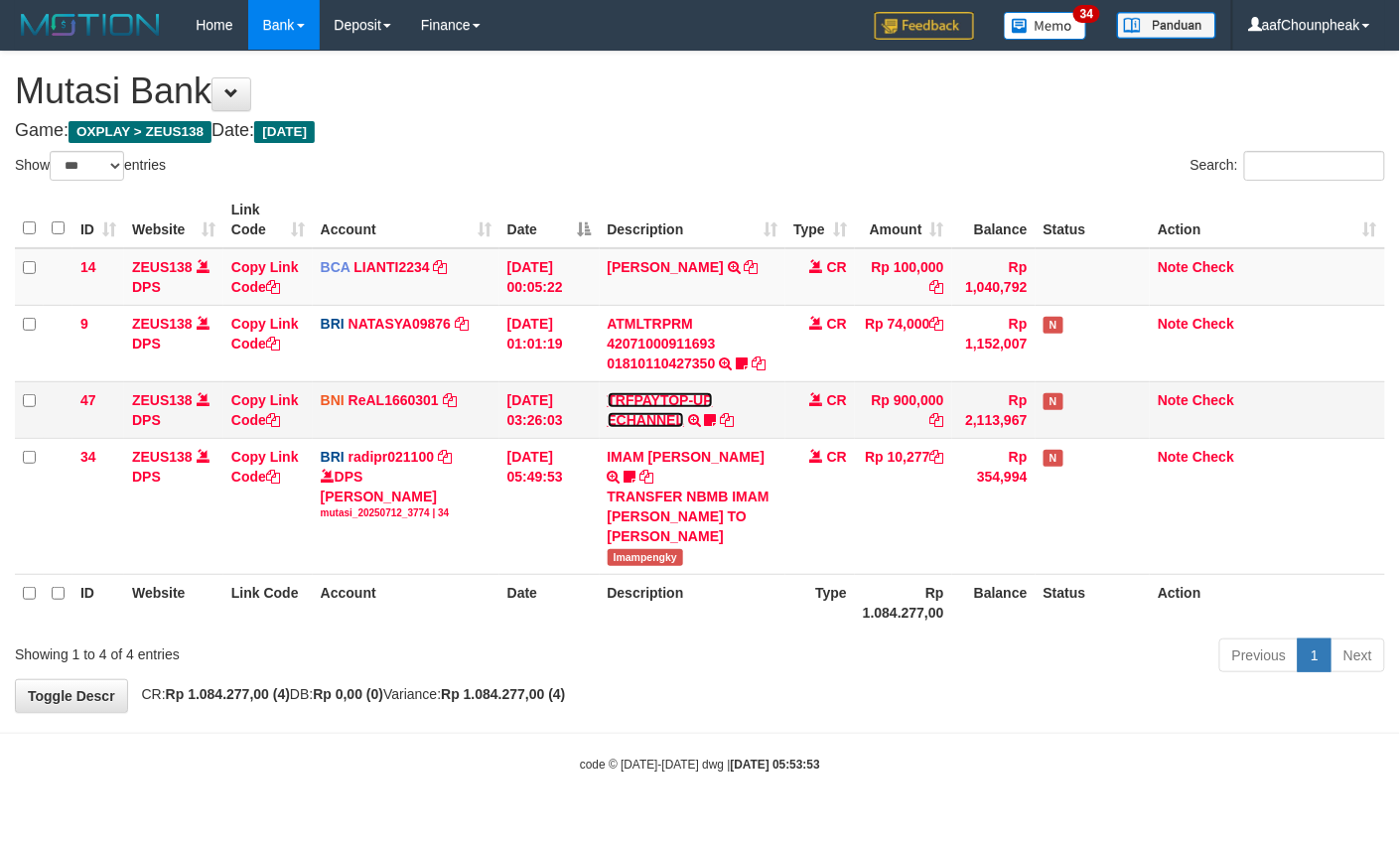 click on "TRFPAYTOP-UP ECHANNEL" at bounding box center (660, 410) 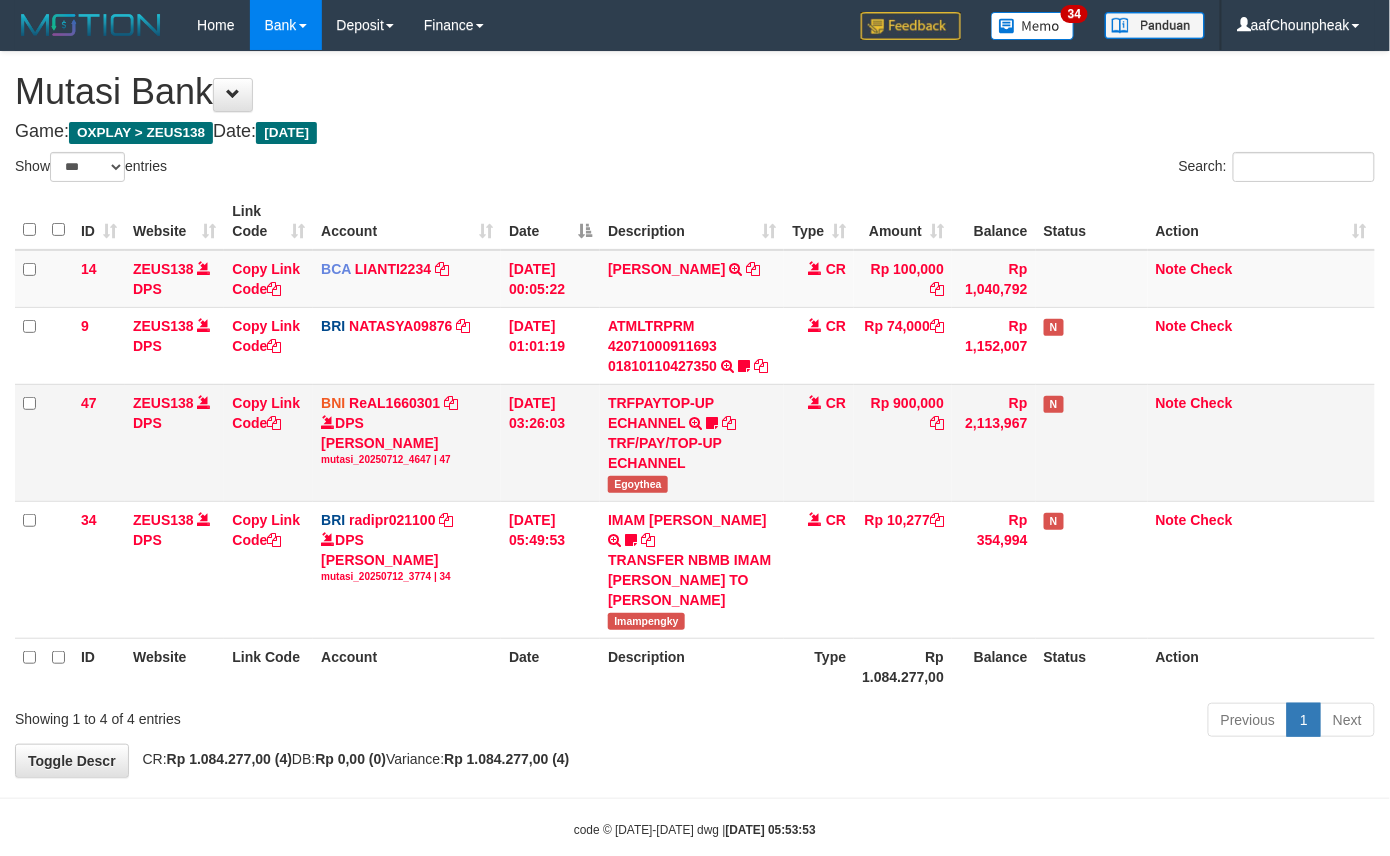 click on "TRFPAYTOP-UP ECHANNEL            TRF/PAY/TOP-UP ECHANNEL    Egoythea" at bounding box center [692, 442] 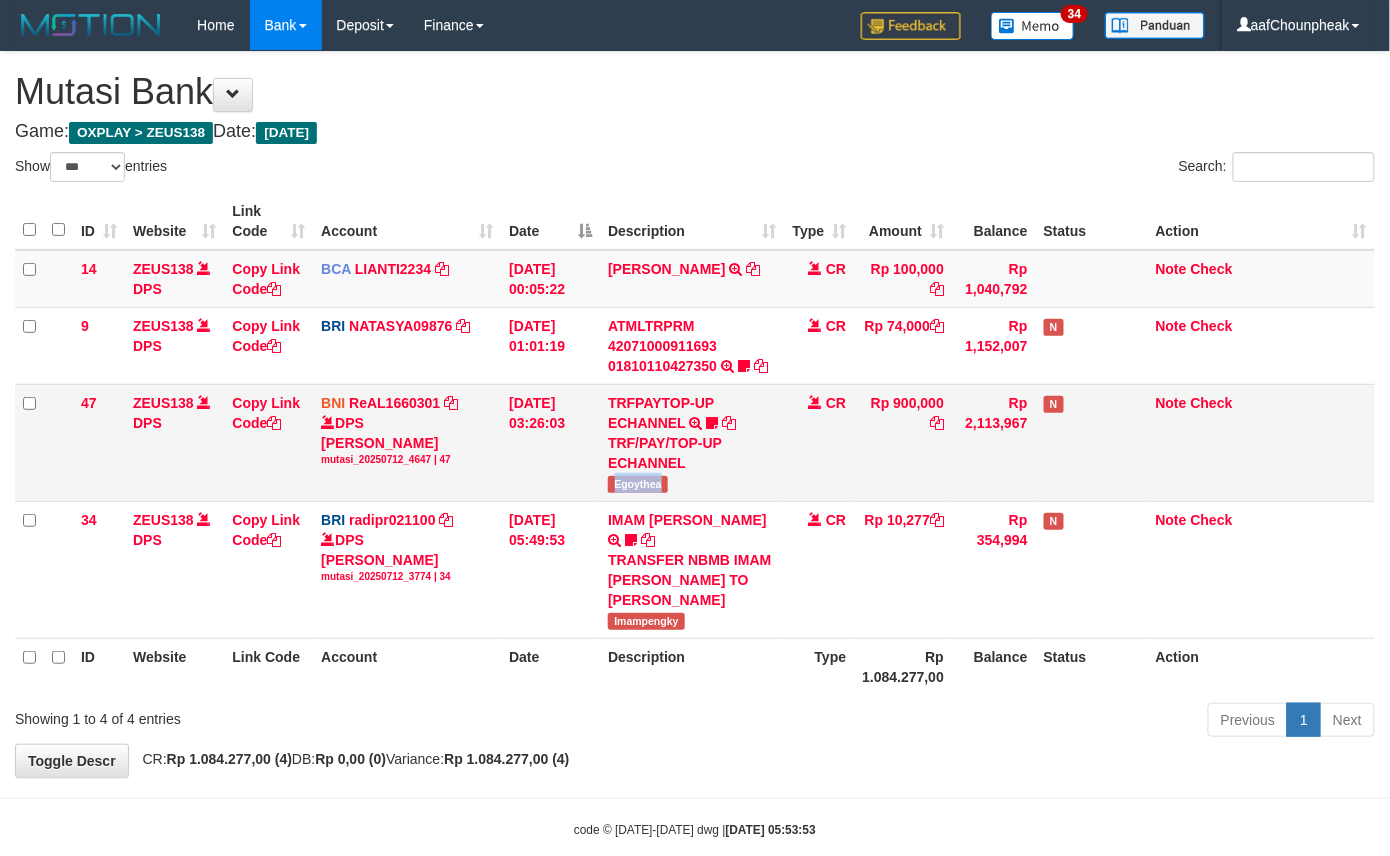 click on "TRFPAYTOP-UP ECHANNEL            TRF/PAY/TOP-UP ECHANNEL    Egoythea" at bounding box center (692, 442) 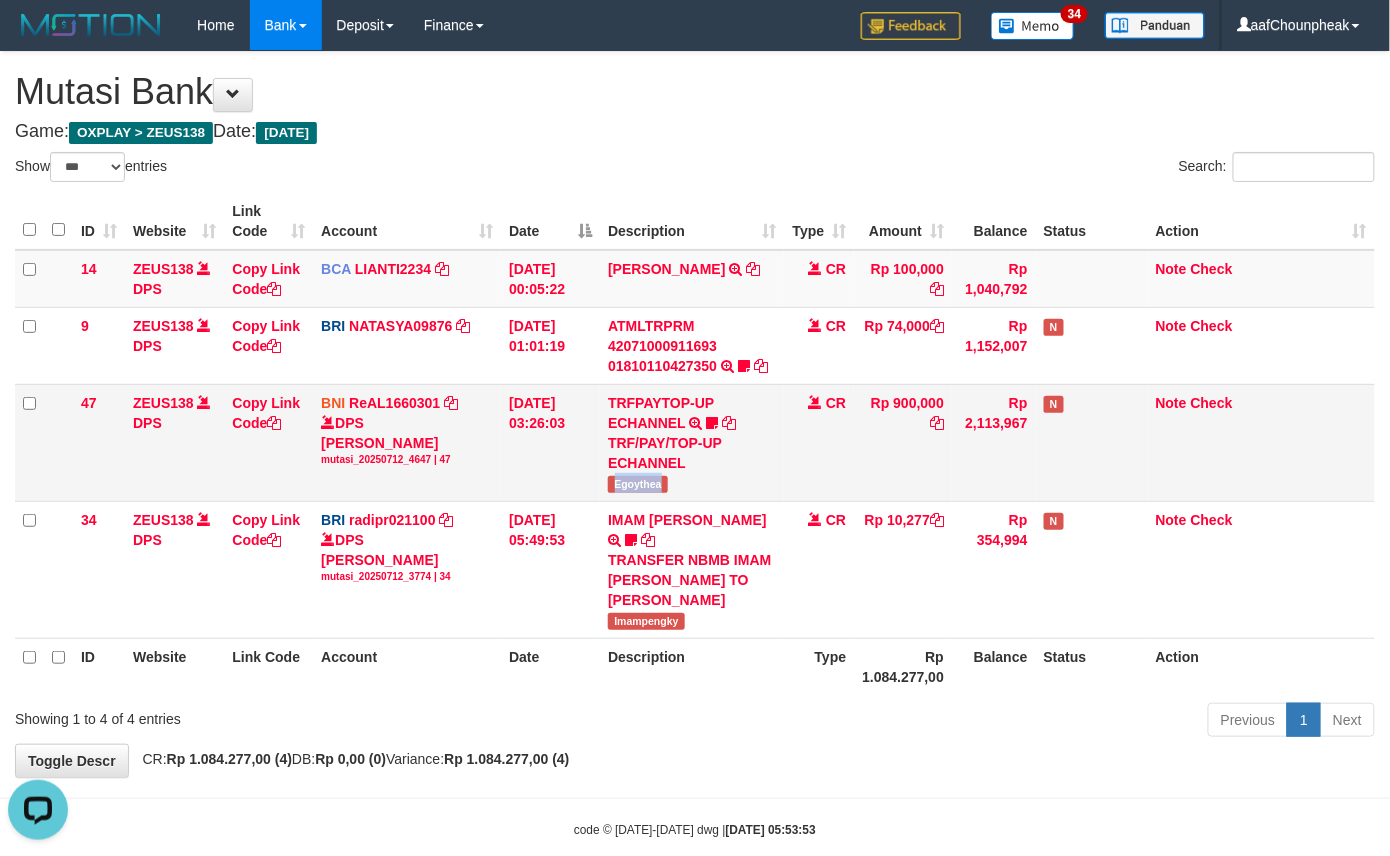 scroll, scrollTop: 0, scrollLeft: 0, axis: both 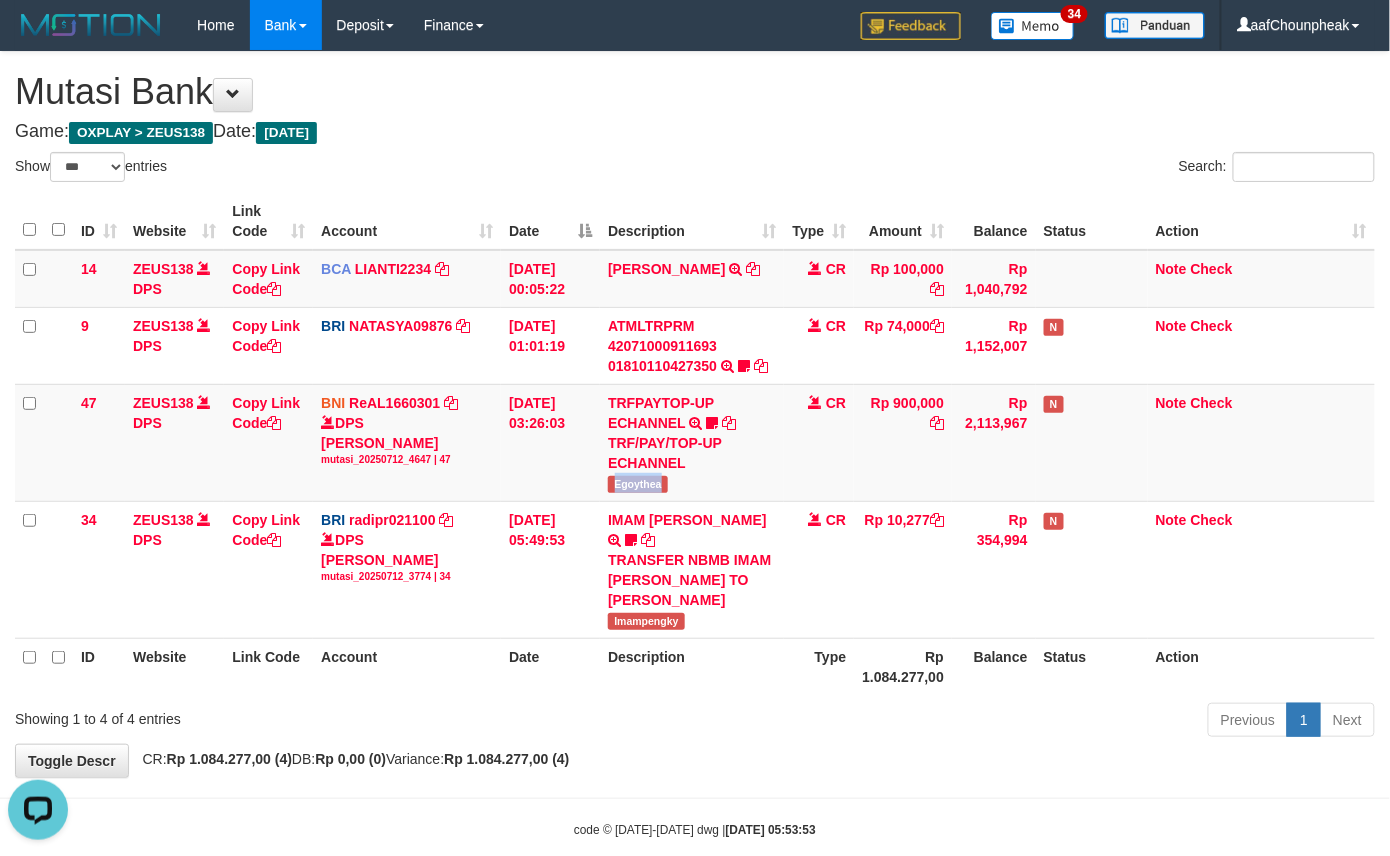 copy on "Egoythea" 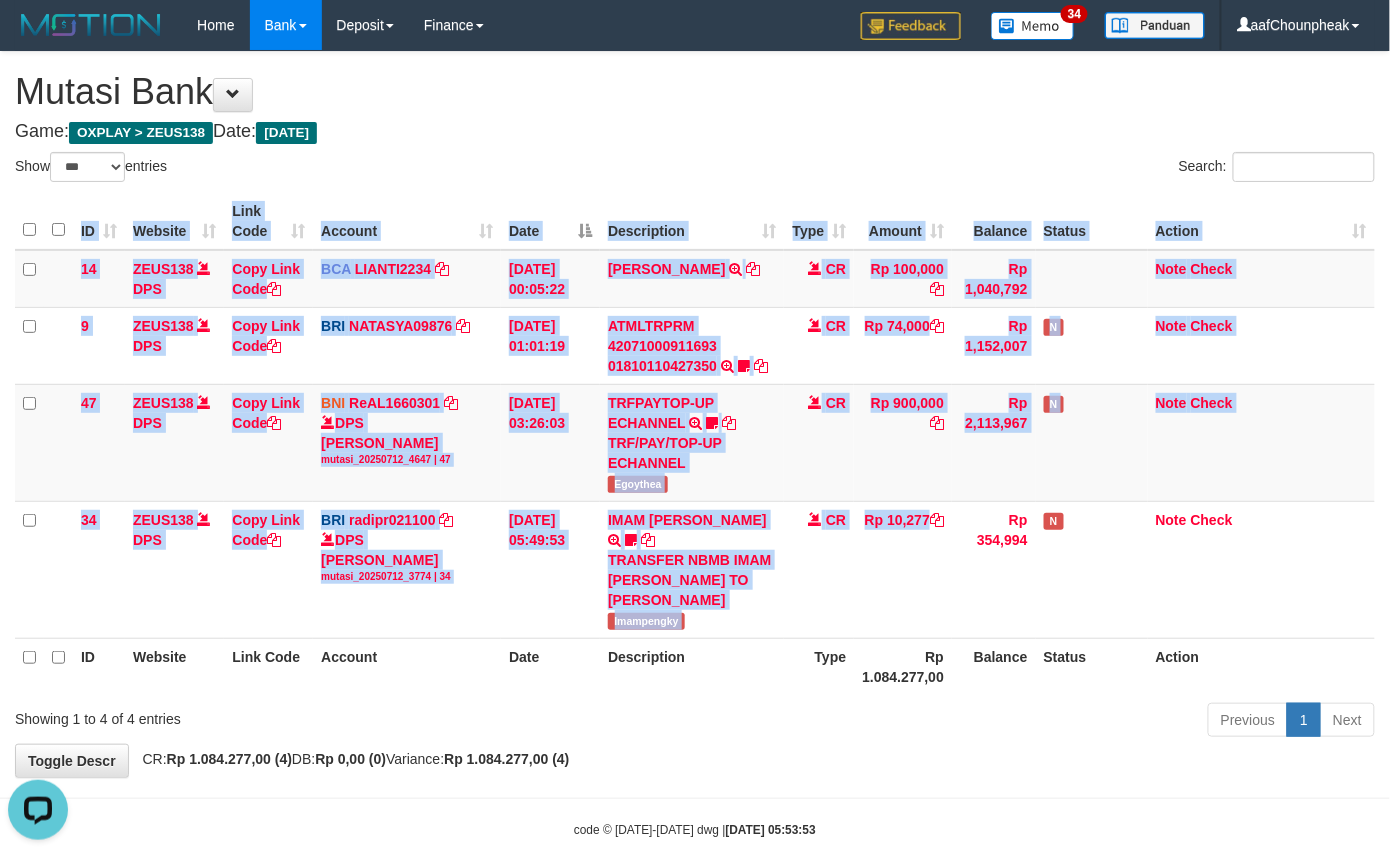 click on "ID Website Link Code Account Date Description Type Amount Balance Status Action
14
ZEUS138    DPS
Copy Link Code
BCA
LIANTI2234
DPS
YULIANTI
mutasi_20250712_4646 | 14
mutasi_20250712_4646 | 14
12/07/2025 00:05:22
YUSUP MAULAN         TRSF E-BANKING CR 1207/FTSCY/WS95051
100000.002025071262819090 TRFDN-YUSUP MAULANESPAY DEBIT INDONE
CR
Rp 100,000
Rp 1,040,792
Note
Check
9
ZEUS138    DPS
Copy Link Code
BRI
NATASYA09876" at bounding box center (695, 444) 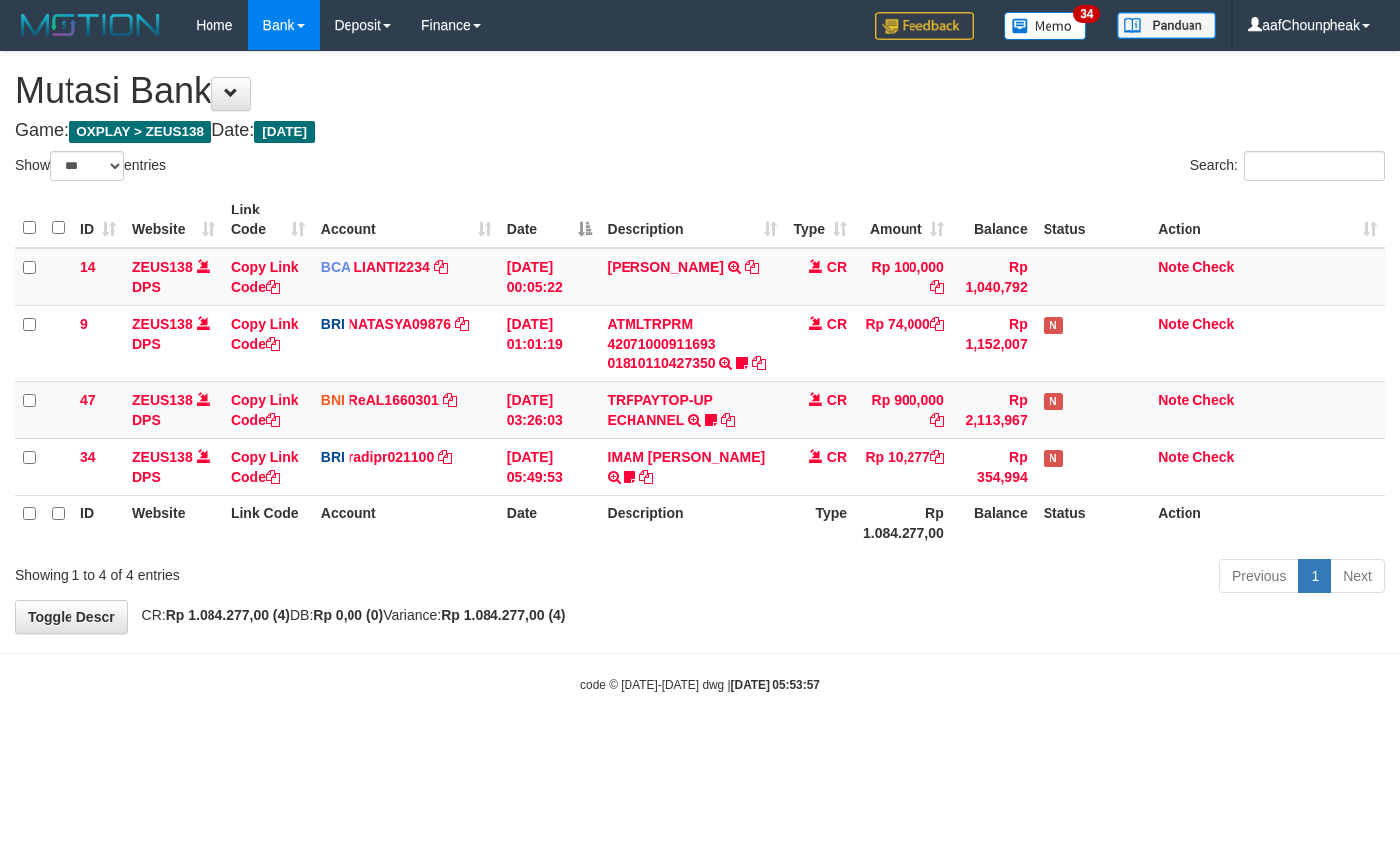 select on "***" 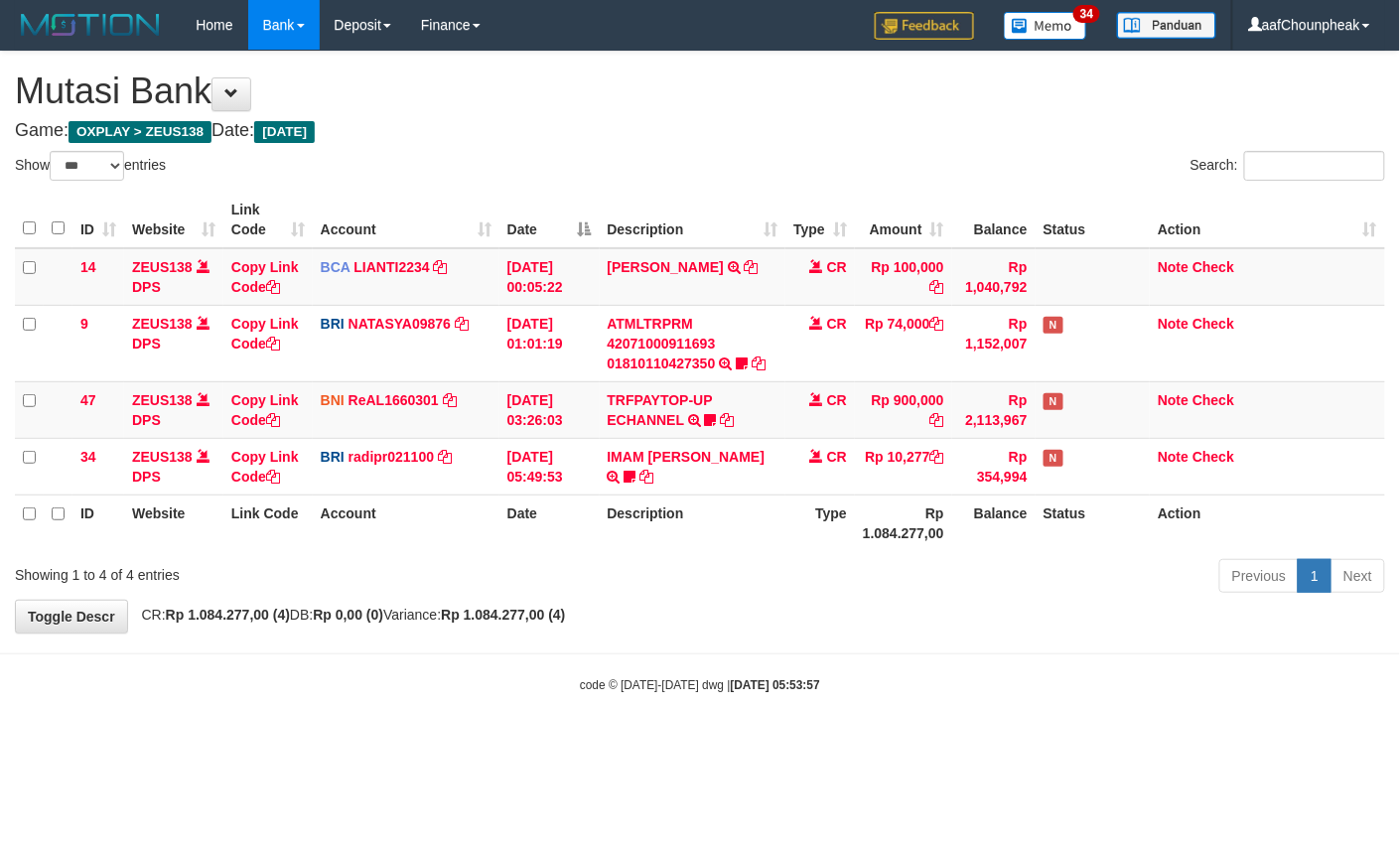 click on "code © [DATE]-[DATE] dwg |  [DATE] 05:53:57" at bounding box center (700, 684) 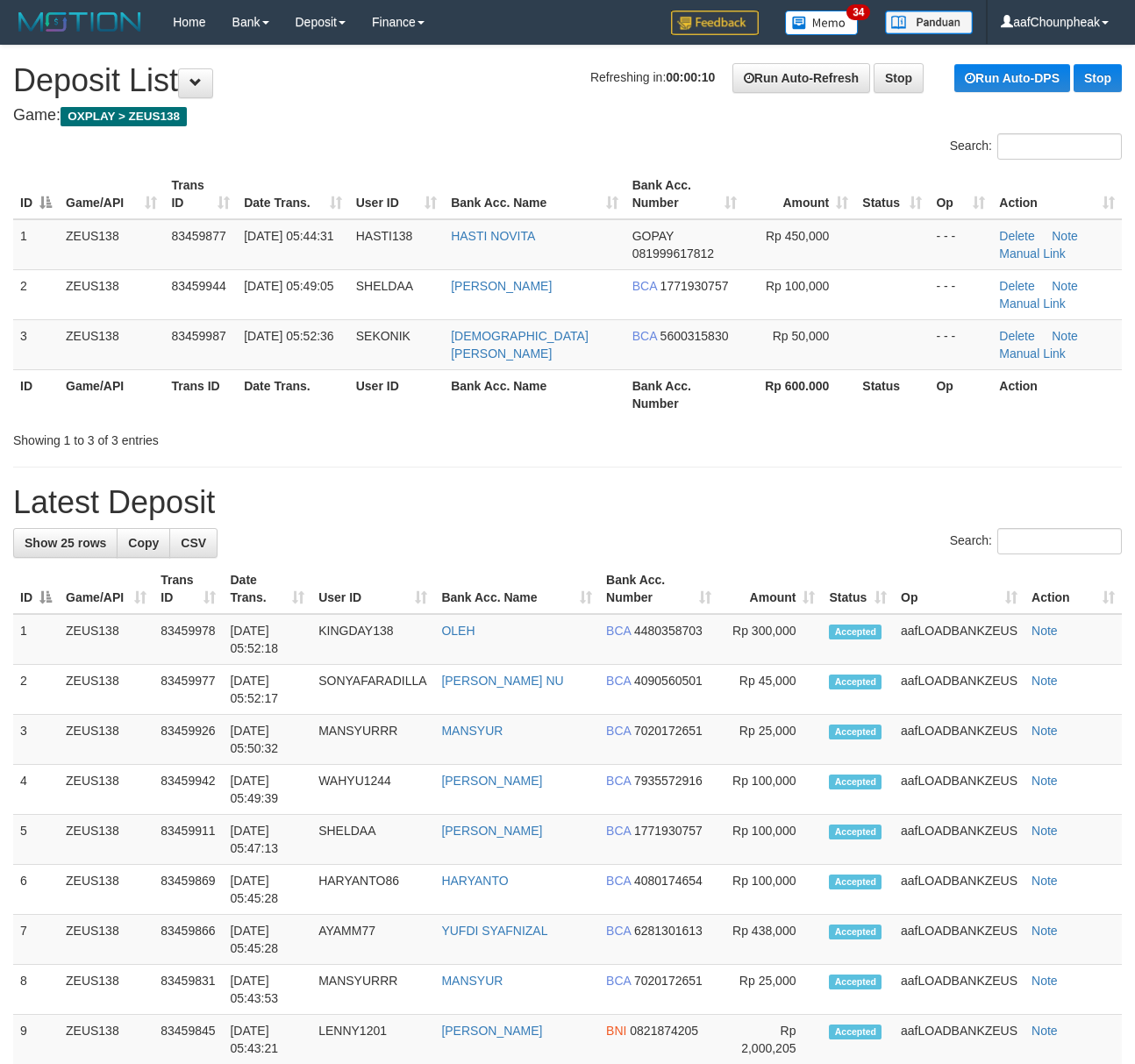 scroll, scrollTop: 0, scrollLeft: 0, axis: both 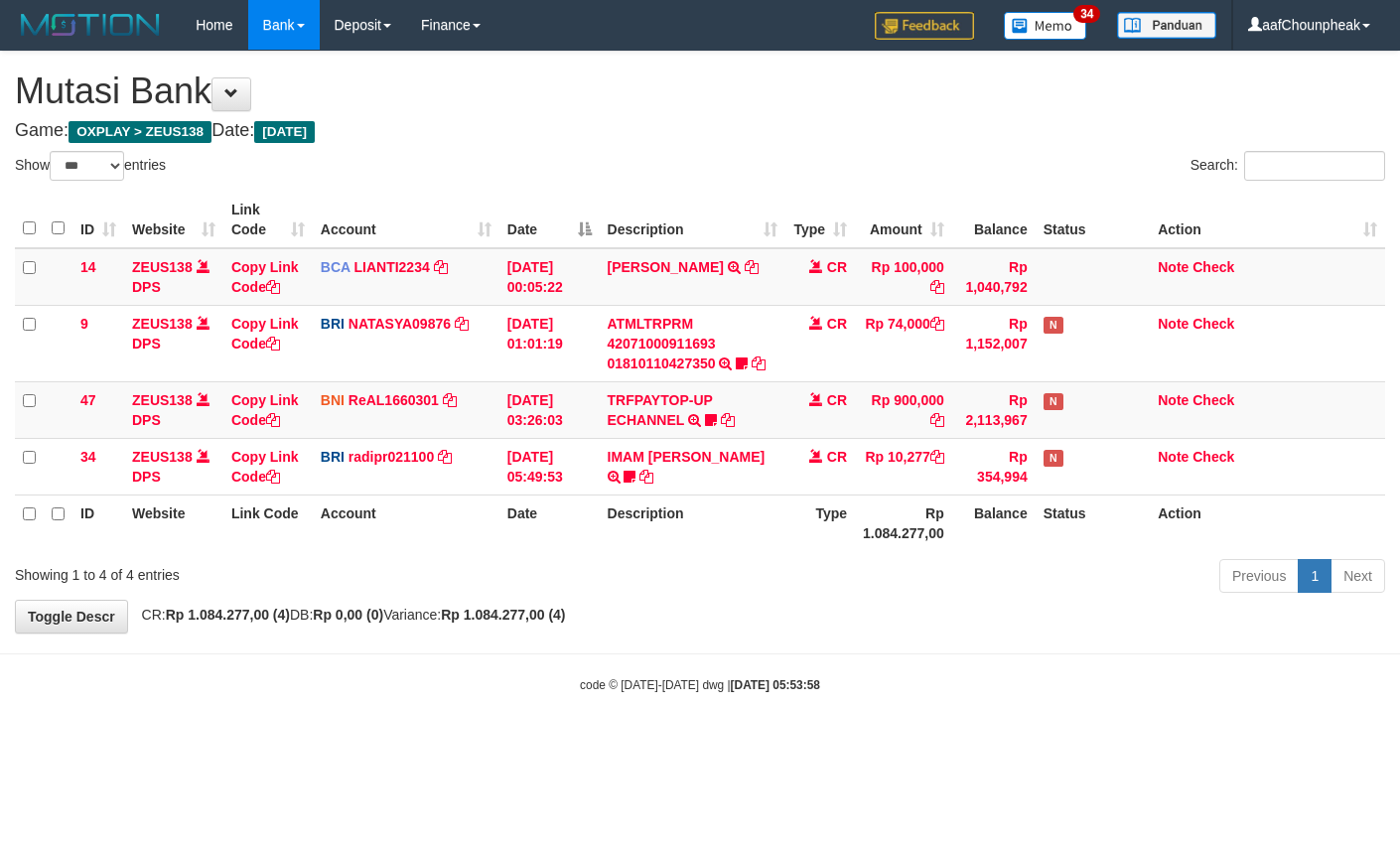select on "***" 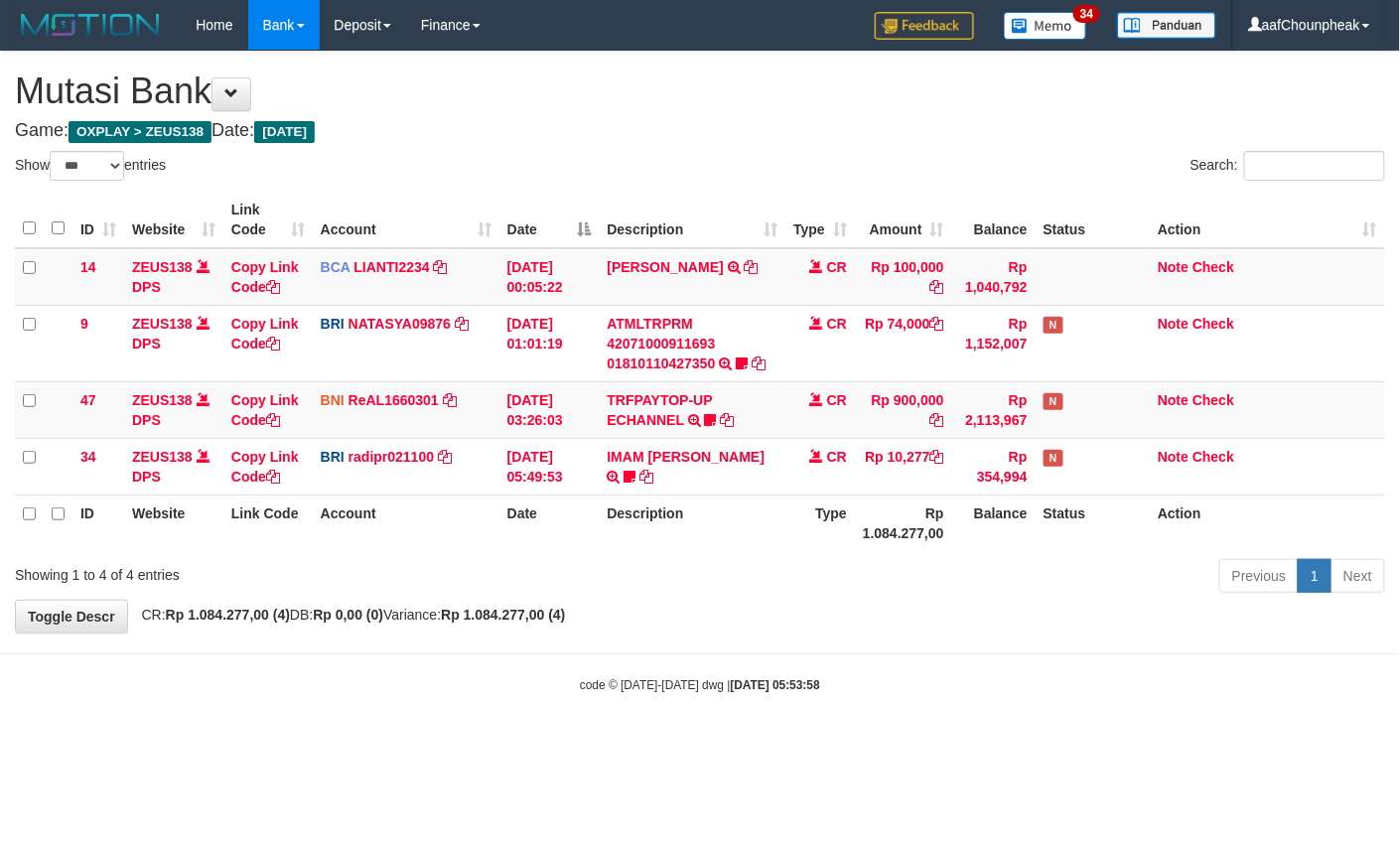 click on "[DATE] 05:53:58" at bounding box center [775, 685] 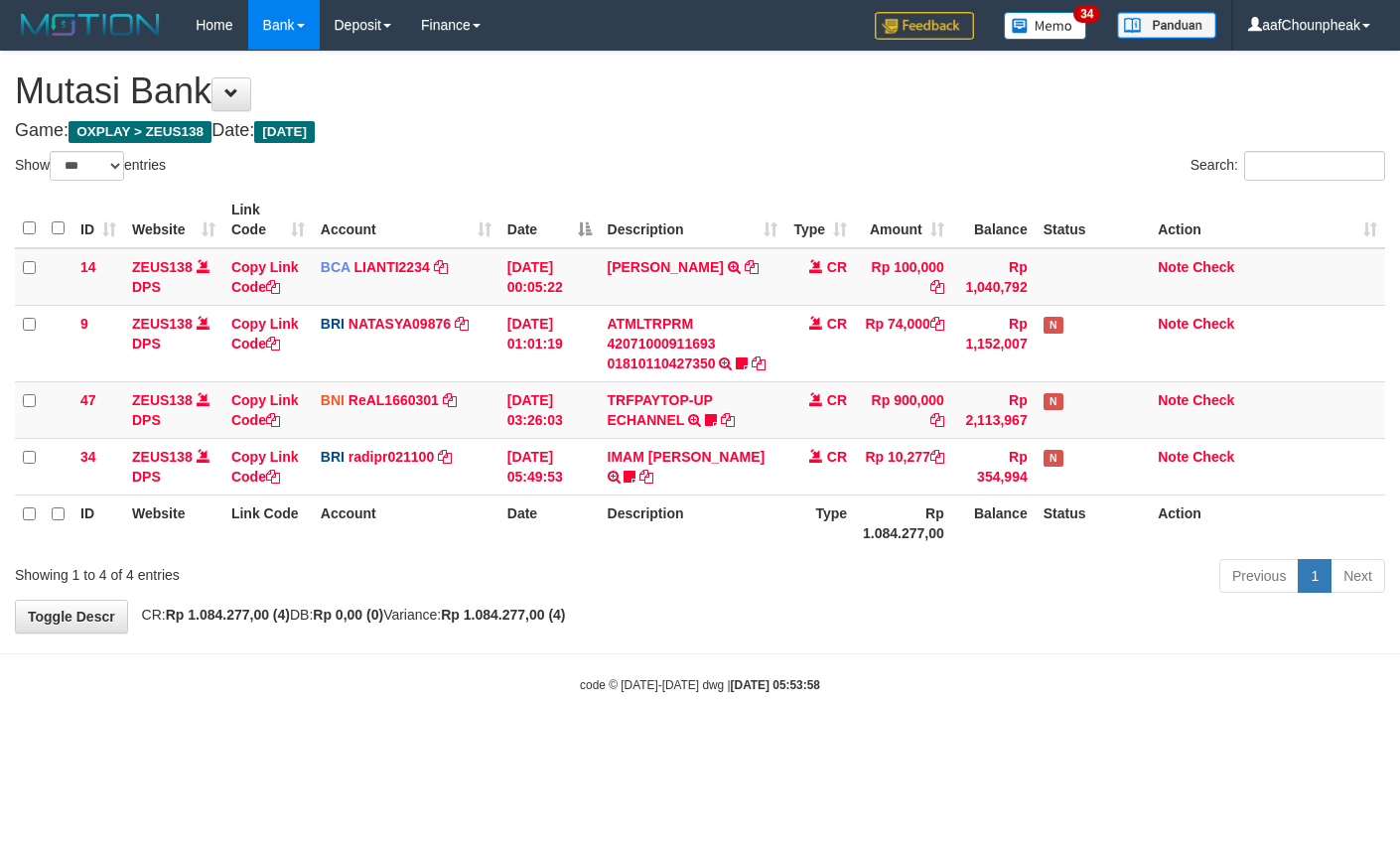select on "***" 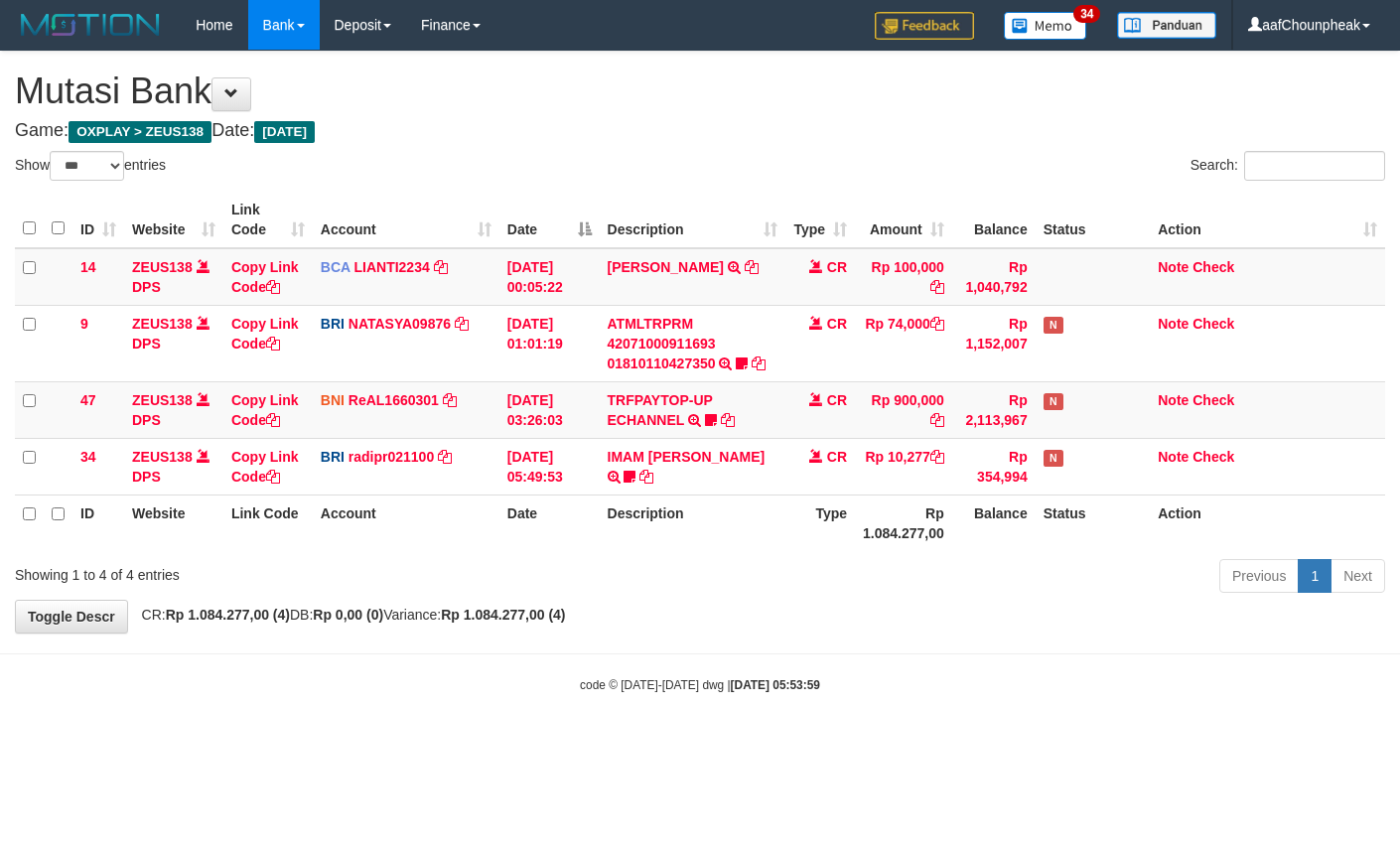 select on "***" 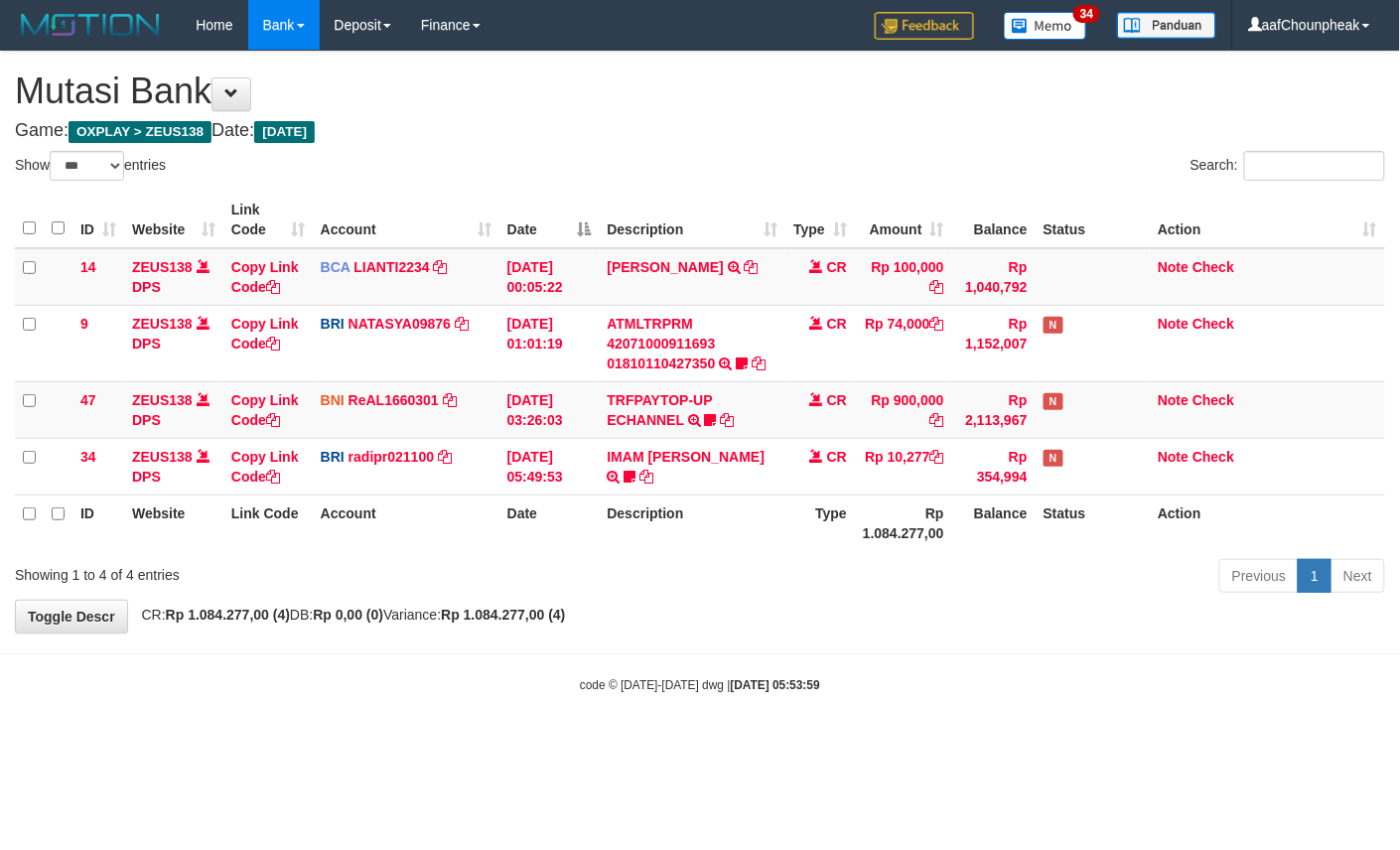 click on "Toggle navigation
Home
Bank
Account List
Mutasi Bank
Search
Note Mutasi
Deposit
DPS List
History
Finance
Financial Data
aafChounpheak
My Profile
Log Out
34" at bounding box center [700, 371] 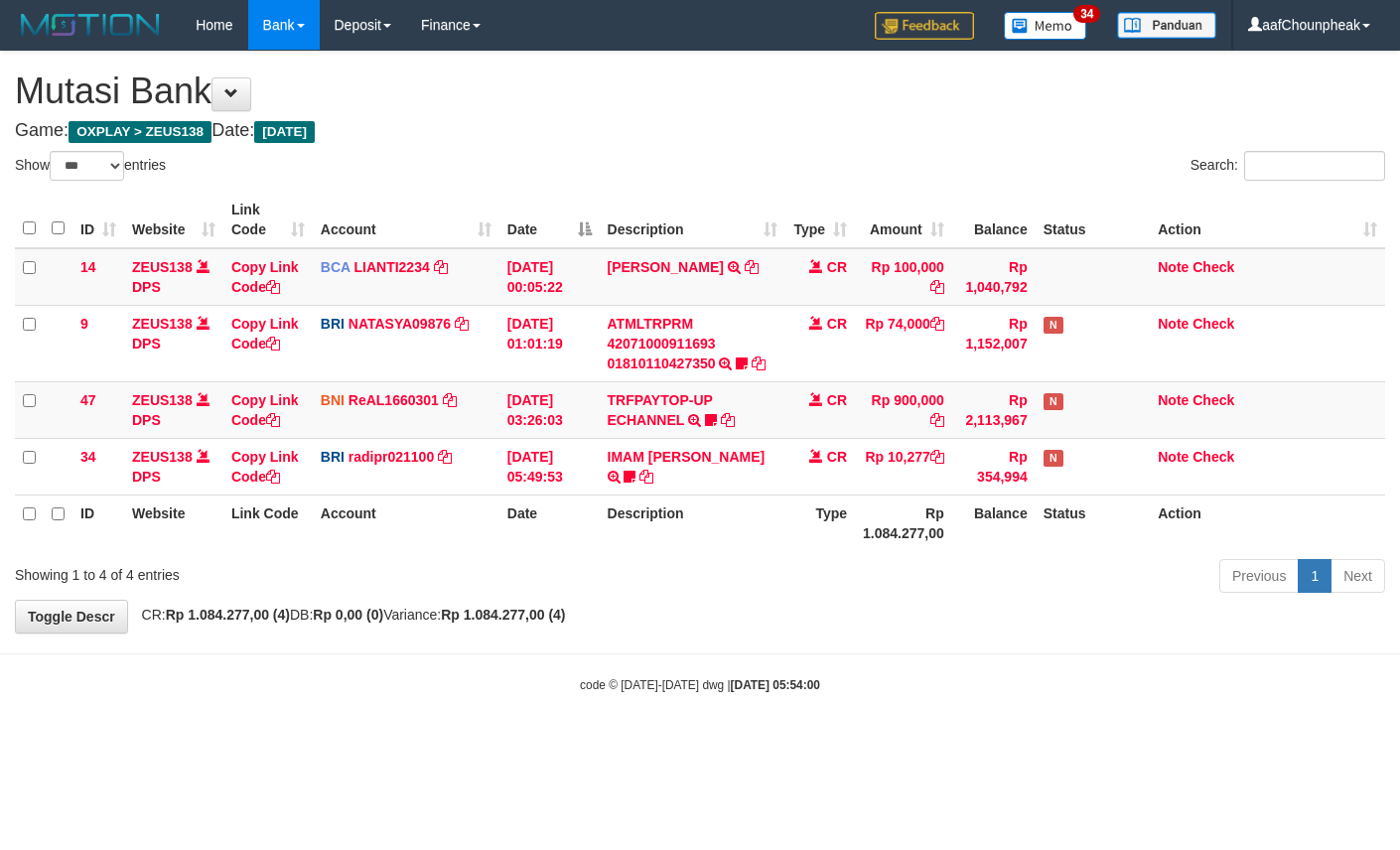 select on "***" 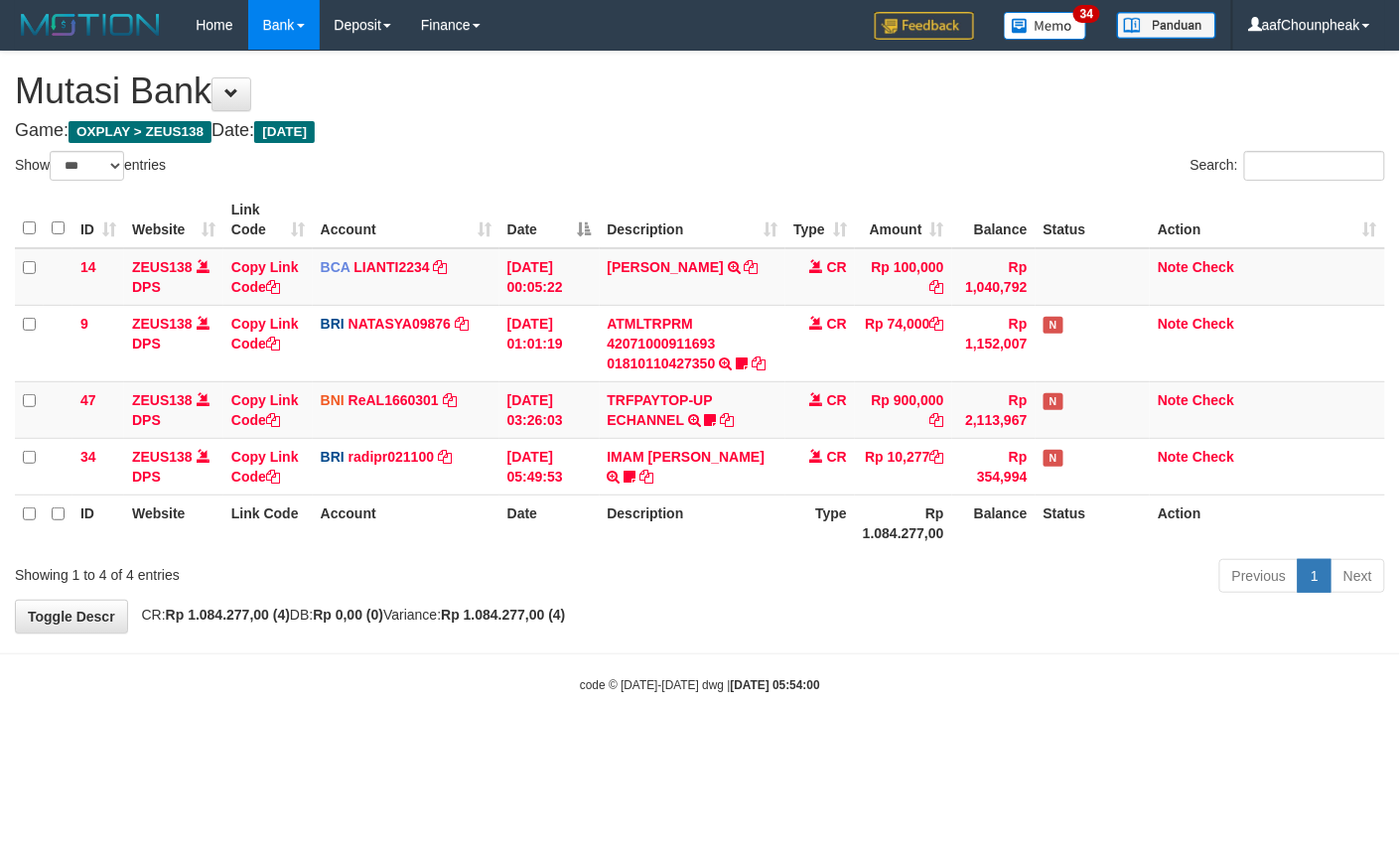 click on "Toggle navigation
Home
Bank
Account List
Mutasi Bank
Search
Note Mutasi
Deposit
DPS List
History
Finance
Financial Data
aafChounpheak
My Profile
Log Out
34" at bounding box center (700, 371) 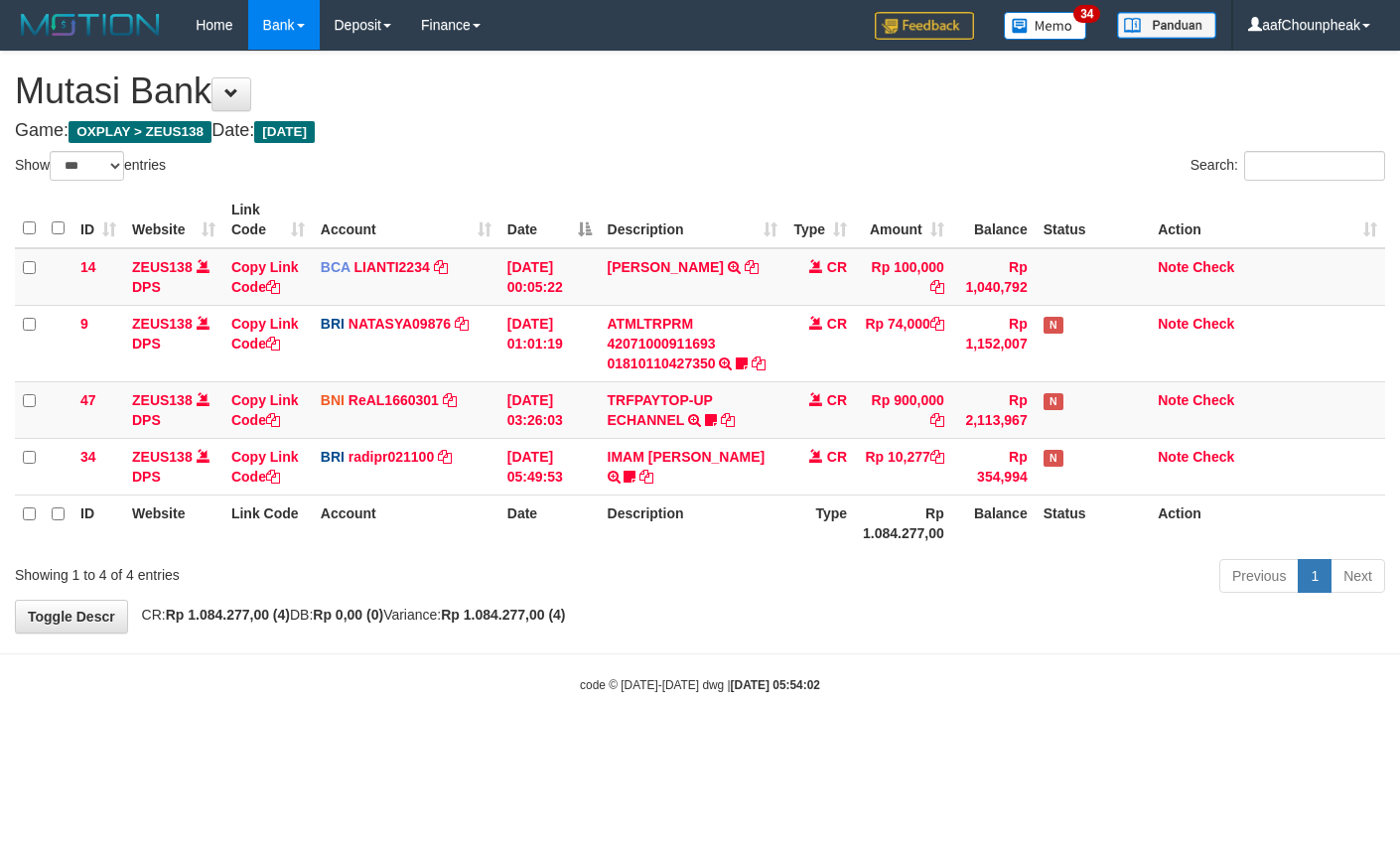 select on "***" 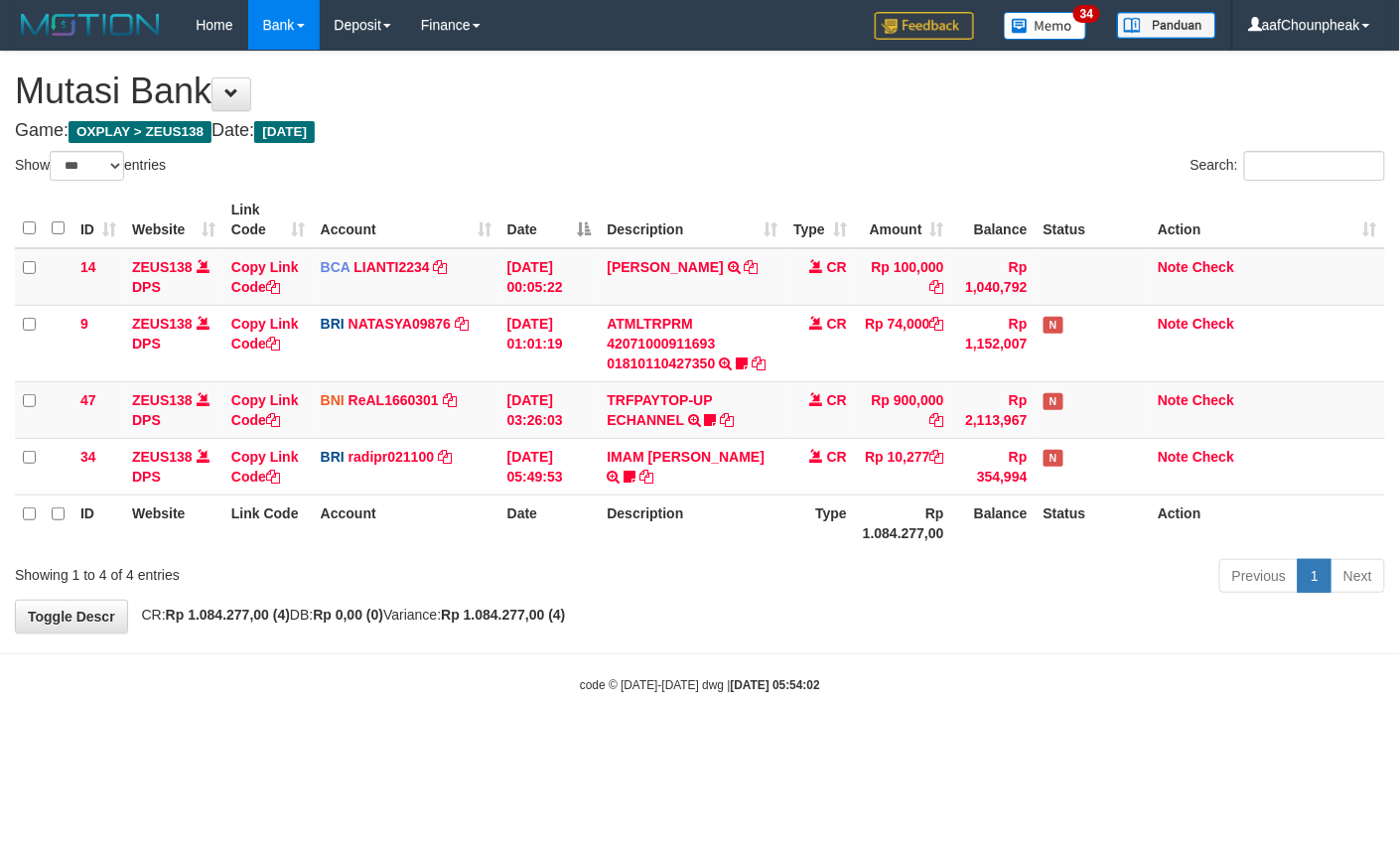 click on "code © [DATE]-[DATE] dwg |  [DATE] 05:54:02" at bounding box center (700, 684) 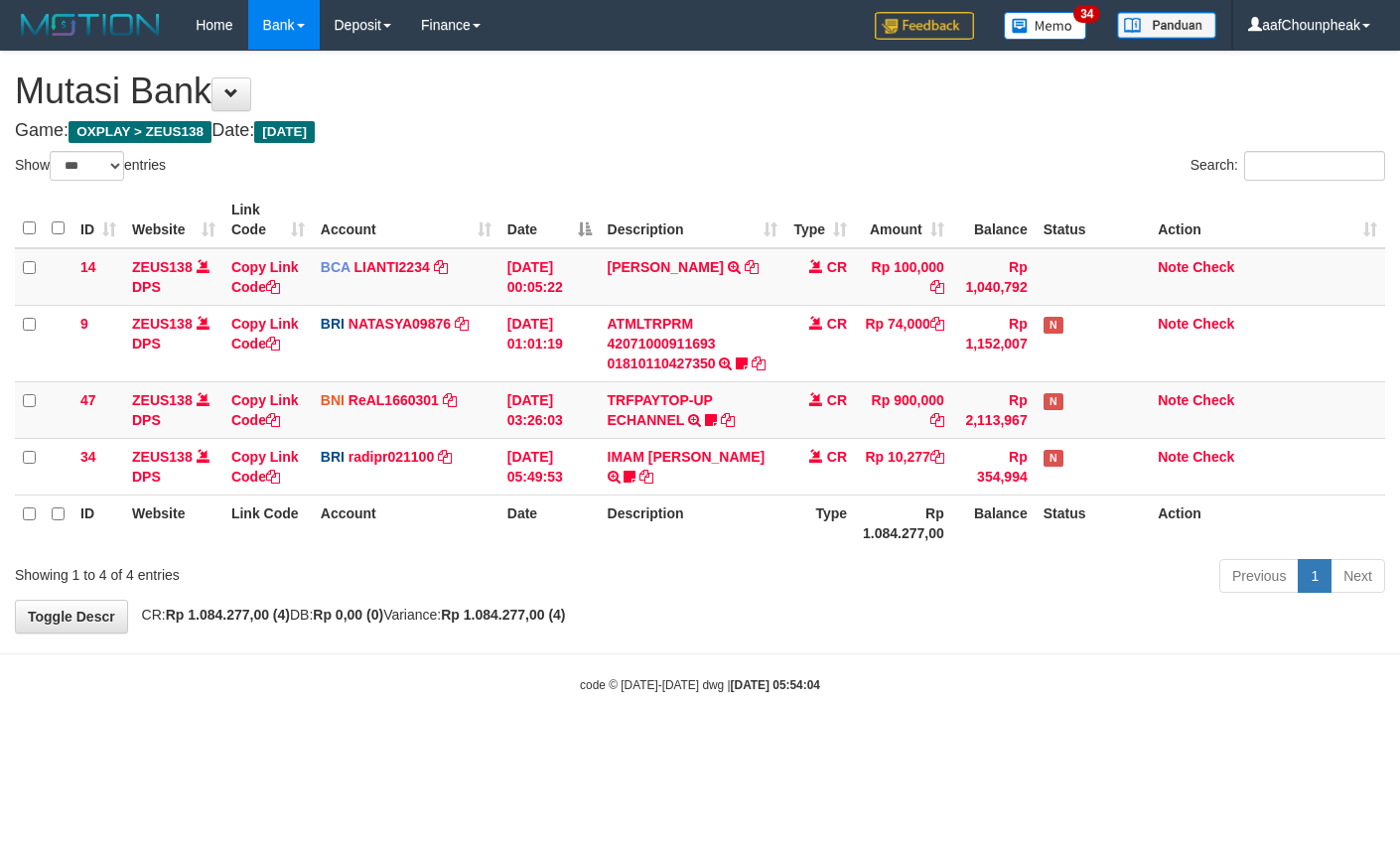 select on "***" 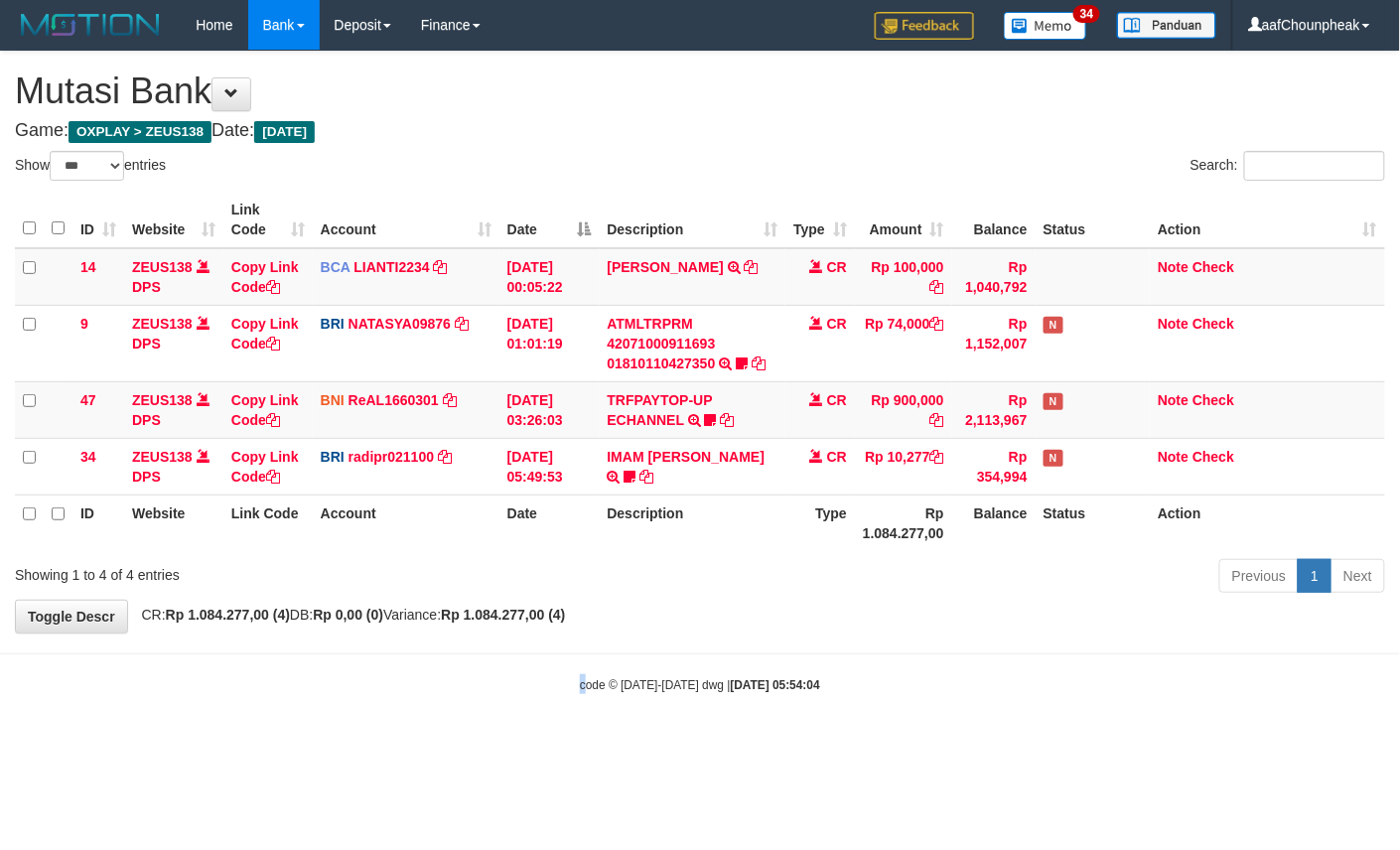 click on "Toggle navigation
Home
Bank
Account List
Mutasi Bank
Search
Note Mutasi
Deposit
DPS List
History
Finance
Financial Data
aafChounpheak
My Profile
Log Out
34" at bounding box center (700, 371) 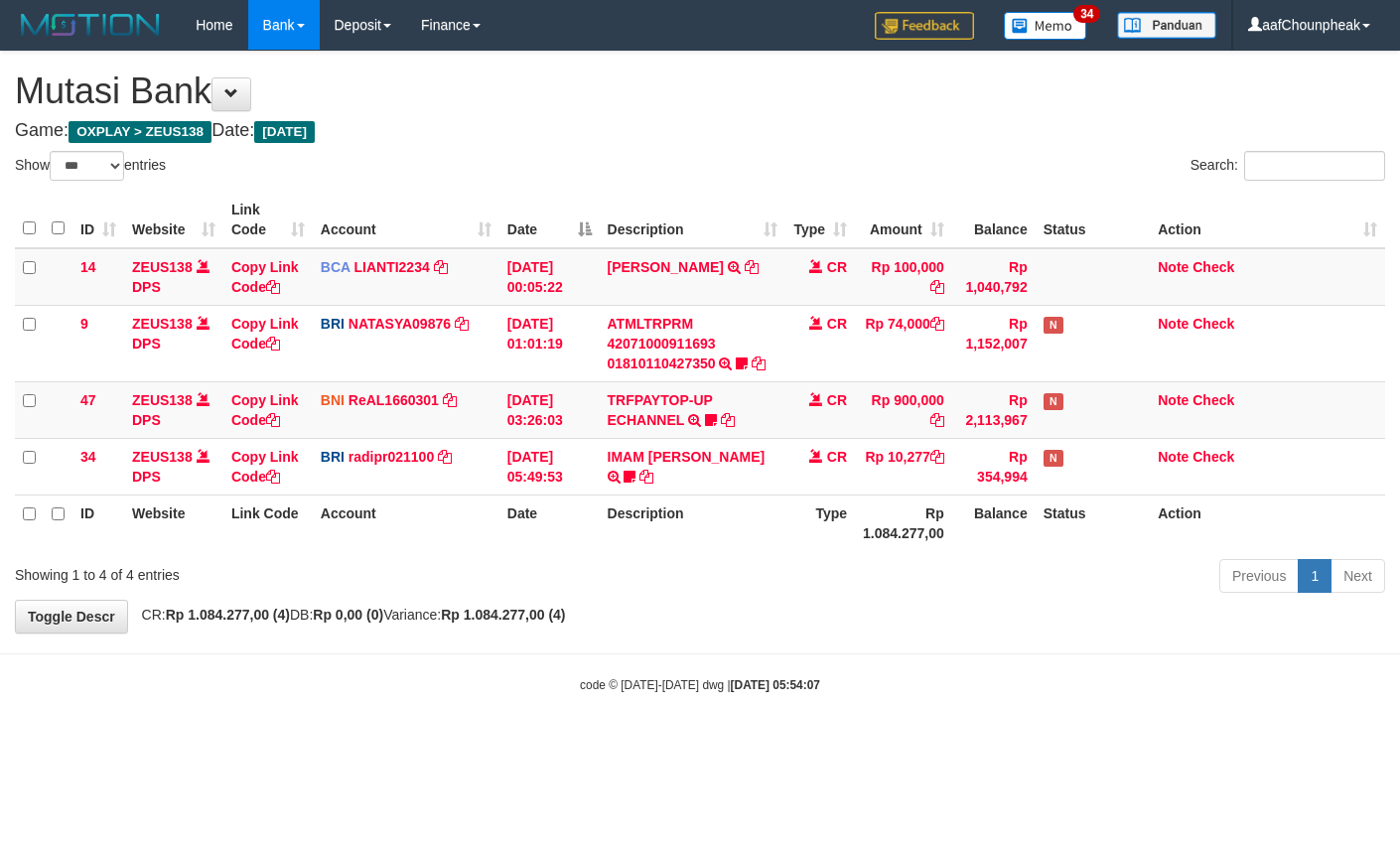 select on "***" 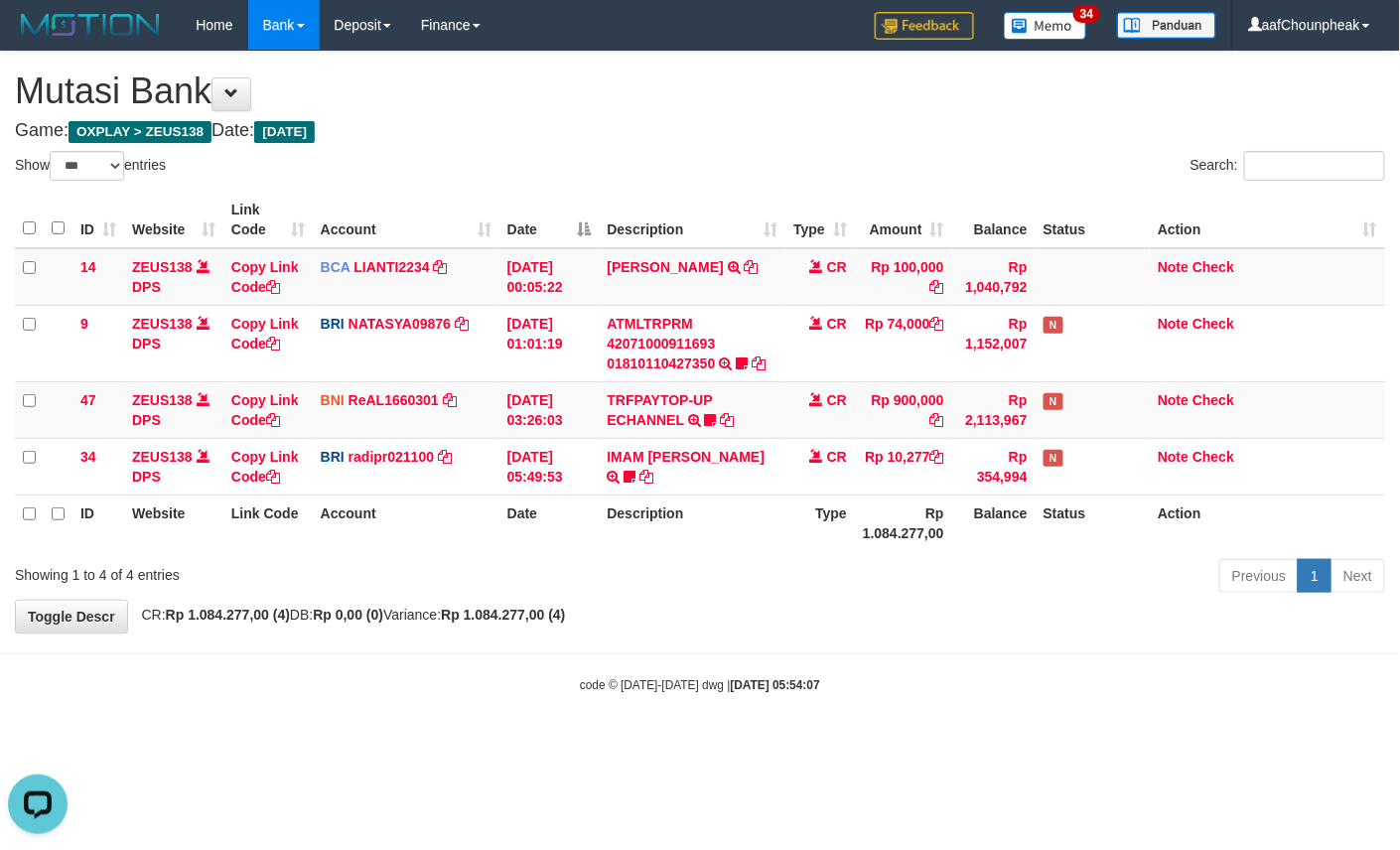 scroll, scrollTop: 0, scrollLeft: 0, axis: both 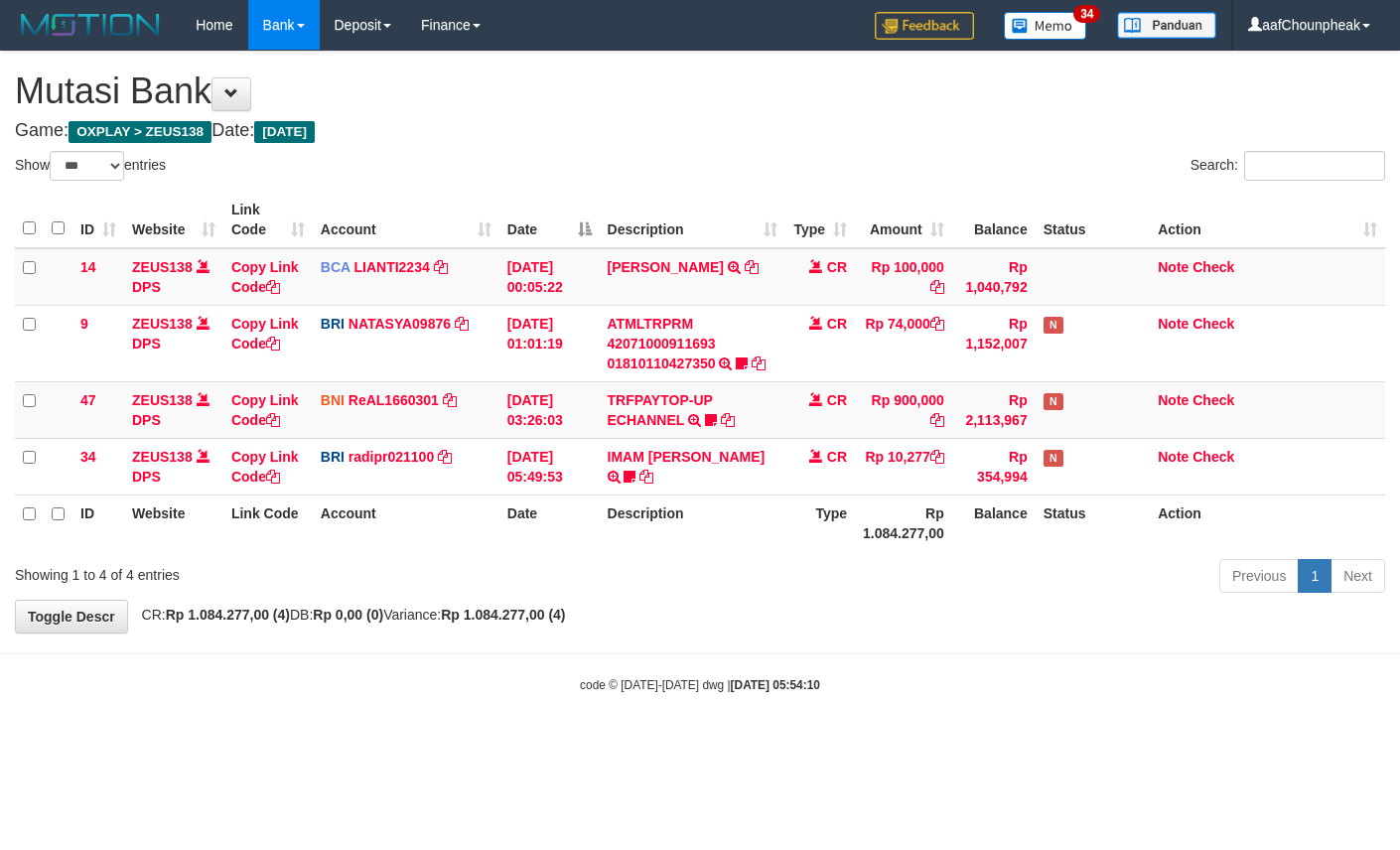 select on "***" 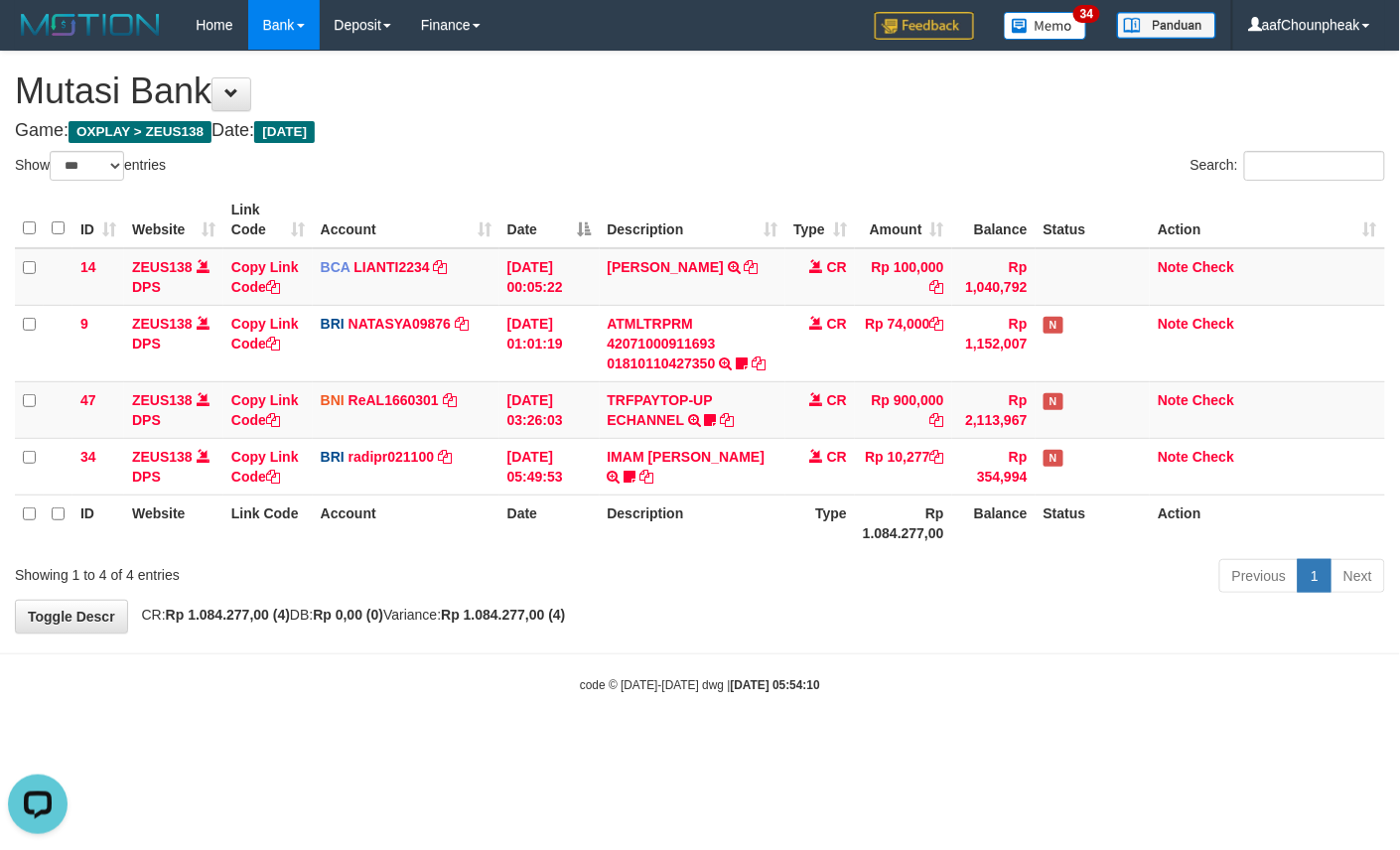 scroll, scrollTop: 0, scrollLeft: 0, axis: both 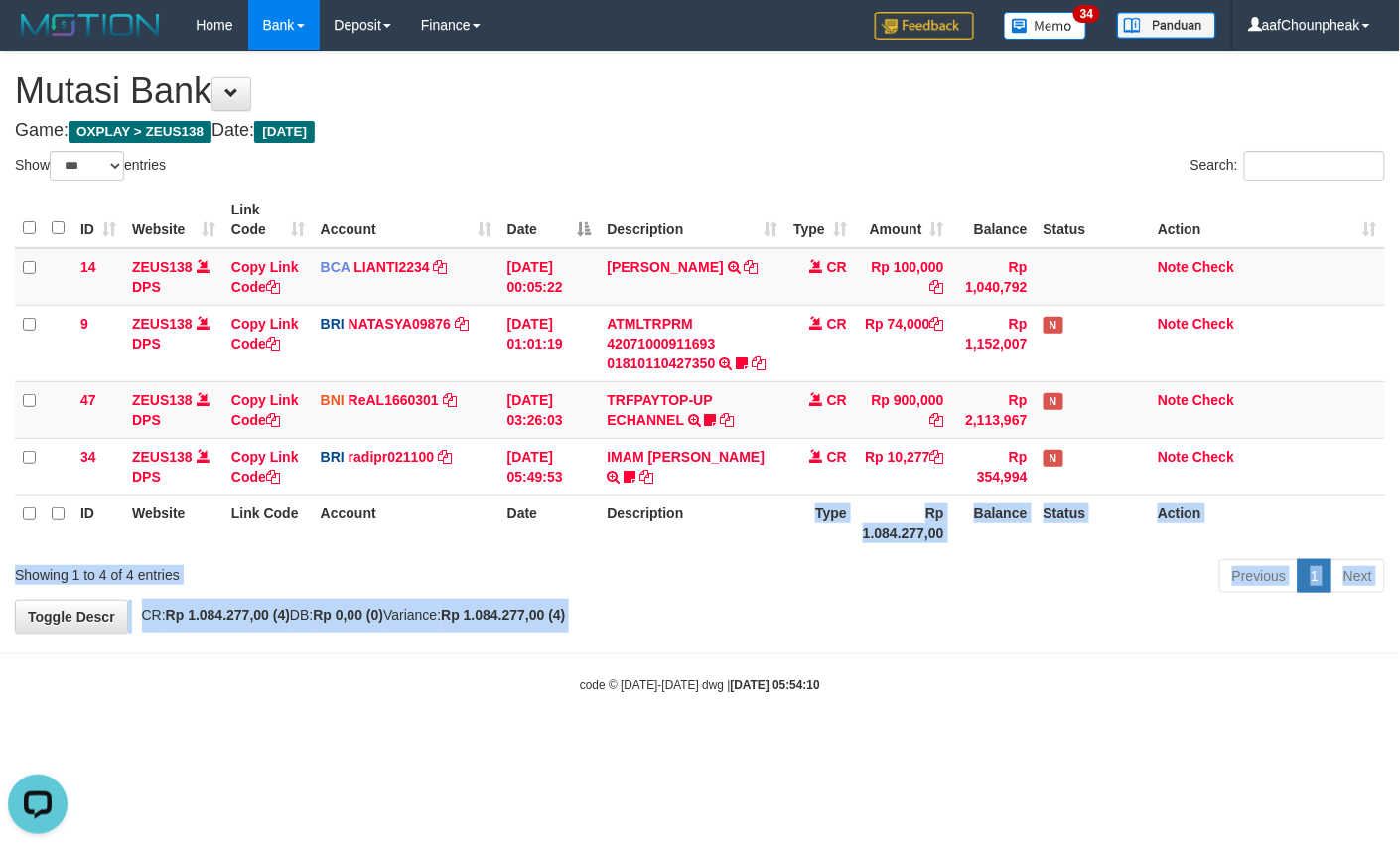 drag, startPoint x: 704, startPoint y: 537, endPoint x: 743, endPoint y: 638, distance: 108.26819 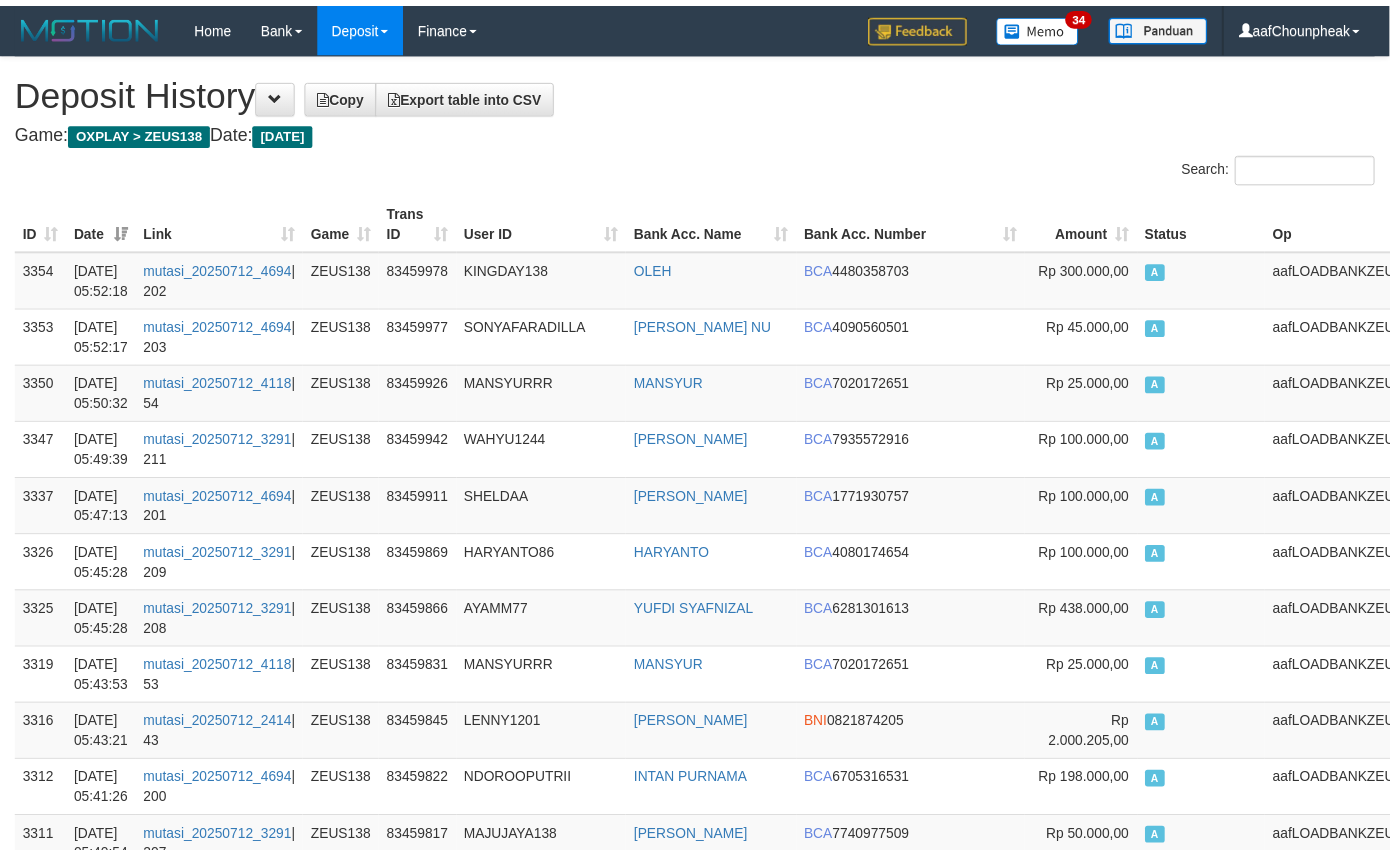scroll, scrollTop: 5064, scrollLeft: 0, axis: vertical 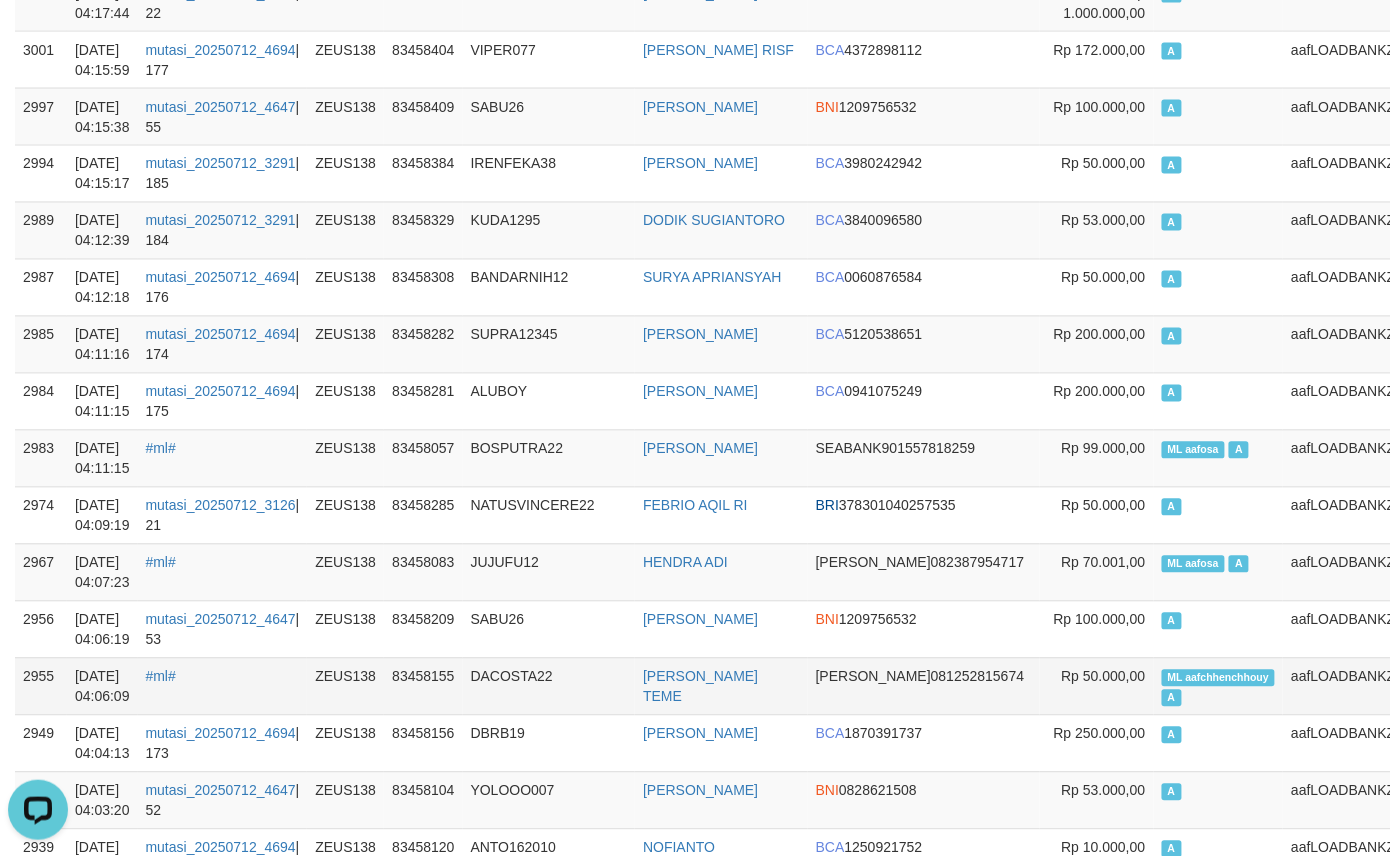 click on "ML aafchhenchhouy" at bounding box center [1219, 678] 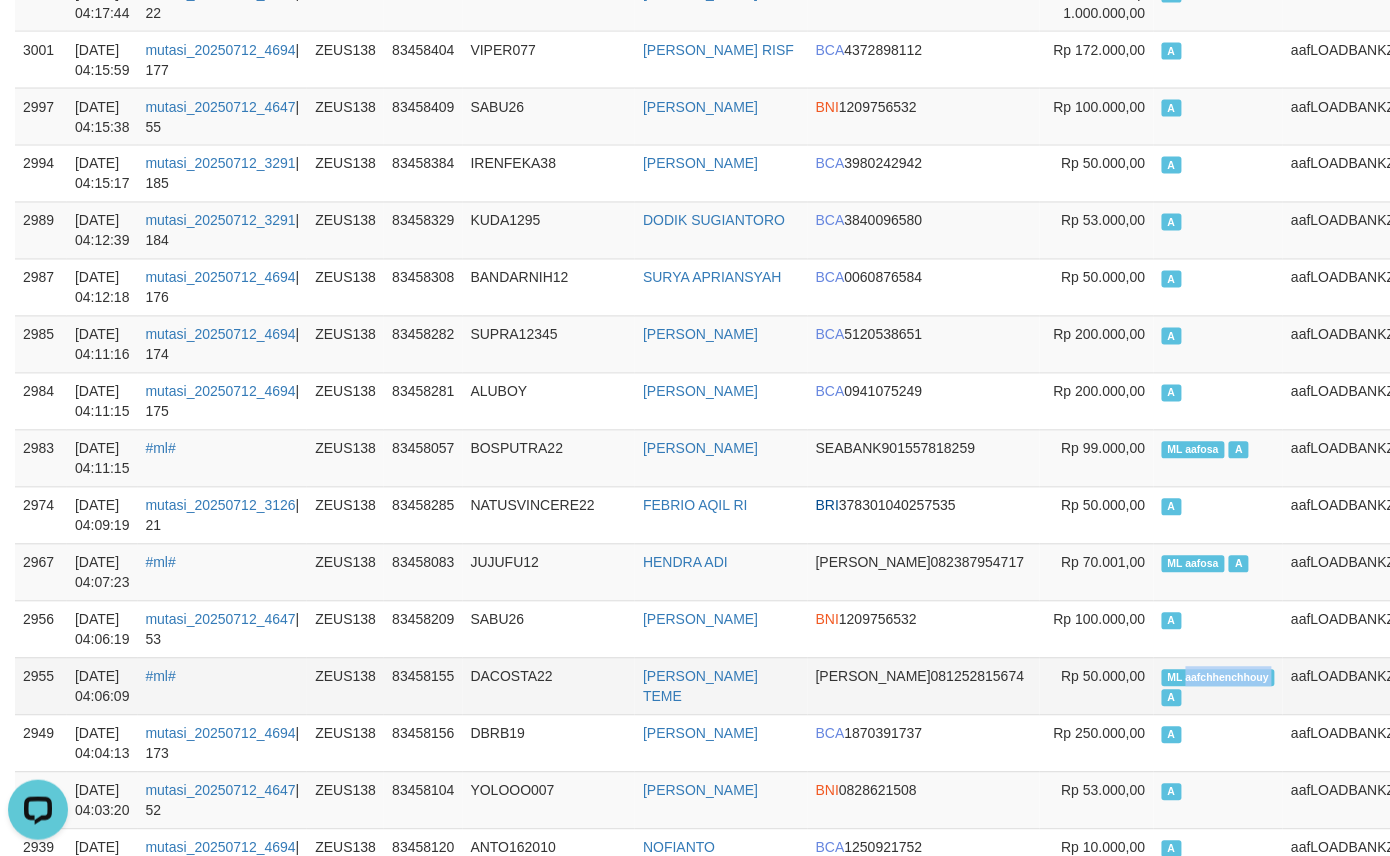 click on "ML aafchhenchhouy" at bounding box center (1219, 678) 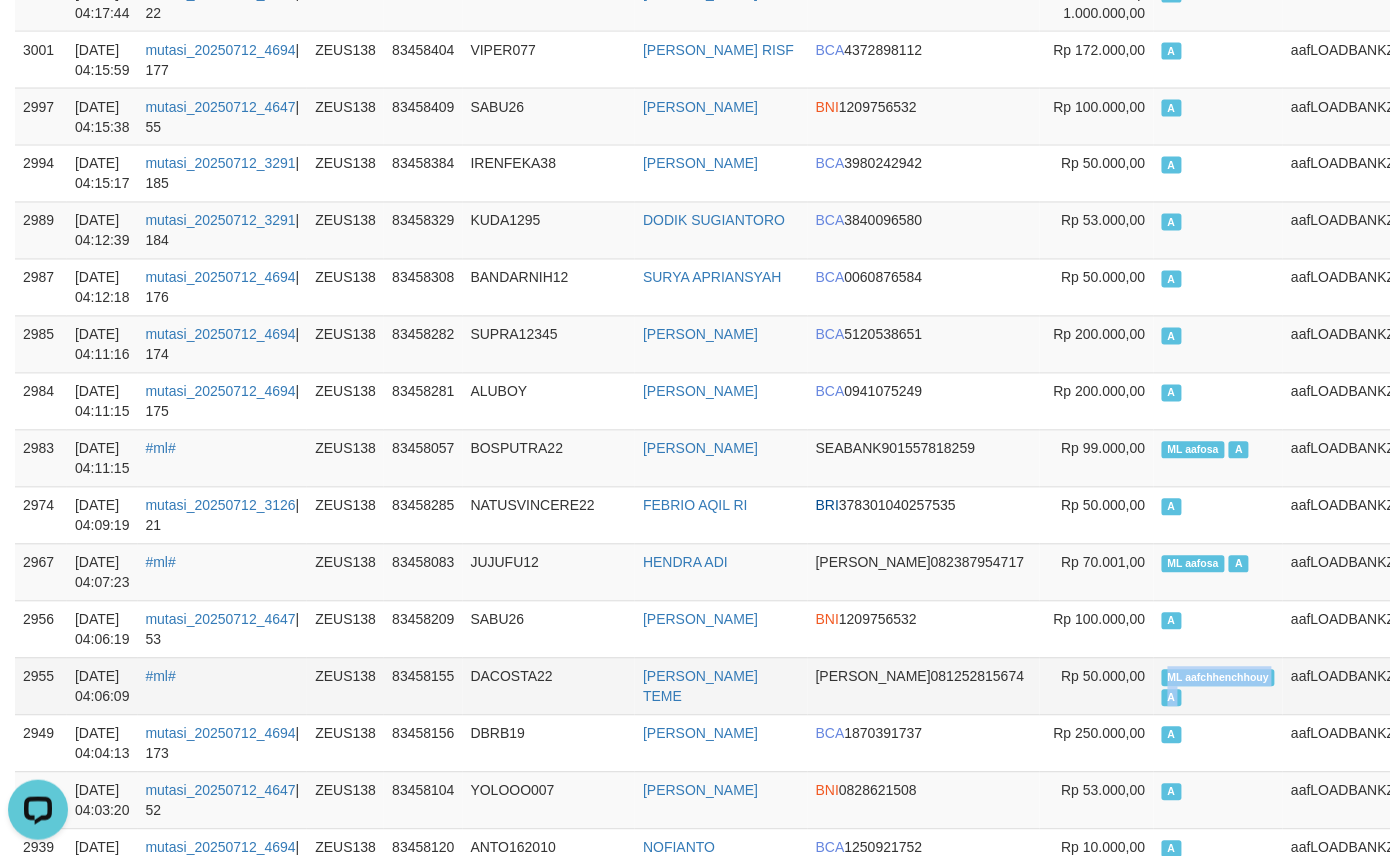 click on "ML aafchhenchhouy" at bounding box center (1219, 678) 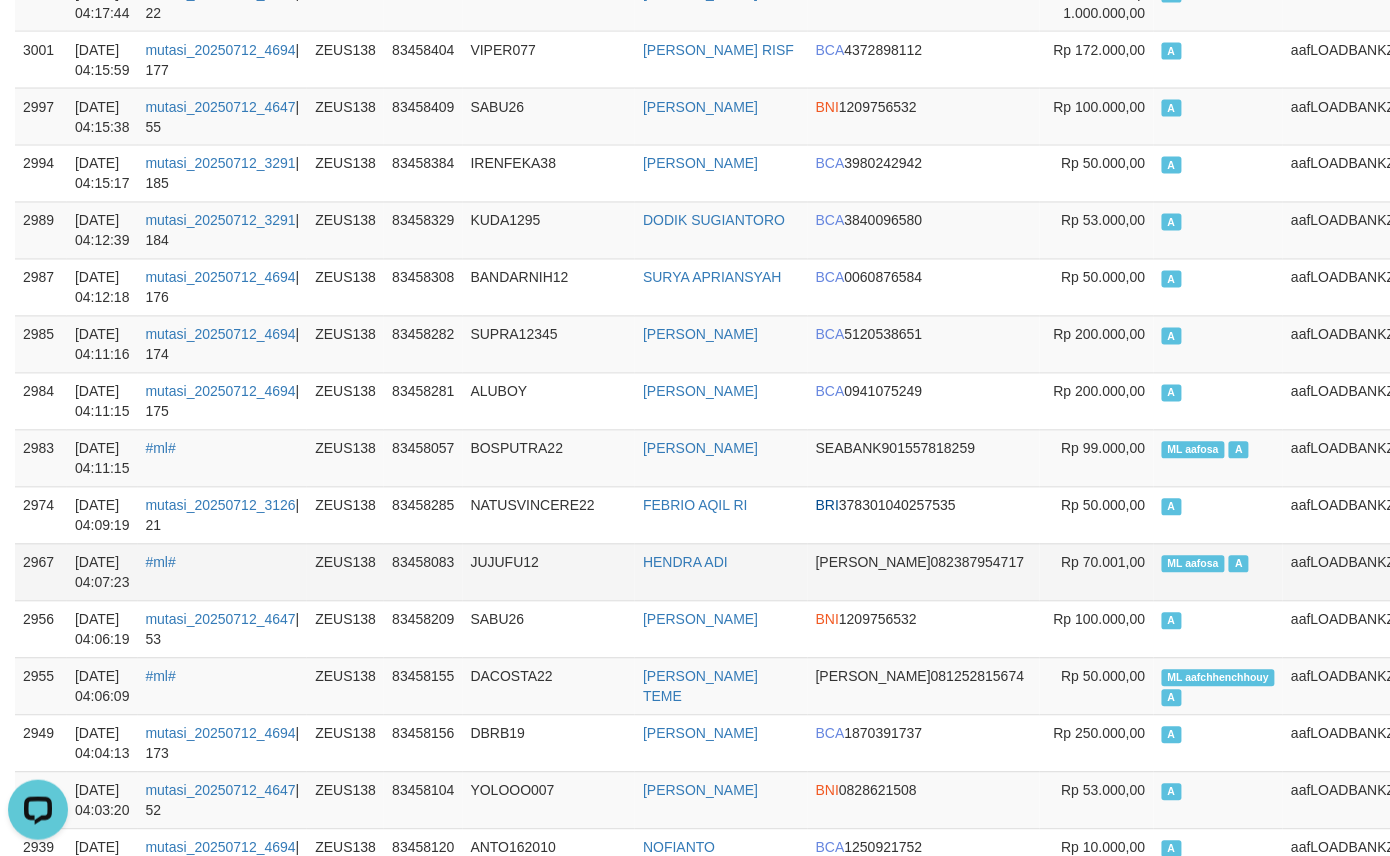 click on "ML aafosa" at bounding box center [1194, 564] 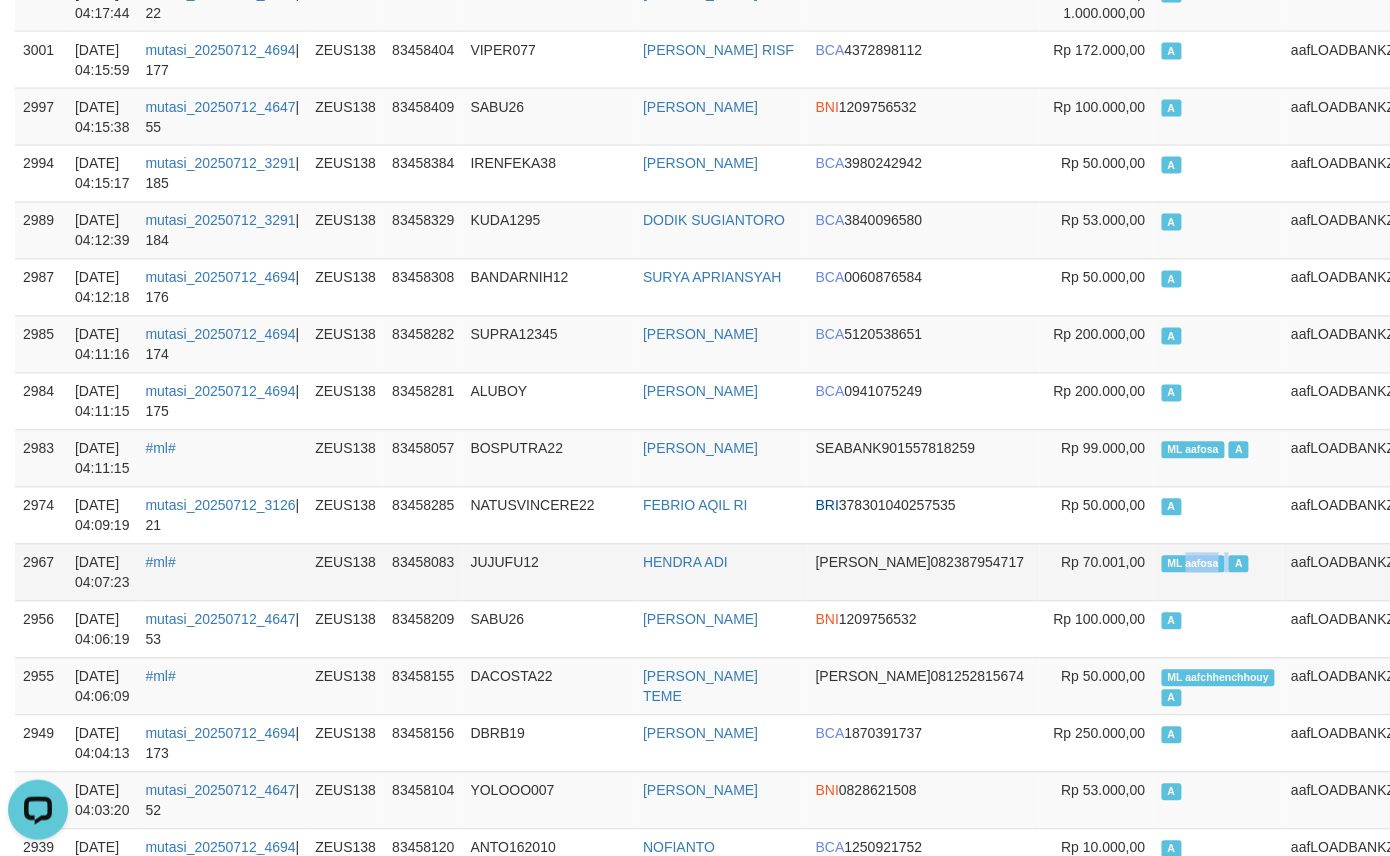 click on "ML aafosa" at bounding box center [1194, 564] 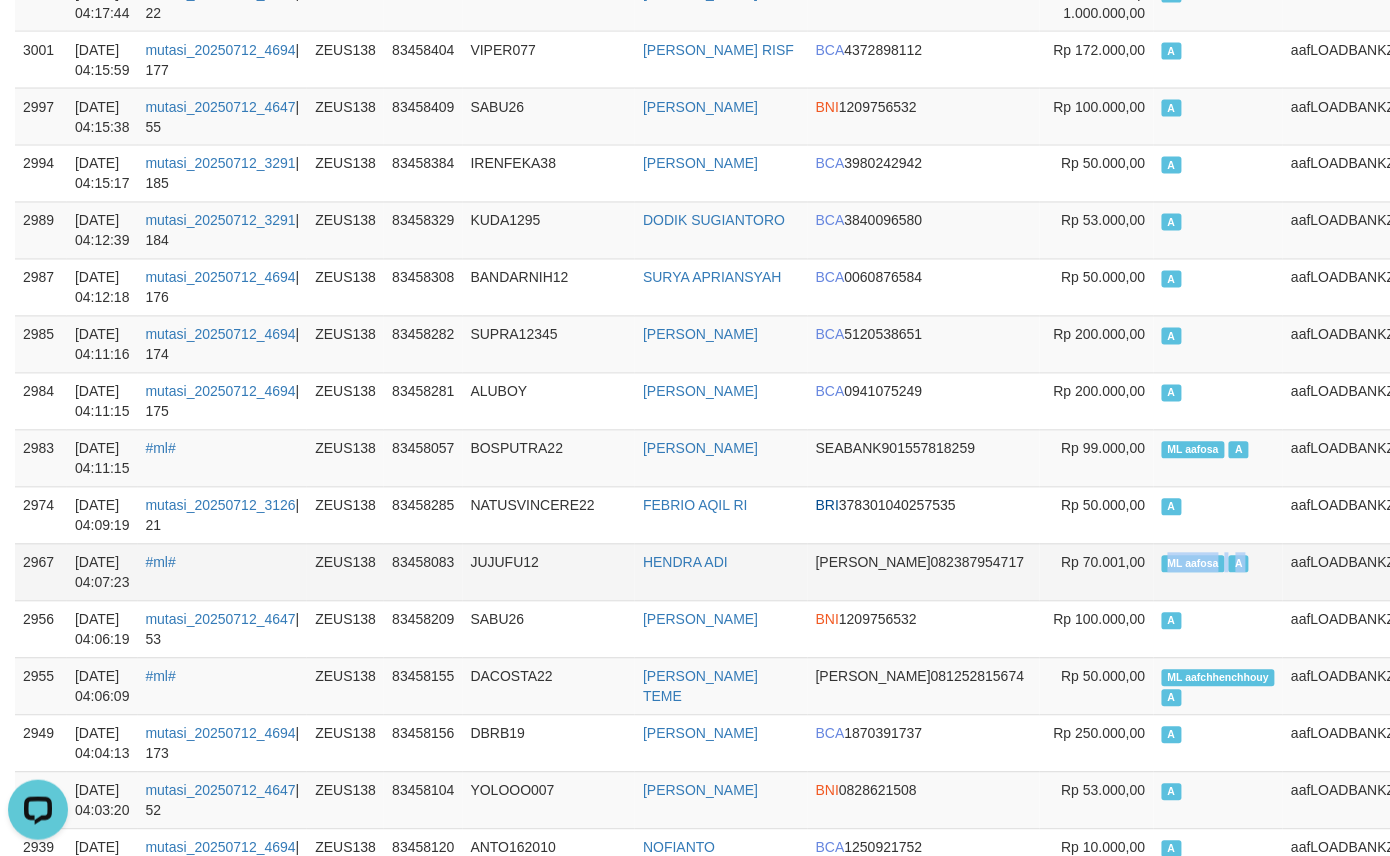 click on "ML aafosa" at bounding box center (1194, 564) 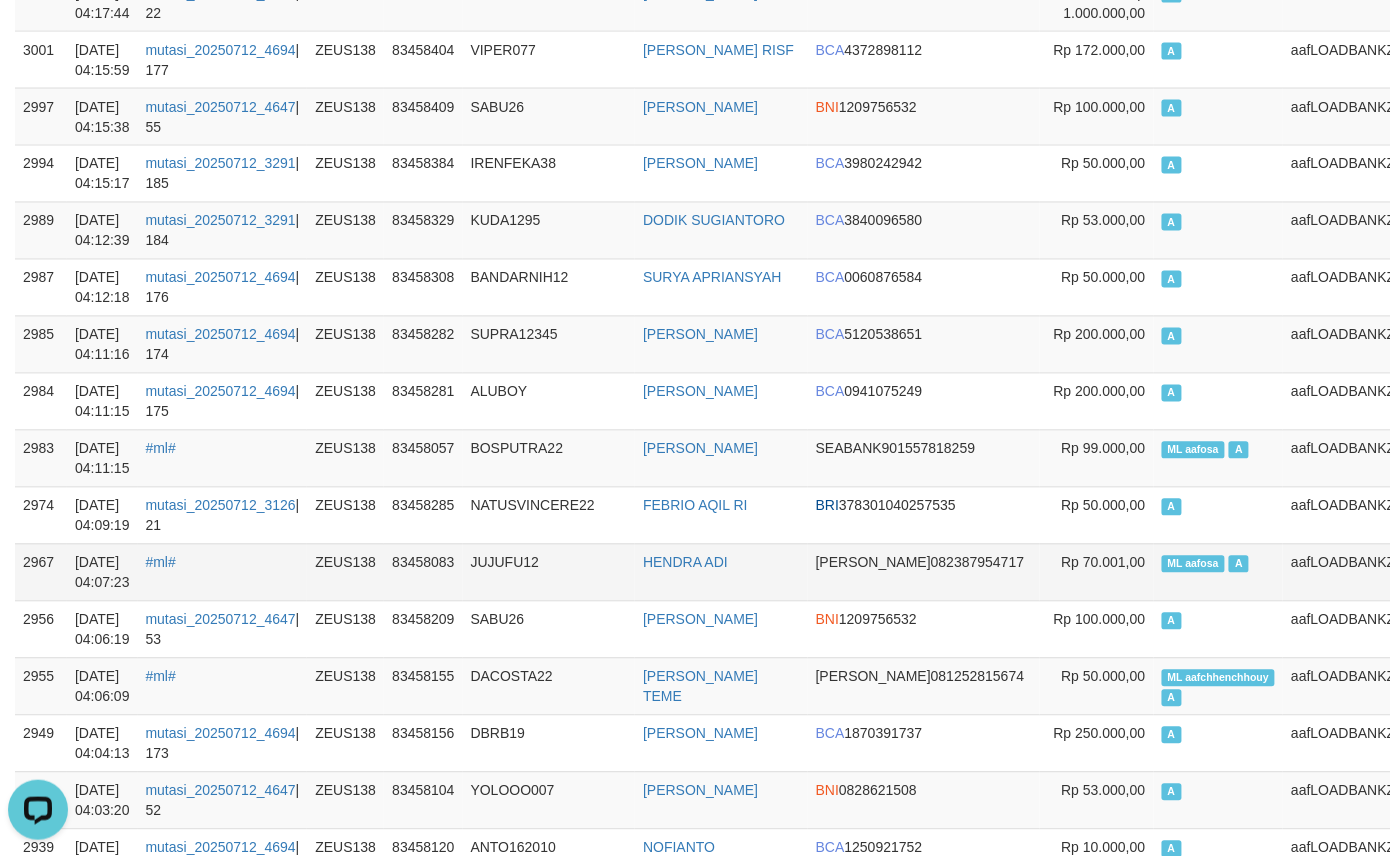 scroll, scrollTop: 8497, scrollLeft: 0, axis: vertical 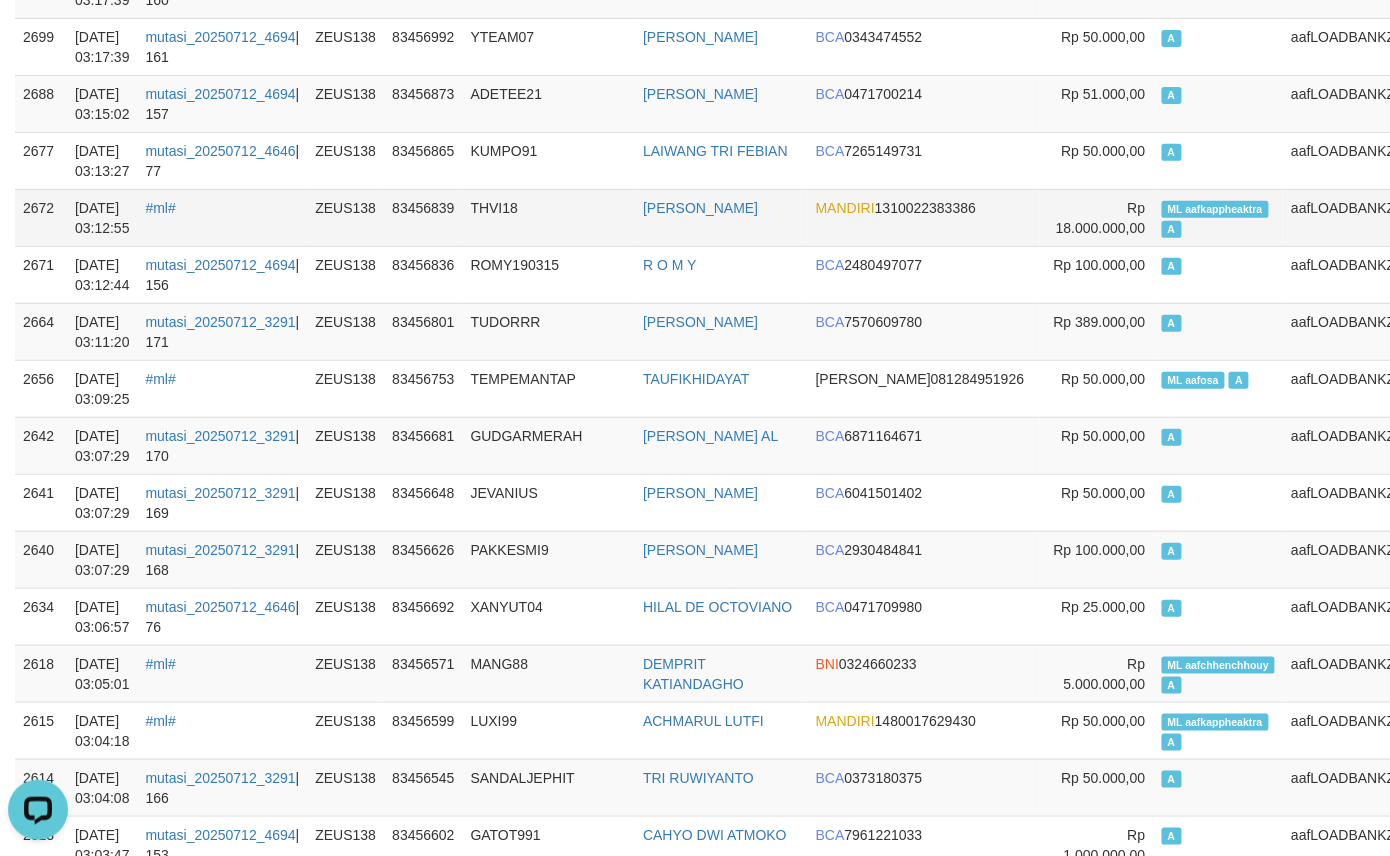 click on "ML aafkappheaktra" at bounding box center [1216, 209] 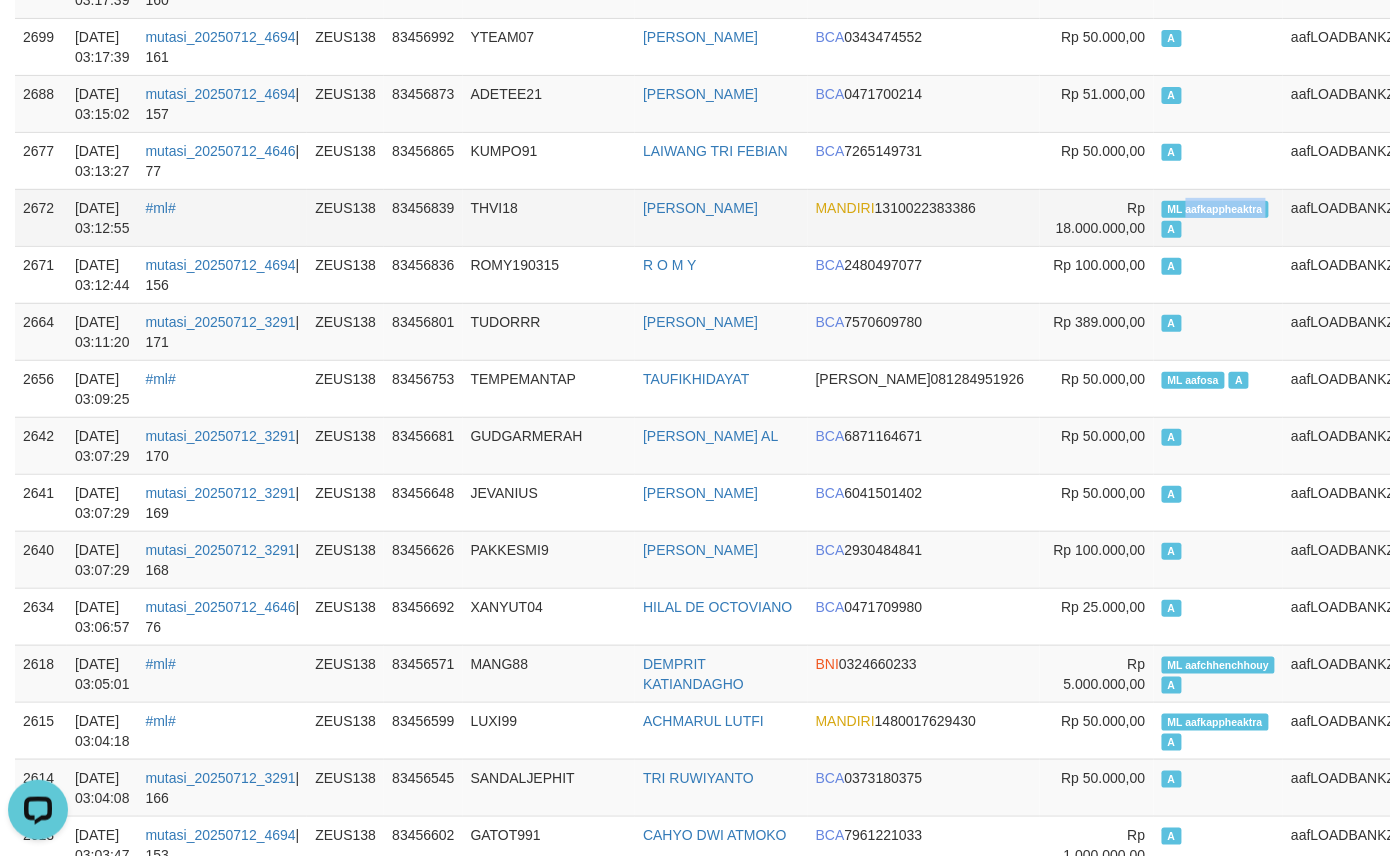 click on "ML aafkappheaktra" at bounding box center (1216, 209) 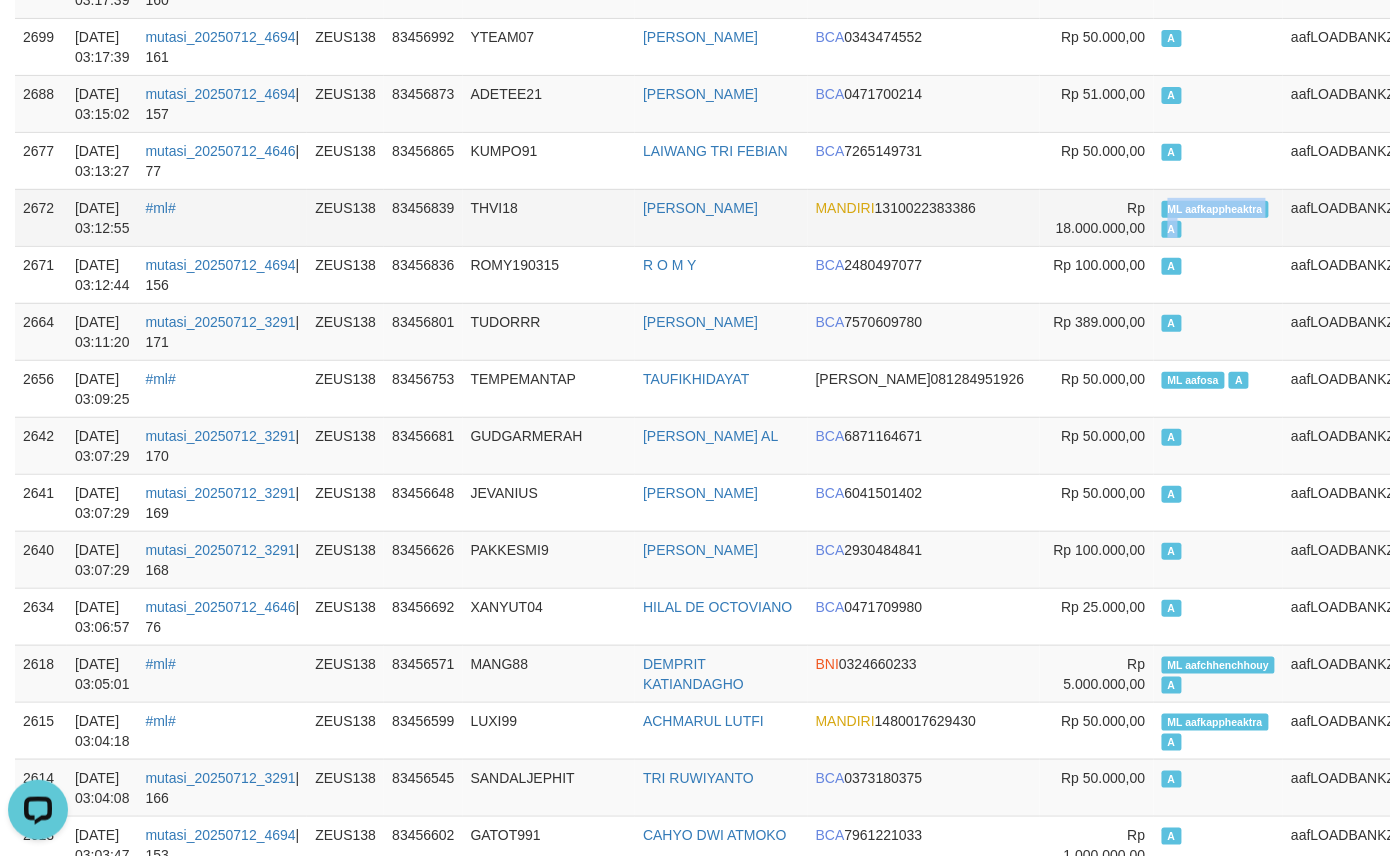 click on "ML aafkappheaktra" at bounding box center [1216, 209] 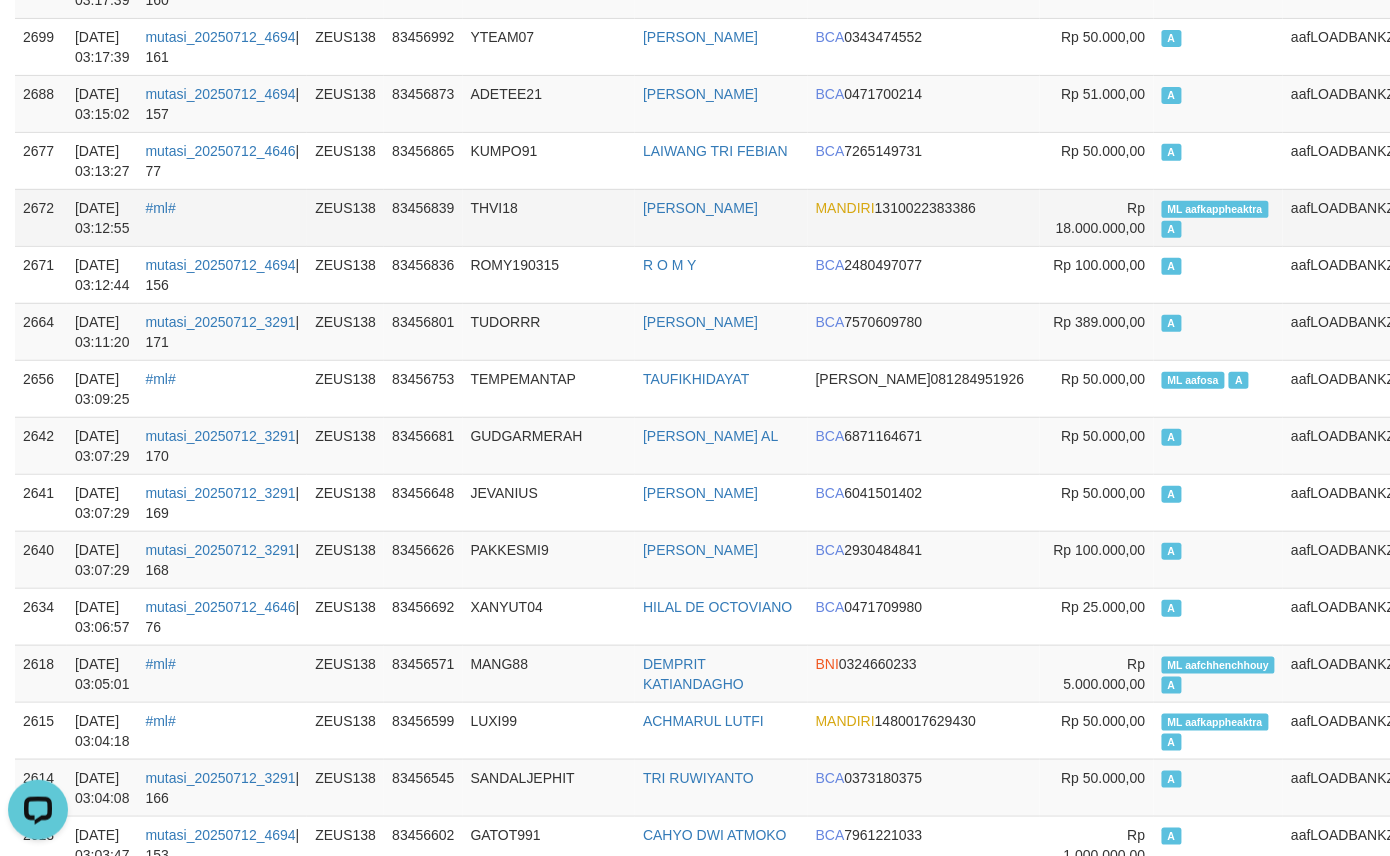 scroll, scrollTop: 13500, scrollLeft: 0, axis: vertical 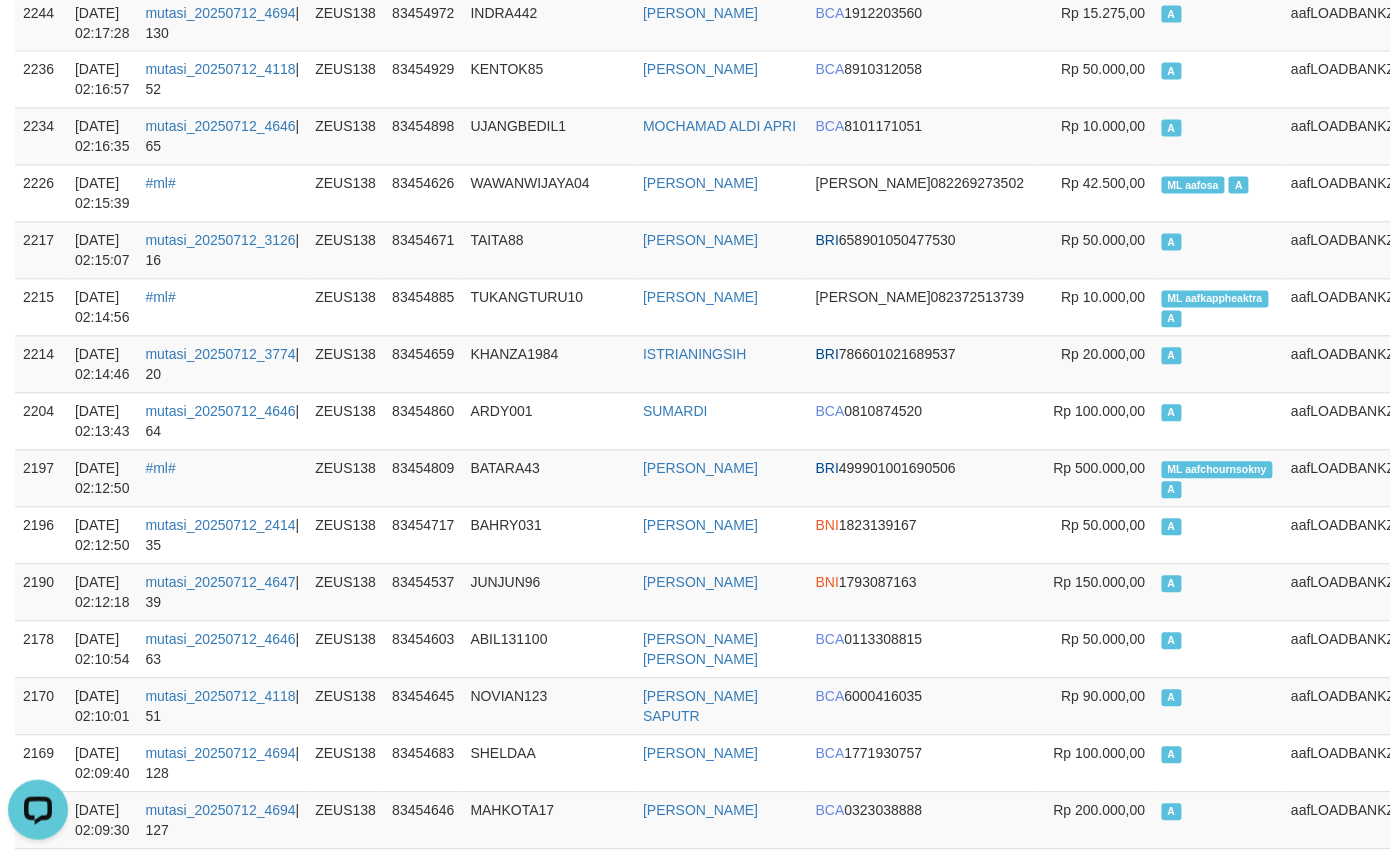click on "ML aafChounpheak   A" at bounding box center [1219, -35] 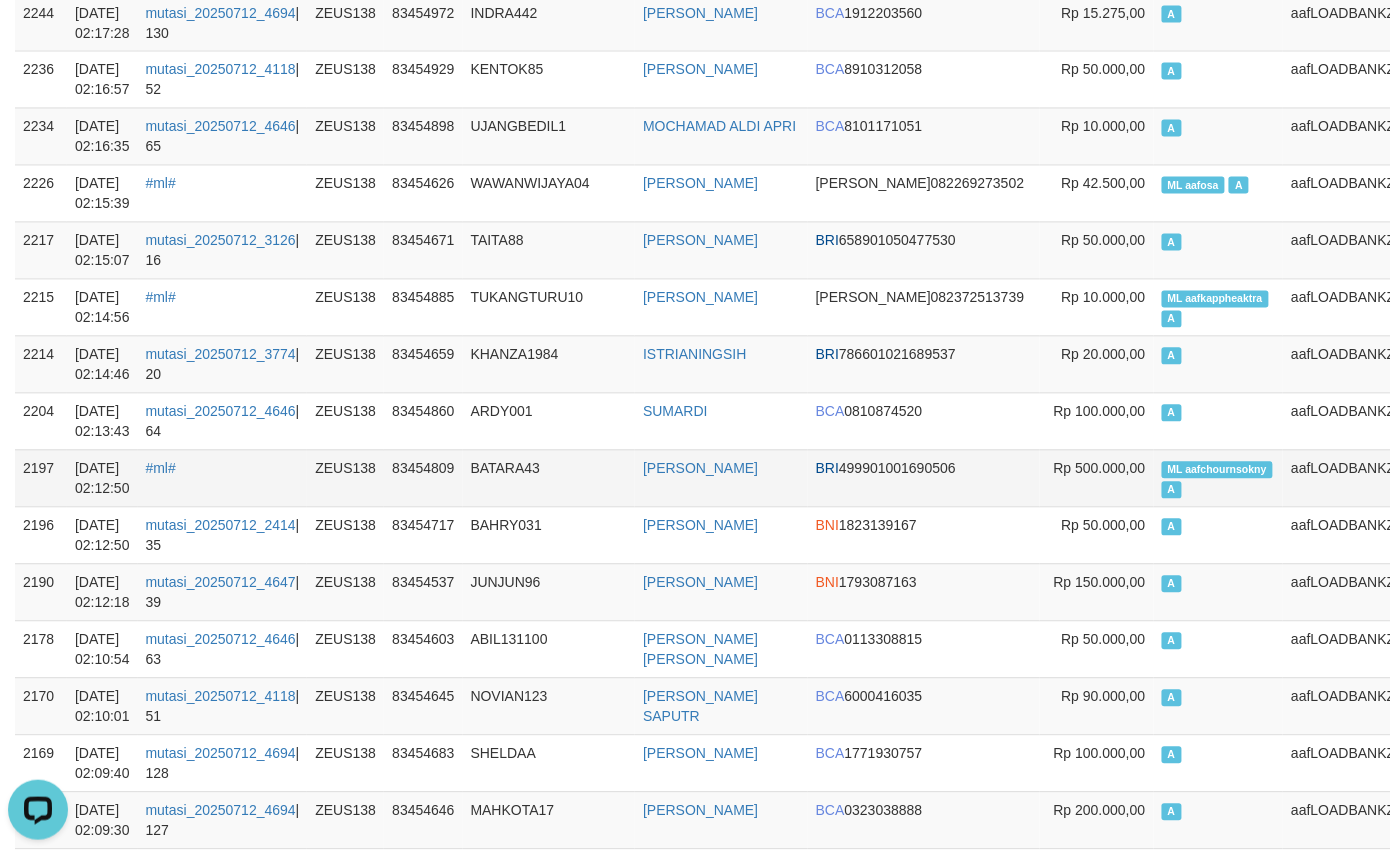 click on "ML aafchournsokny" at bounding box center [1218, 470] 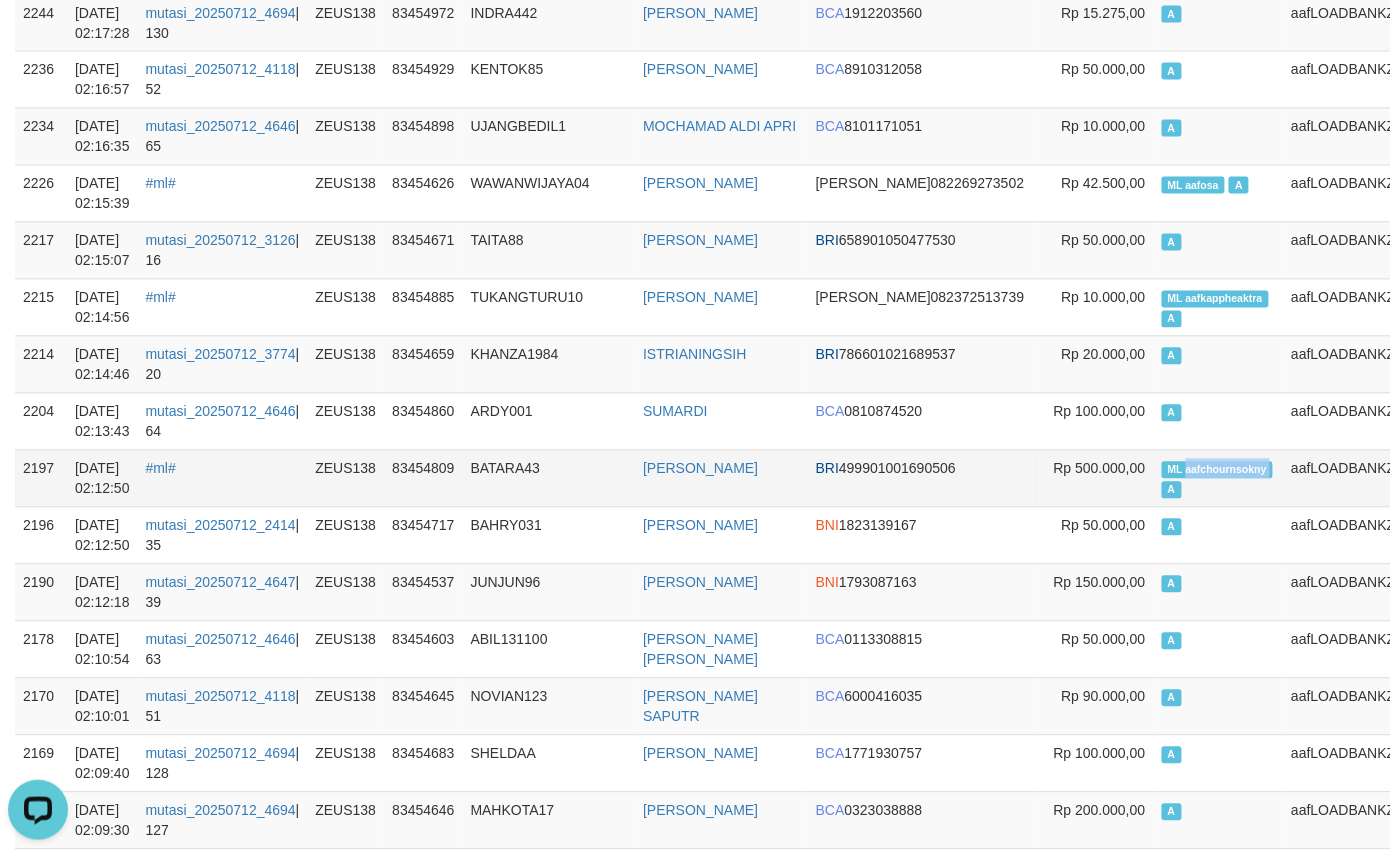 click on "ML aafchournsokny" at bounding box center (1218, 470) 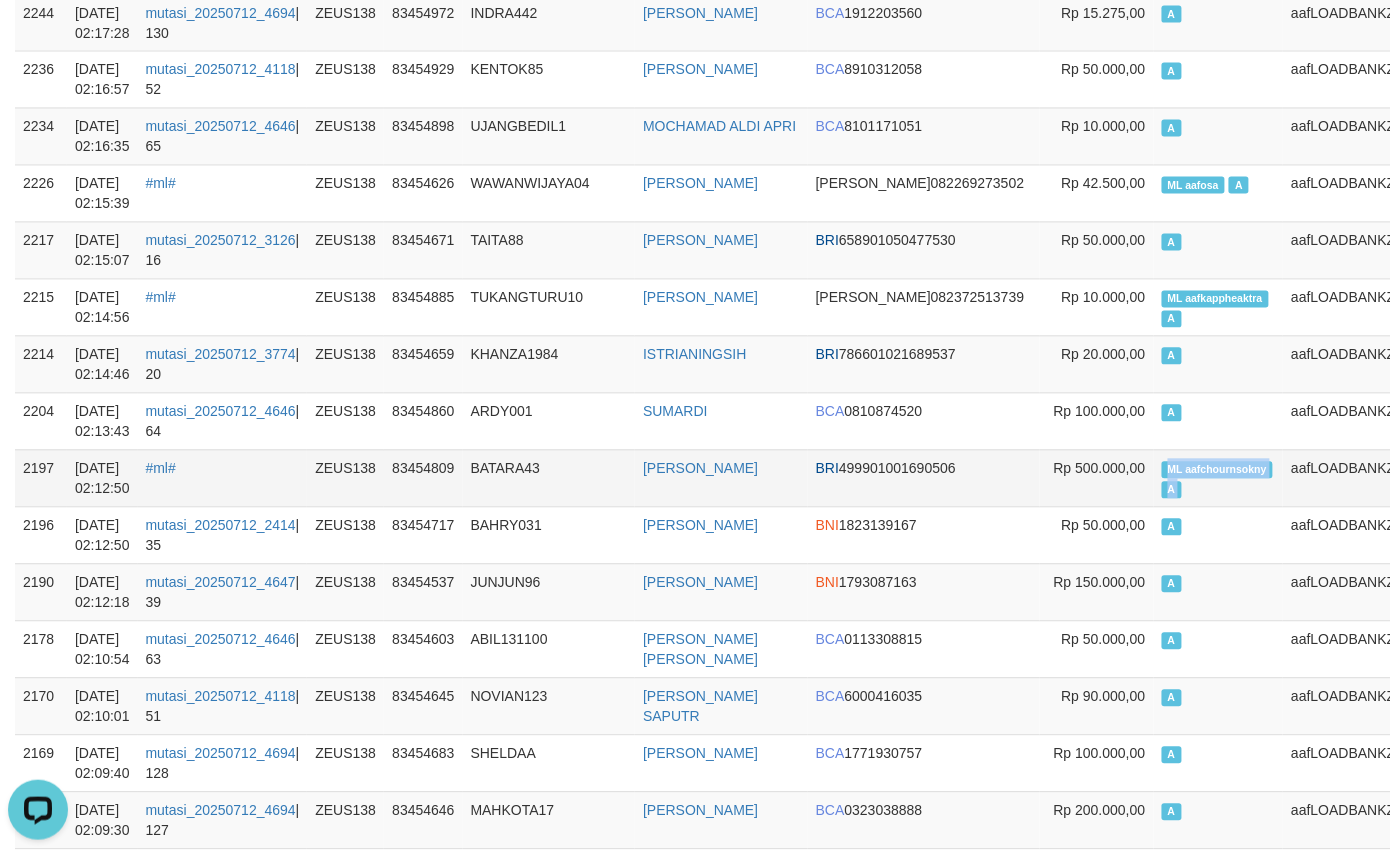 click on "ML aafchournsokny" at bounding box center [1218, 470] 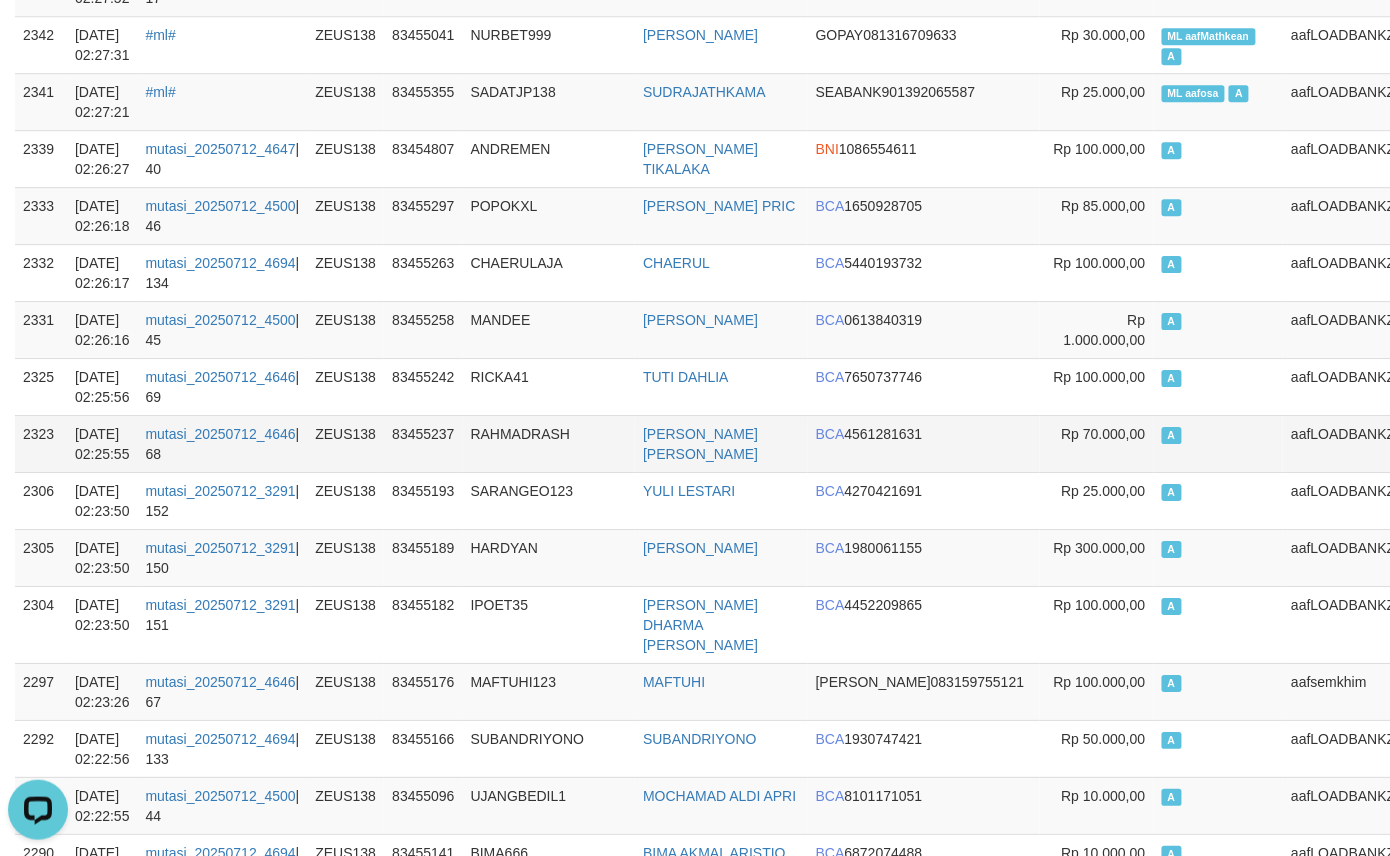 scroll, scrollTop: 11900, scrollLeft: 0, axis: vertical 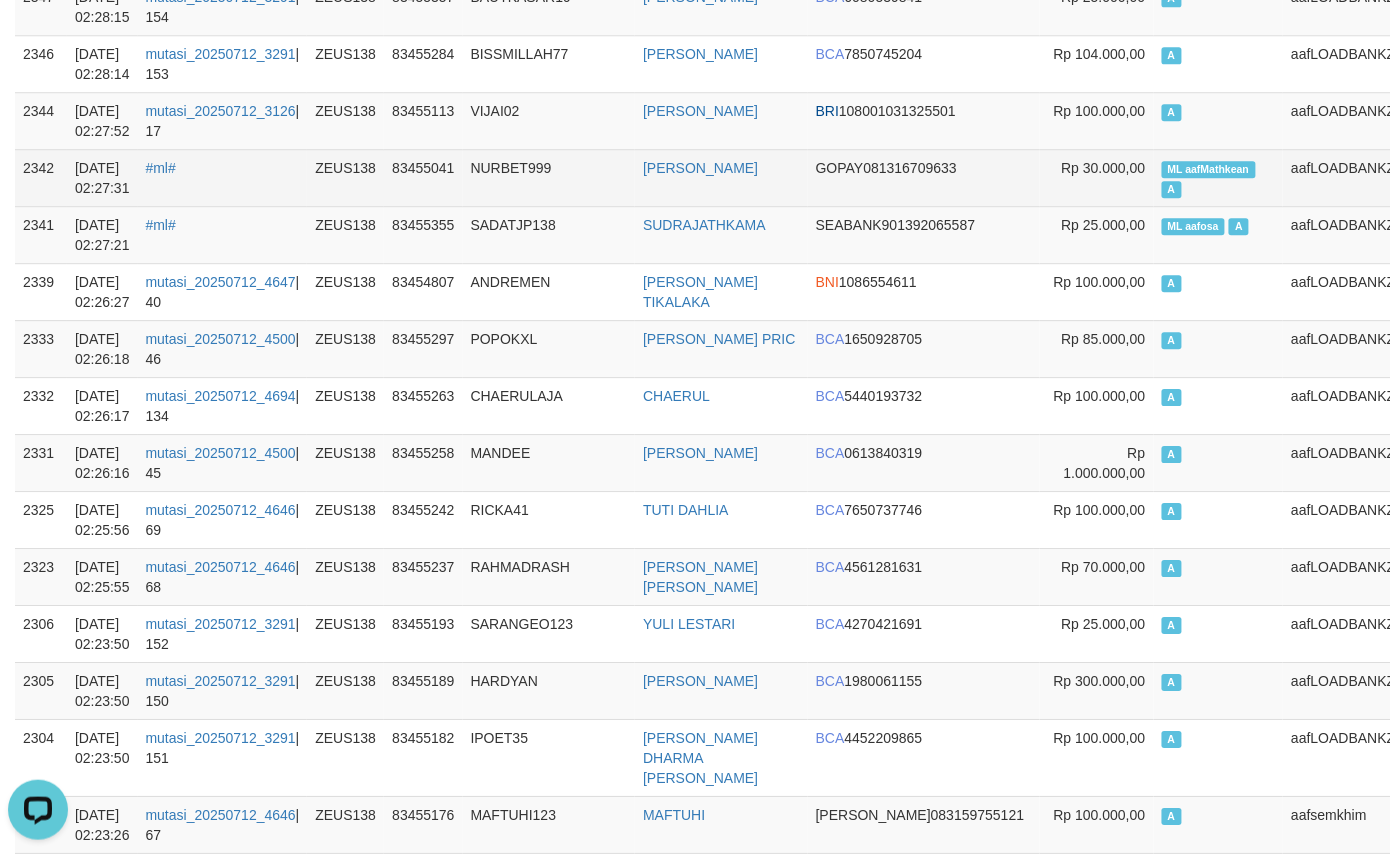 click on "ML aafMathkean" at bounding box center (1209, 169) 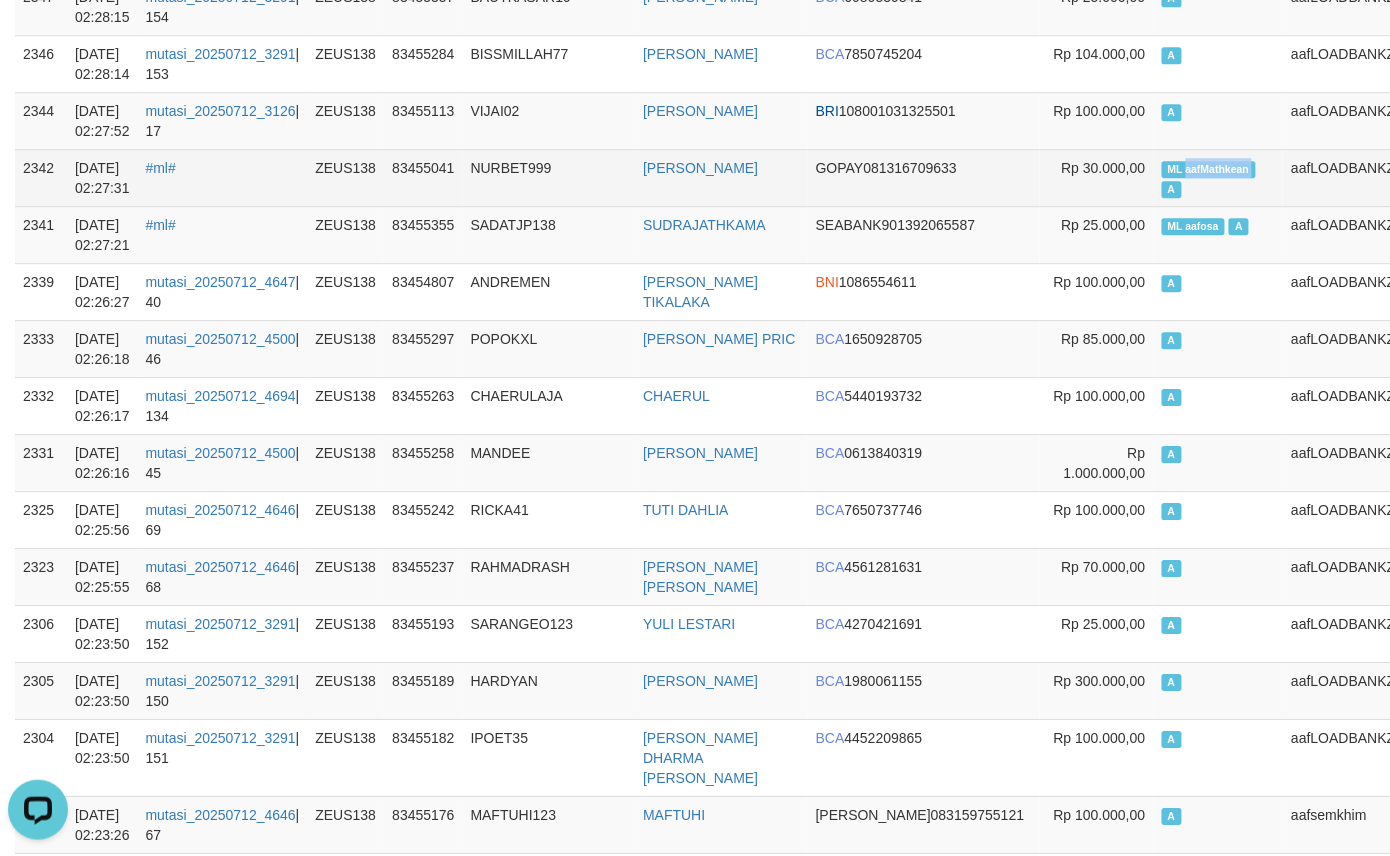 click on "ML aafMathkean" at bounding box center [1209, 169] 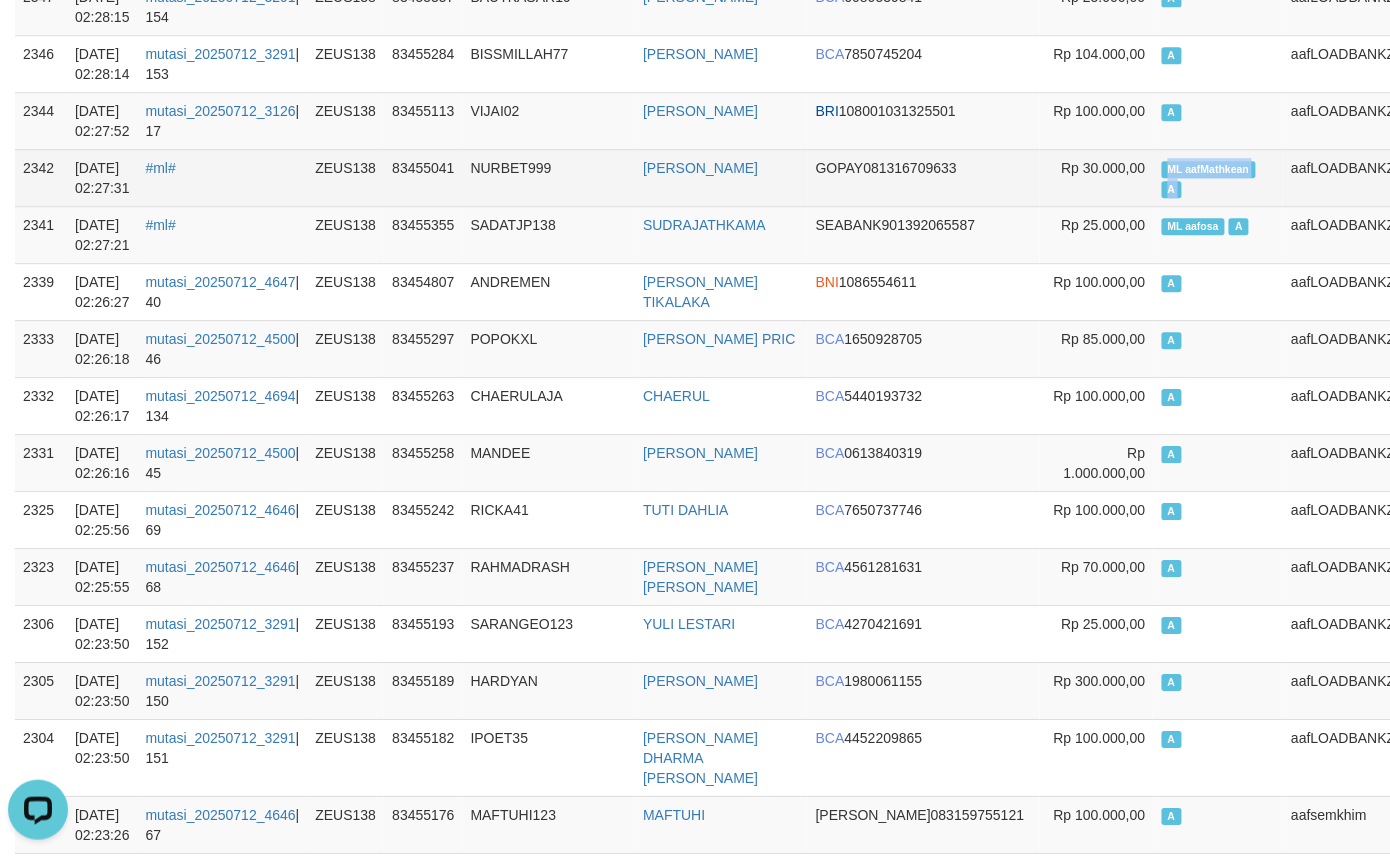 click on "ML aafMathkean" at bounding box center [1209, 169] 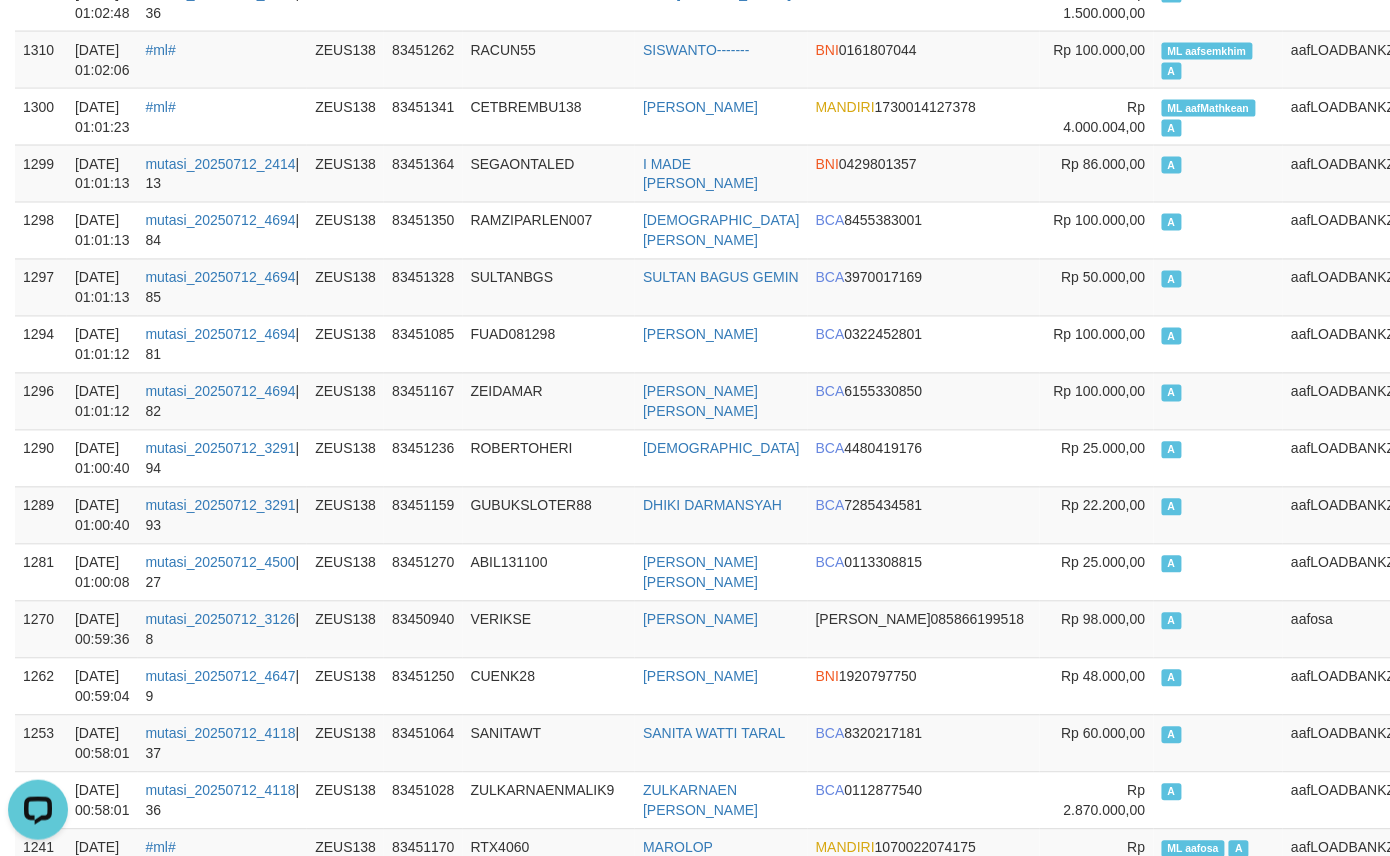 scroll, scrollTop: 27956, scrollLeft: 0, axis: vertical 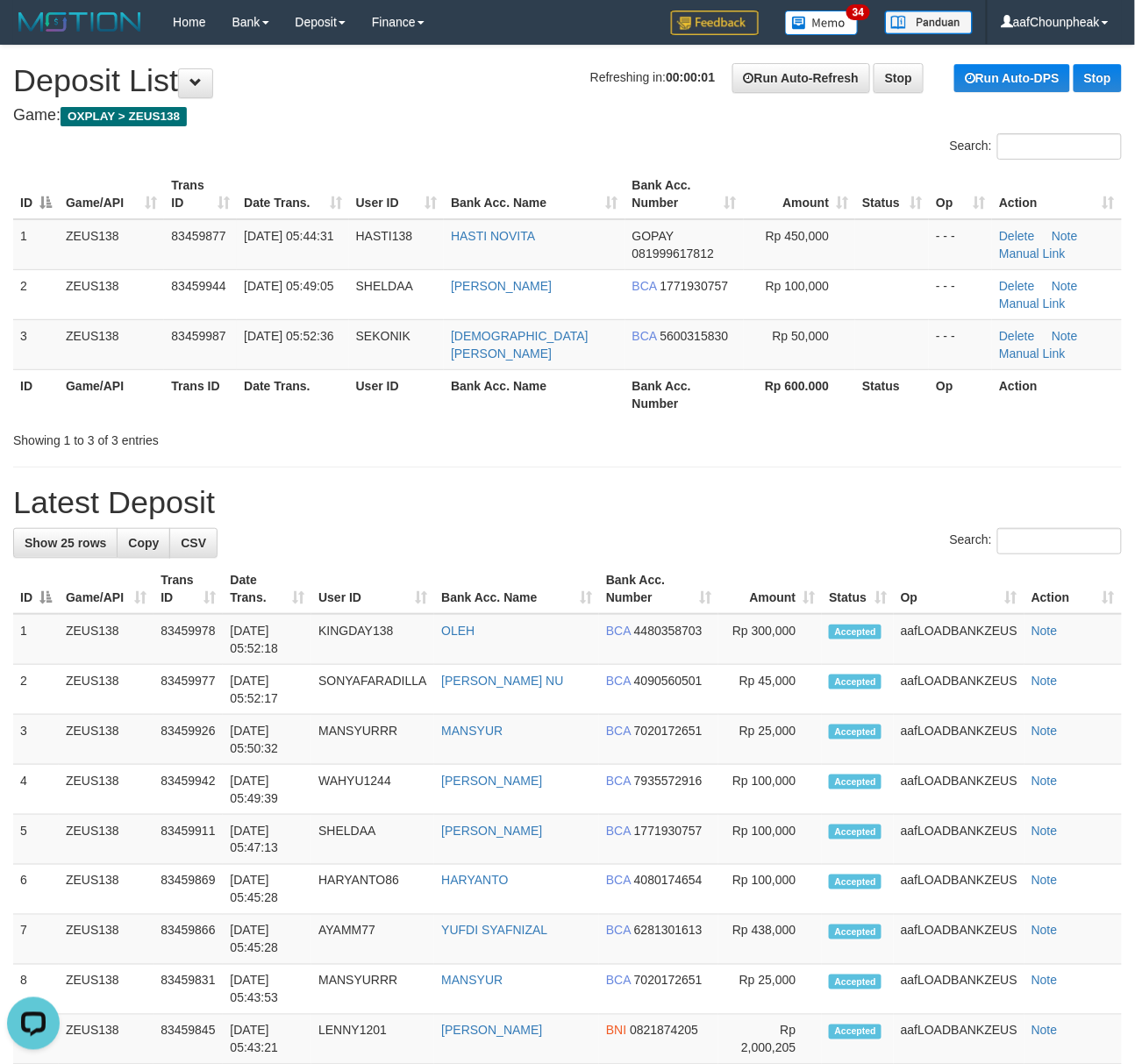 click on "User ID" at bounding box center (396, 194) 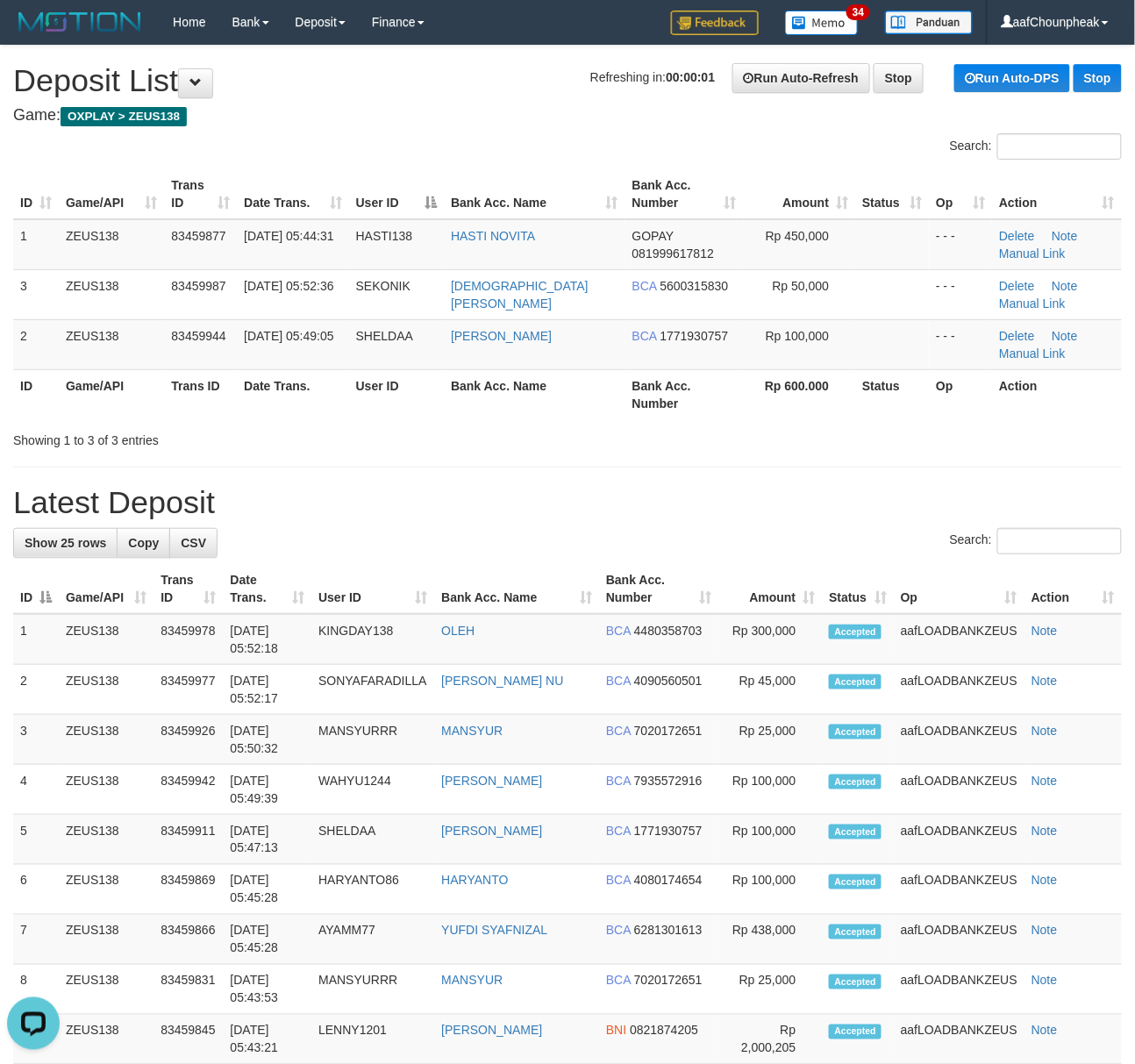 drag, startPoint x: 326, startPoint y: 103, endPoint x: 4, endPoint y: 145, distance: 324.72758 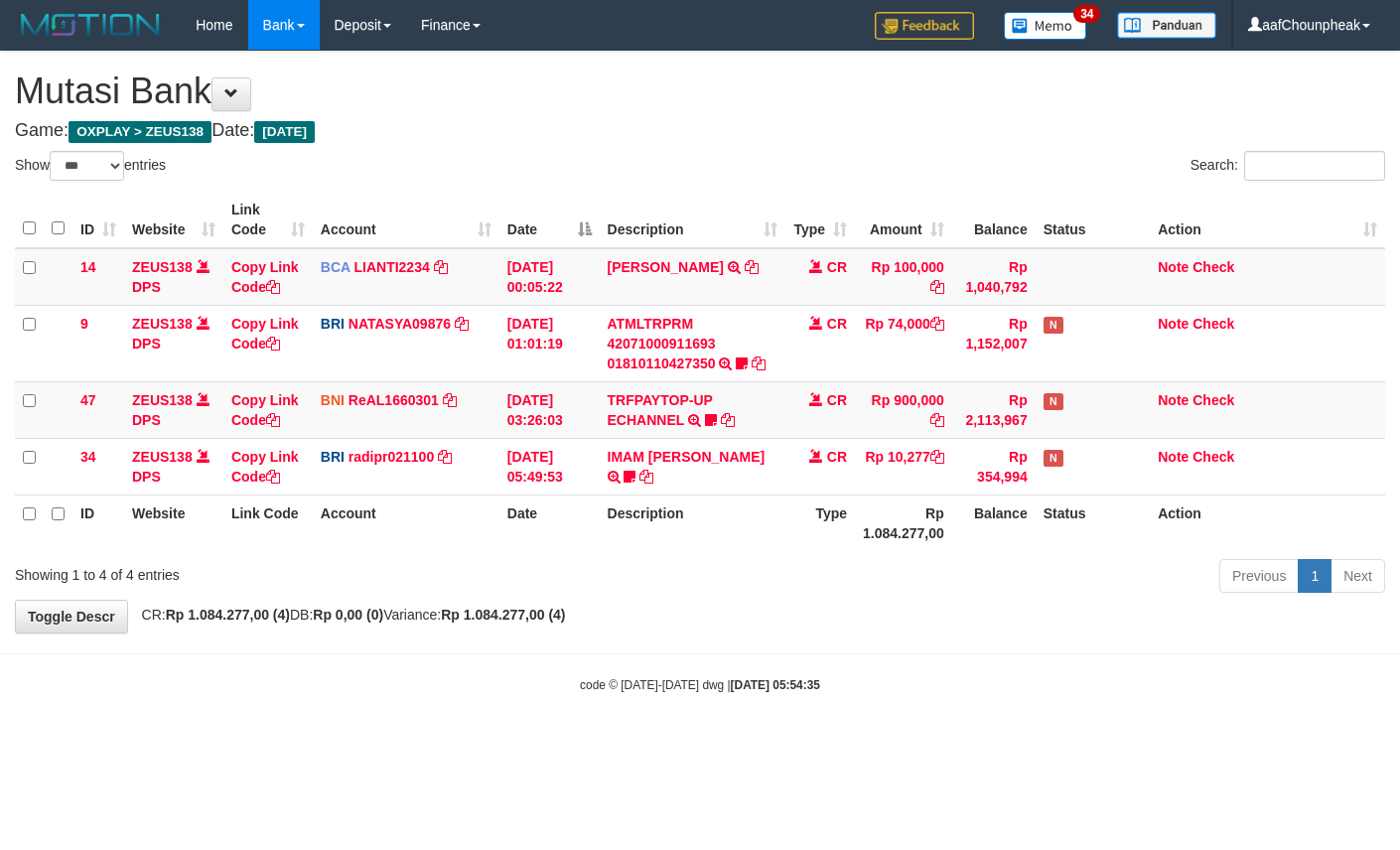 select on "***" 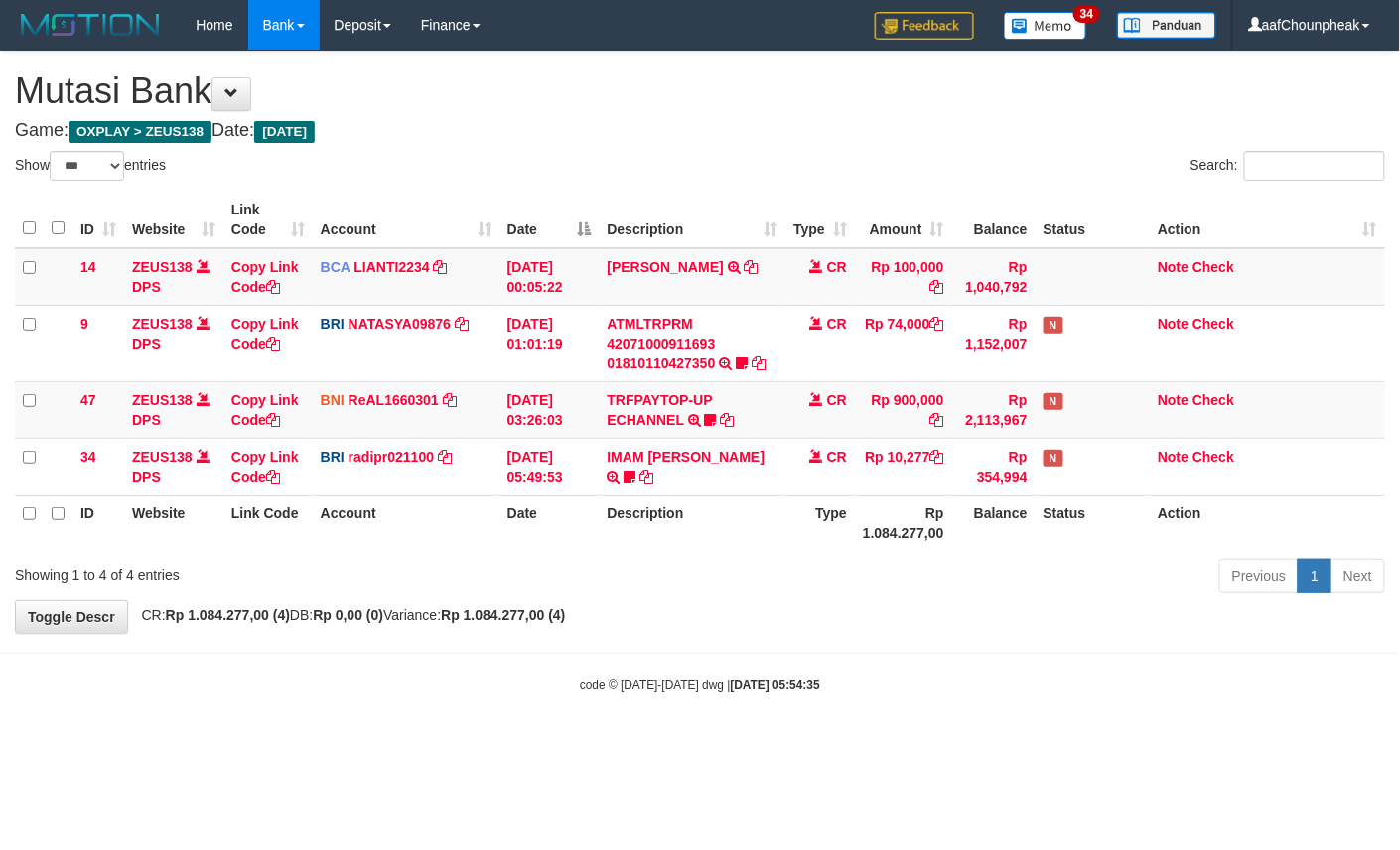 drag, startPoint x: 741, startPoint y: 620, endPoint x: 740, endPoint y: 630, distance: 10.049876 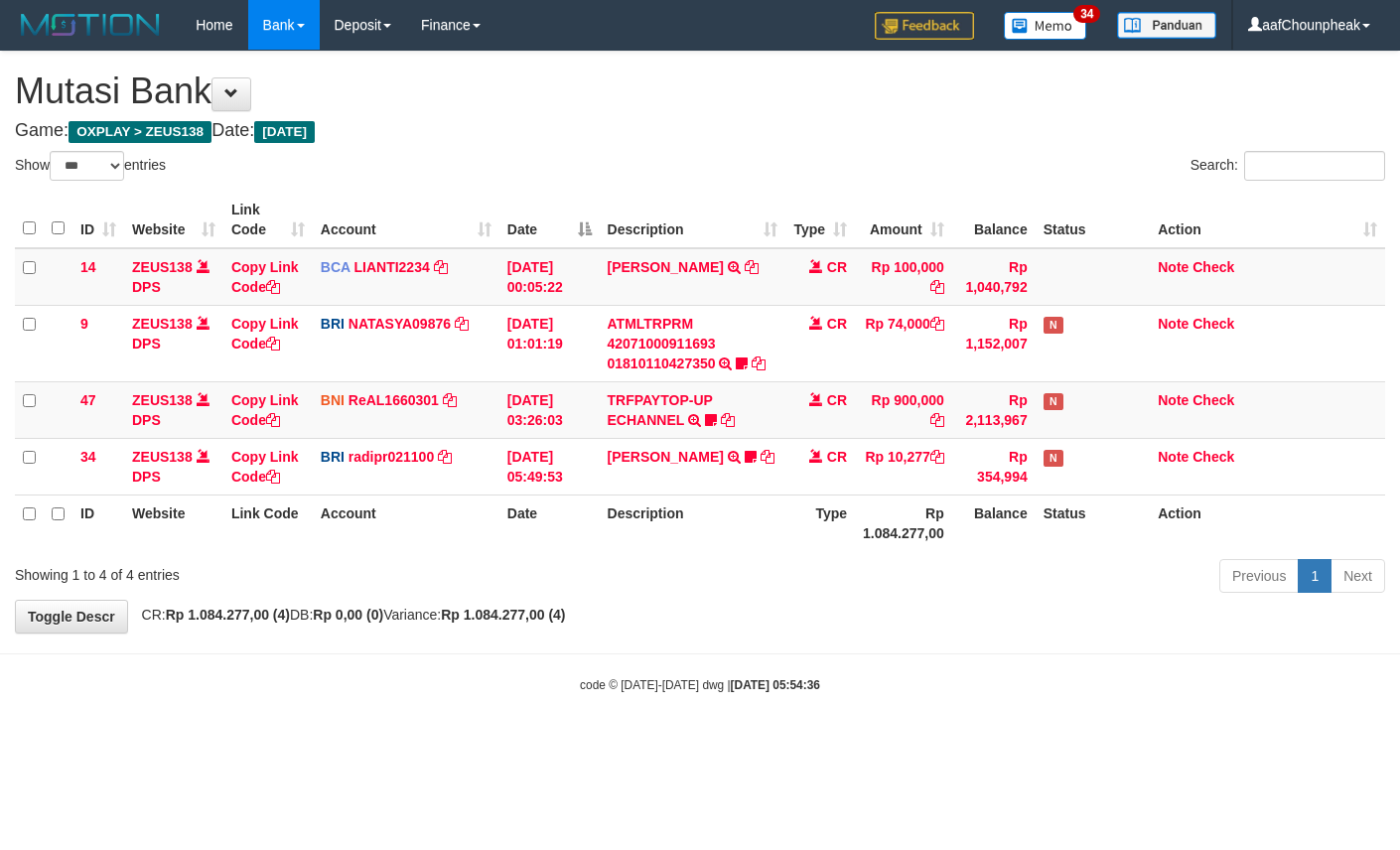 select on "***" 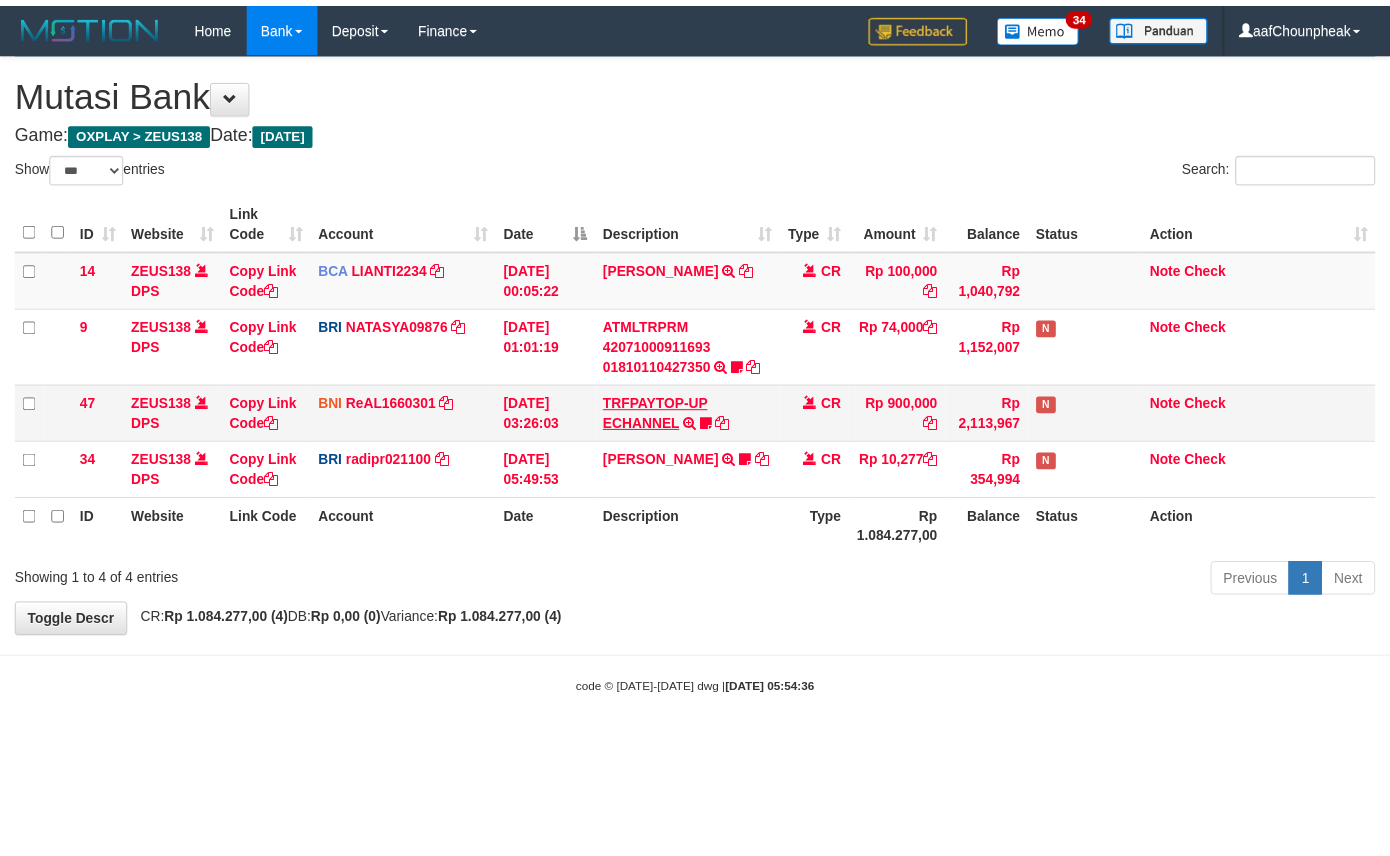 scroll, scrollTop: 0, scrollLeft: 0, axis: both 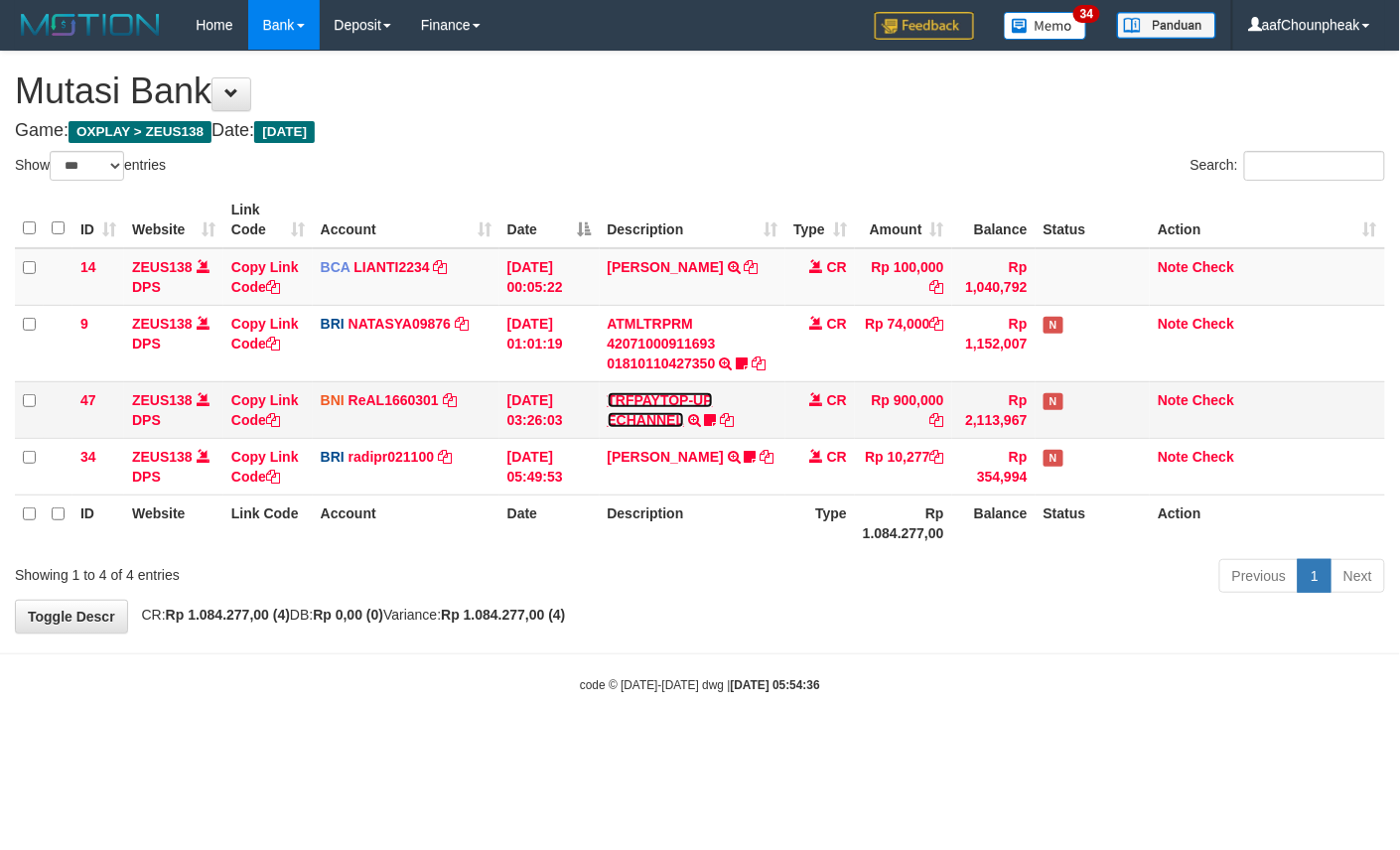 click on "TRFPAYTOP-UP ECHANNEL" at bounding box center [660, 410] 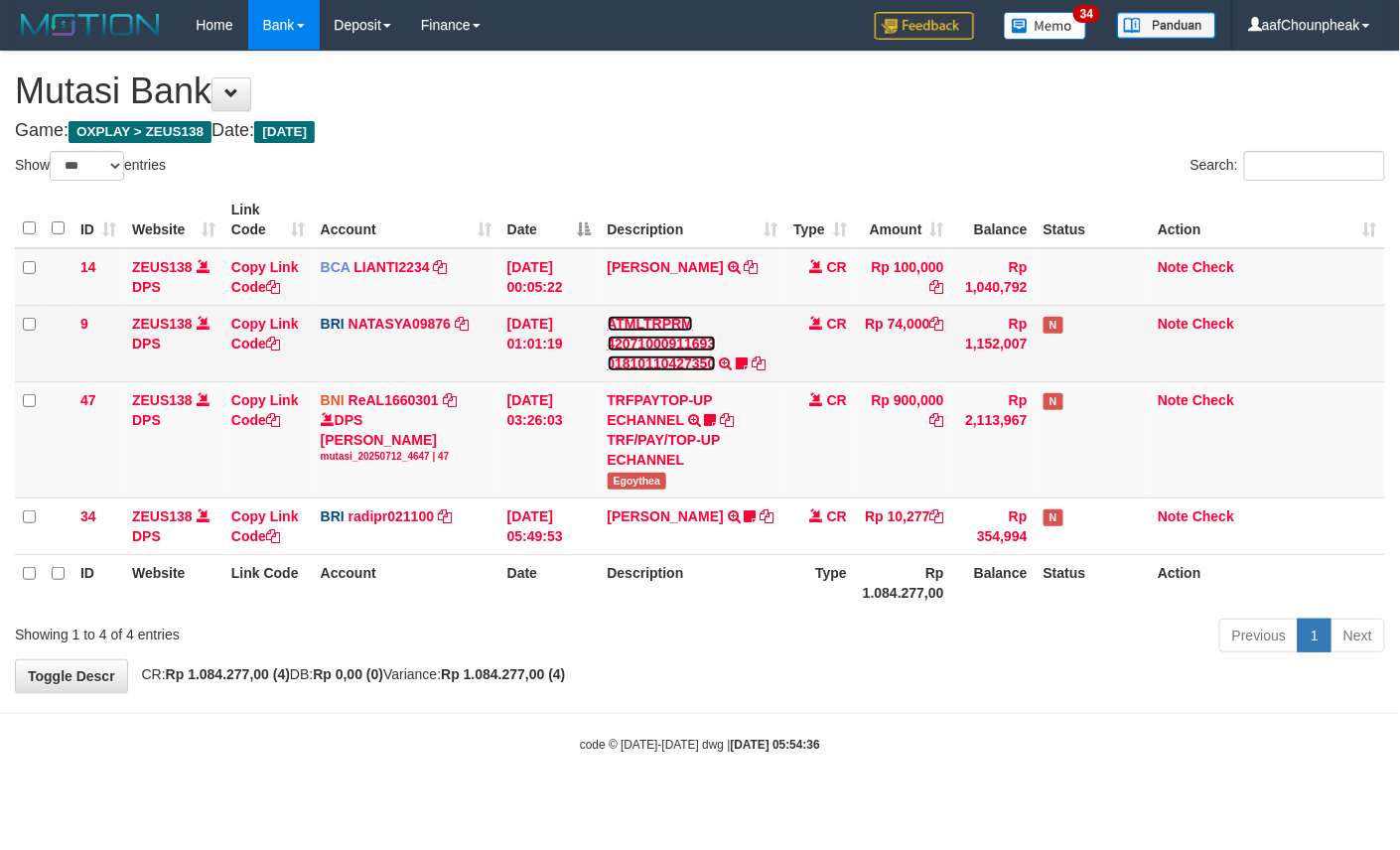 click on "ATMLTRPRM 42071000911693 01810110427350" at bounding box center [661, 344] 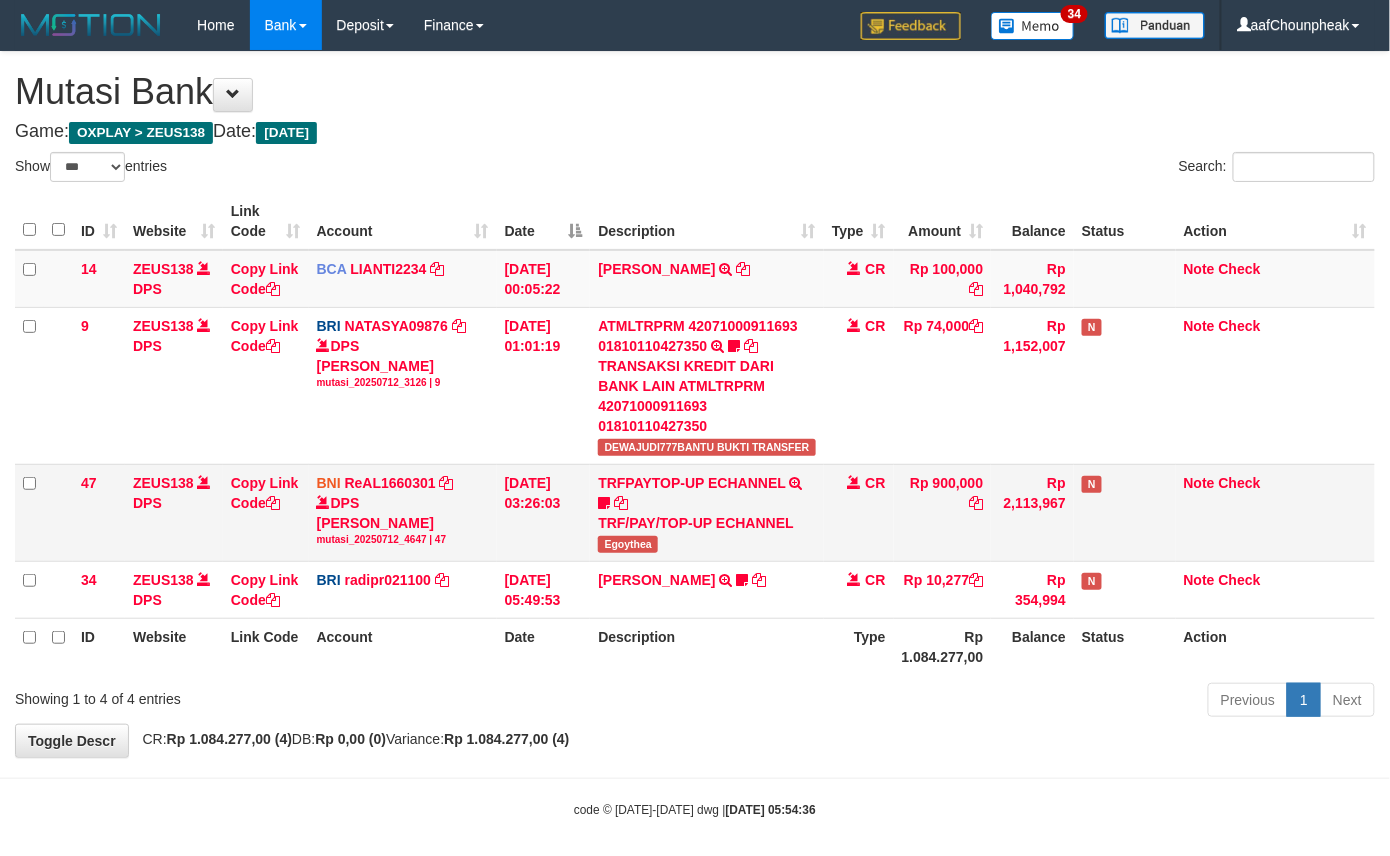 click on "Egoythea" at bounding box center [628, 544] 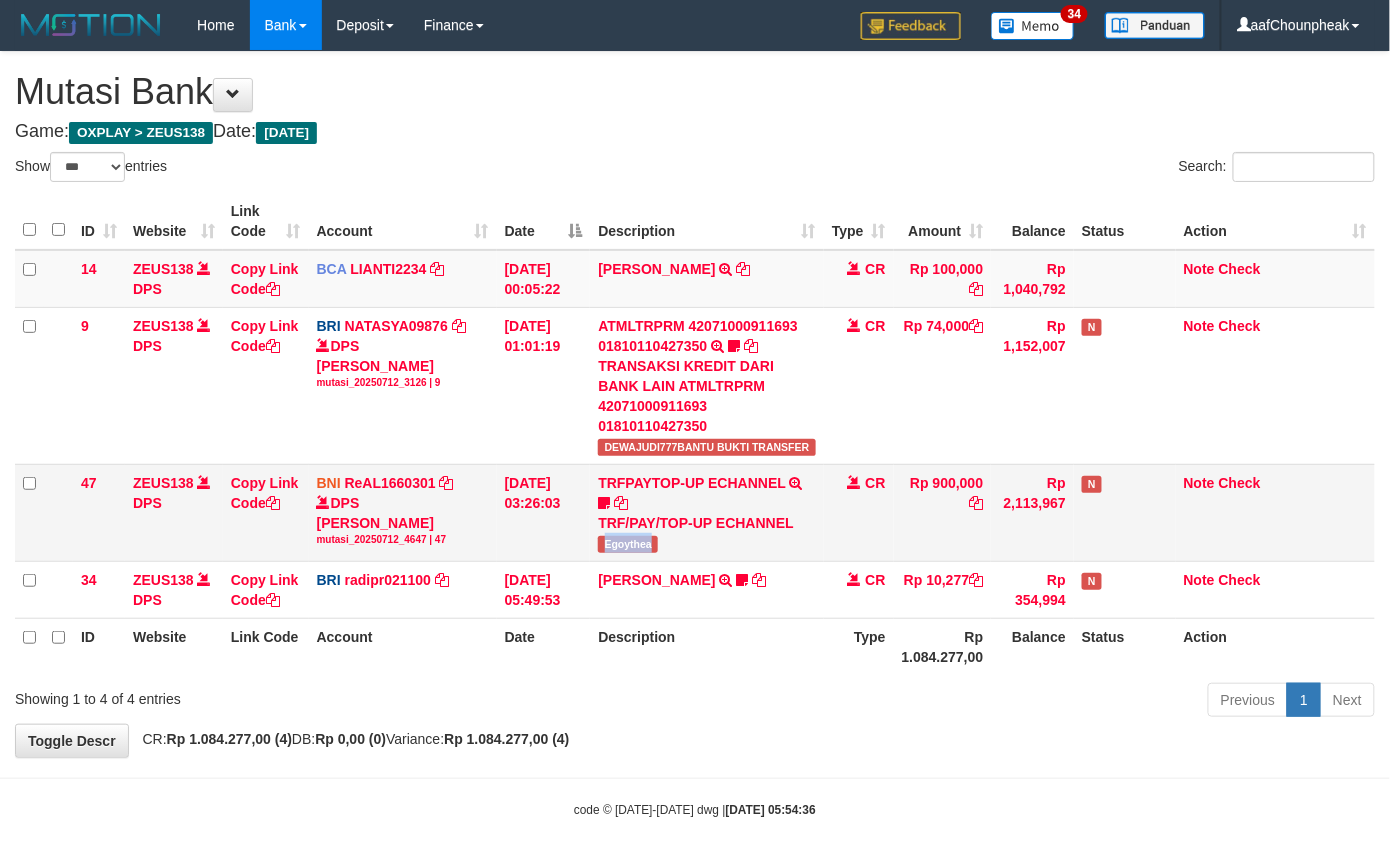 click on "Egoythea" at bounding box center (628, 544) 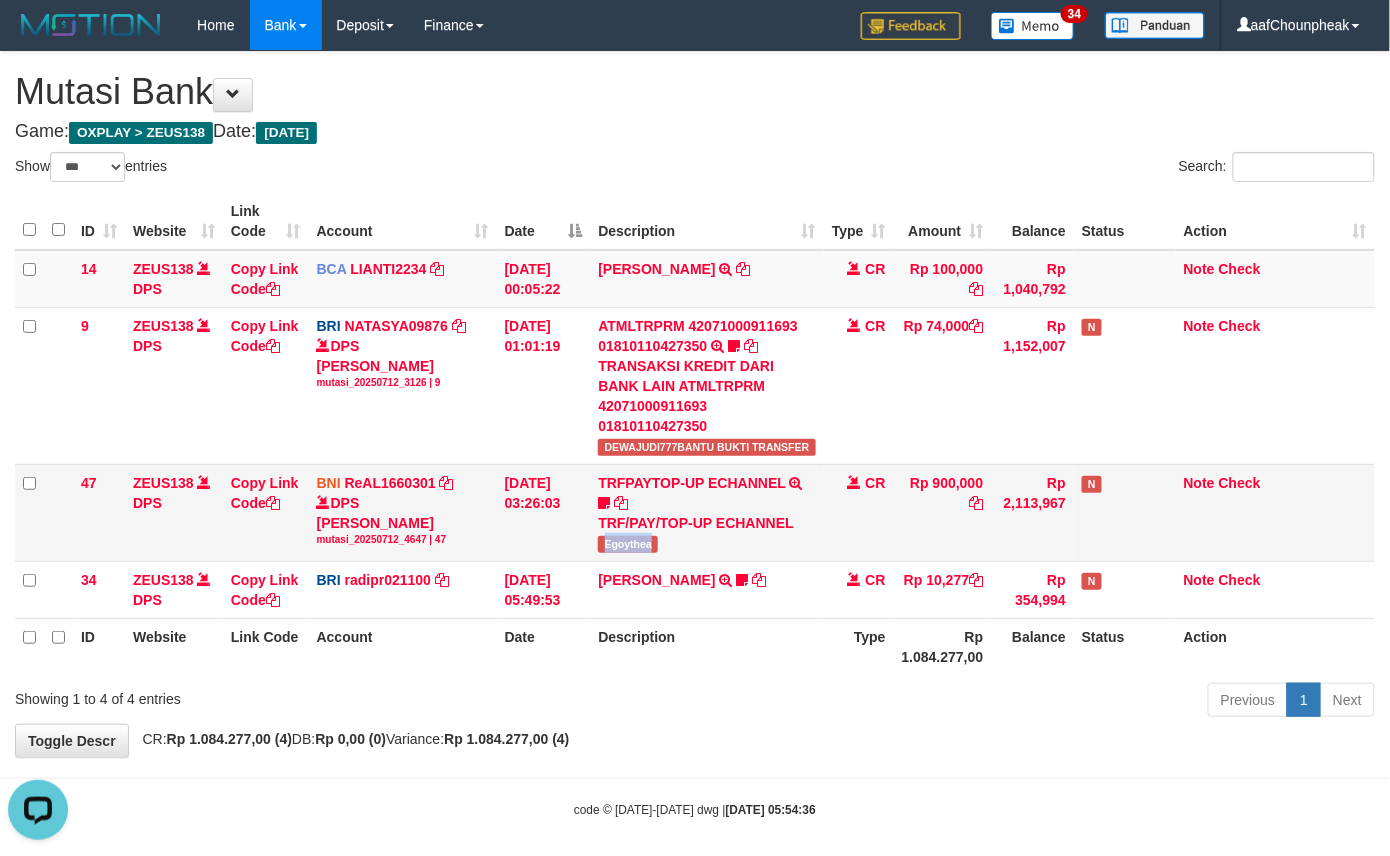 scroll, scrollTop: 0, scrollLeft: 0, axis: both 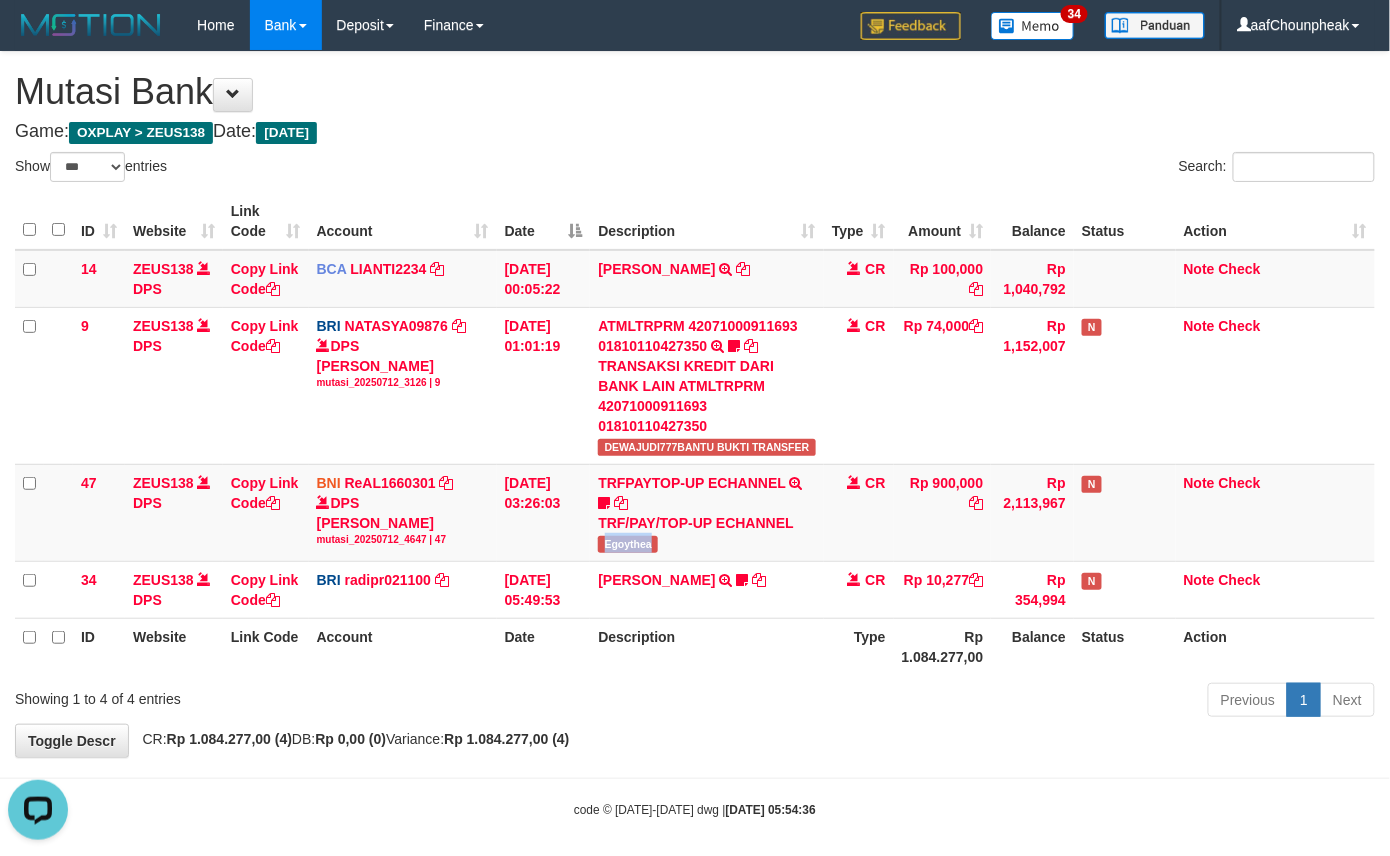 copy on "Egoythea" 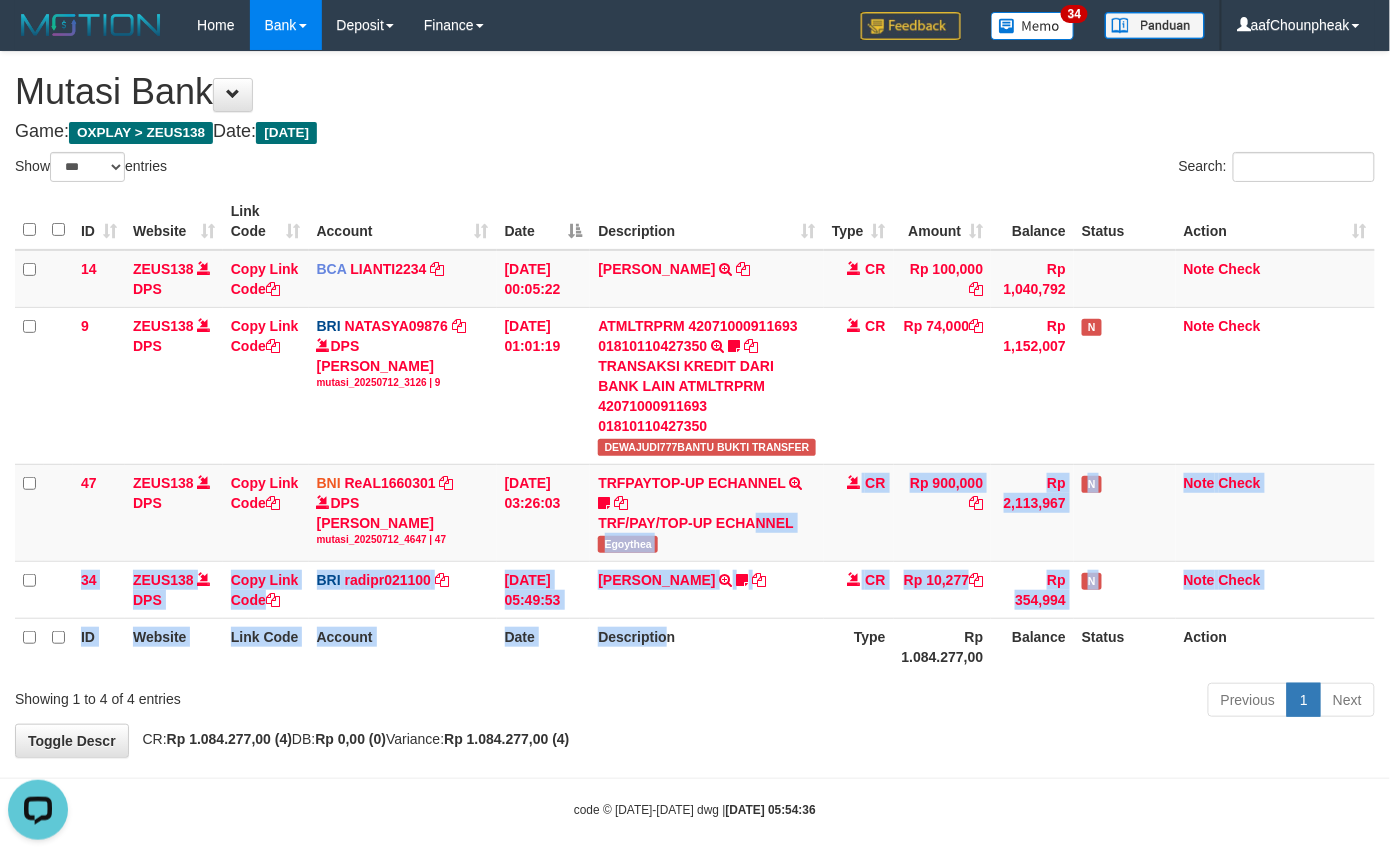 click on "ID Website Link Code Account Date Description Type Amount Balance Status Action
14
ZEUS138    DPS
Copy Link Code
BCA
LIANTI2234
DPS
YULIANTI
mutasi_20250712_4646 | 14
mutasi_20250712_4646 | 14
12/07/2025 00:05:22
YUSUP MAULAN         TRSF E-BANKING CR 1207/FTSCY/WS95051
100000.002025071262819090 TRFDN-YUSUP MAULANESPAY DEBIT INDONE
CR
Rp 100,000
Rp 1,040,792
Note
Check
9
ZEUS138    DPS
Copy Link Code
BRI
NATASYA09876" at bounding box center [695, 434] 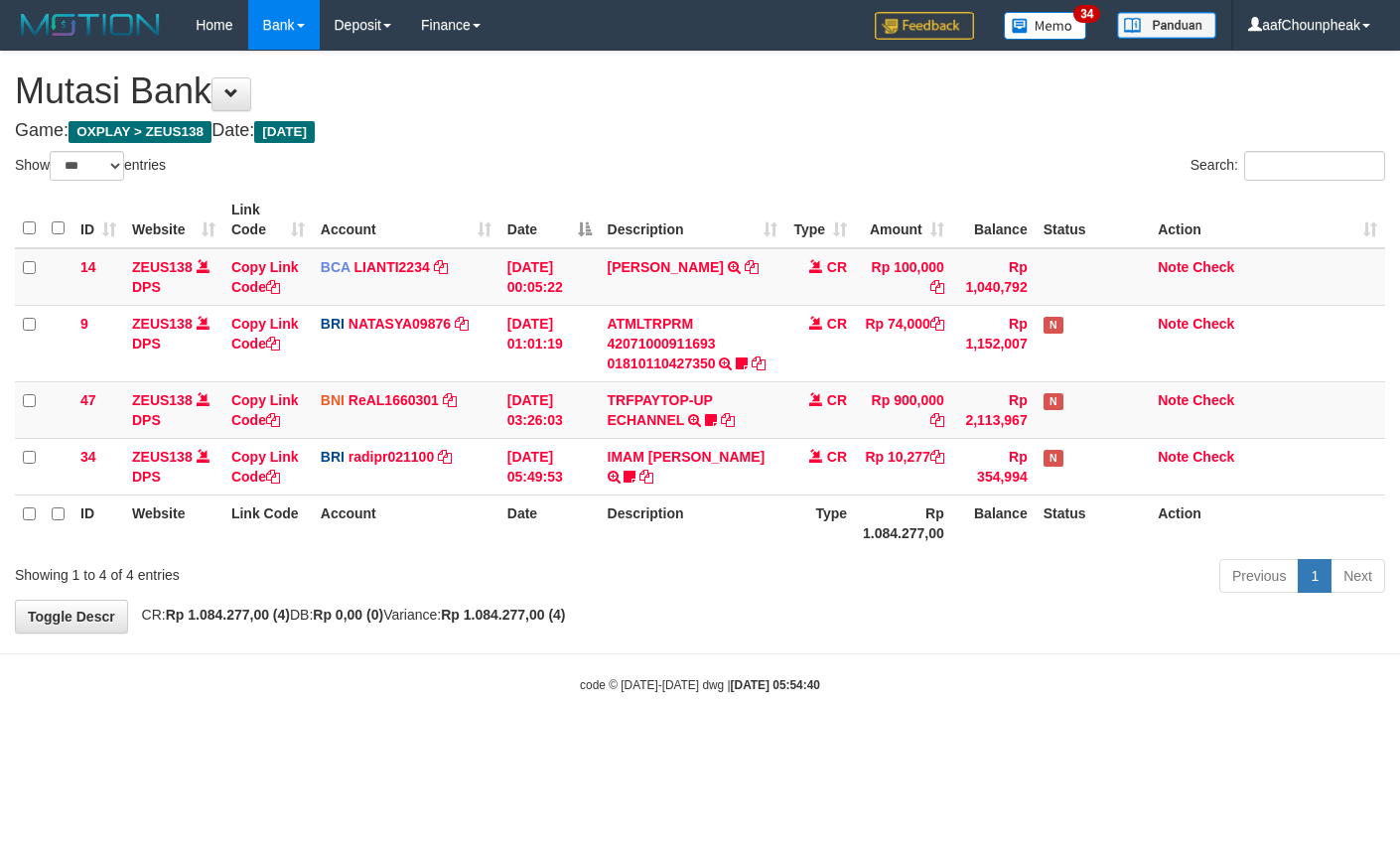 select on "***" 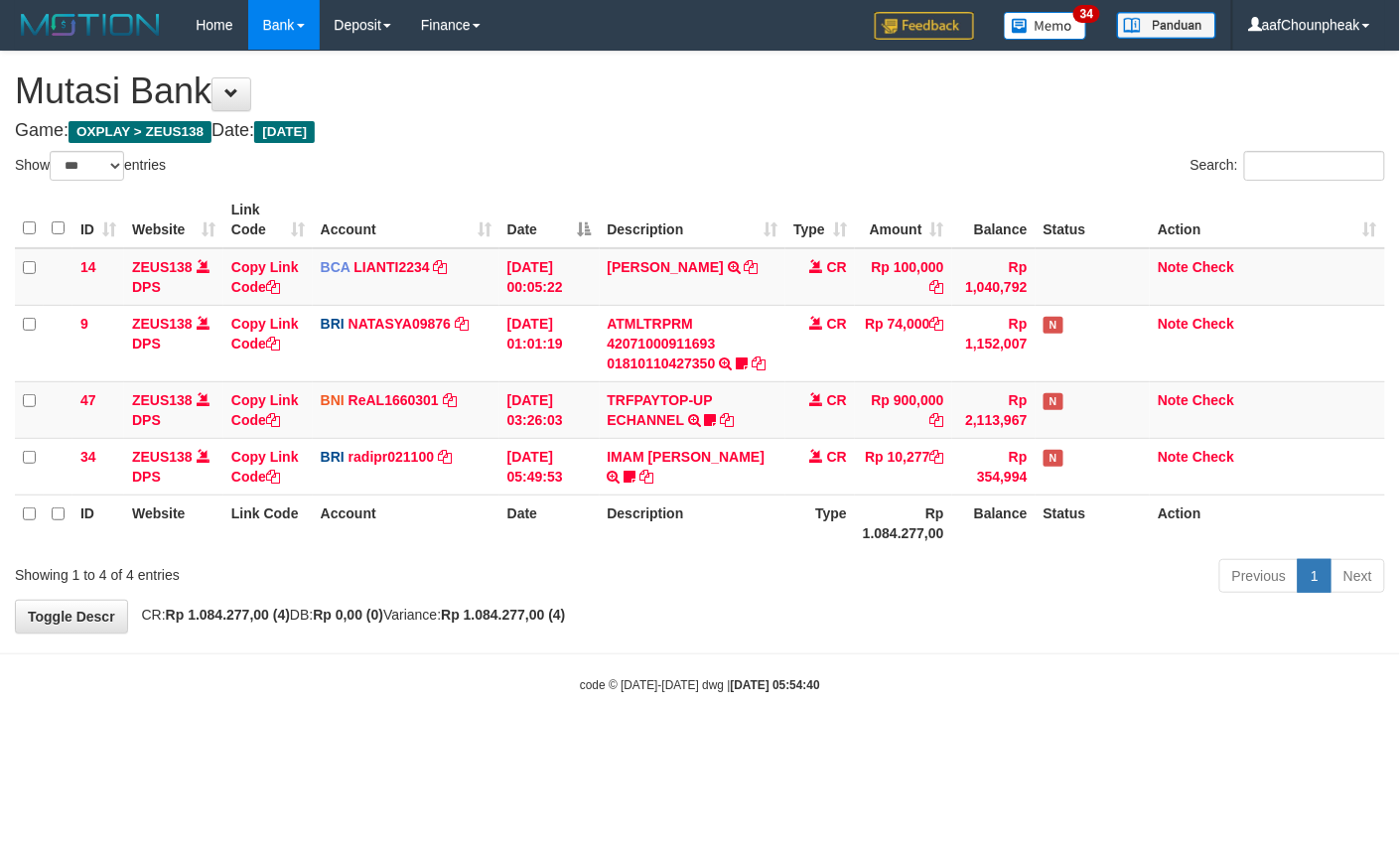 drag, startPoint x: 0, startPoint y: 0, endPoint x: 664, endPoint y: 652, distance: 930.591 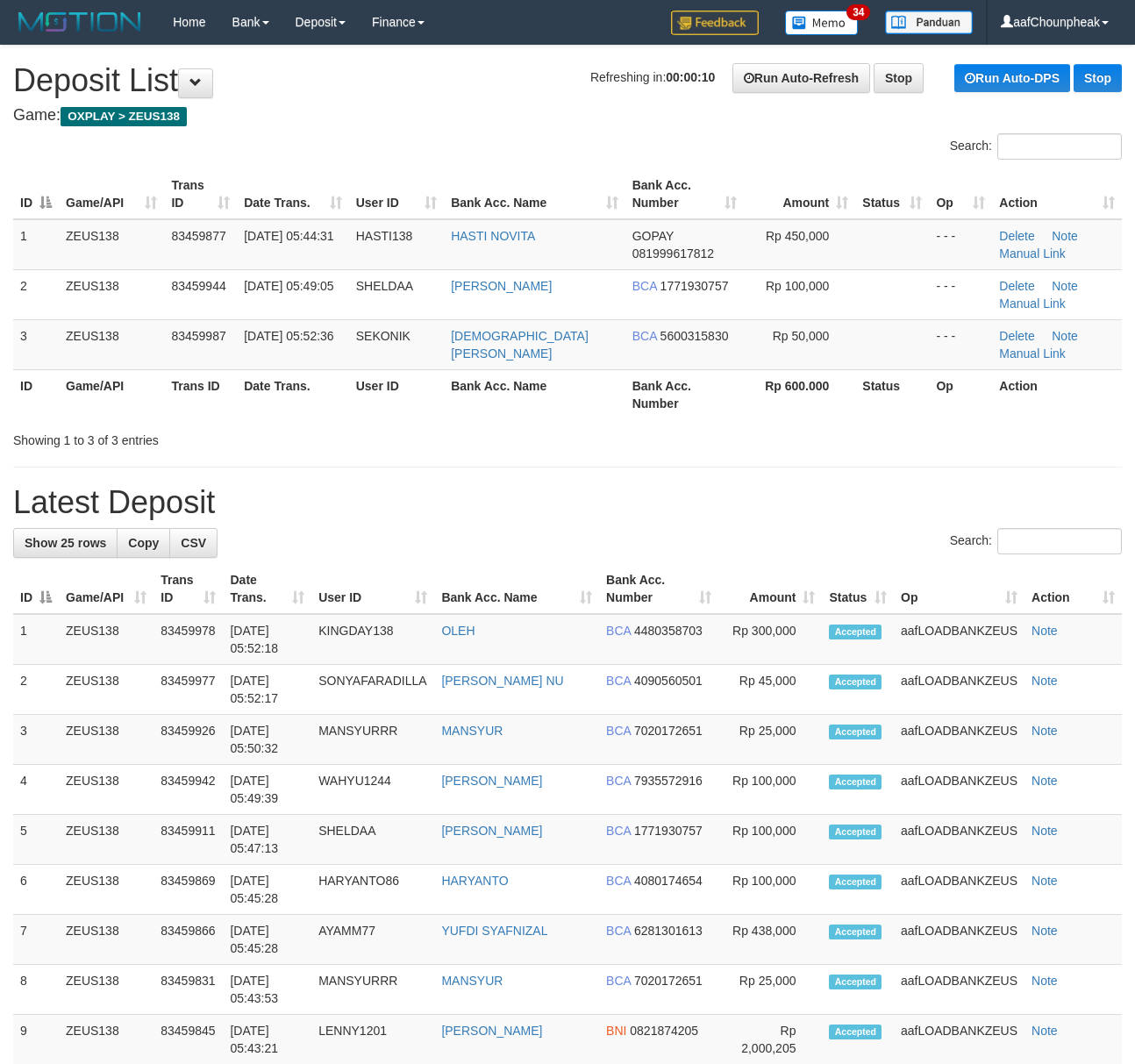 scroll, scrollTop: 0, scrollLeft: 0, axis: both 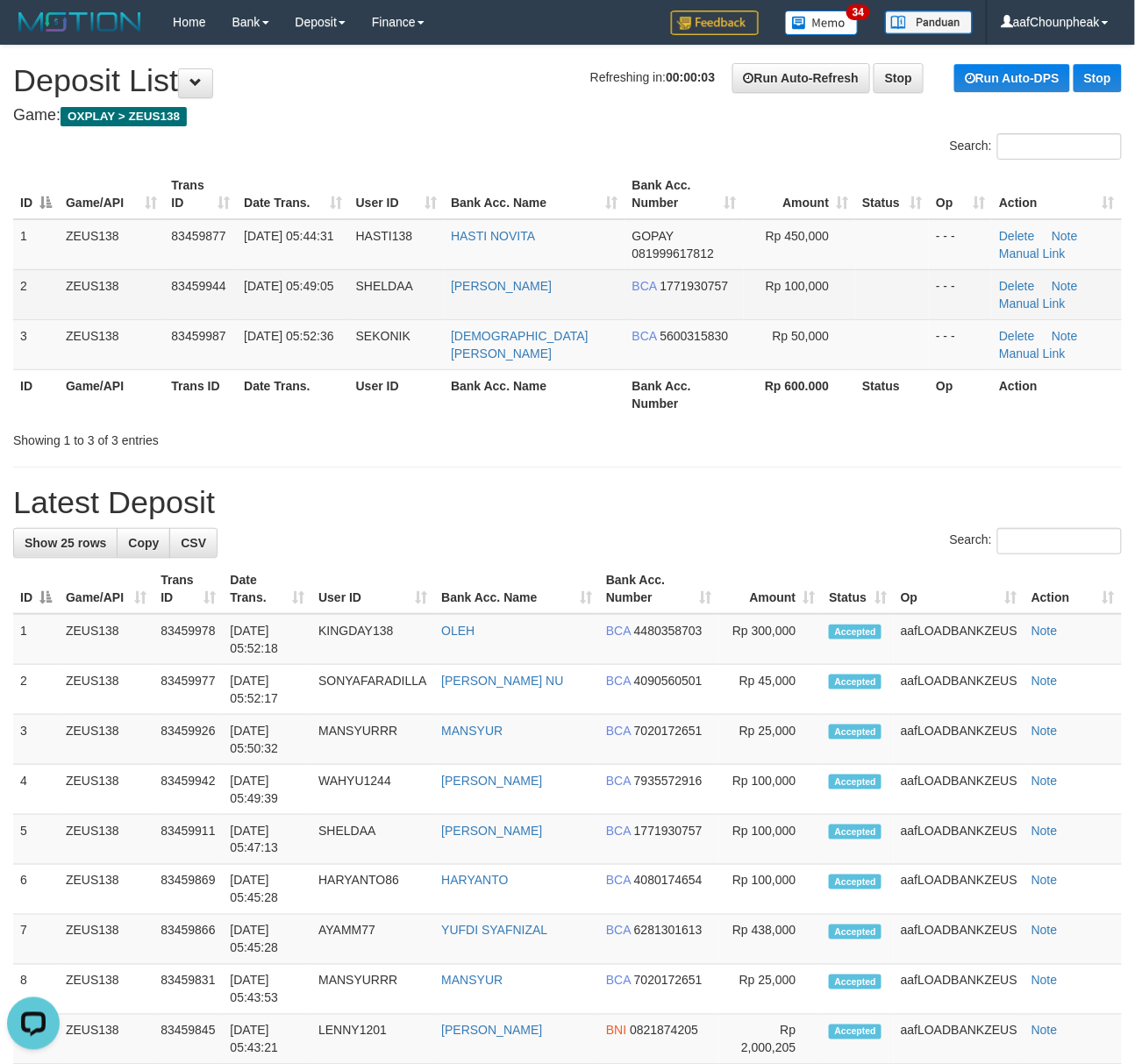 click on "12/07/2025 05:49:05" at bounding box center [293, 294] 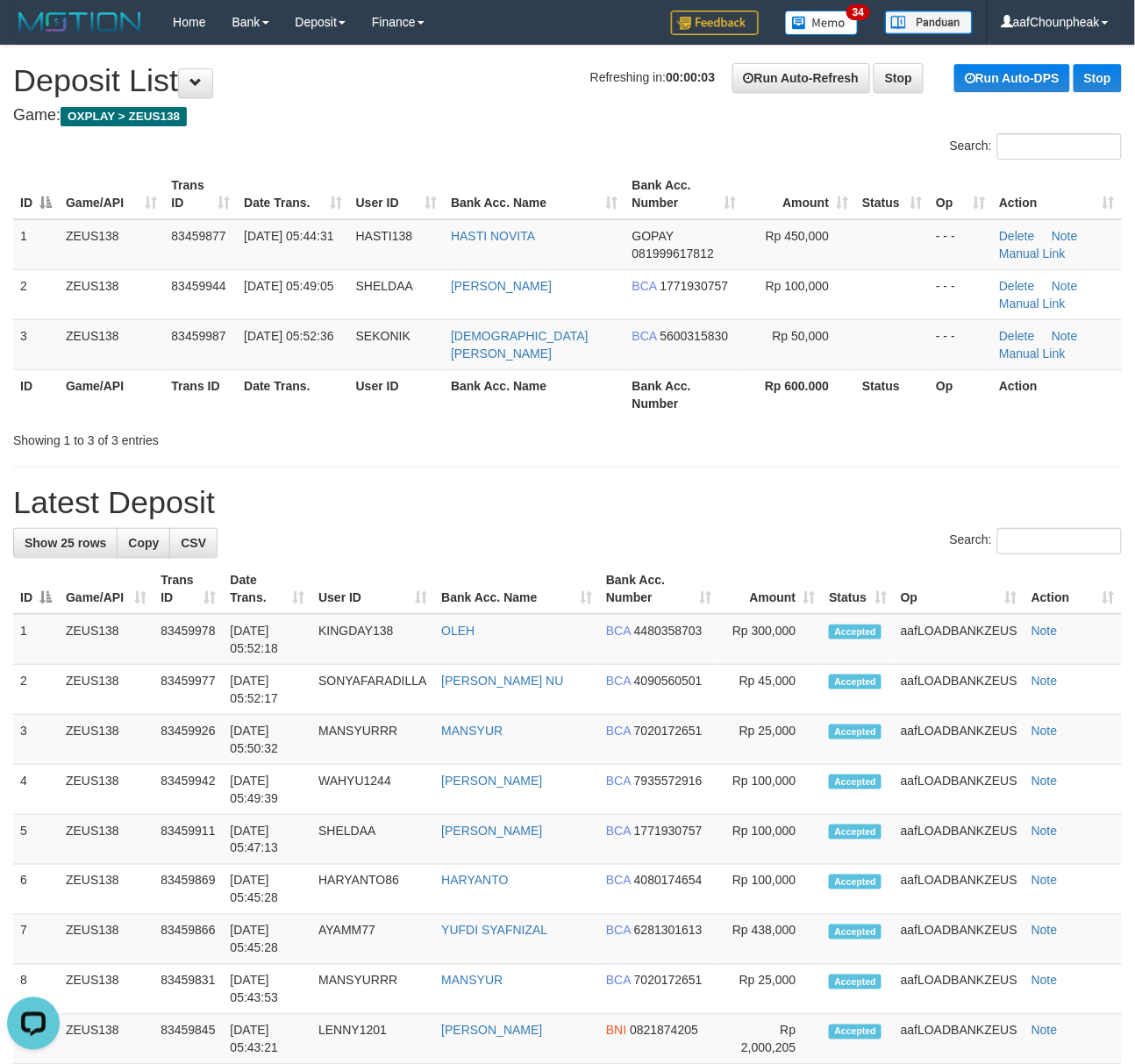drag, startPoint x: 300, startPoint y: 132, endPoint x: 0, endPoint y: 162, distance: 301.4963 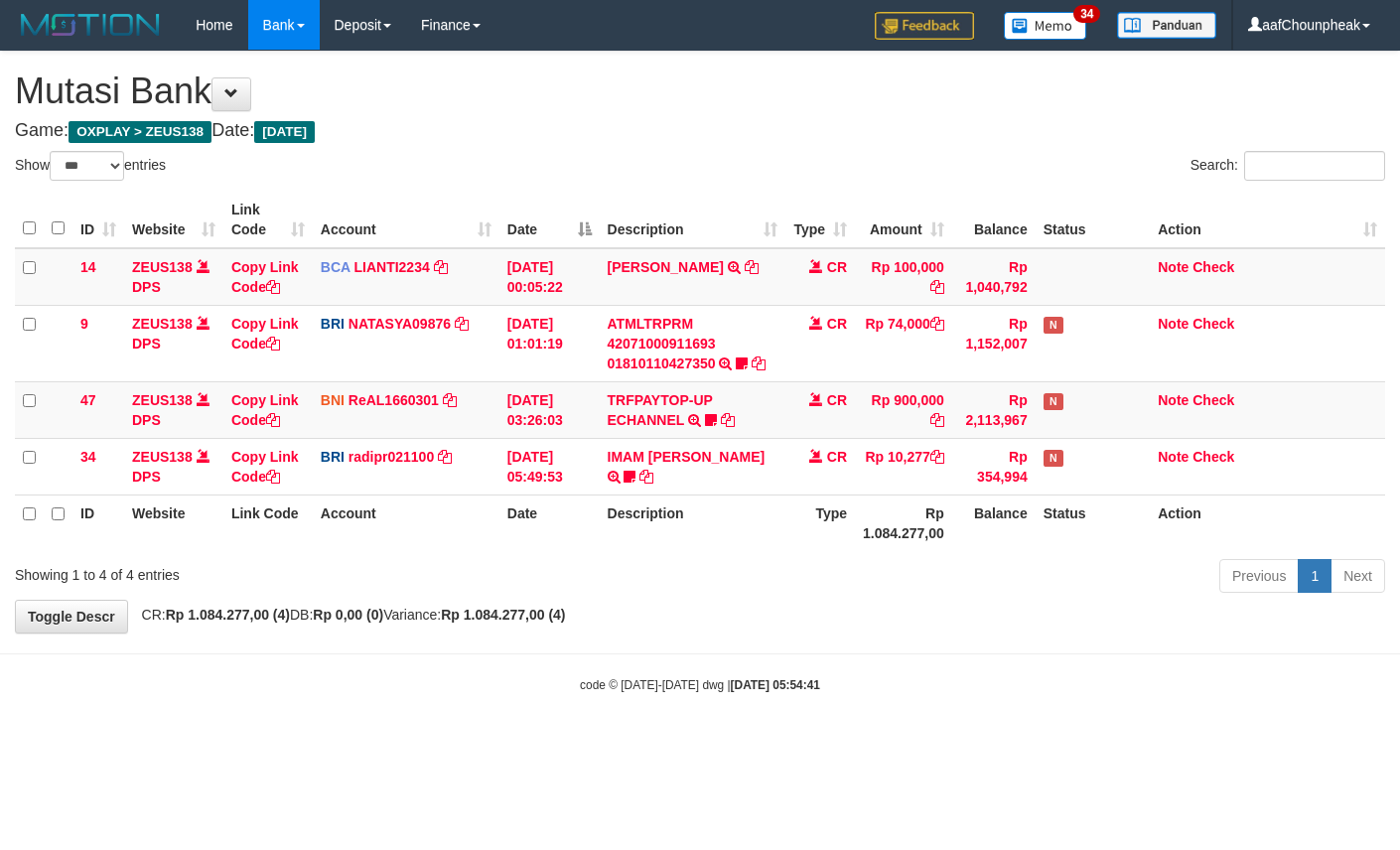 select on "***" 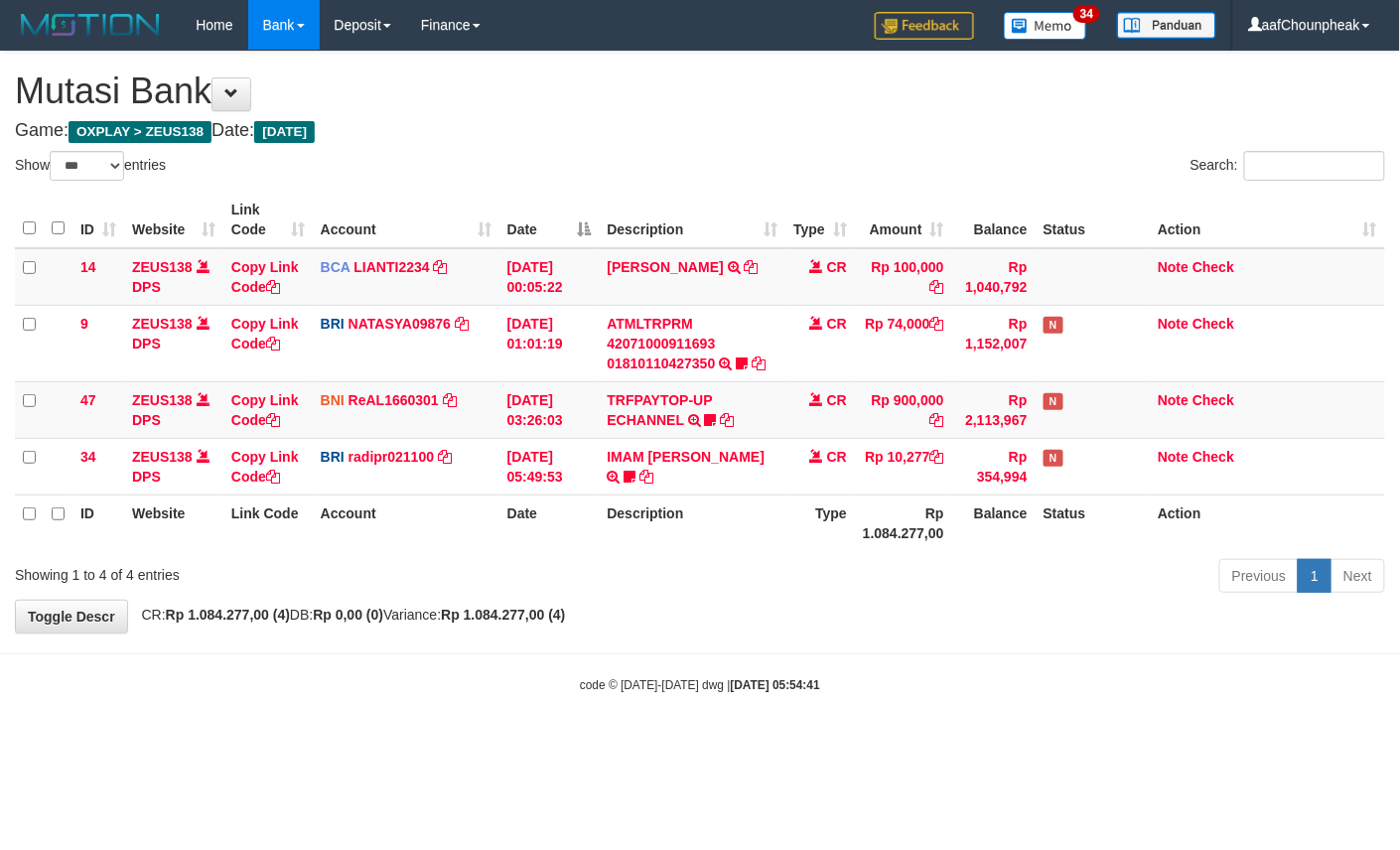 click on "Toggle navigation
Home
Bank
Account List
Mutasi Bank
Search
Note Mutasi
Deposit
DPS List
History
Finance
Financial Data
aafChounpheak
My Profile
Log Out
34" at bounding box center (700, 371) 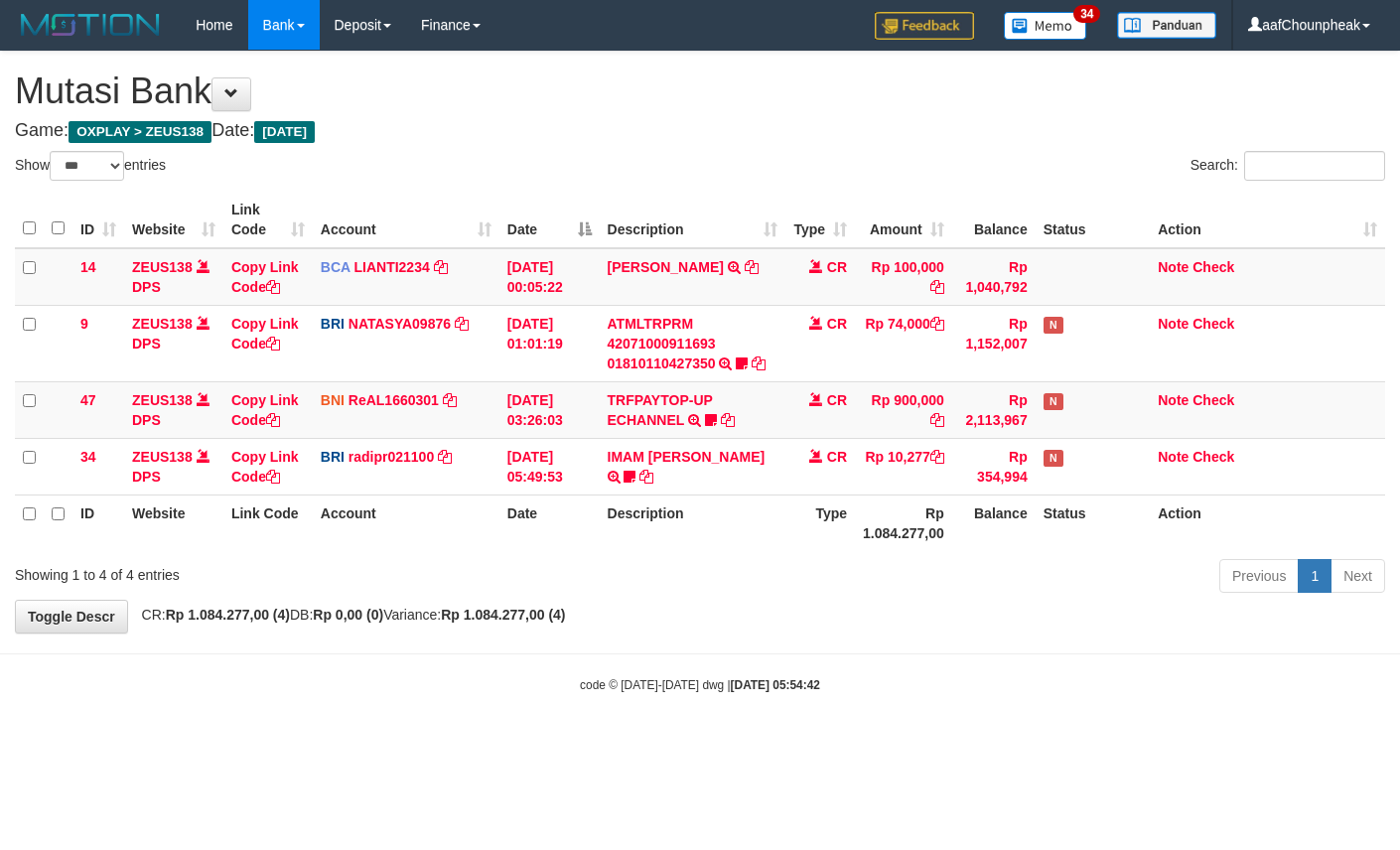 select on "***" 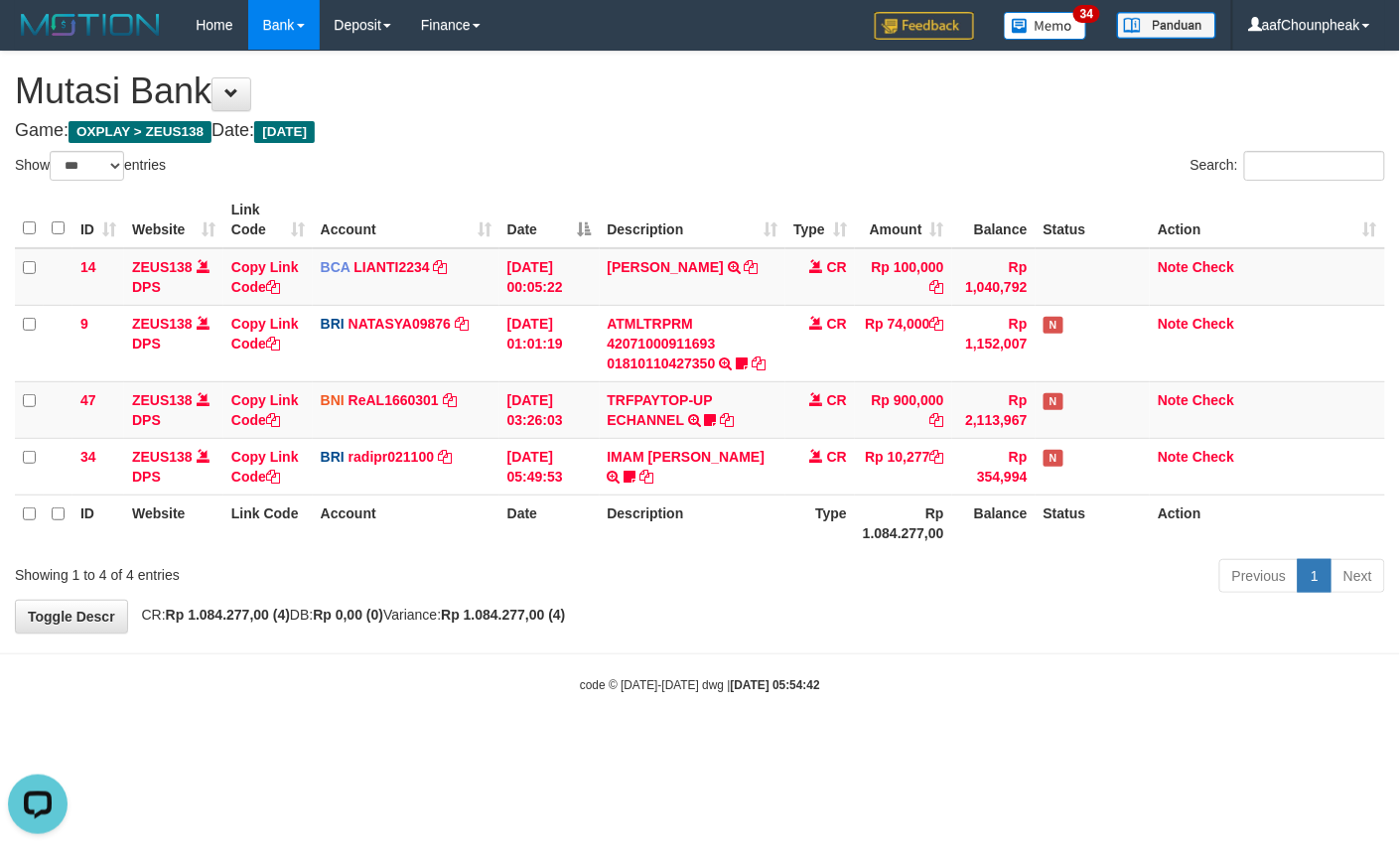 scroll, scrollTop: 0, scrollLeft: 0, axis: both 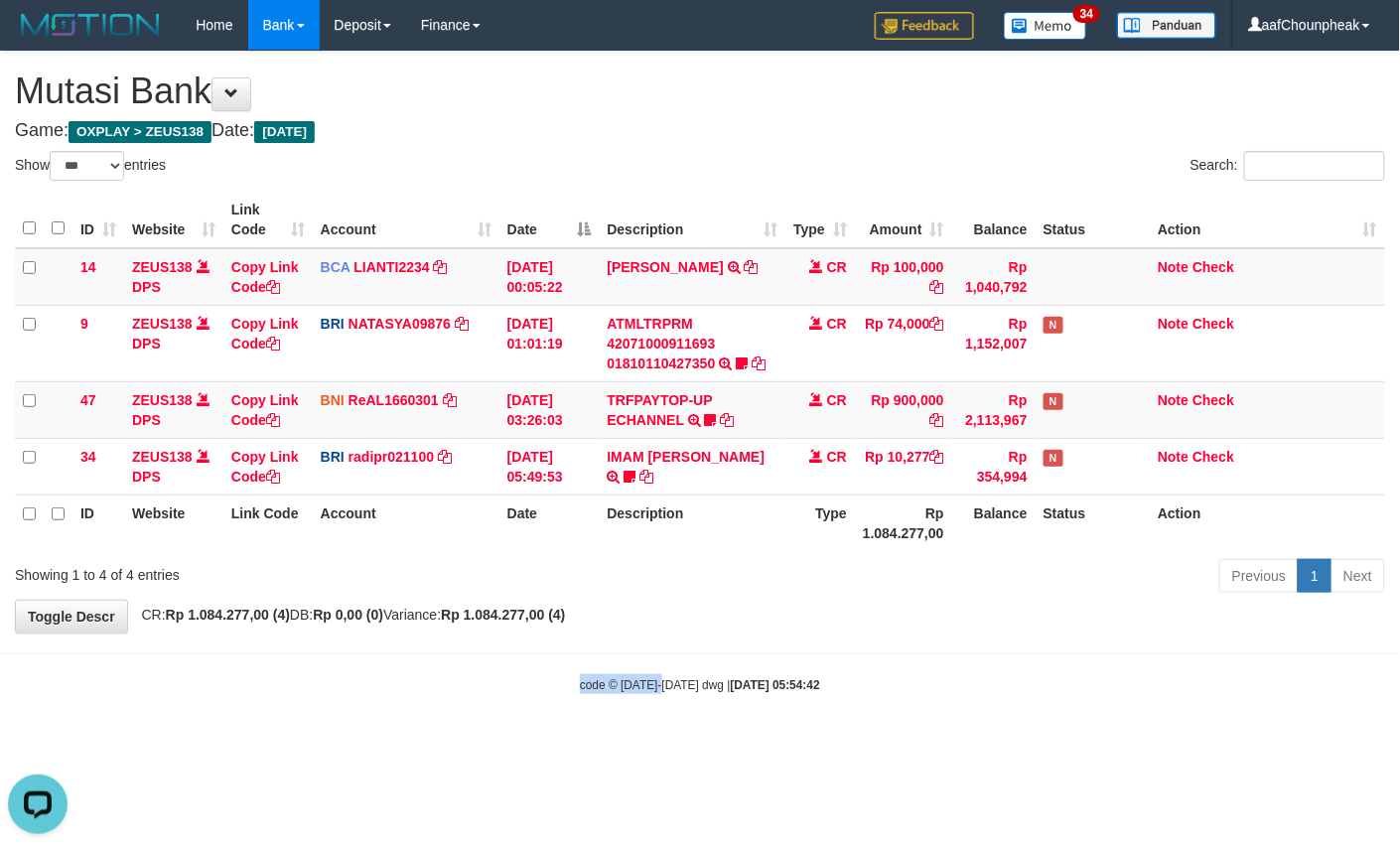 drag, startPoint x: 594, startPoint y: 692, endPoint x: 661, endPoint y: 724, distance: 74.249579 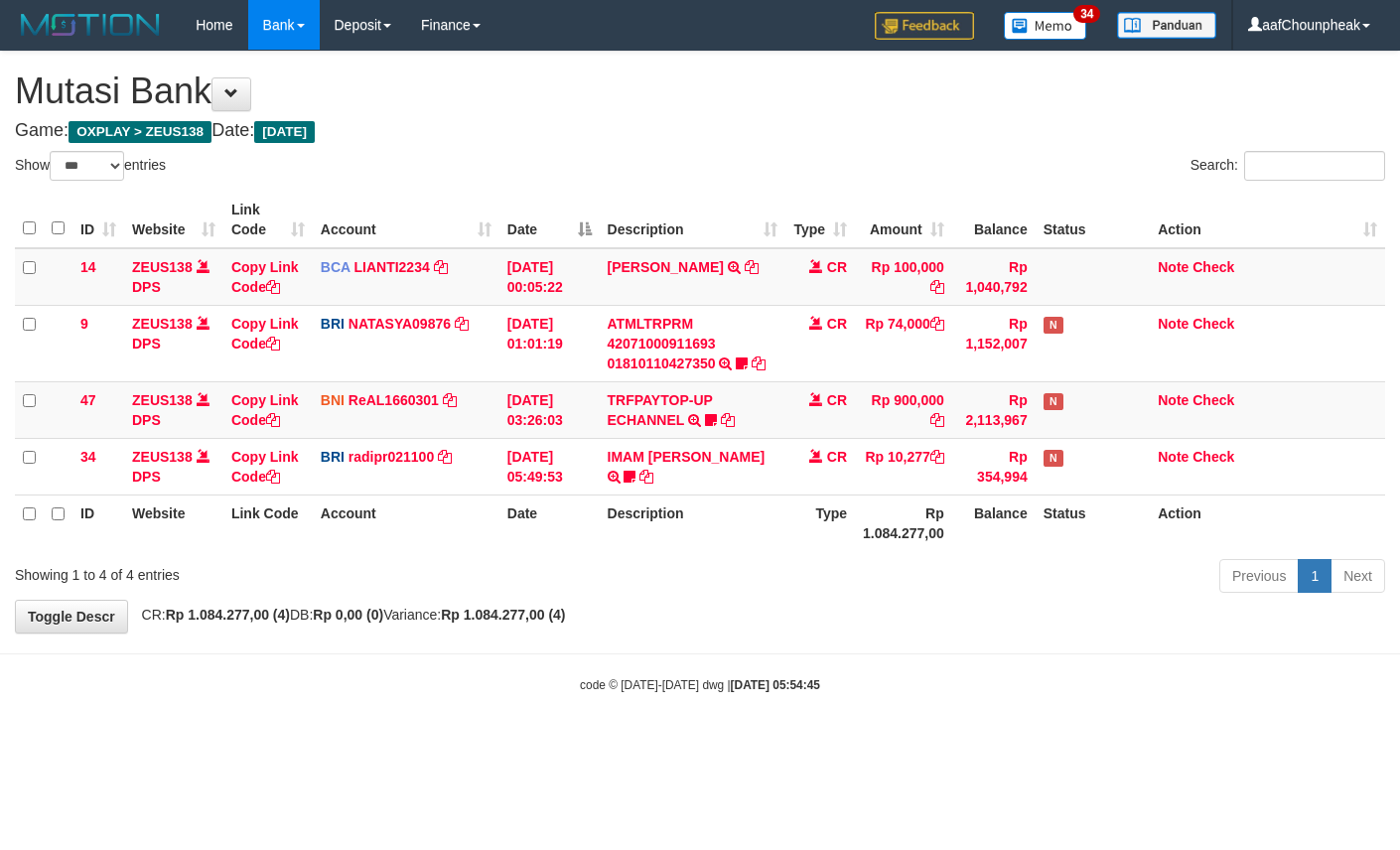 select on "***" 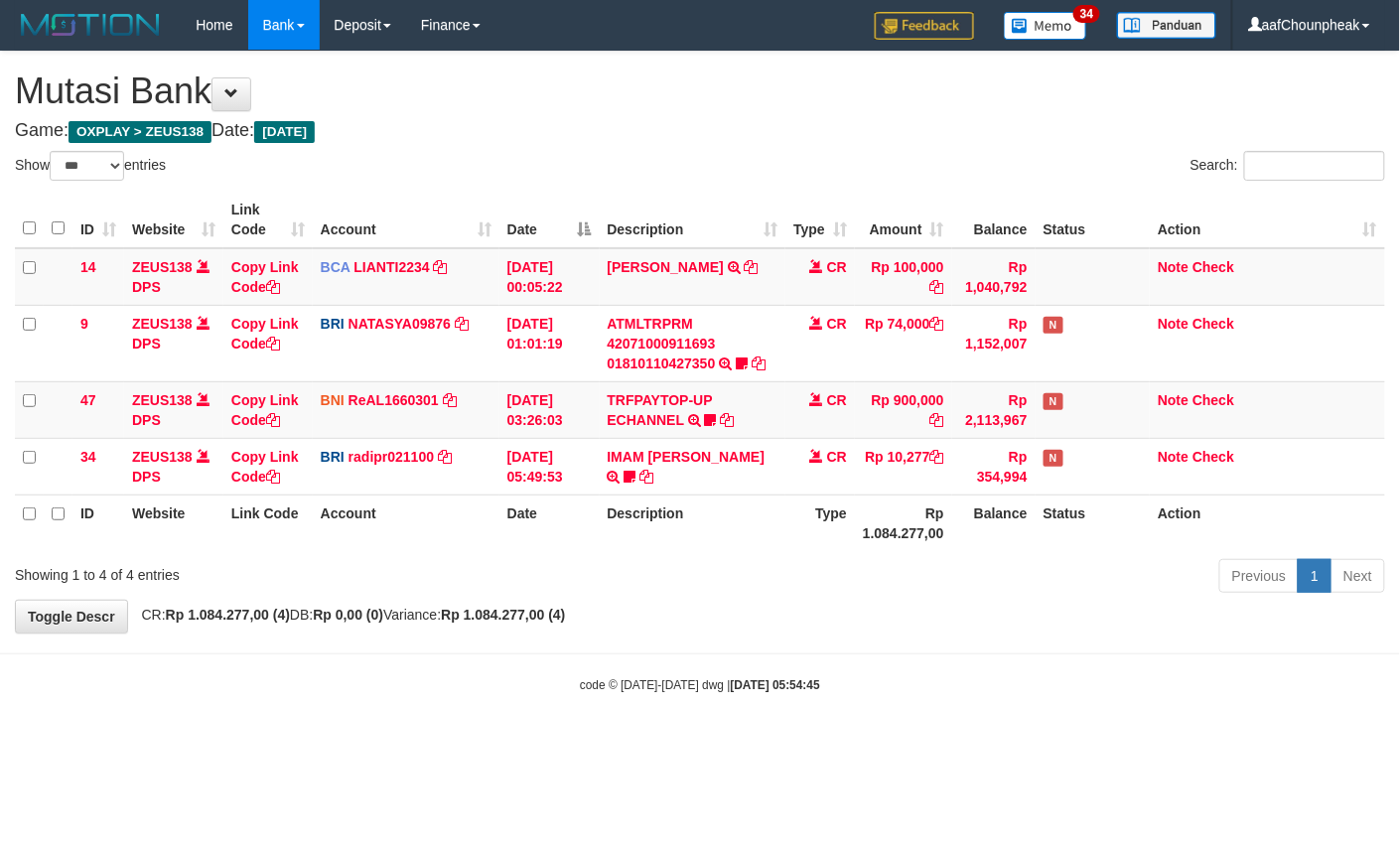 click on "Toggle navigation
Home
Bank
Account List
Mutasi Bank
Search
Note Mutasi
Deposit
DPS List
History
Finance
Financial Data
aafChounpheak
My Profile
Log Out
34" at bounding box center (700, 371) 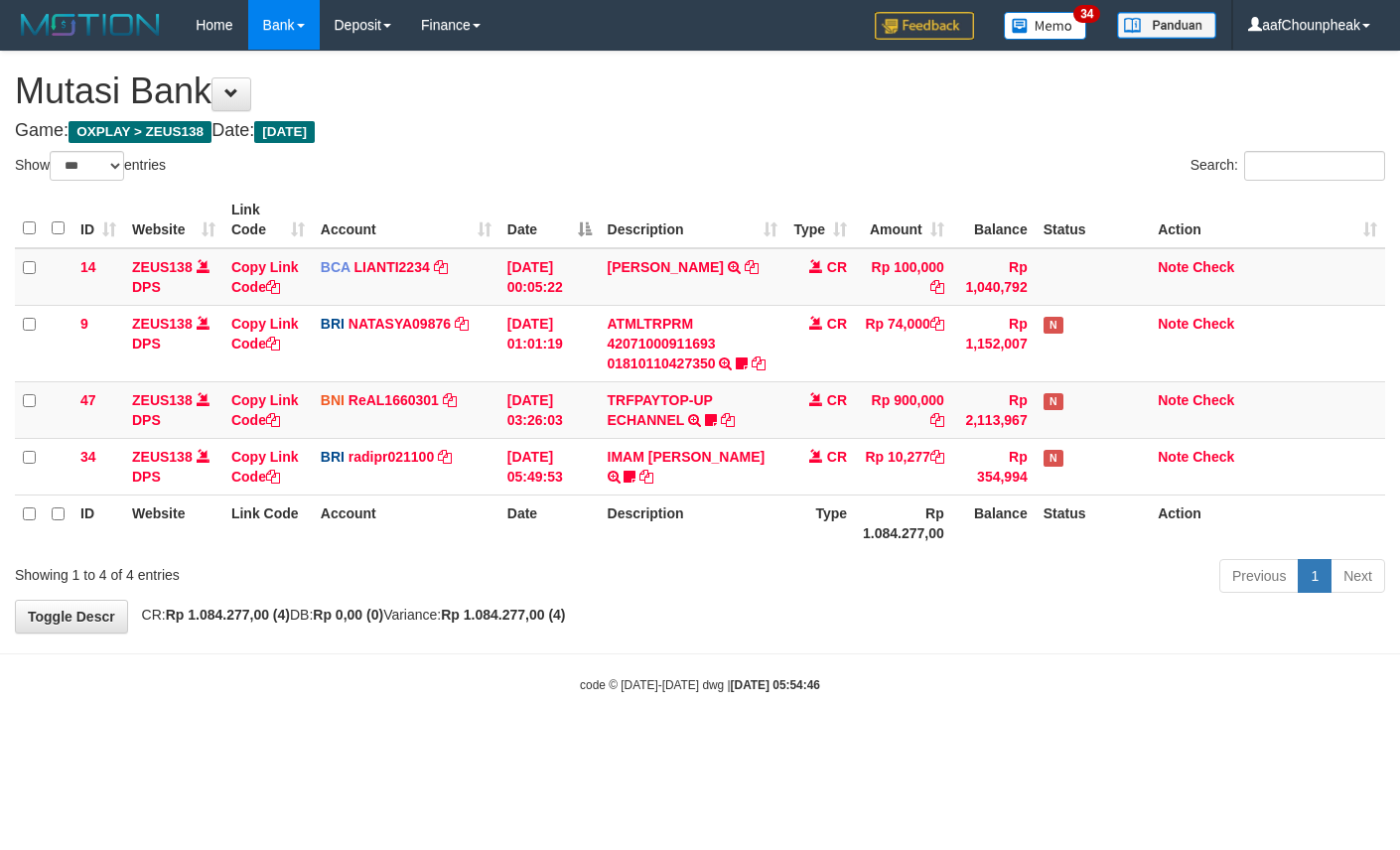select on "***" 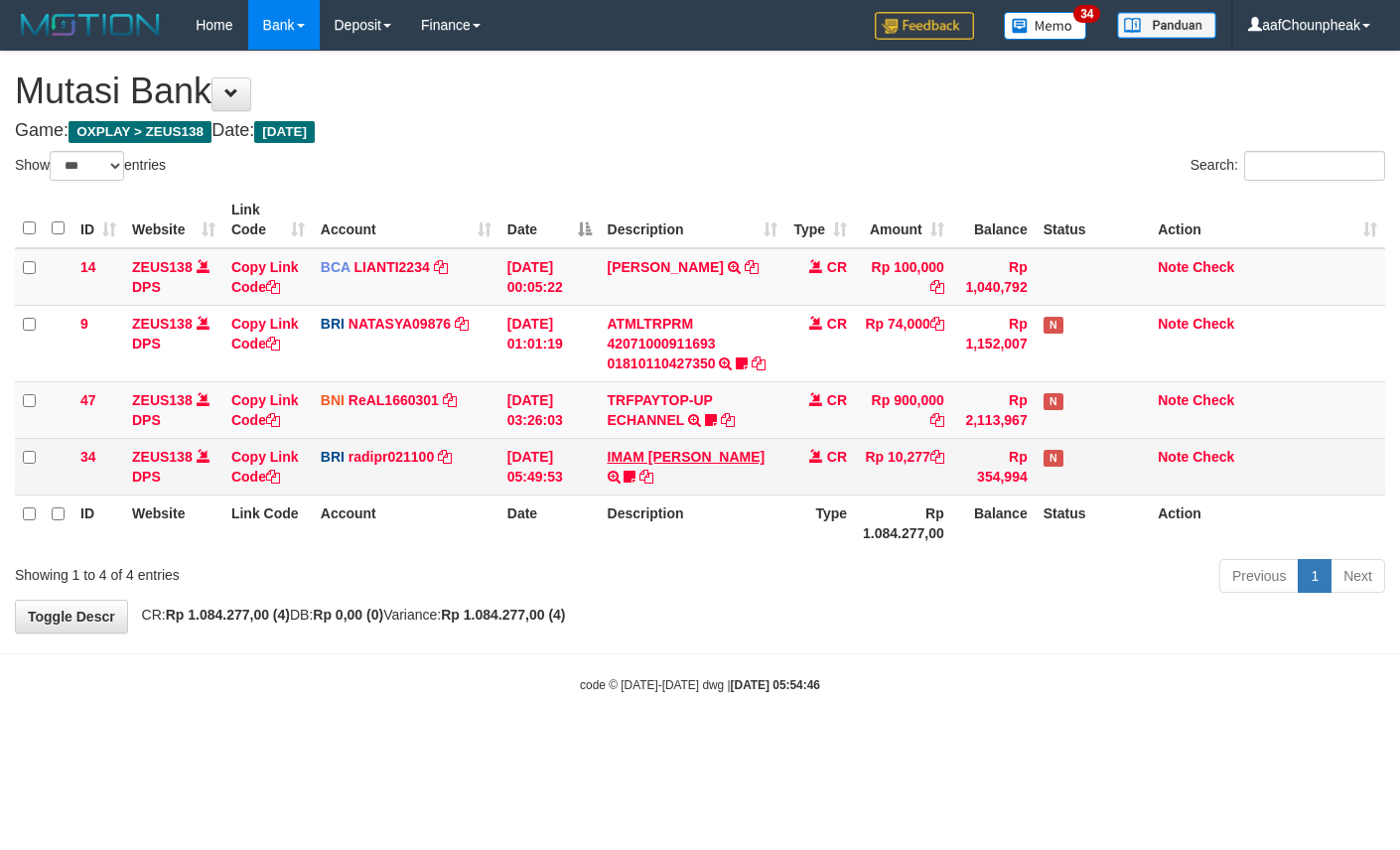 scroll, scrollTop: 0, scrollLeft: 0, axis: both 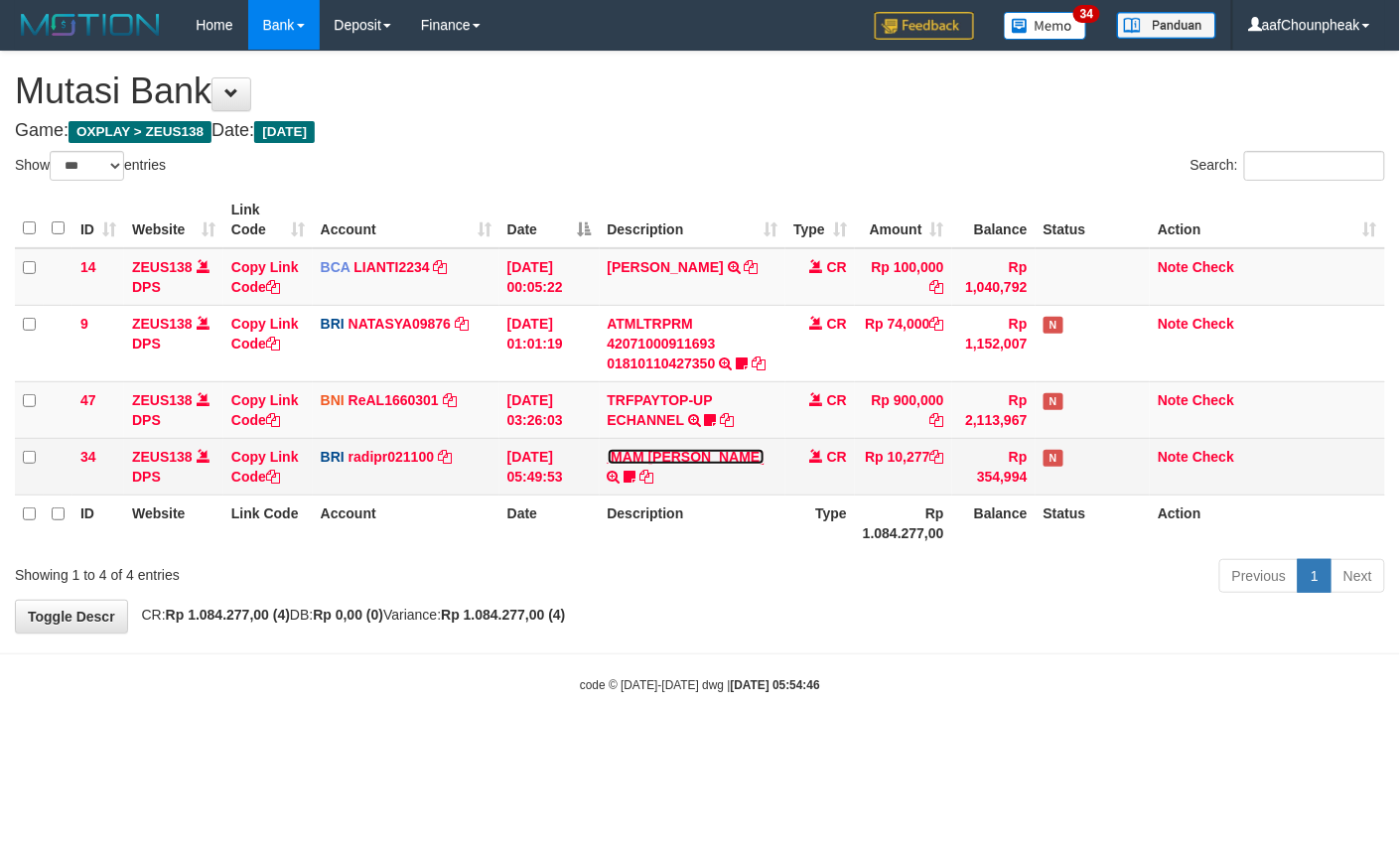 click on "IMAM [PERSON_NAME]" at bounding box center (686, 457) 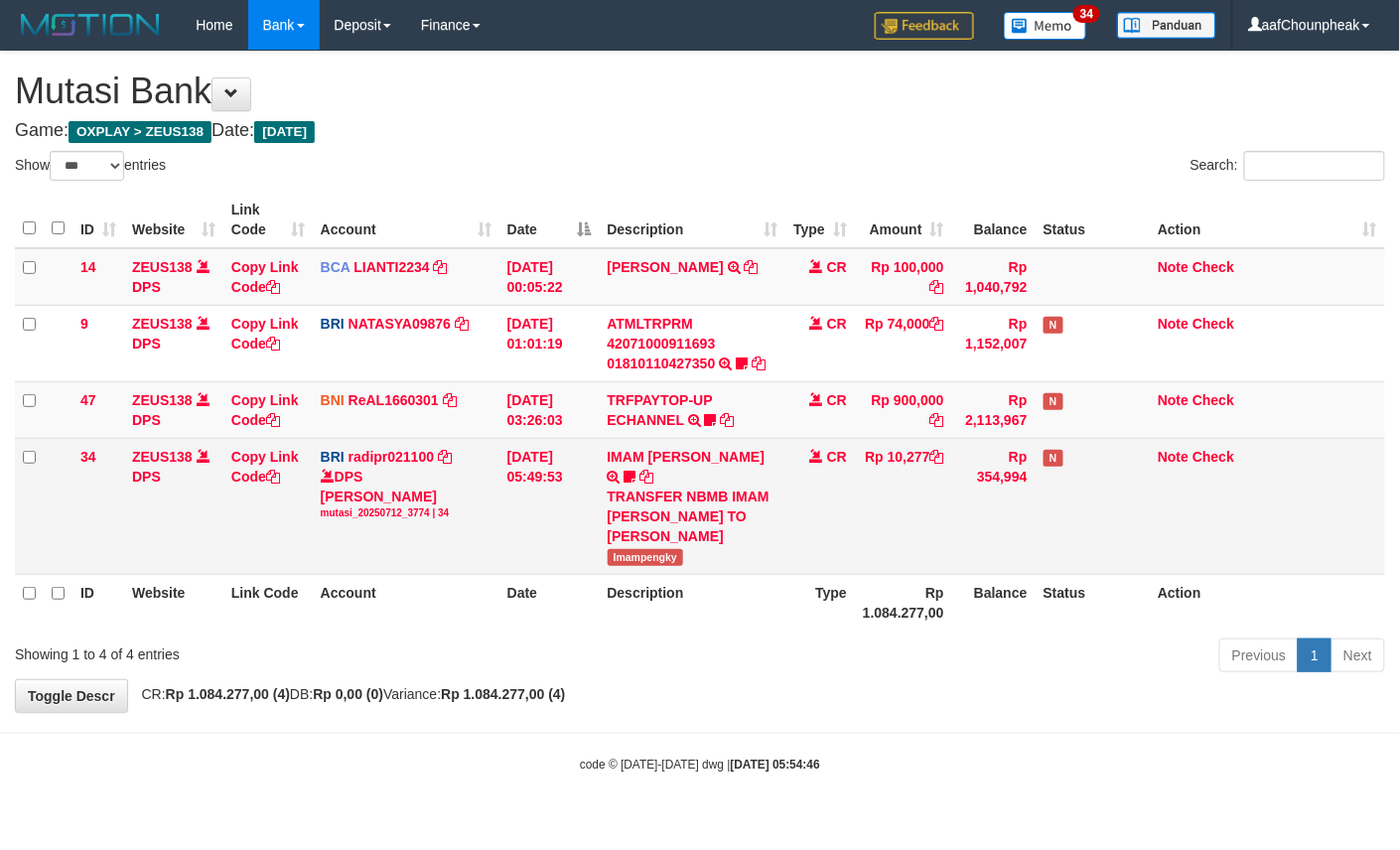 click on "Imampengky" at bounding box center (645, 557) 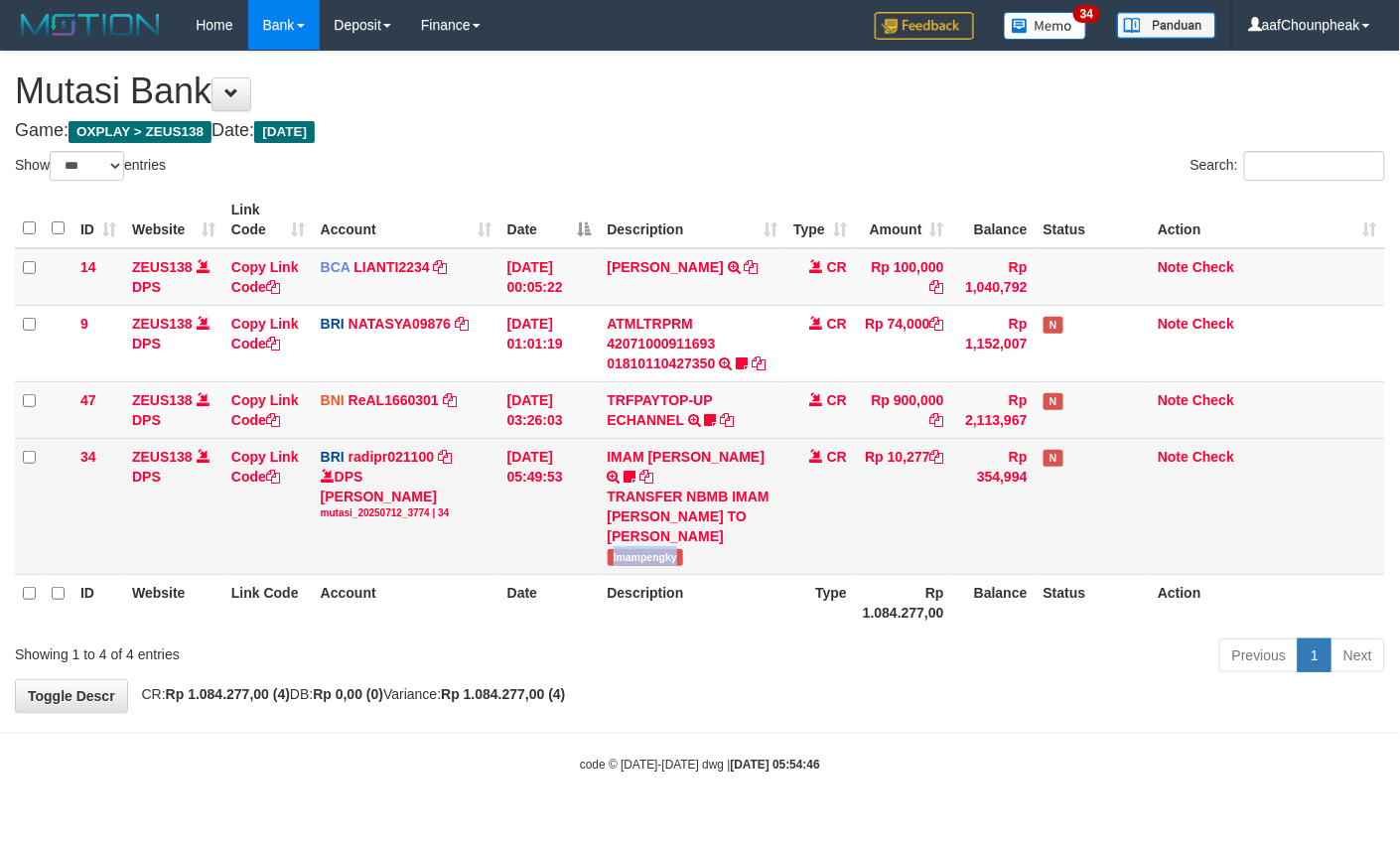 click on "Imampengky" at bounding box center [645, 557] 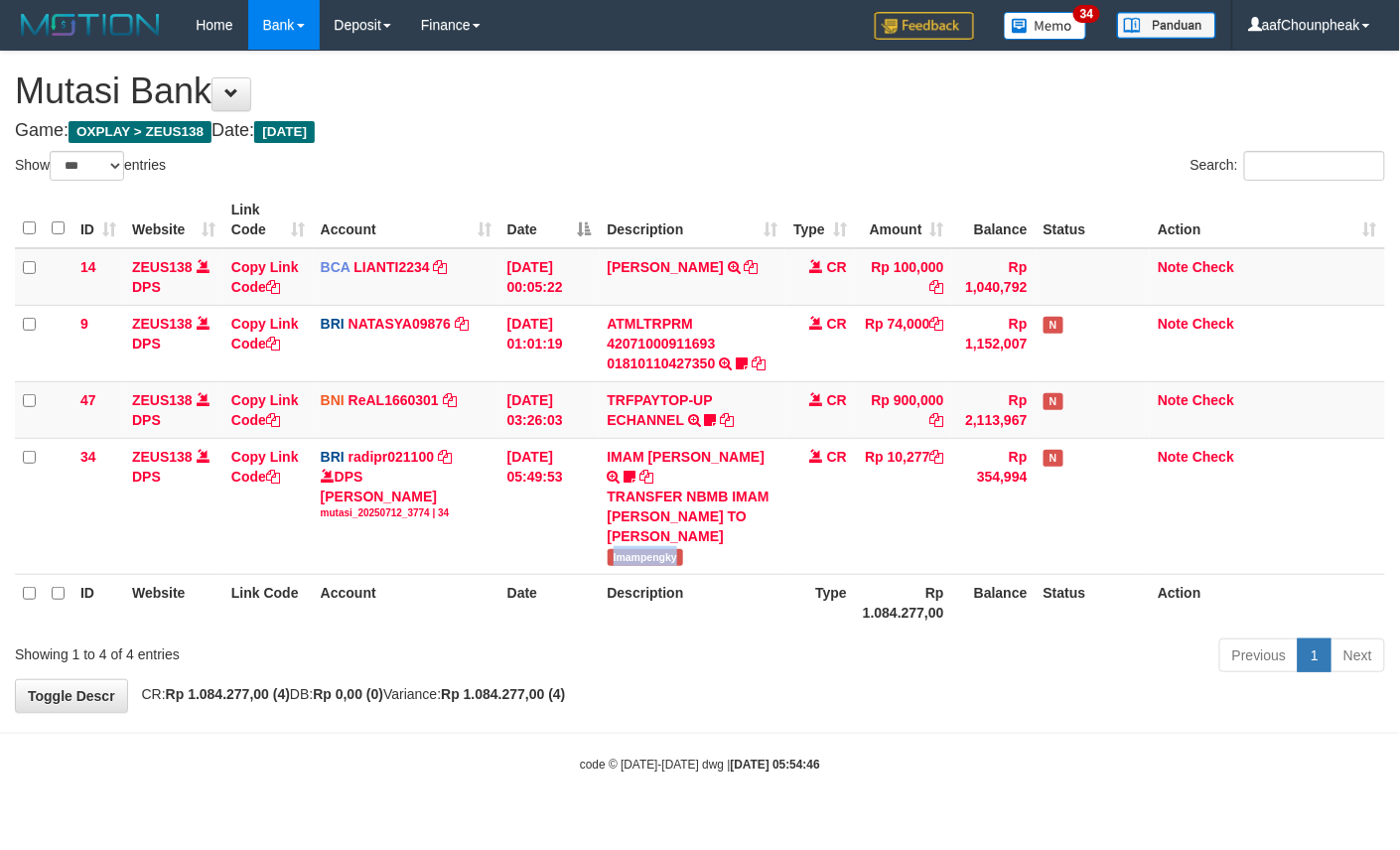 copy on "Imampengky" 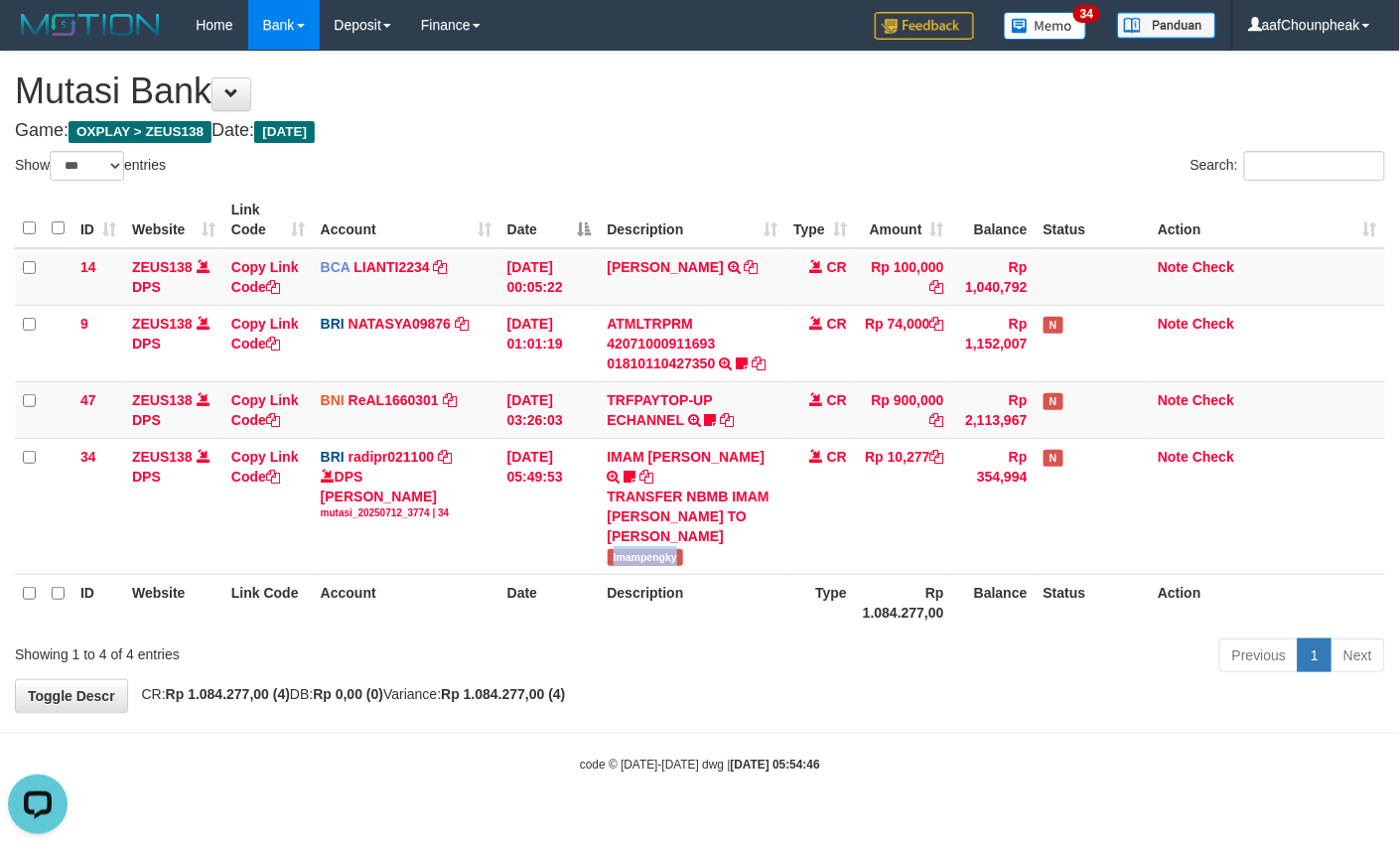 scroll, scrollTop: 0, scrollLeft: 0, axis: both 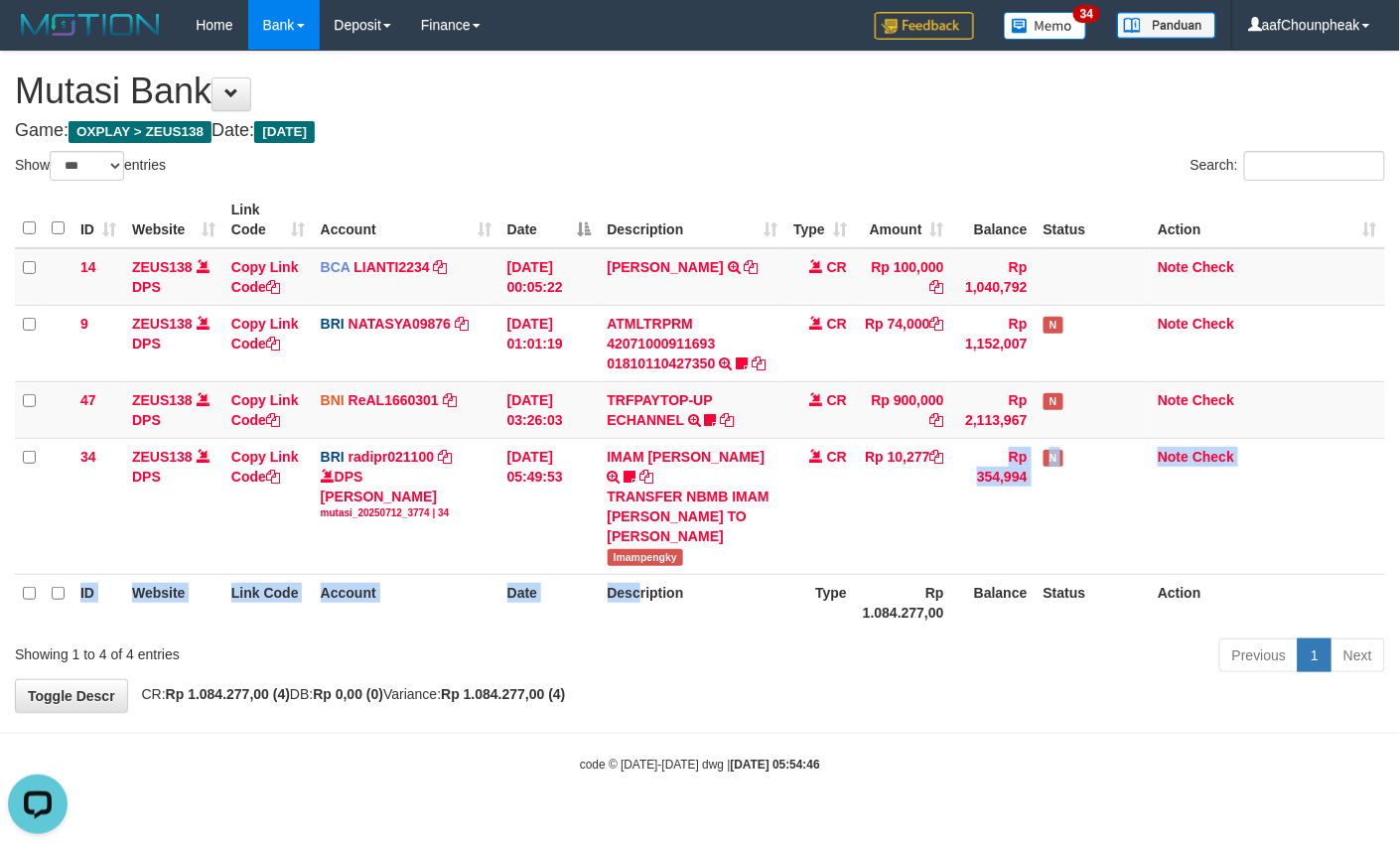 drag, startPoint x: 641, startPoint y: 614, endPoint x: 641, endPoint y: 626, distance: 12 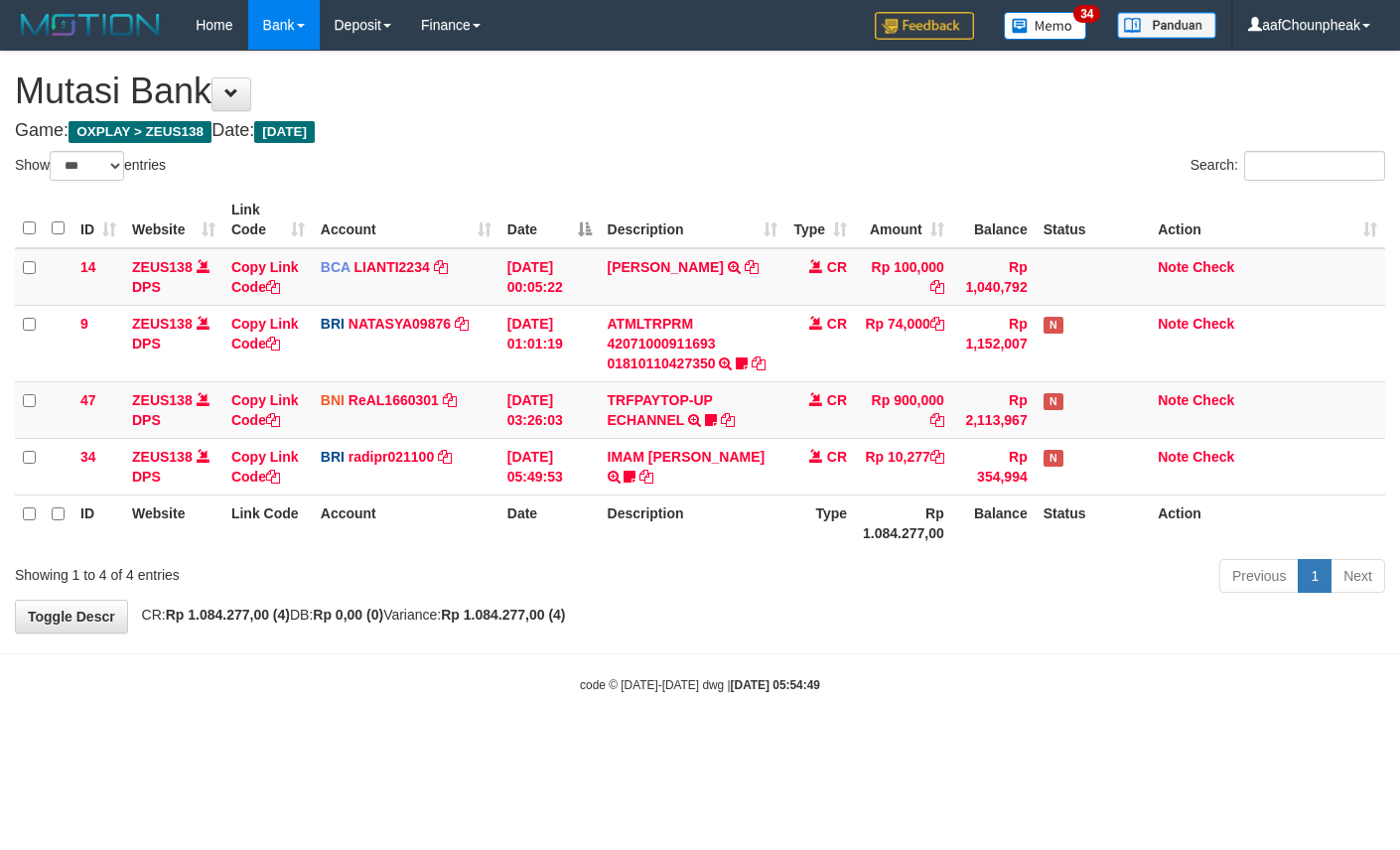 select on "***" 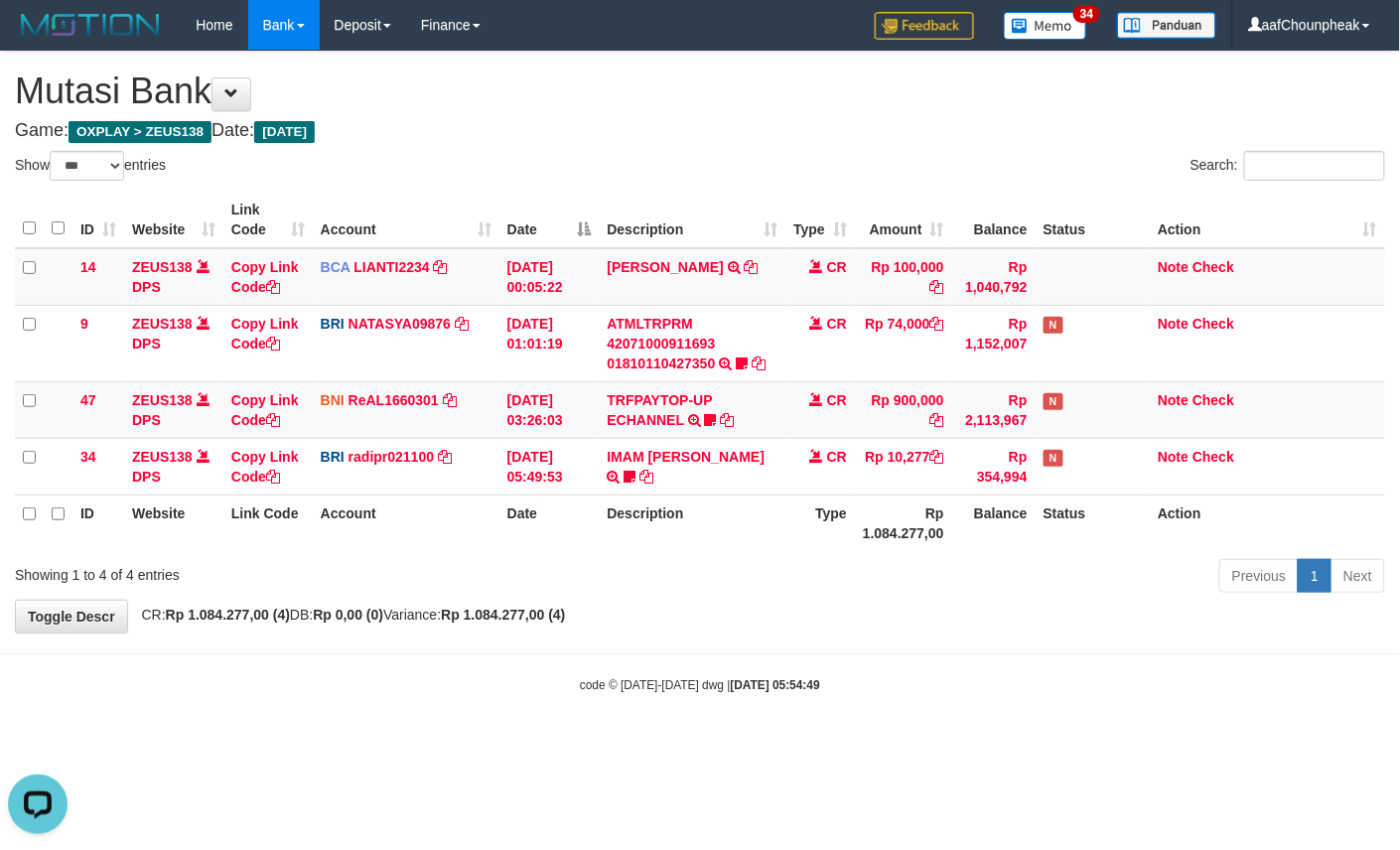 scroll, scrollTop: 0, scrollLeft: 0, axis: both 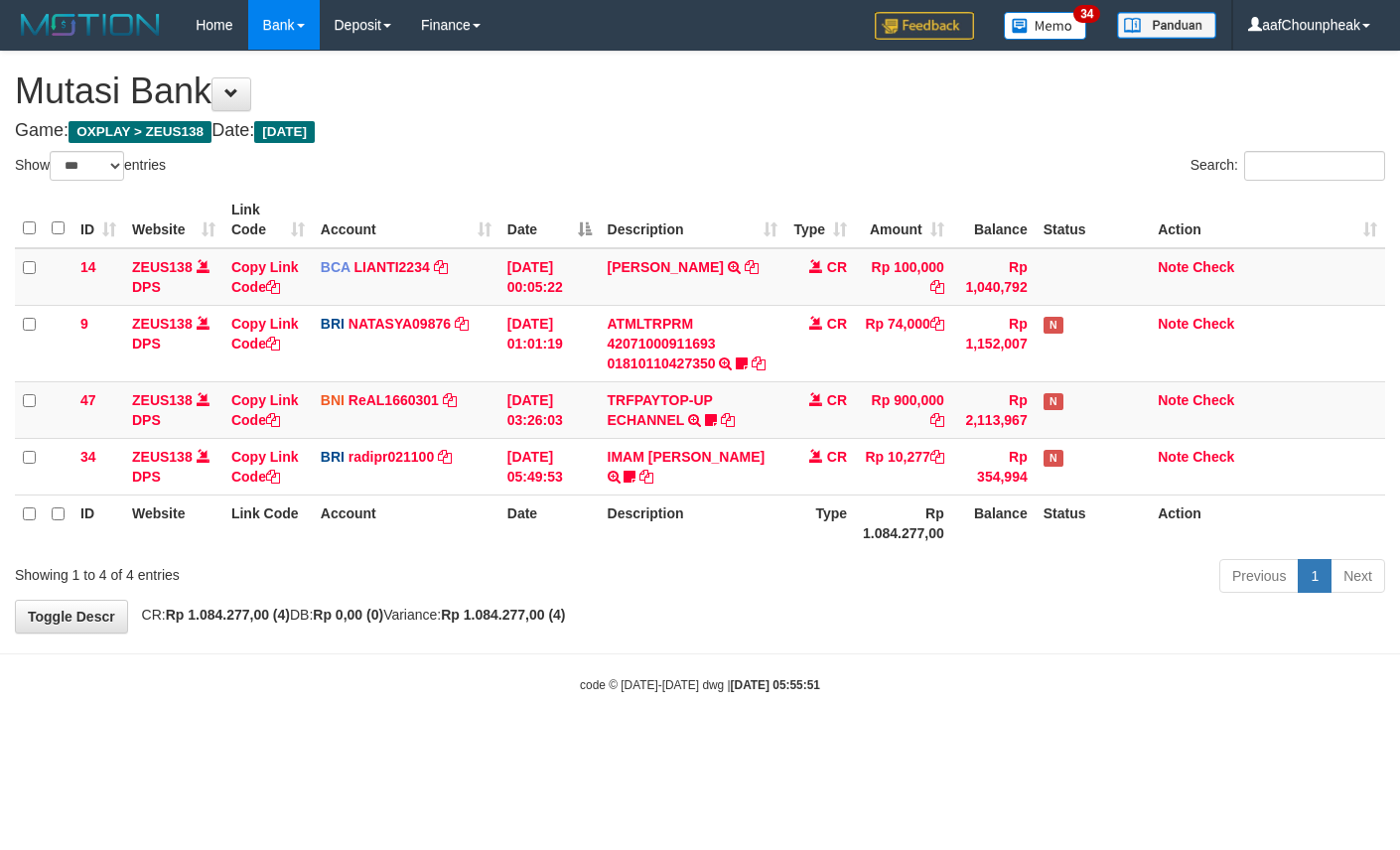 select on "***" 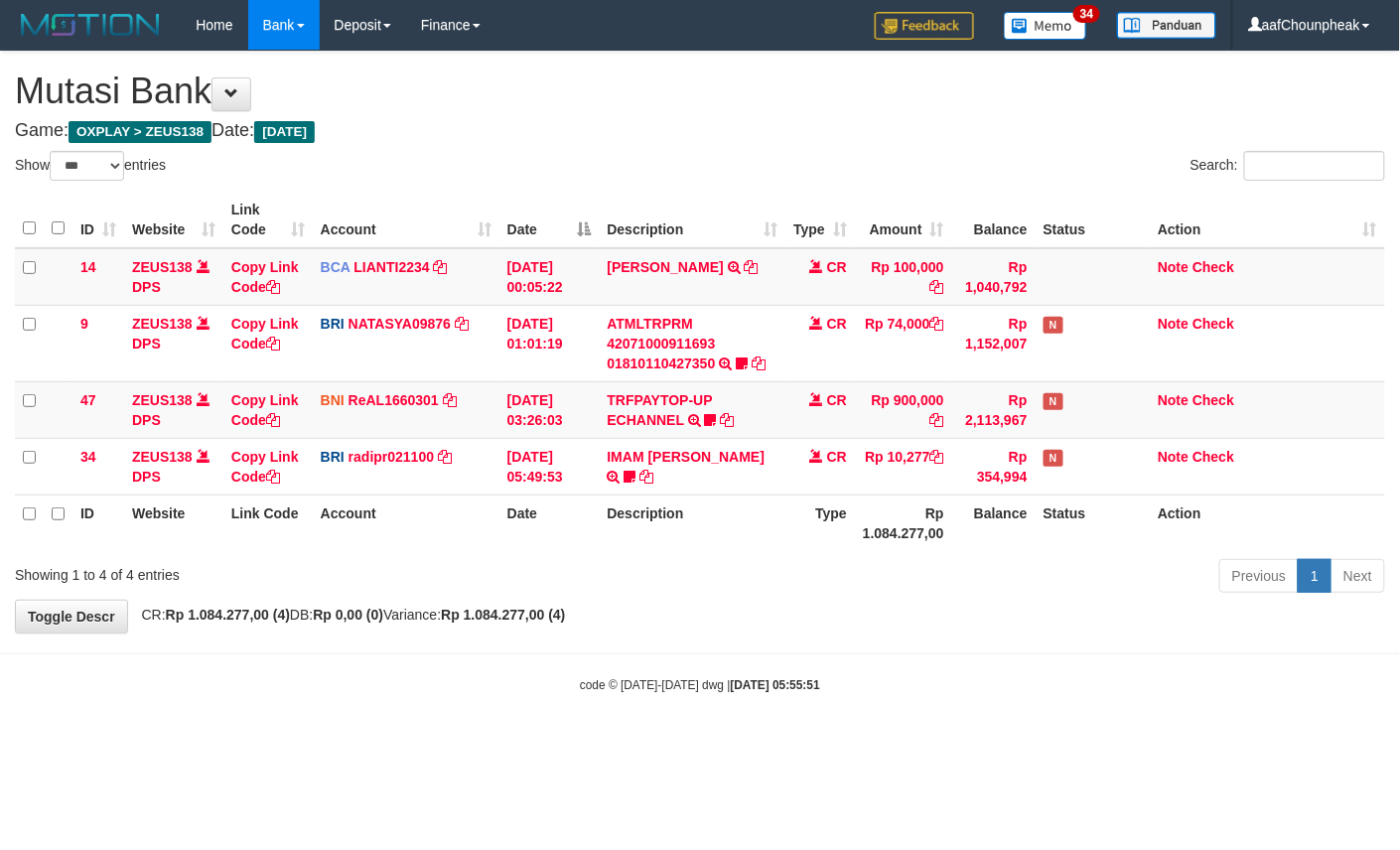 click on "Toggle navigation
Home
Bank
Account List
Mutasi Bank
Search
Note Mutasi
Deposit
DPS List
History
Finance
Financial Data
aafChounpheak
My Profile
Log Out
34" at bounding box center (700, 371) 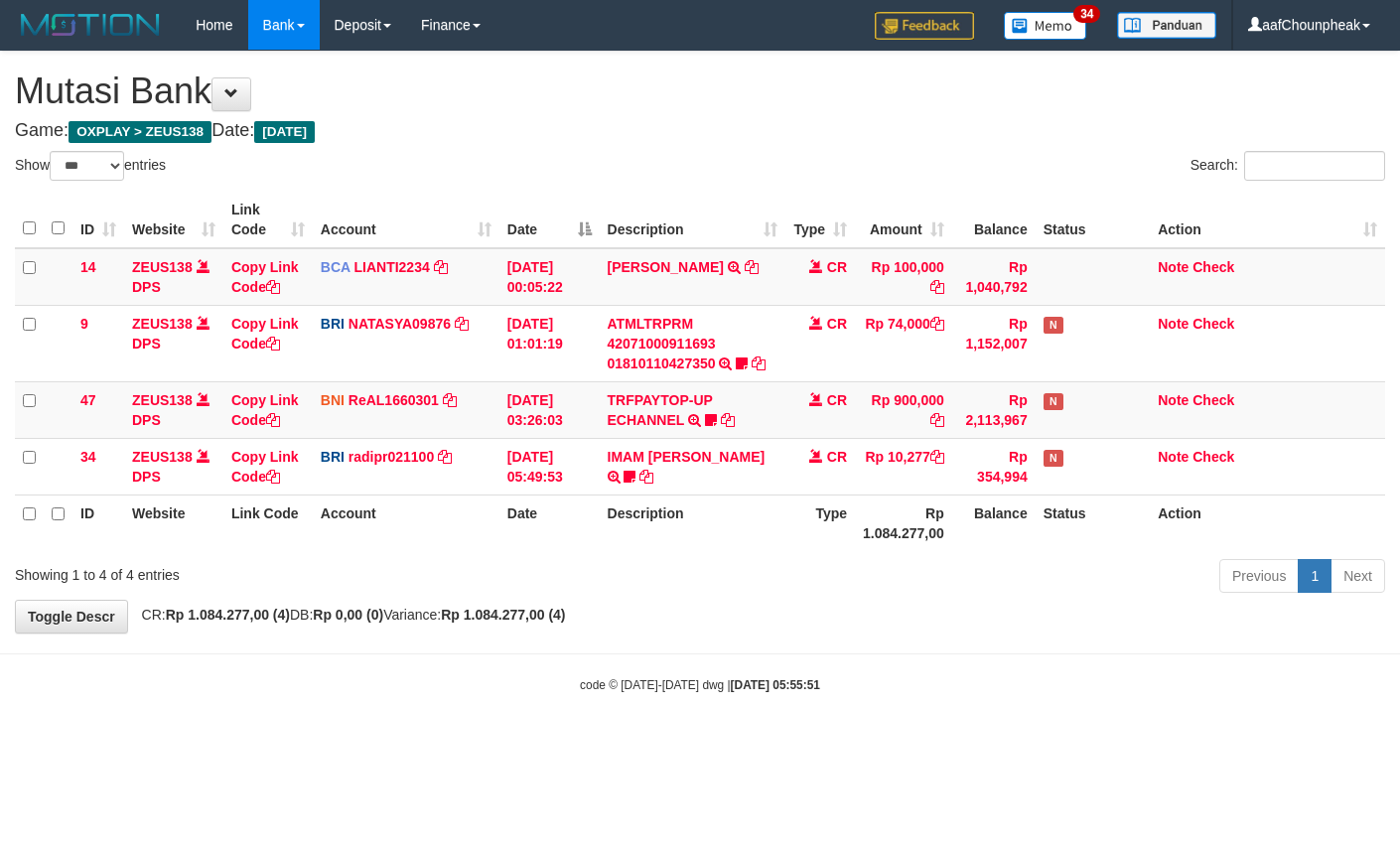select on "***" 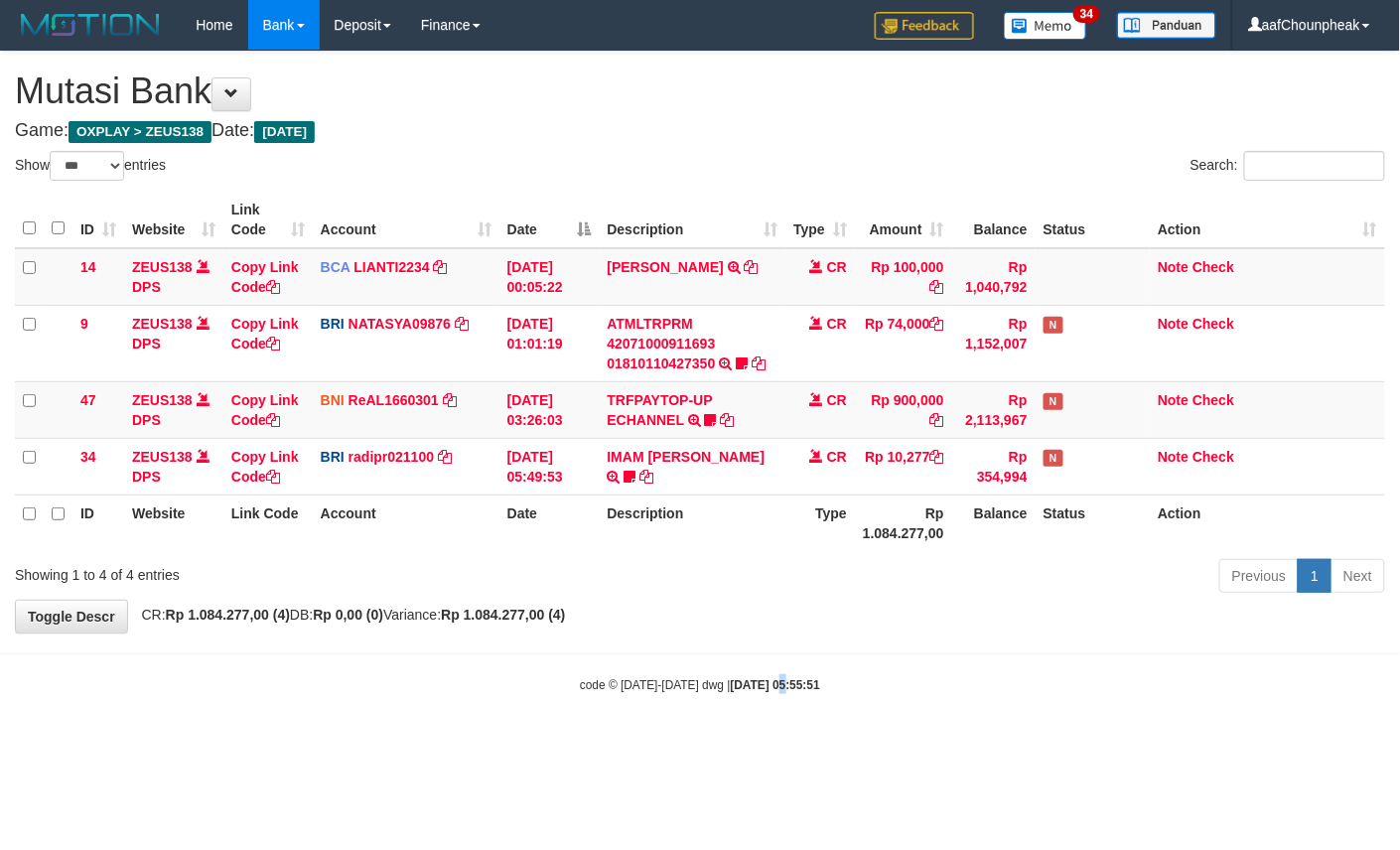 click on "Toggle navigation
Home
Bank
Account List
Mutasi Bank
Search
Note Mutasi
Deposit
DPS List
History
Finance
Financial Data
aafChounpheak
My Profile
Log Out
34" at bounding box center (700, 371) 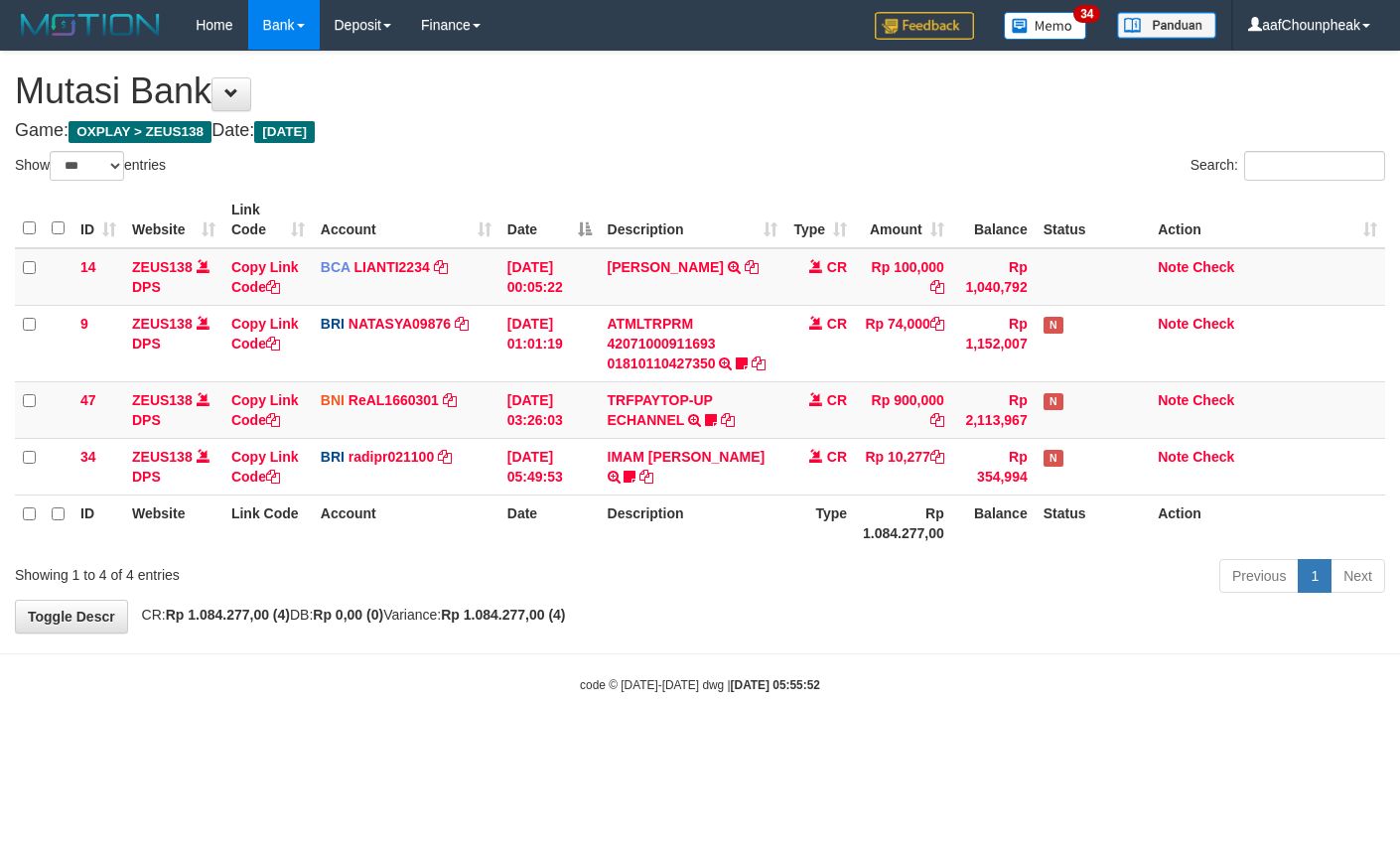 select on "***" 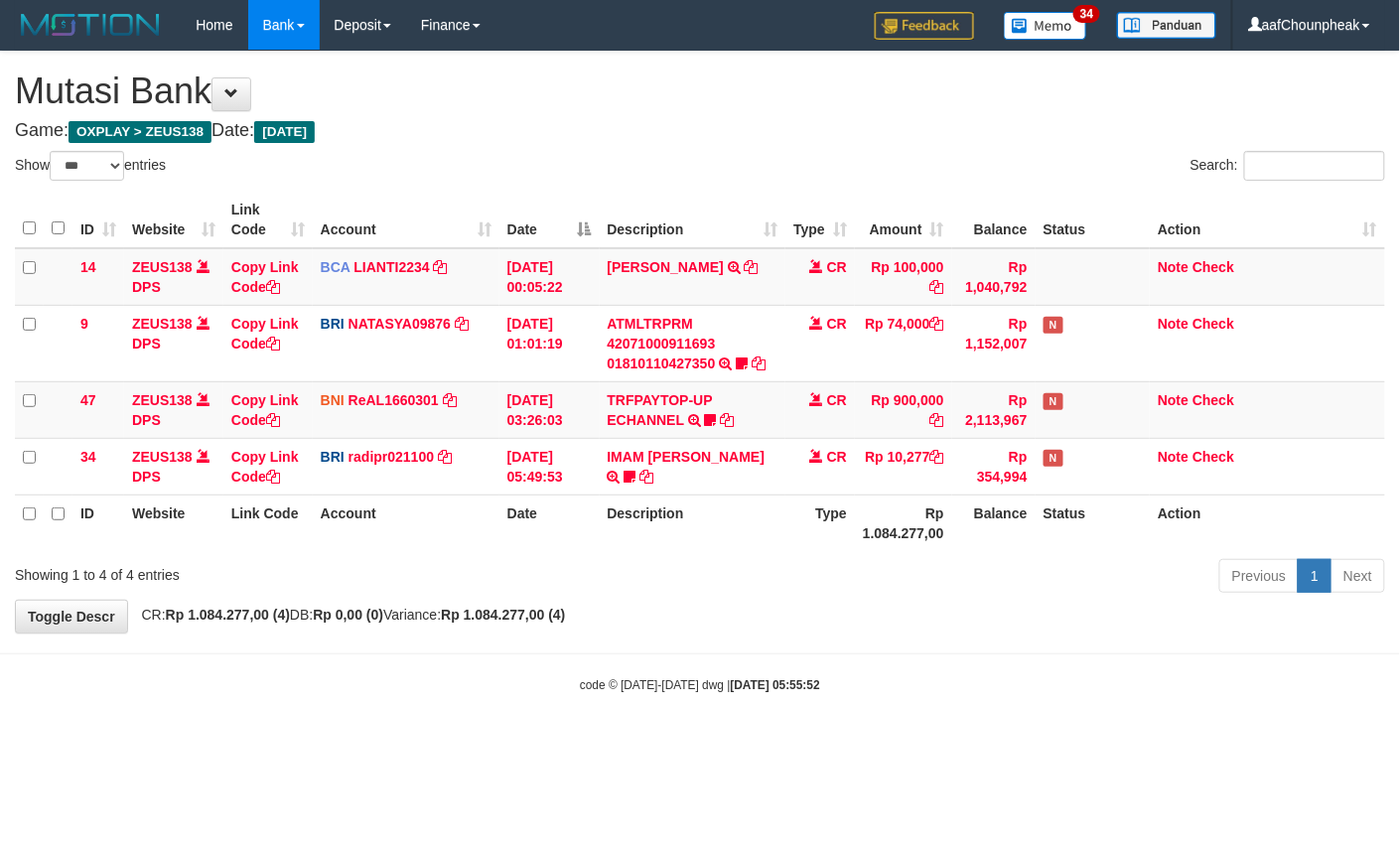 click on "Toggle navigation
Home
Bank
Account List
Mutasi Bank
Search
Note Mutasi
Deposit
DPS List
History
Finance
Financial Data
aafChounpheak
My Profile
Log Out
34" at bounding box center (700, 371) 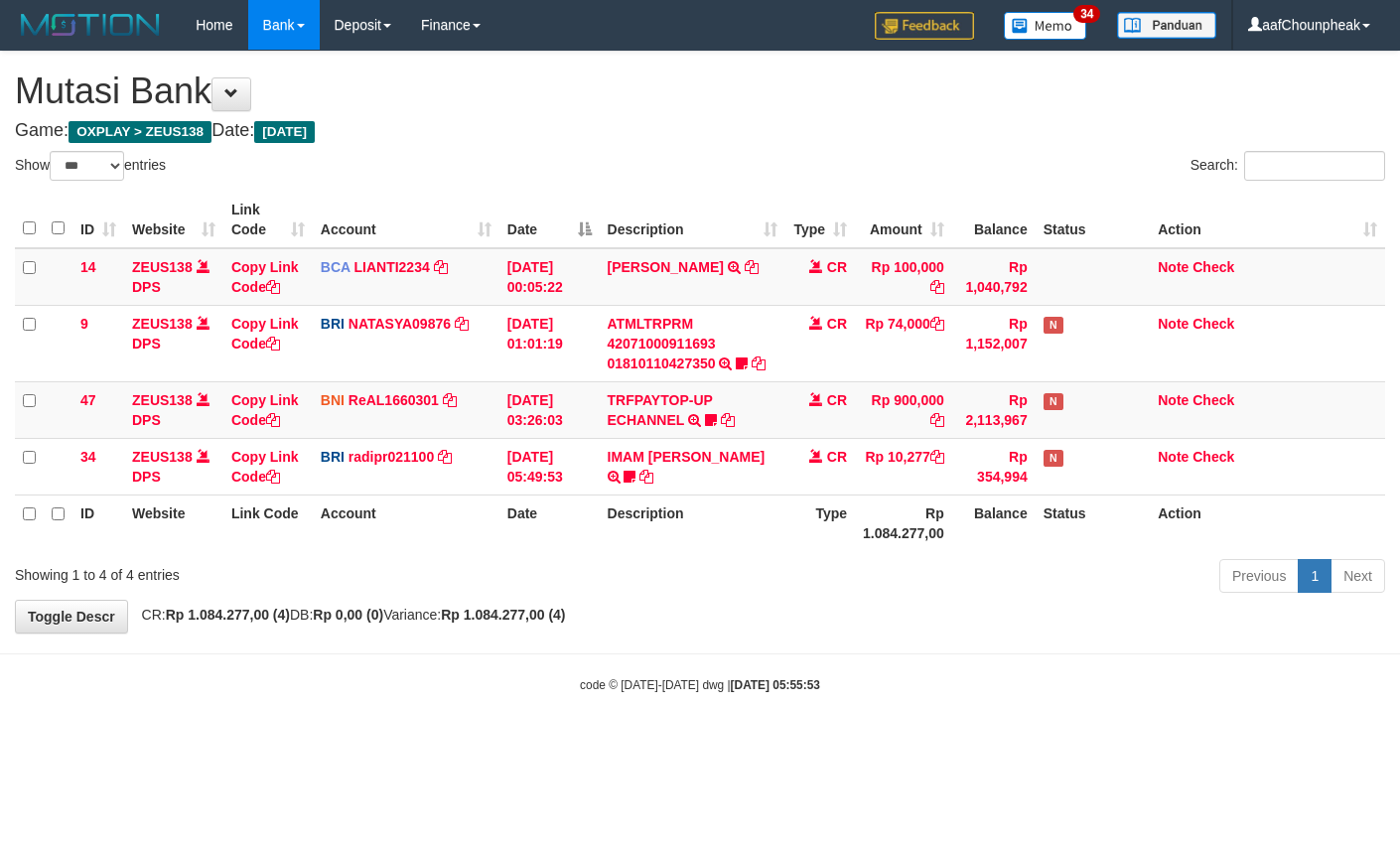 select on "***" 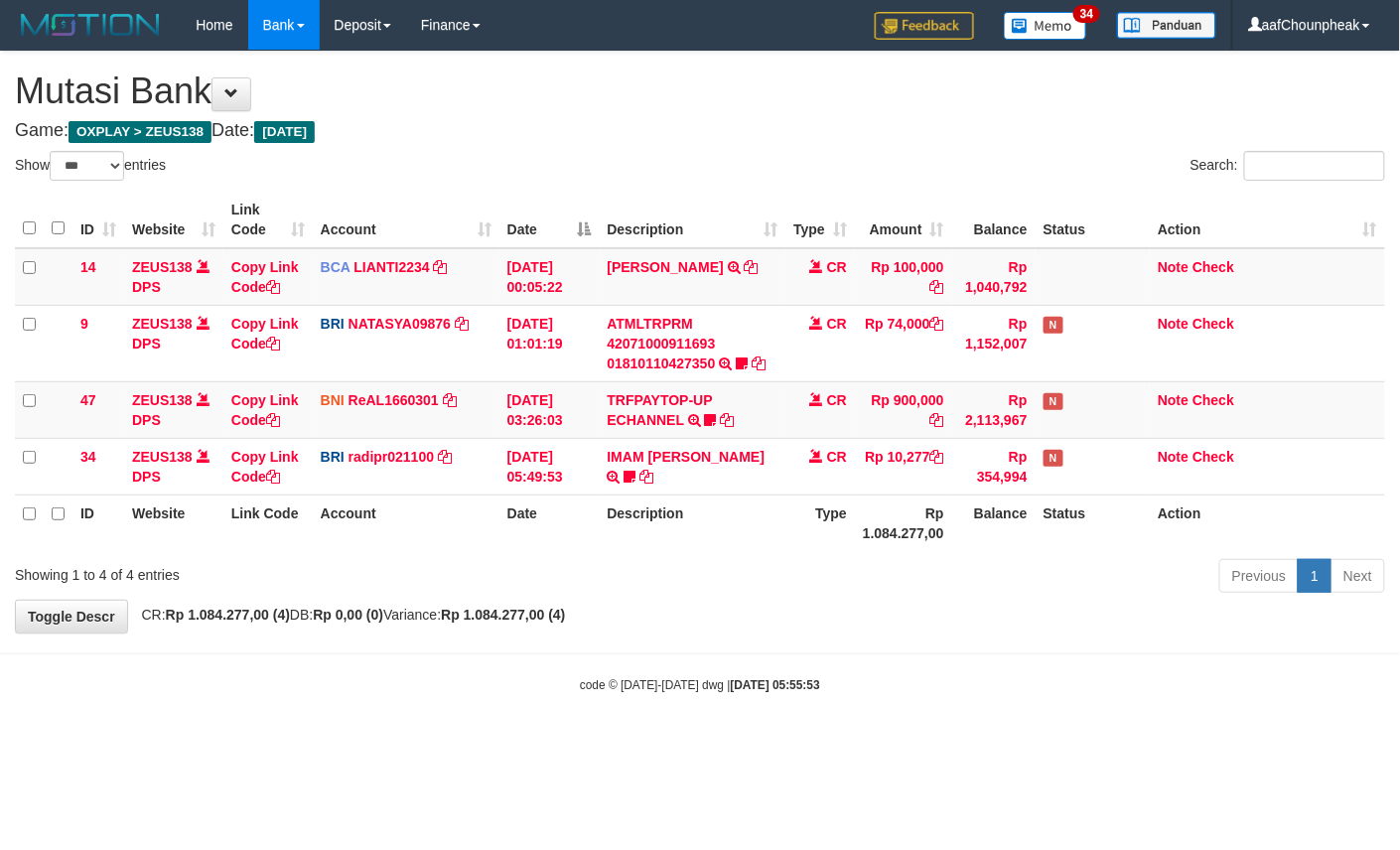 click on "Toggle navigation
Home
Bank
Account List
Mutasi Bank
Search
Note Mutasi
Deposit
DPS List
History
Finance
Financial Data
aafChounpheak
My Profile
Log Out
34" at bounding box center (700, 371) 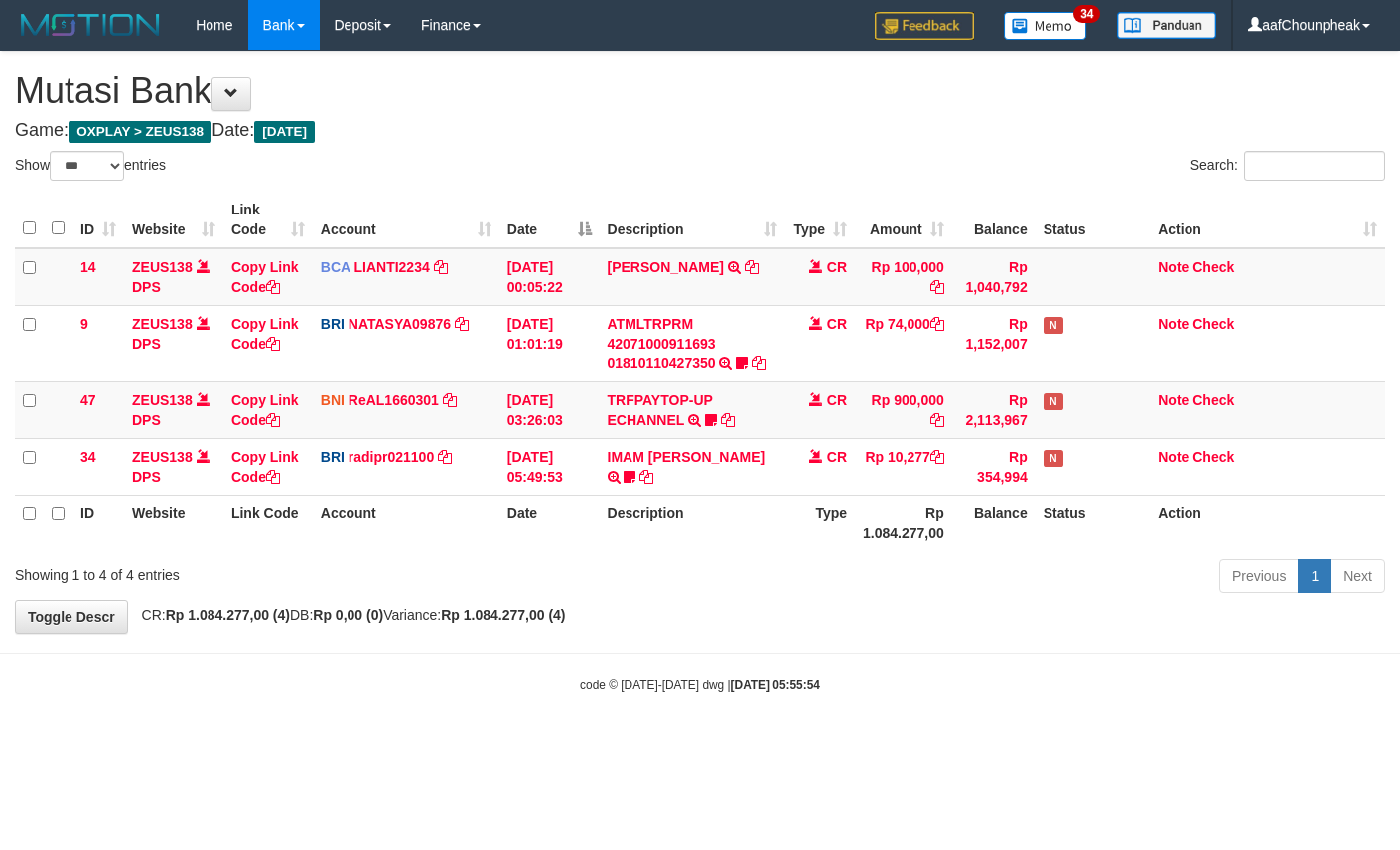 select on "***" 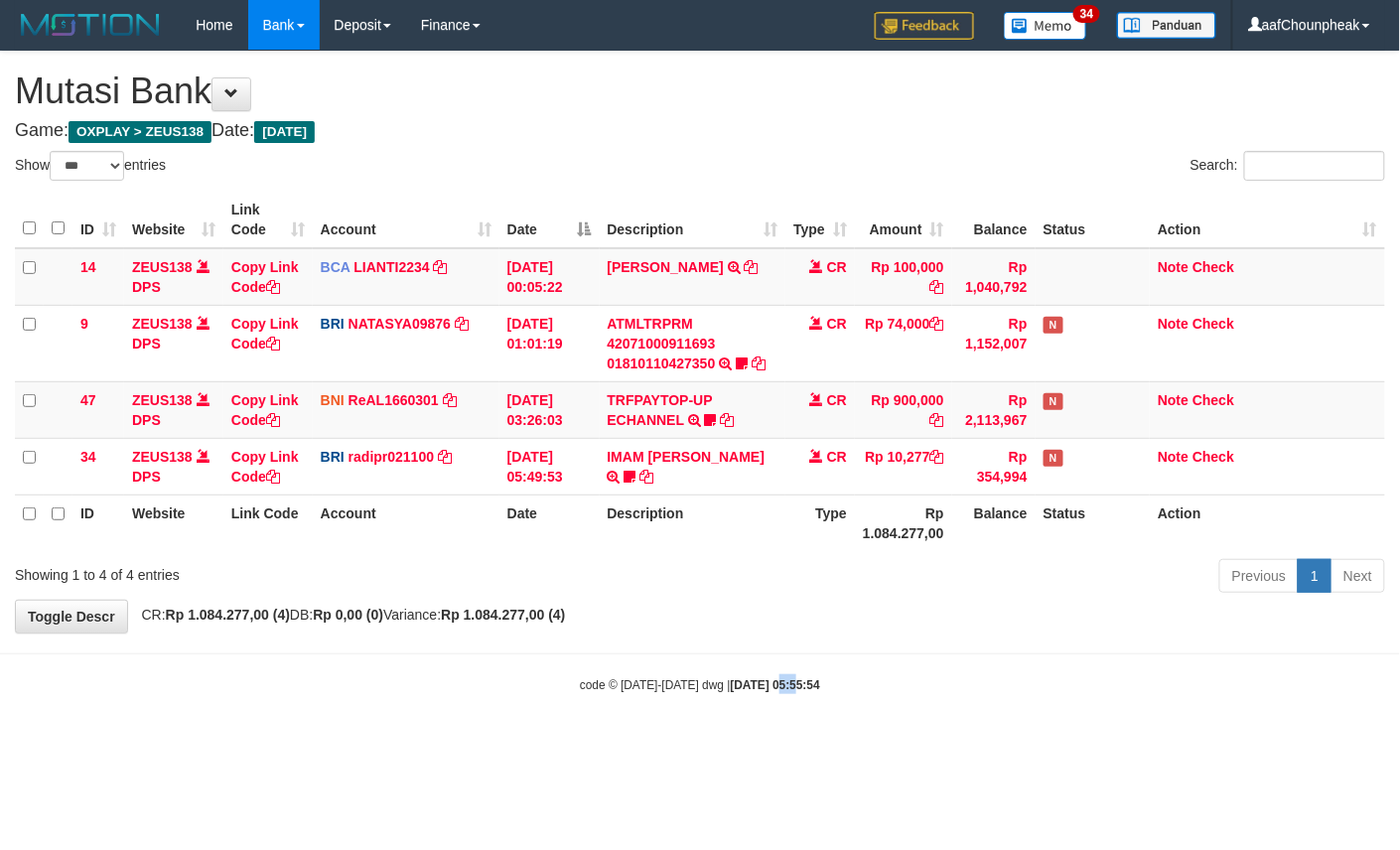 click on "Toggle navigation
Home
Bank
Account List
Mutasi Bank
Search
Note Mutasi
Deposit
DPS List
History
Finance
Financial Data
aafChounpheak
My Profile
Log Out
34" at bounding box center [700, 371] 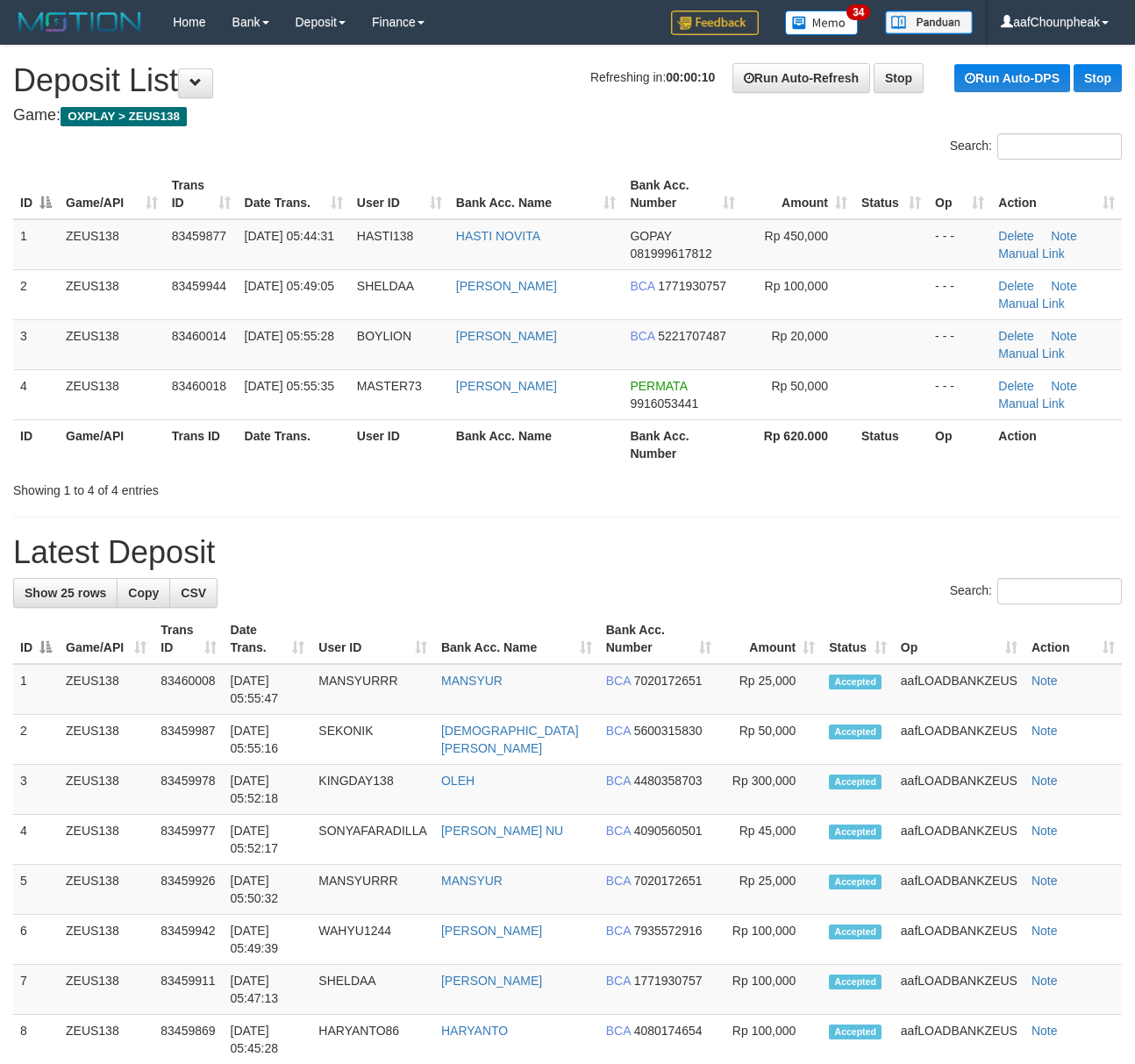 scroll, scrollTop: 0, scrollLeft: 0, axis: both 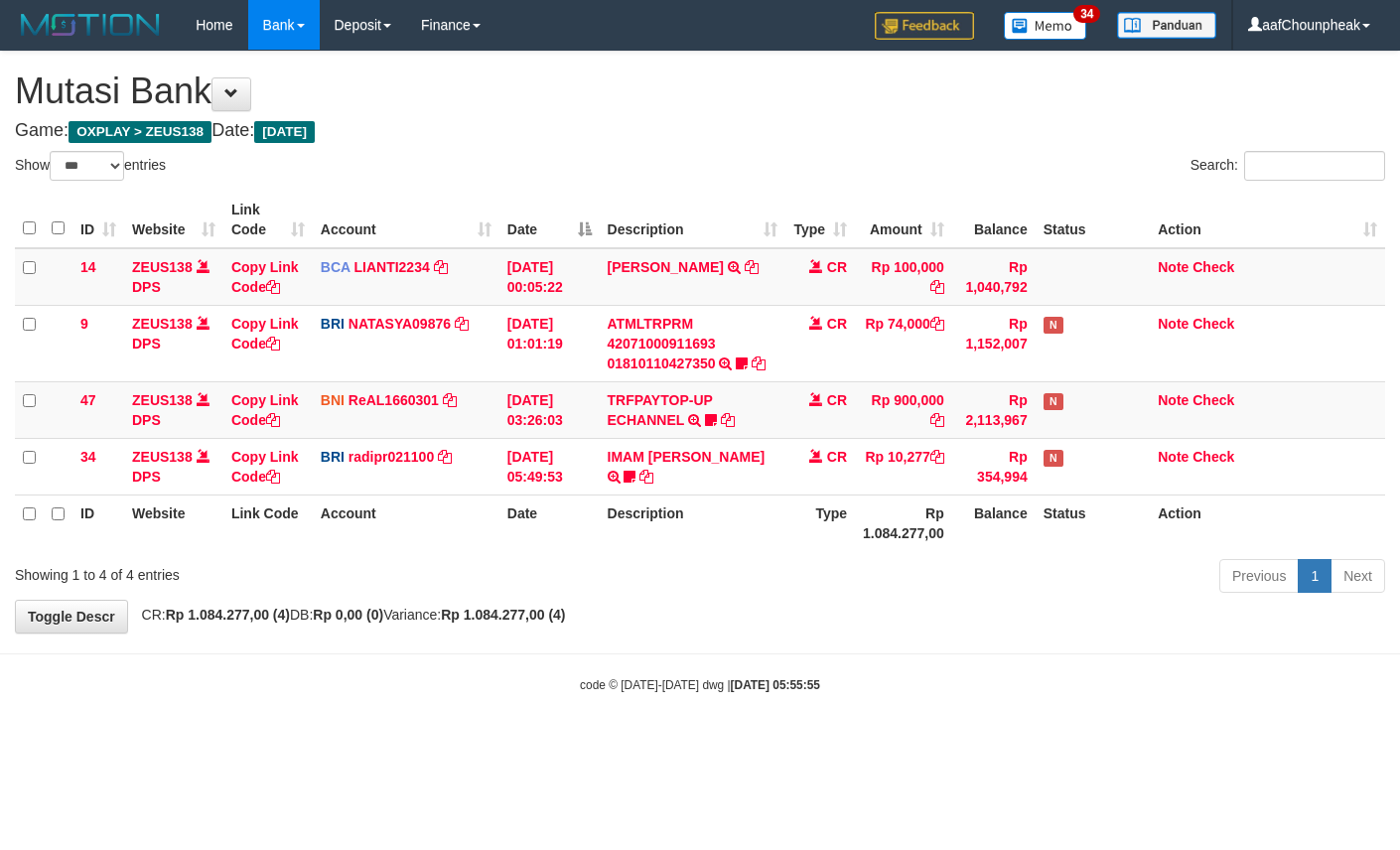 select on "***" 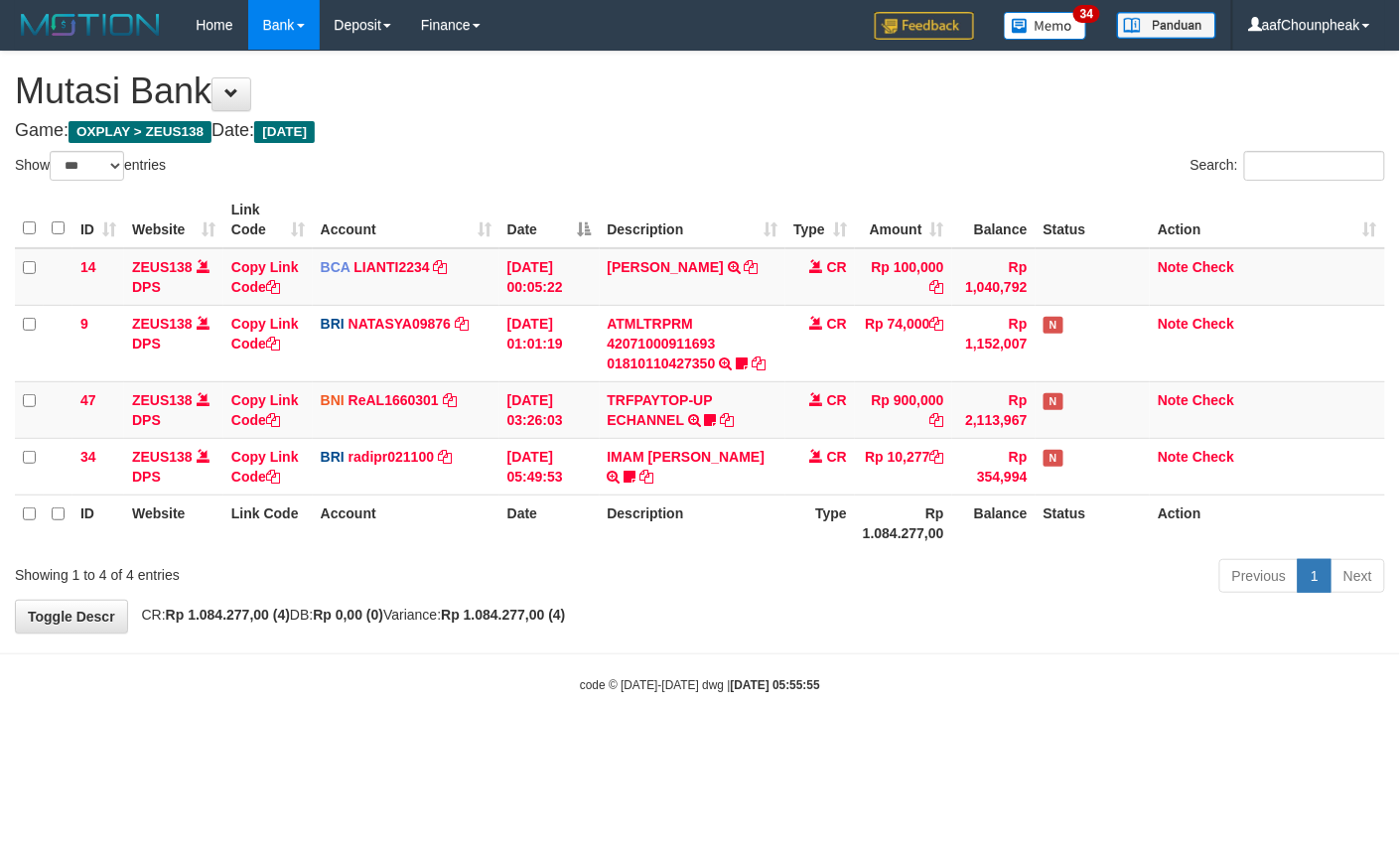 click on "Toggle navigation
Home
Bank
Account List
Mutasi Bank
Search
Note Mutasi
Deposit
DPS List
History
Finance
Financial Data
aafChounpheak
My Profile
Log Out
34" at bounding box center (700, 371) 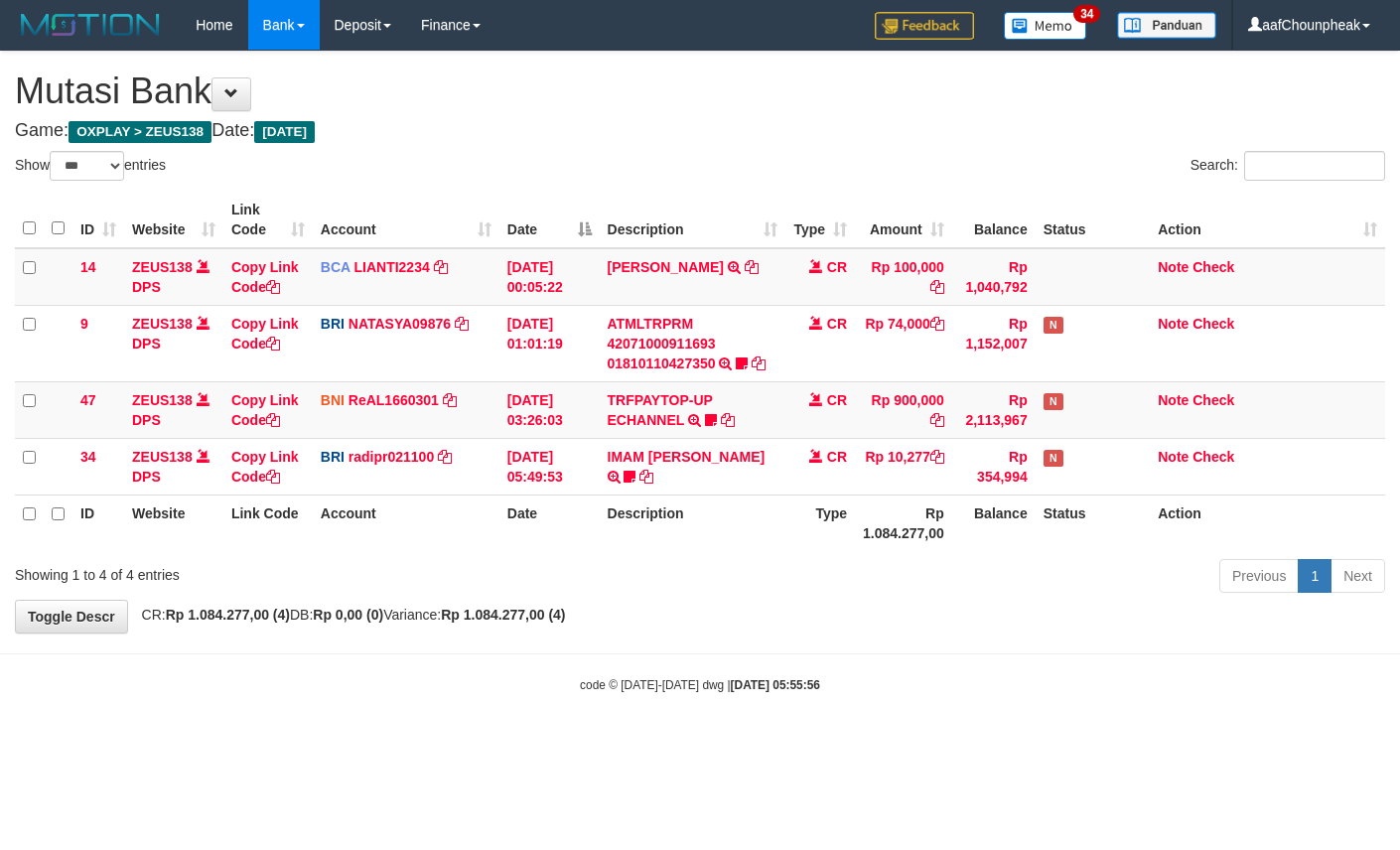 select on "***" 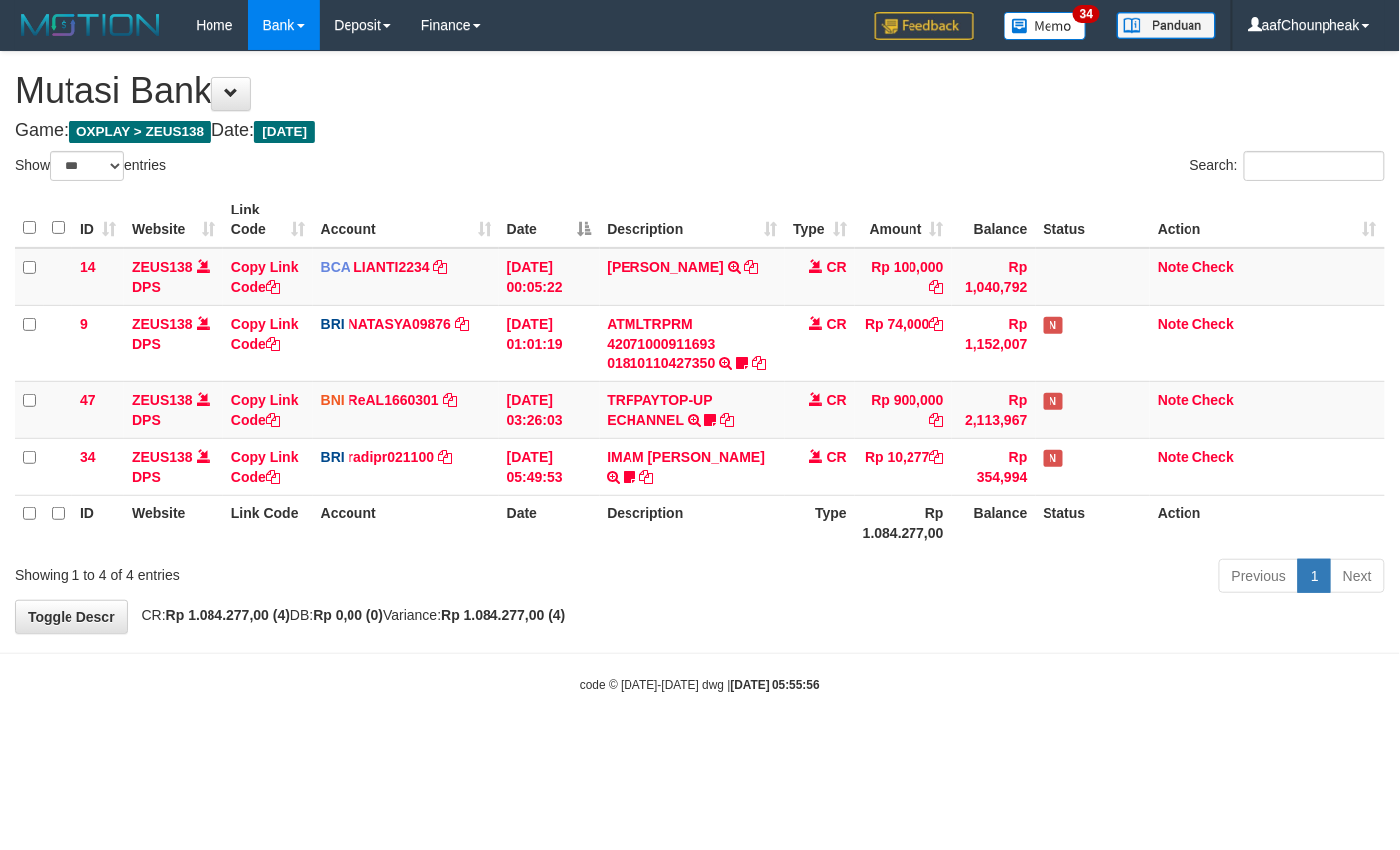 drag, startPoint x: 852, startPoint y: 657, endPoint x: 822, endPoint y: 660, distance: 30.149627 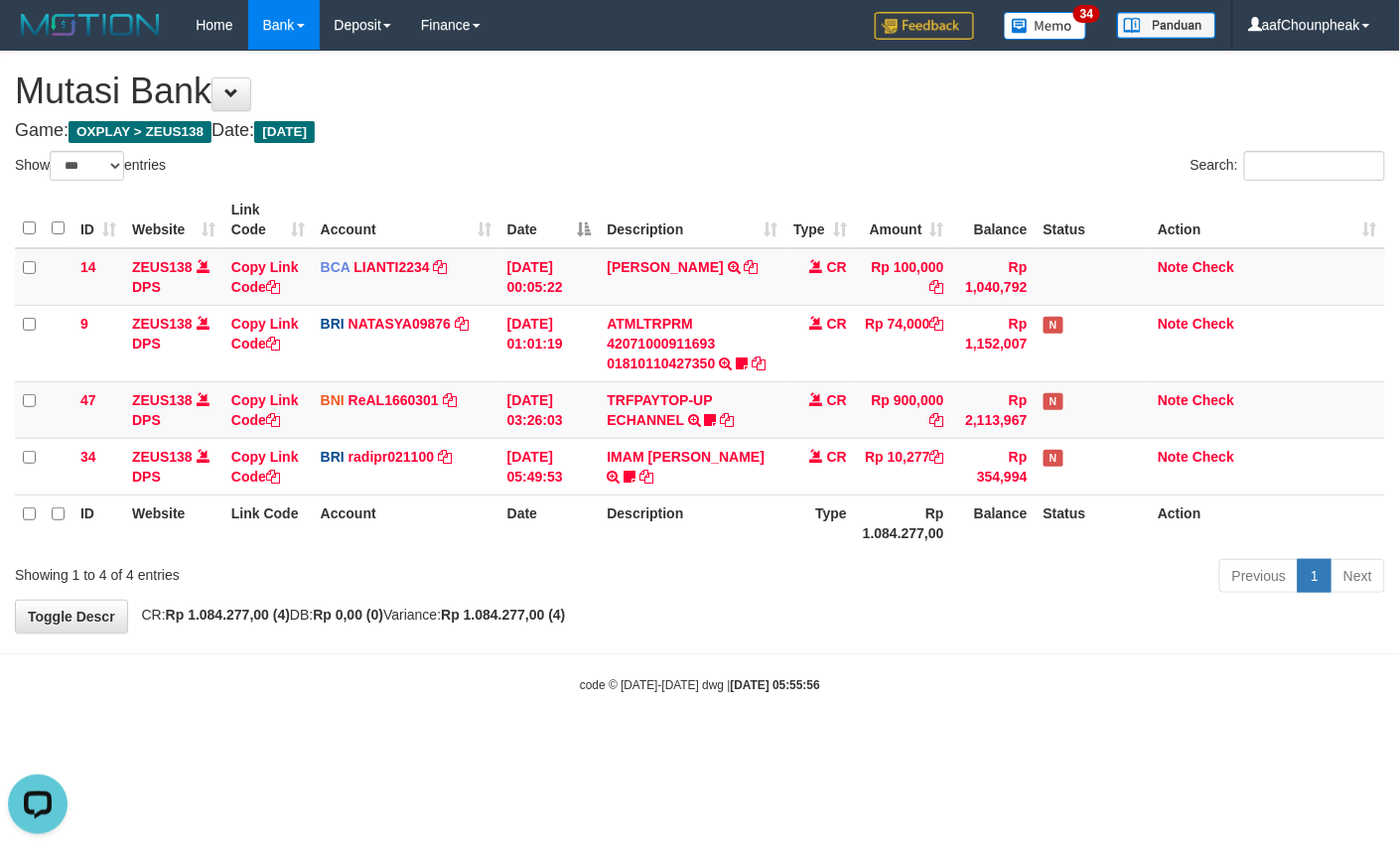 scroll, scrollTop: 0, scrollLeft: 0, axis: both 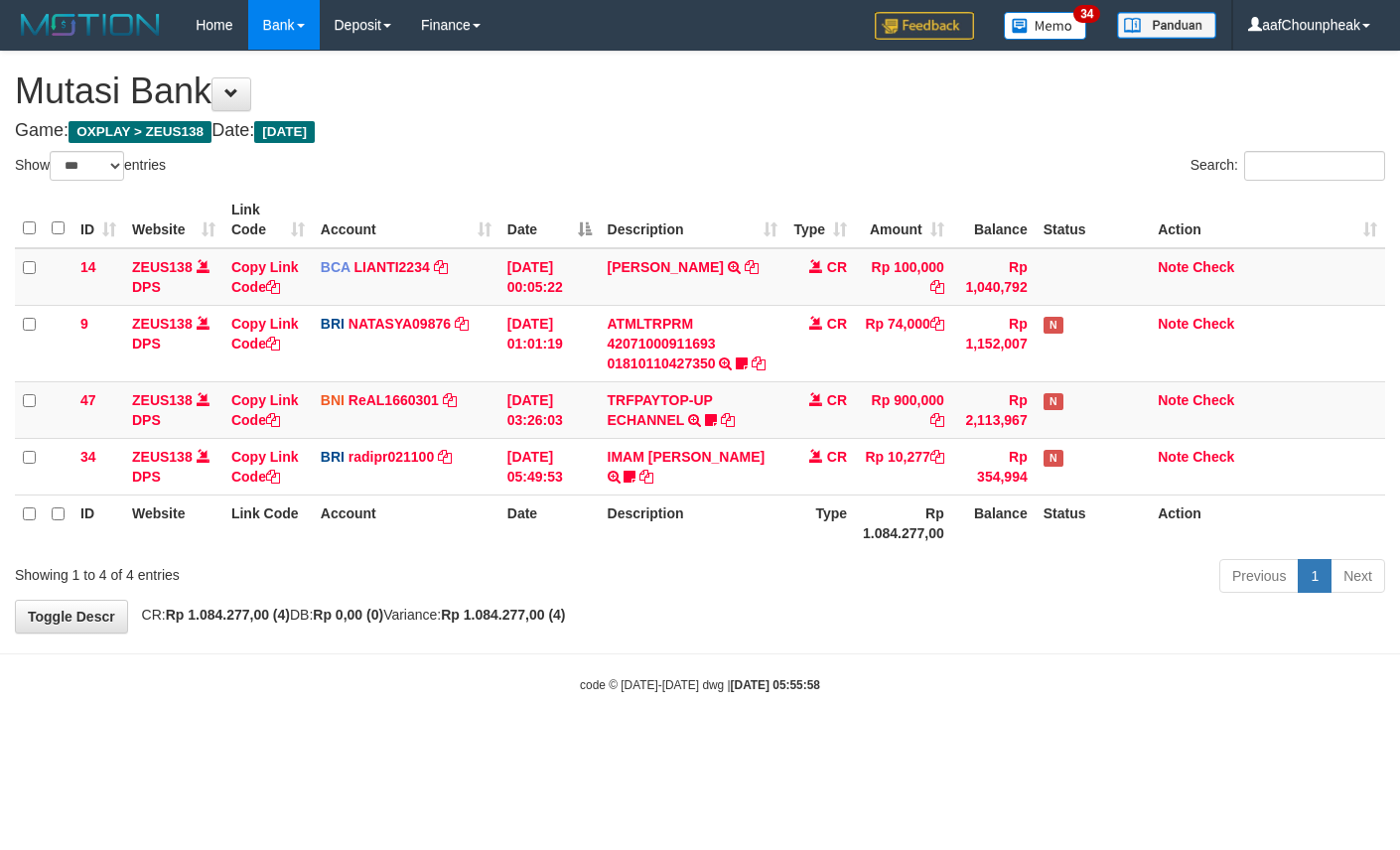 select on "***" 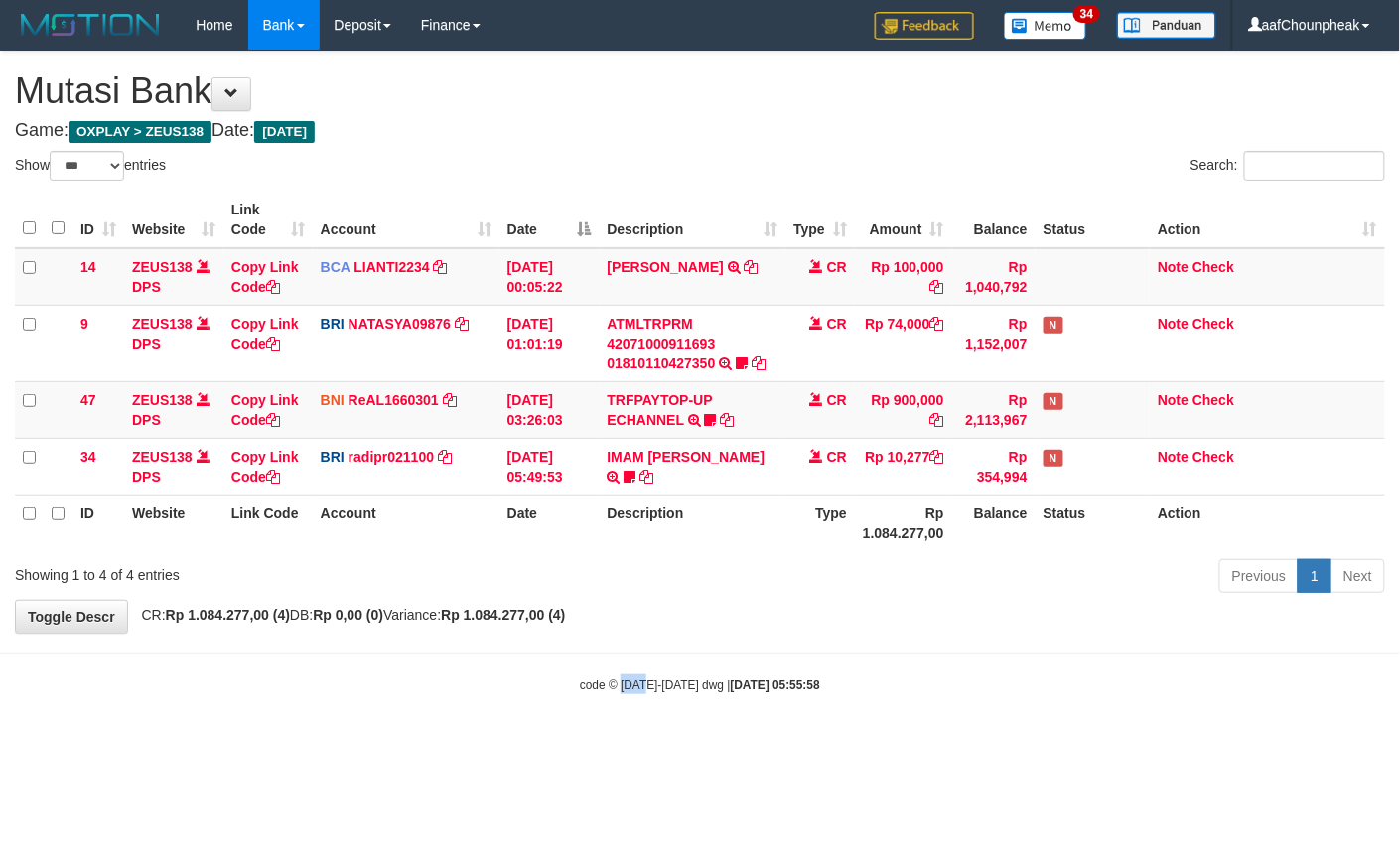 click on "Toggle navigation
Home
Bank
Account List
Mutasi Bank
Search
Note Mutasi
Deposit
DPS List
History
Finance
Financial Data
aafChounpheak
My Profile
Log Out
34" at bounding box center [700, 371] 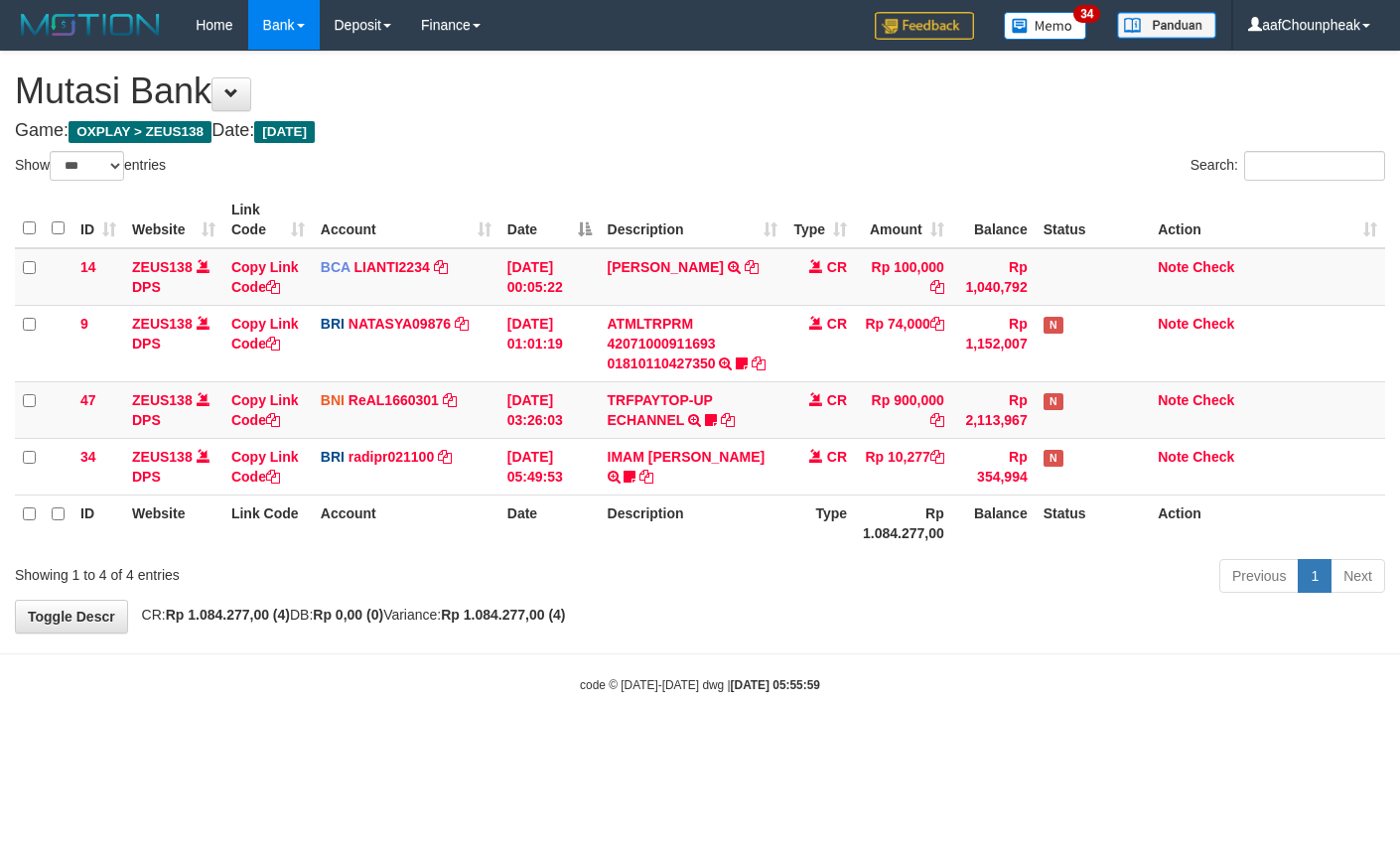 select on "***" 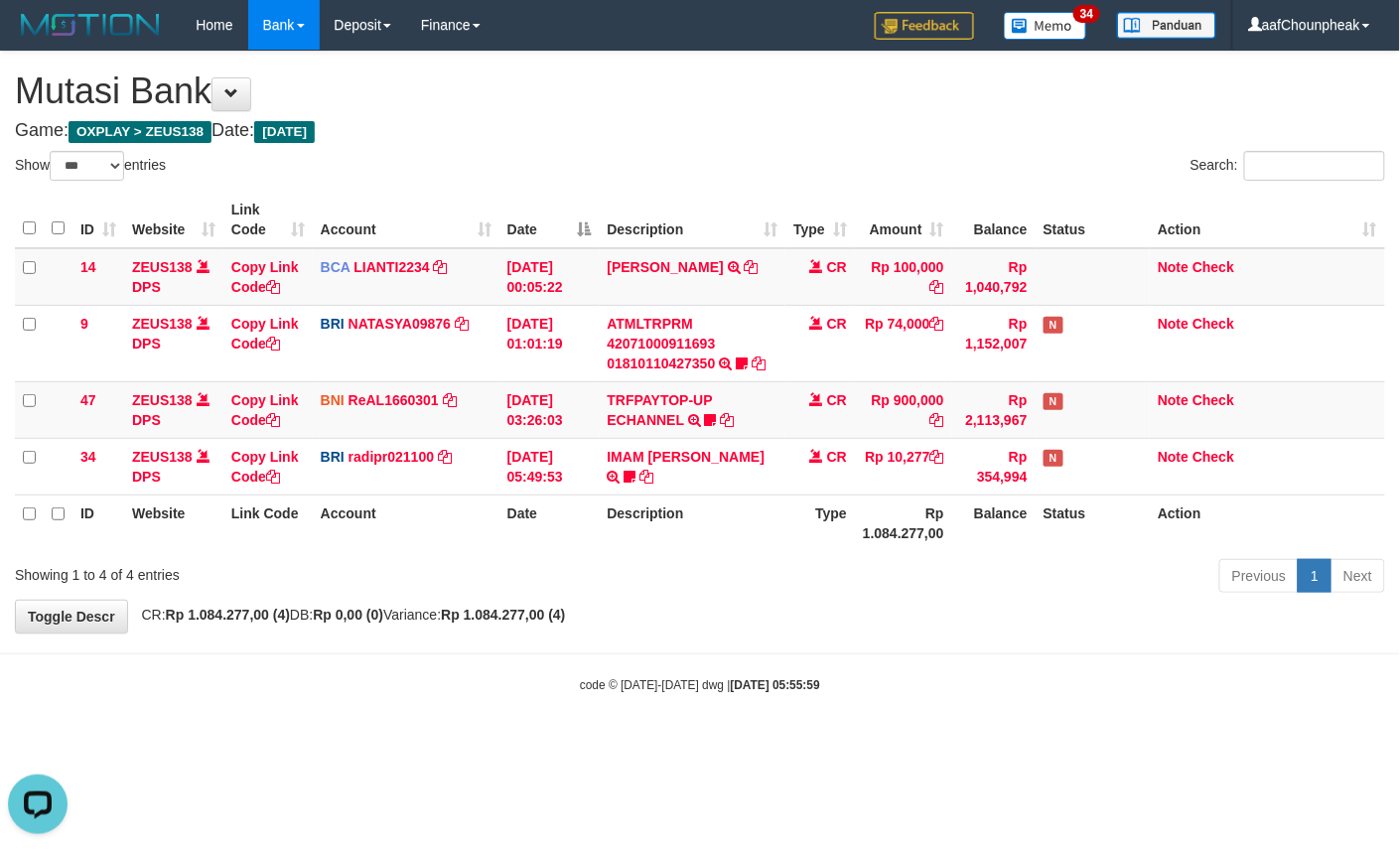 scroll, scrollTop: 0, scrollLeft: 0, axis: both 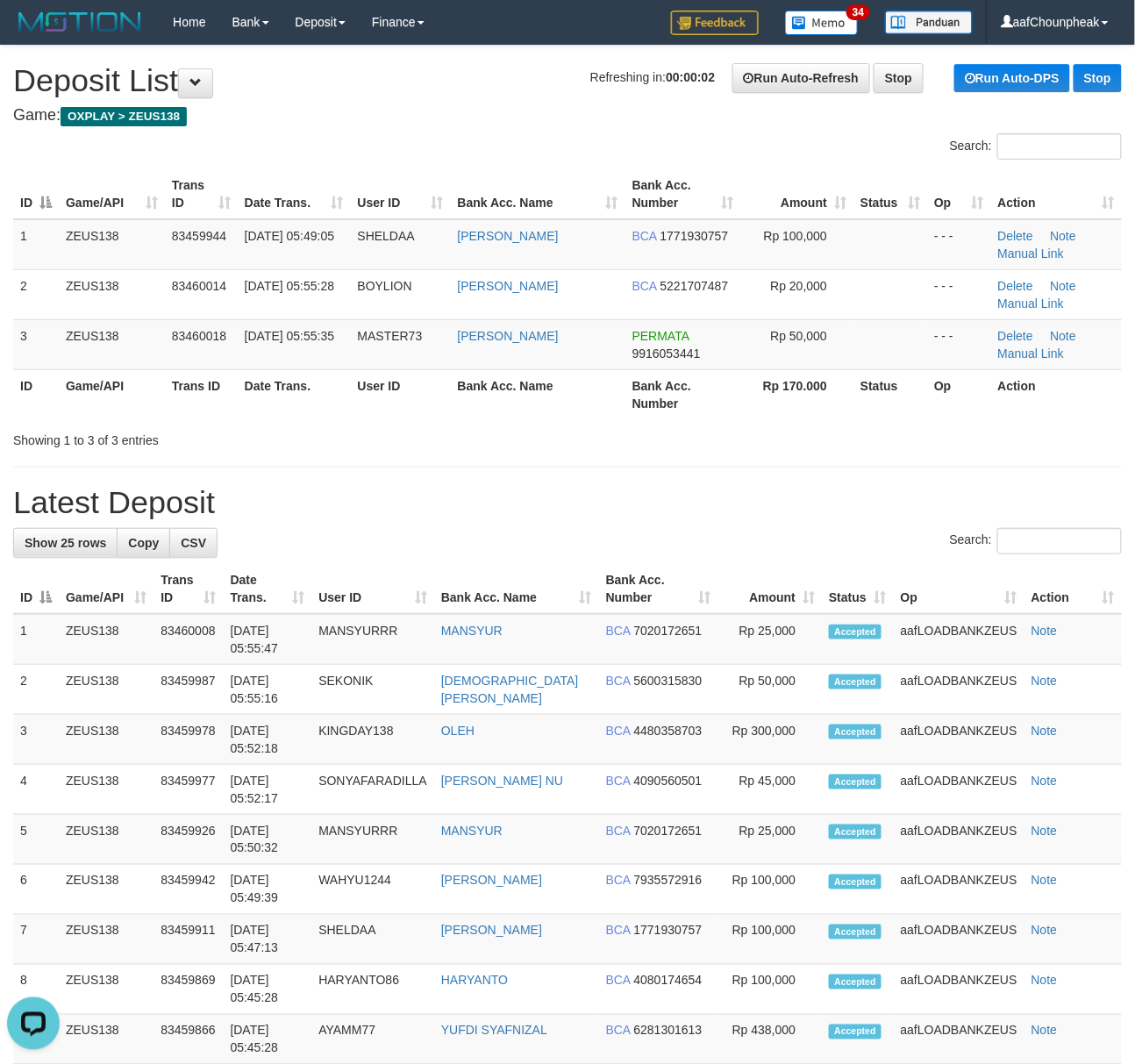 click on "ID Game/API Trans ID Date Trans. User ID Bank Acc. Name Bank Acc. Number Amount Status Op Action
1
ZEUS138
83459944
[DATE] 05:49:05
[GEOGRAPHIC_DATA]
[PERSON_NAME]
BCA
1771930757
Rp 100,000
- - -
[GEOGRAPHIC_DATA]
Note
Manual Link
2
ZEUS138
83460014
[DATE] 05:55:28
BOYLION
[PERSON_NAME]
BCA
5221707487
Rp 20,000
- - -
Delete Note" at bounding box center (568, 294) 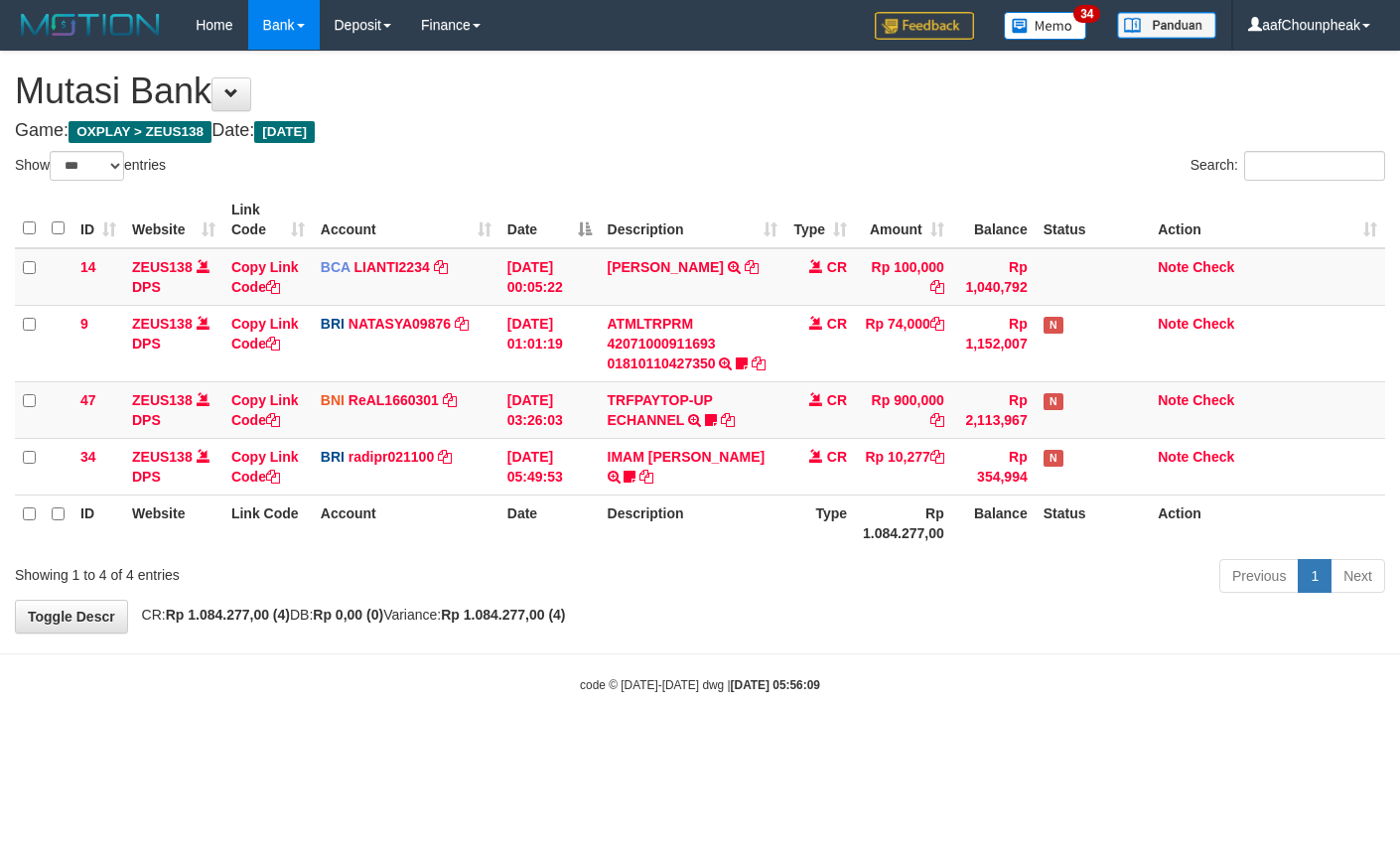 select on "***" 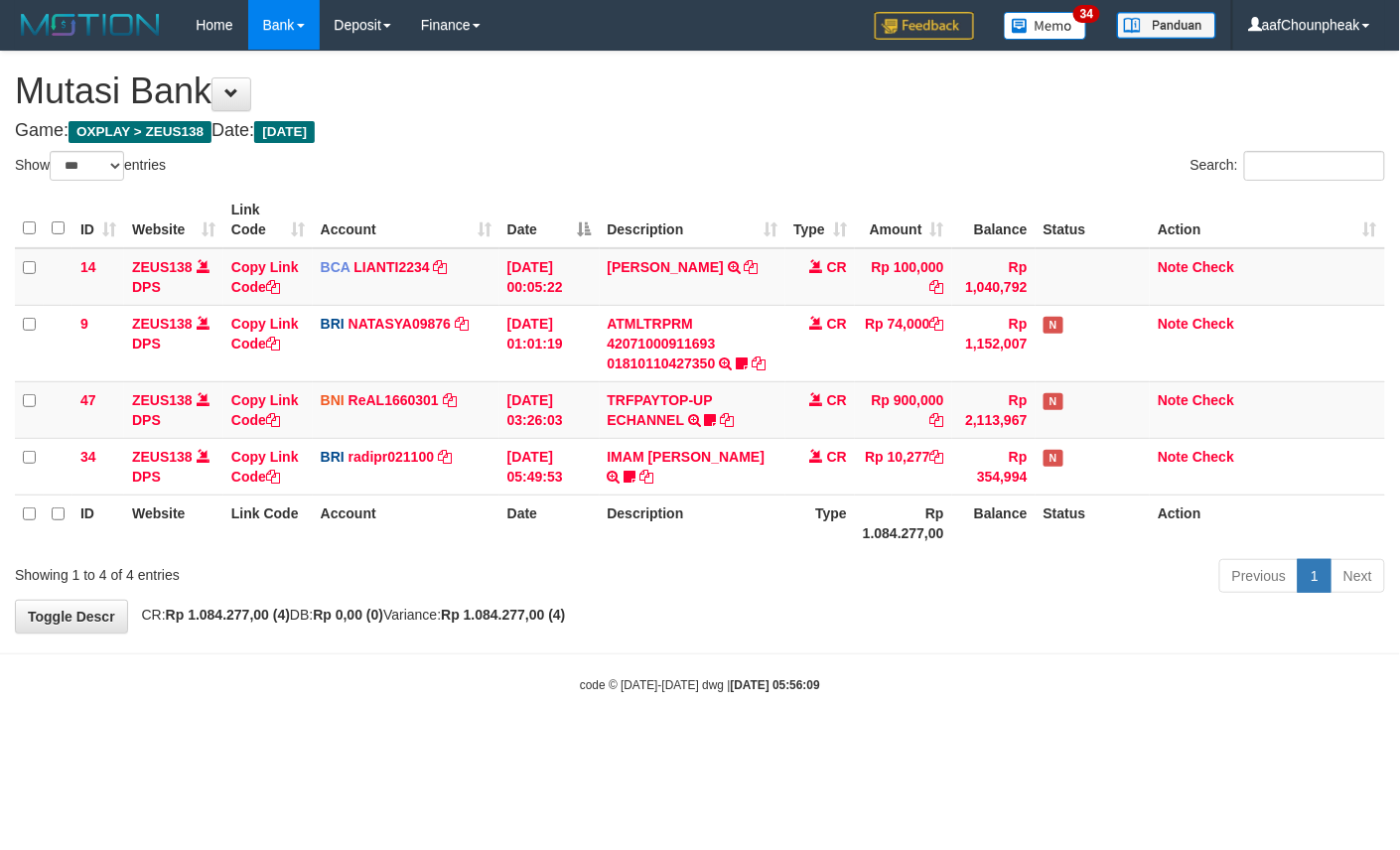 click on "Toggle navigation
Home
Bank
Account List
Mutasi Bank
Search
Note Mutasi
Deposit
DPS List
History
Finance
Financial Data
aafChounpheak
My Profile
Log Out
34" at bounding box center (700, 371) 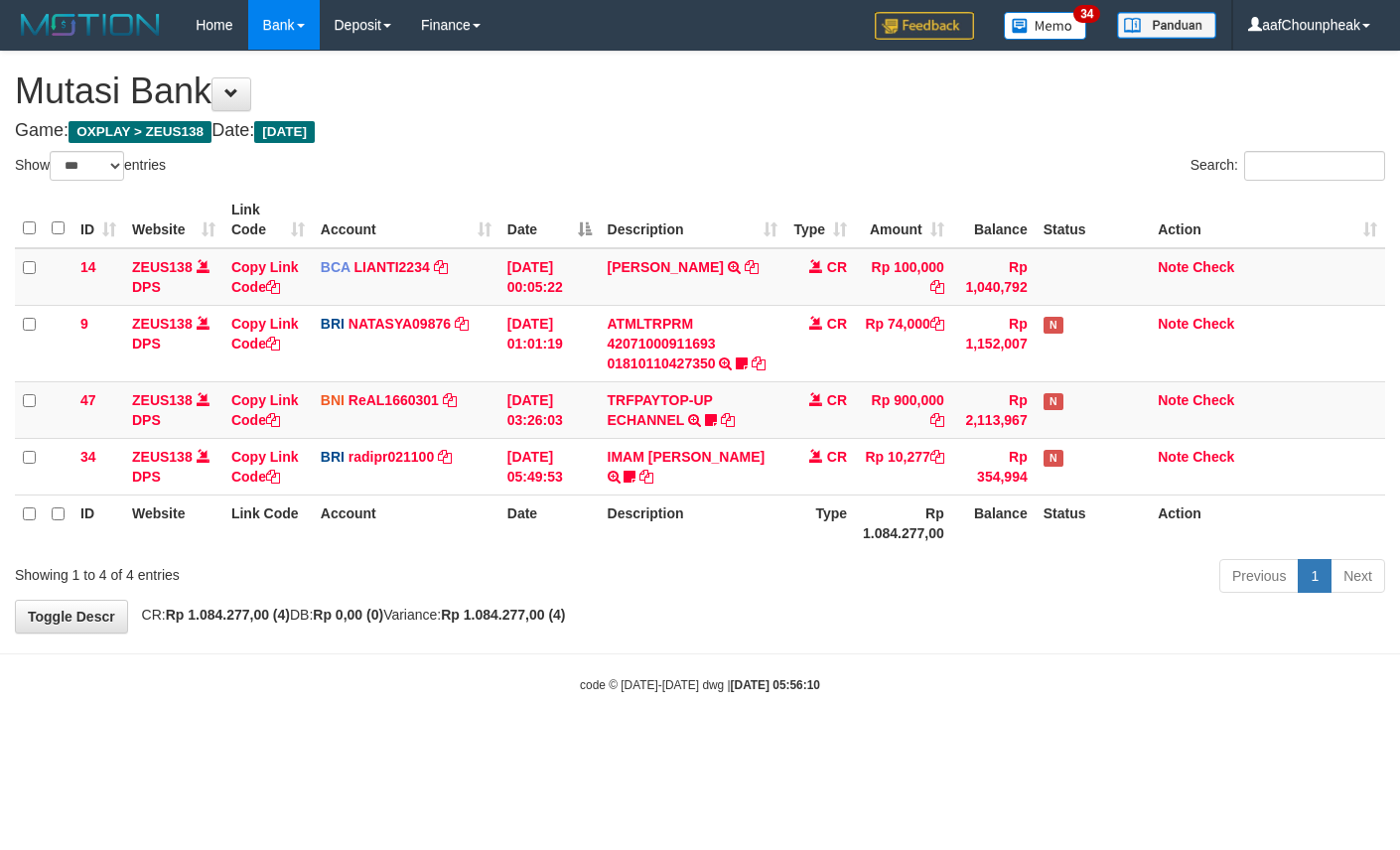 select on "***" 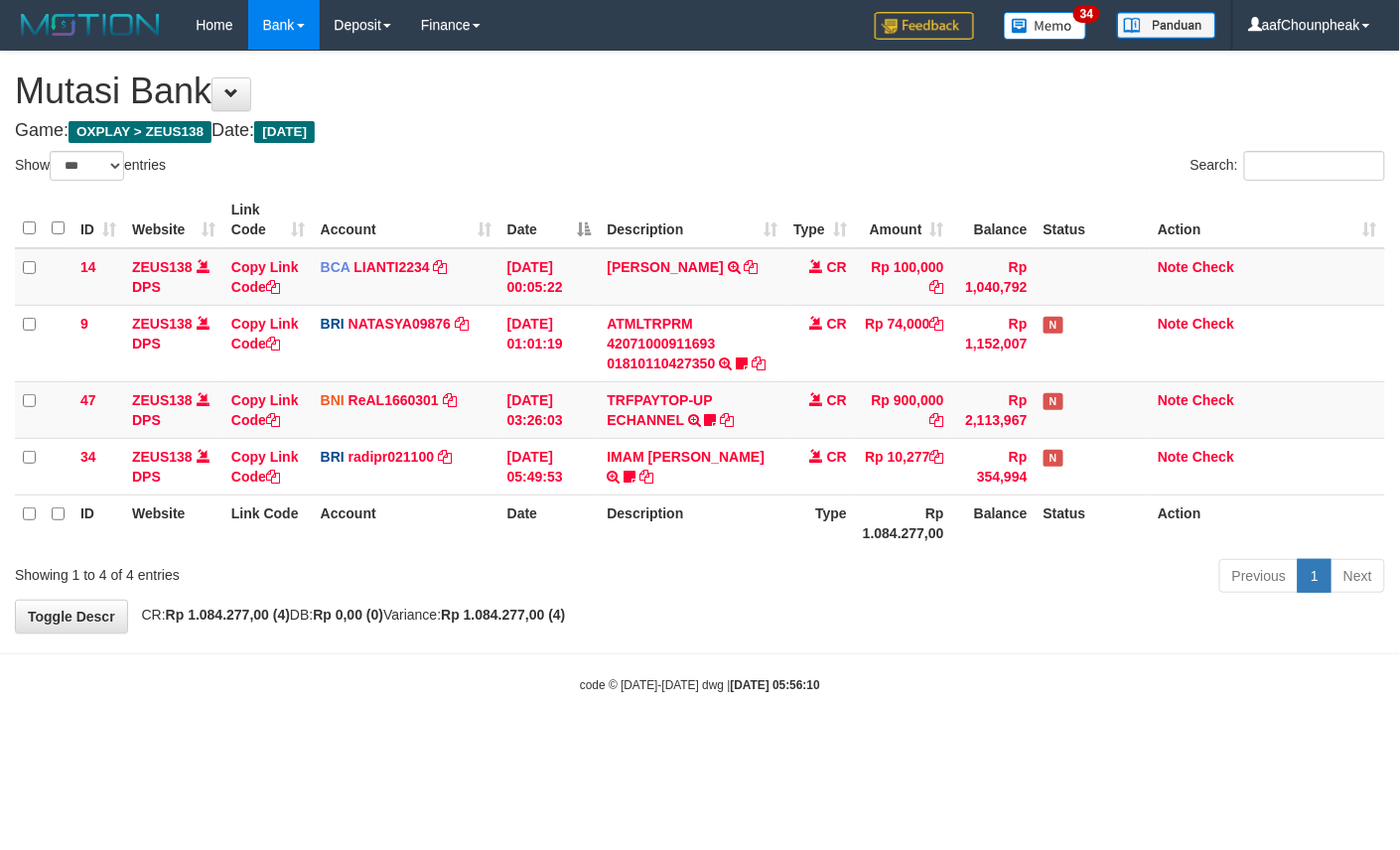 click on "Toggle navigation
Home
Bank
Account List
Mutasi Bank
Search
Note Mutasi
Deposit
DPS List
History
Finance
Financial Data
aafChounpheak
My Profile
Log Out
34" at bounding box center [700, 371] 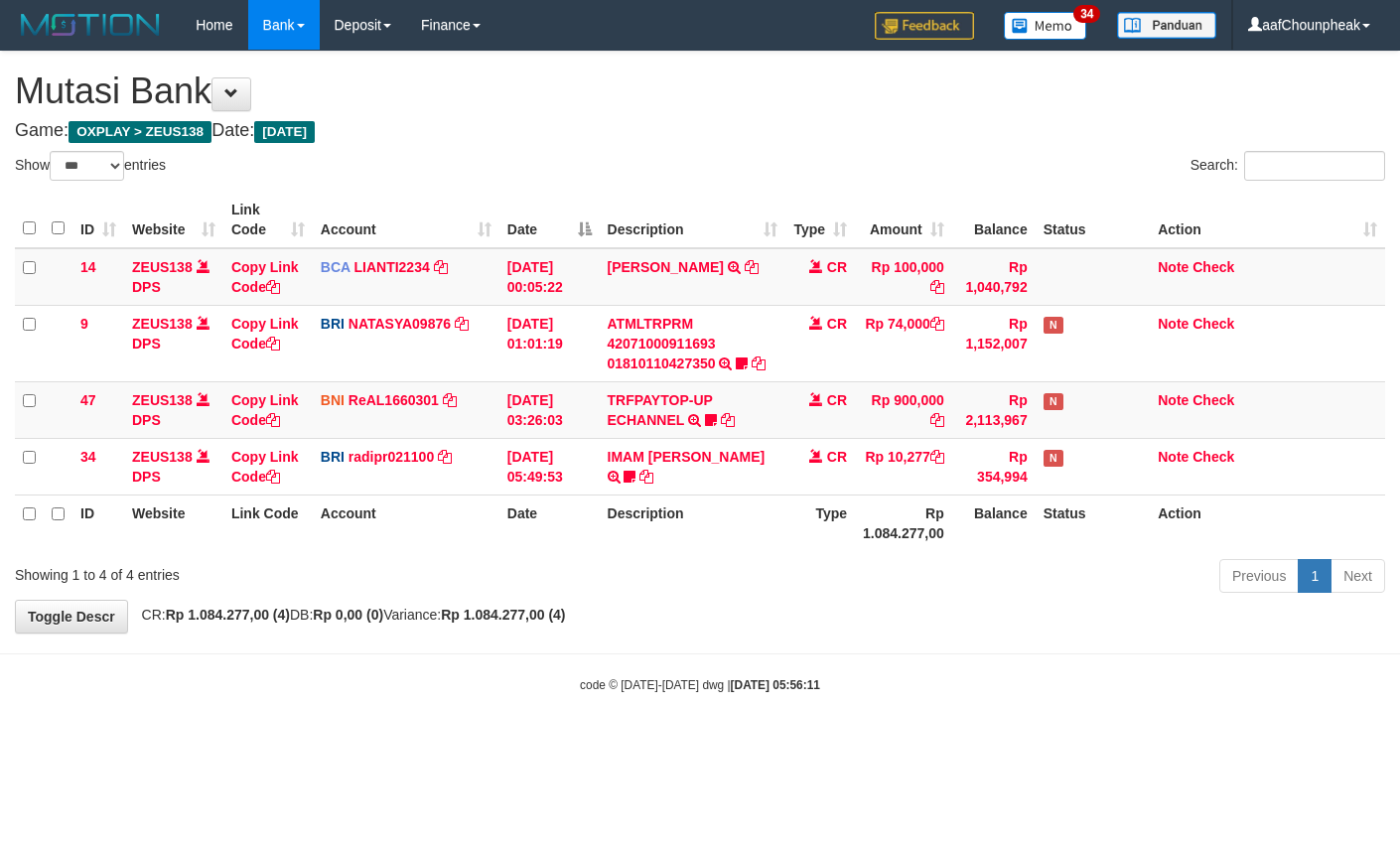 select on "***" 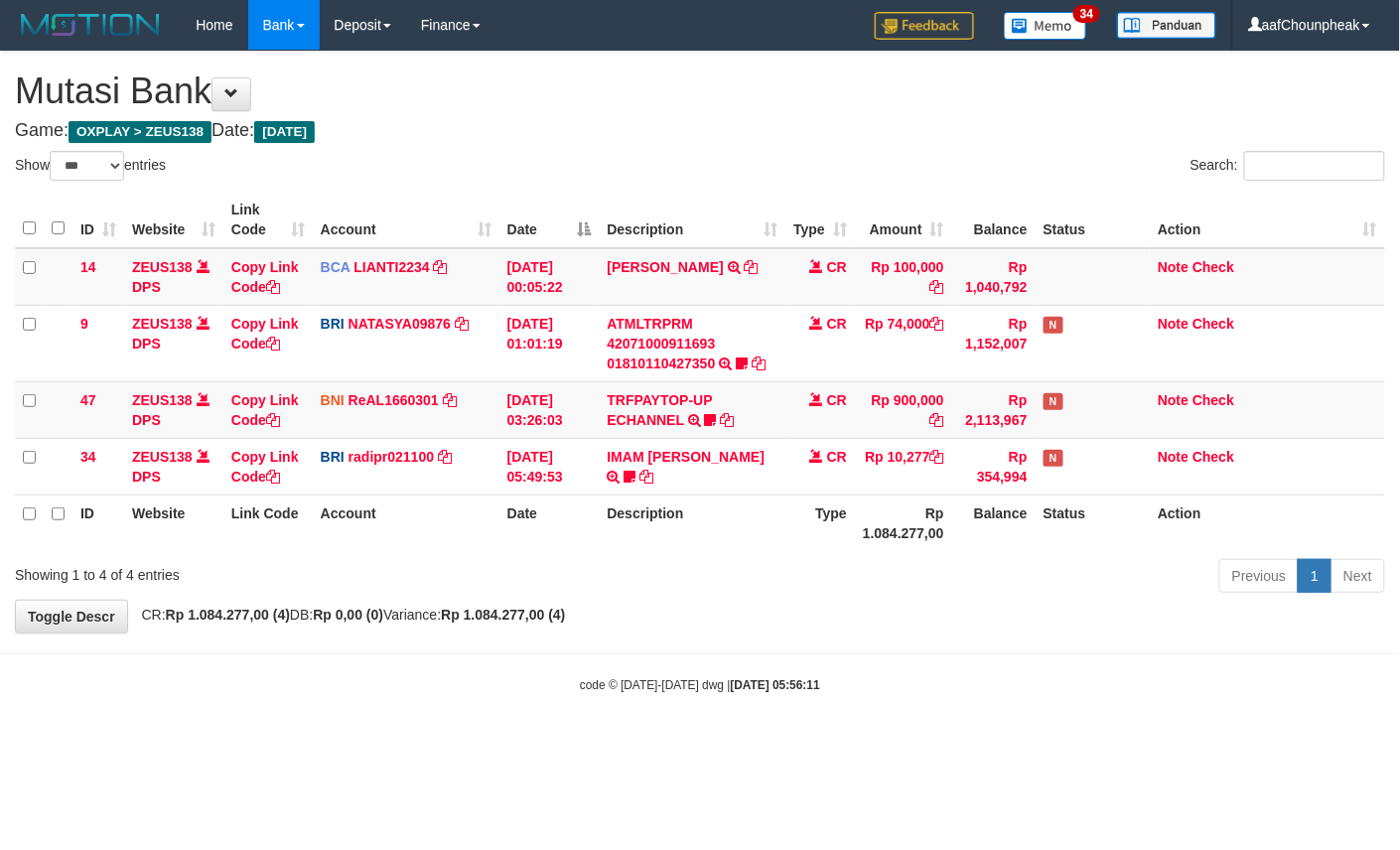 click on "Toggle navigation
Home
Bank
Account List
Mutasi Bank
Search
Note Mutasi
Deposit
DPS List
History
Finance
Financial Data
aafChounpheak
My Profile
Log Out
34" at bounding box center (700, 371) 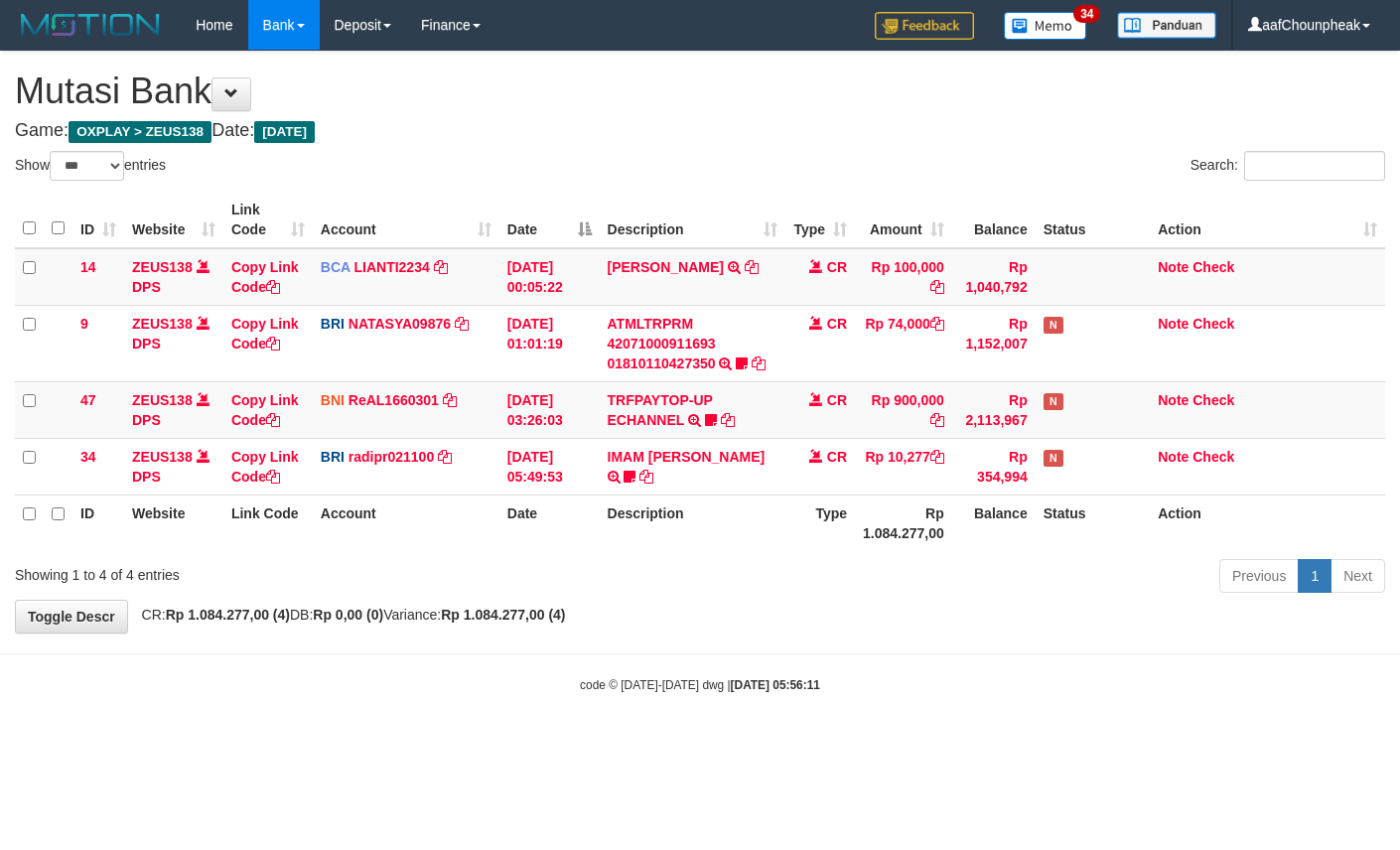 select on "***" 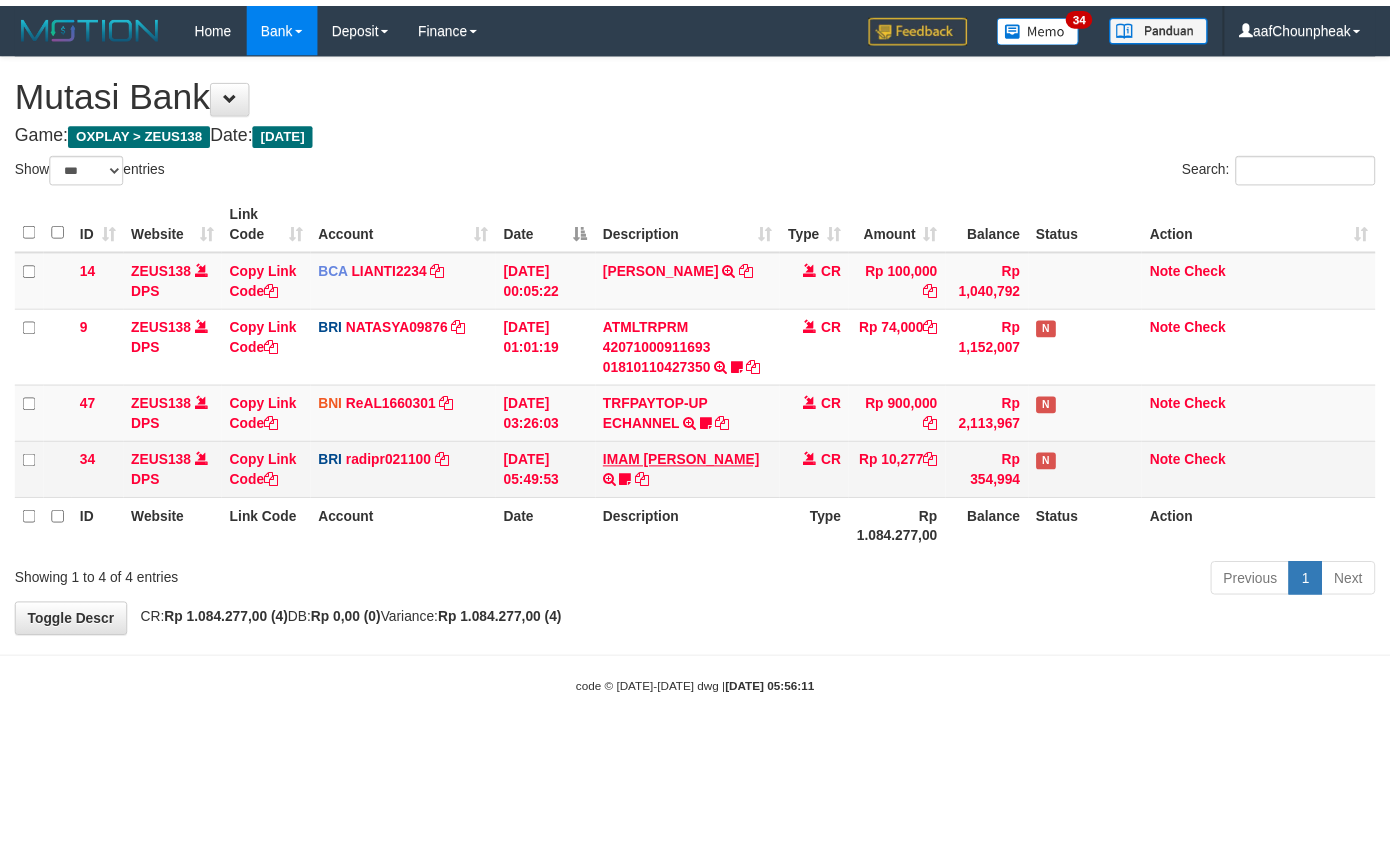 scroll, scrollTop: 0, scrollLeft: 0, axis: both 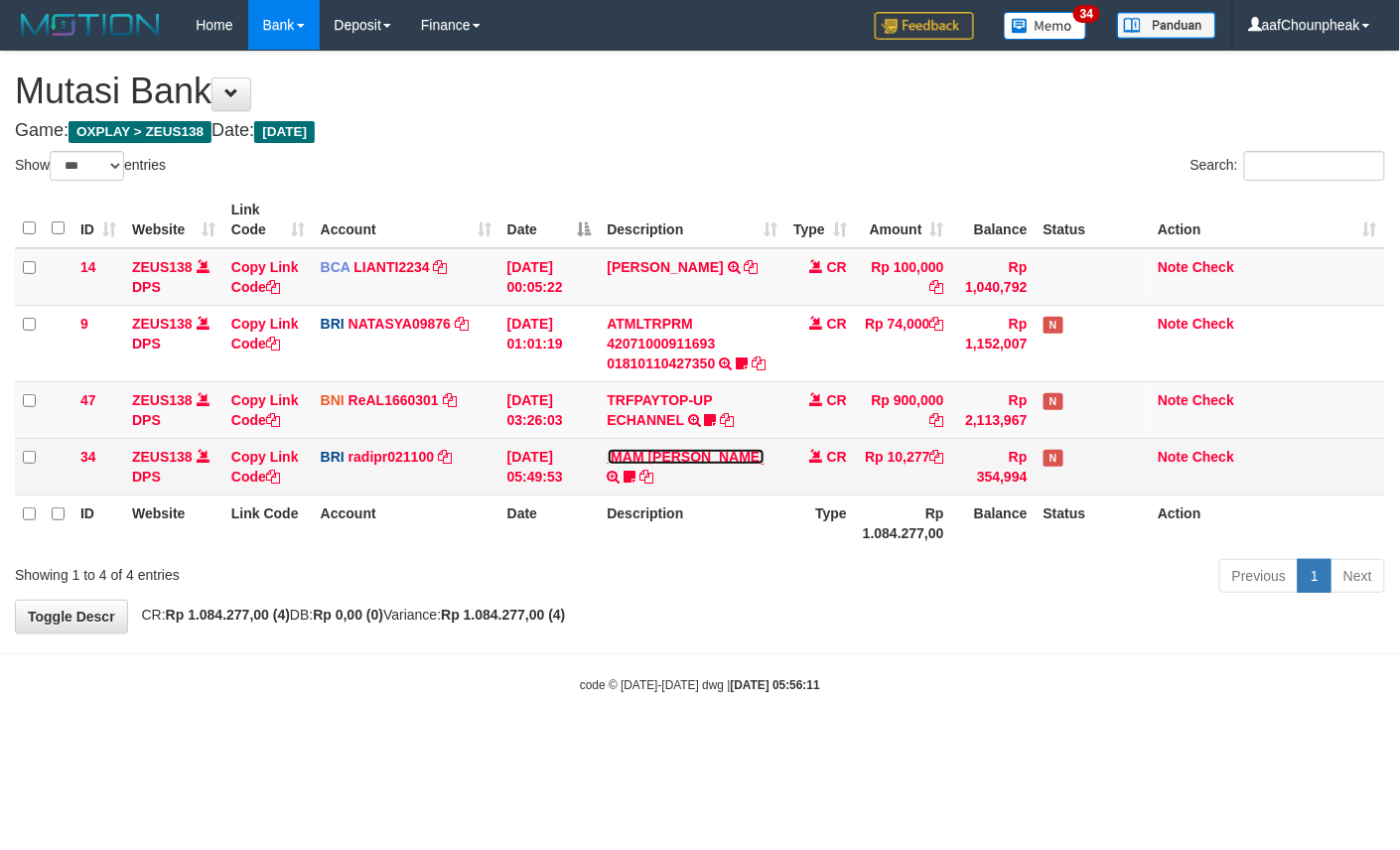 click on "[PERSON_NAME]" at bounding box center [686, 457] 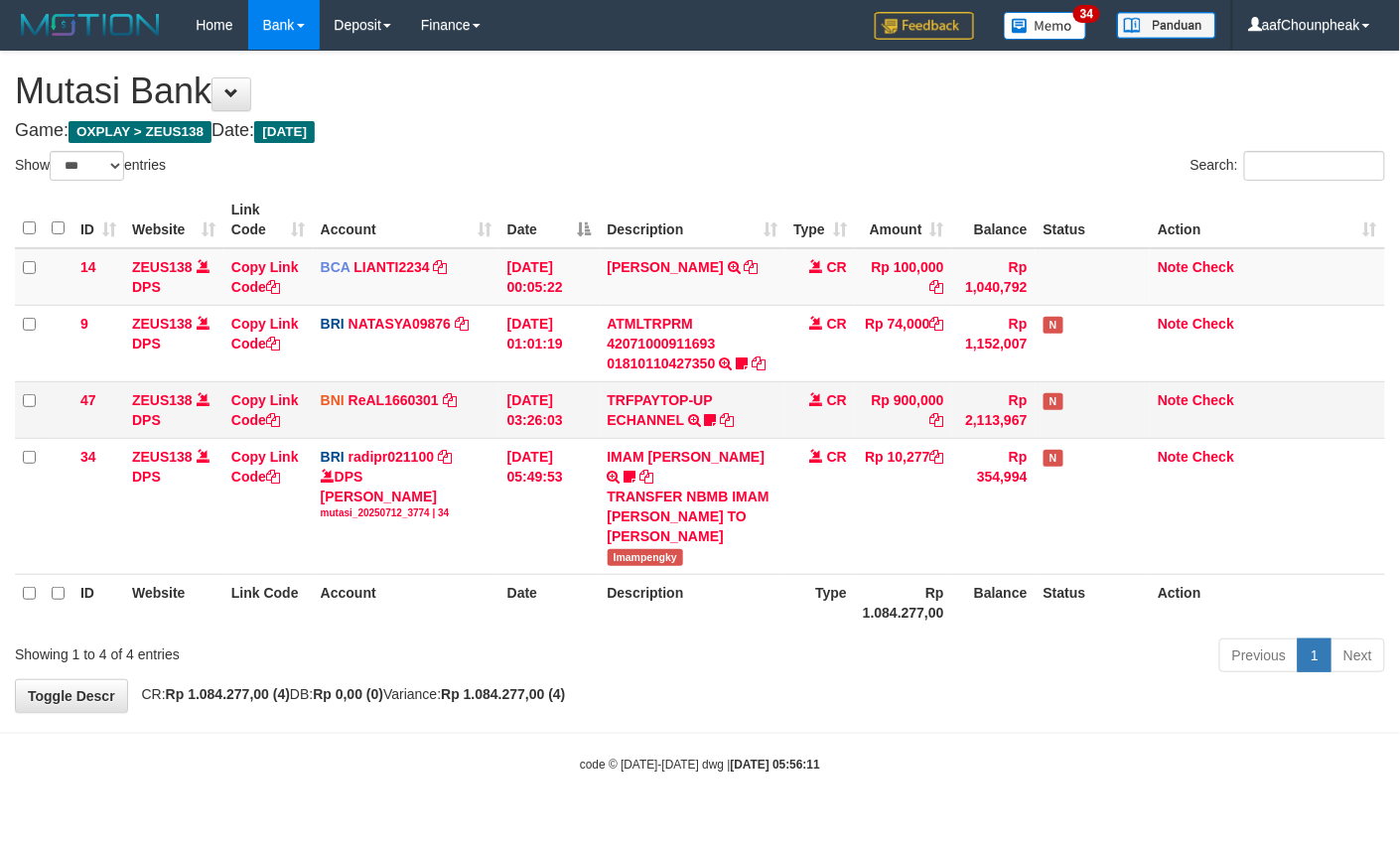 click on "TRFPAYTOP-UP ECHANNEL            TRF/PAY/TOP-UP ECHANNEL    Egoythea" at bounding box center (693, 409) 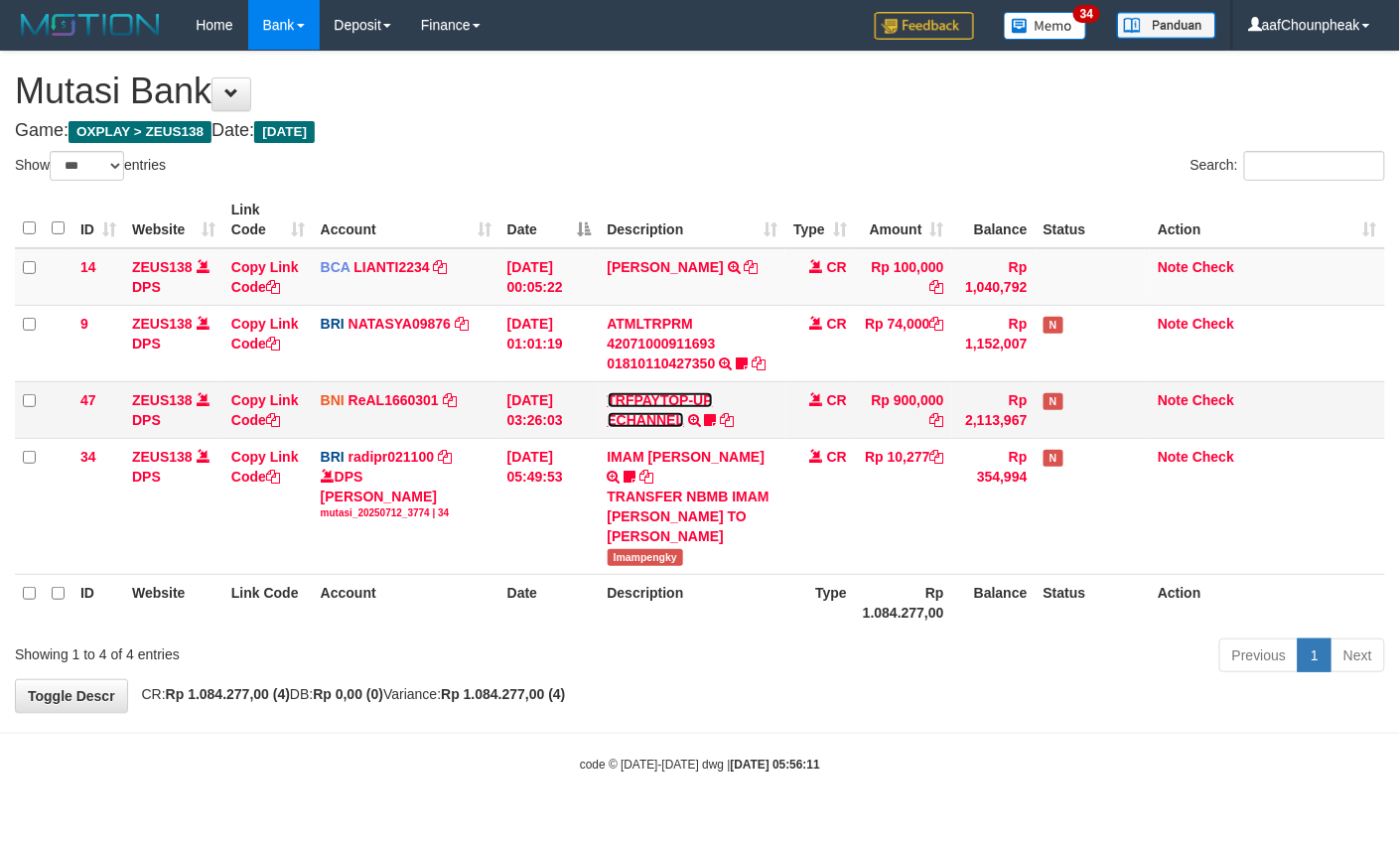 click on "TRFPAYTOP-UP ECHANNEL" at bounding box center (660, 410) 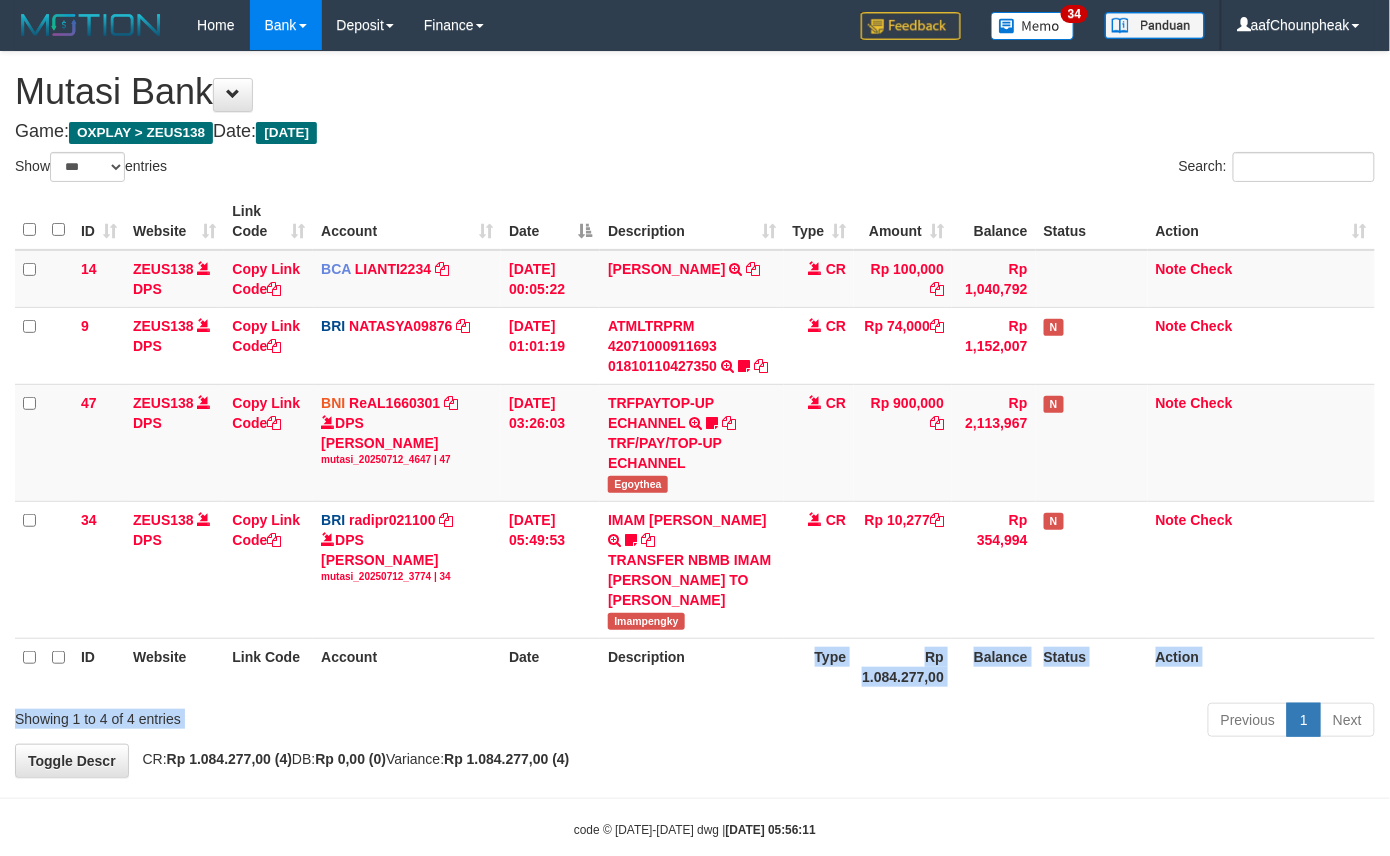 drag, startPoint x: 802, startPoint y: 721, endPoint x: 800, endPoint y: 732, distance: 11.18034 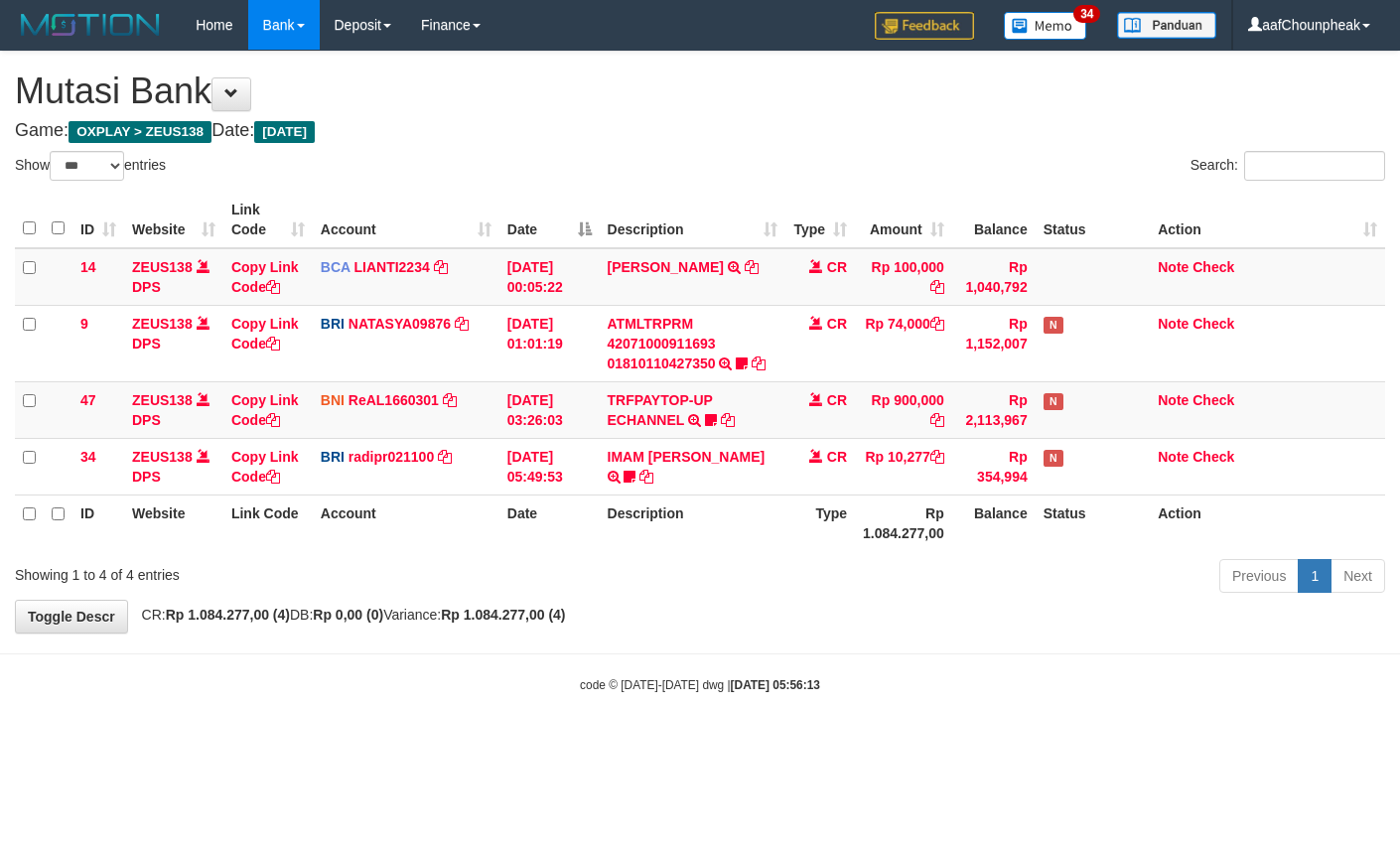 select on "***" 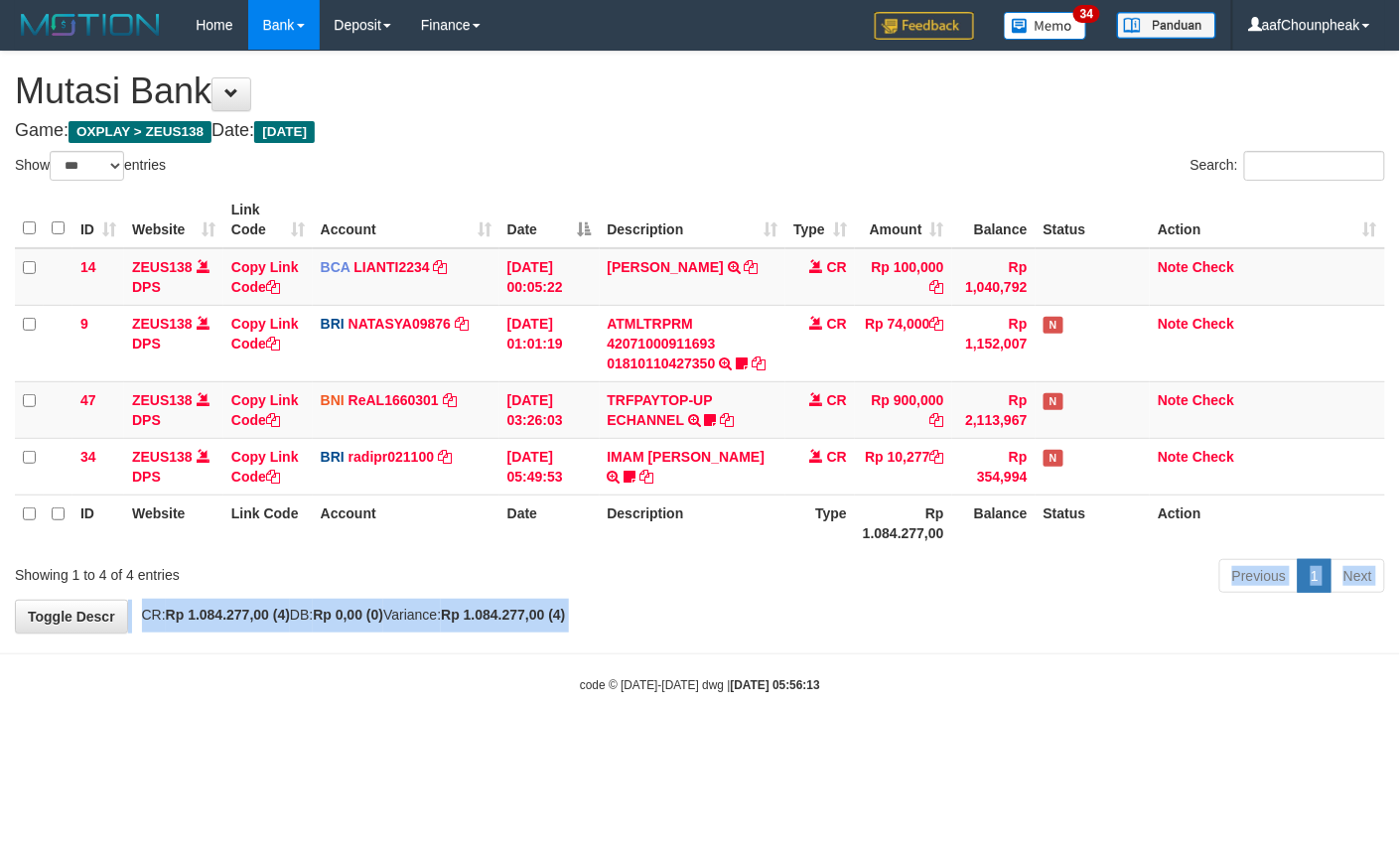 drag, startPoint x: 477, startPoint y: 665, endPoint x: 477, endPoint y: 697, distance: 32 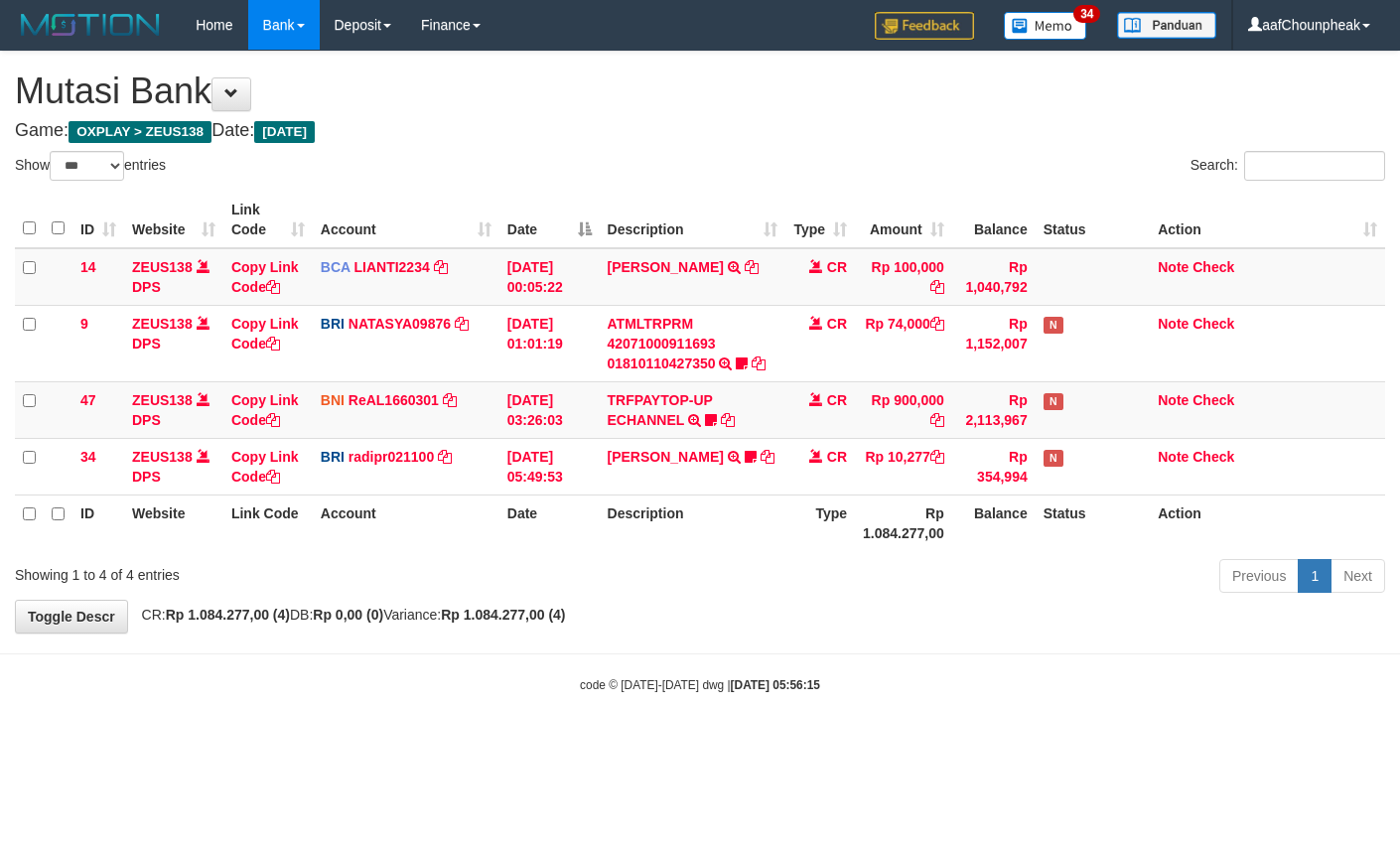 select on "***" 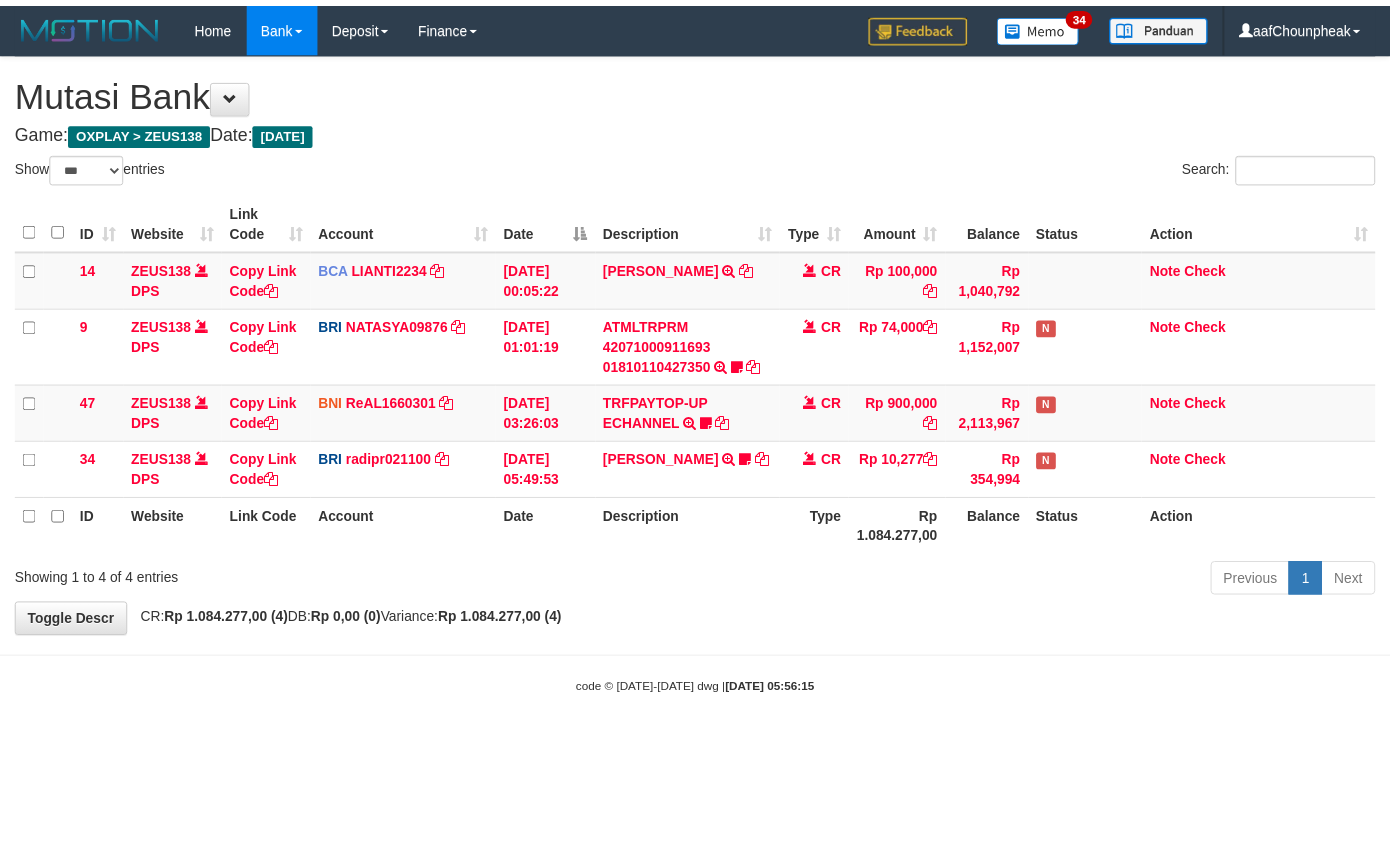 scroll, scrollTop: 0, scrollLeft: 0, axis: both 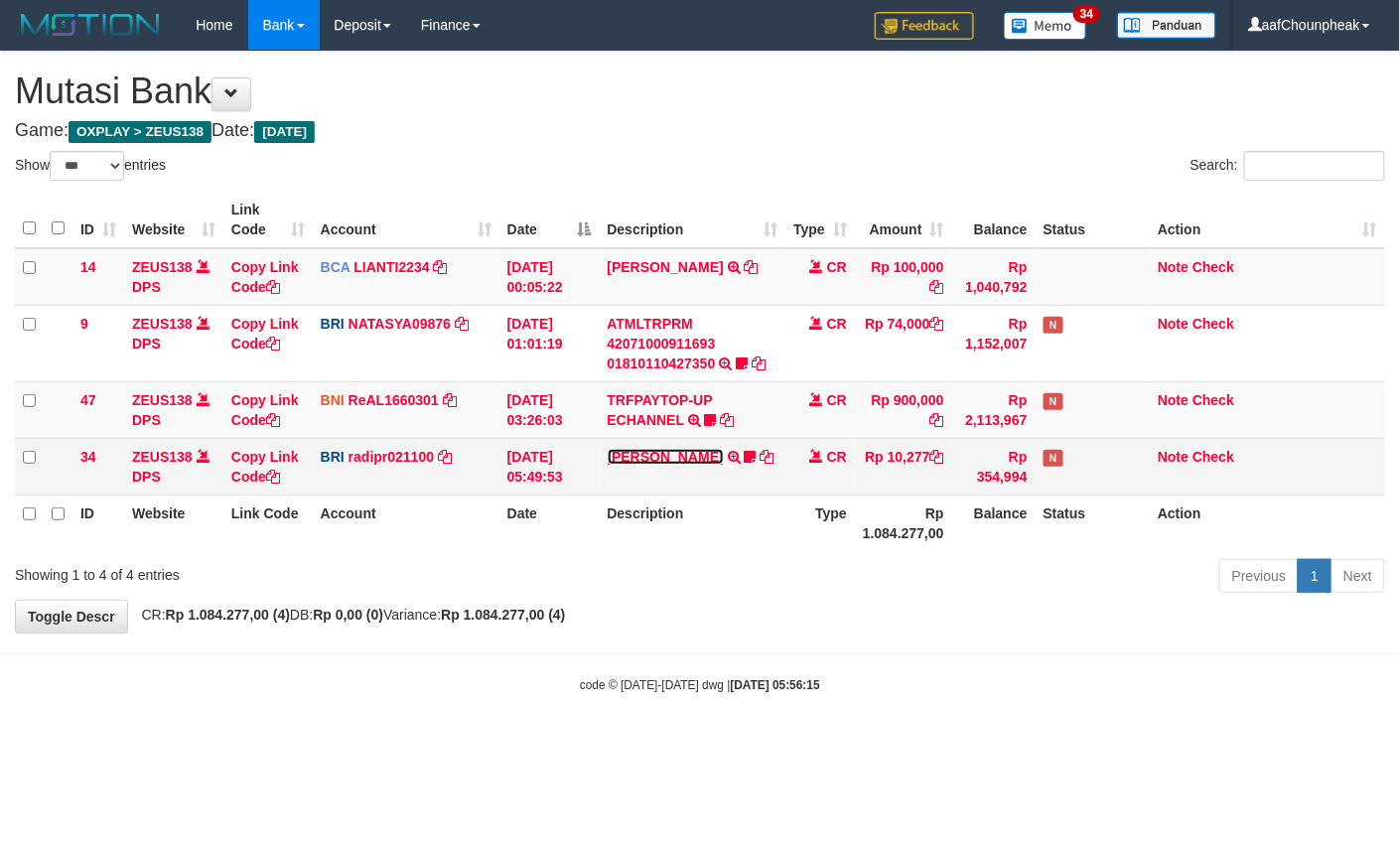 click on "IMAM [PERSON_NAME]" at bounding box center [665, 457] 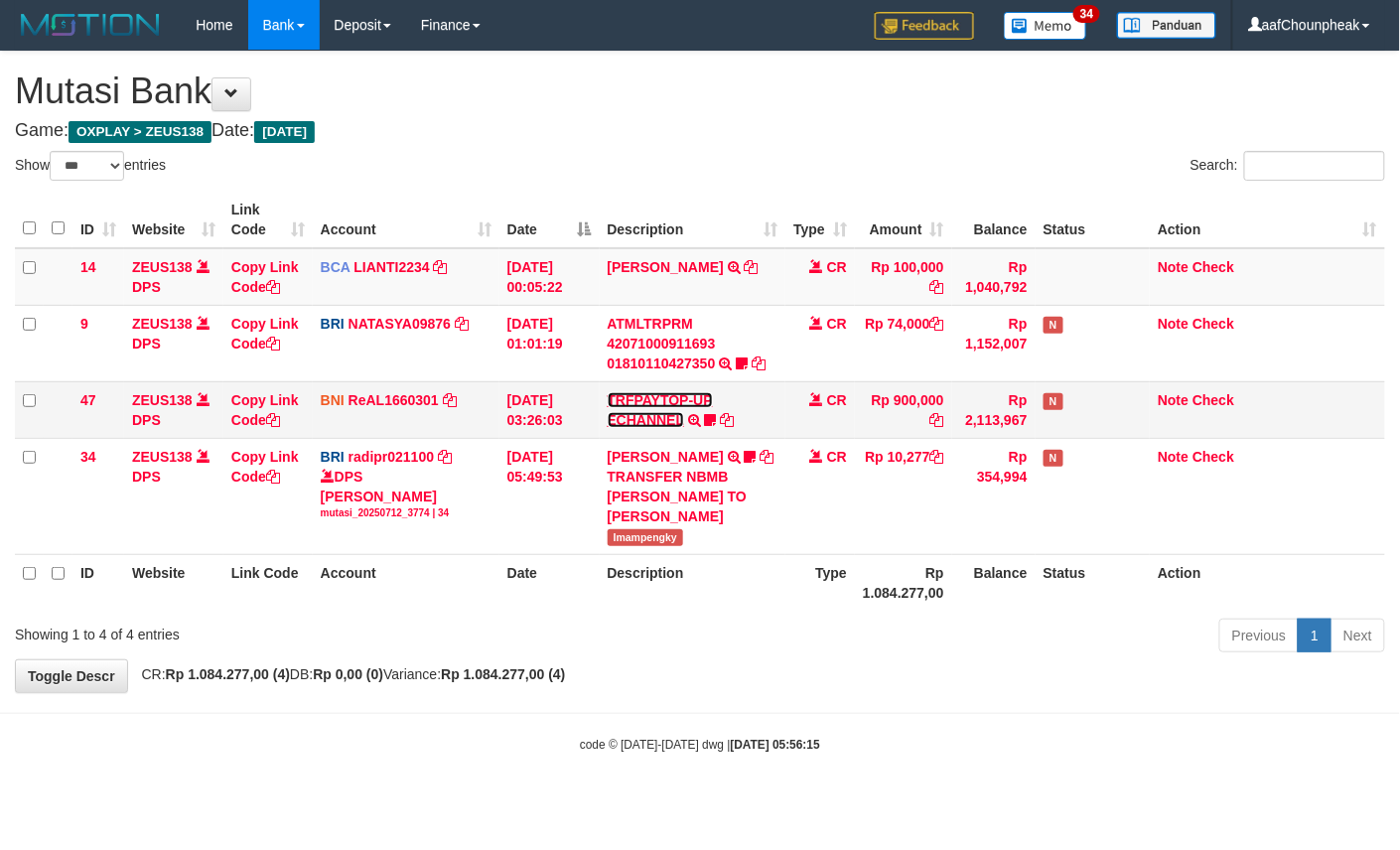 click on "TRFPAYTOP-UP ECHANNEL" at bounding box center [660, 410] 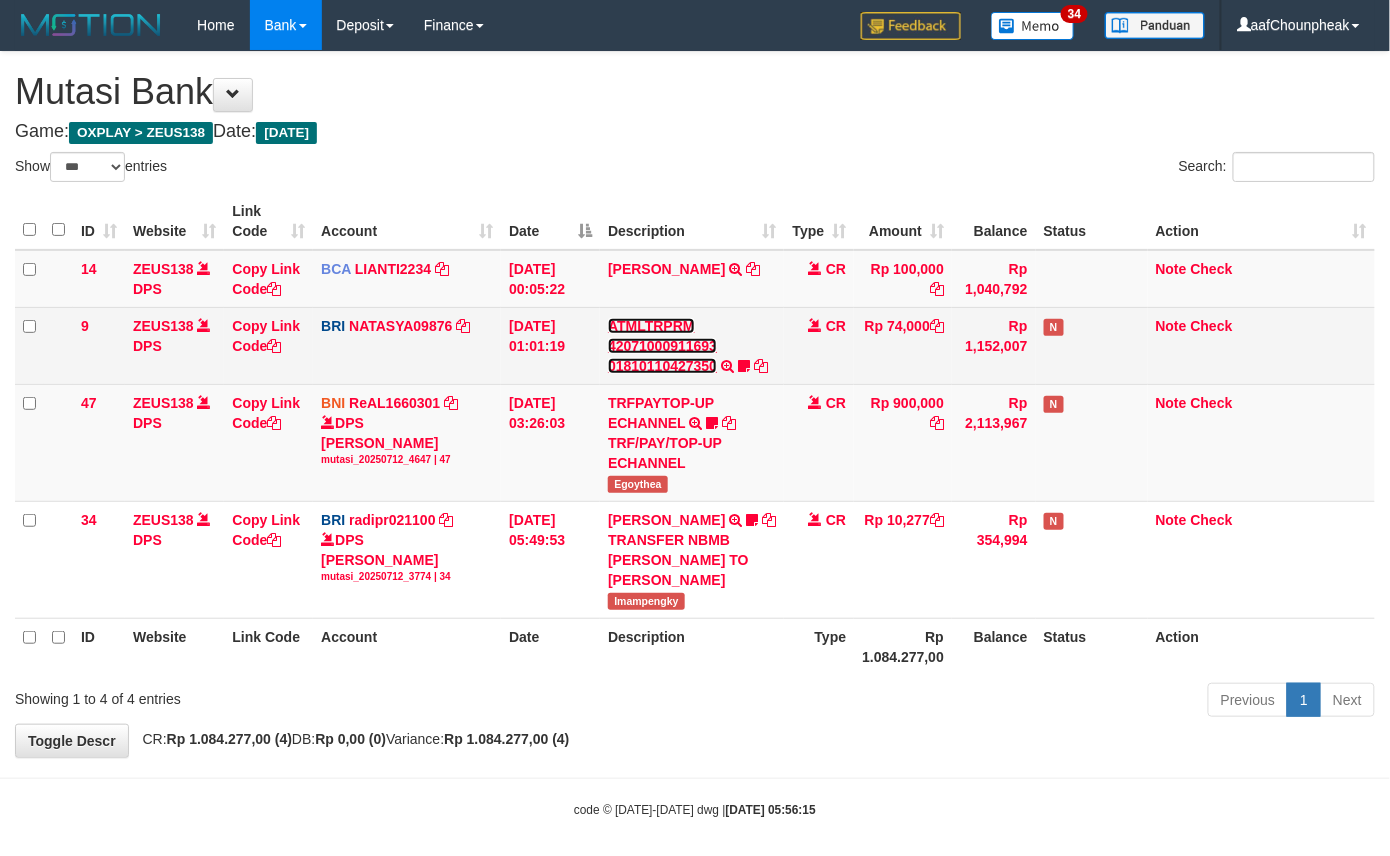 click on "ATMLTRPRM 42071000911693 01810110427350" at bounding box center [662, 346] 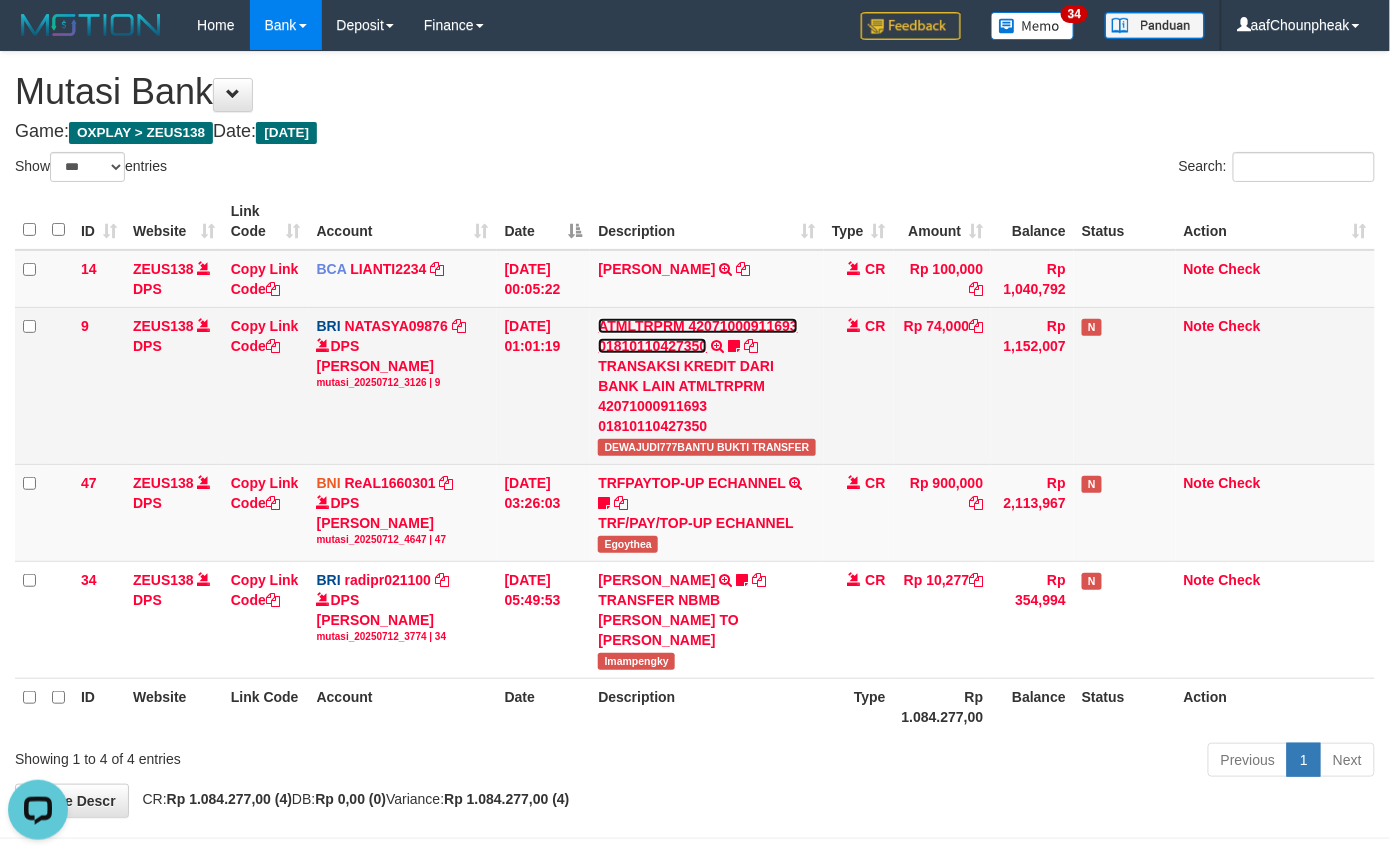 scroll, scrollTop: 0, scrollLeft: 0, axis: both 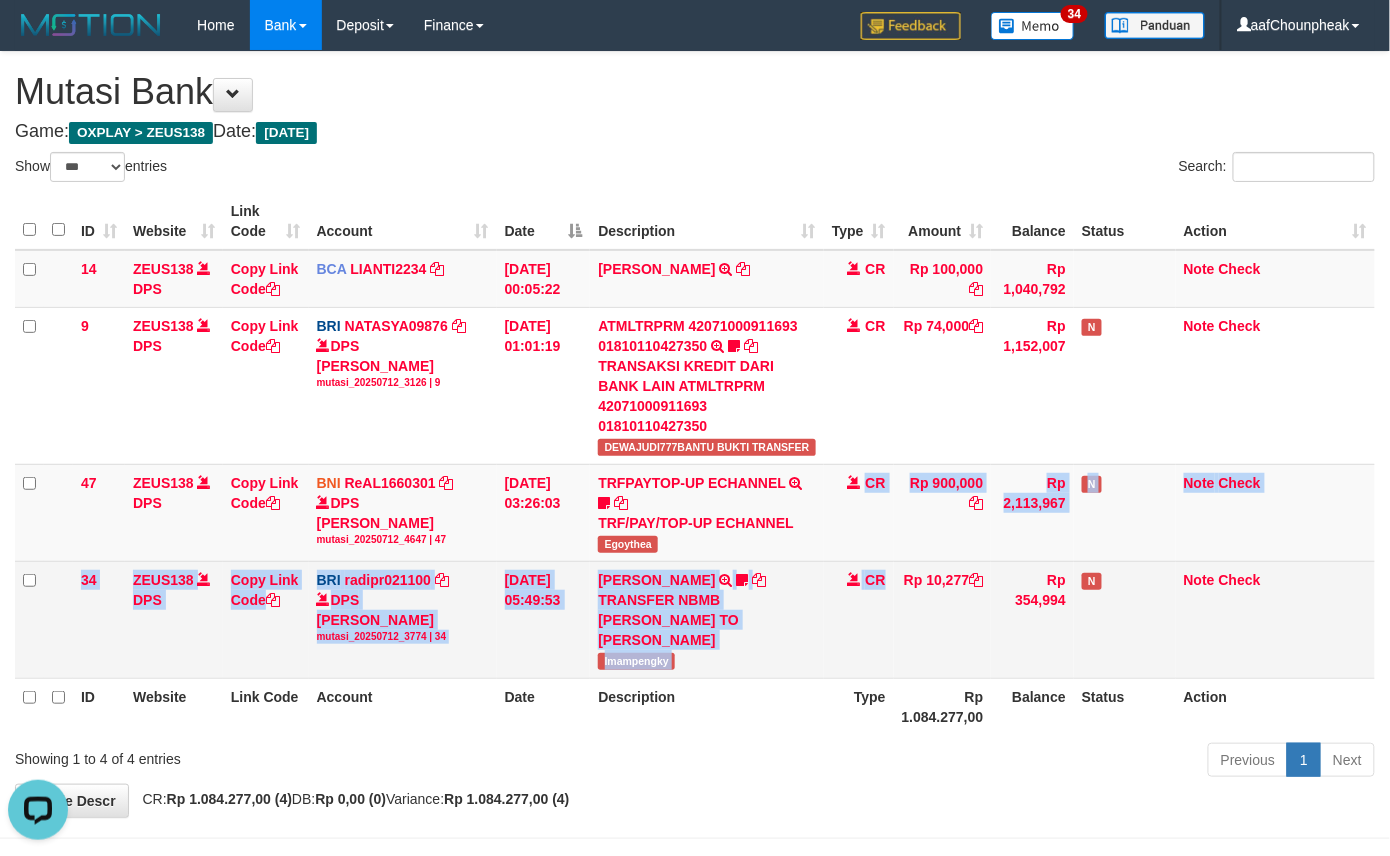 click on "14
ZEUS138    DPS
Copy Link Code
BCA
LIANTI2234
DPS
YULIANTI
mutasi_20250712_4646 | 14
mutasi_20250712_4646 | 14
12/07/2025 00:05:22
YUSUP MAULAN         TRSF E-BANKING CR 1207/FTSCY/WS95051
100000.002025071262819090 TRFDN-YUSUP MAULANESPAY DEBIT INDONE
CR
Rp 100,000
Rp 1,040,792
Note
Check
9
ZEUS138    DPS
Copy Link Code
BRI
NATASYA09876
DPS
SITI NURLITA SAPITRI
mutasi_20250712_3126 | 9" at bounding box center (695, 464) 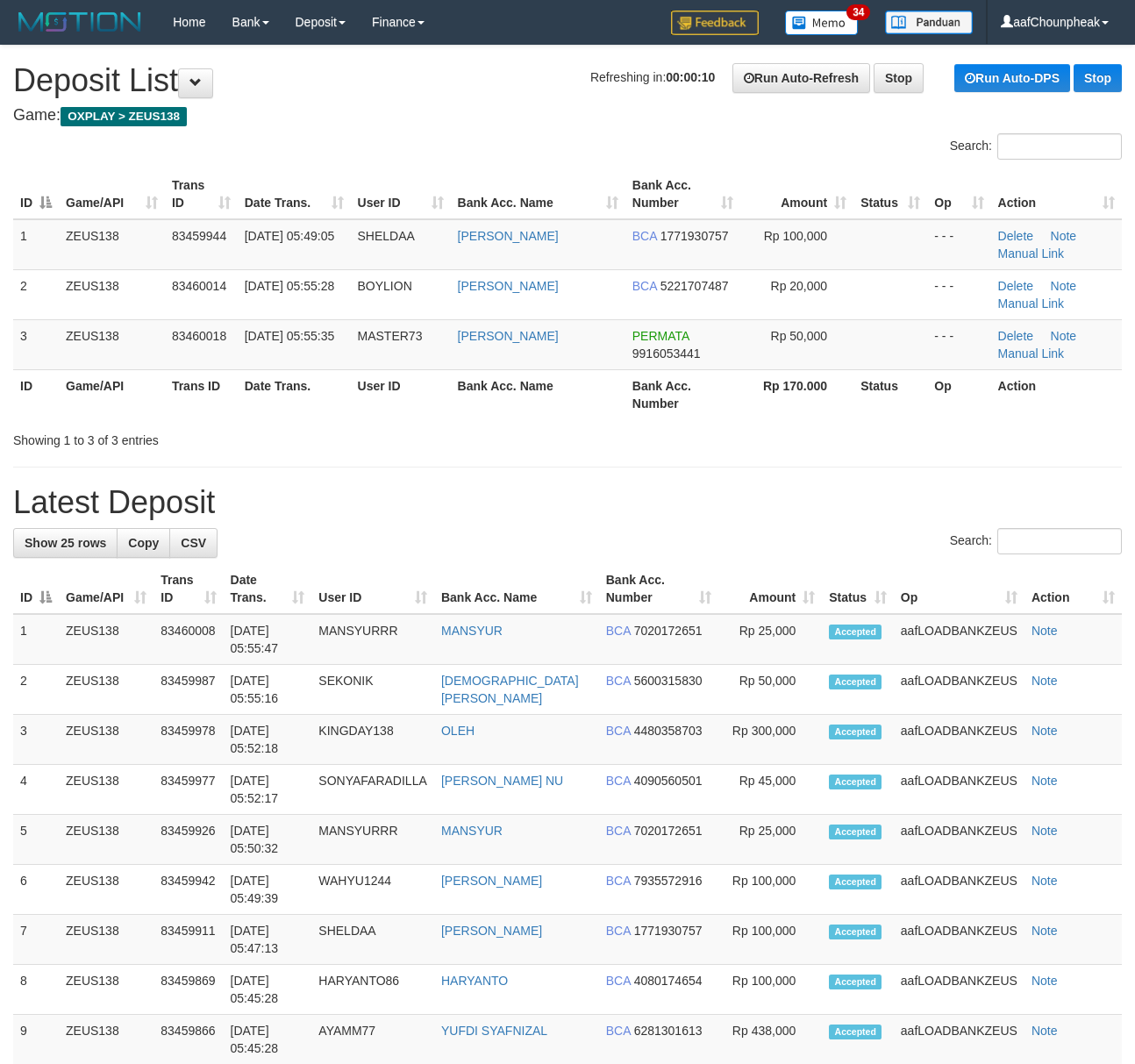 scroll, scrollTop: 0, scrollLeft: 0, axis: both 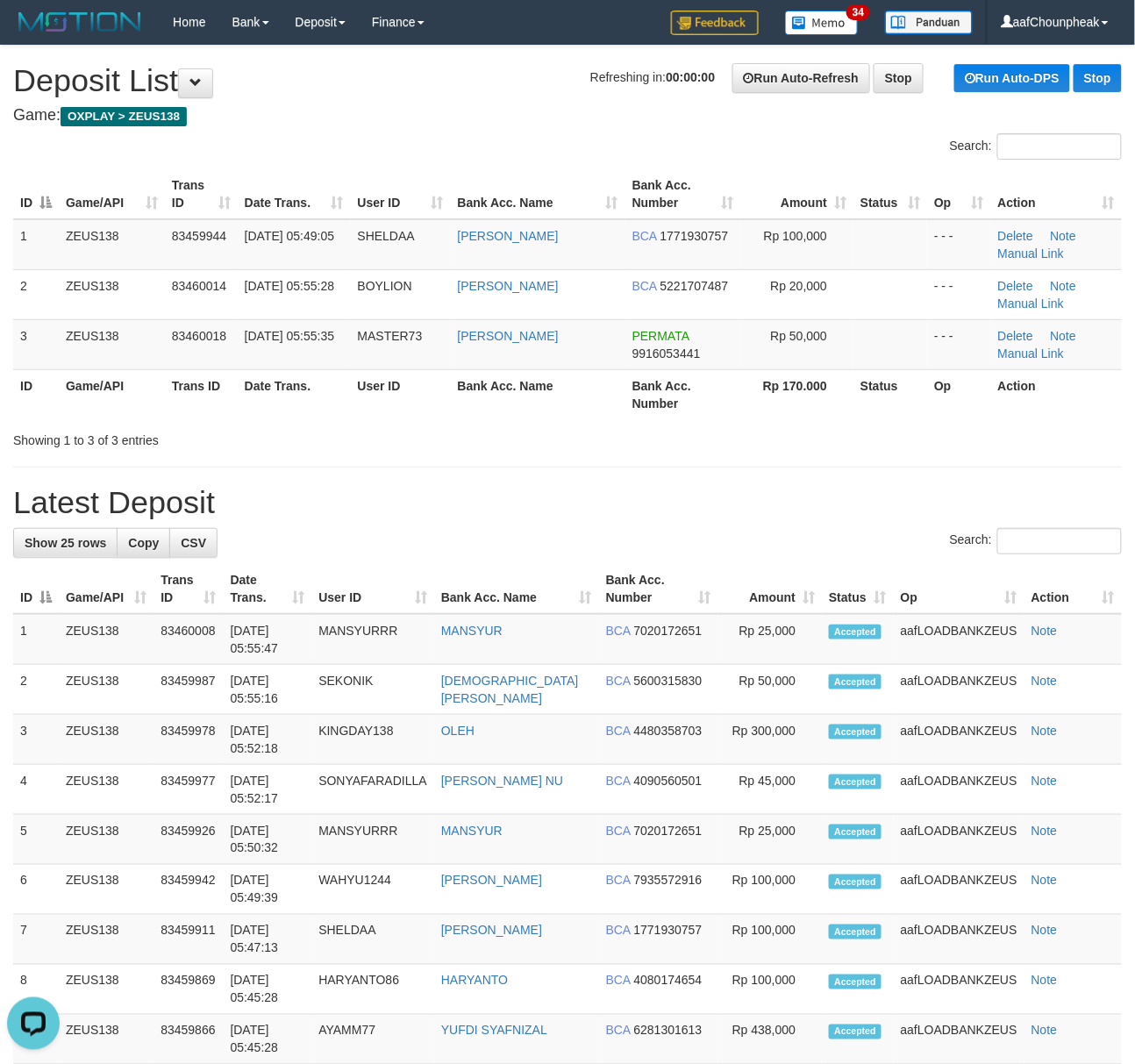 drag, startPoint x: 305, startPoint y: 145, endPoint x: 327, endPoint y: 120, distance: 33.301652 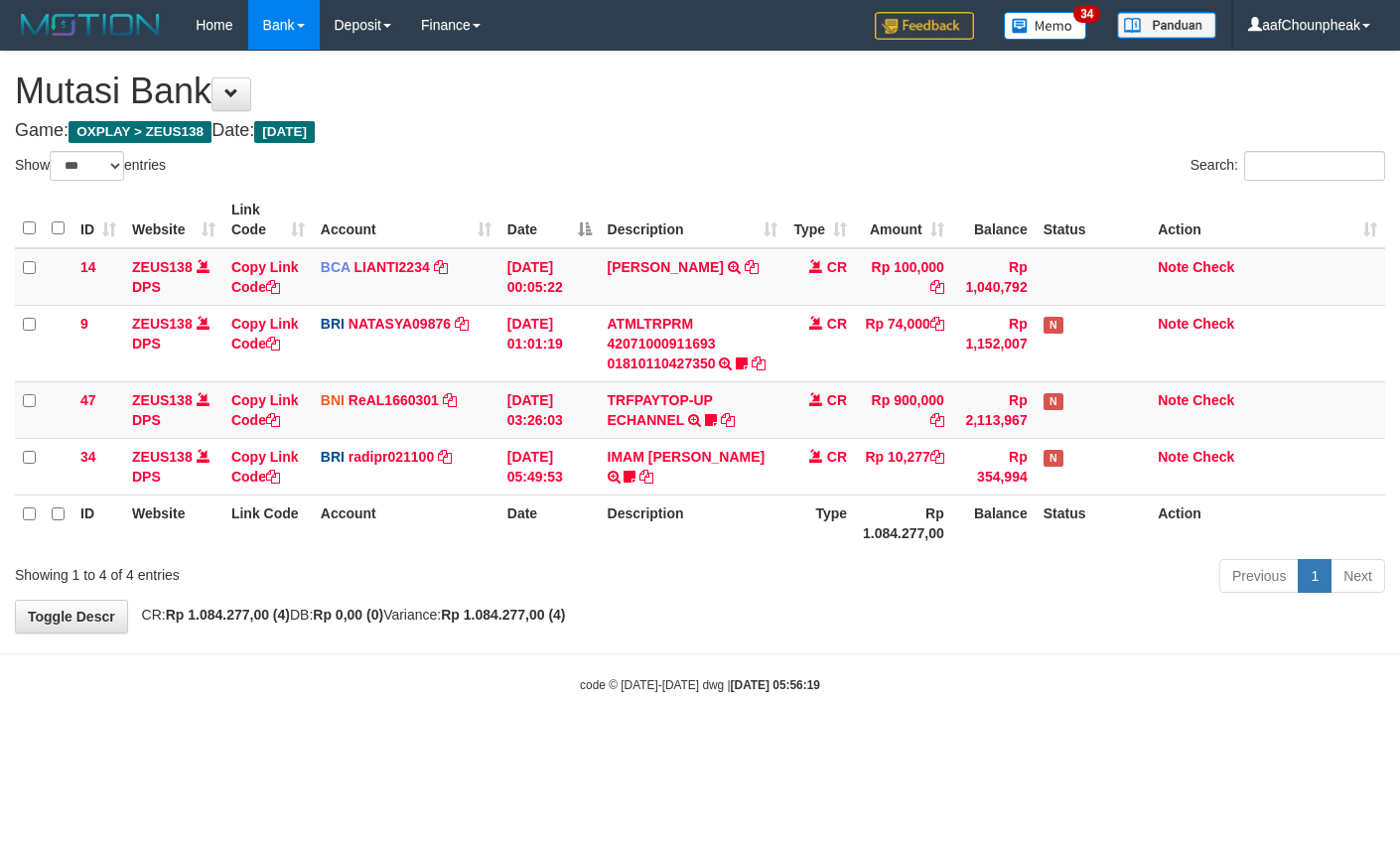 select on "***" 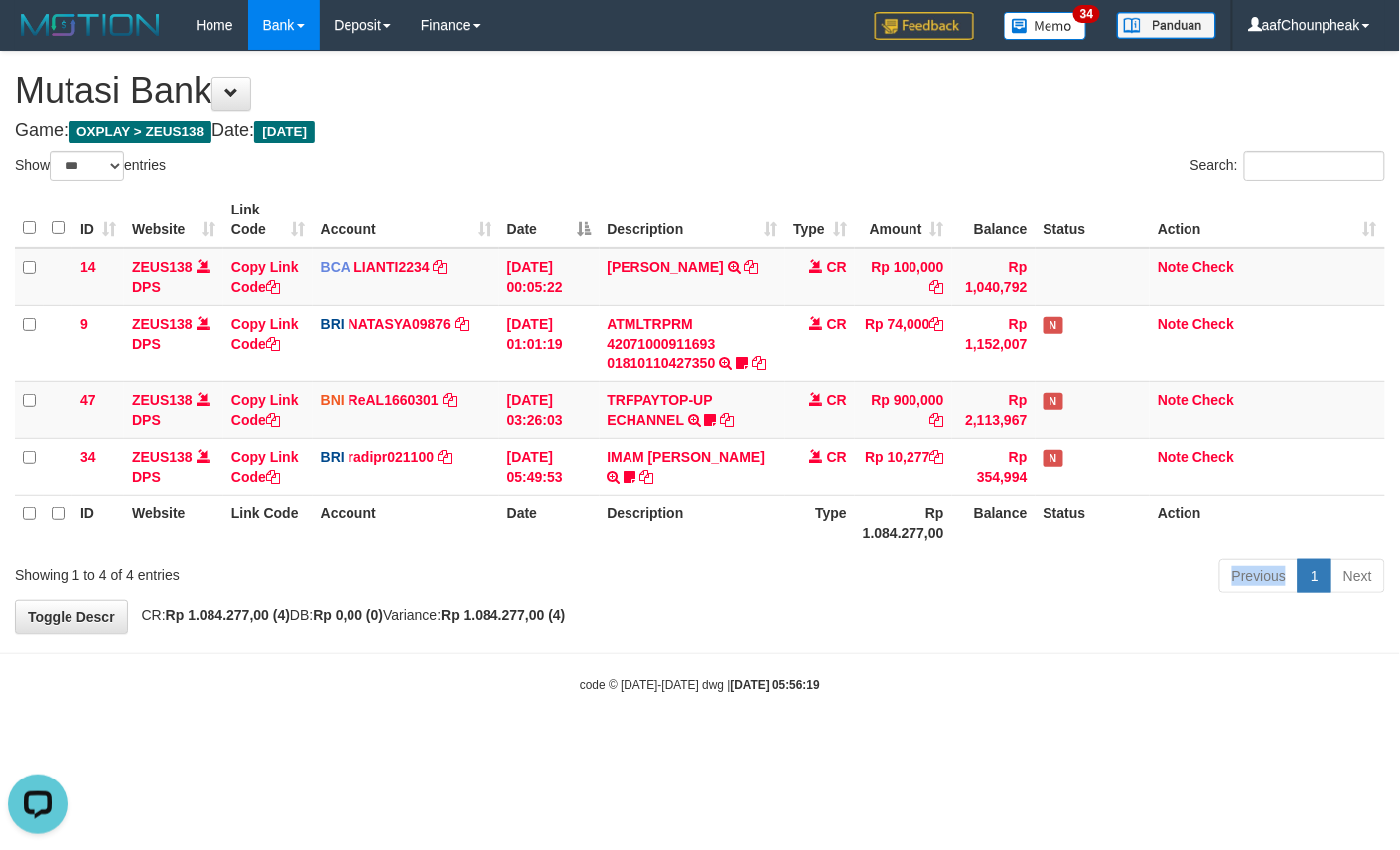 scroll, scrollTop: 0, scrollLeft: 0, axis: both 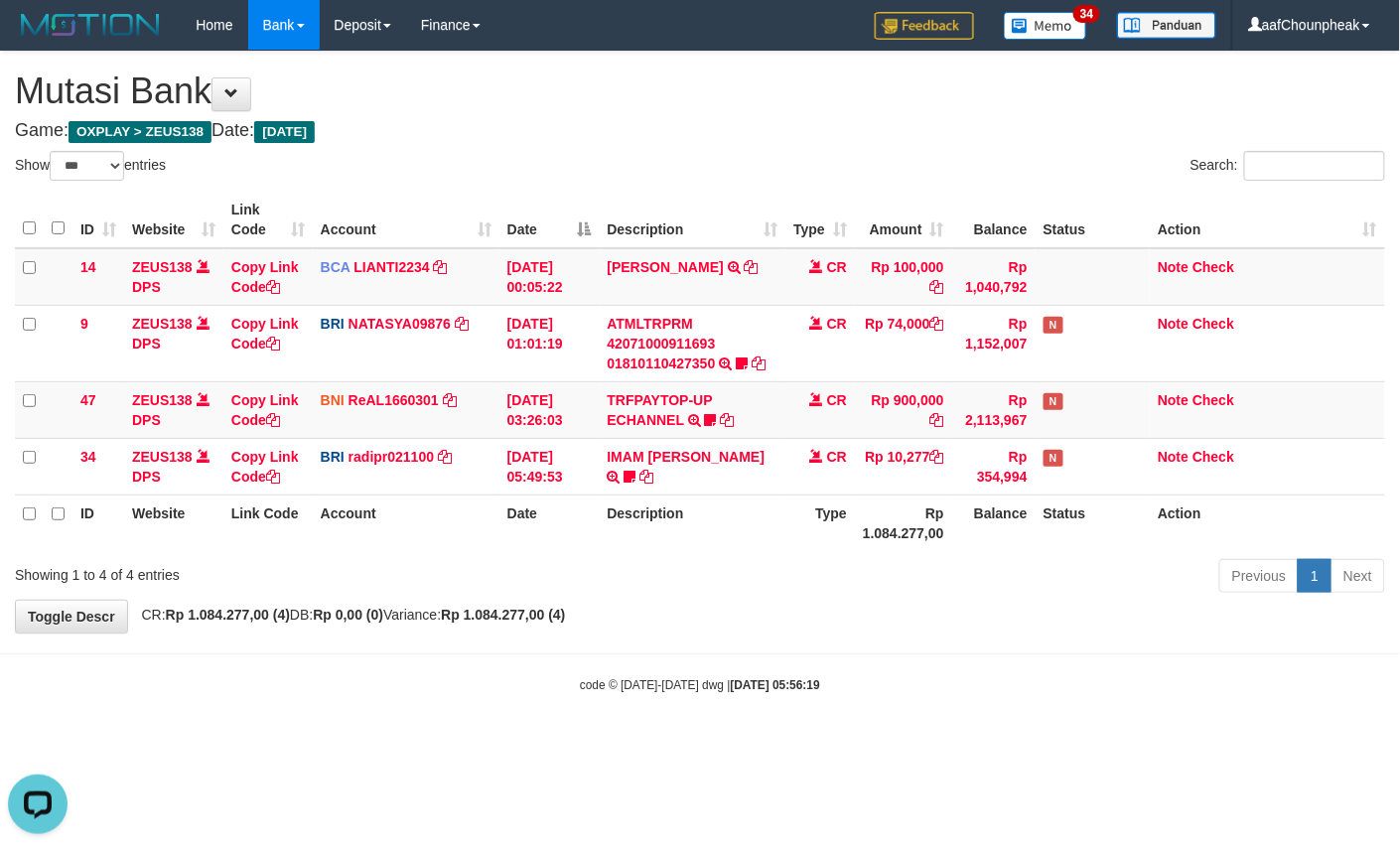click on "**********" at bounding box center [700, 342] 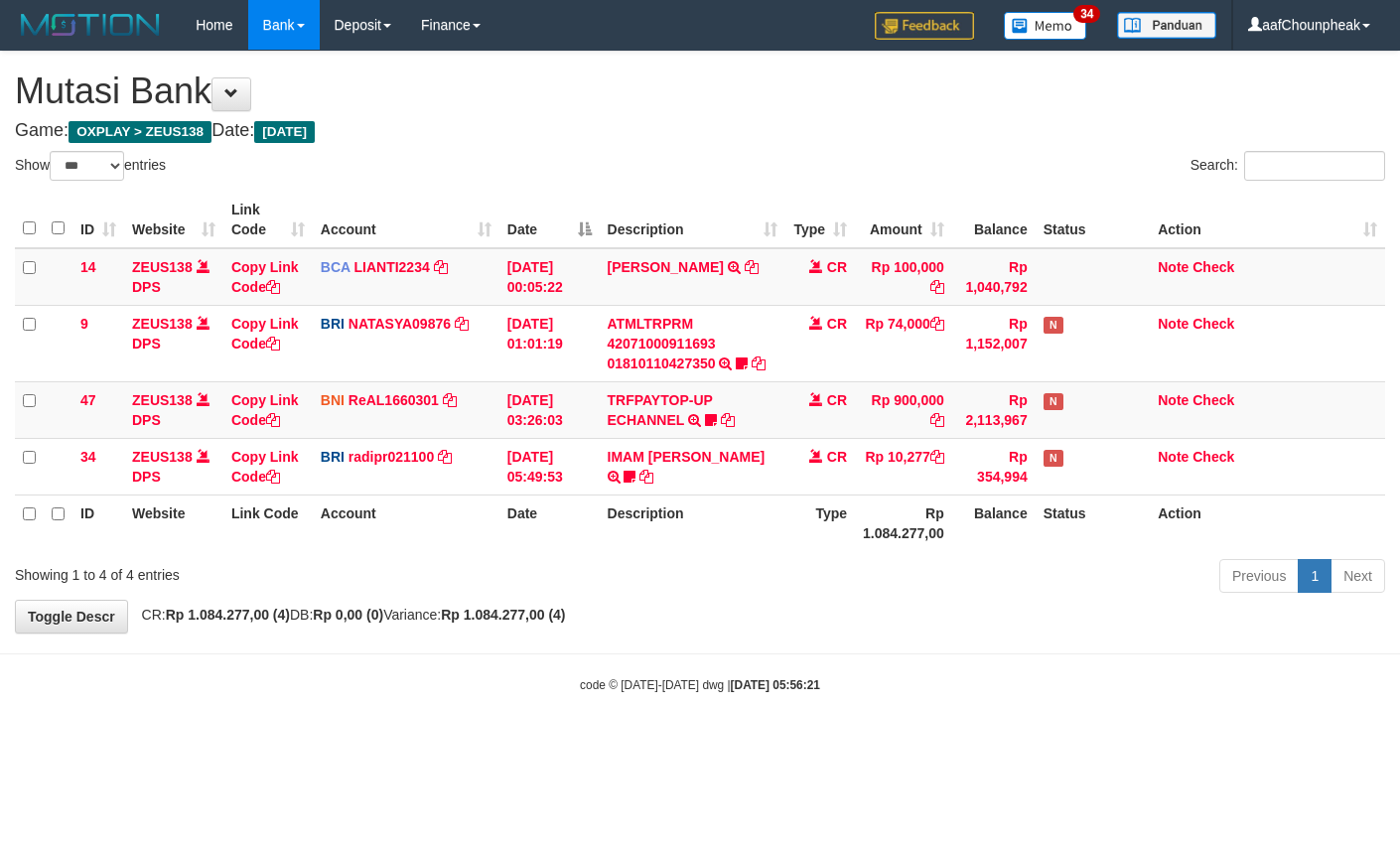 select on "***" 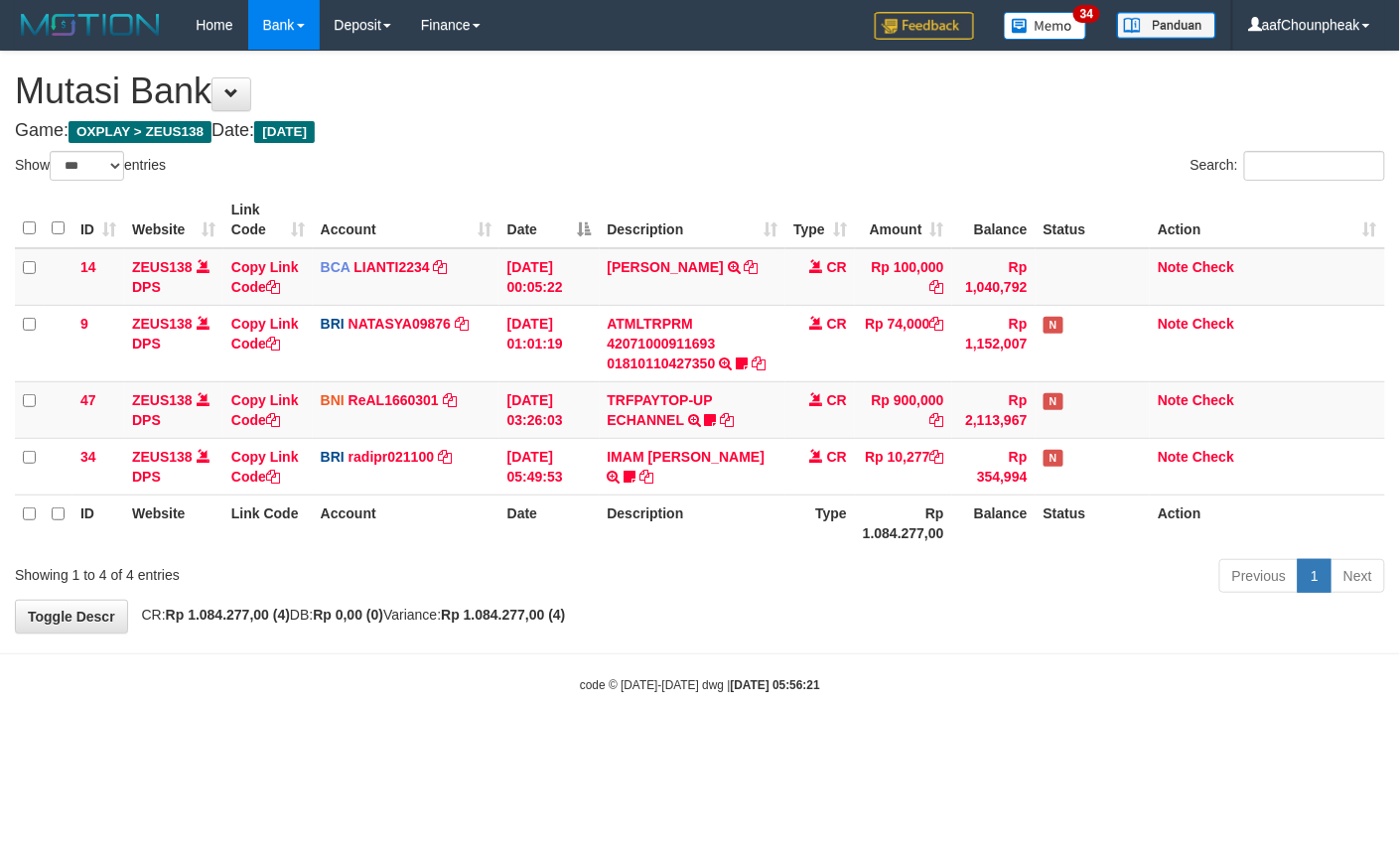 click on "**********" at bounding box center [700, 342] 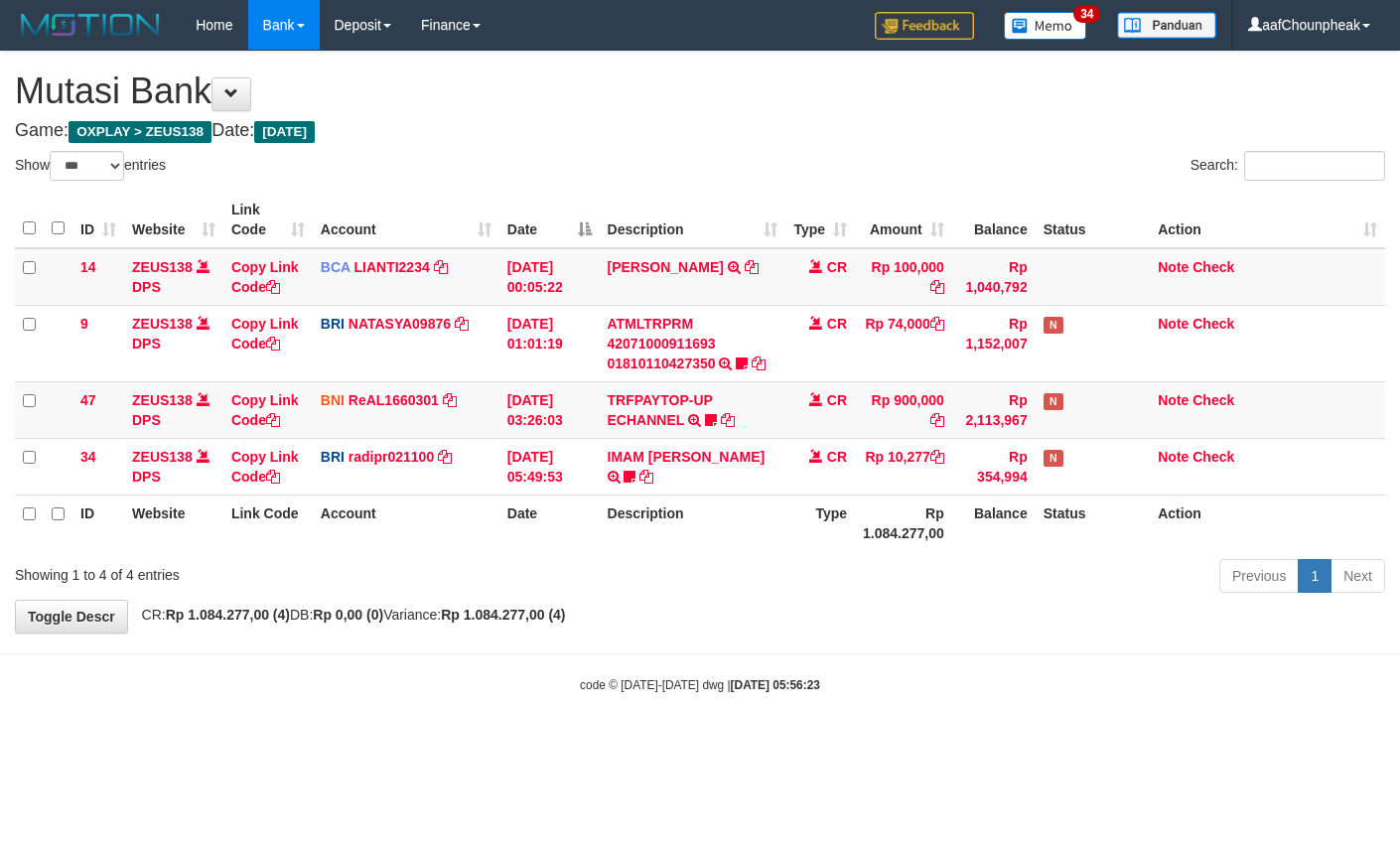 select on "***" 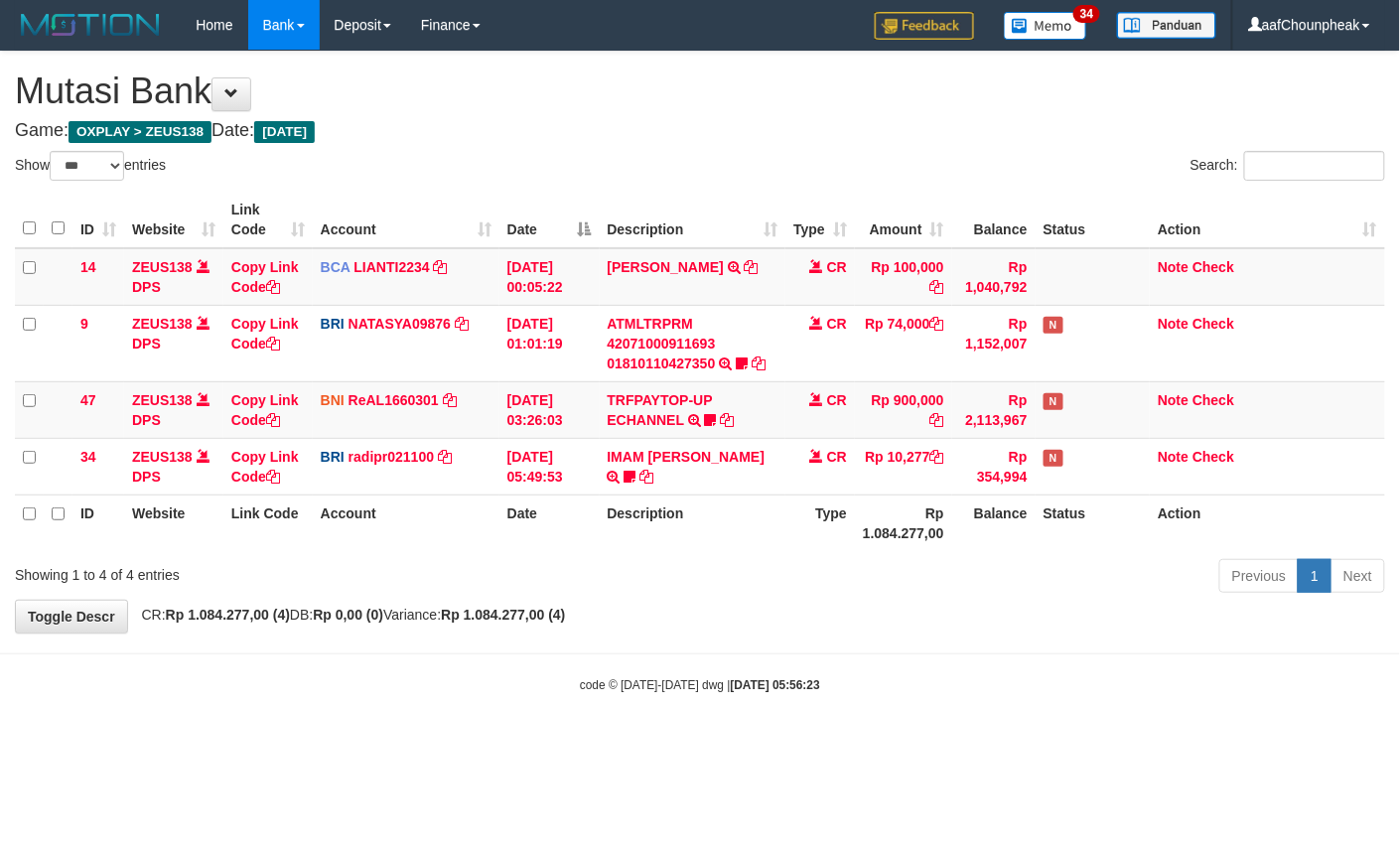 click on "TRFPAYTOP-UP ECHANNEL            TRF/PAY/TOP-UP ECHANNEL    Egoythea" at bounding box center (693, 409) 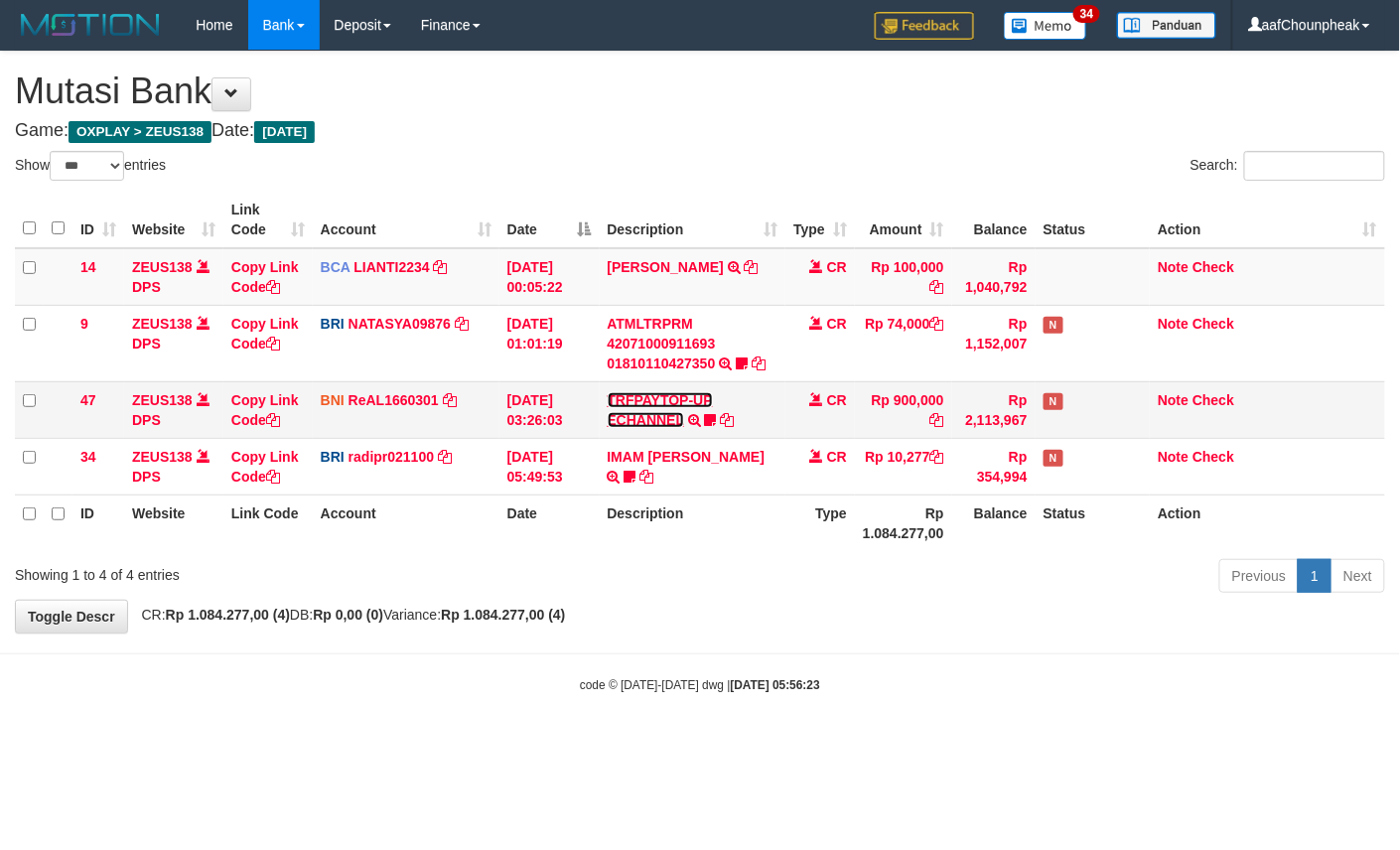 click on "TRFPAYTOP-UP ECHANNEL" at bounding box center [660, 410] 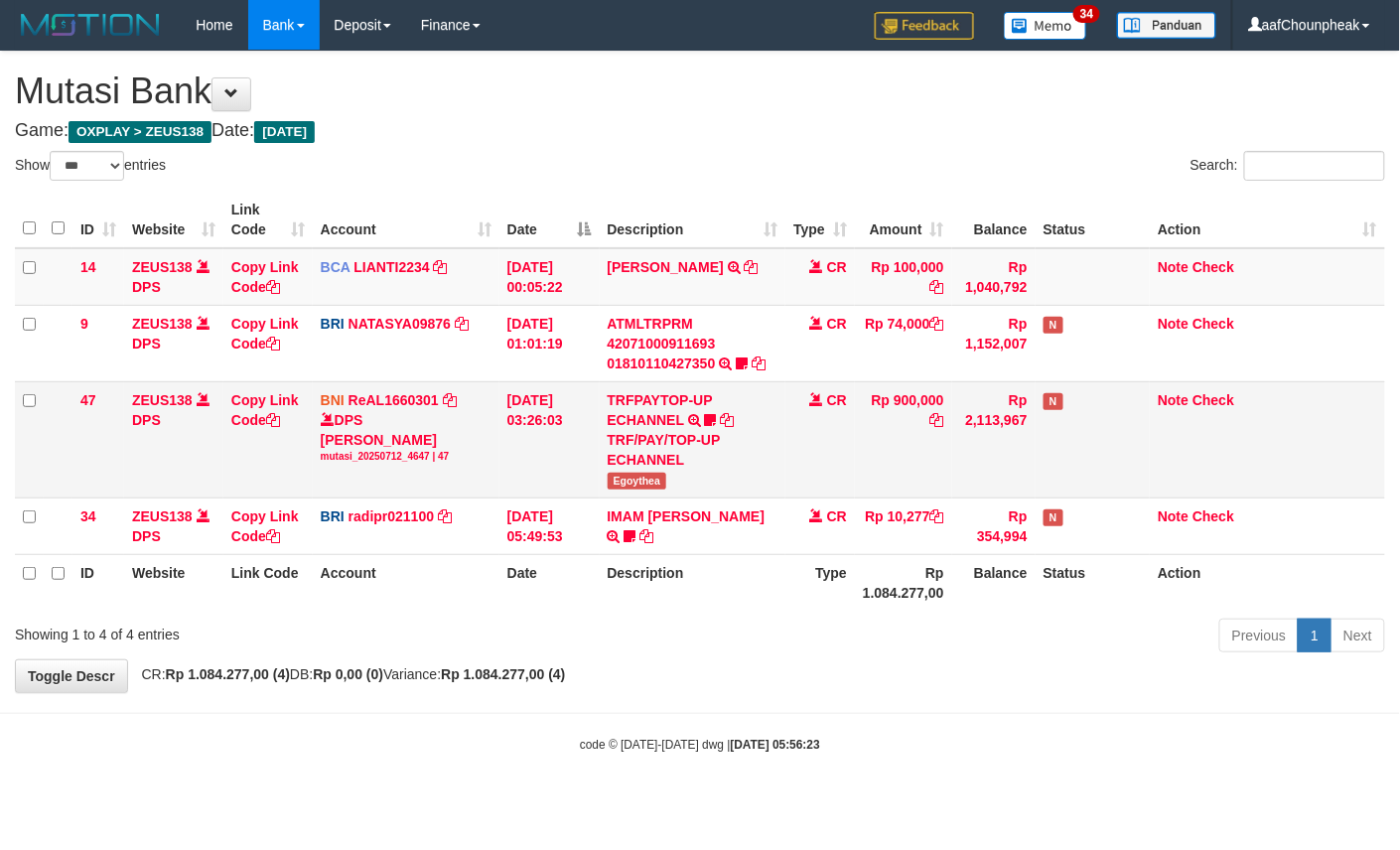 click on "Egoythea" at bounding box center (637, 481) 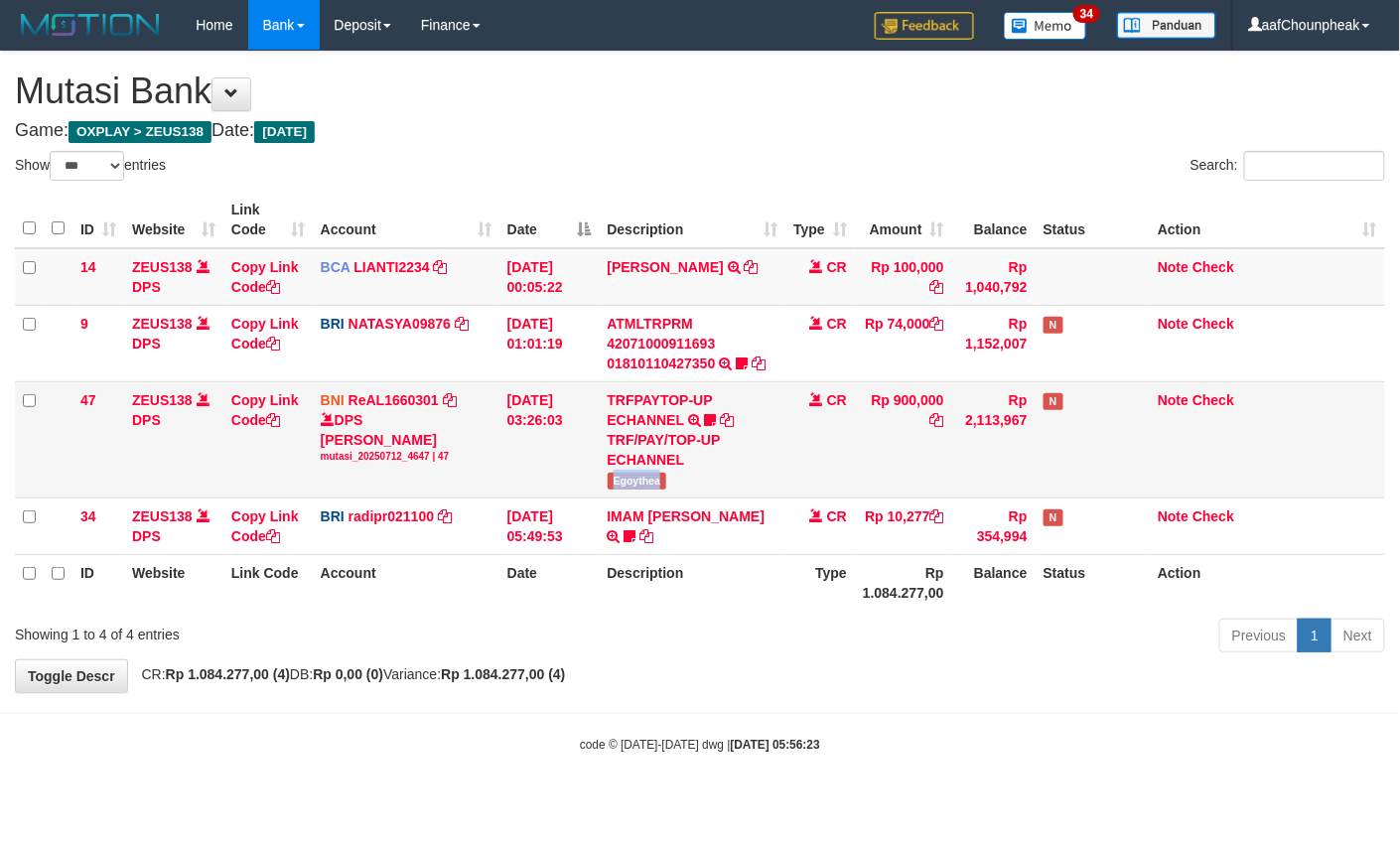click on "Egoythea" at bounding box center [637, 481] 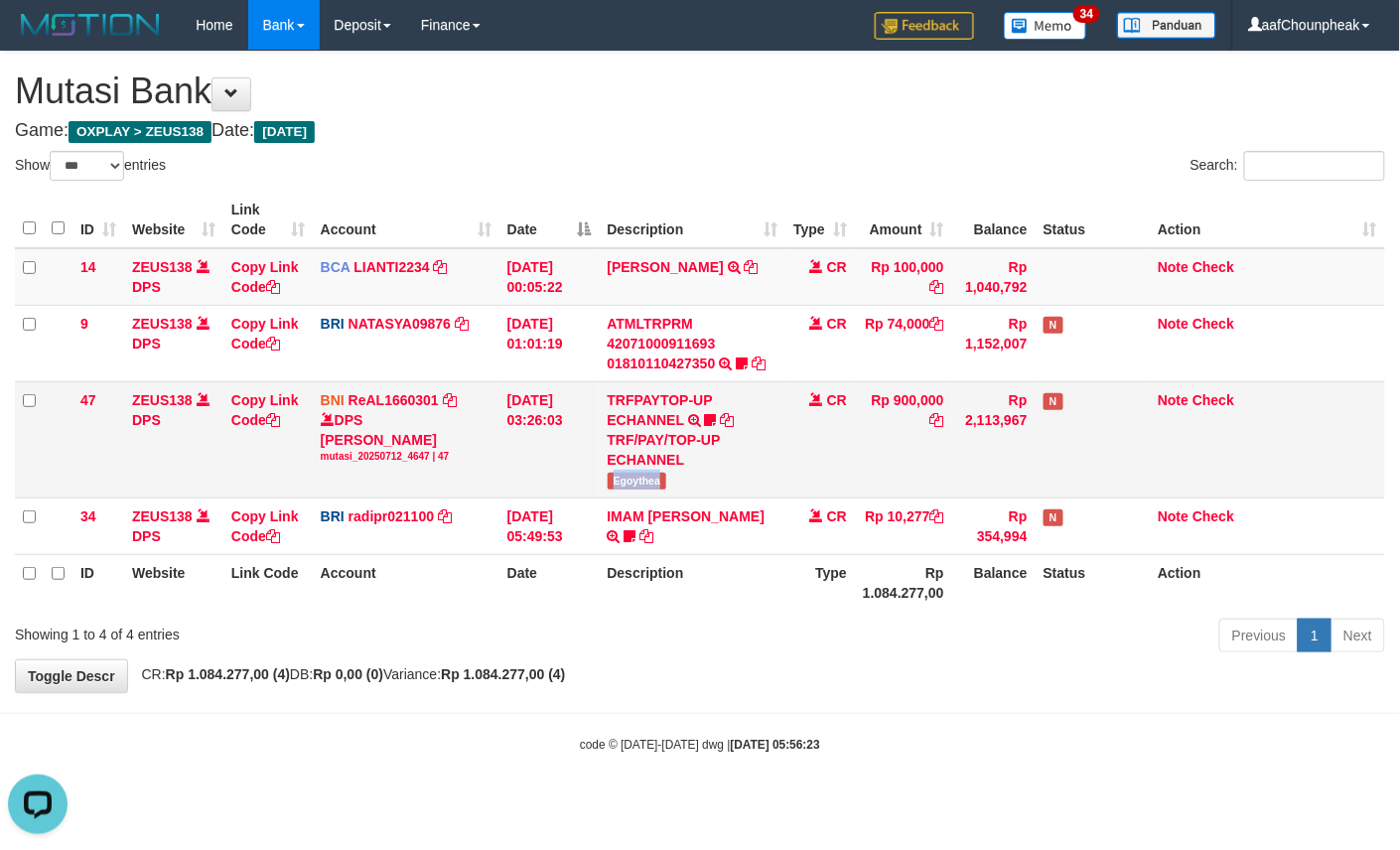 scroll, scrollTop: 0, scrollLeft: 0, axis: both 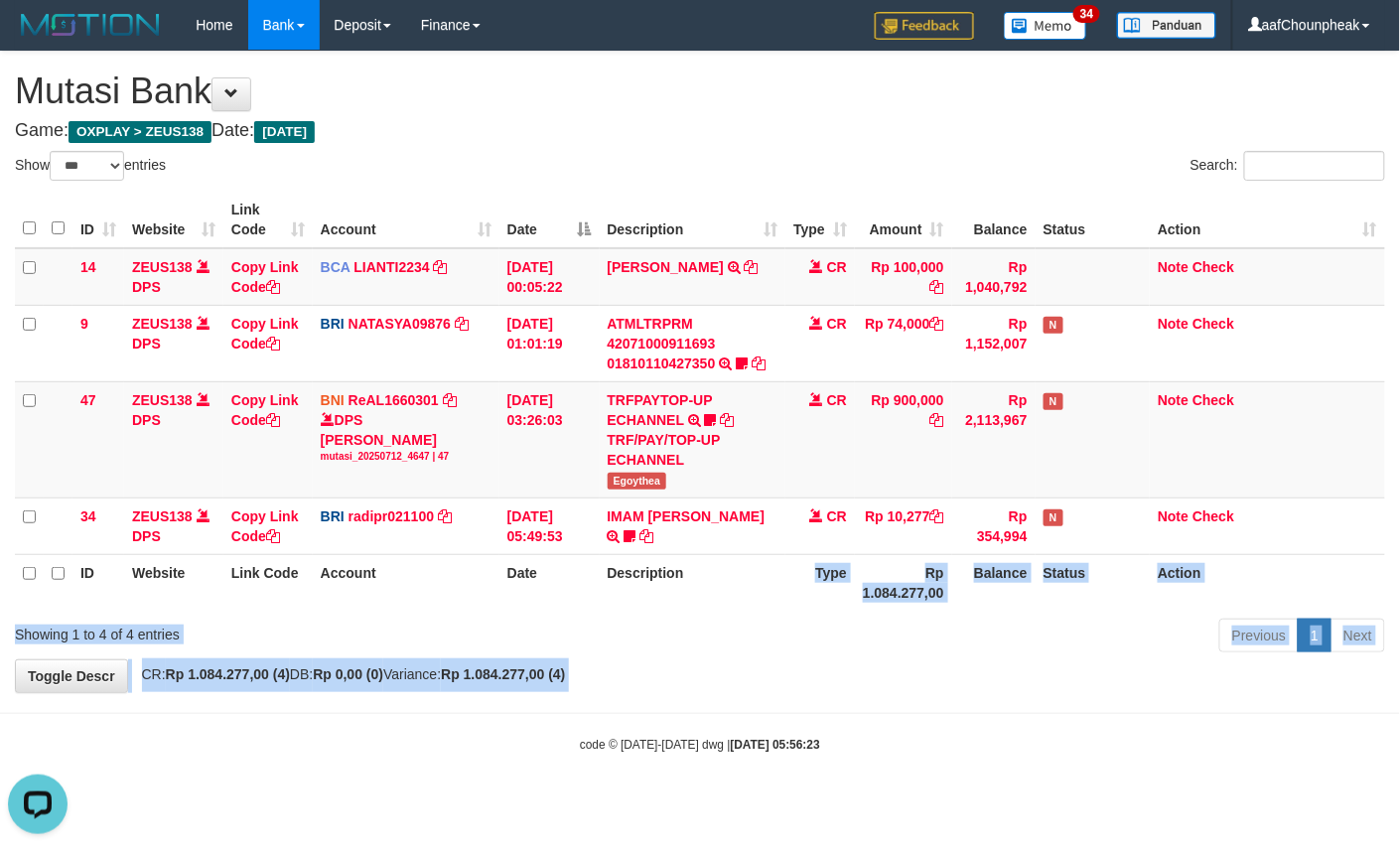 click on "Toggle navigation
Home
Bank
Account List
Mutasi Bank
Search
Note Mutasi
Deposit
DPS List
History
Finance
Financial Data
aafChounpheak
My Profile
Log Out
34" at bounding box center [700, 401] 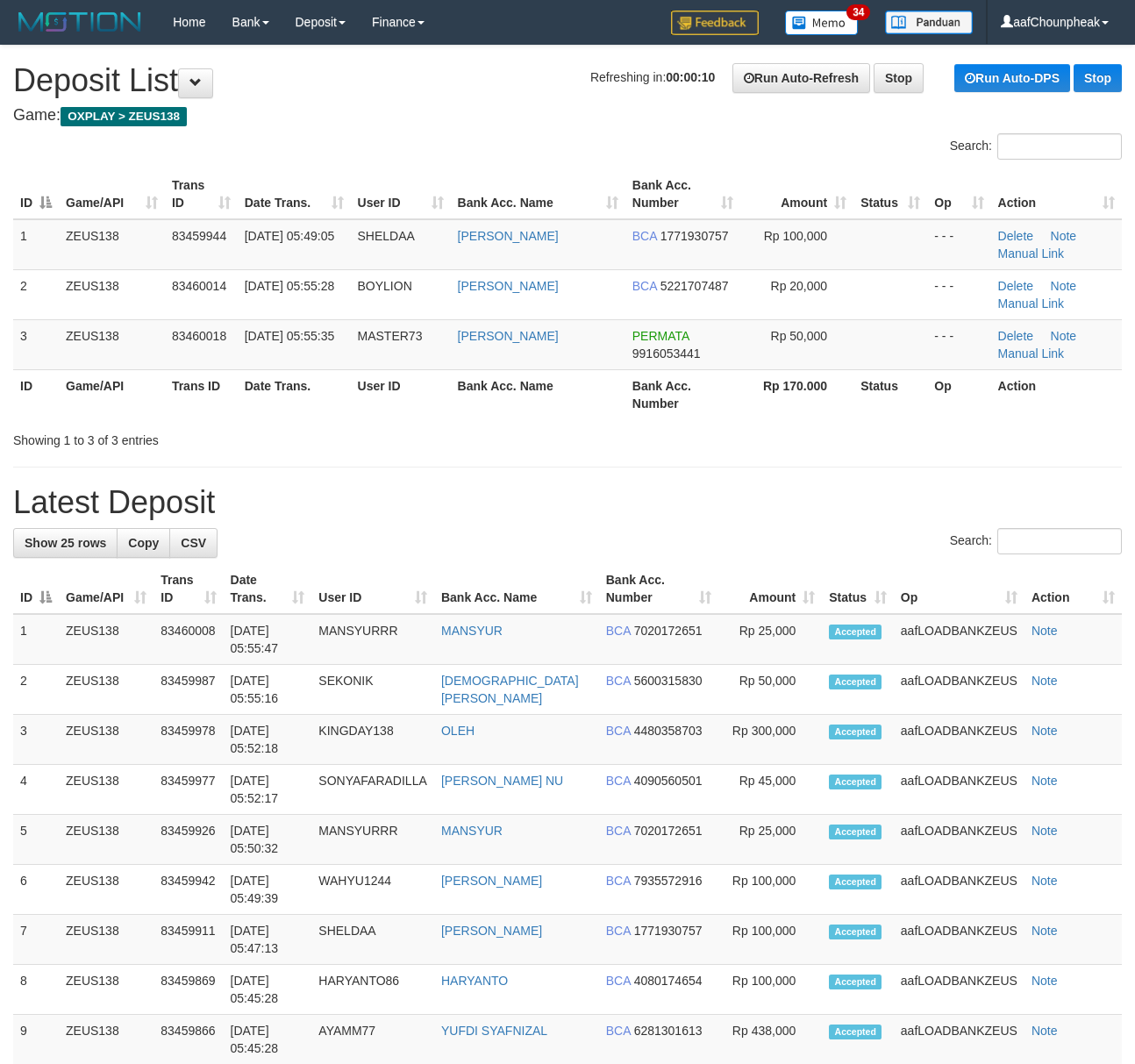 scroll, scrollTop: 0, scrollLeft: 0, axis: both 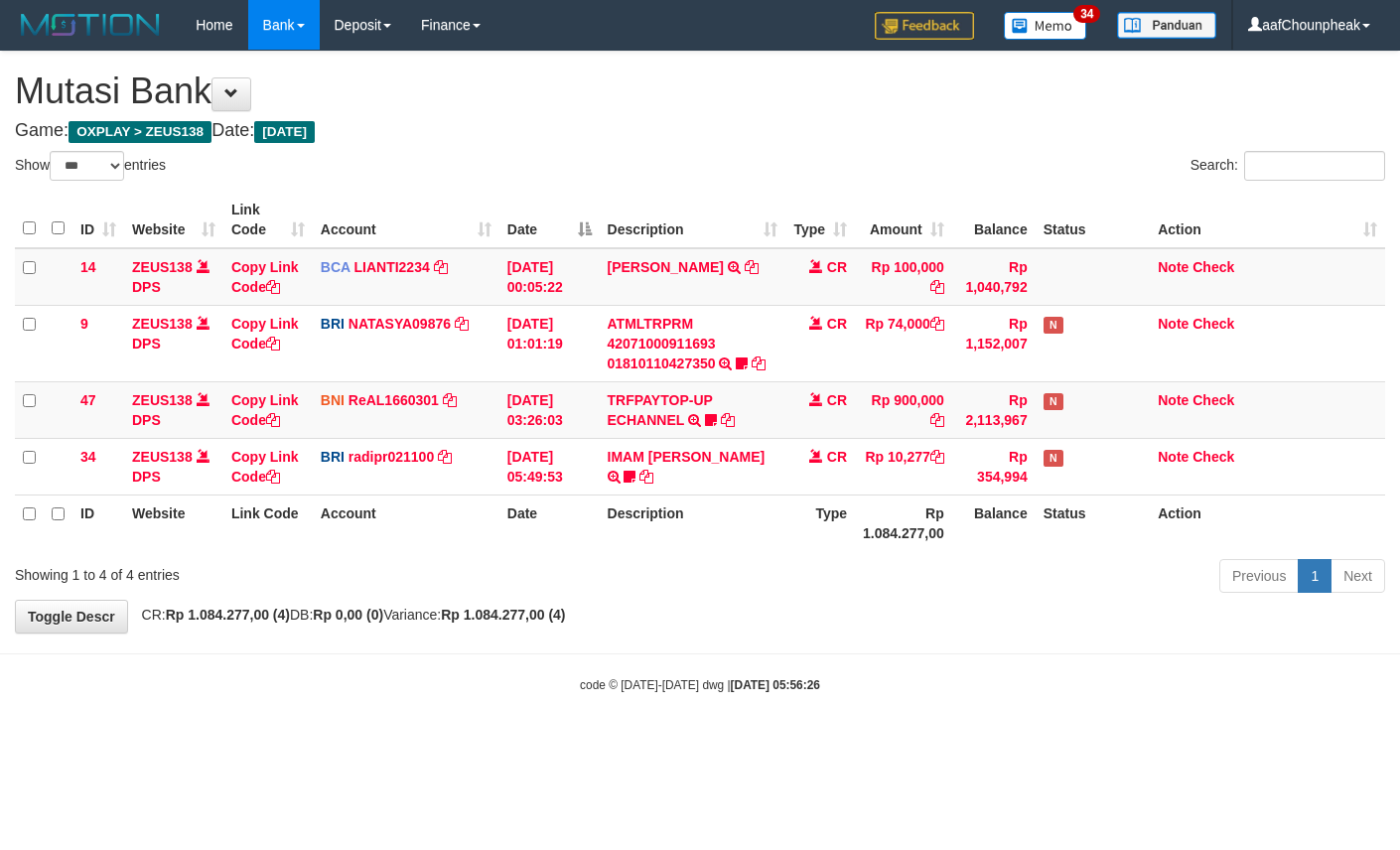 select on "***" 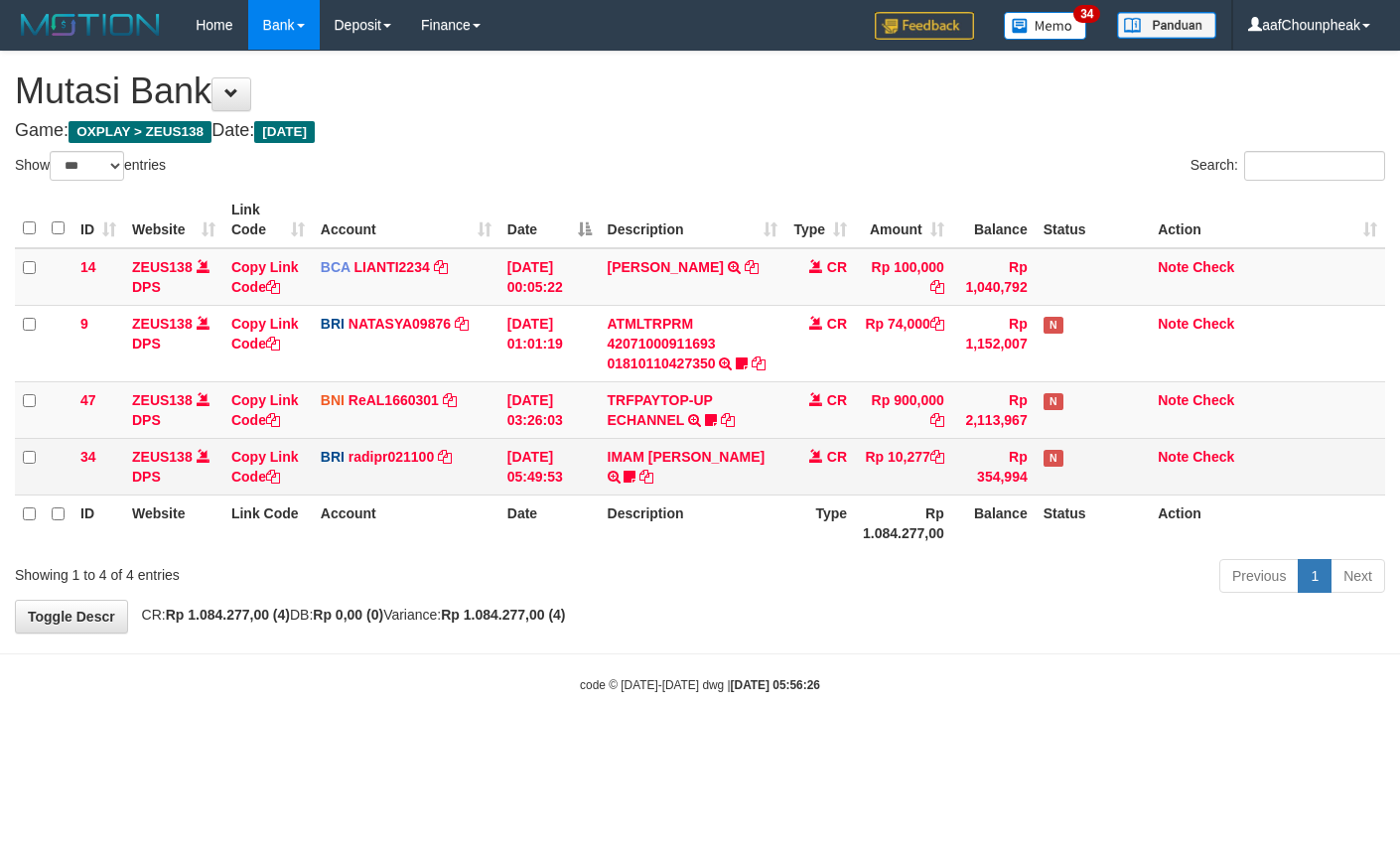 scroll, scrollTop: 0, scrollLeft: 0, axis: both 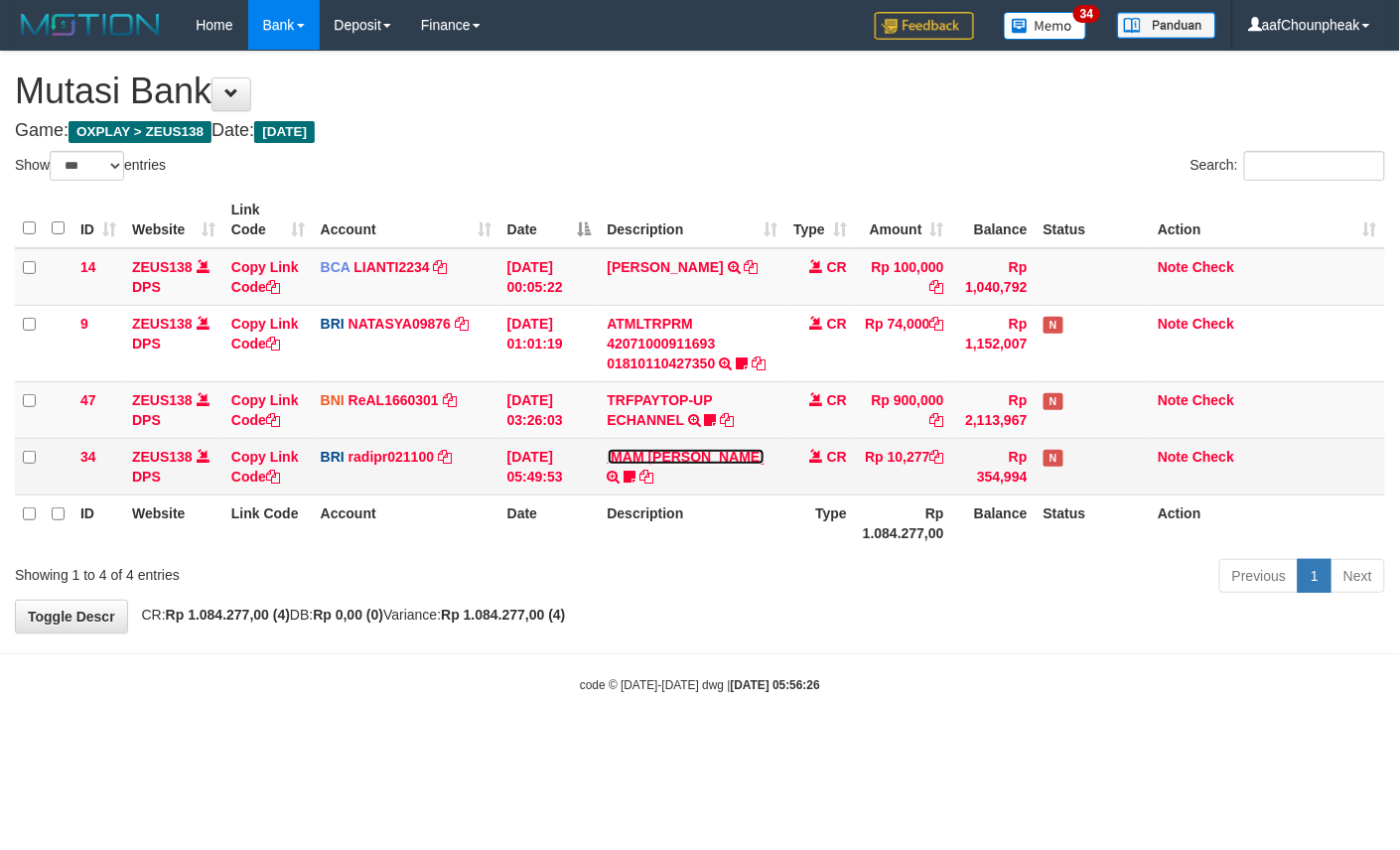 click on "IMAM [PERSON_NAME]" at bounding box center (686, 457) 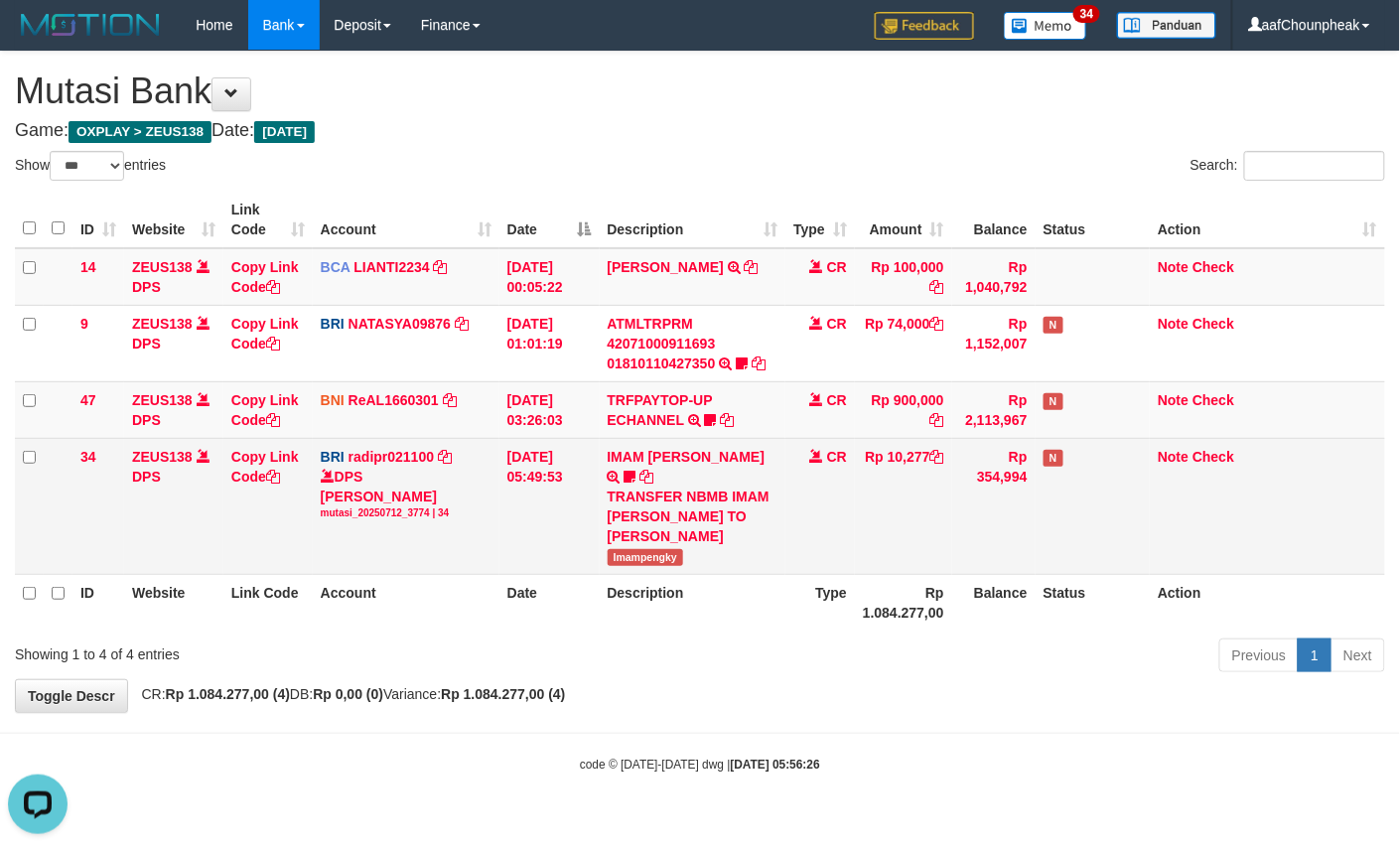 scroll, scrollTop: 0, scrollLeft: 0, axis: both 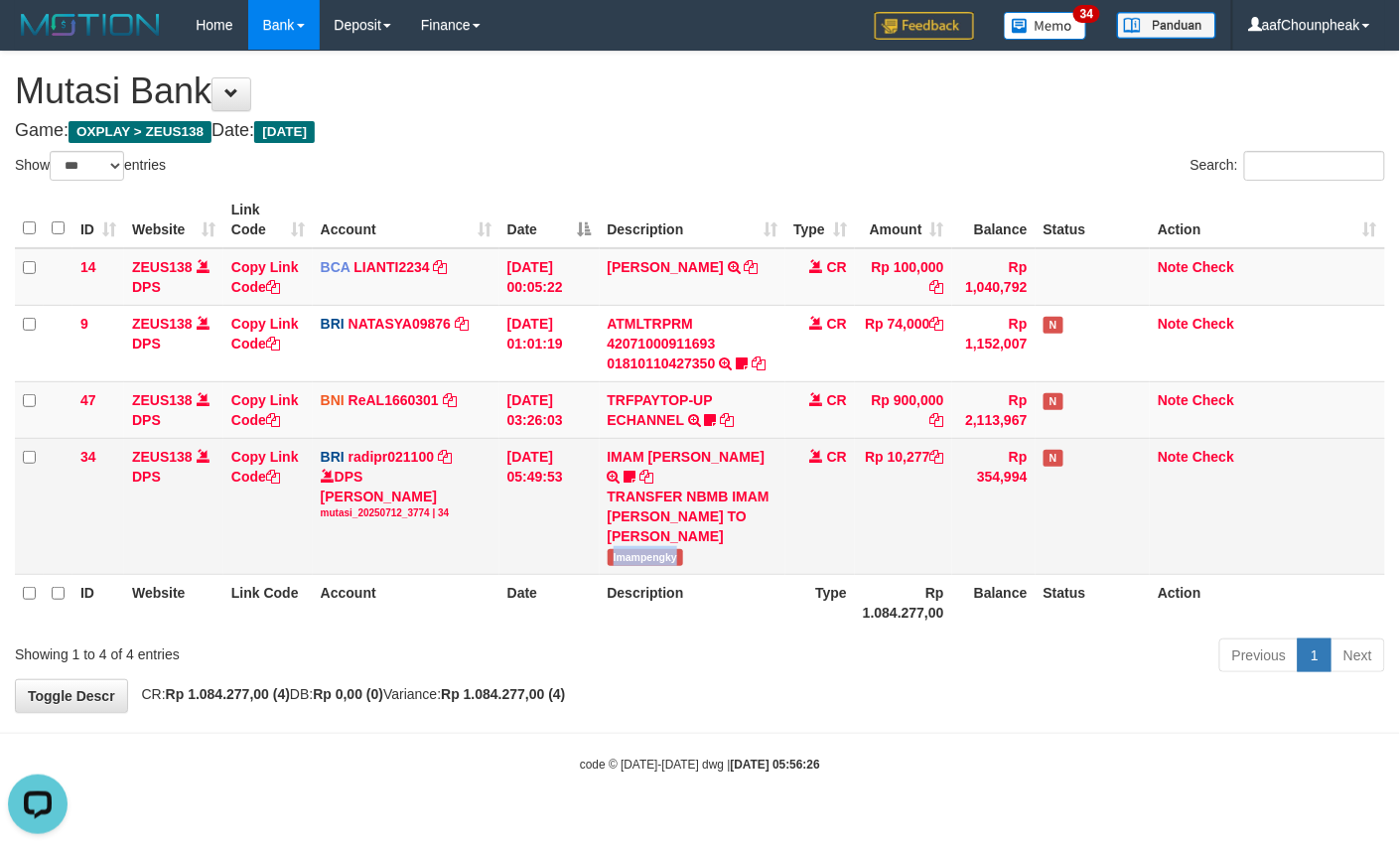 click on "Imampengky" at bounding box center [645, 557] 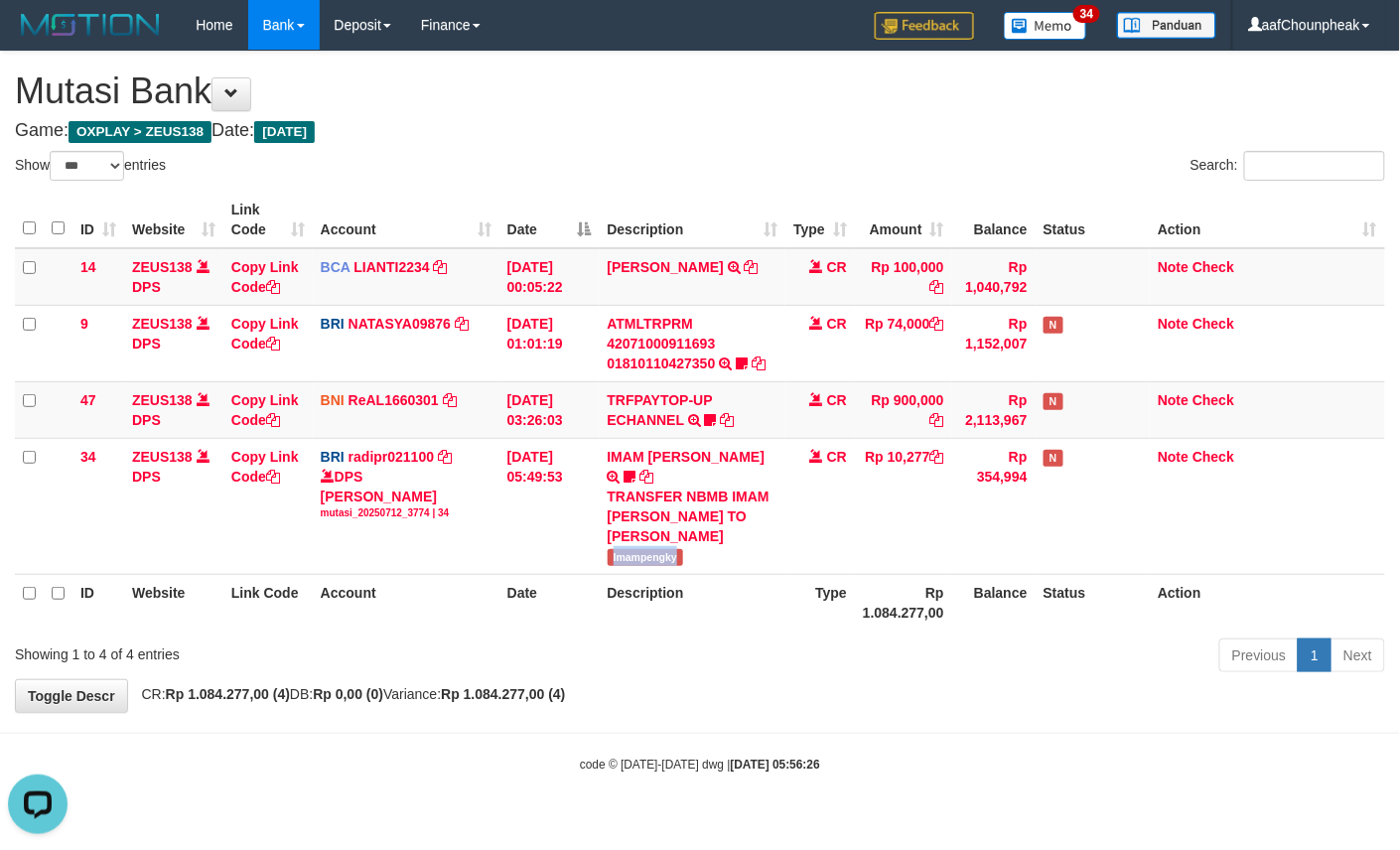 copy on "Imampengky" 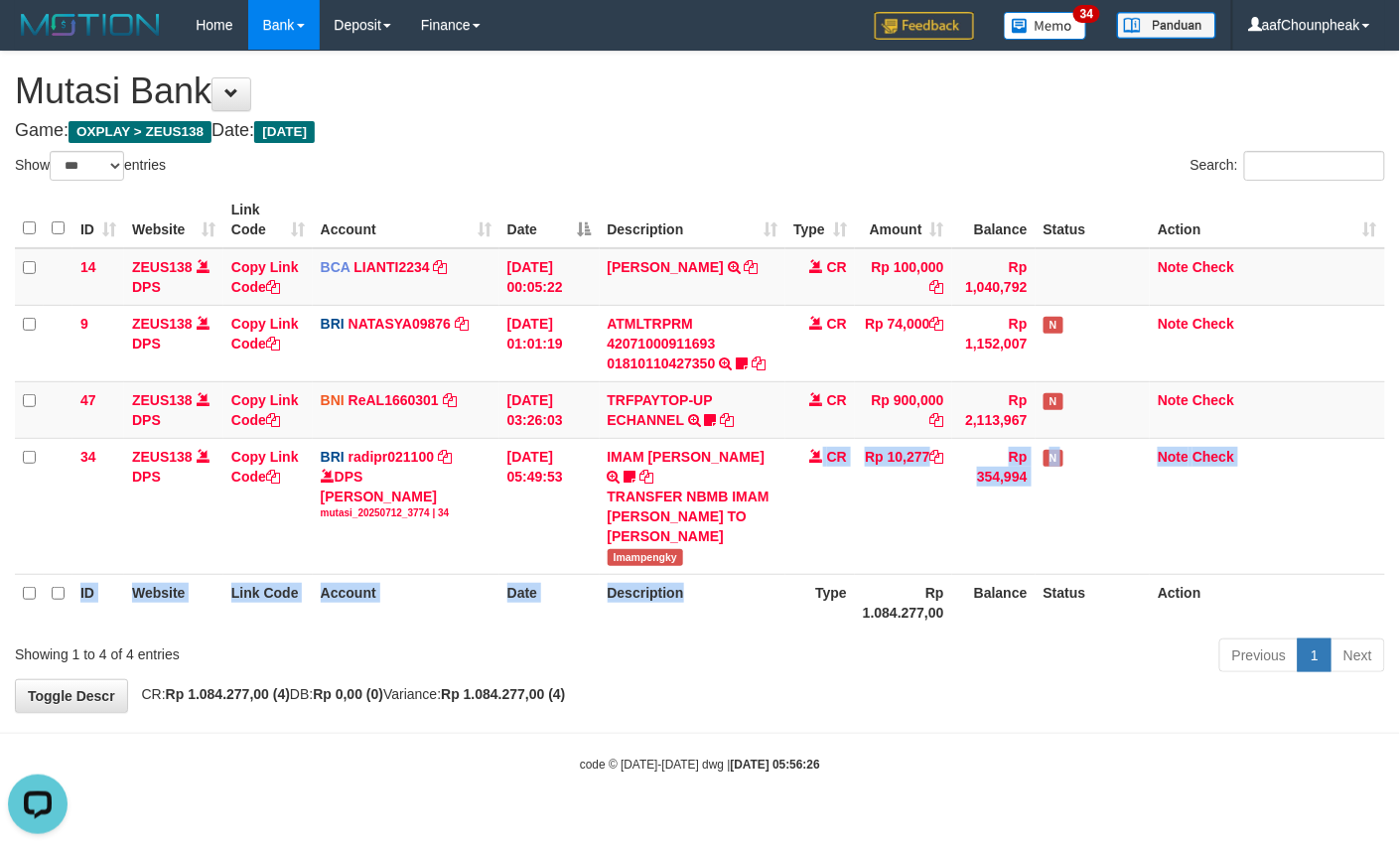 drag, startPoint x: 719, startPoint y: 565, endPoint x: 708, endPoint y: 602, distance: 38.600518 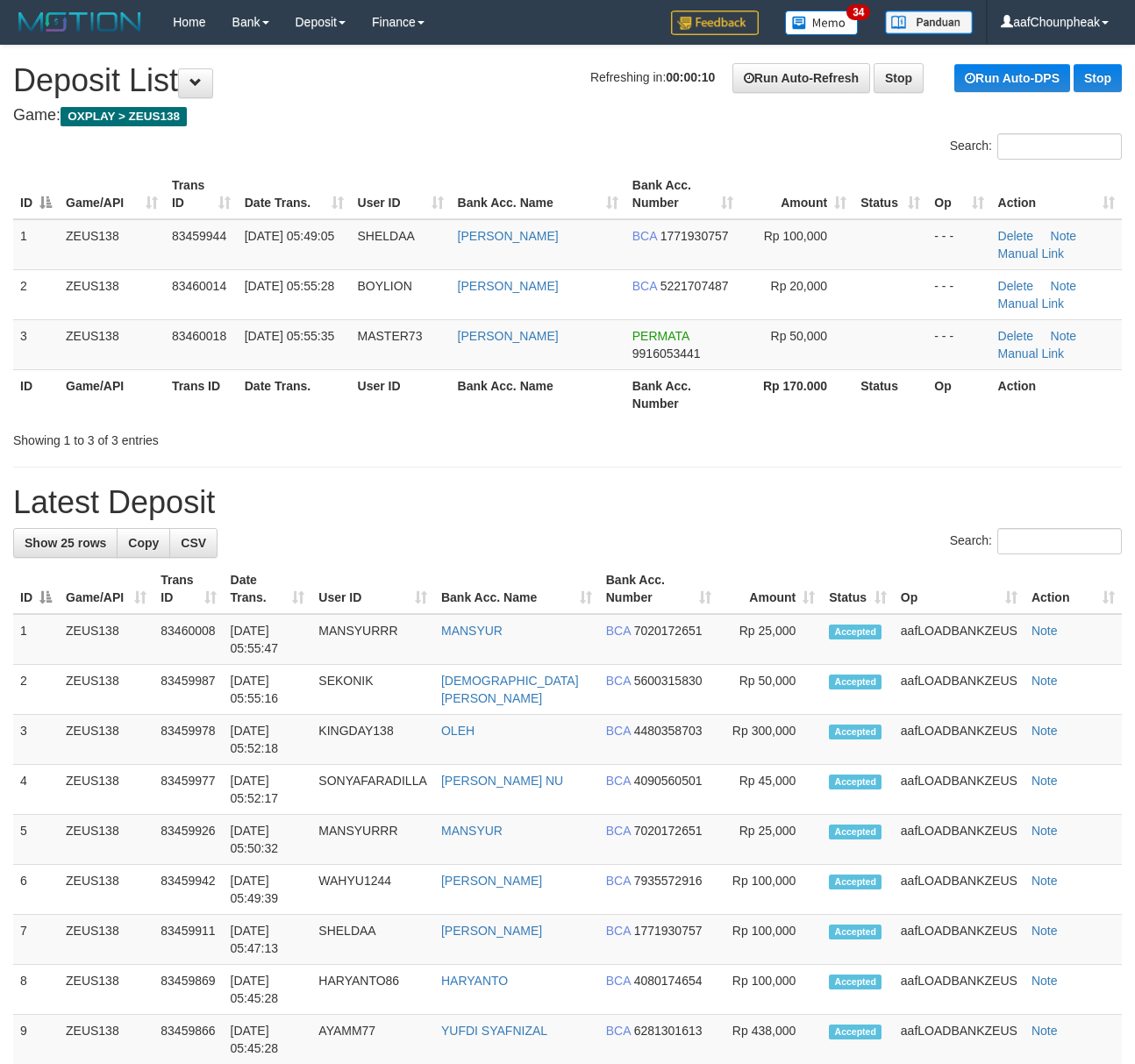 scroll, scrollTop: 0, scrollLeft: 0, axis: both 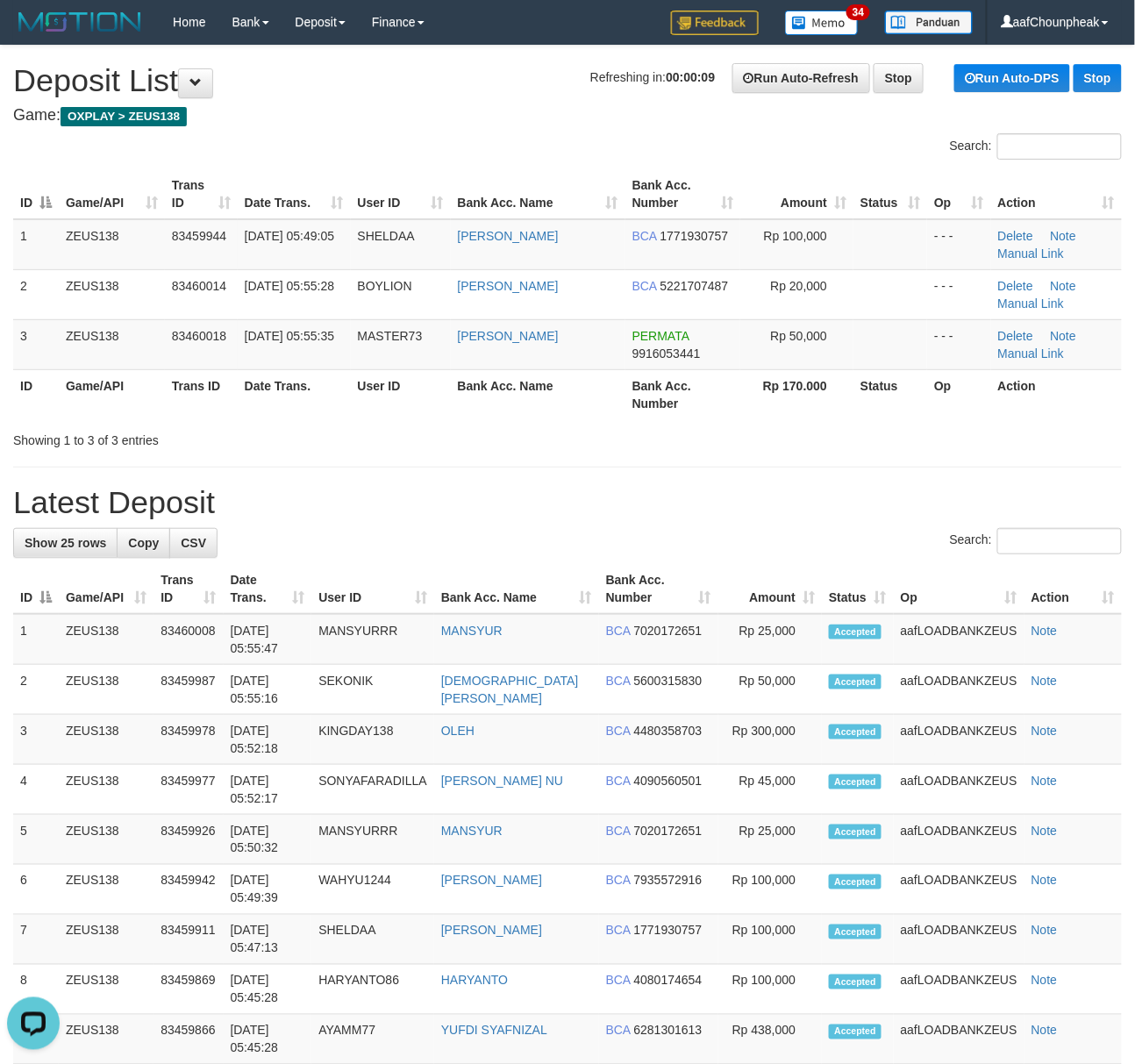 click on "Search:" at bounding box center (568, 148) 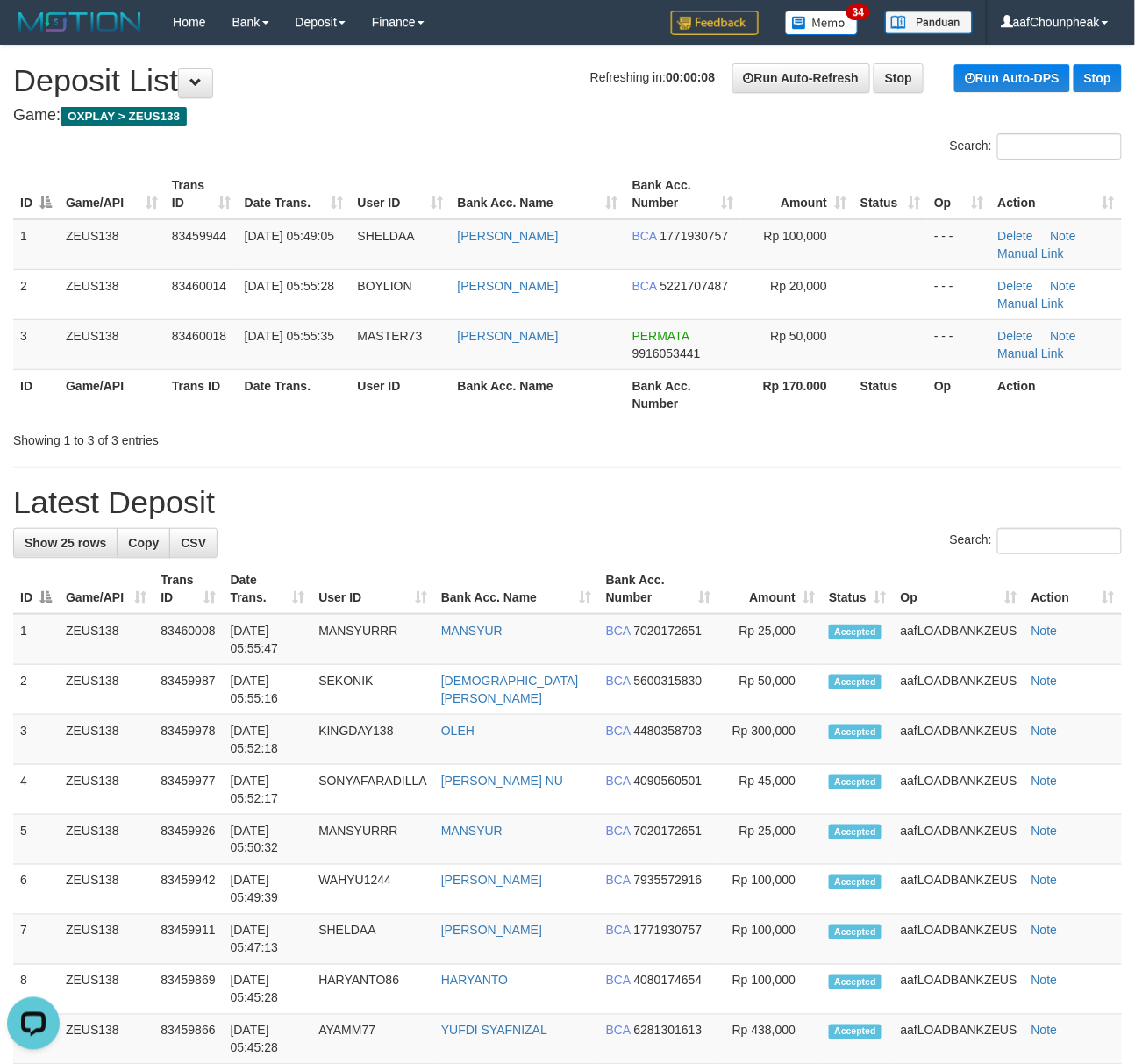 click on "**********" at bounding box center [568, 1013] 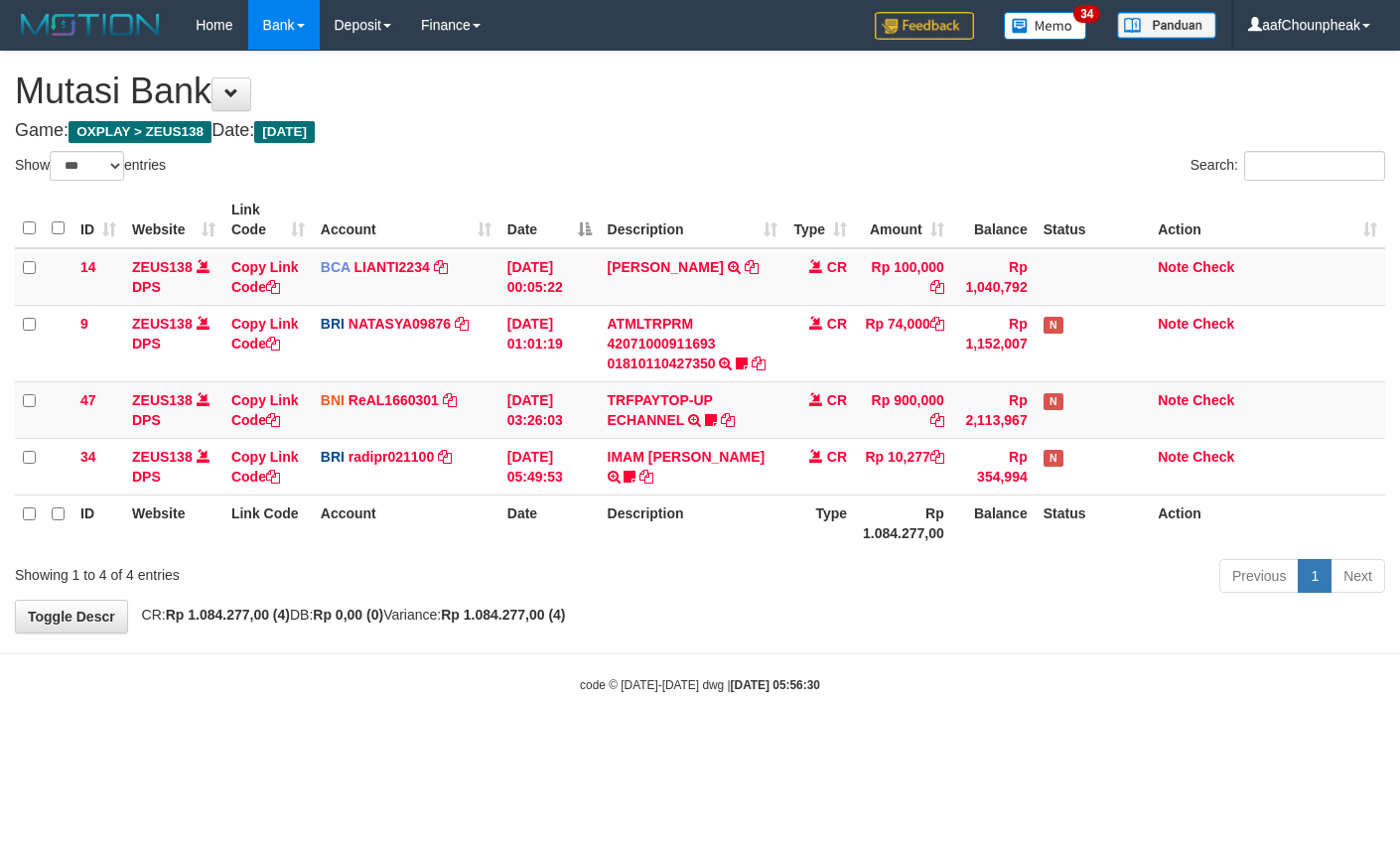 select on "***" 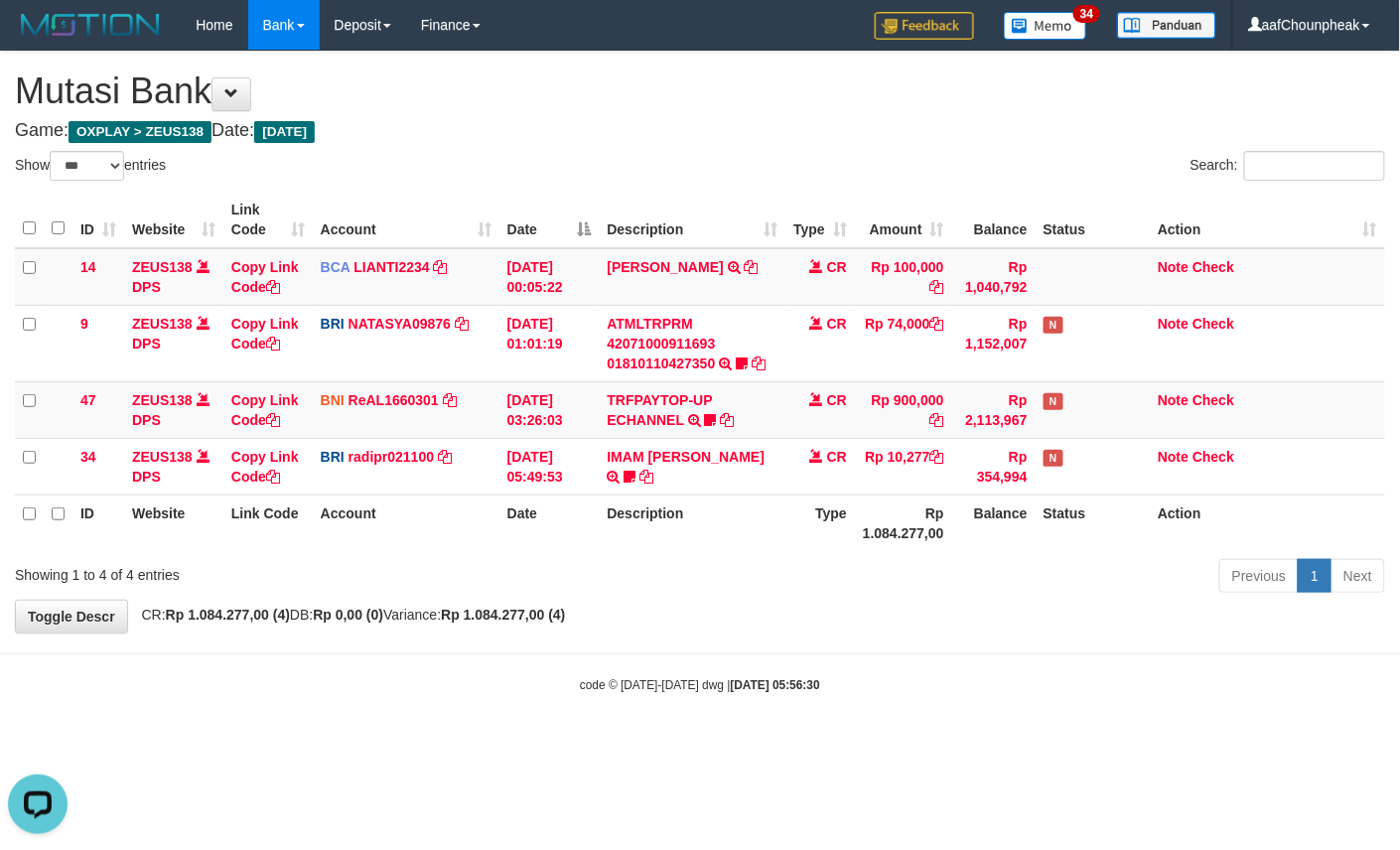 scroll, scrollTop: 0, scrollLeft: 0, axis: both 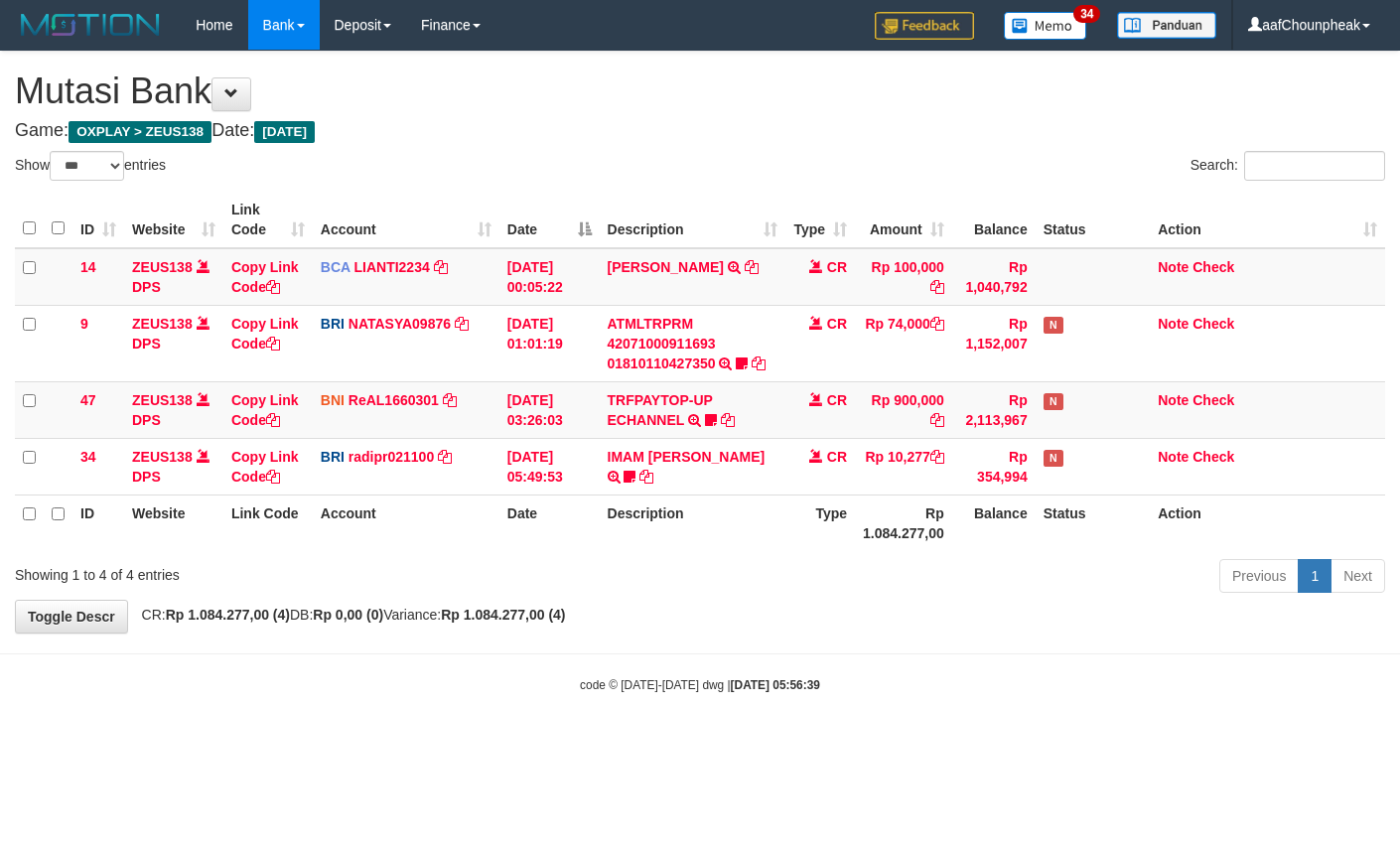 select on "***" 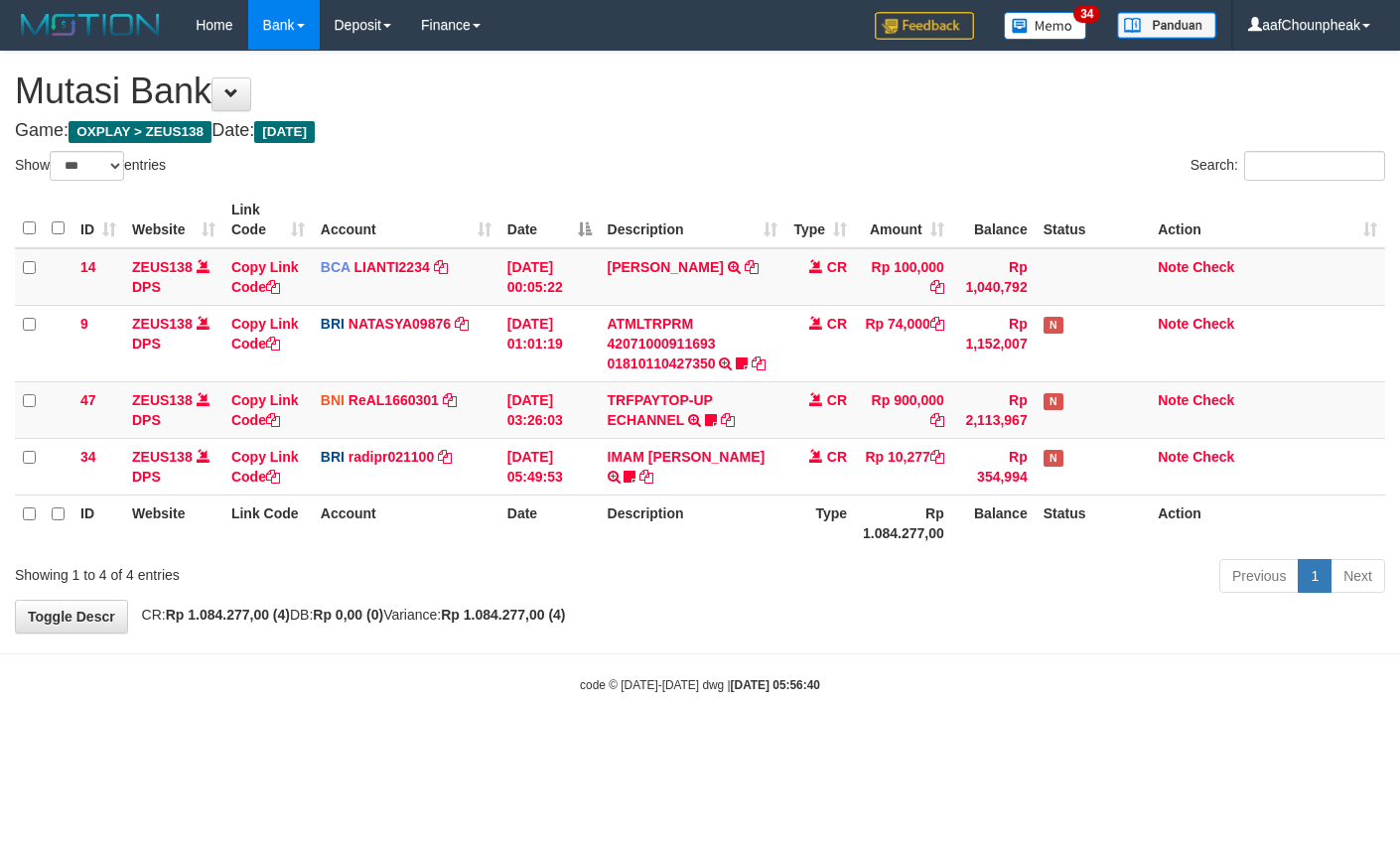 select on "***" 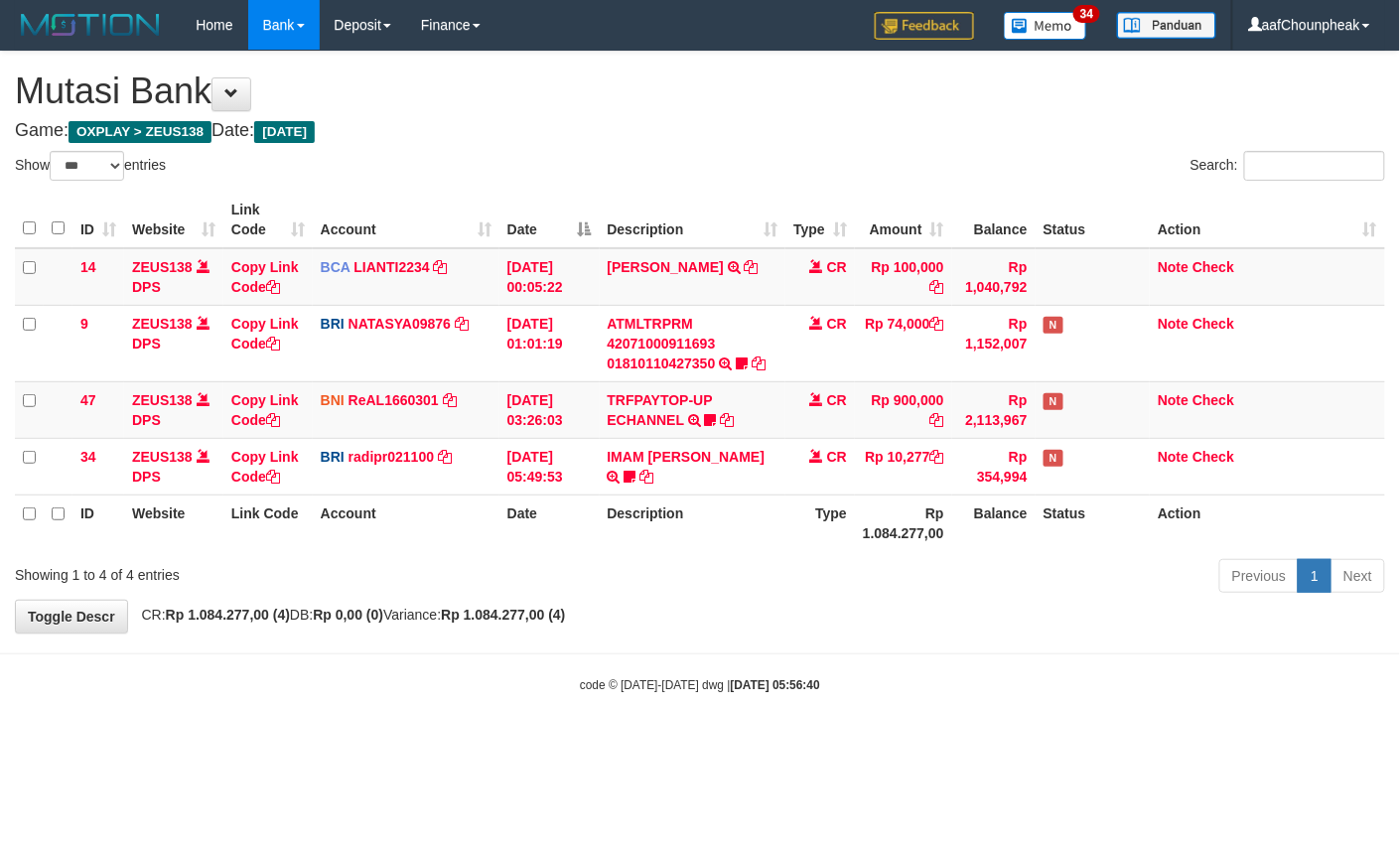 click on "TRFPAYTOP-UP ECHANNEL            TRF/PAY/TOP-UP ECHANNEL    Egoythea" at bounding box center (693, 409) 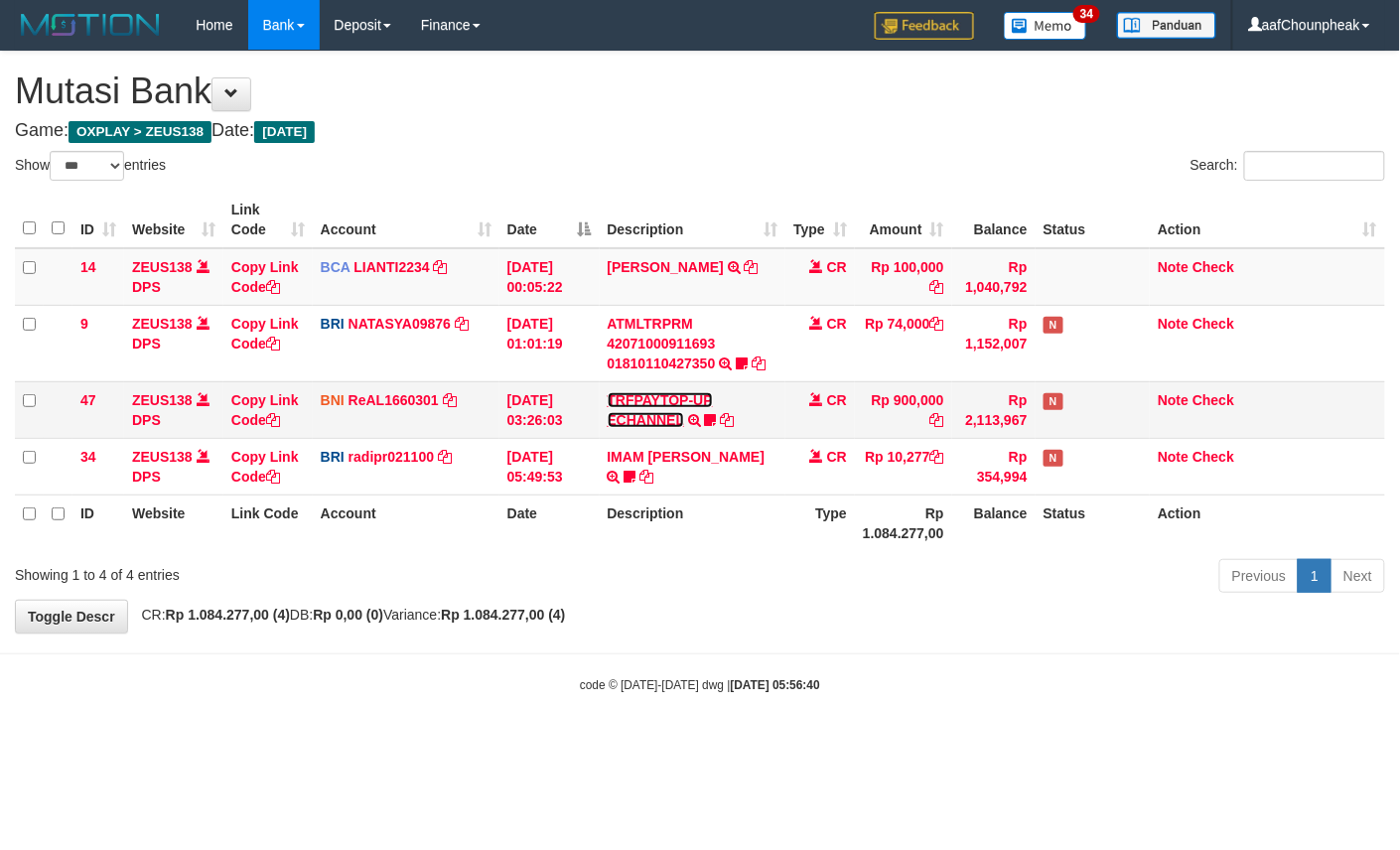 click on "TRFPAYTOP-UP ECHANNEL" at bounding box center [660, 410] 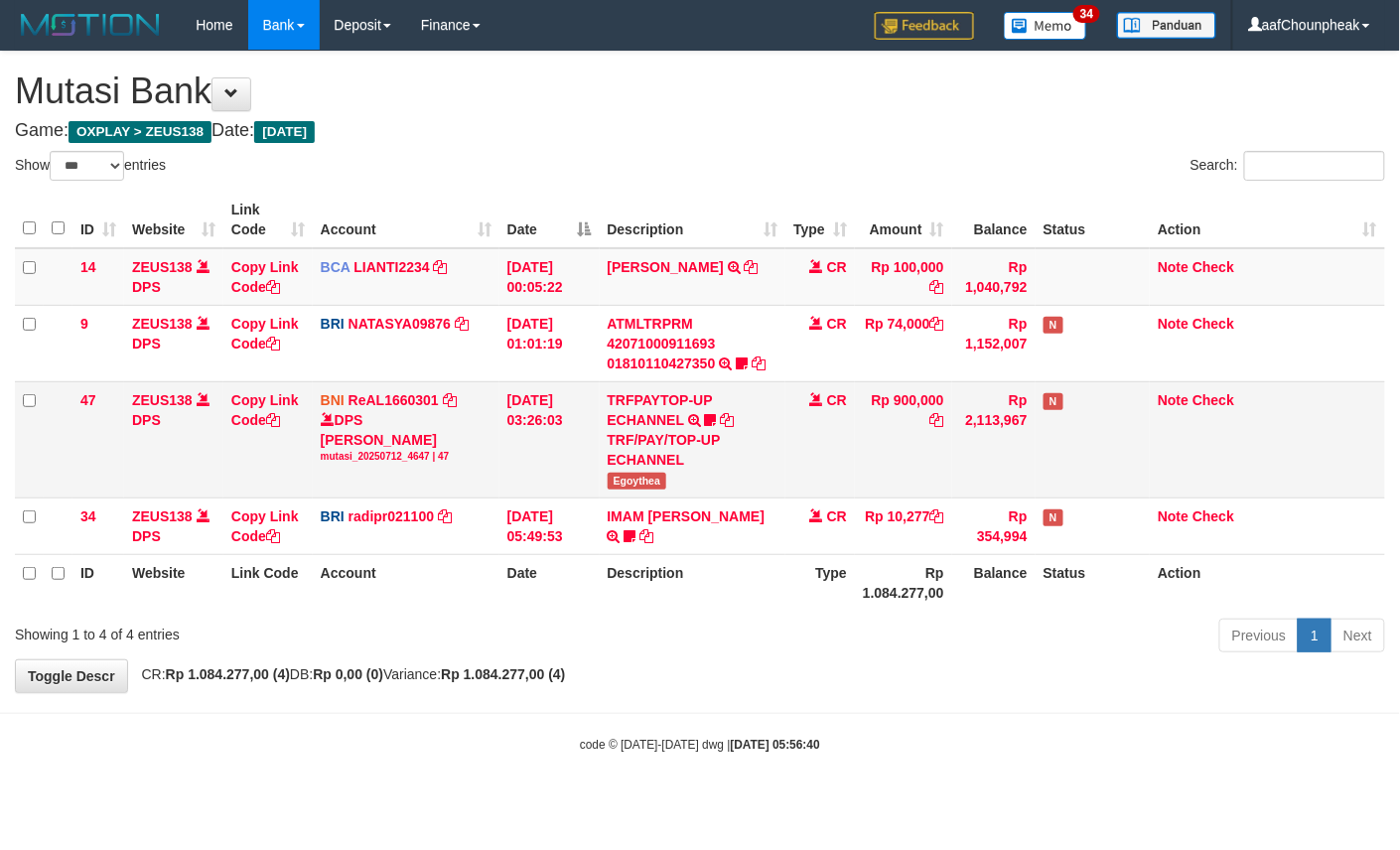 click on "Egoythea" at bounding box center [637, 481] 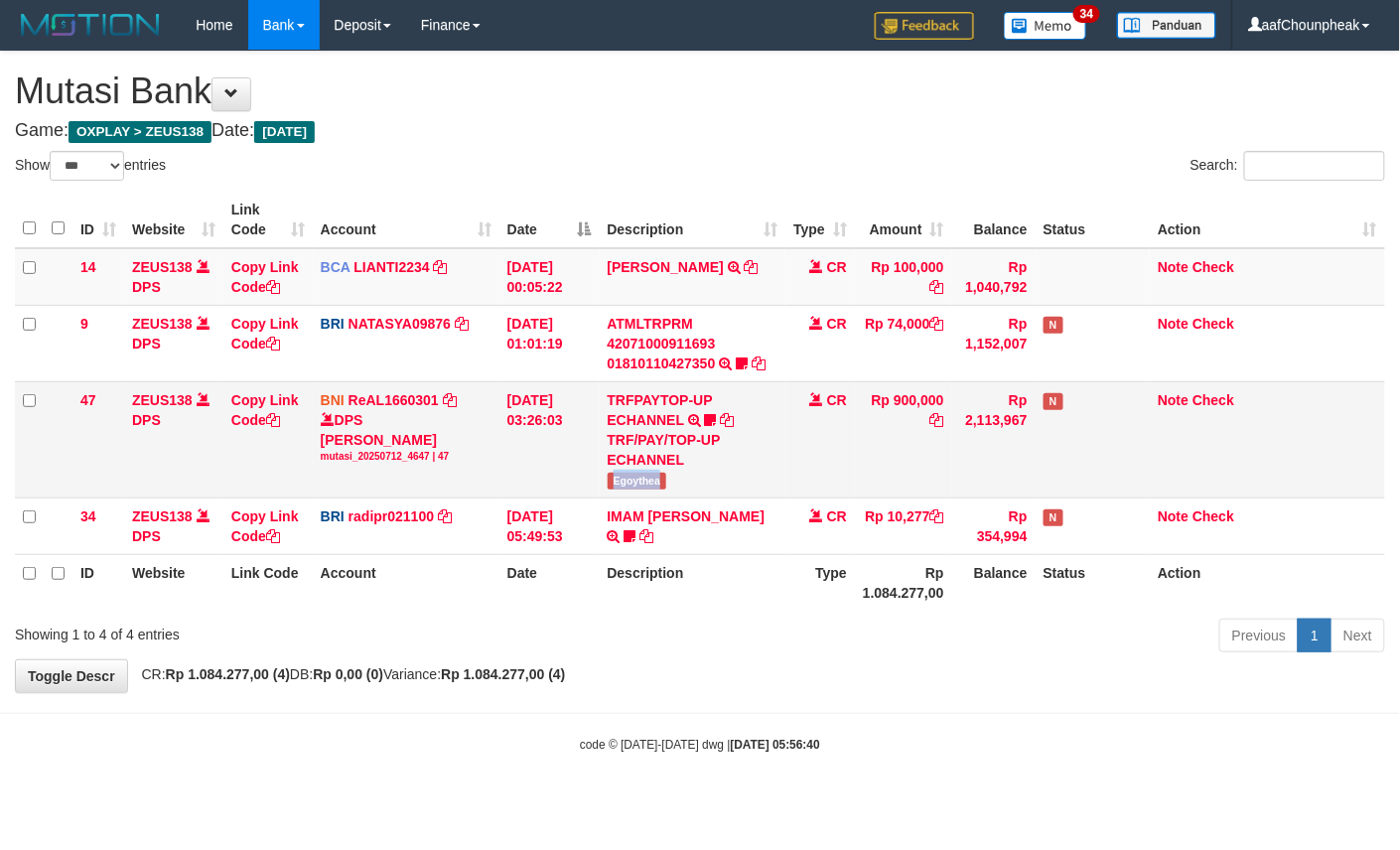 click on "Egoythea" at bounding box center (637, 481) 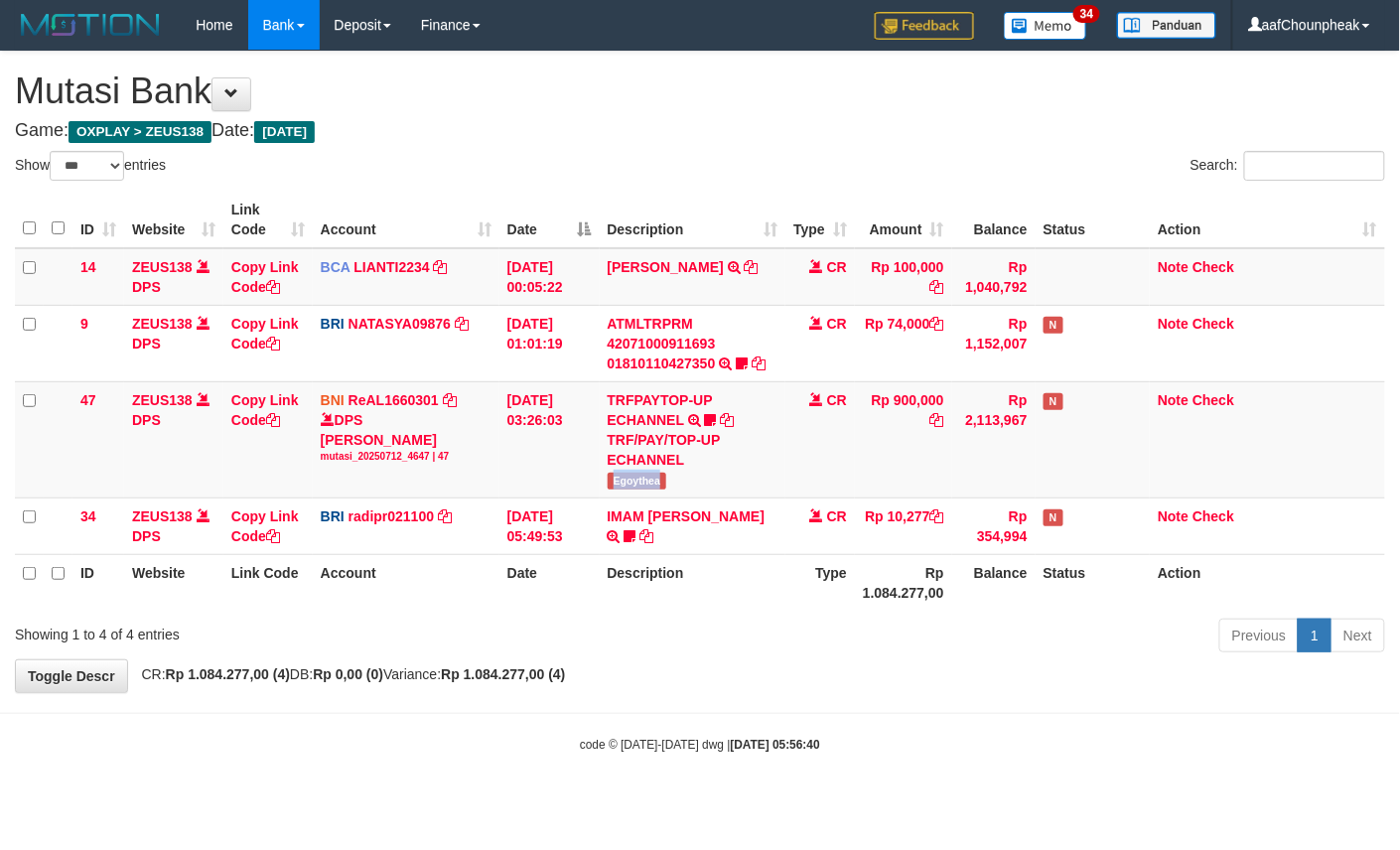 copy on "Egoythea" 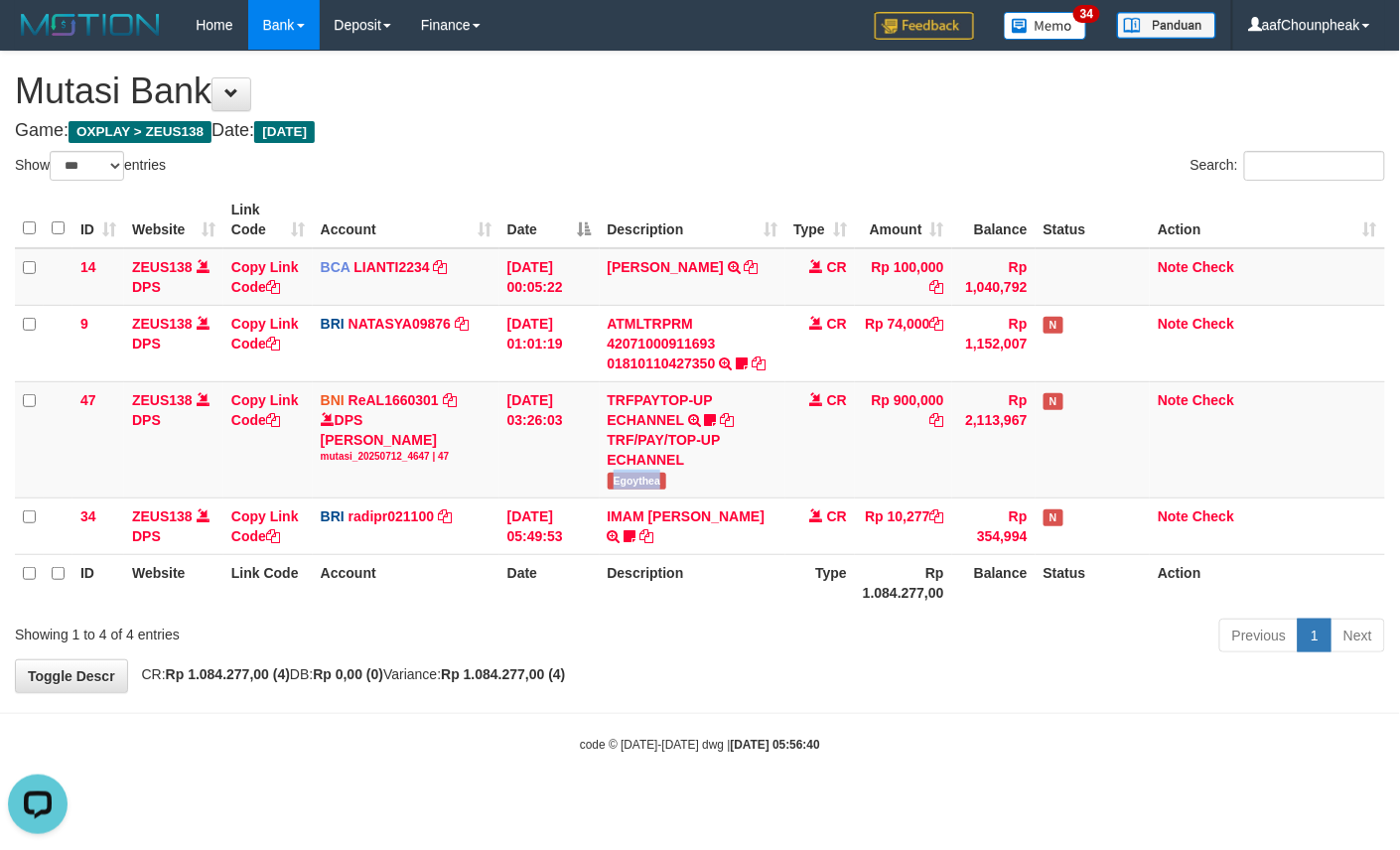 scroll, scrollTop: 0, scrollLeft: 0, axis: both 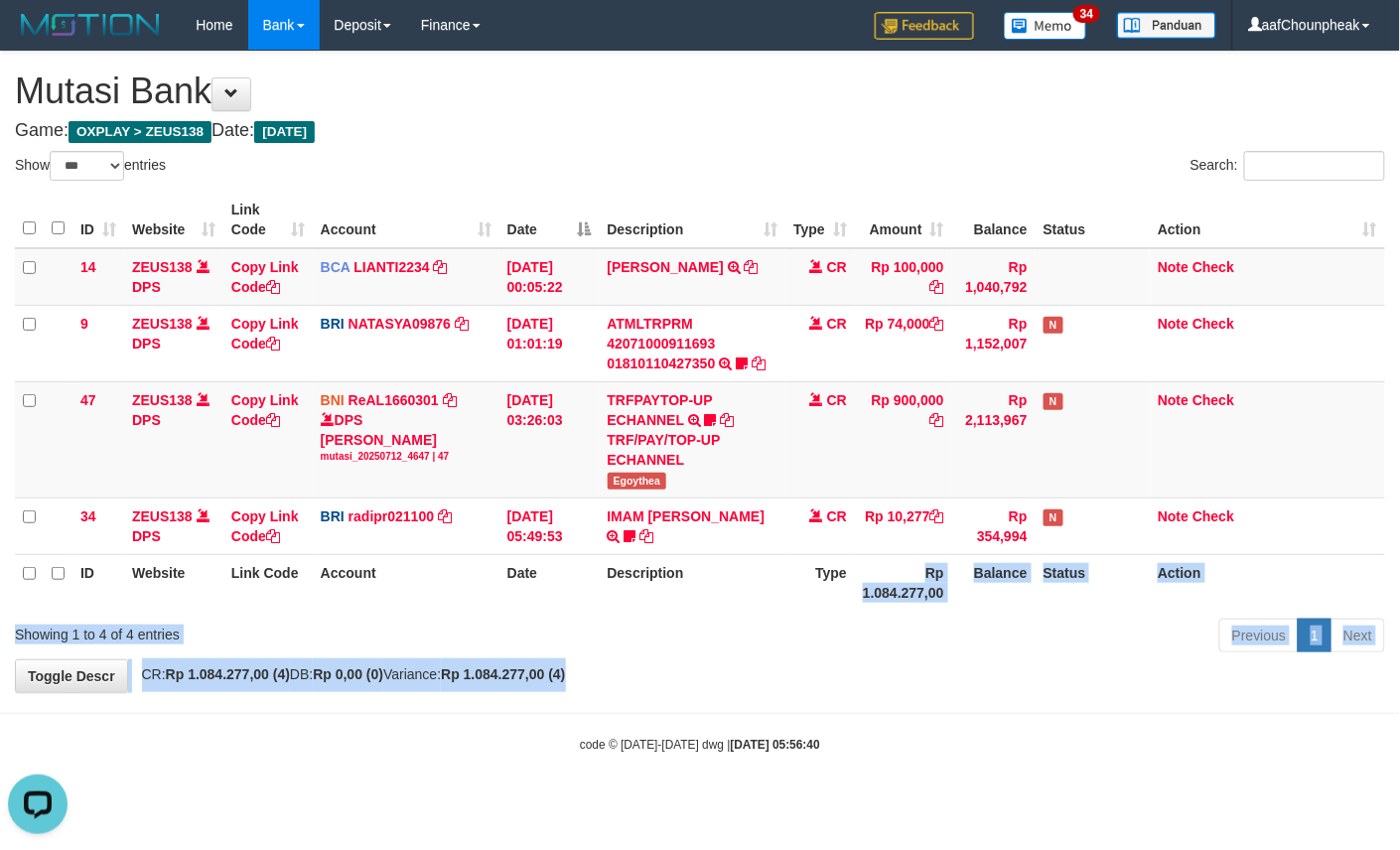 drag, startPoint x: 748, startPoint y: 628, endPoint x: 798, endPoint y: 693, distance: 82.0061 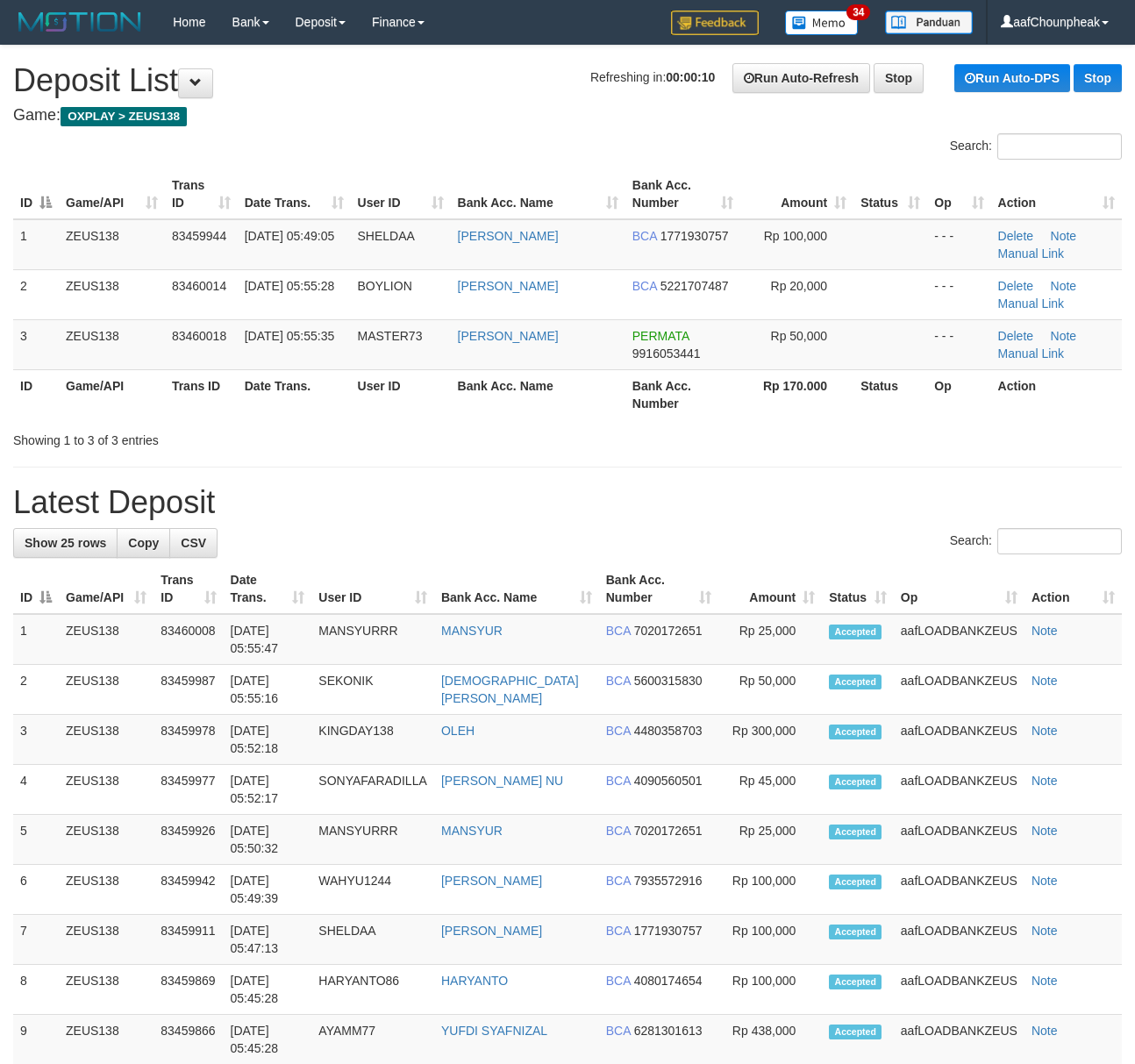 scroll, scrollTop: 0, scrollLeft: 0, axis: both 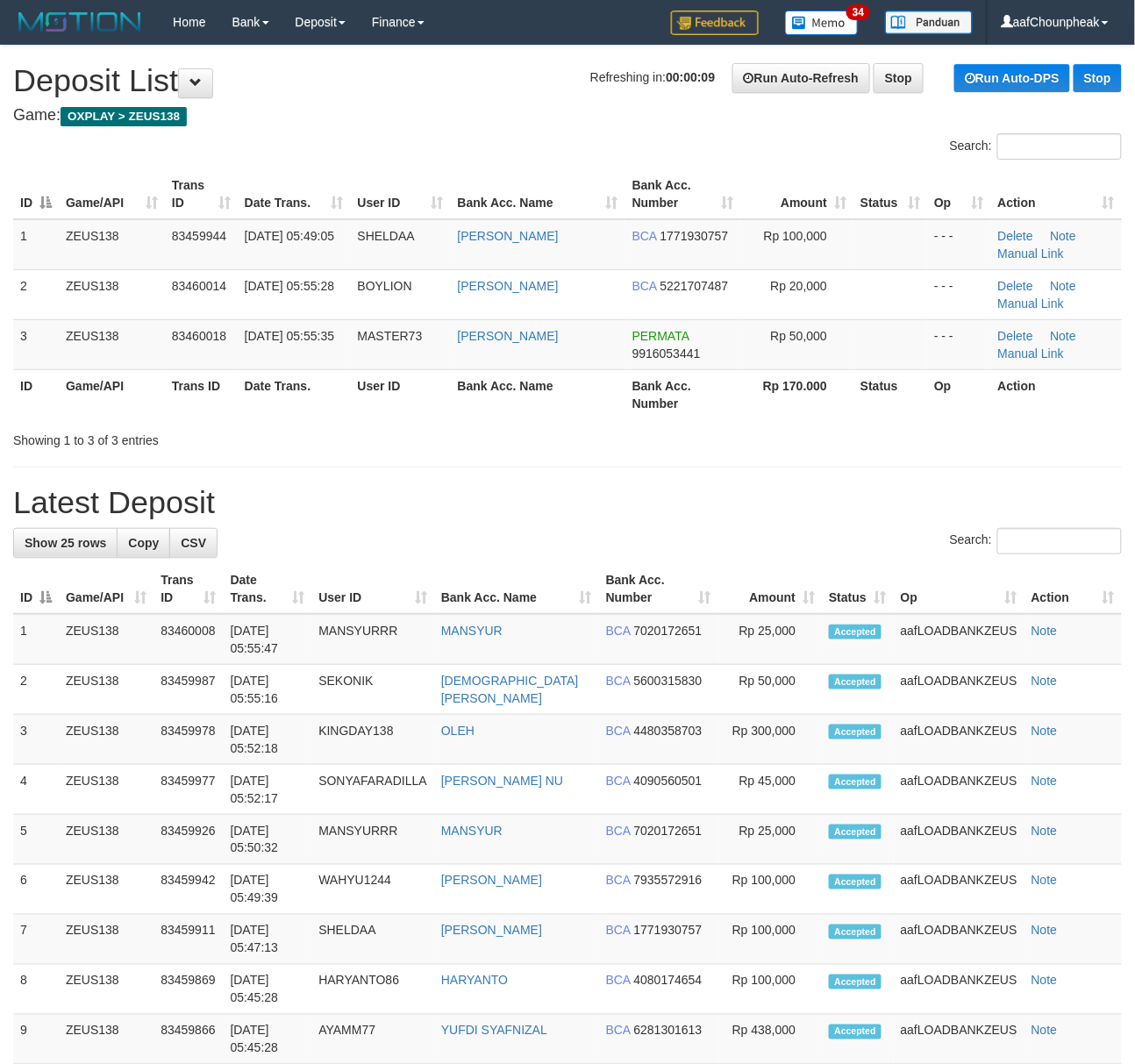click on "**********" at bounding box center [568, 1013] 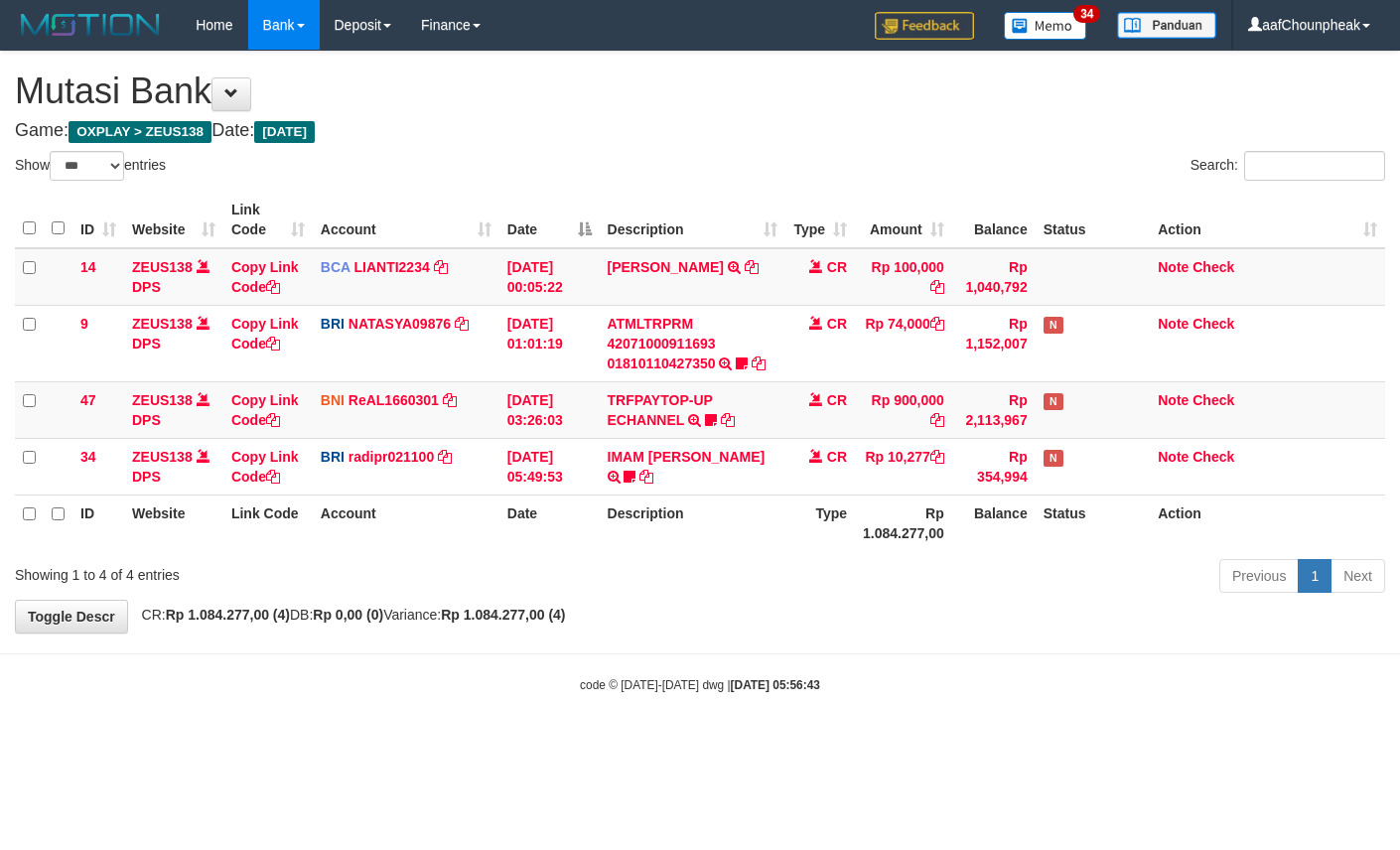 select on "***" 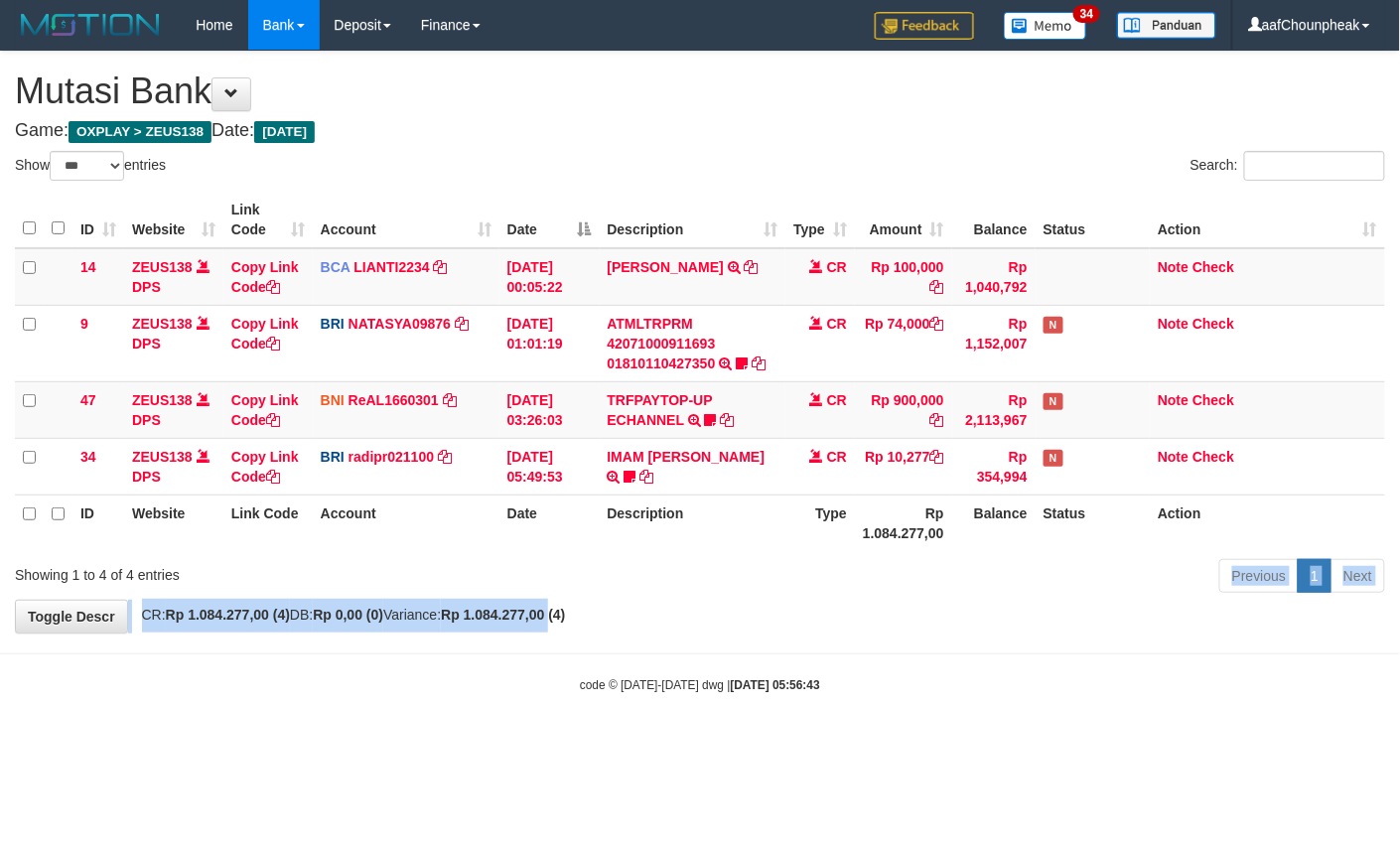 drag, startPoint x: 660, startPoint y: 593, endPoint x: 600, endPoint y: 609, distance: 62.0967 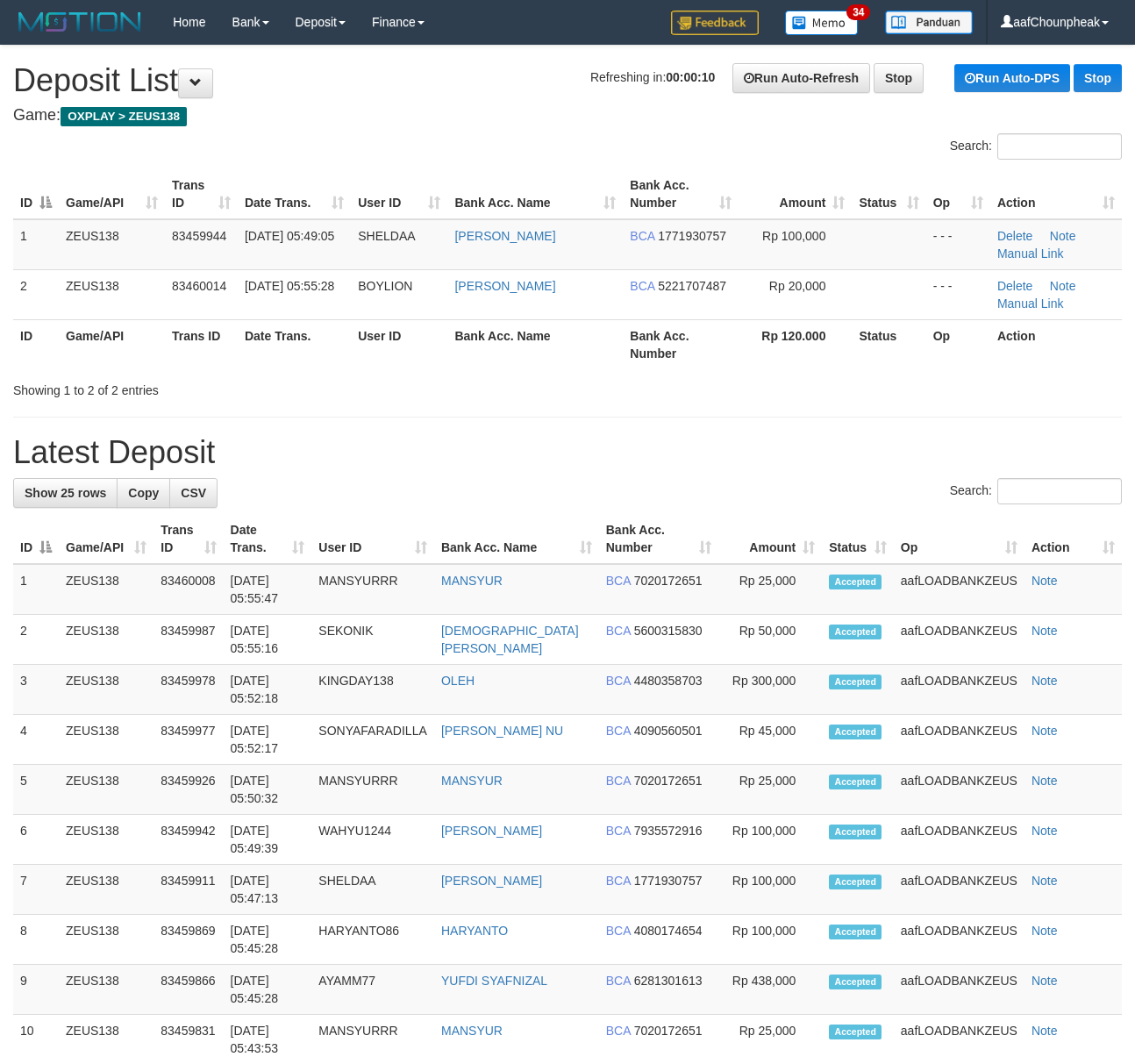 scroll, scrollTop: 0, scrollLeft: 0, axis: both 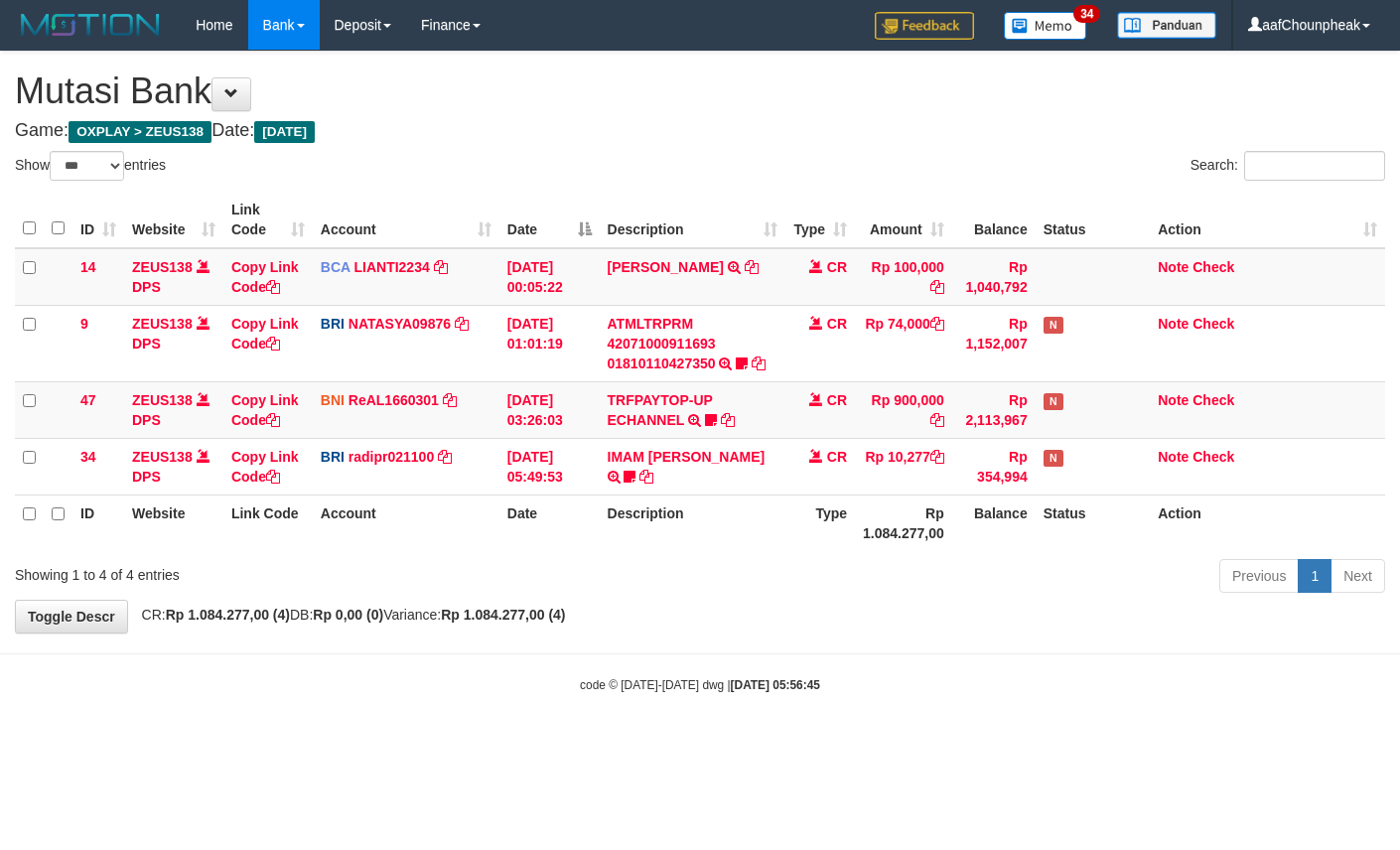 select on "***" 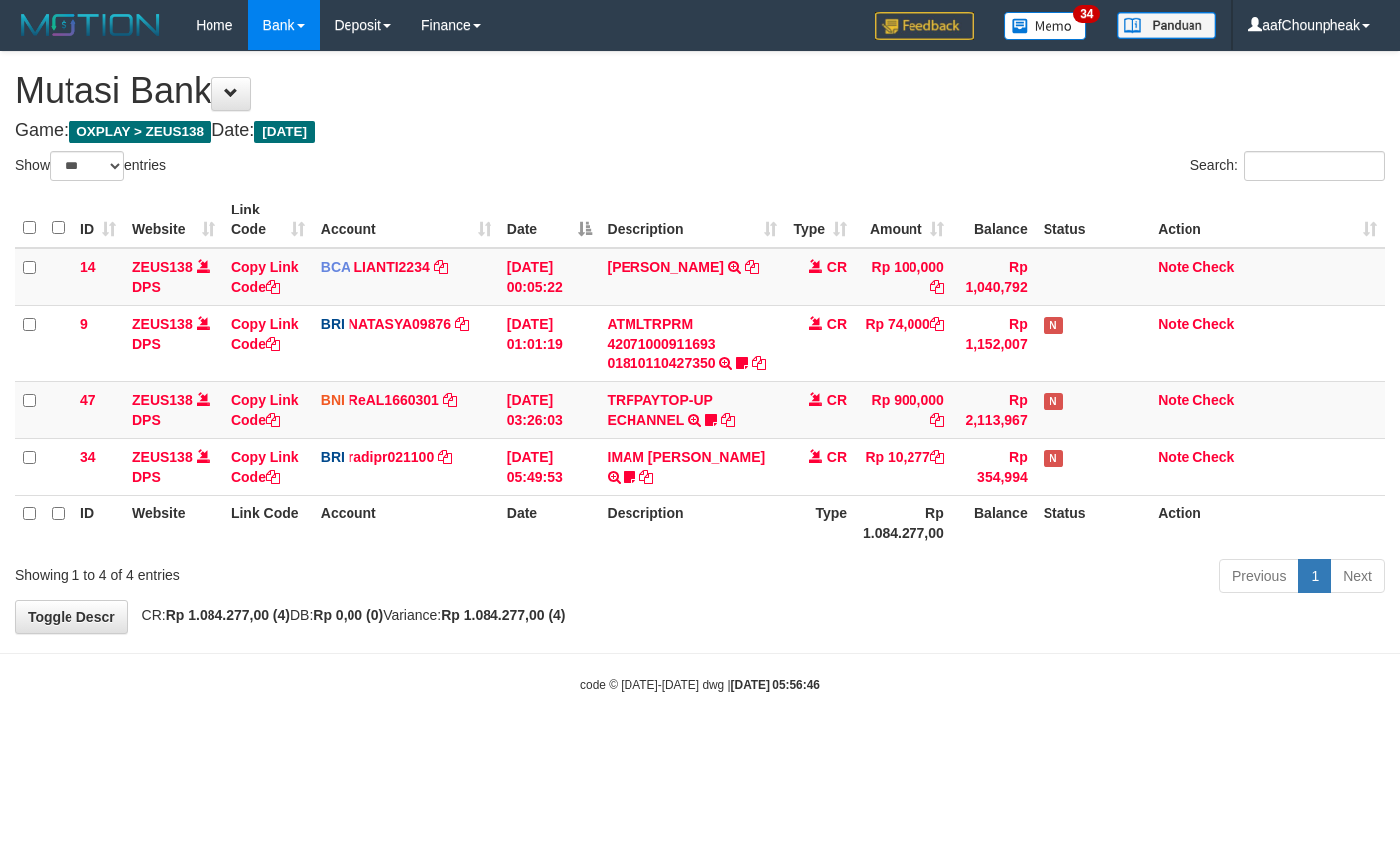 select on "***" 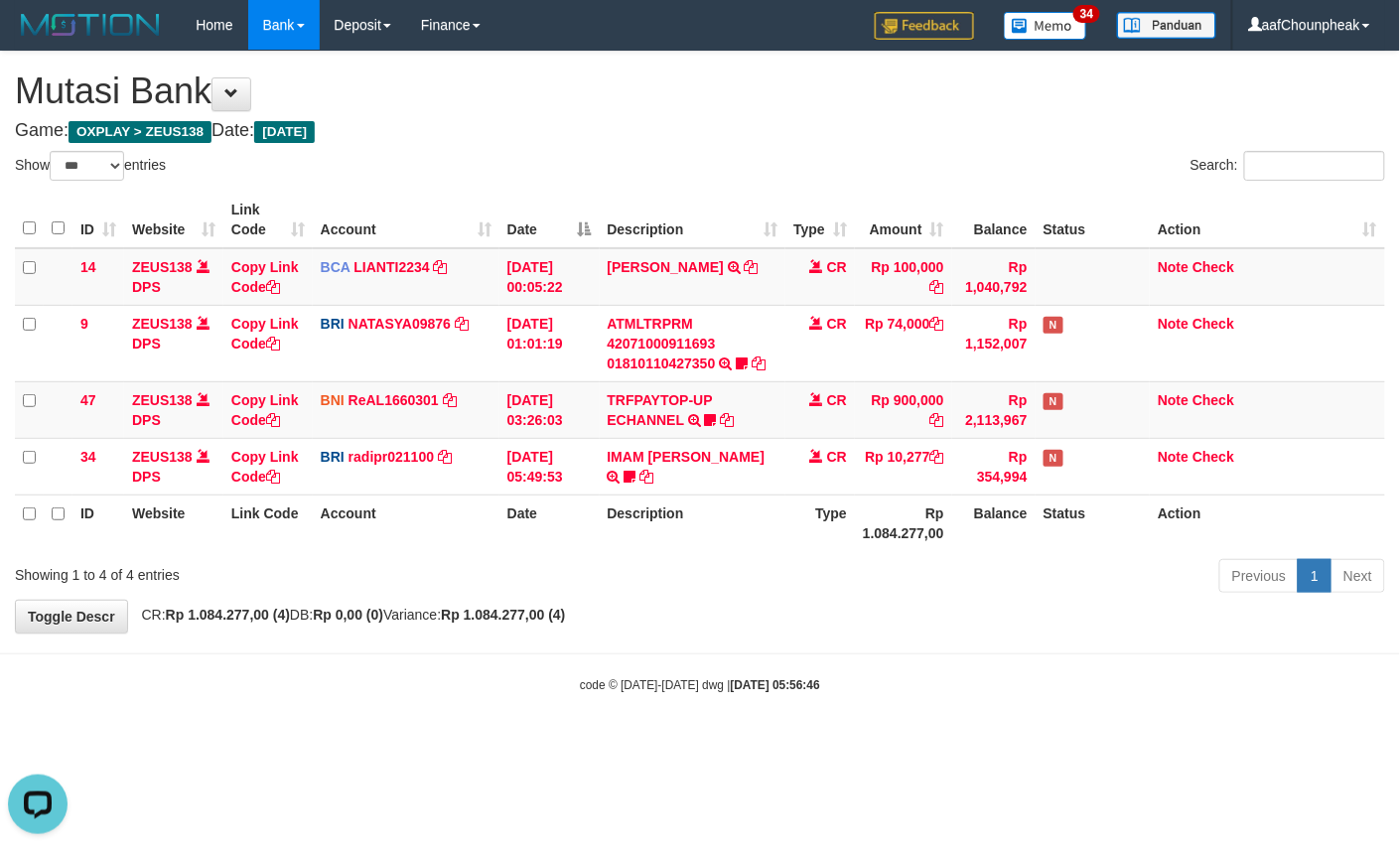 scroll, scrollTop: 0, scrollLeft: 0, axis: both 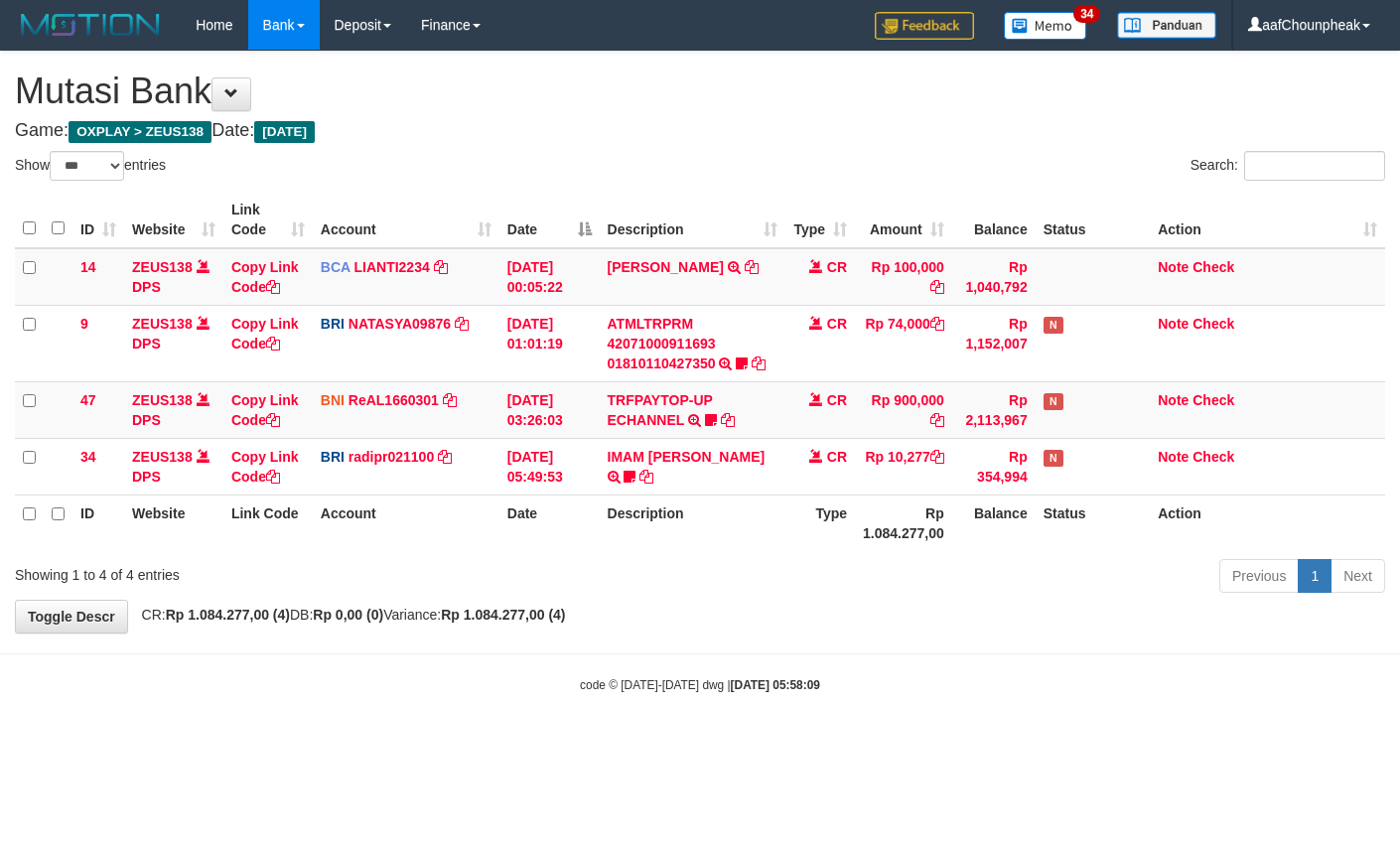 select on "***" 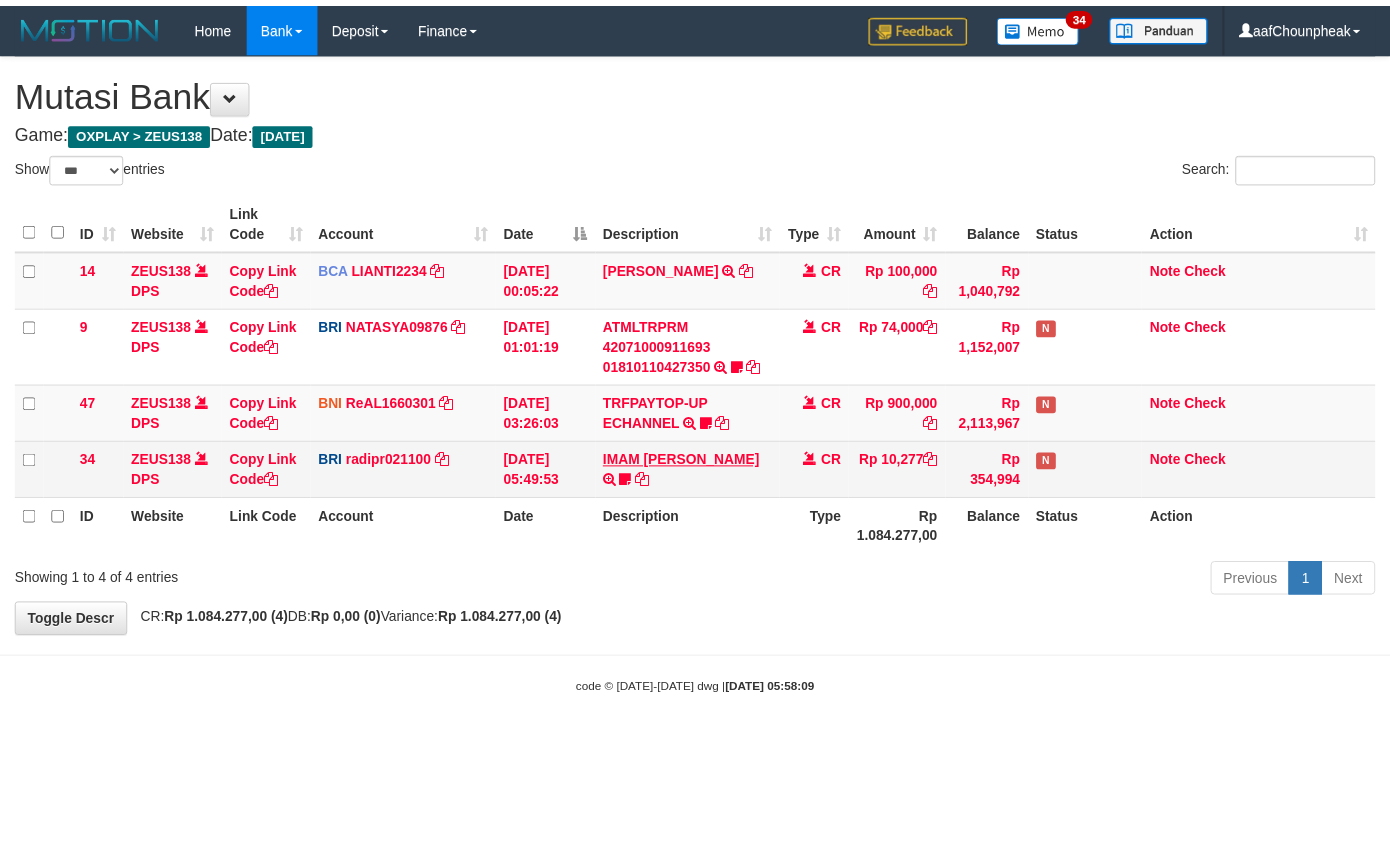 scroll, scrollTop: 0, scrollLeft: 0, axis: both 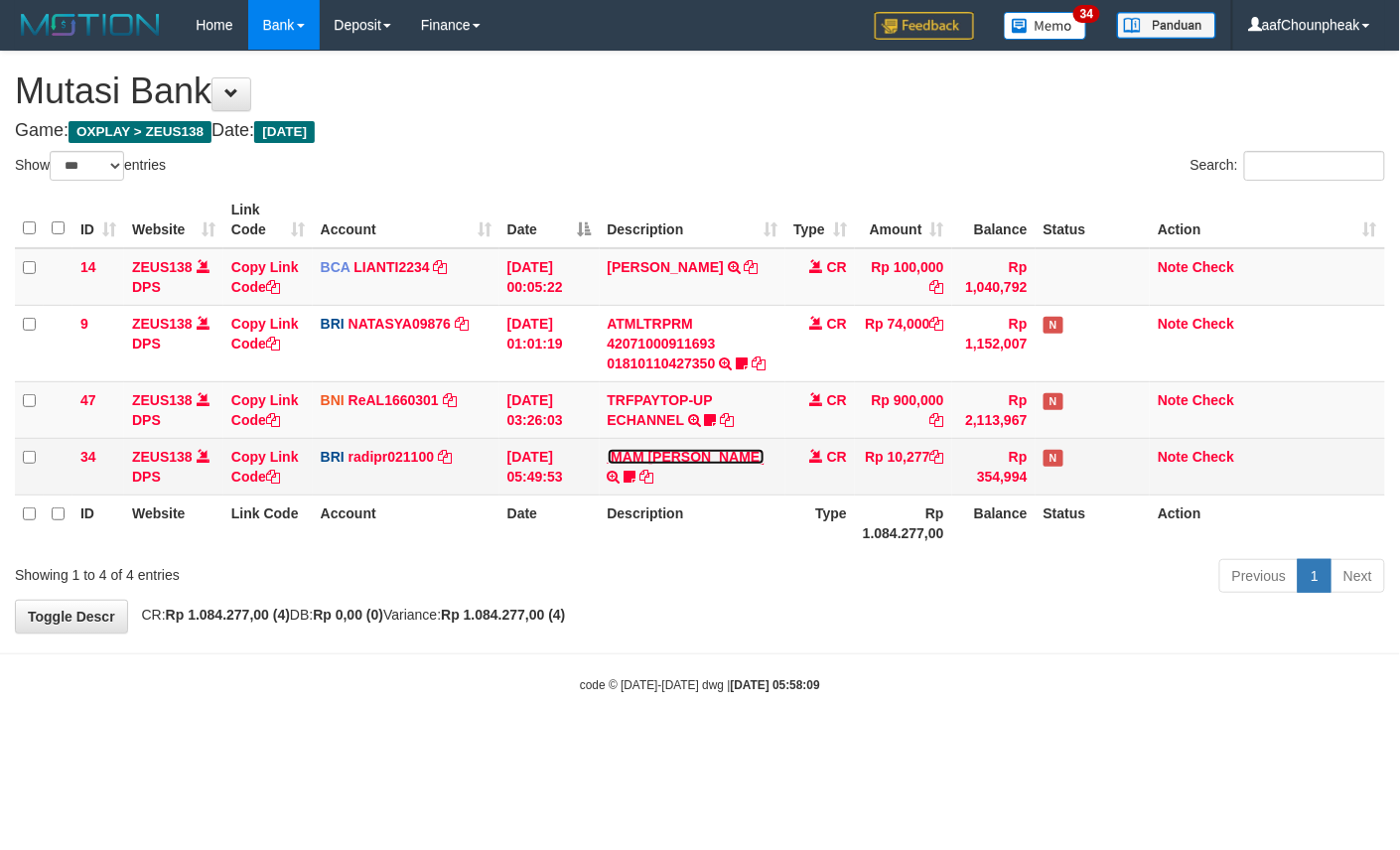 click on "IMAM [PERSON_NAME]" at bounding box center (686, 457) 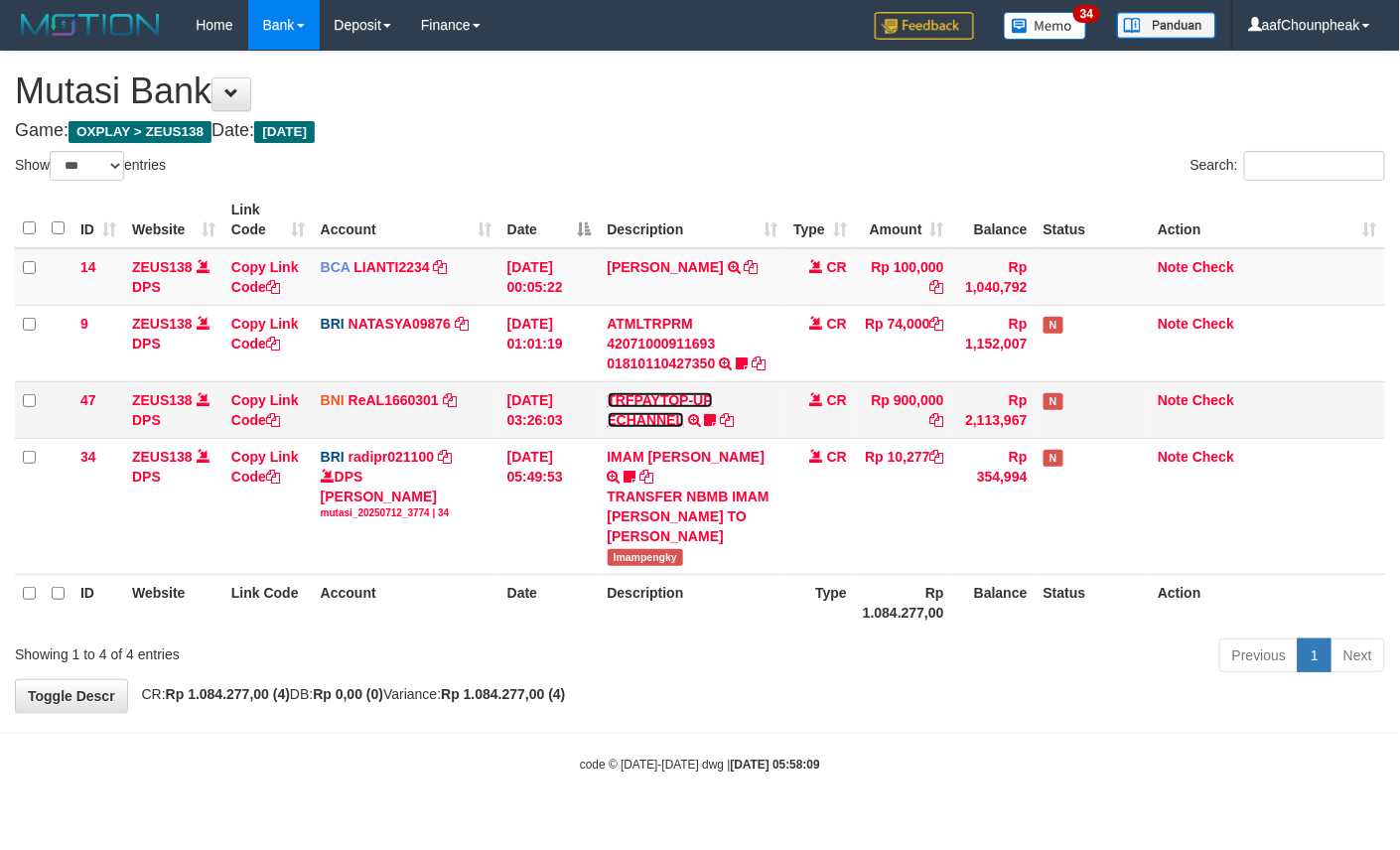click on "TRFPAYTOP-UP ECHANNEL" at bounding box center (660, 410) 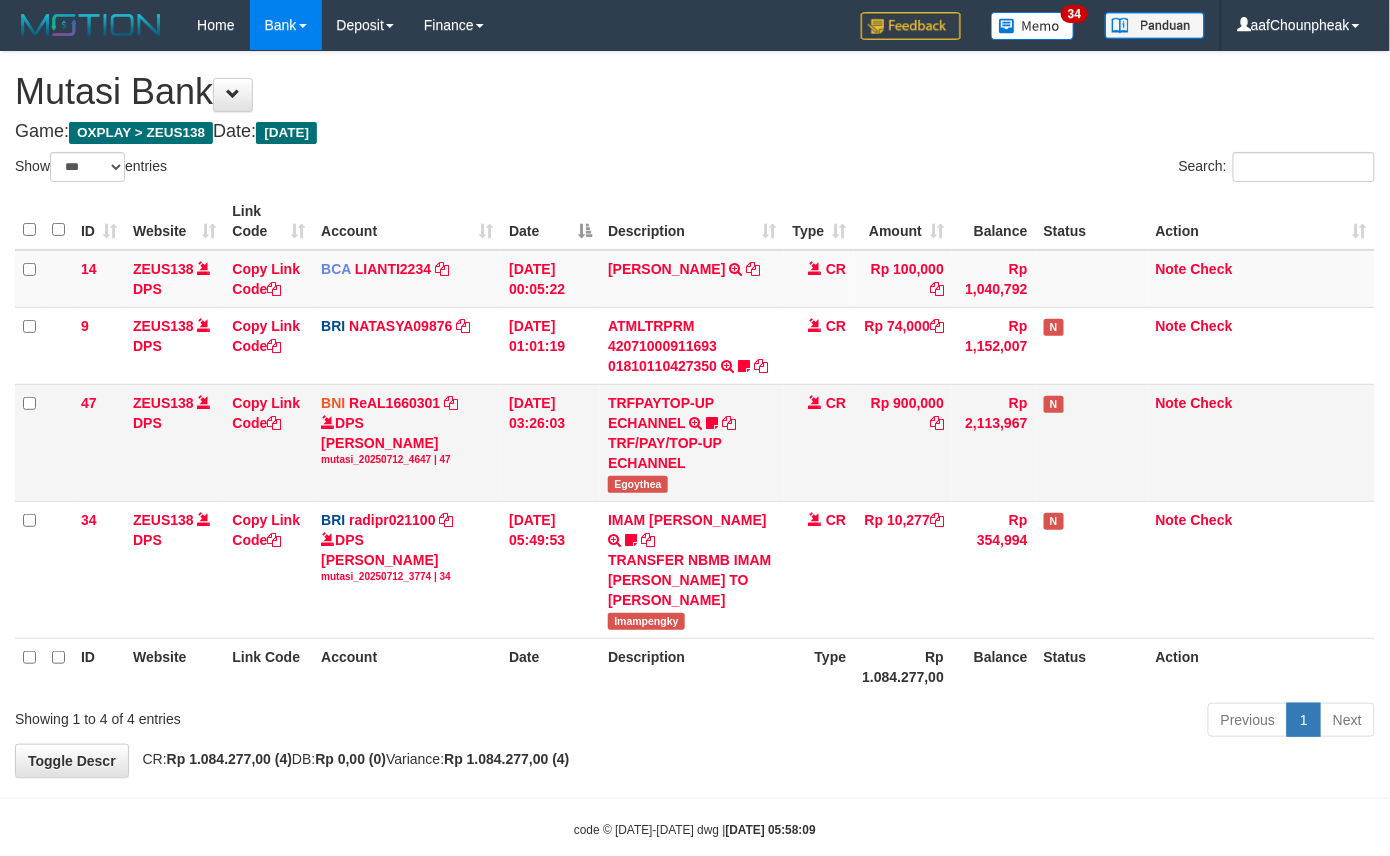 click on "Egoythea" at bounding box center [638, 484] 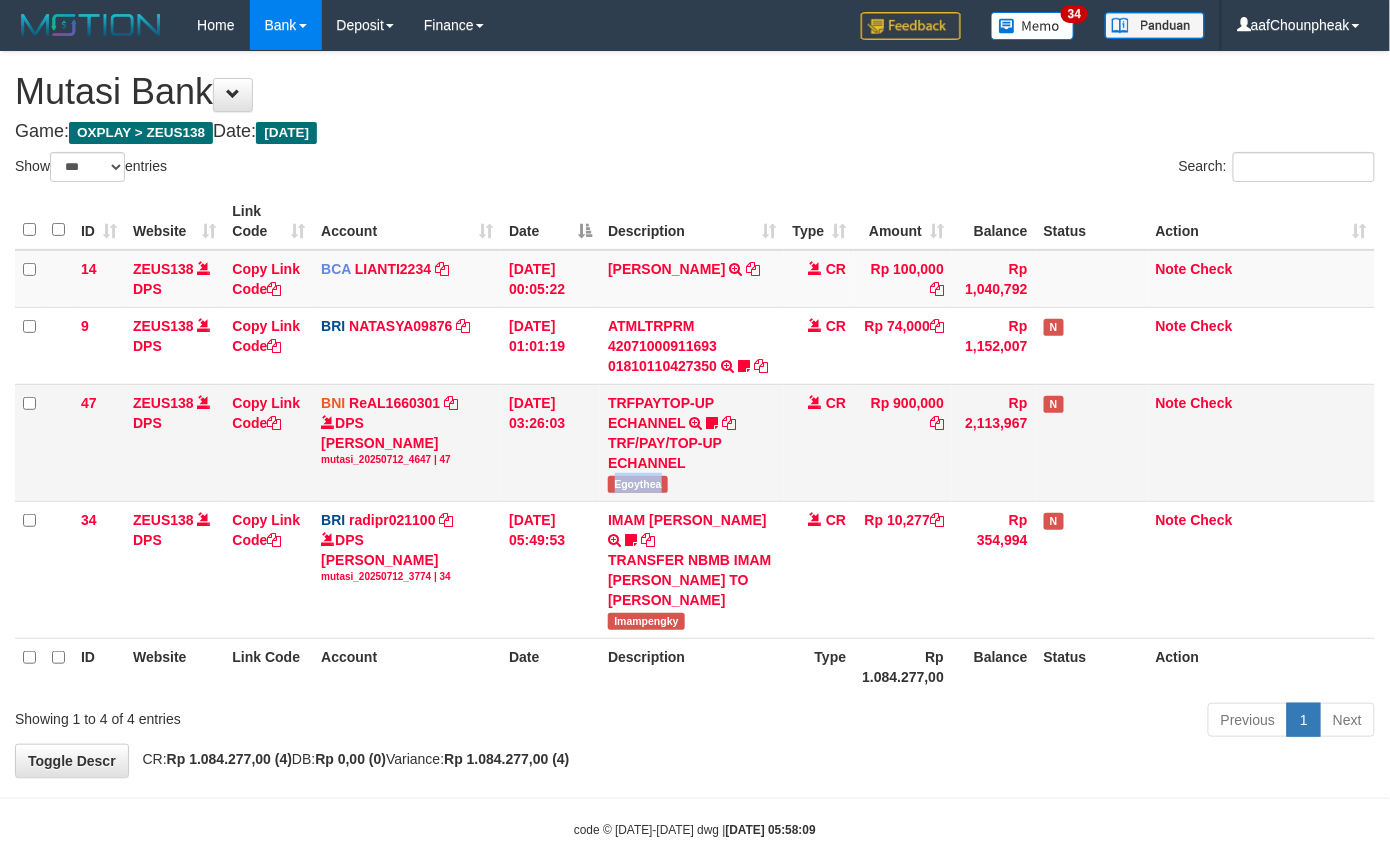click on "Egoythea" at bounding box center [638, 484] 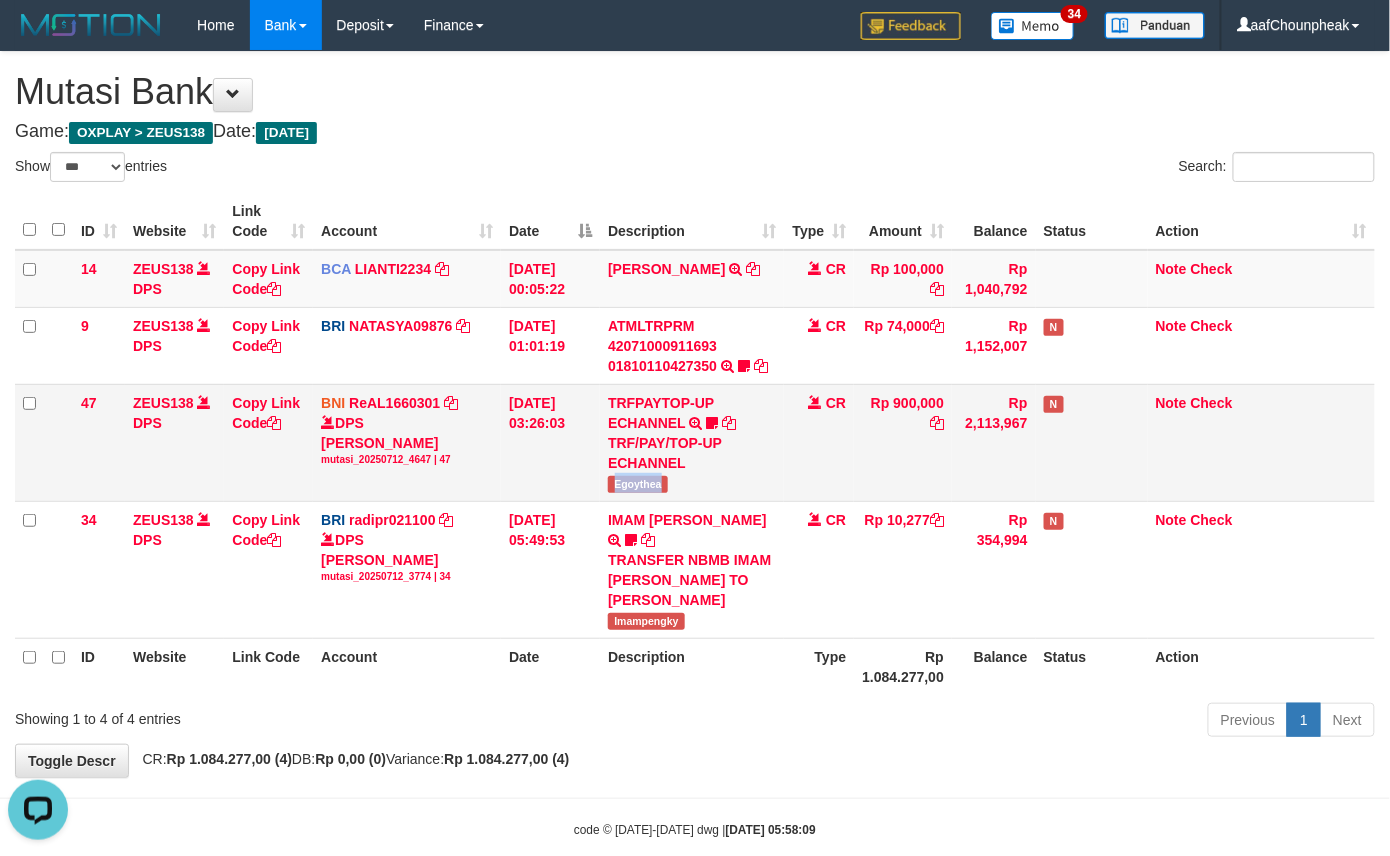 scroll, scrollTop: 0, scrollLeft: 0, axis: both 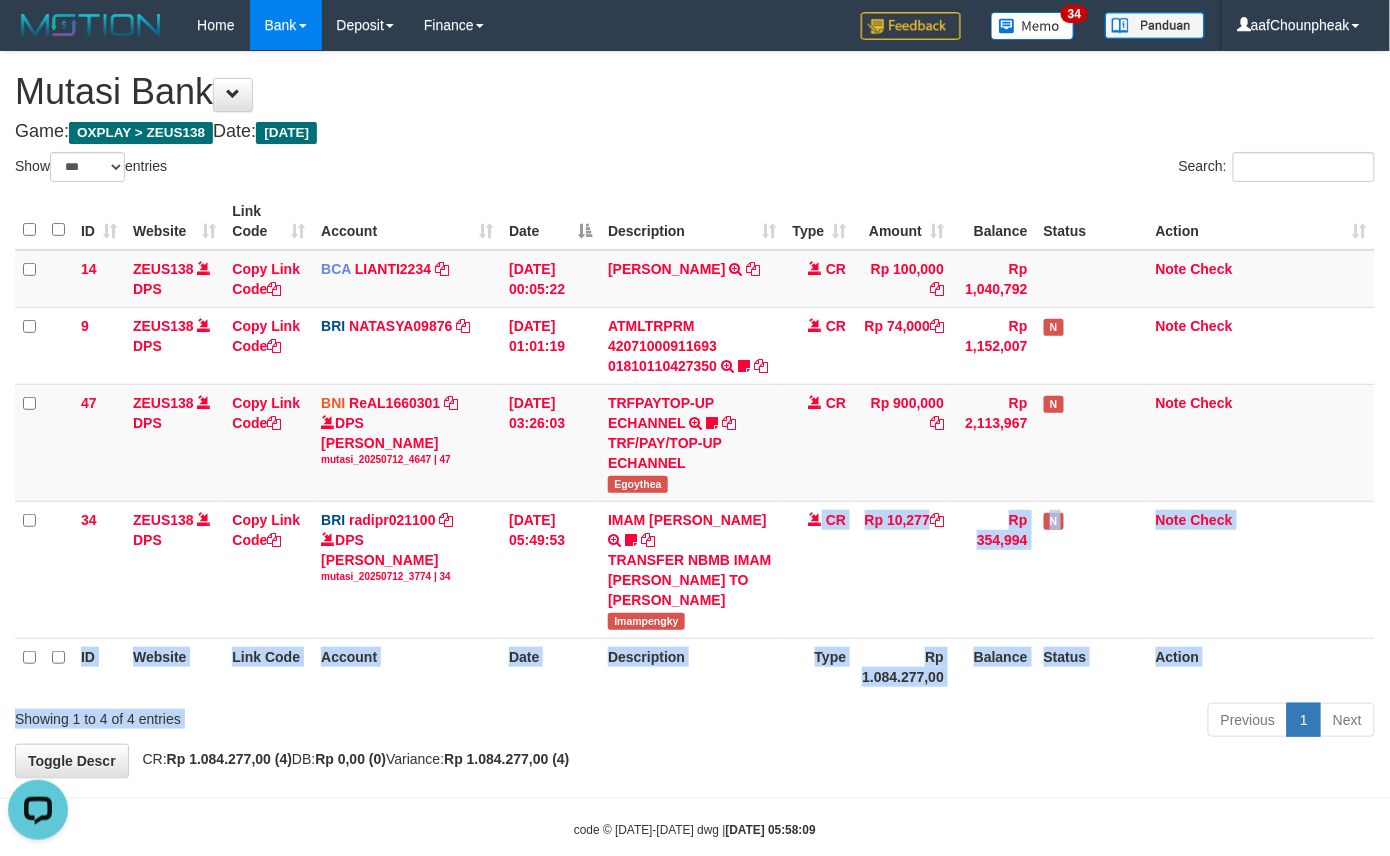 click on "Show  ** ** ** ***  entries Search:
ID Website Link Code Account Date Description Type Amount Balance Status Action
14
ZEUS138    DPS
Copy Link Code
BCA
LIANTI2234
DPS
YULIANTI
mutasi_20250712_4646 | 14
mutasi_20250712_4646 | 14
12/07/2025 00:05:22
YUSUP MAULAN         TRSF E-BANKING CR 1207/FTSCY/WS95051
100000.002025071262819090 TRFDN-YUSUP MAULANESPAY DEBIT INDONE
CR
Rp 100,000
Rp 1,040,792
Note
Check
9
ZEUS138    DPS
Copy Link Code
BRI
NATASYA09876" at bounding box center (695, 448) 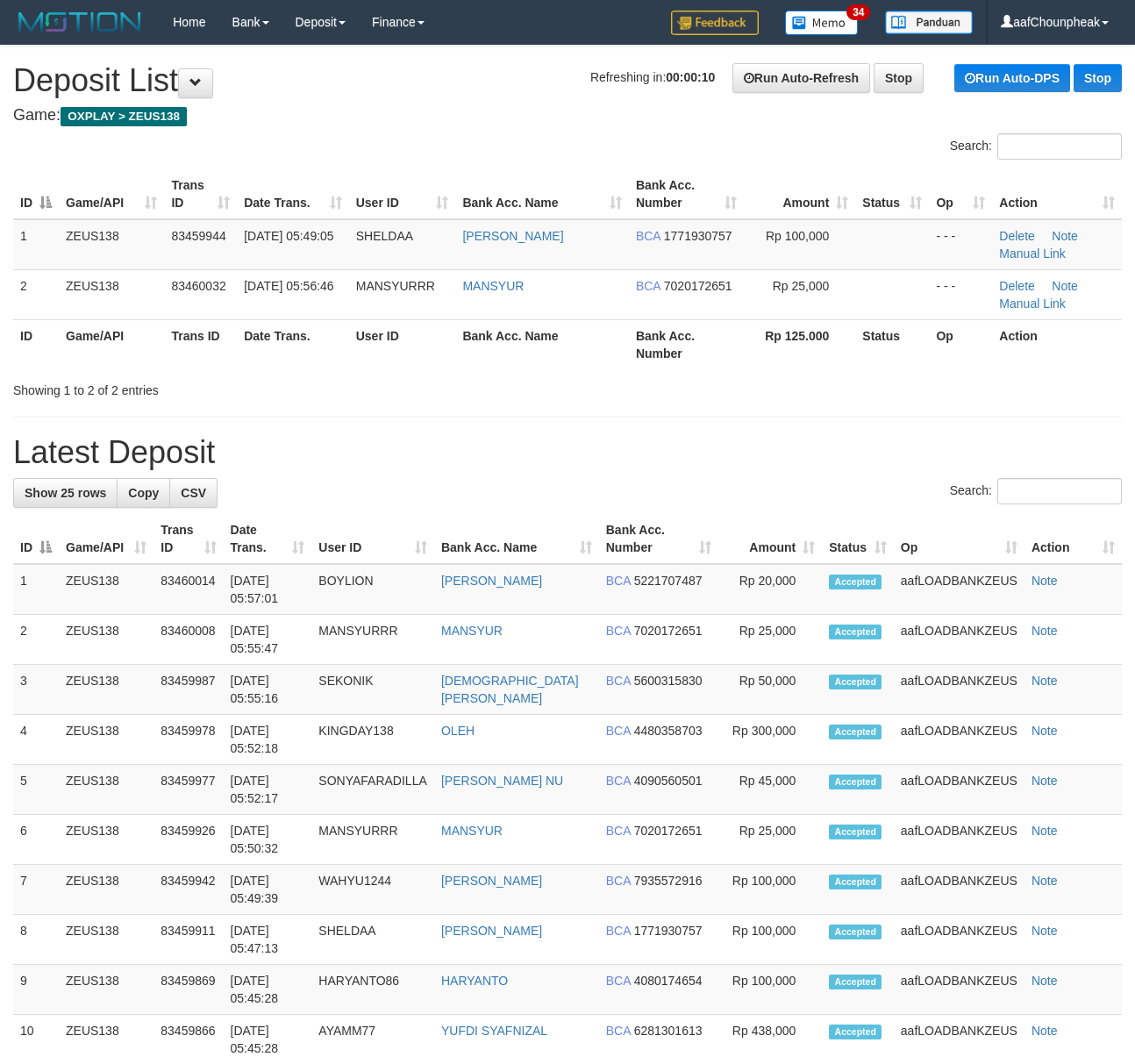 scroll, scrollTop: 0, scrollLeft: 0, axis: both 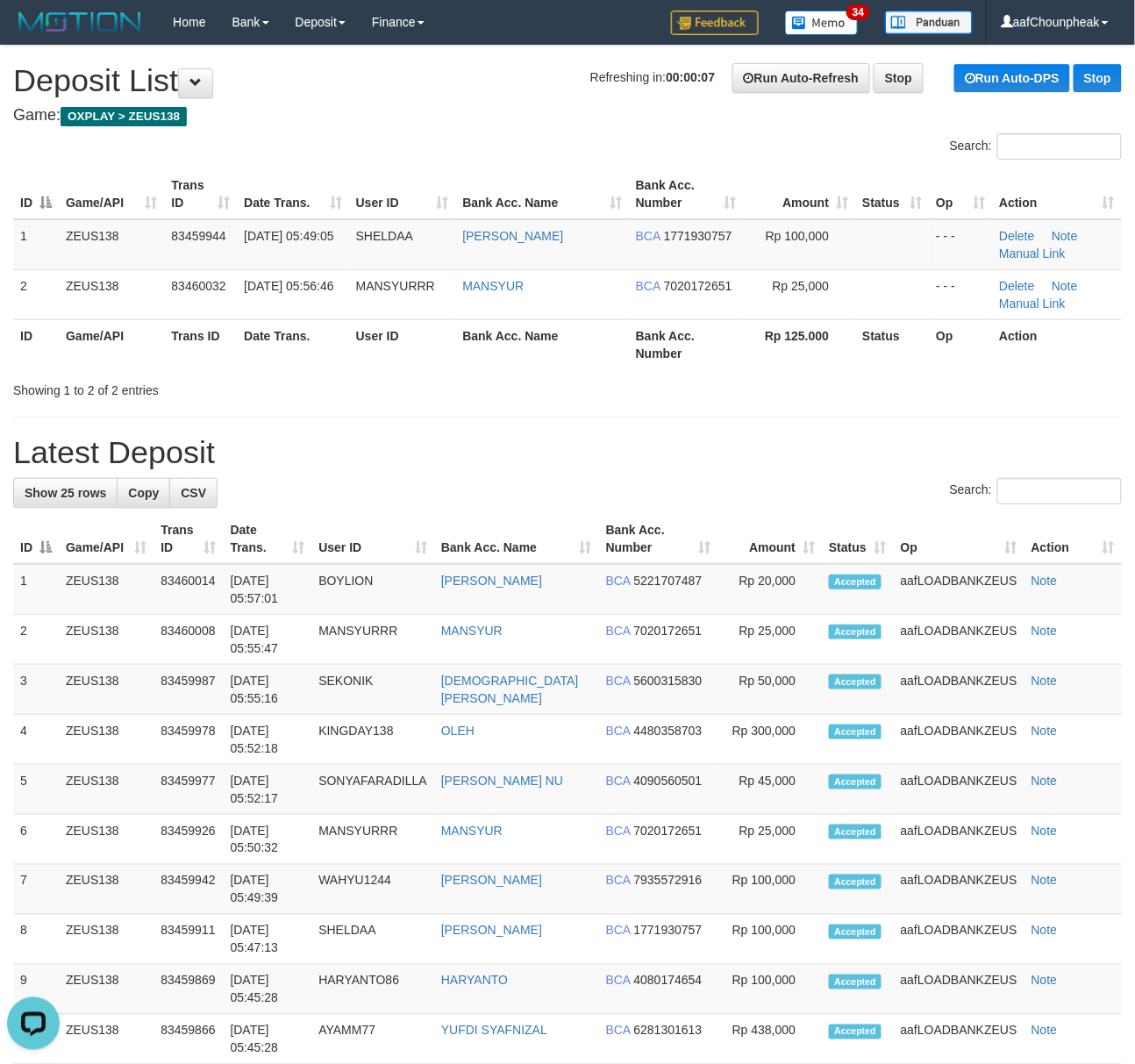 click on "Search:" at bounding box center [568, 148] 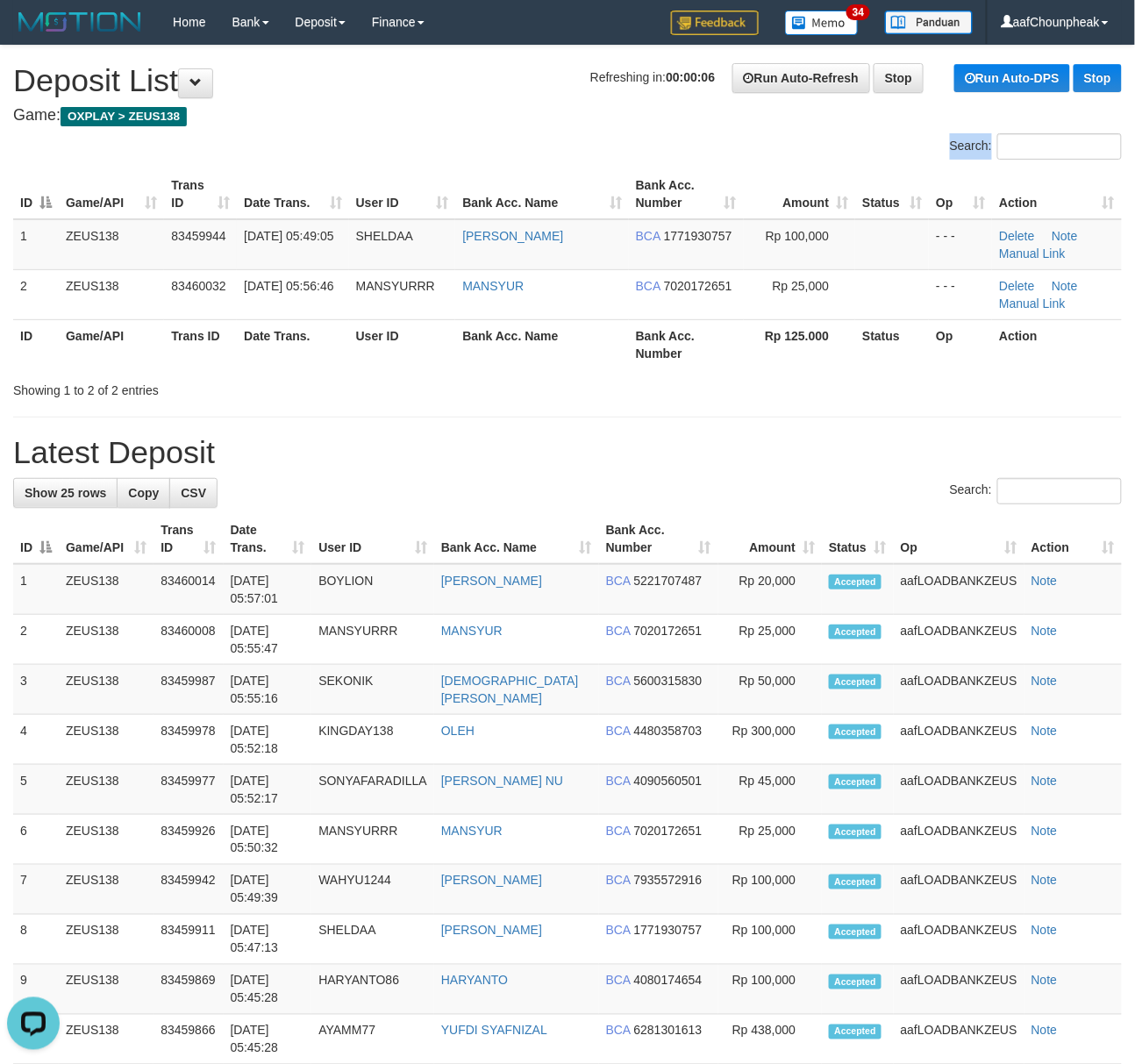 click on "Search:
ID Game/API Trans ID Date Trans. User ID Bank Acc. Name Bank Acc. Number Amount Status Op Action
1
ZEUS138
83459944
12/07/2025 05:49:05
SHELDAA
HERY SOEMANTO
BCA
1771930757
Rp 100,000
- - -
Delete
Note
Manual Link
2
ZEUS138
83460032
12/07/2025 05:56:46
MANSYURRR
MANSYUR
BCA
7020172651
Rp 25,000
- - -
Delete" at bounding box center [568, 266] 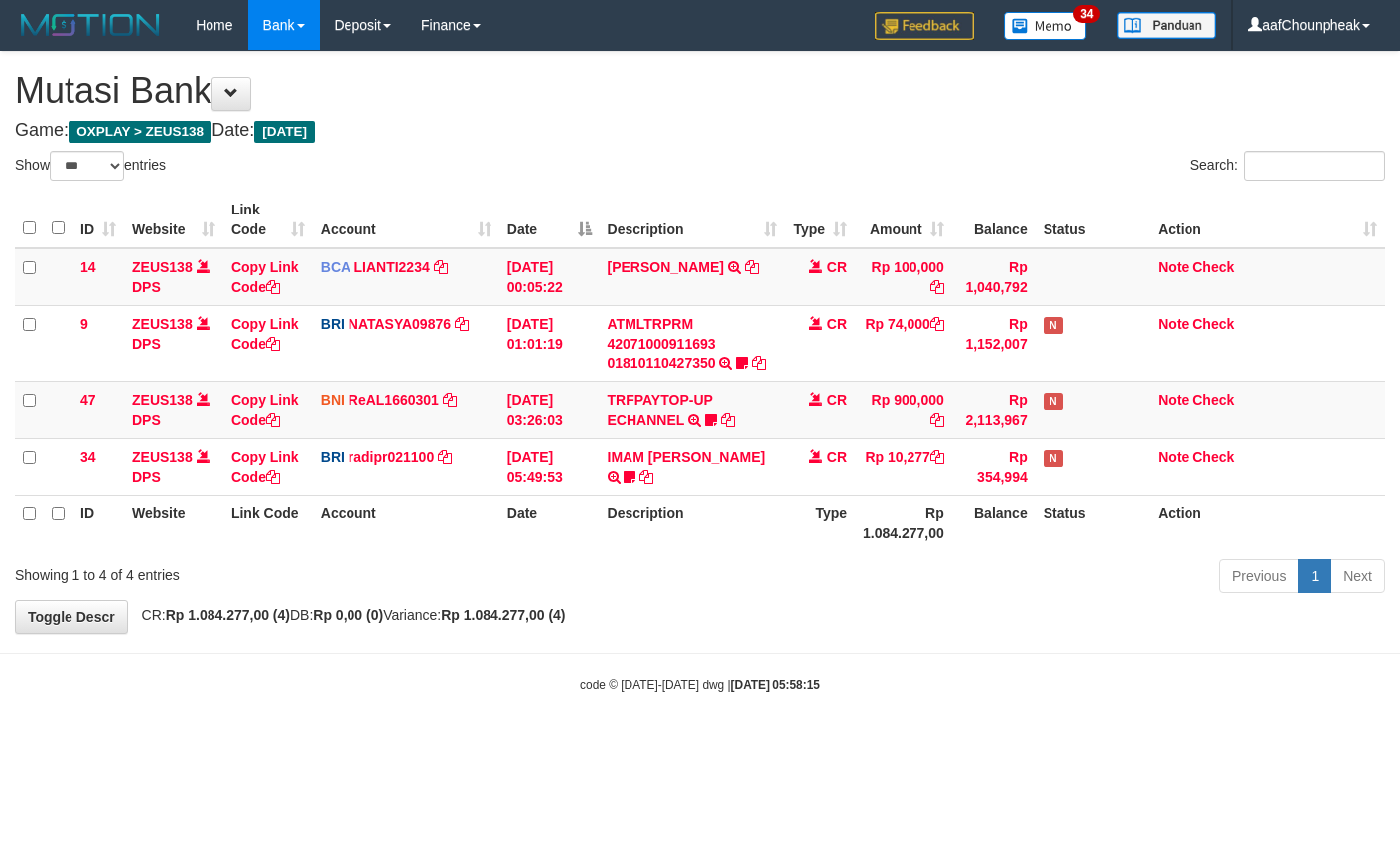 select on "***" 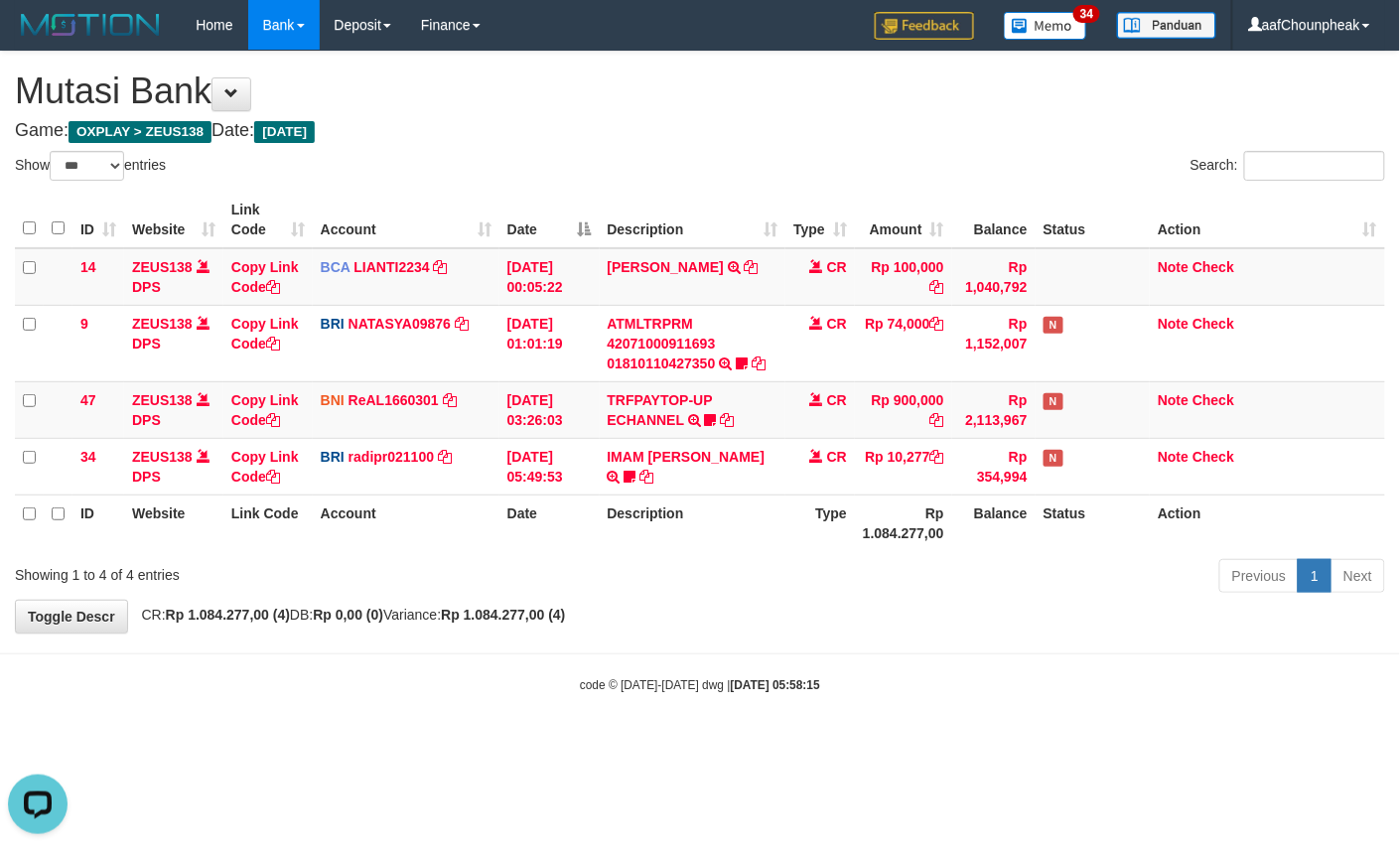 scroll, scrollTop: 0, scrollLeft: 0, axis: both 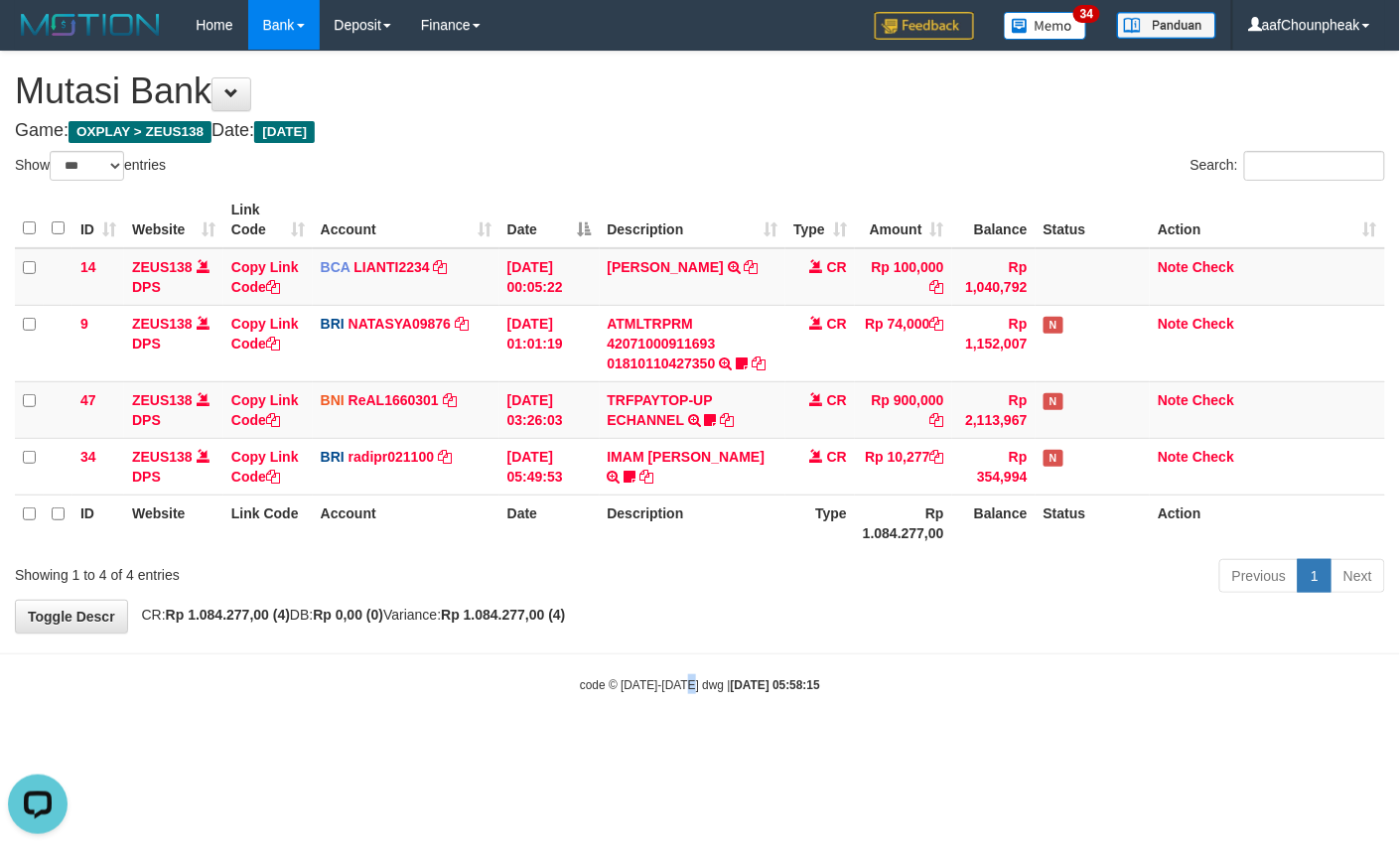 click on "code © [DATE]-[DATE] dwg |  [DATE] 05:58:15" at bounding box center (700, 684) 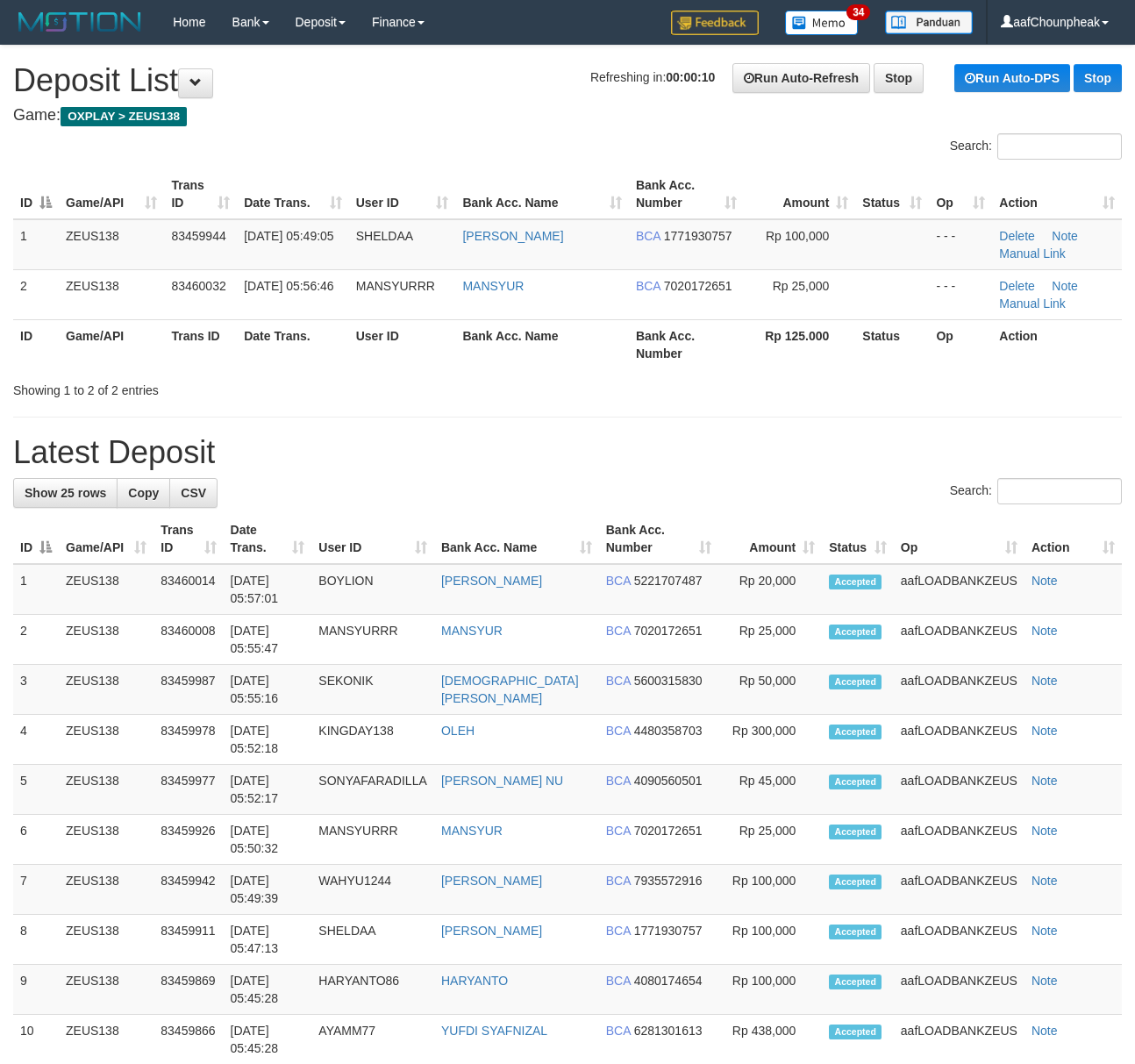 scroll, scrollTop: 0, scrollLeft: 0, axis: both 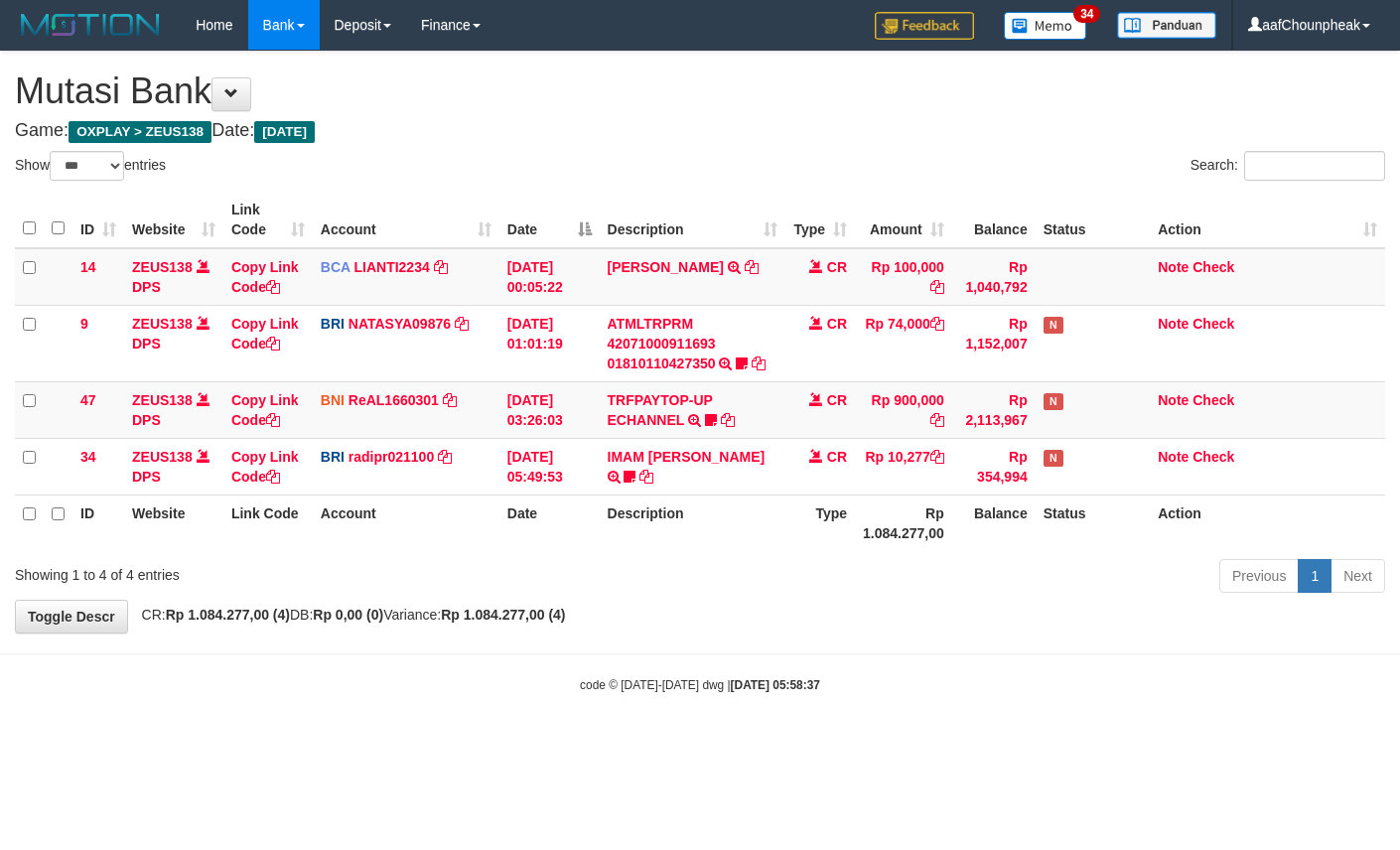 select on "***" 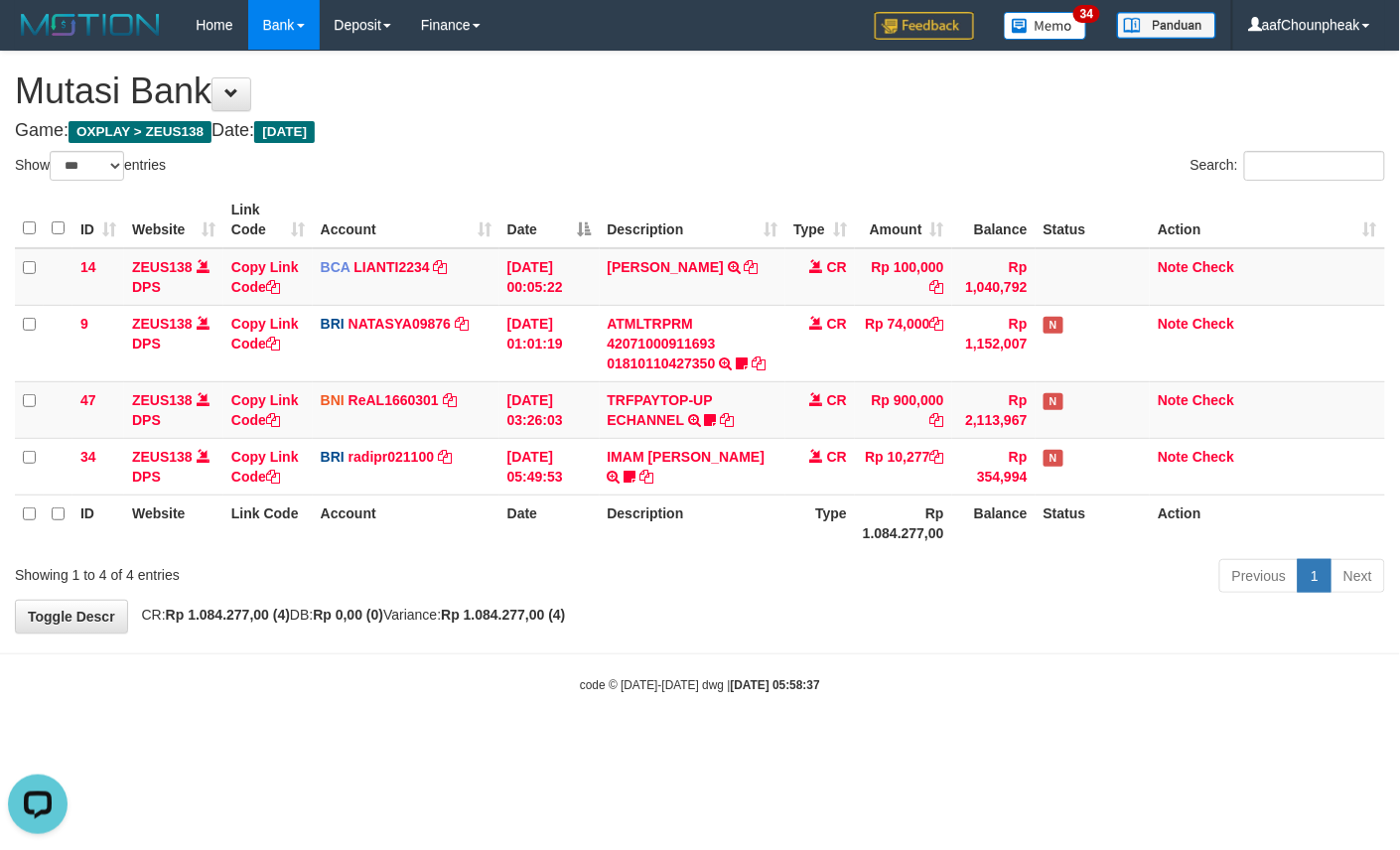 scroll, scrollTop: 0, scrollLeft: 0, axis: both 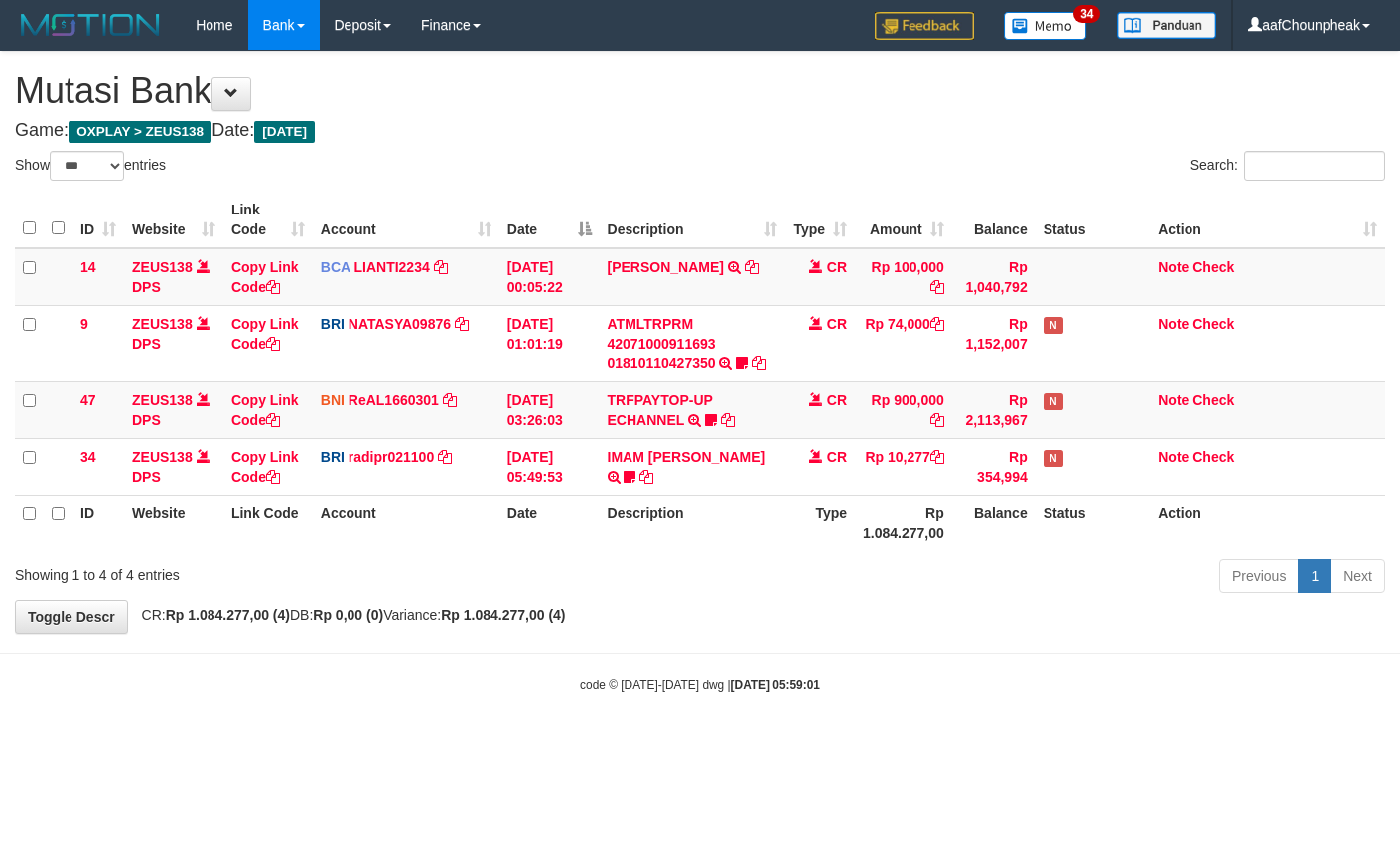 select on "***" 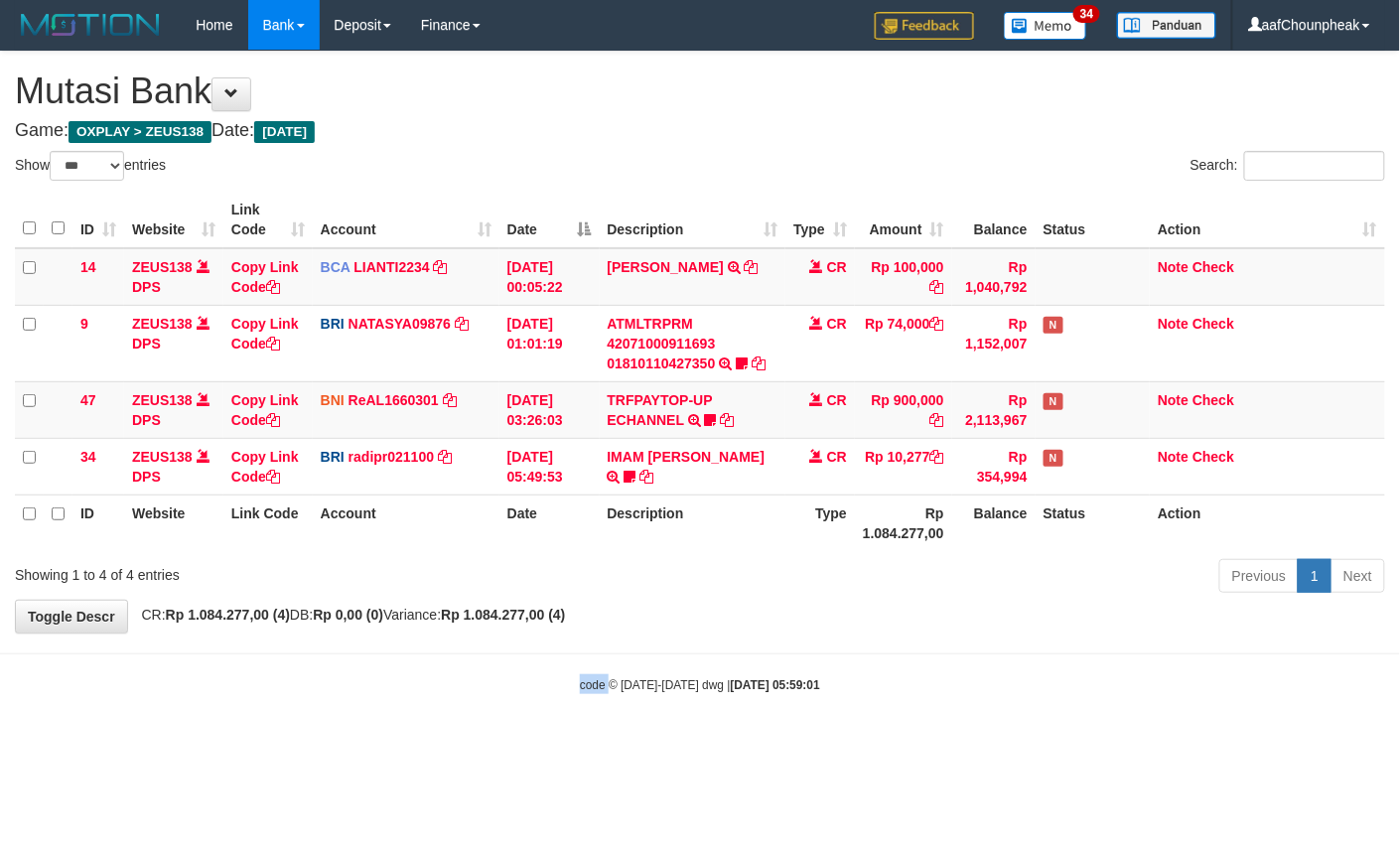 click on "code © 2012-2018 dwg |  2025/07/12 05:59:01" at bounding box center [700, 684] 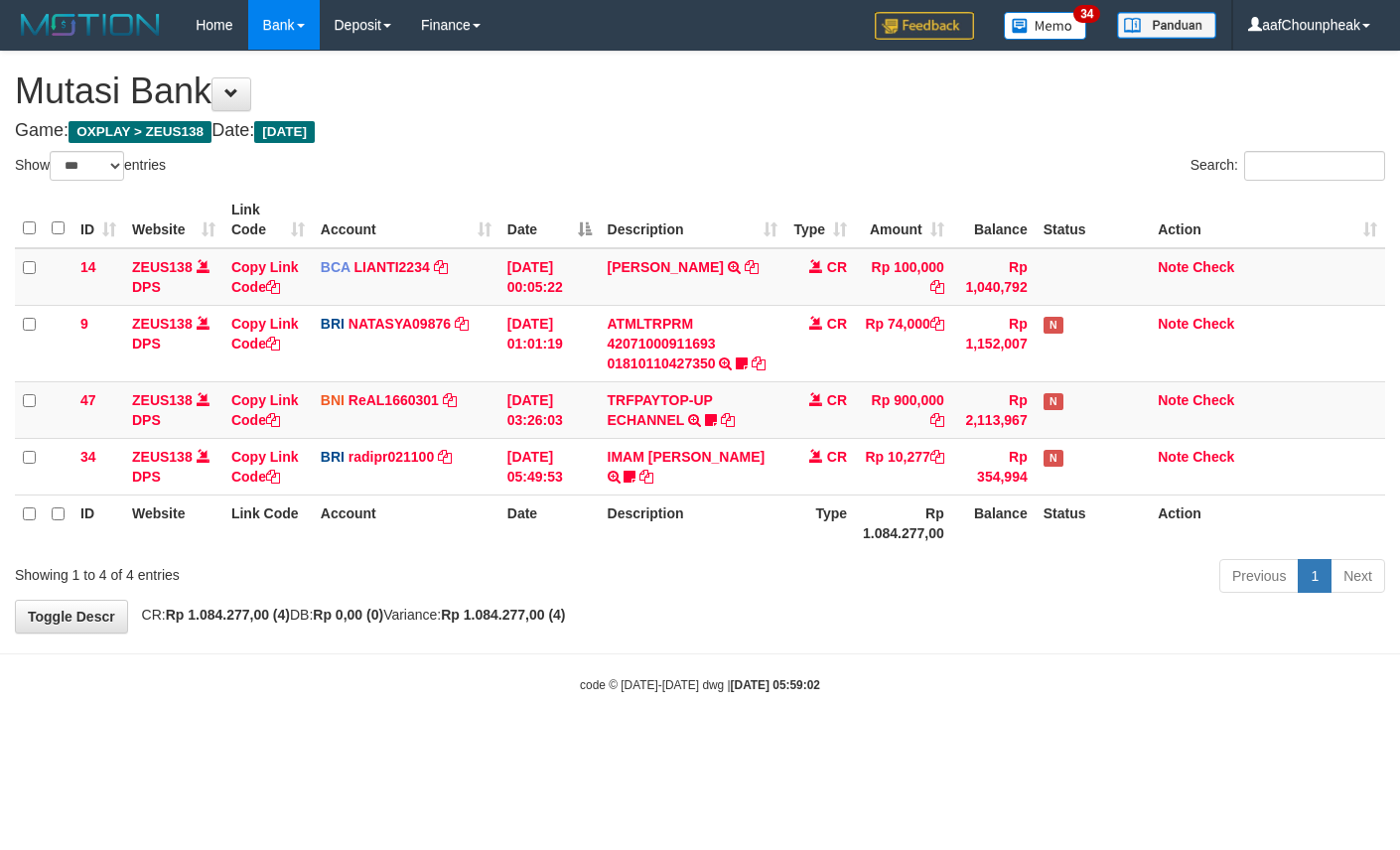 select on "***" 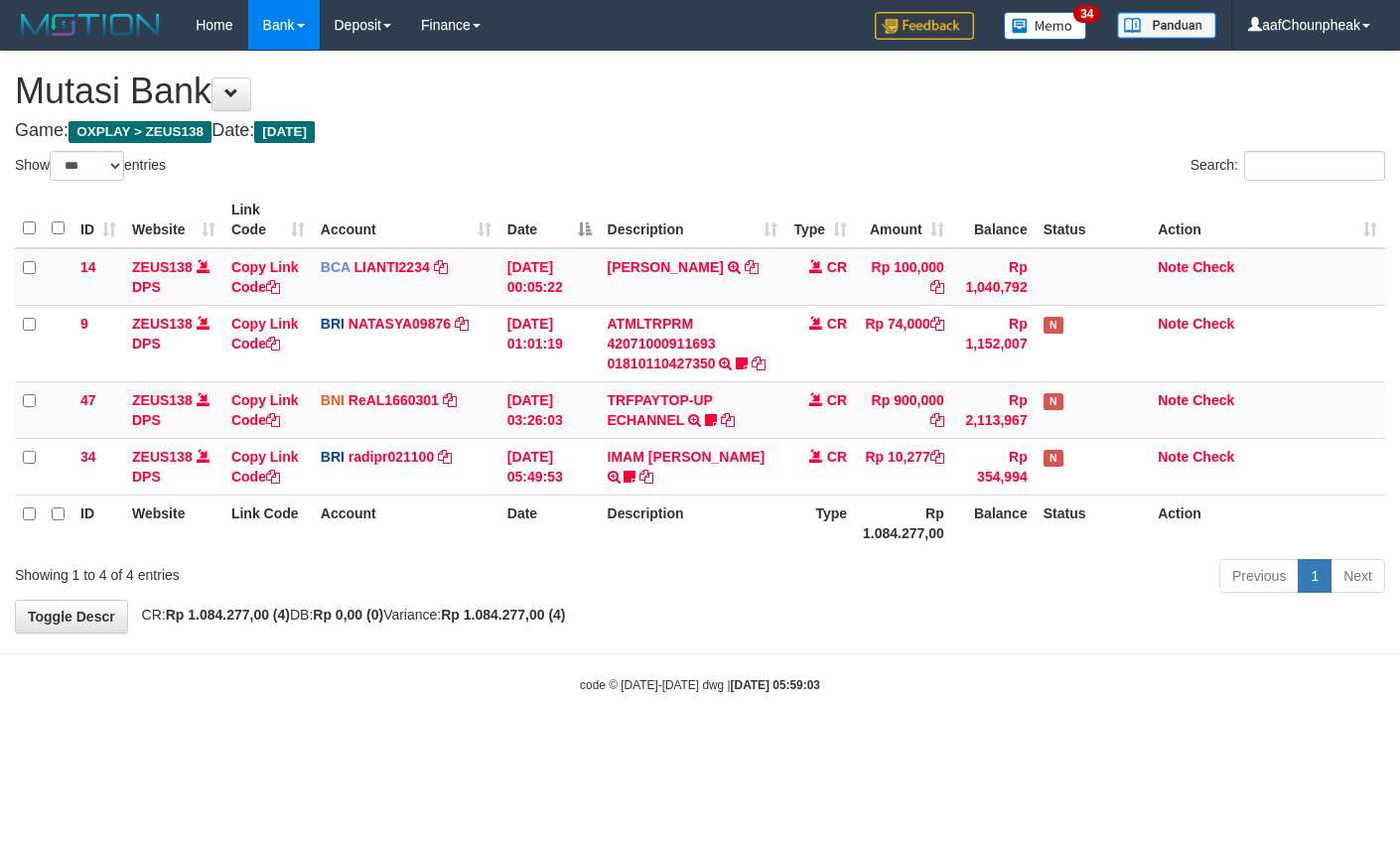 select on "***" 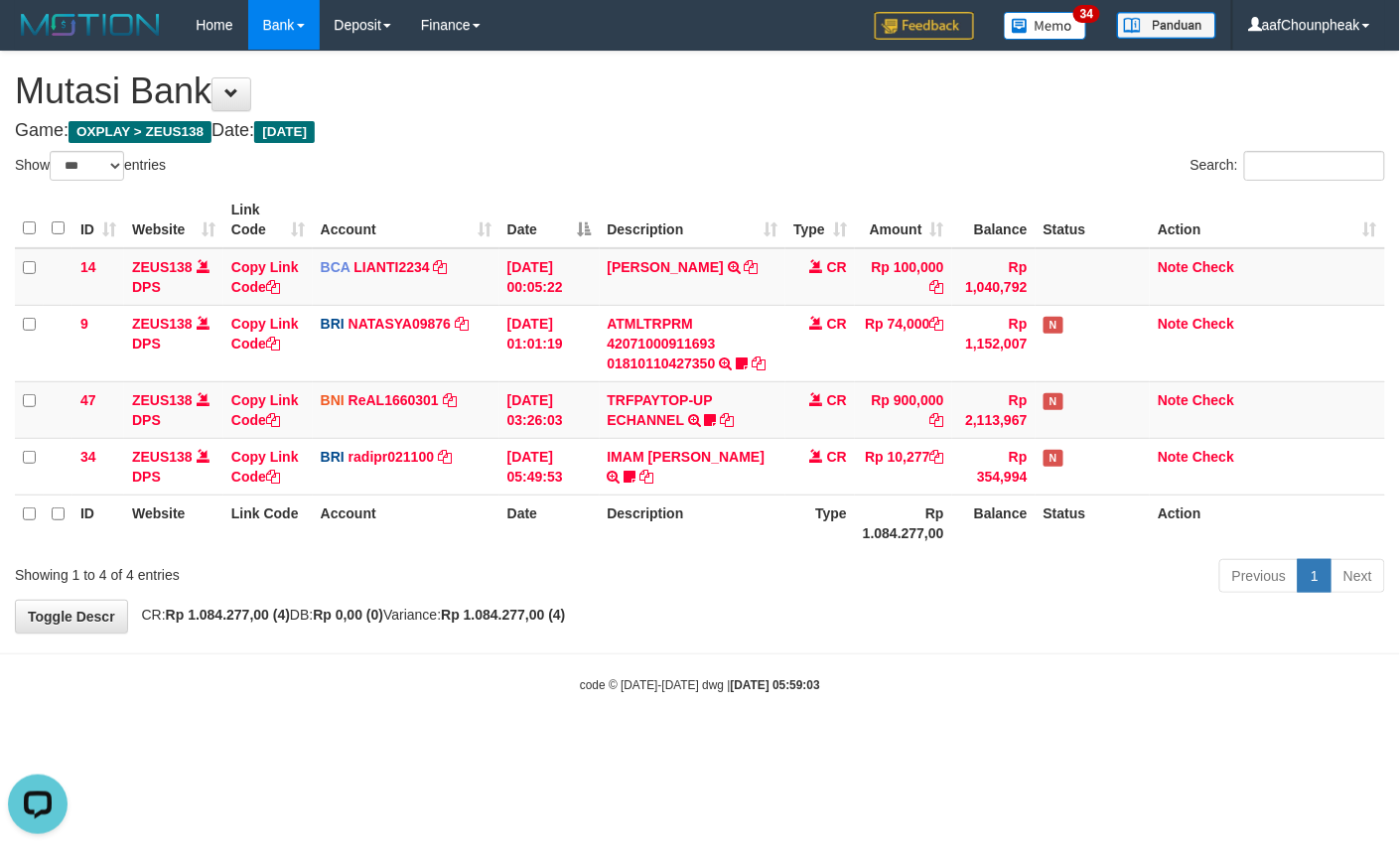 scroll, scrollTop: 0, scrollLeft: 0, axis: both 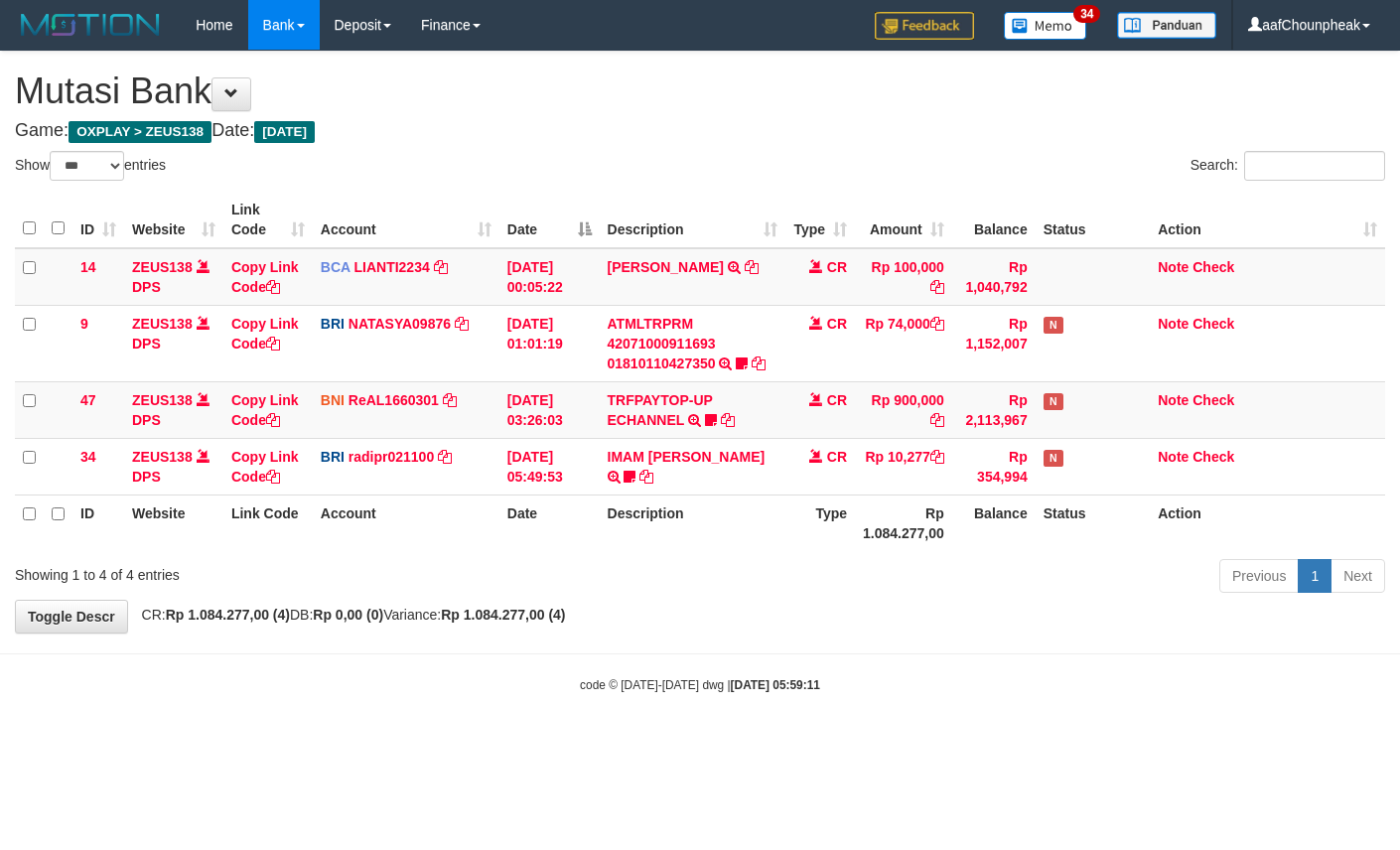 select on "***" 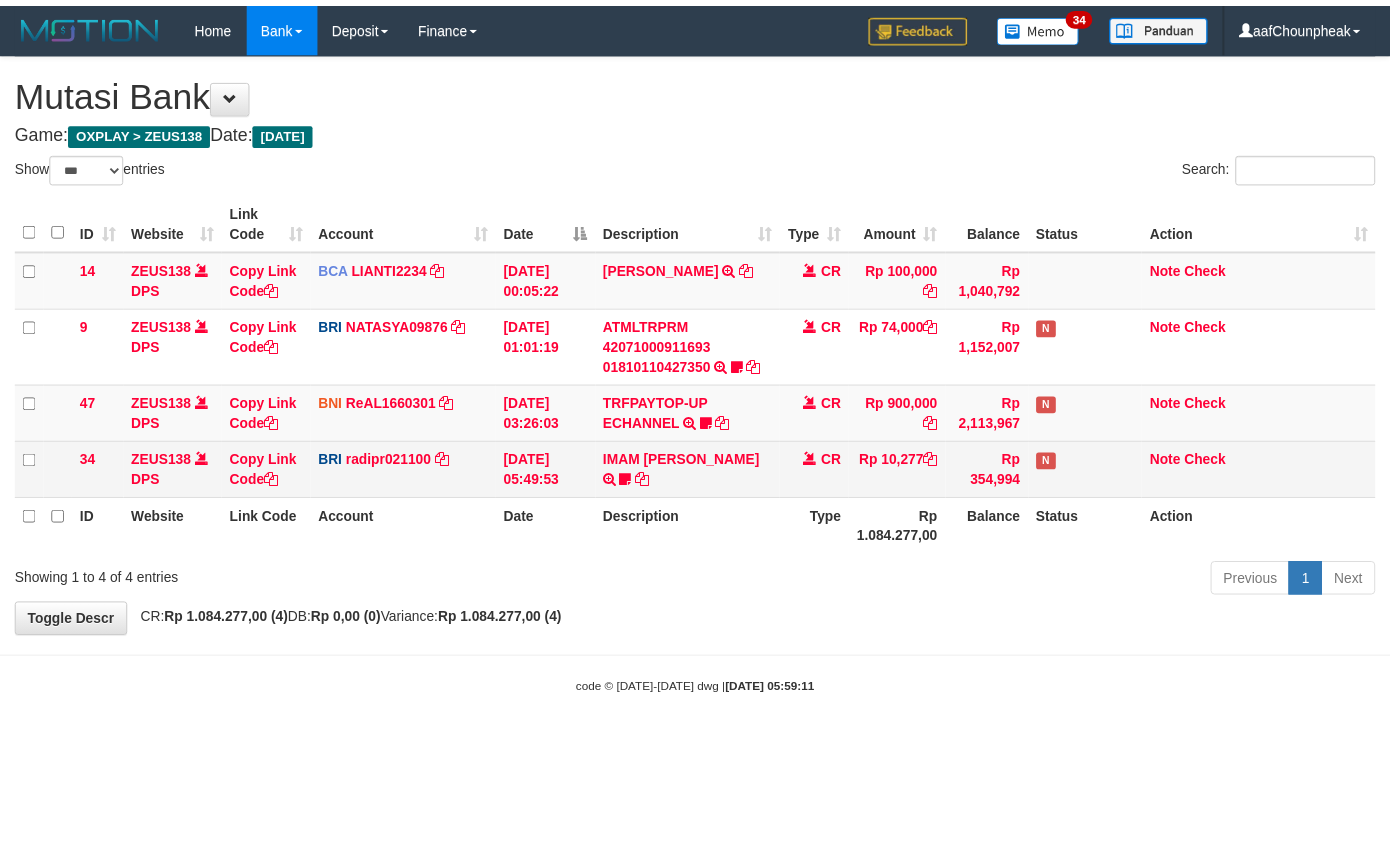 scroll, scrollTop: 0, scrollLeft: 0, axis: both 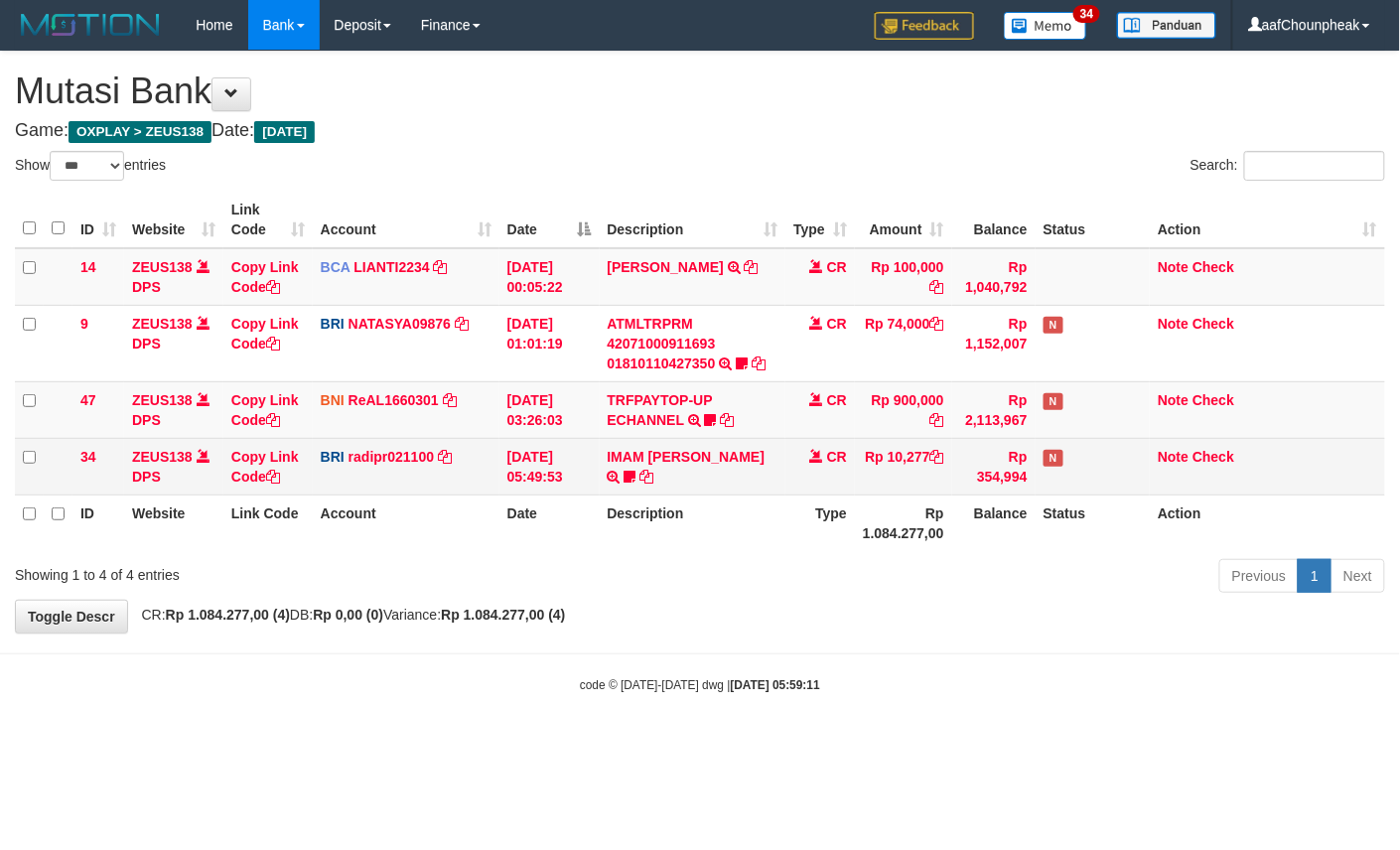 click on "IMAM [PERSON_NAME]            TRANSFER NBMB IMAM [PERSON_NAME] TO [PERSON_NAME]" at bounding box center [693, 466] 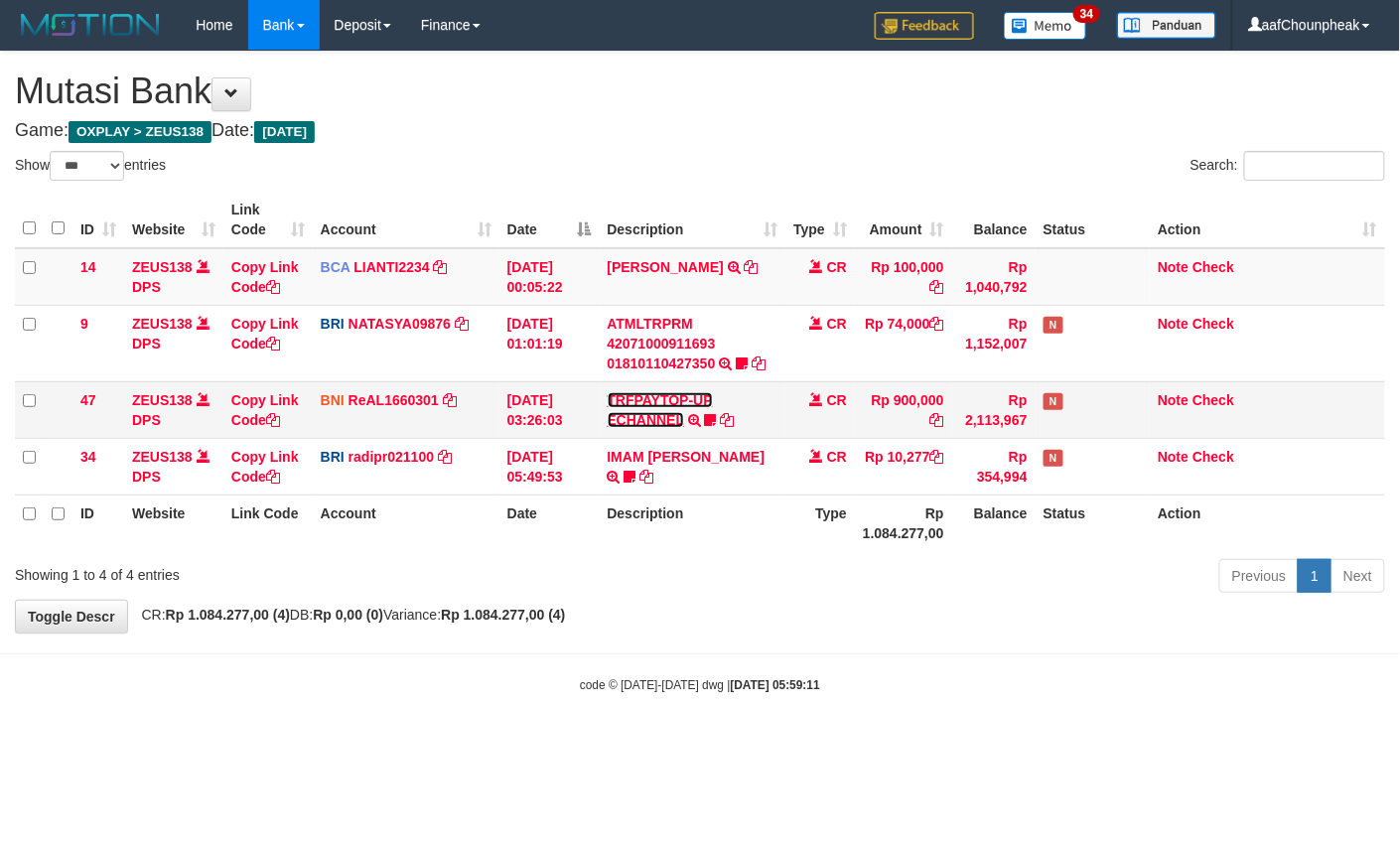 click on "TRFPAYTOP-UP ECHANNEL" at bounding box center [660, 410] 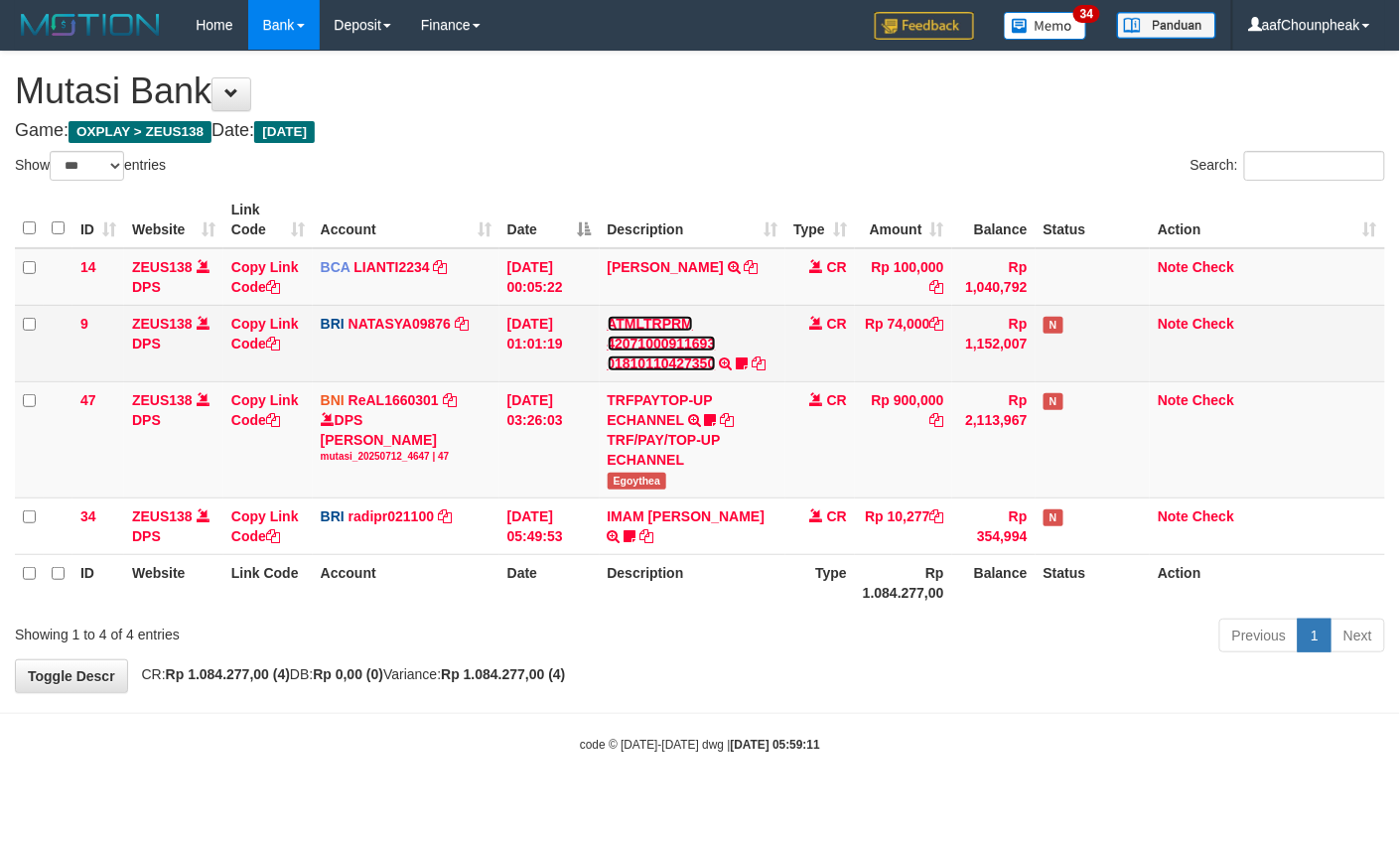 click on "ATMLTRPRM 42071000911693 01810110427350" at bounding box center (661, 344) 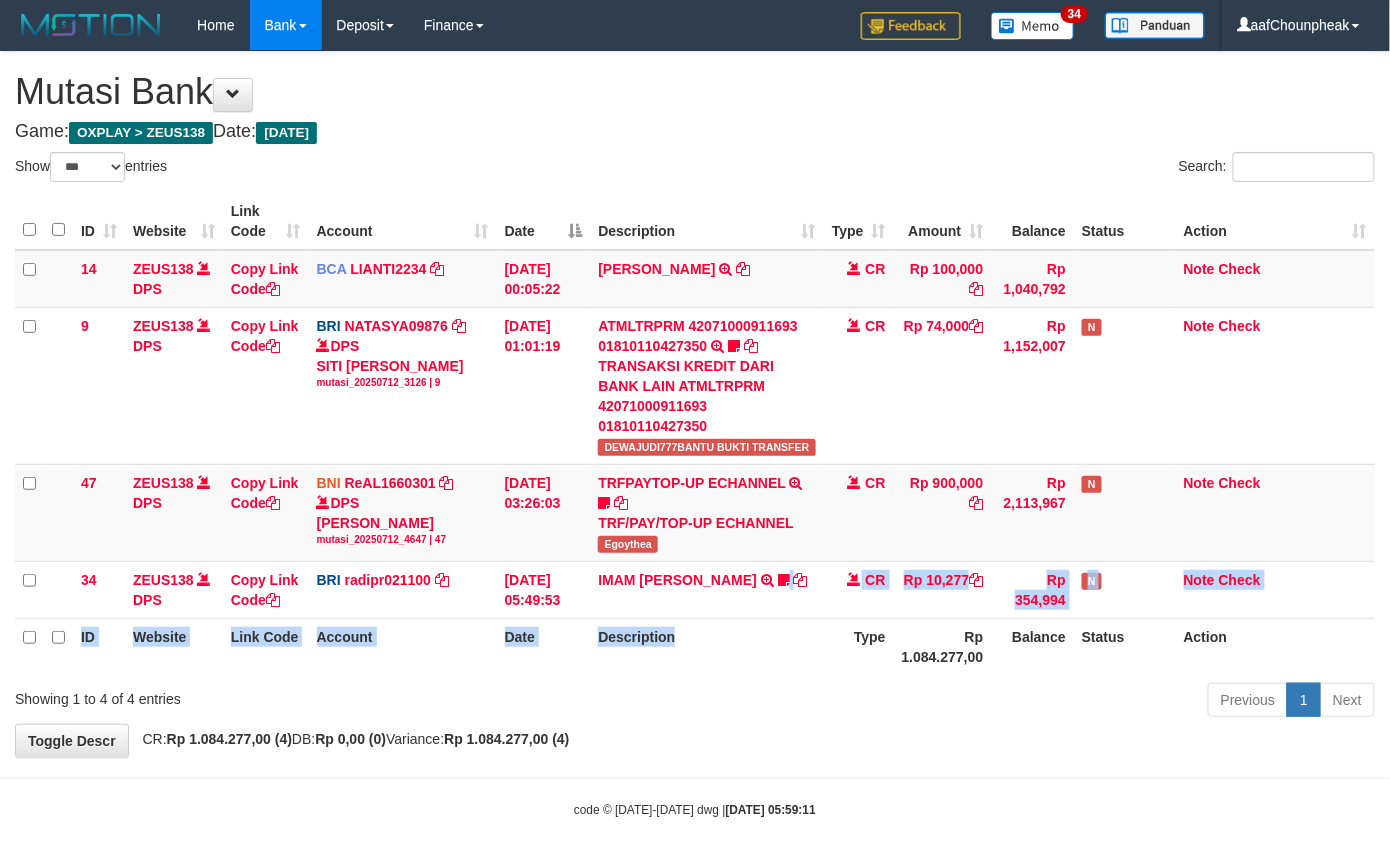 click on "ID Website Link Code Account Date Description Type Amount Balance Status Action
14
ZEUS138    DPS
Copy Link Code
BCA
LIANTI2234
DPS
YULIANTI
mutasi_20250712_4646 | 14
mutasi_20250712_4646 | 14
12/07/2025 00:05:22
YUSUP MAULAN         TRSF E-BANKING CR 1207/FTSCY/WS95051
100000.002025071262819090 TRFDN-YUSUP MAULANESPAY DEBIT INDONE
CR
Rp 100,000
Rp 1,040,792
Note
Check
9
ZEUS138    DPS
Copy Link Code
BRI
NATASYA09876" at bounding box center [695, 434] 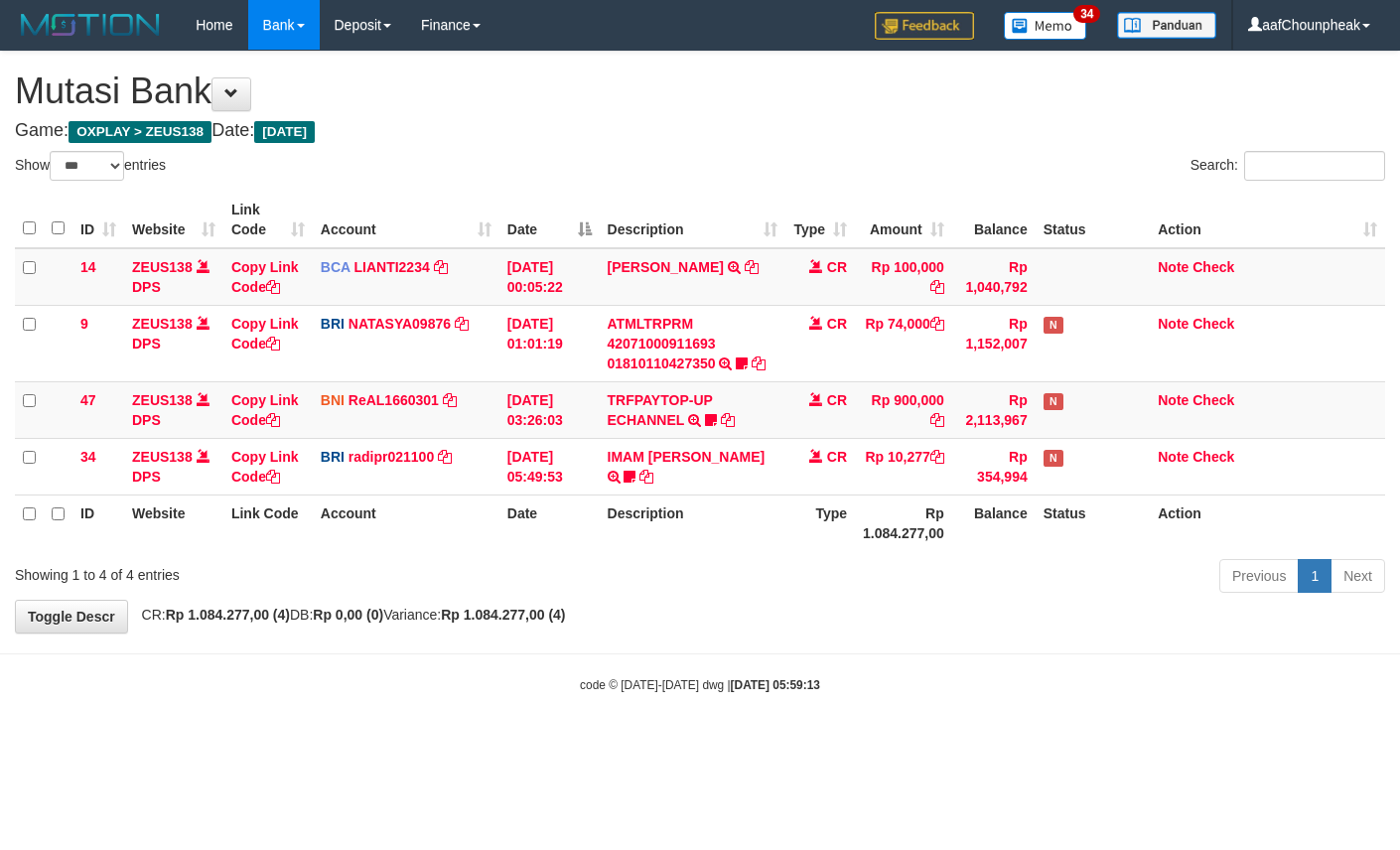 select on "***" 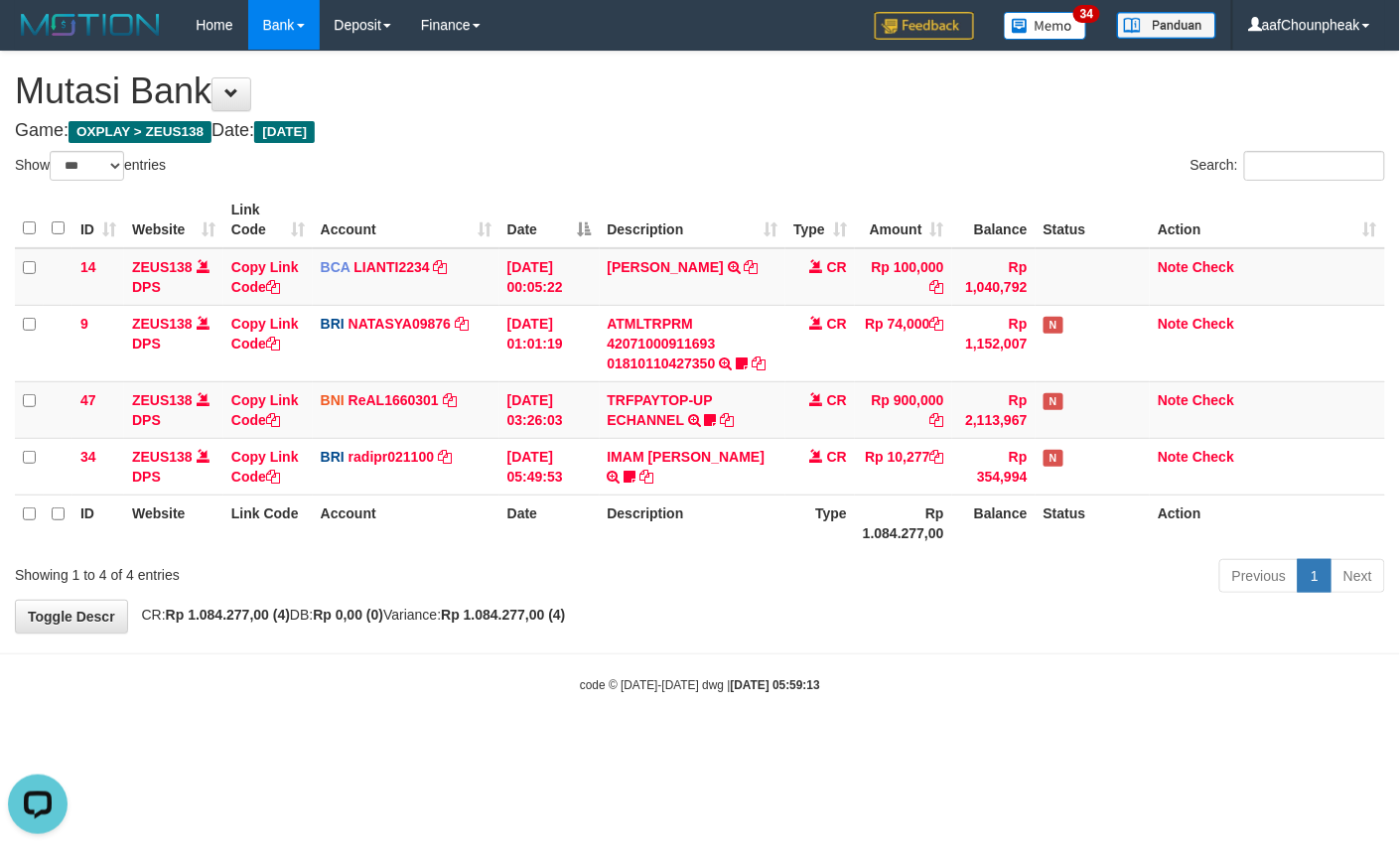 scroll, scrollTop: 0, scrollLeft: 0, axis: both 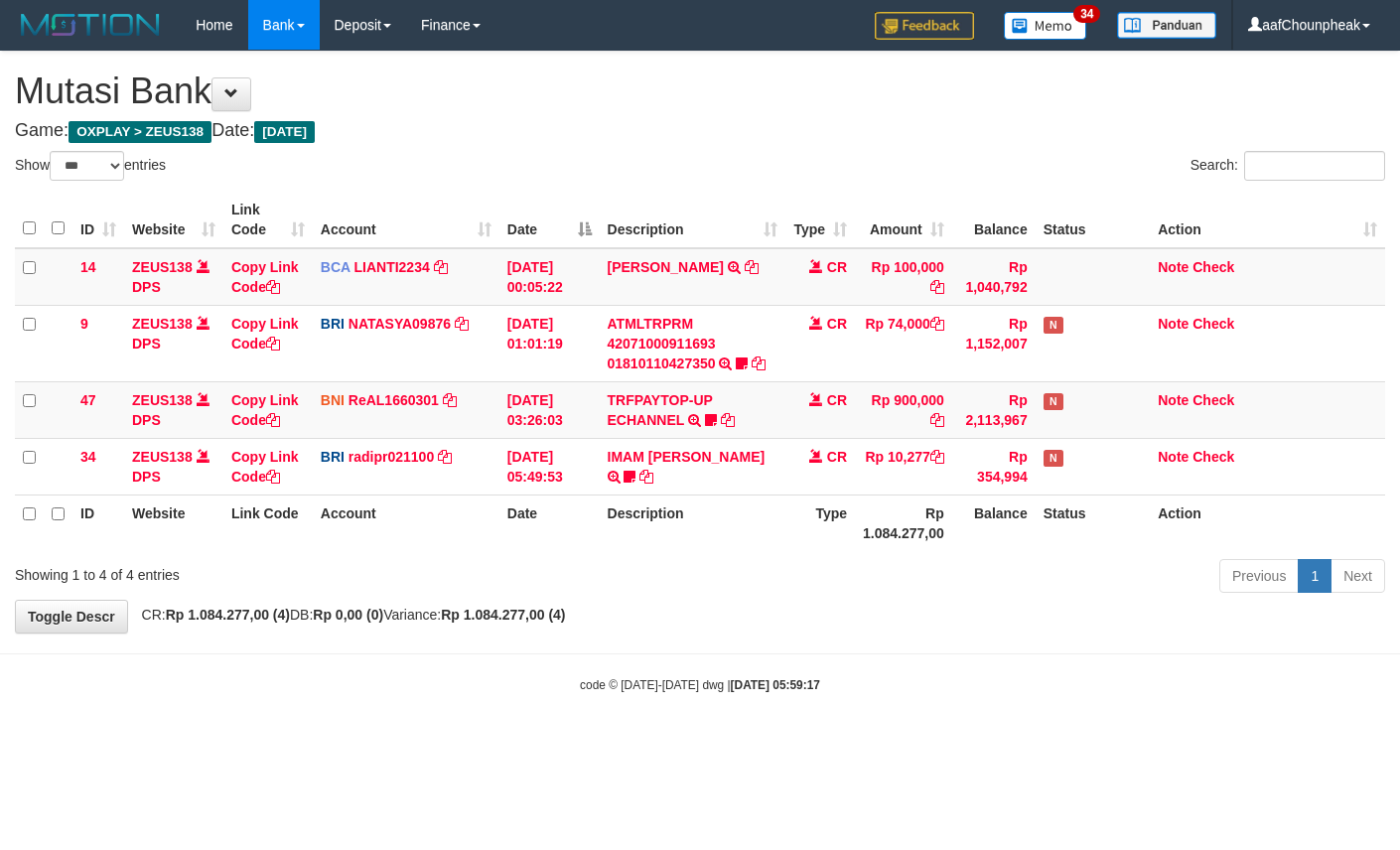 select on "***" 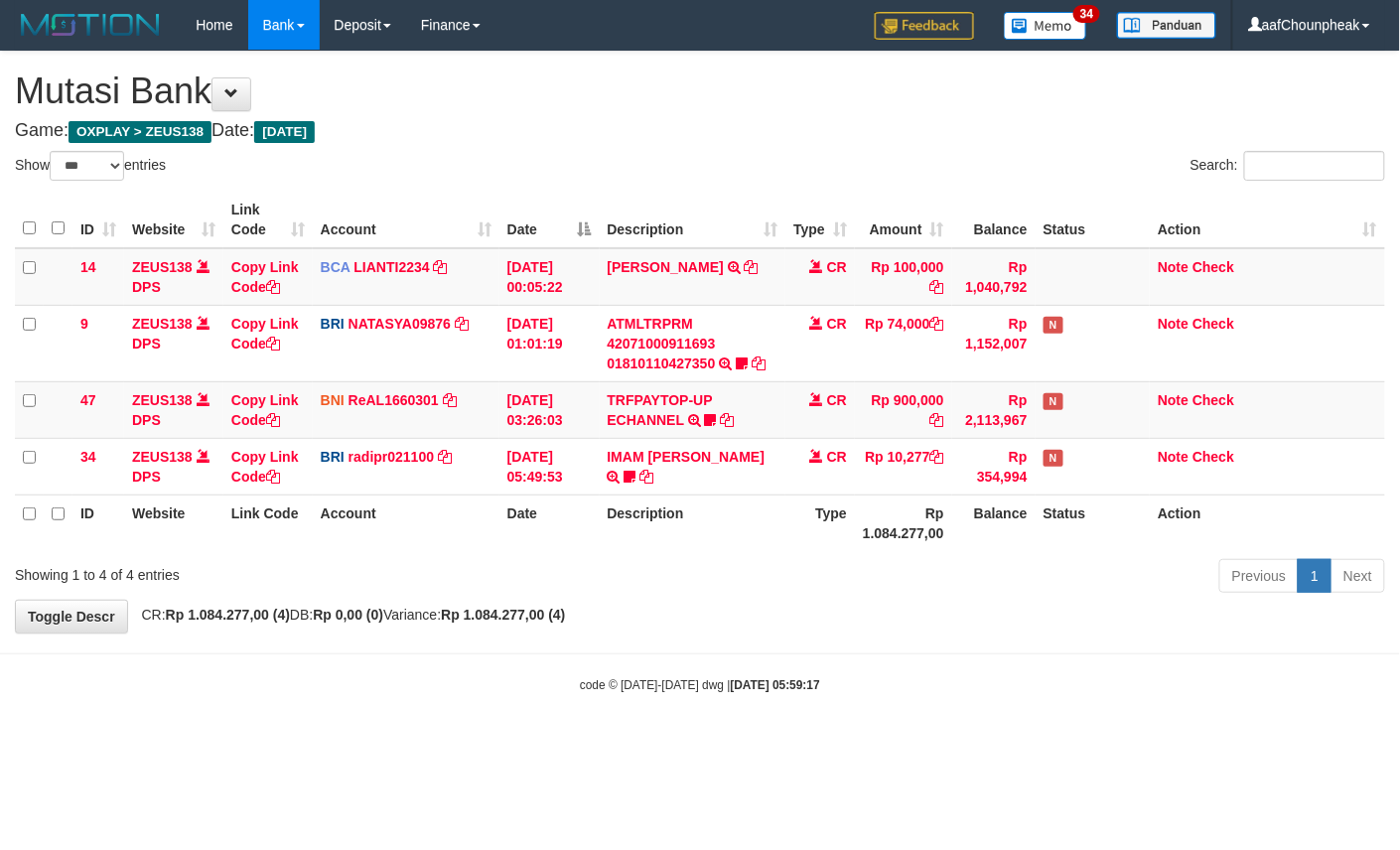 click on "Toggle navigation
Home
Bank
Account List
Mutasi Bank
Search
Note Mutasi
Deposit
DPS List
History
Finance
Financial Data
aafChounpheak
My Profile
Log Out
34" at bounding box center [700, 371] 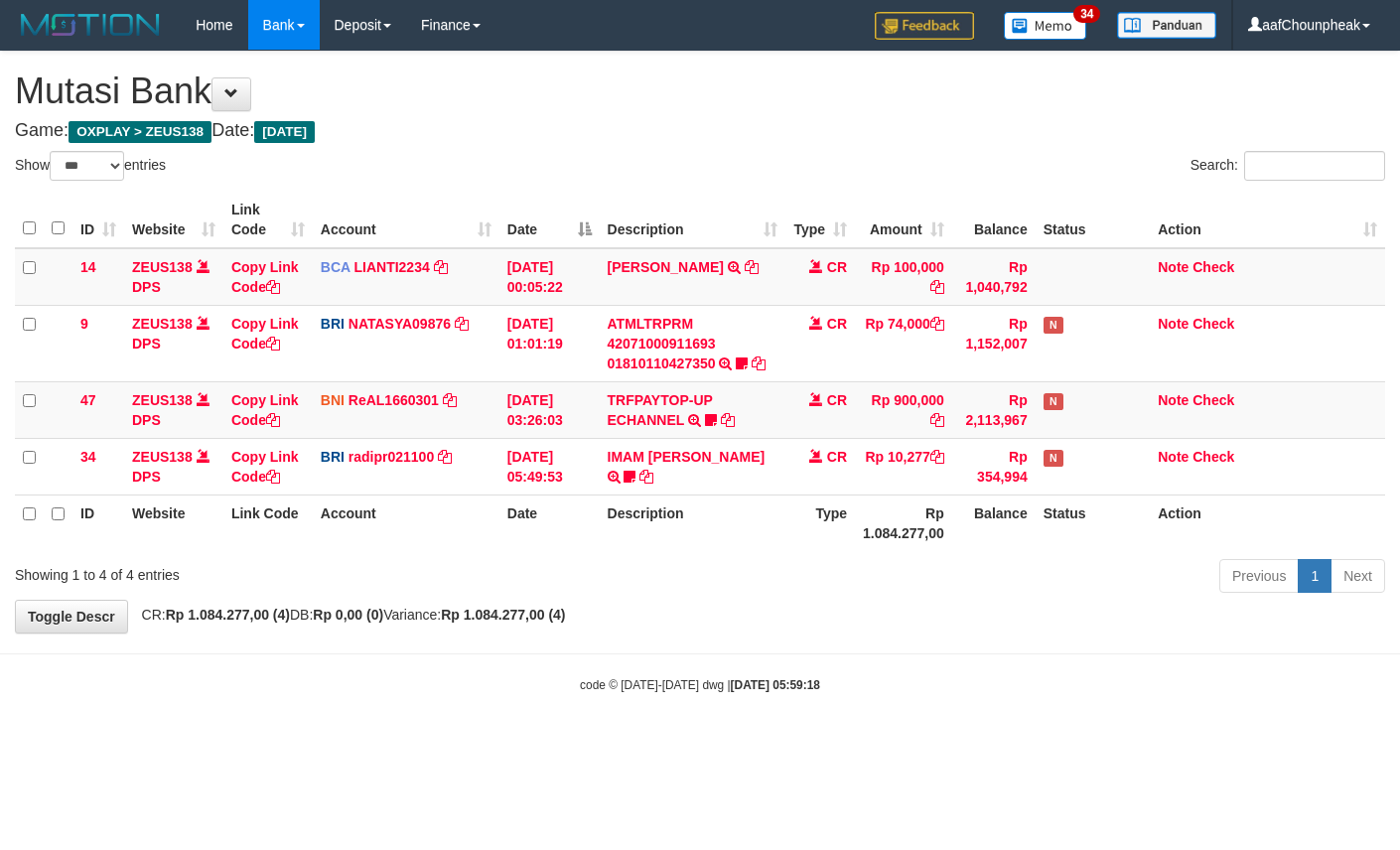 select on "***" 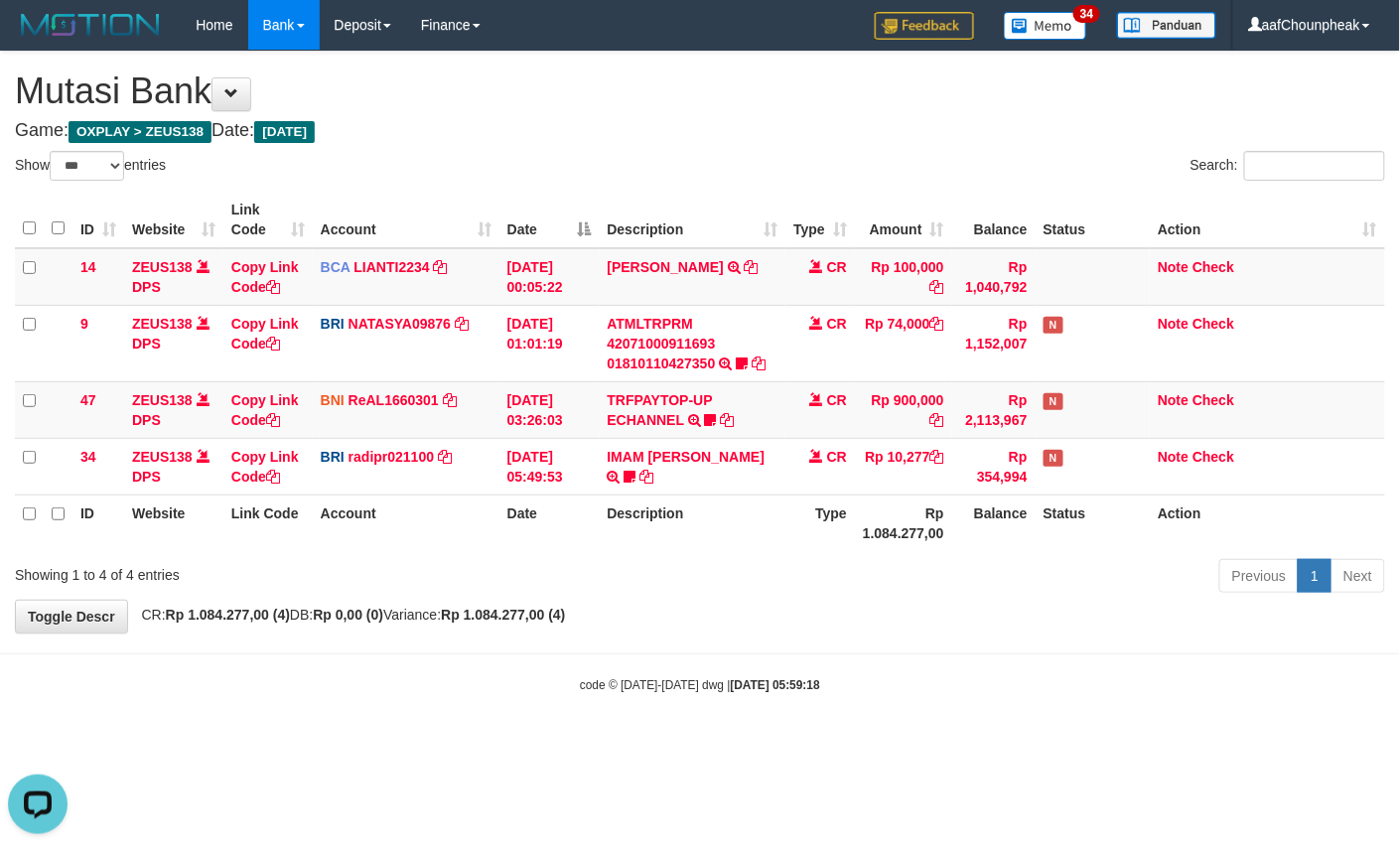 scroll, scrollTop: 0, scrollLeft: 0, axis: both 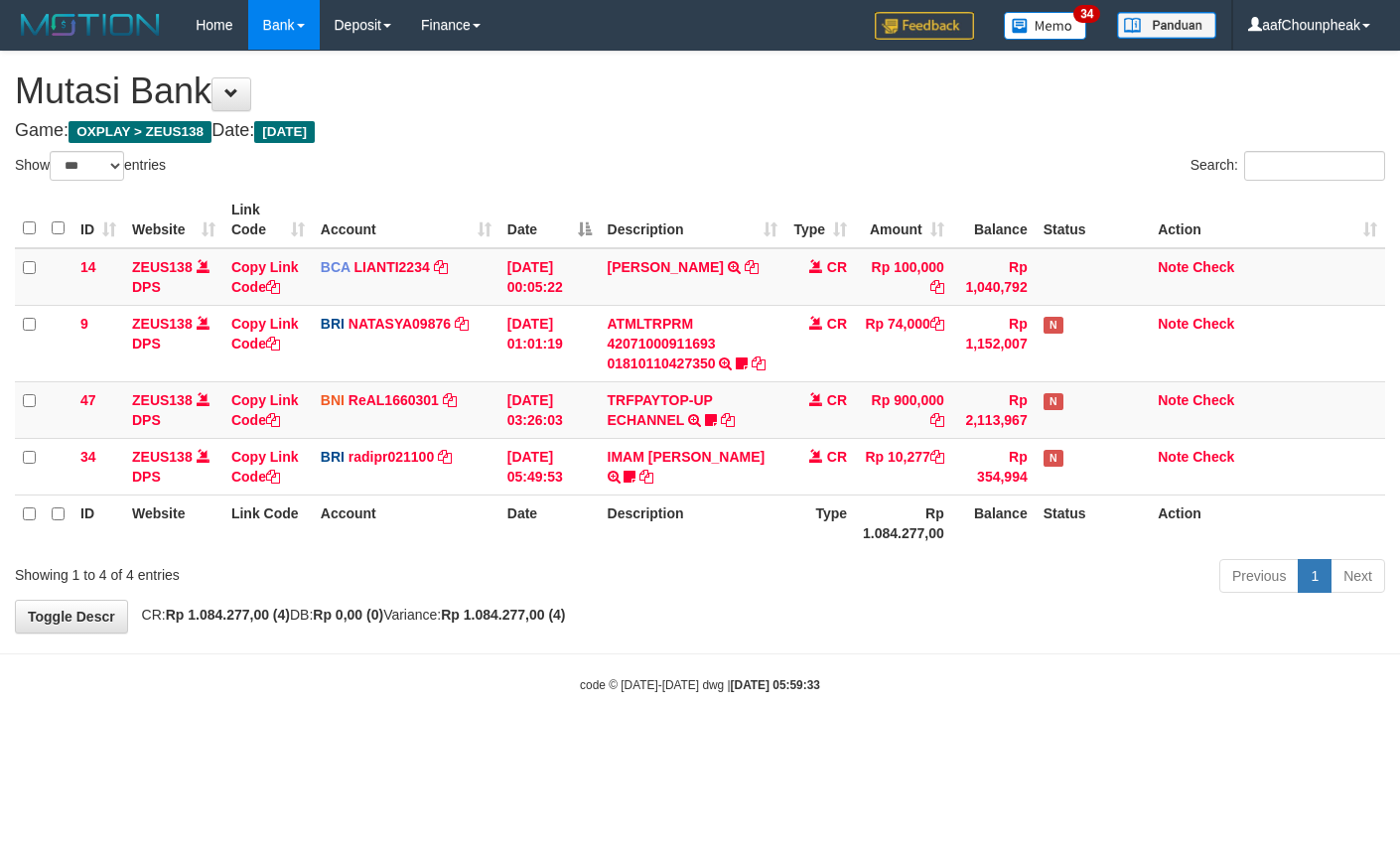 select on "***" 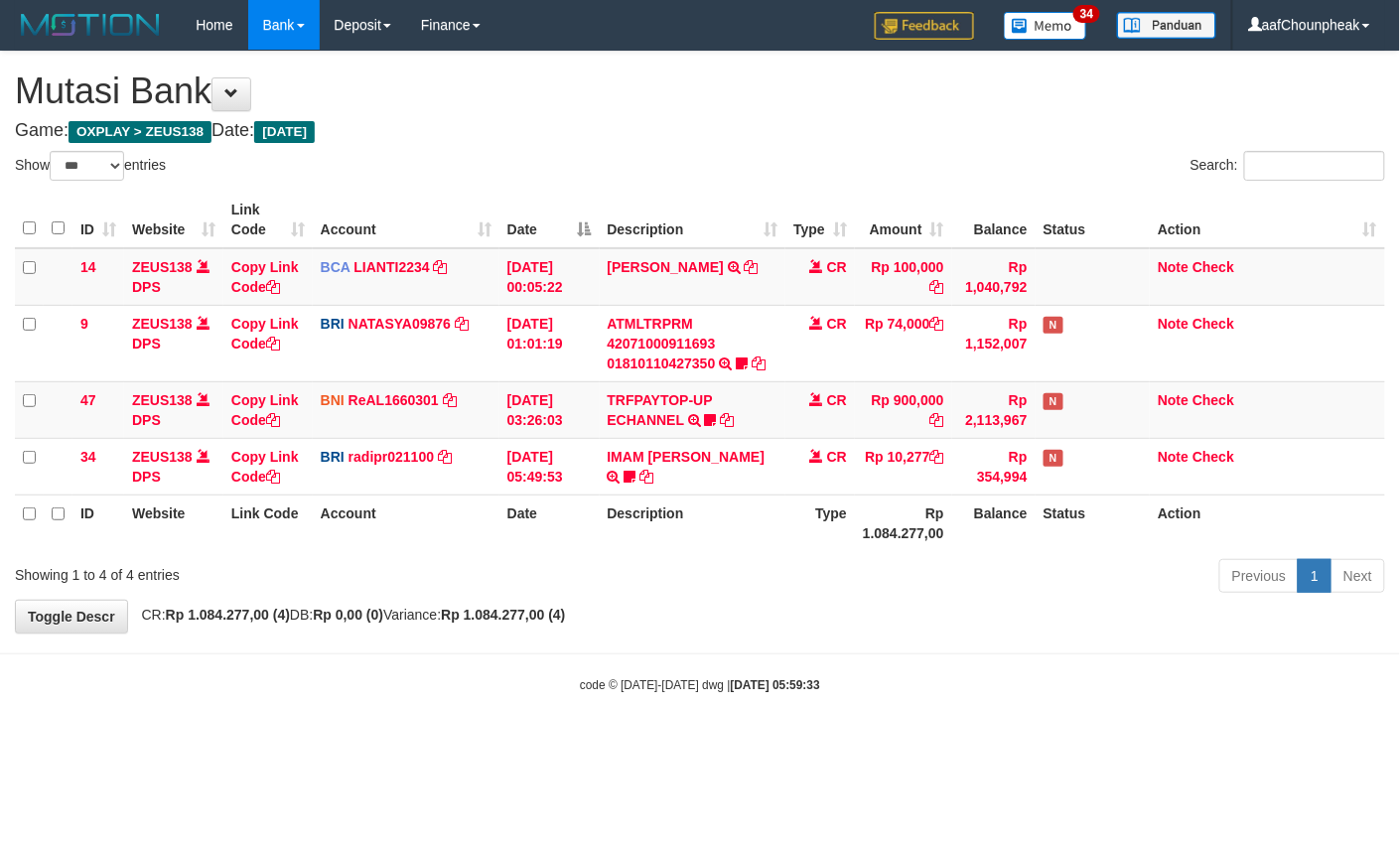 click on "**********" at bounding box center [700, 342] 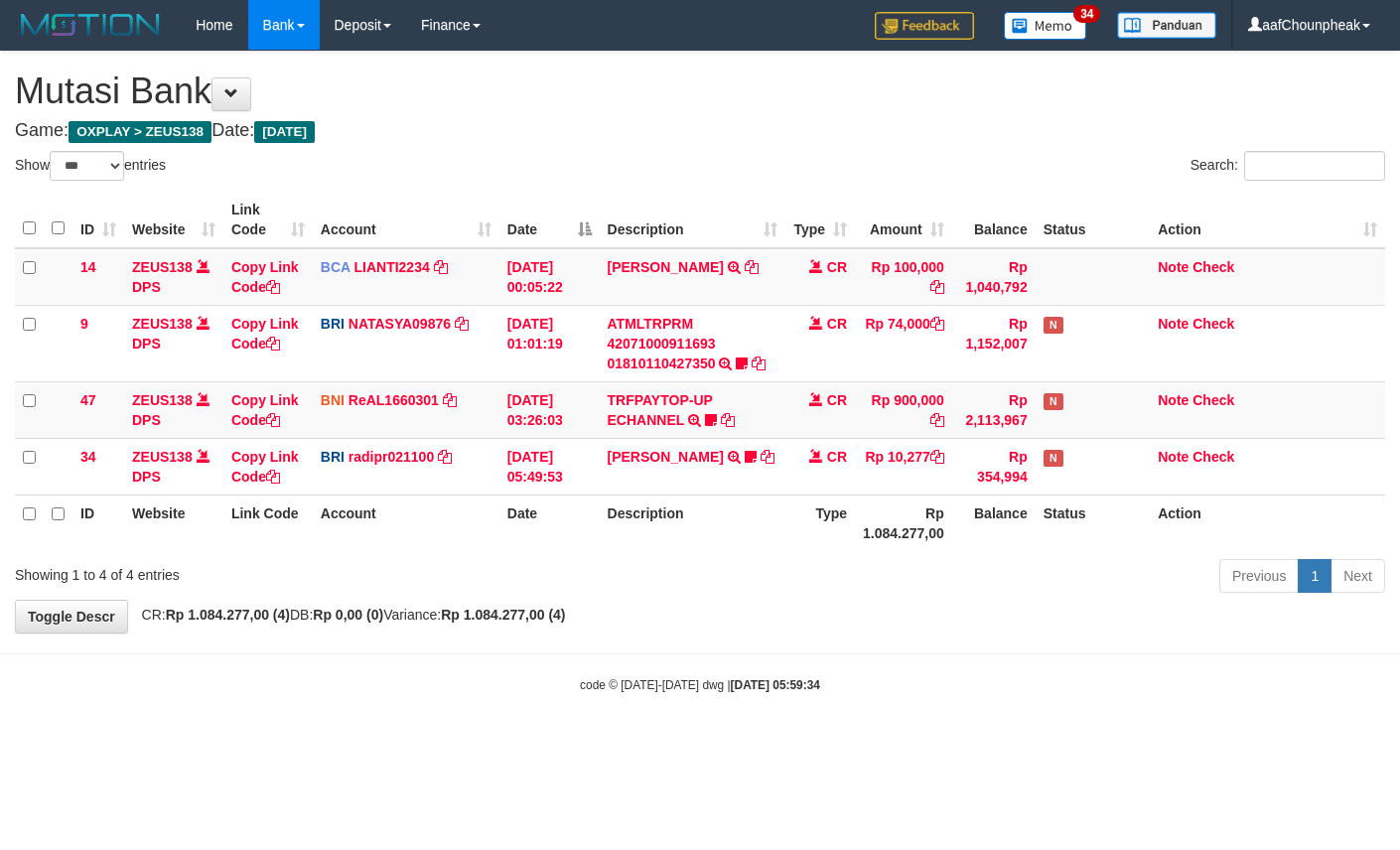 select on "***" 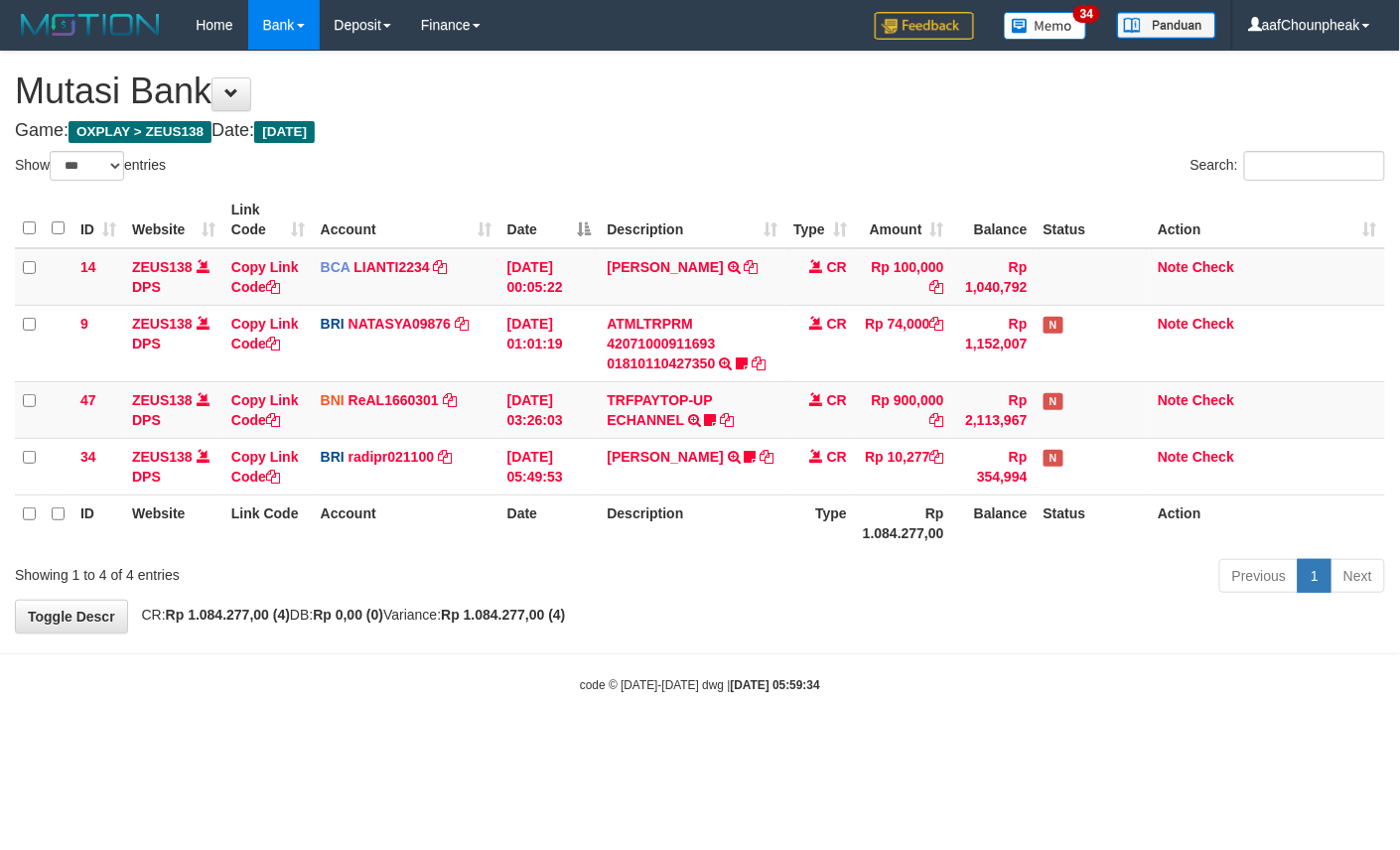 click on "**********" at bounding box center [700, 342] 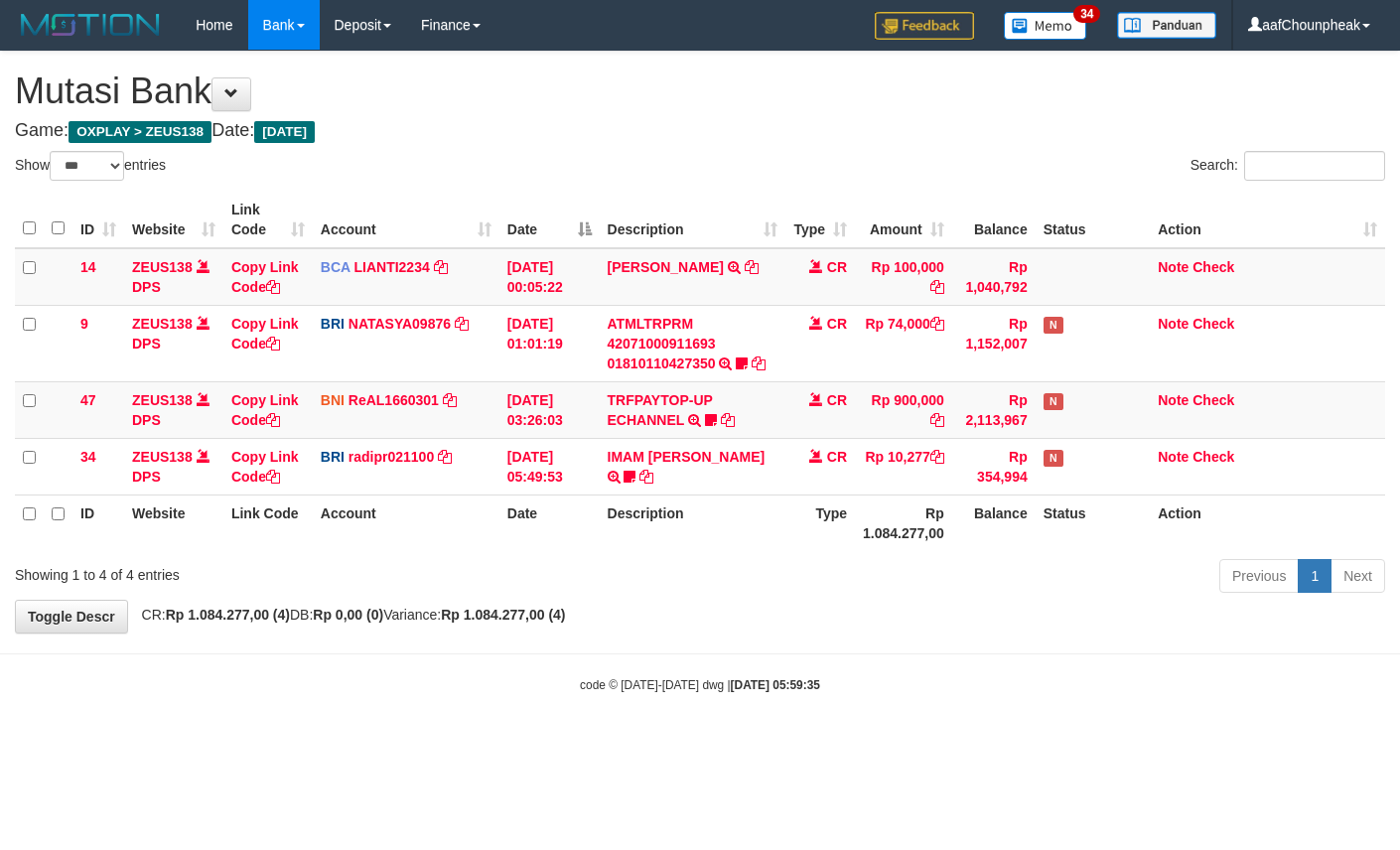 select on "***" 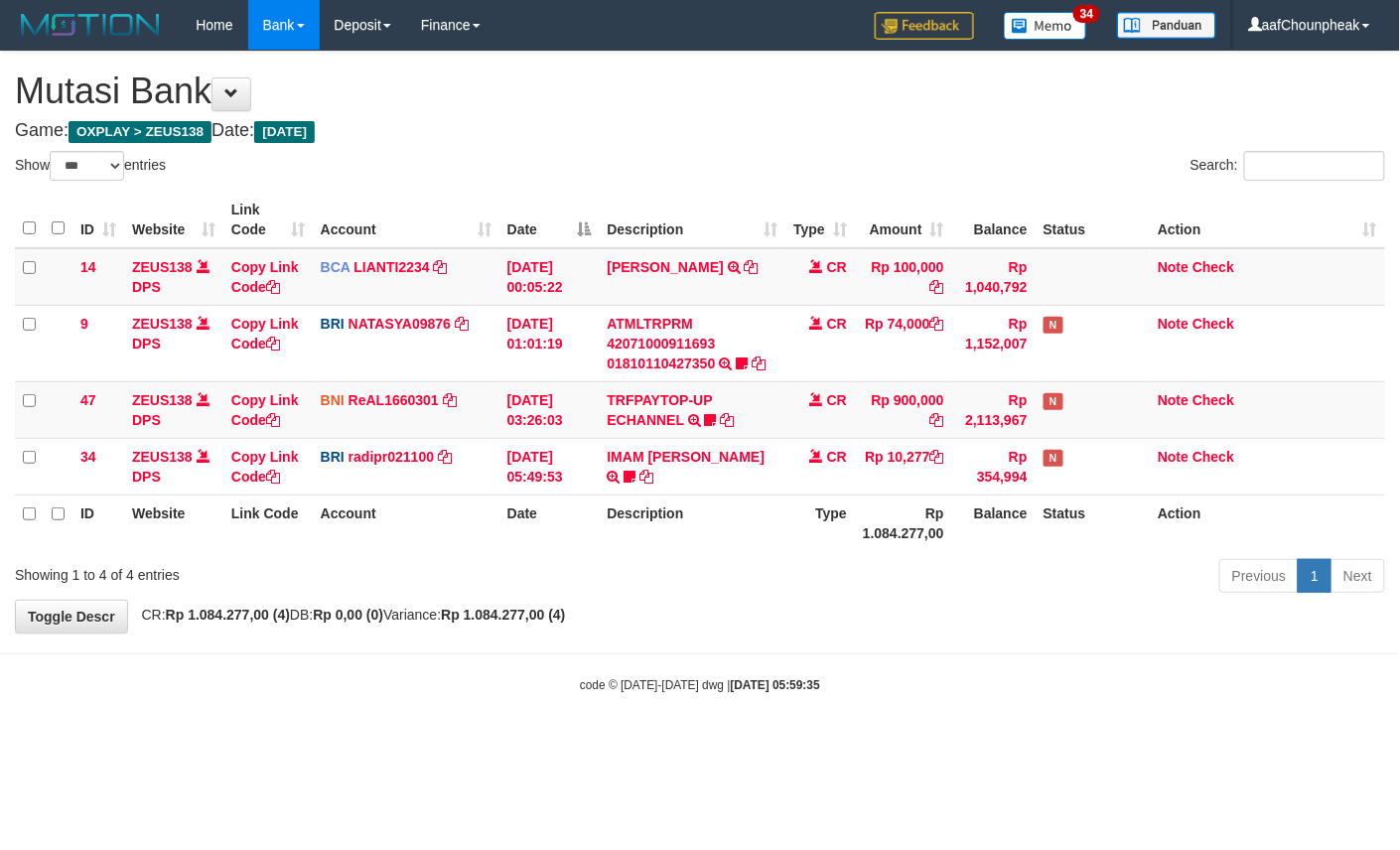 click on "**********" at bounding box center (700, 342) 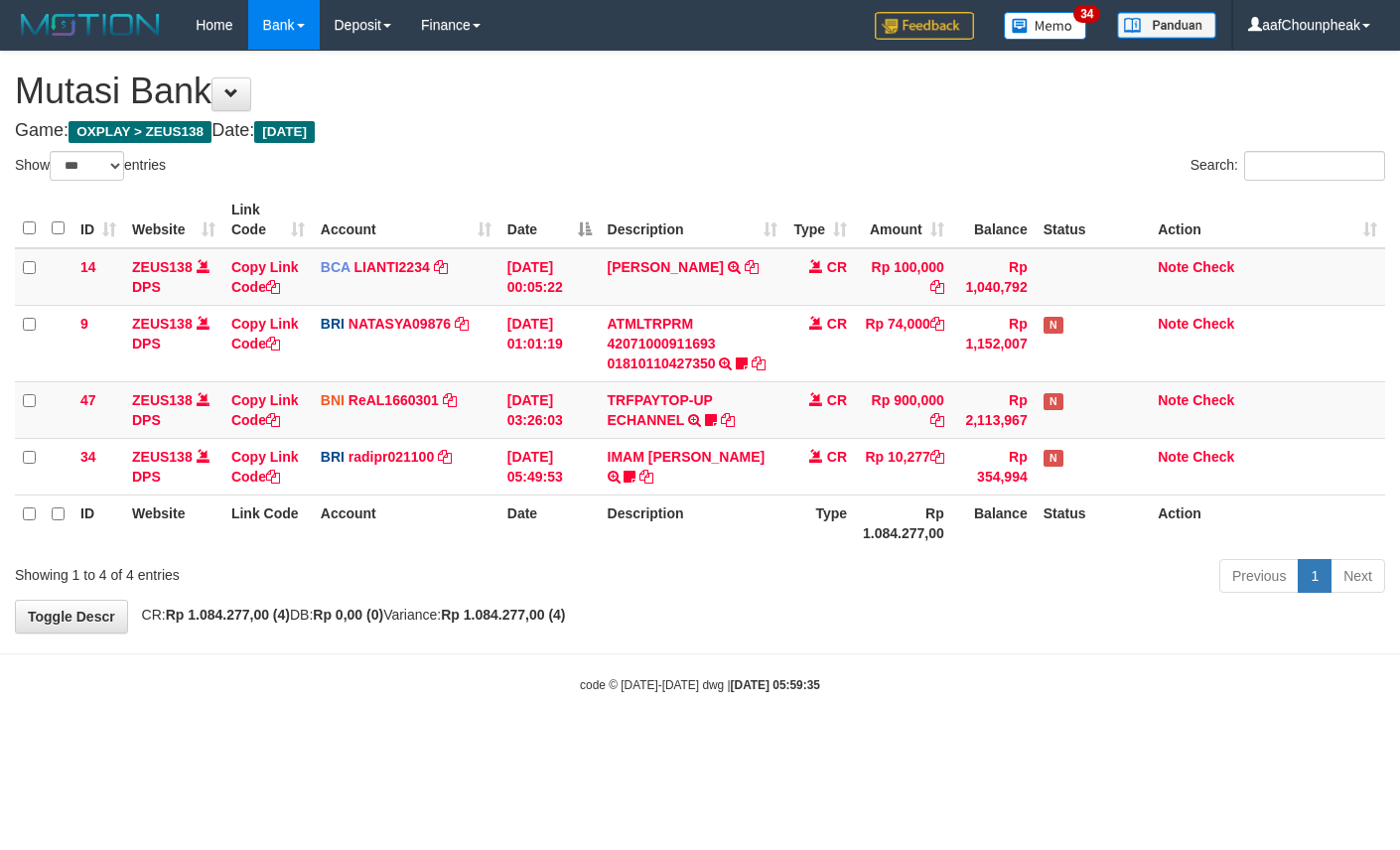 select on "***" 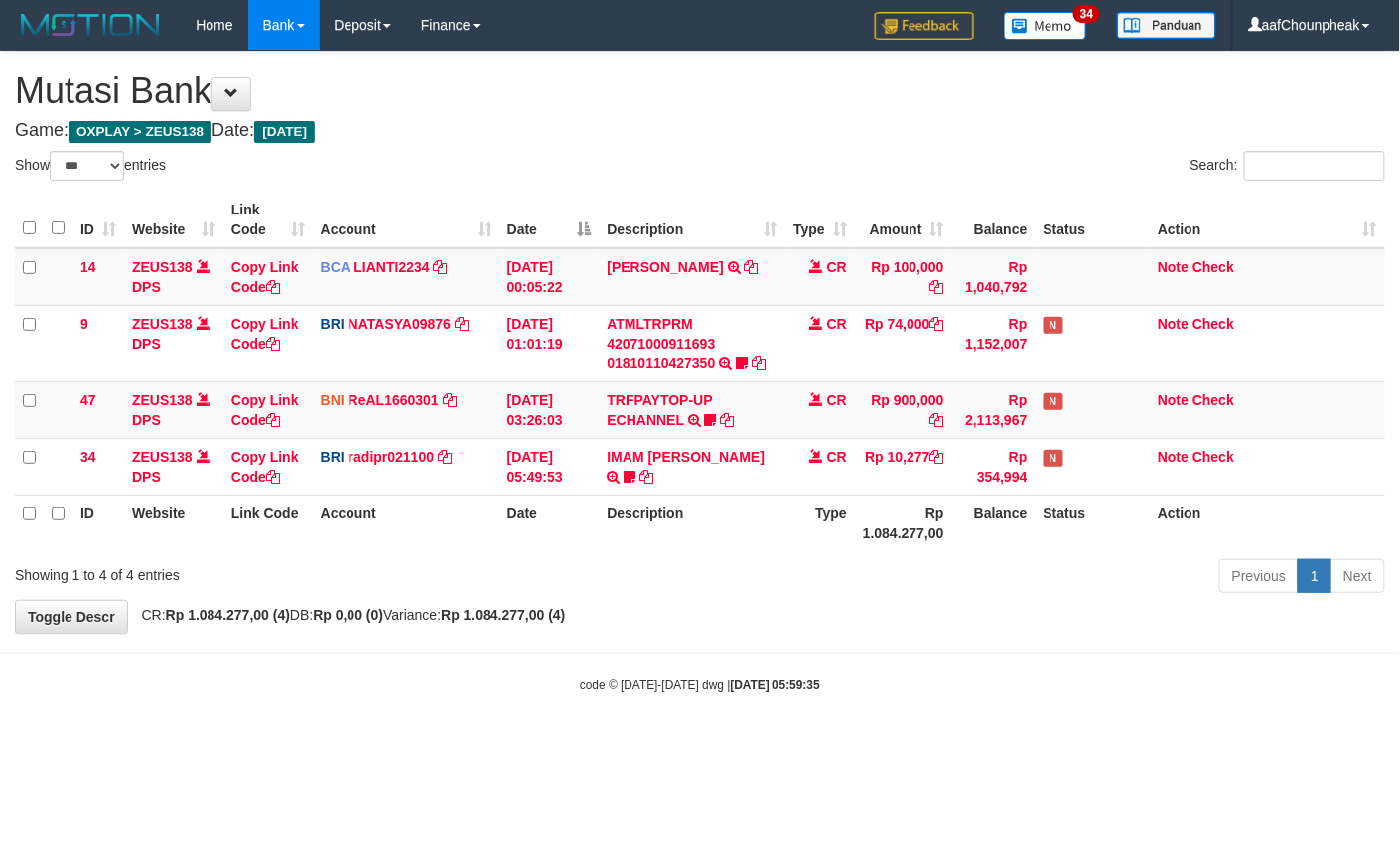 click on "Toggle navigation
Home
Bank
Account List
Mutasi Bank
Search
Note Mutasi
Deposit
DPS List
History
Finance
Financial Data
aafChounpheak
My Profile
Log Out
34" at bounding box center [700, 371] 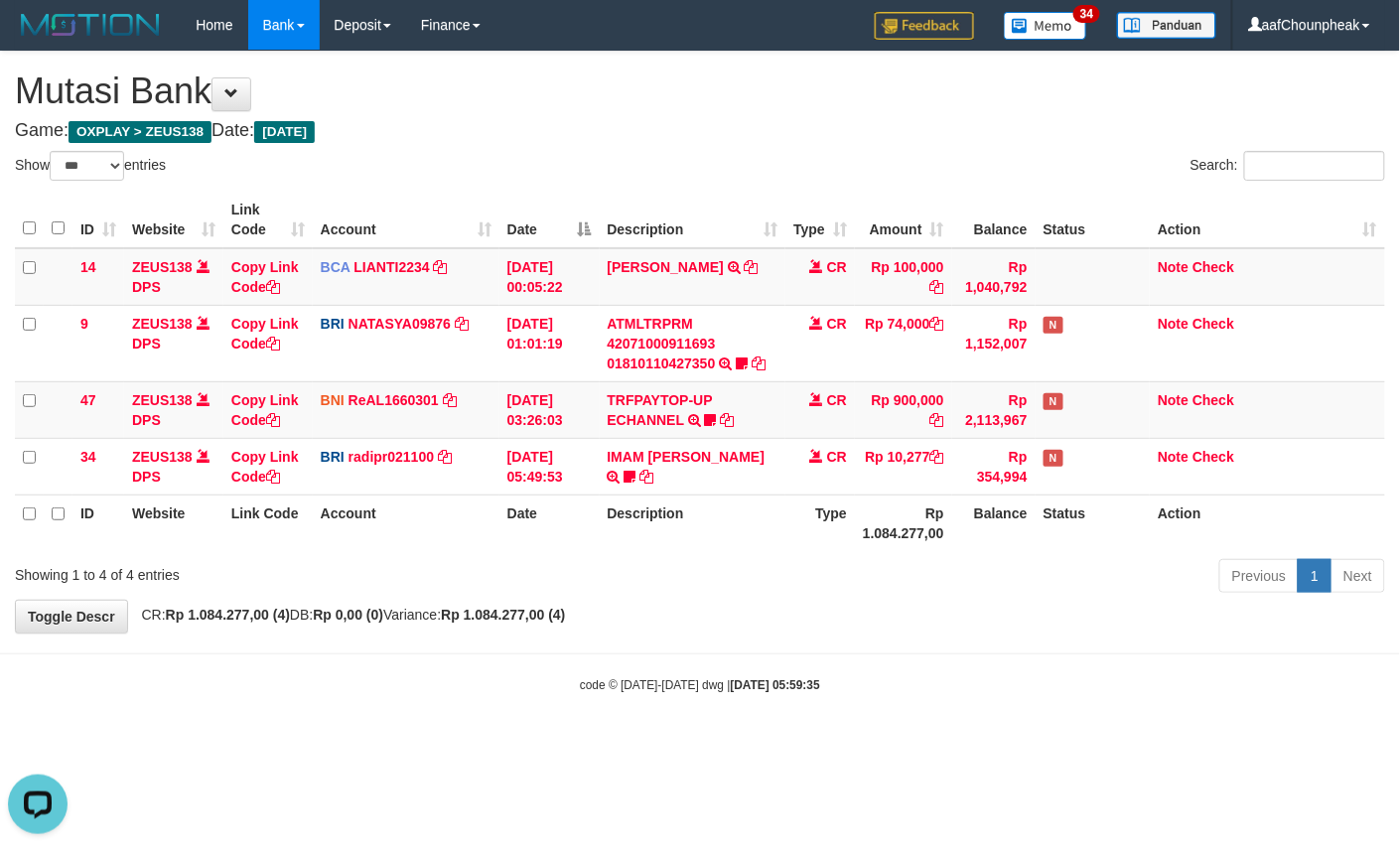 scroll, scrollTop: 0, scrollLeft: 0, axis: both 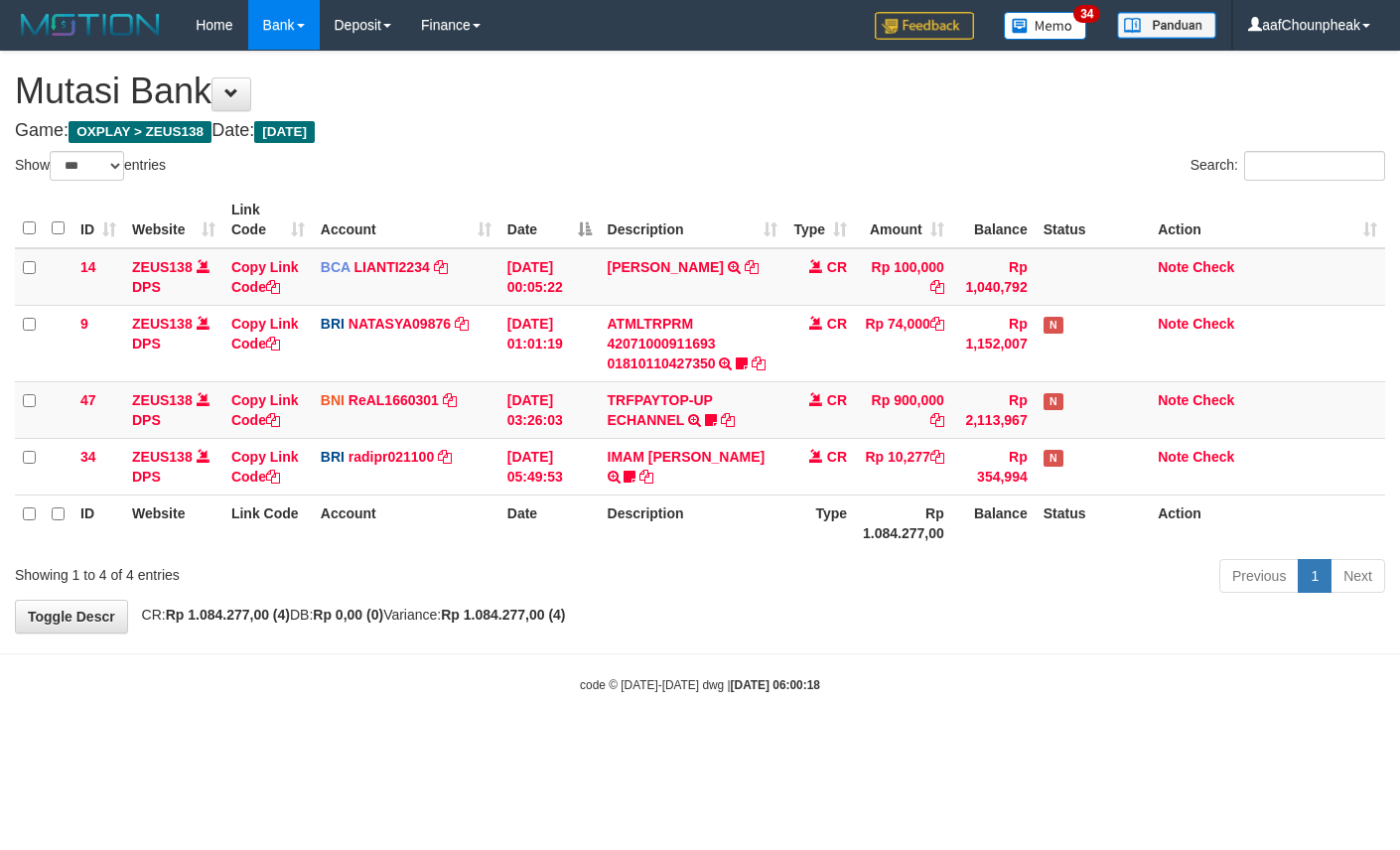 select on "***" 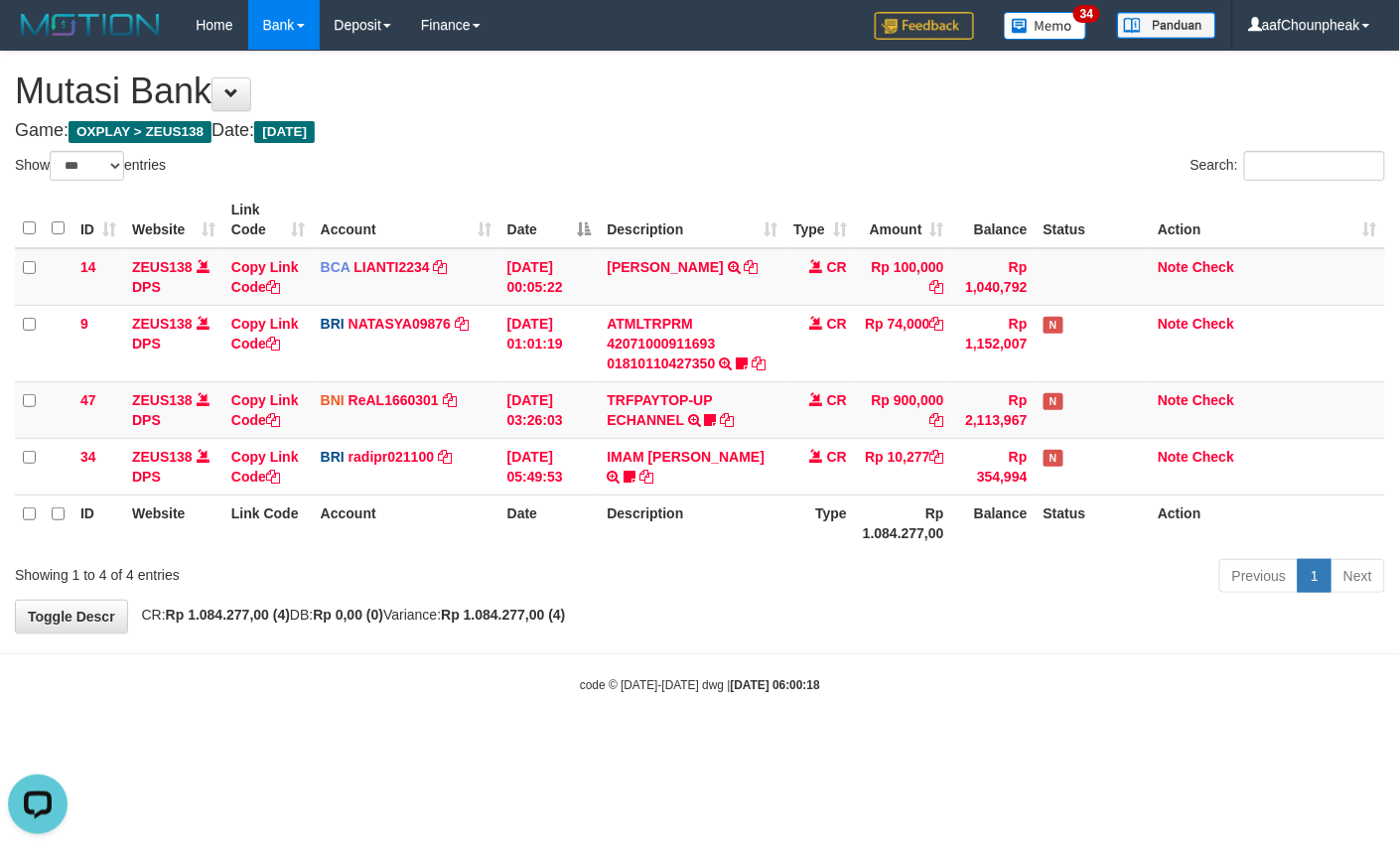 scroll, scrollTop: 0, scrollLeft: 0, axis: both 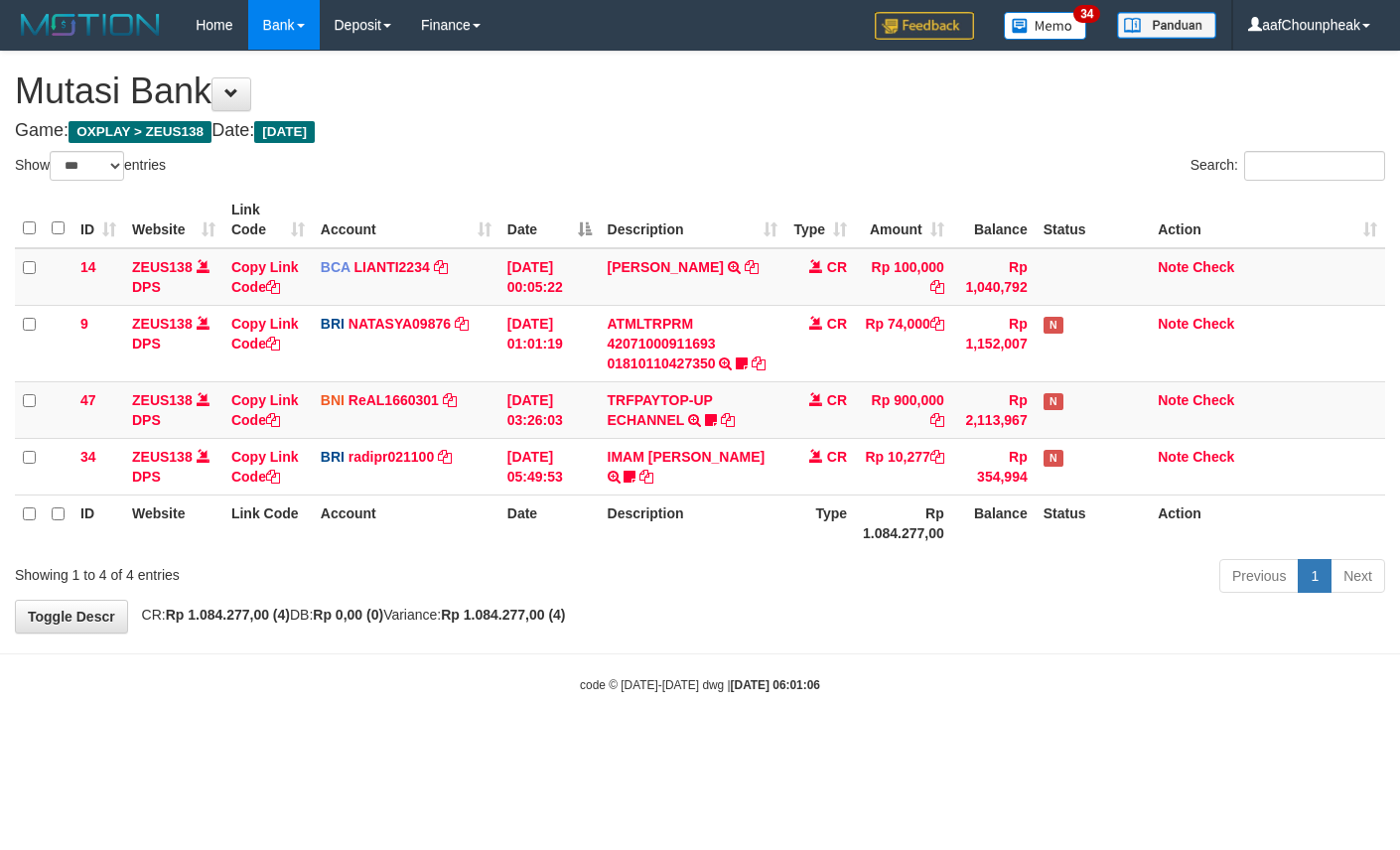 select on "***" 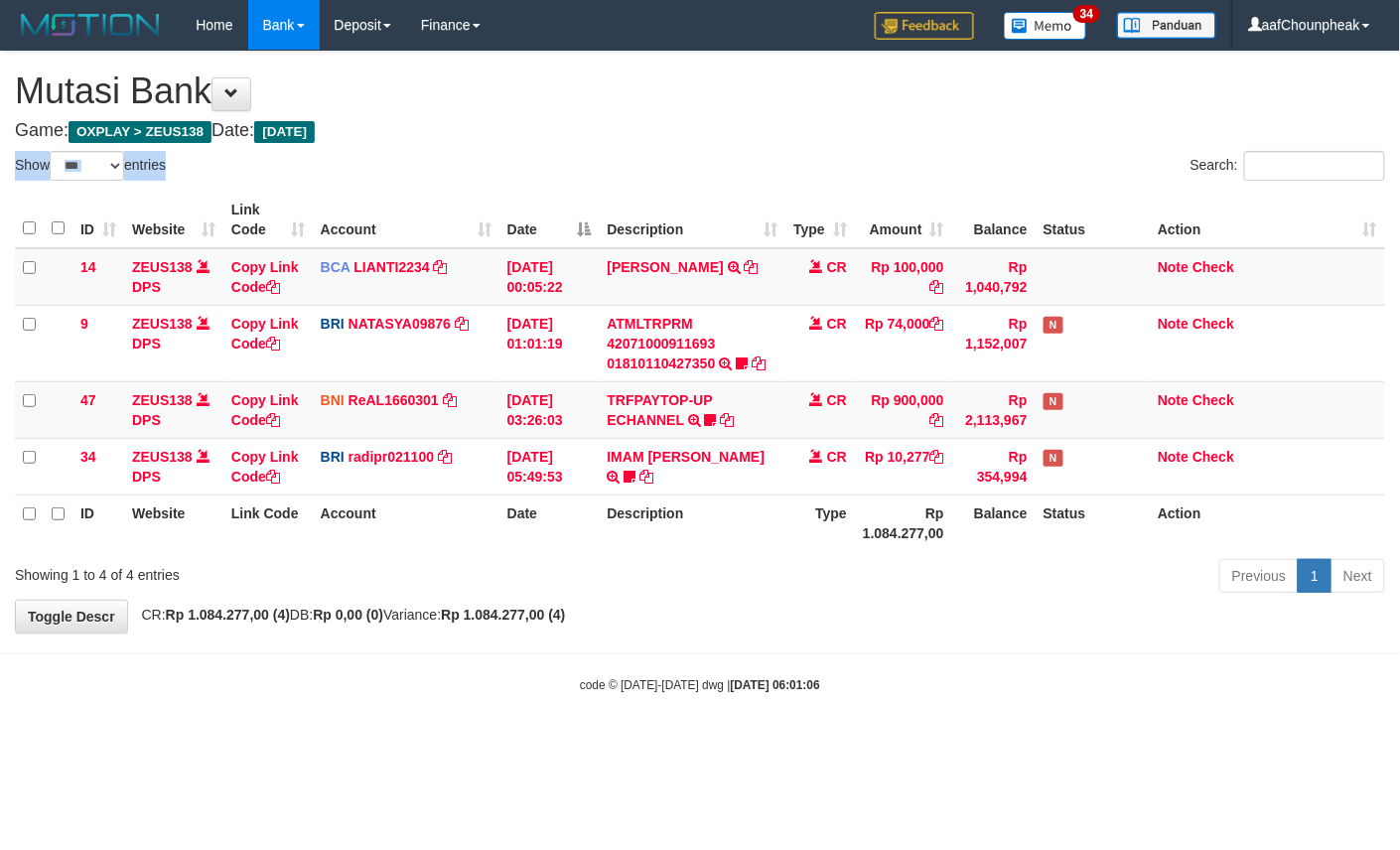 click on "Show  ** ** ** ***  entries" at bounding box center [350, 168] 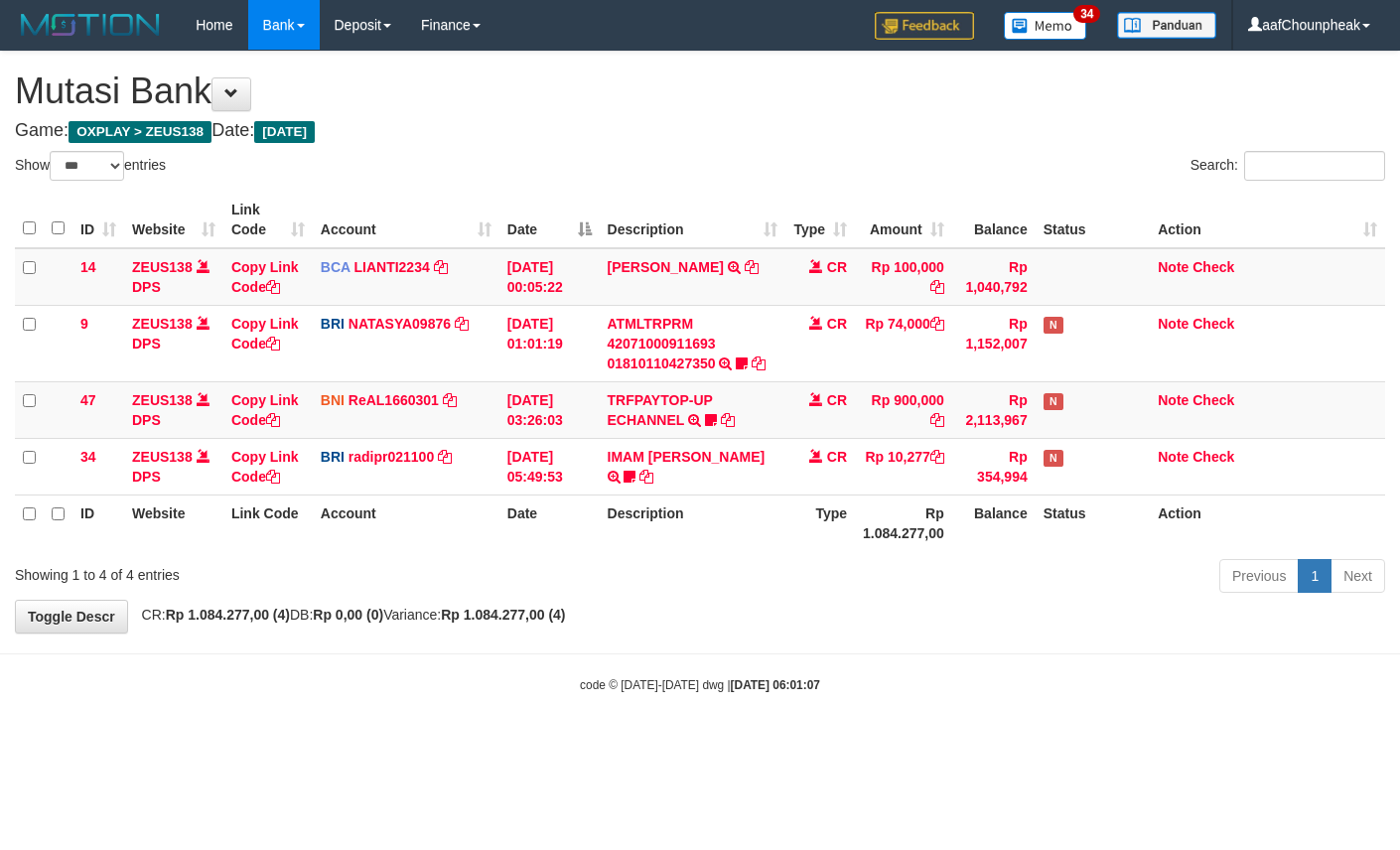 select on "***" 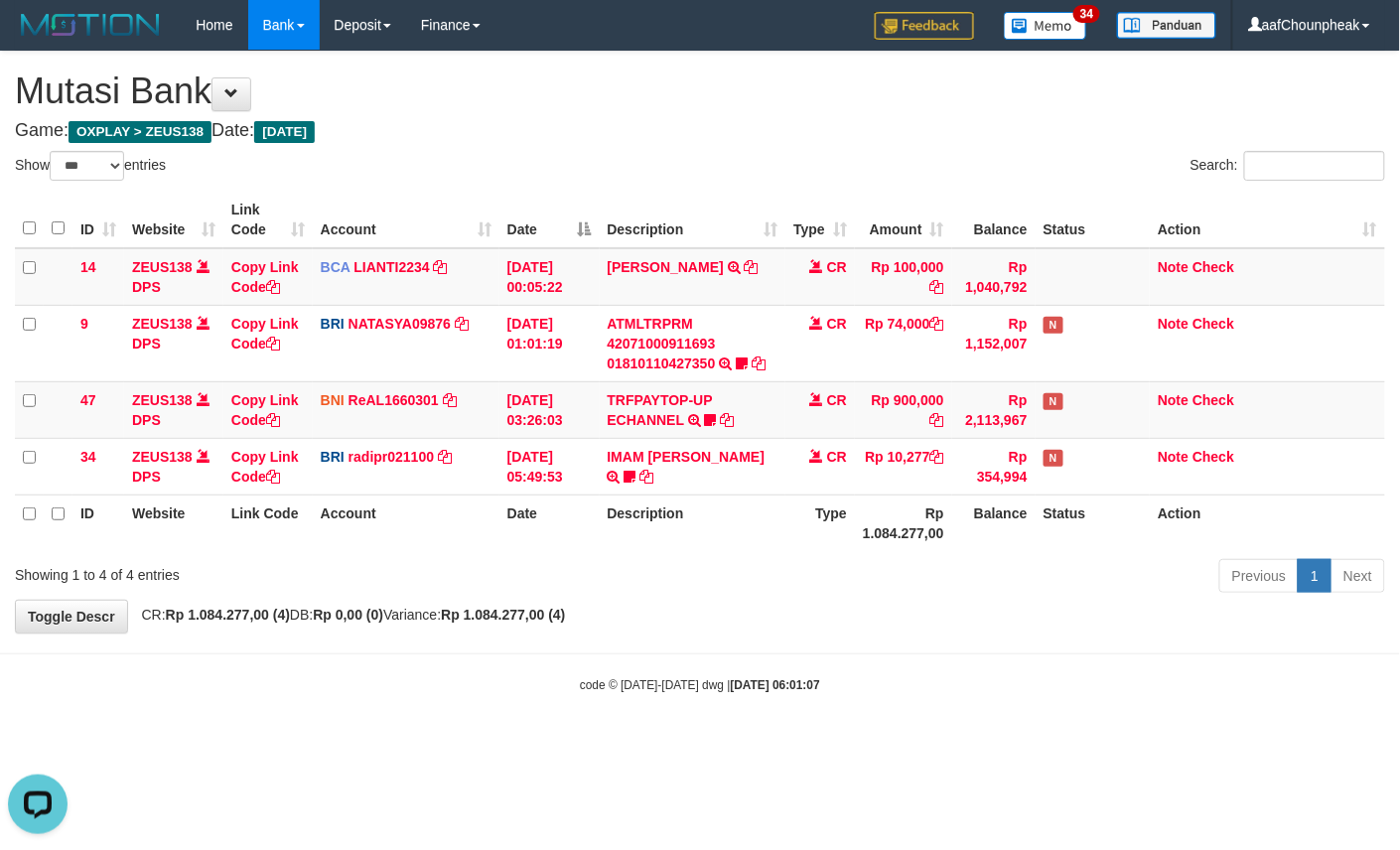 scroll, scrollTop: 0, scrollLeft: 0, axis: both 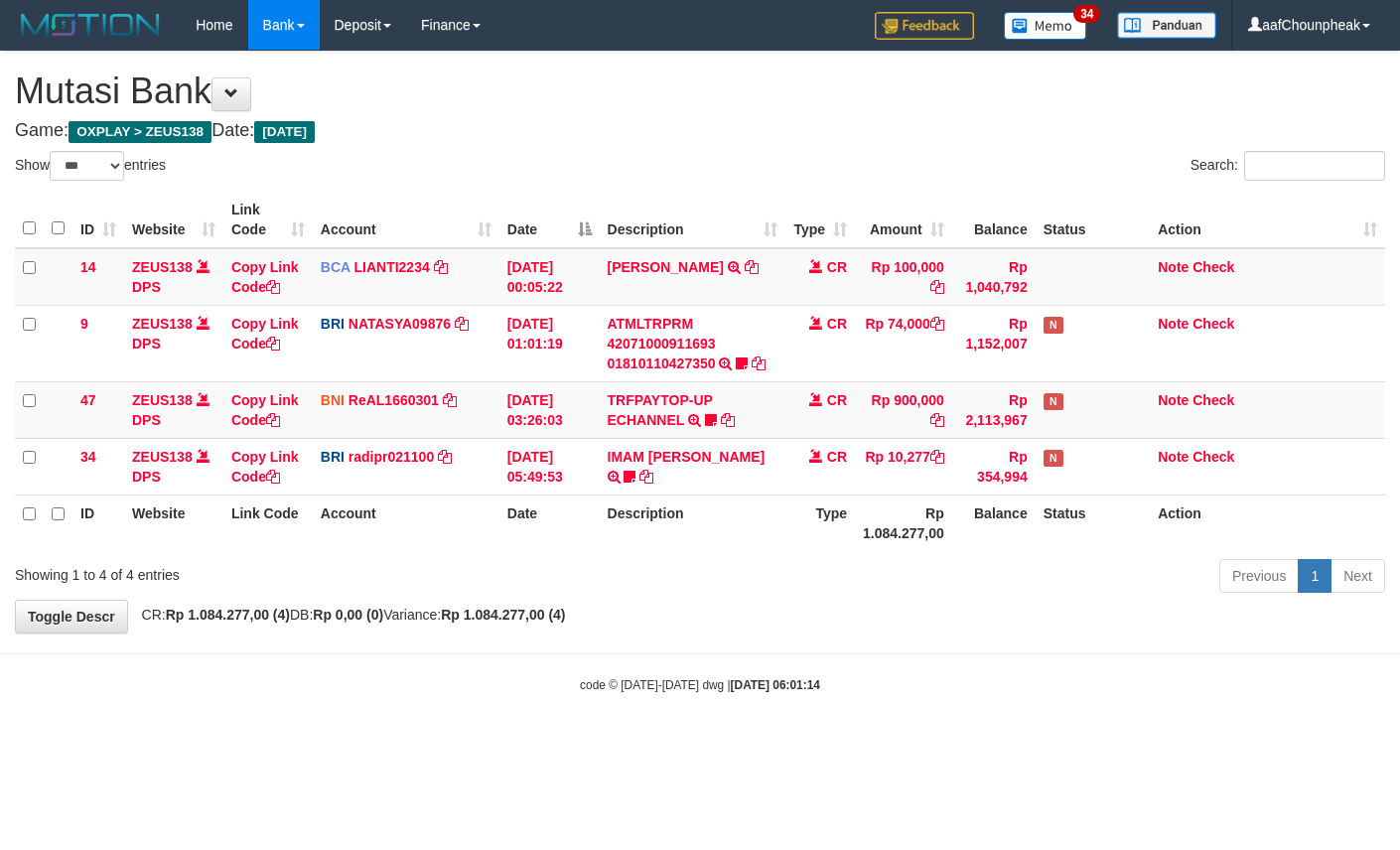 select on "***" 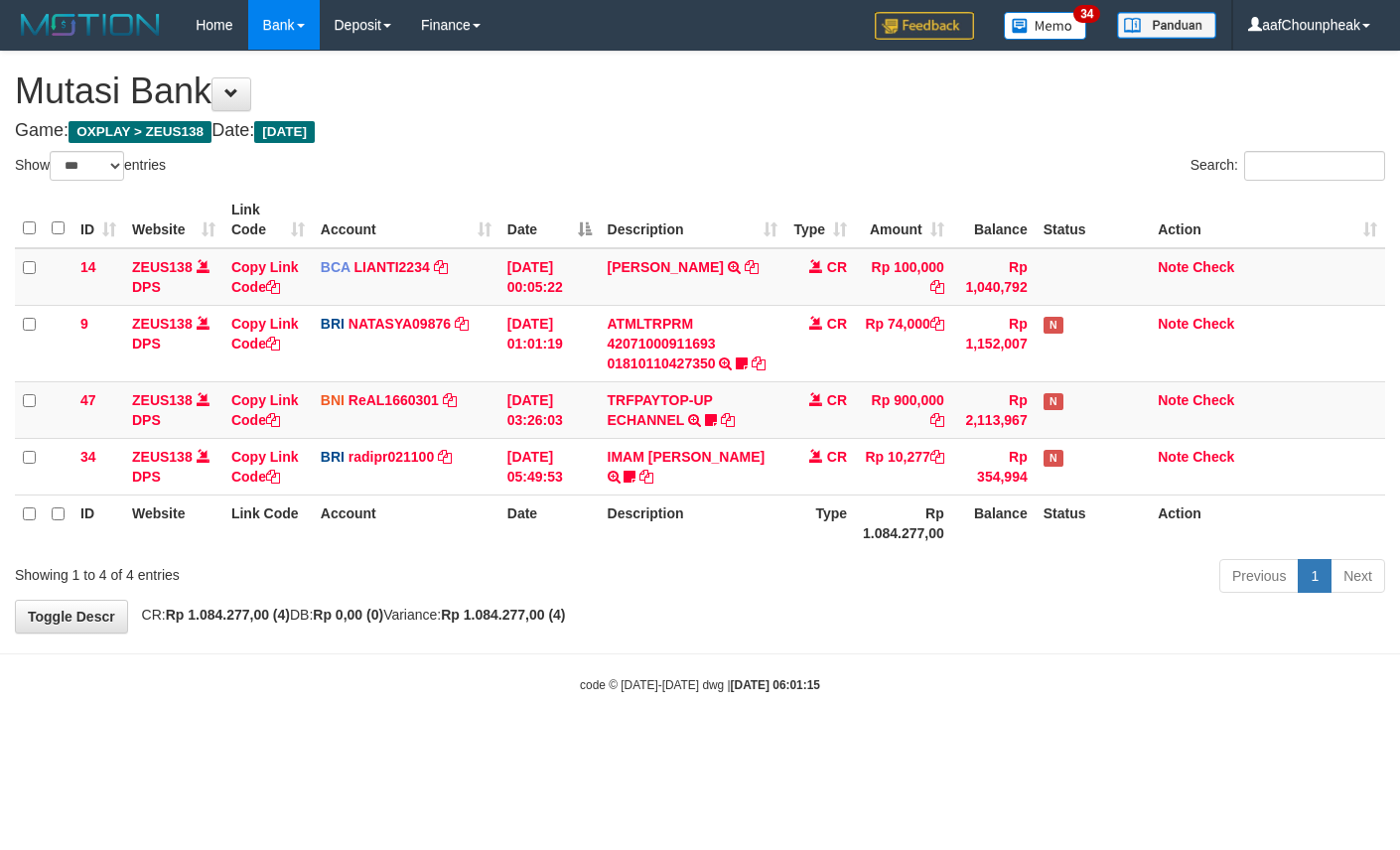 select on "***" 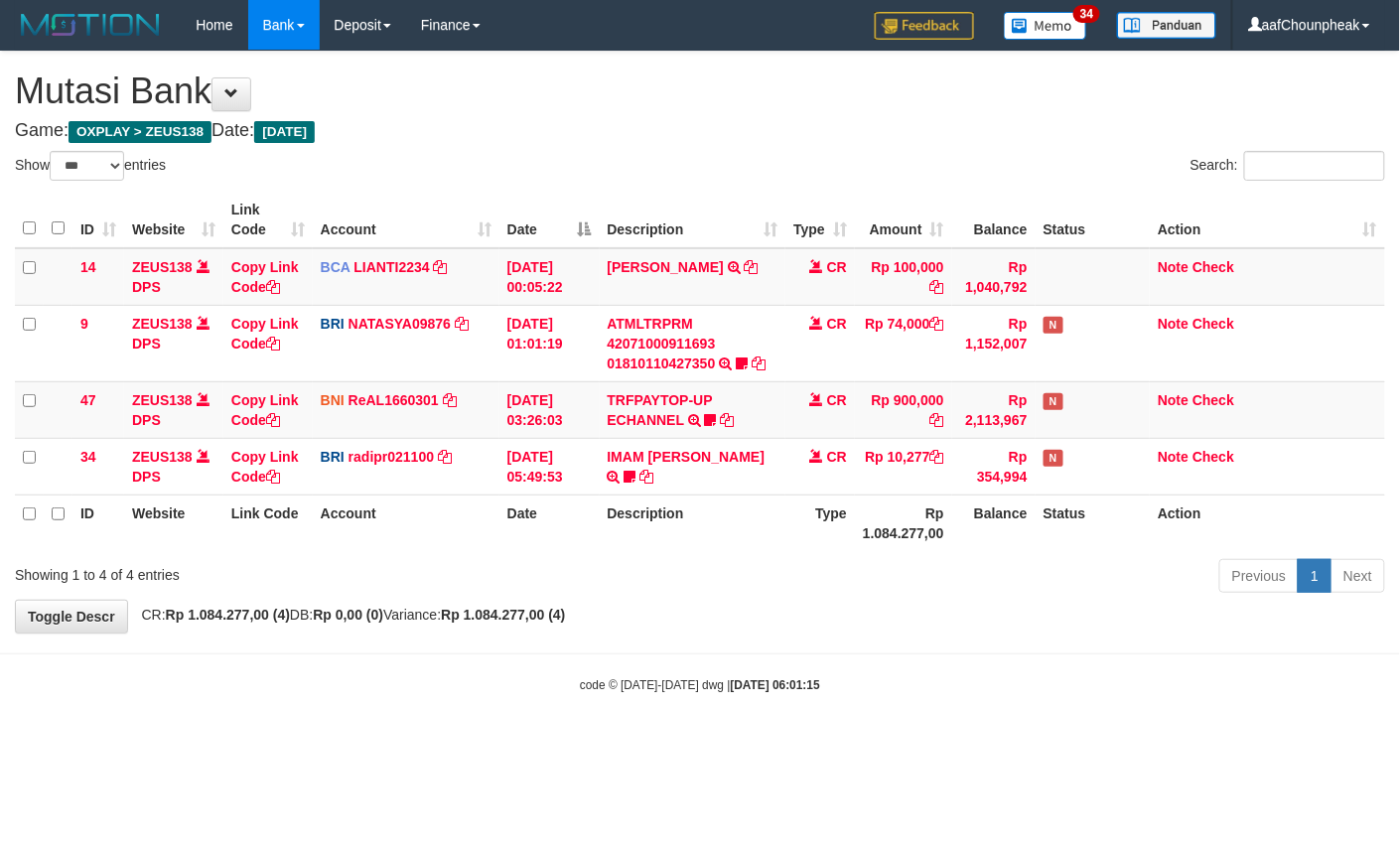 click on "**********" at bounding box center (700, 342) 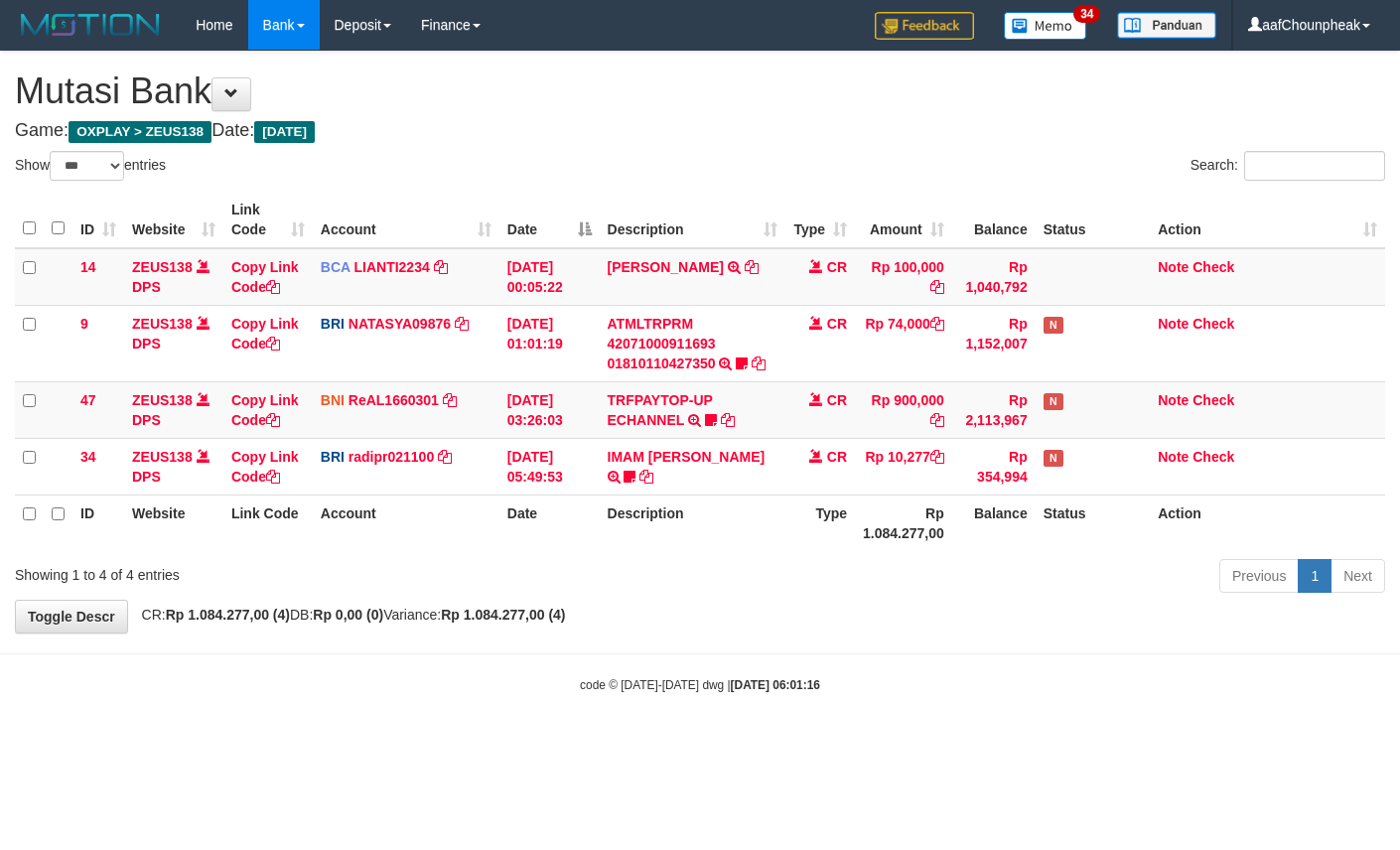 select on "***" 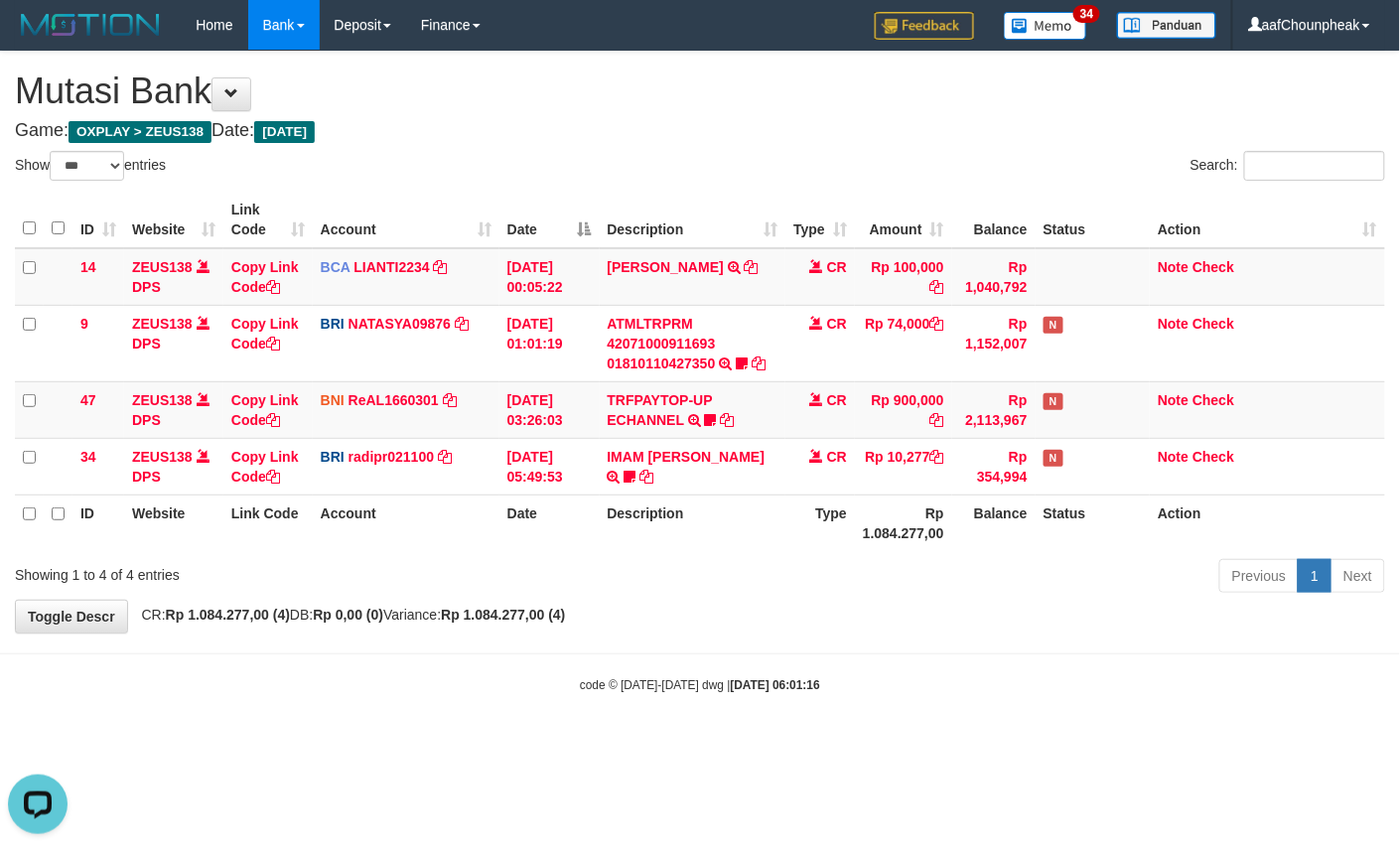 scroll, scrollTop: 0, scrollLeft: 0, axis: both 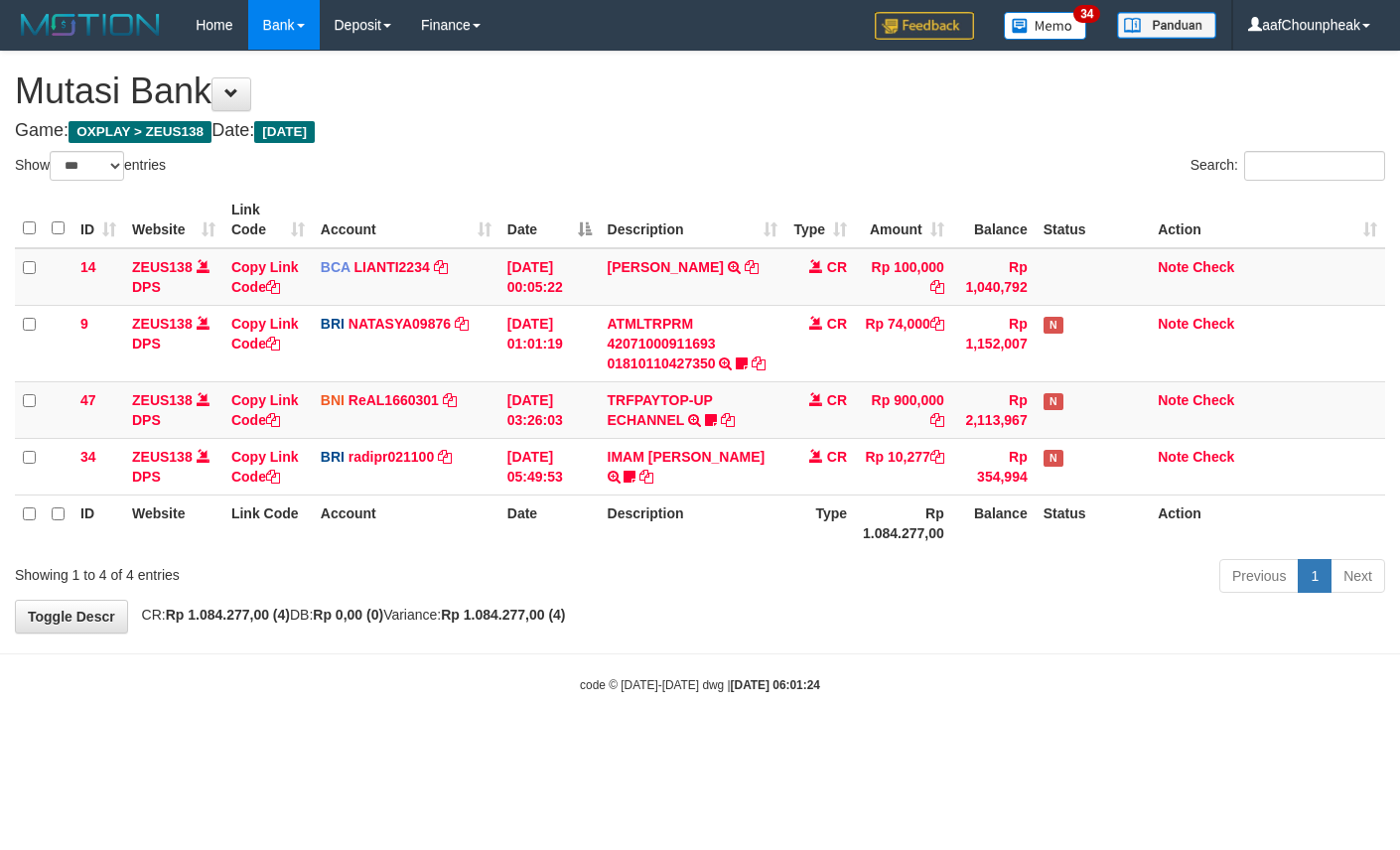 select on "***" 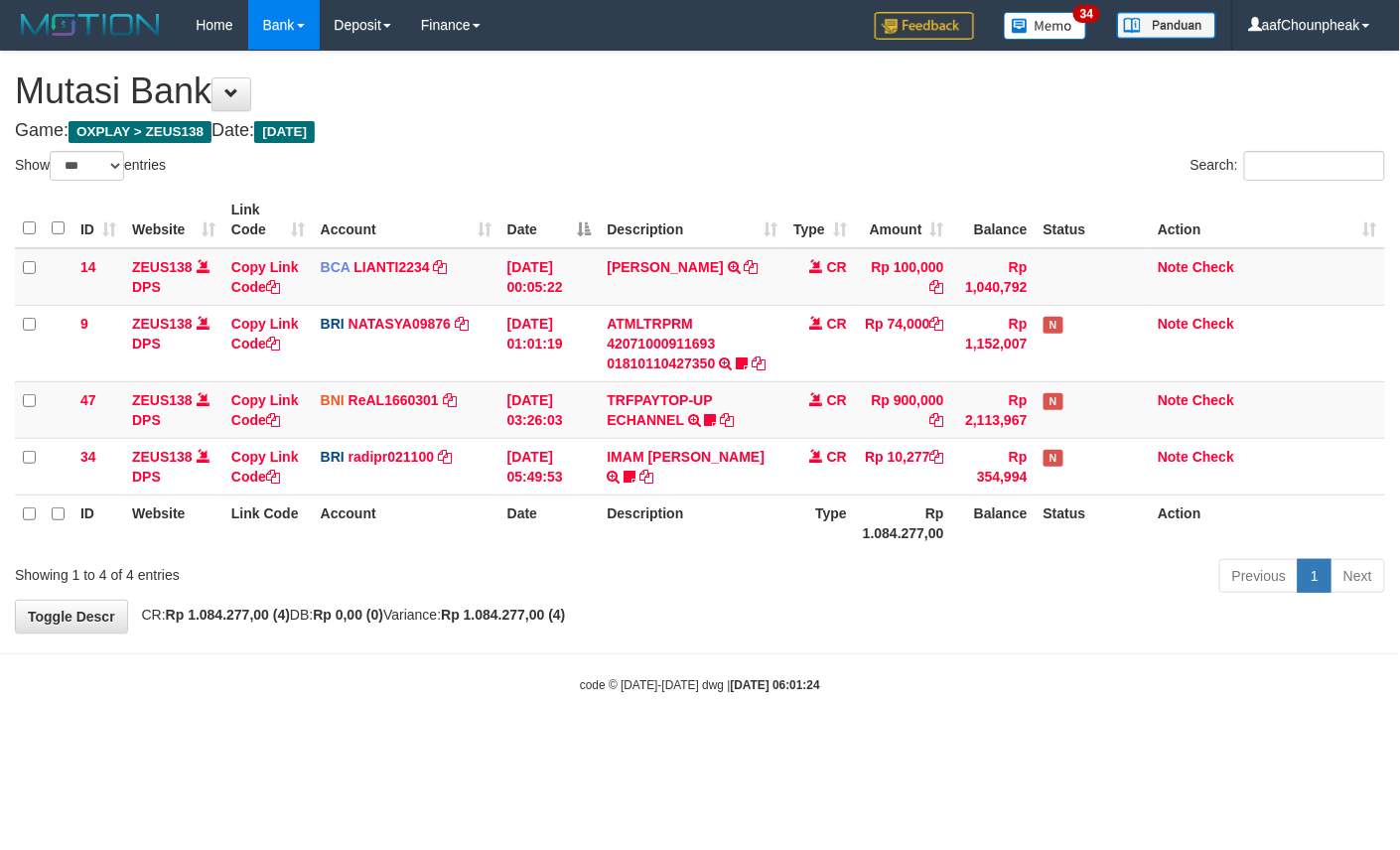 drag, startPoint x: 0, startPoint y: 0, endPoint x: 616, endPoint y: 593, distance: 855.04678 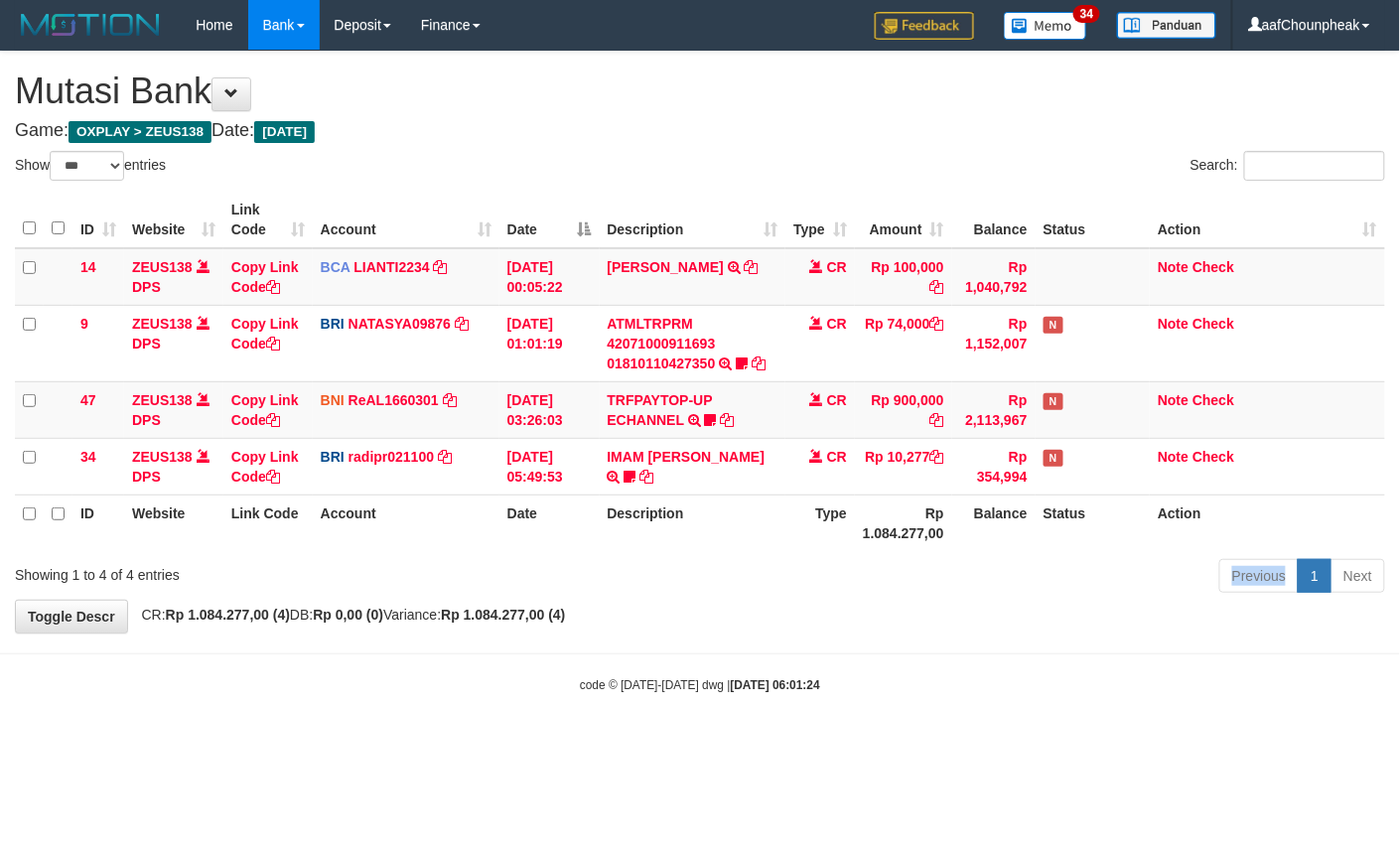click on "Previous 1 Next" at bounding box center (992, 578) 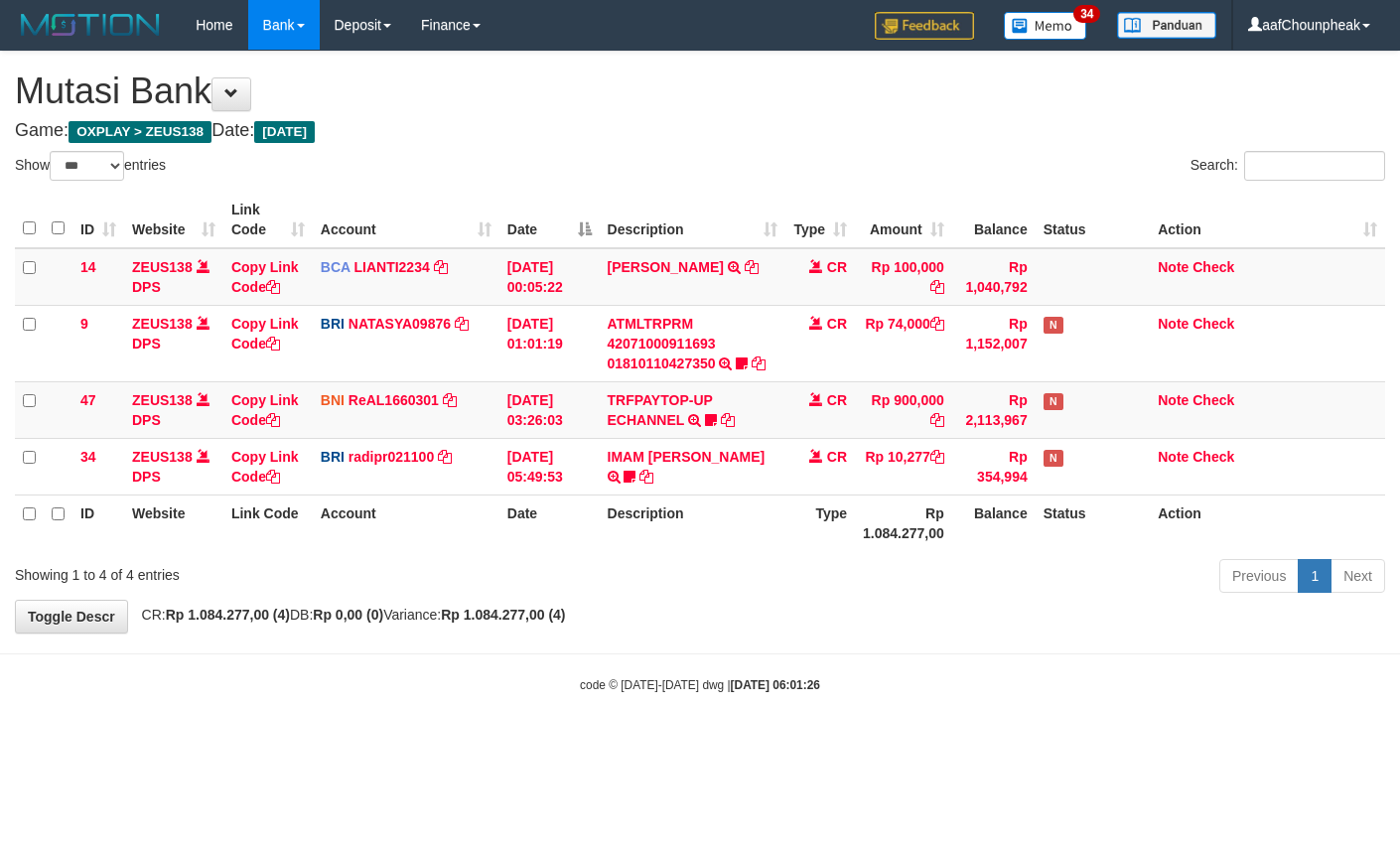 select on "***" 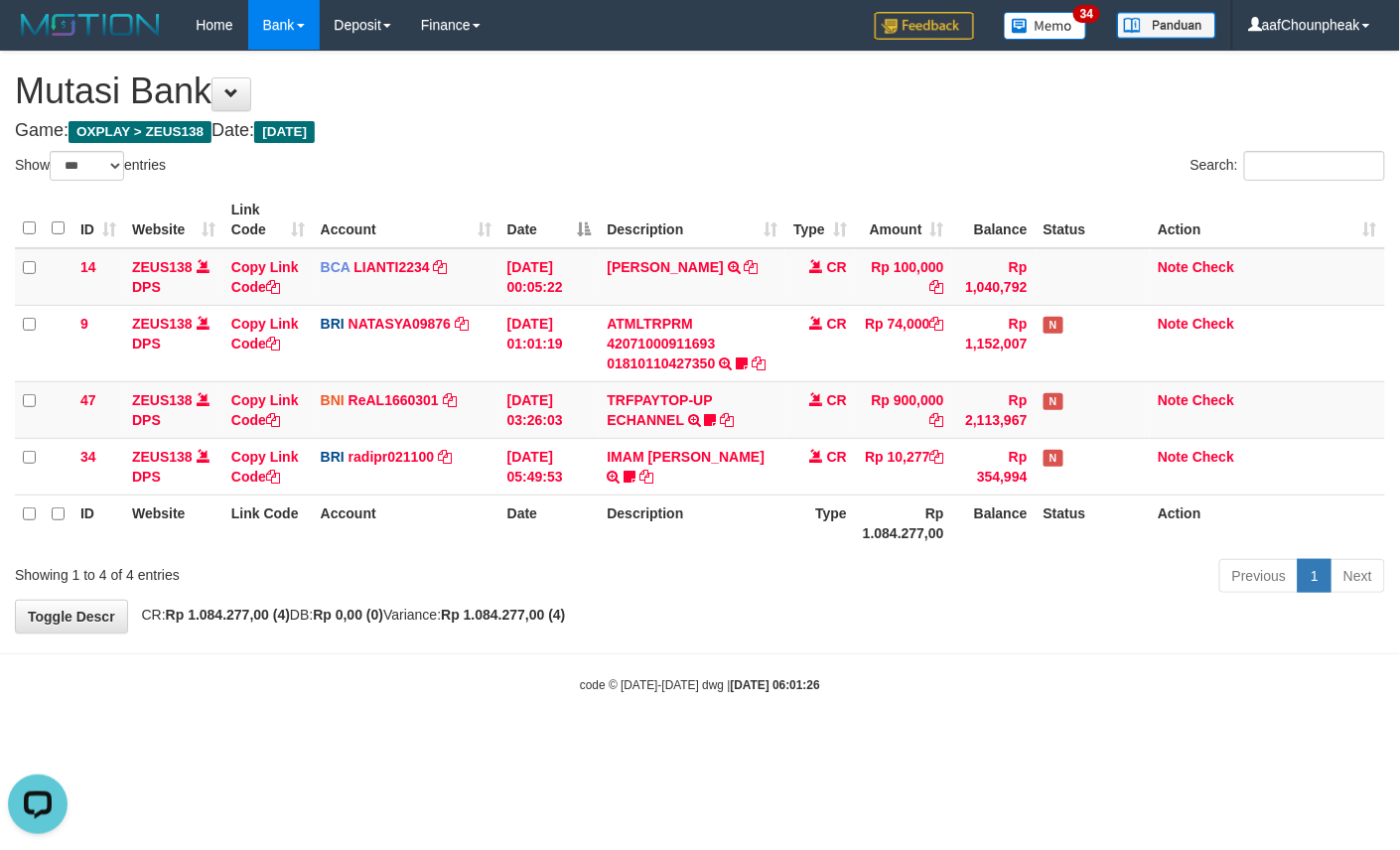 scroll, scrollTop: 0, scrollLeft: 0, axis: both 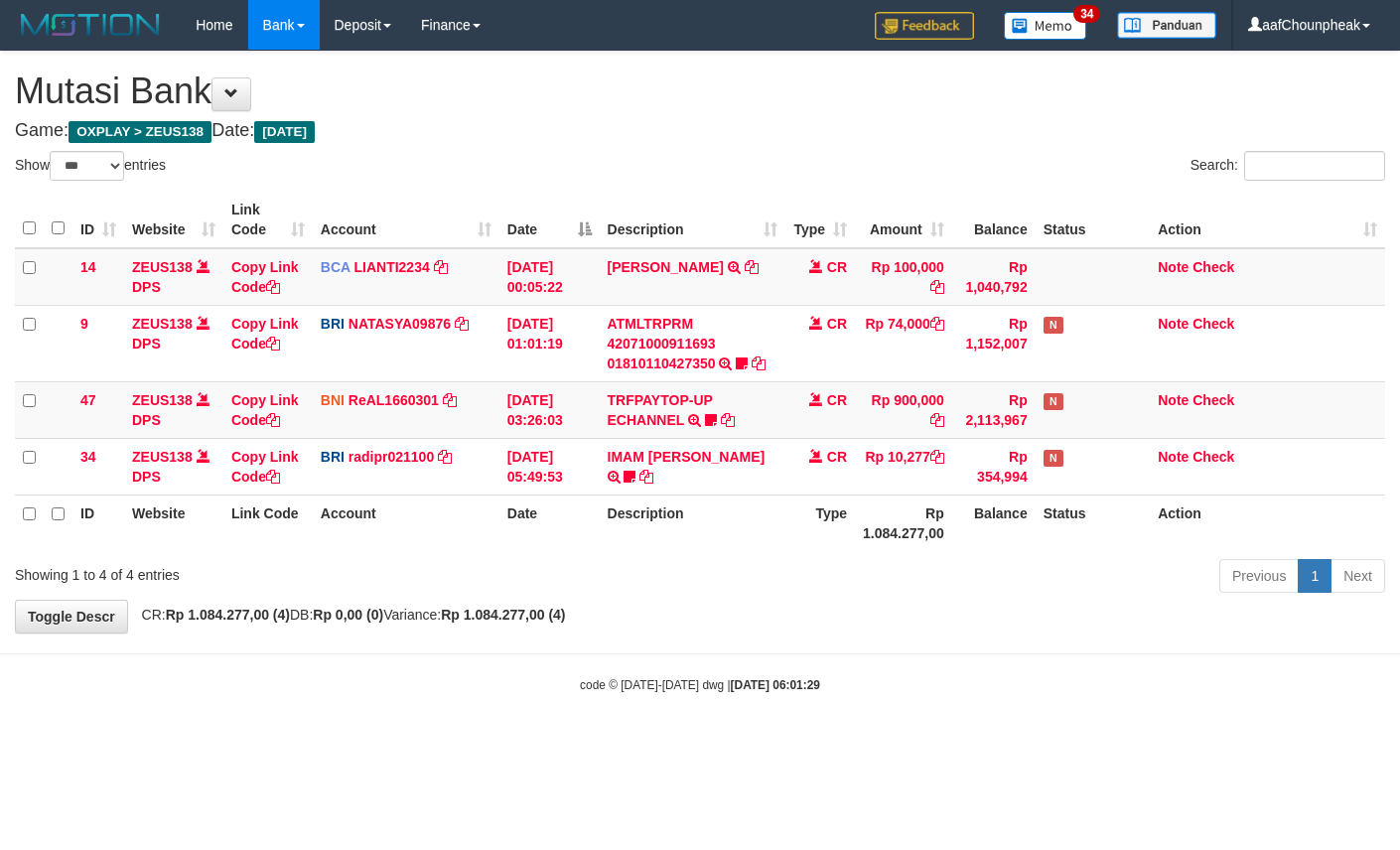 select on "***" 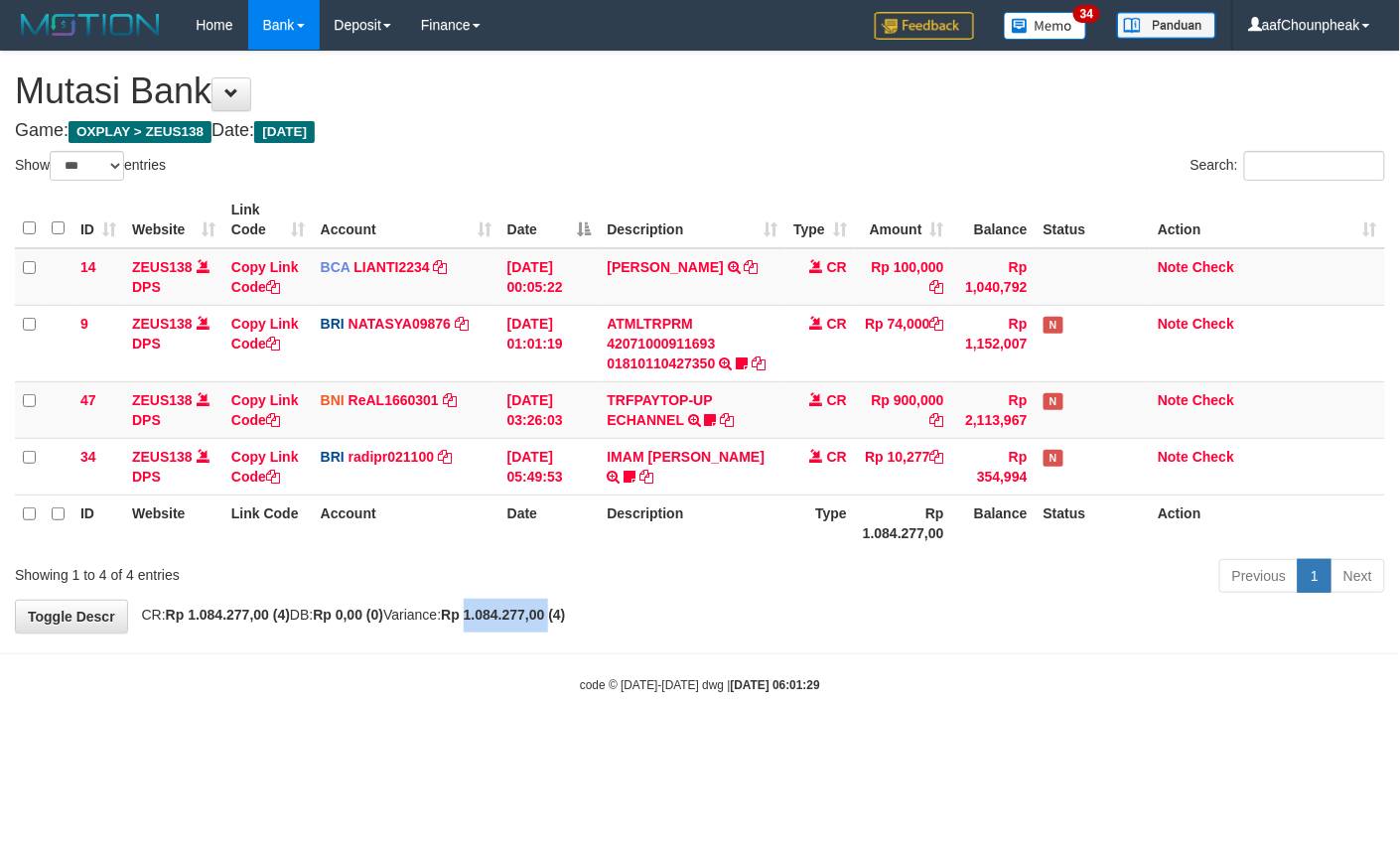 click on "**********" at bounding box center [700, 342] 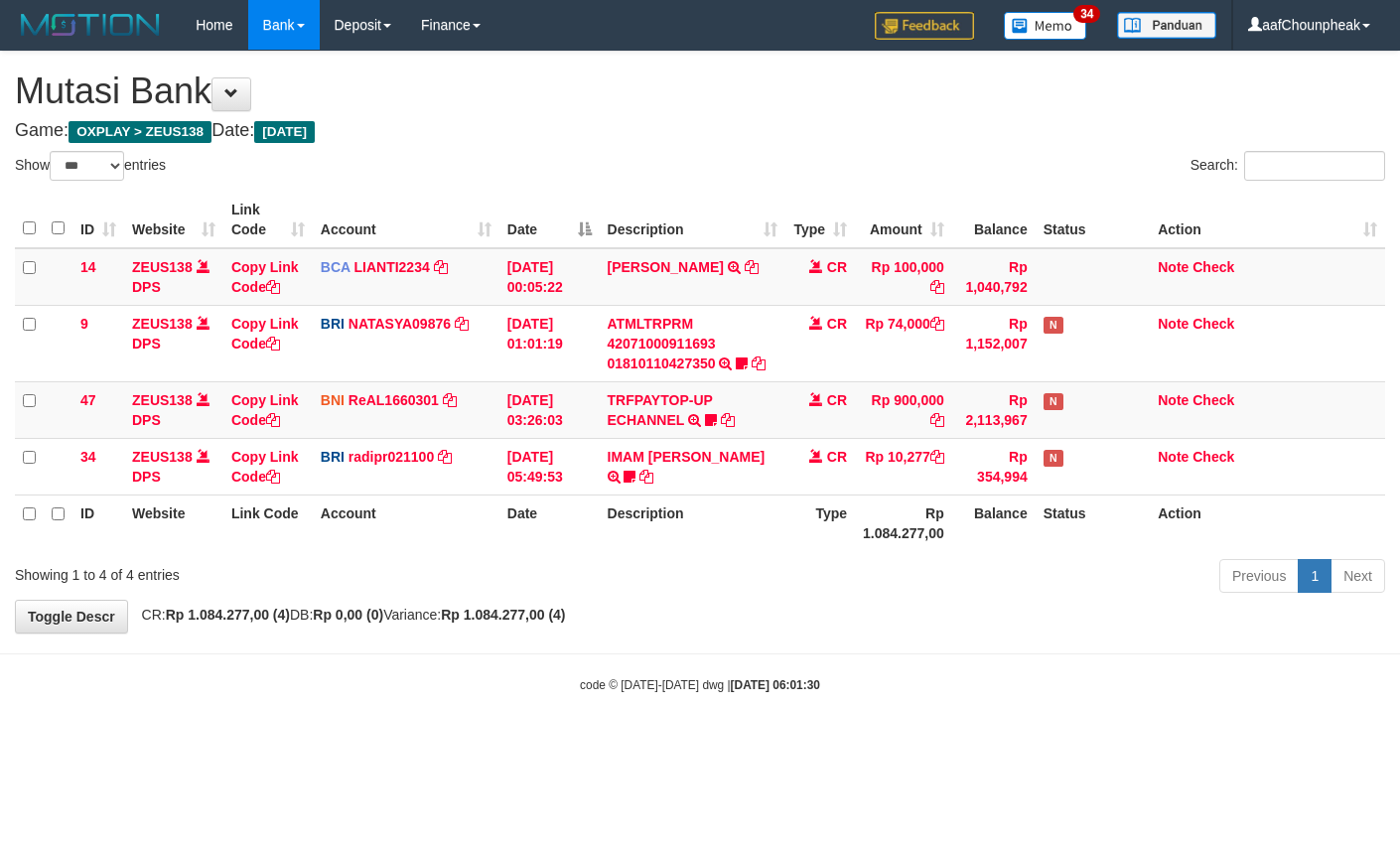 select on "***" 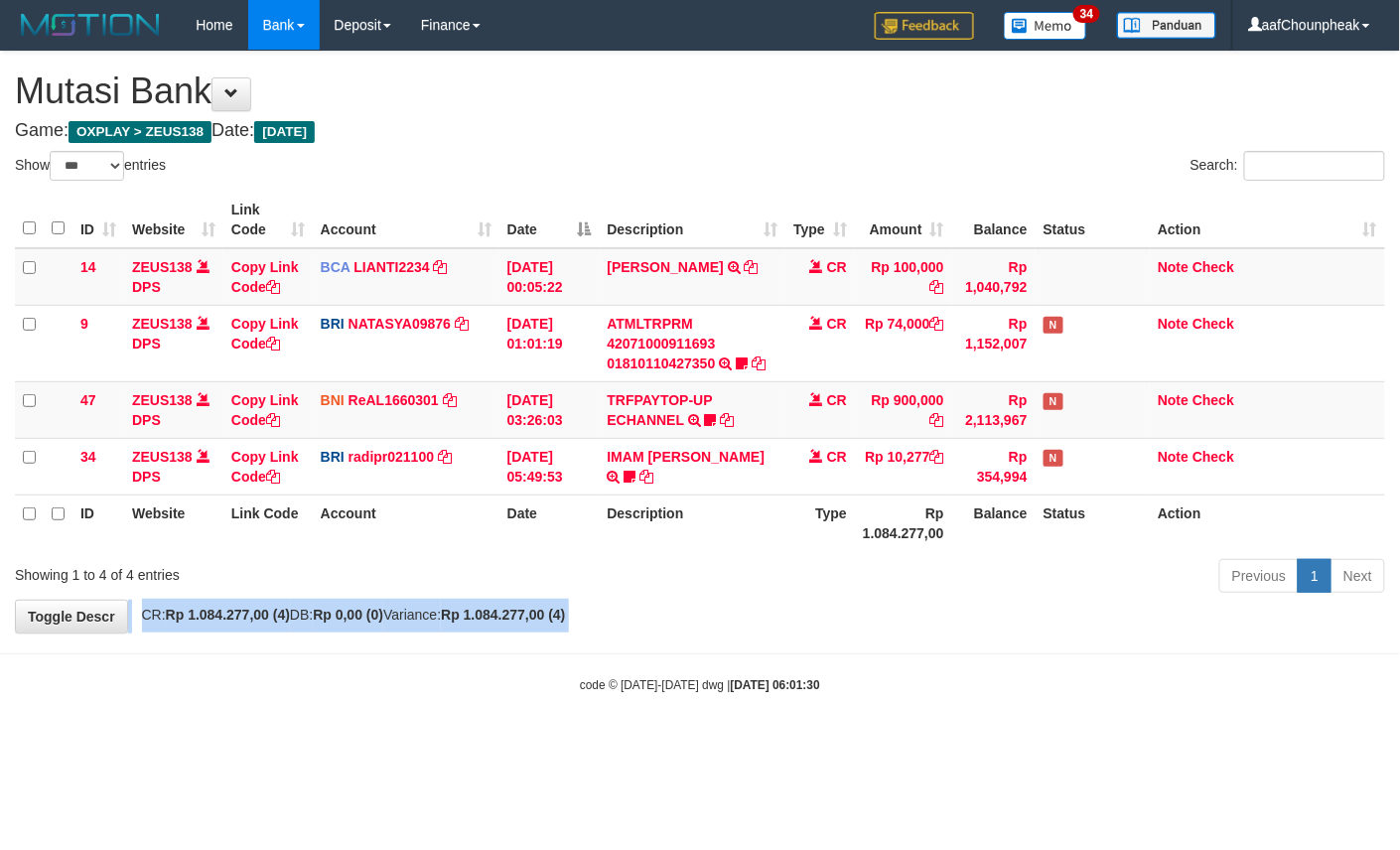 click on "**********" at bounding box center [700, 342] 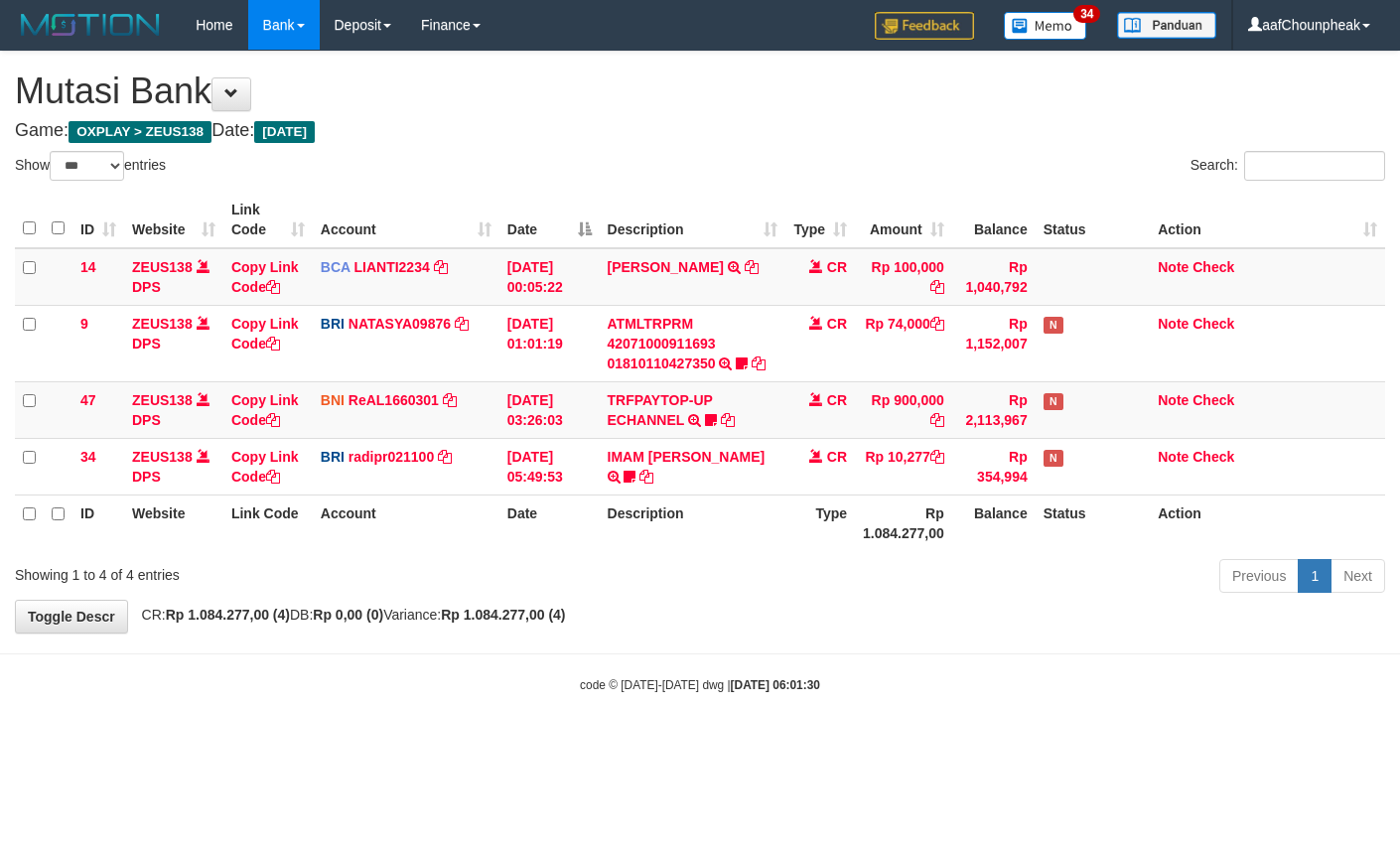 select on "***" 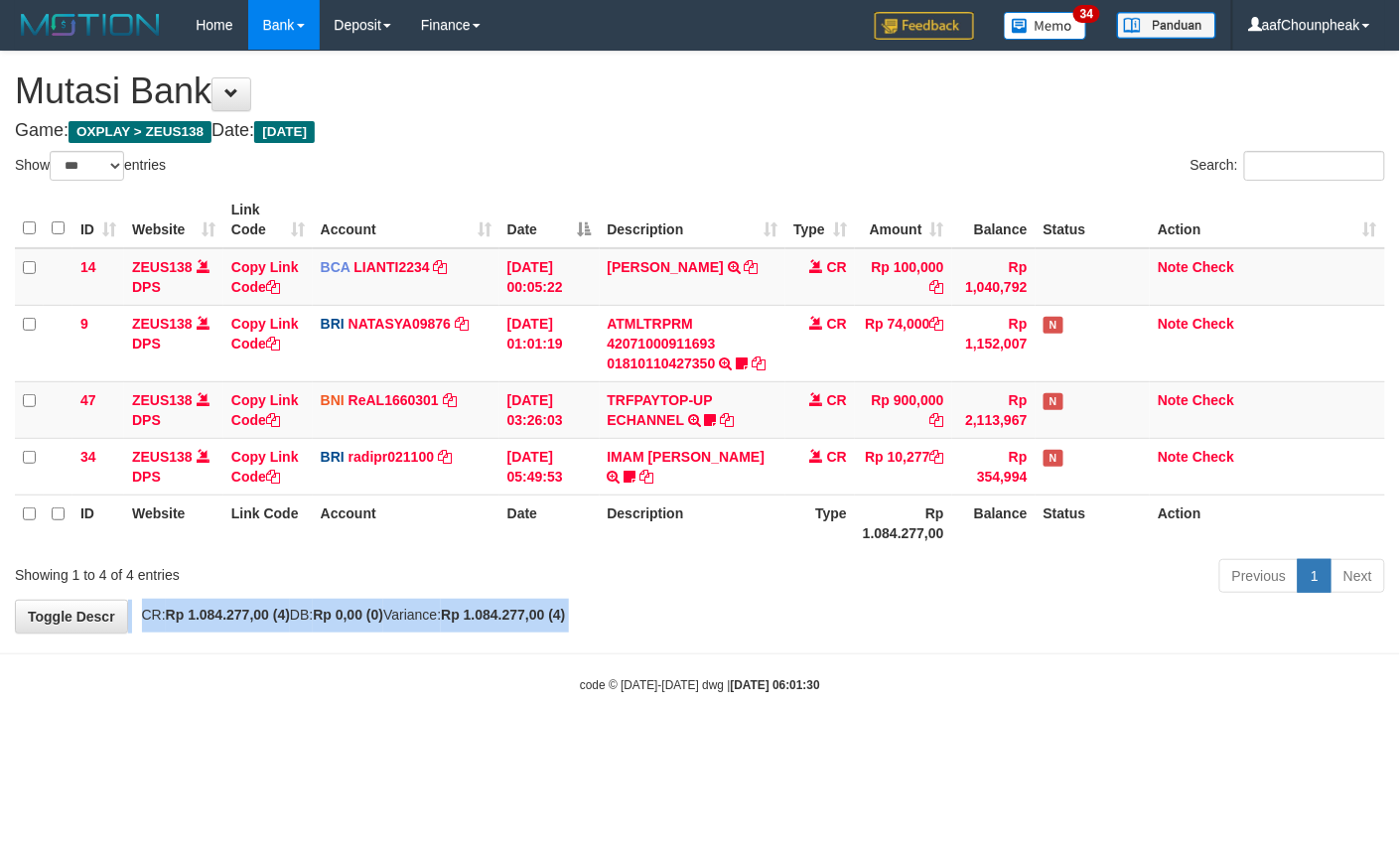 click on "**********" at bounding box center (700, 342) 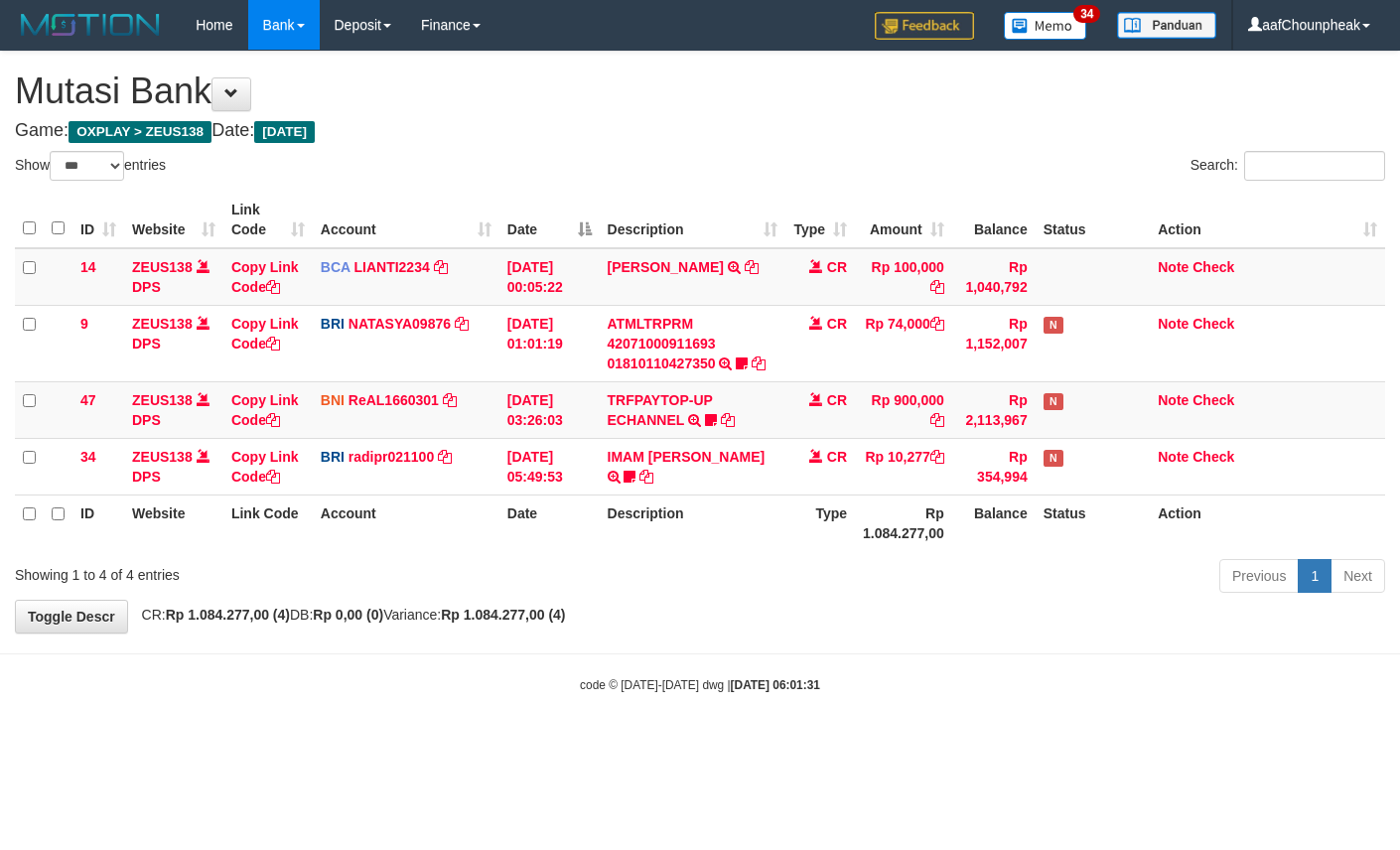 select on "***" 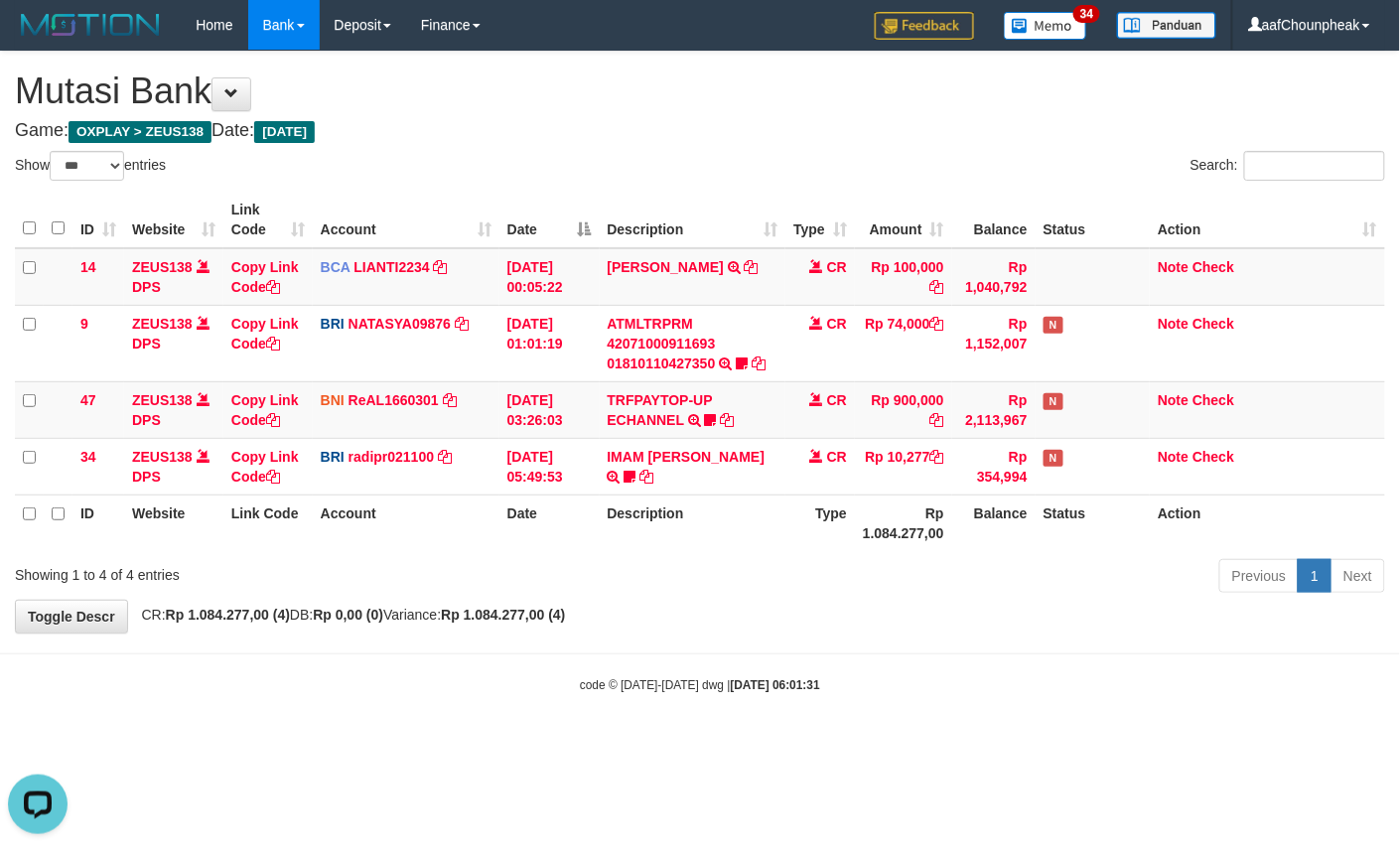 scroll, scrollTop: 0, scrollLeft: 0, axis: both 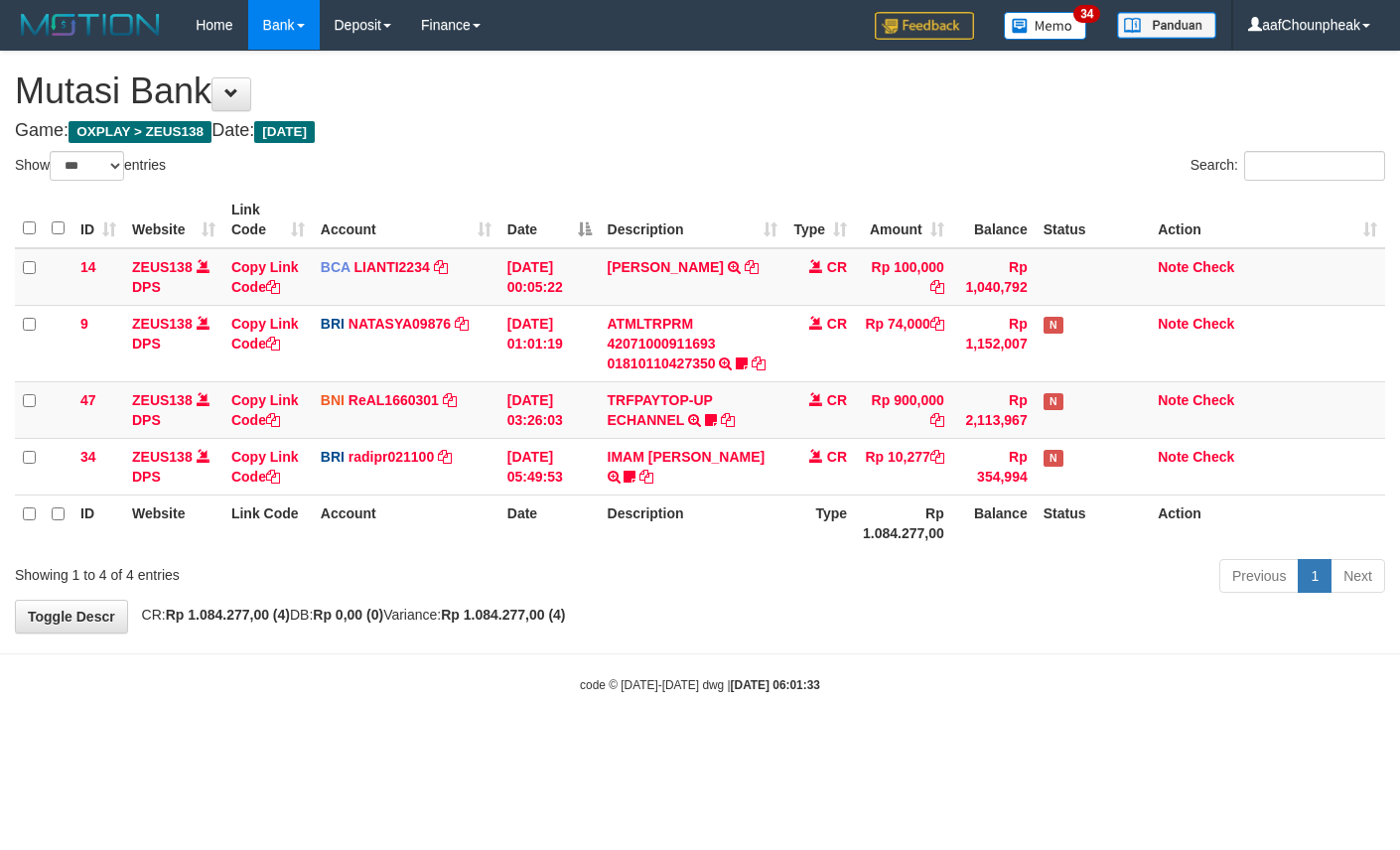 select on "***" 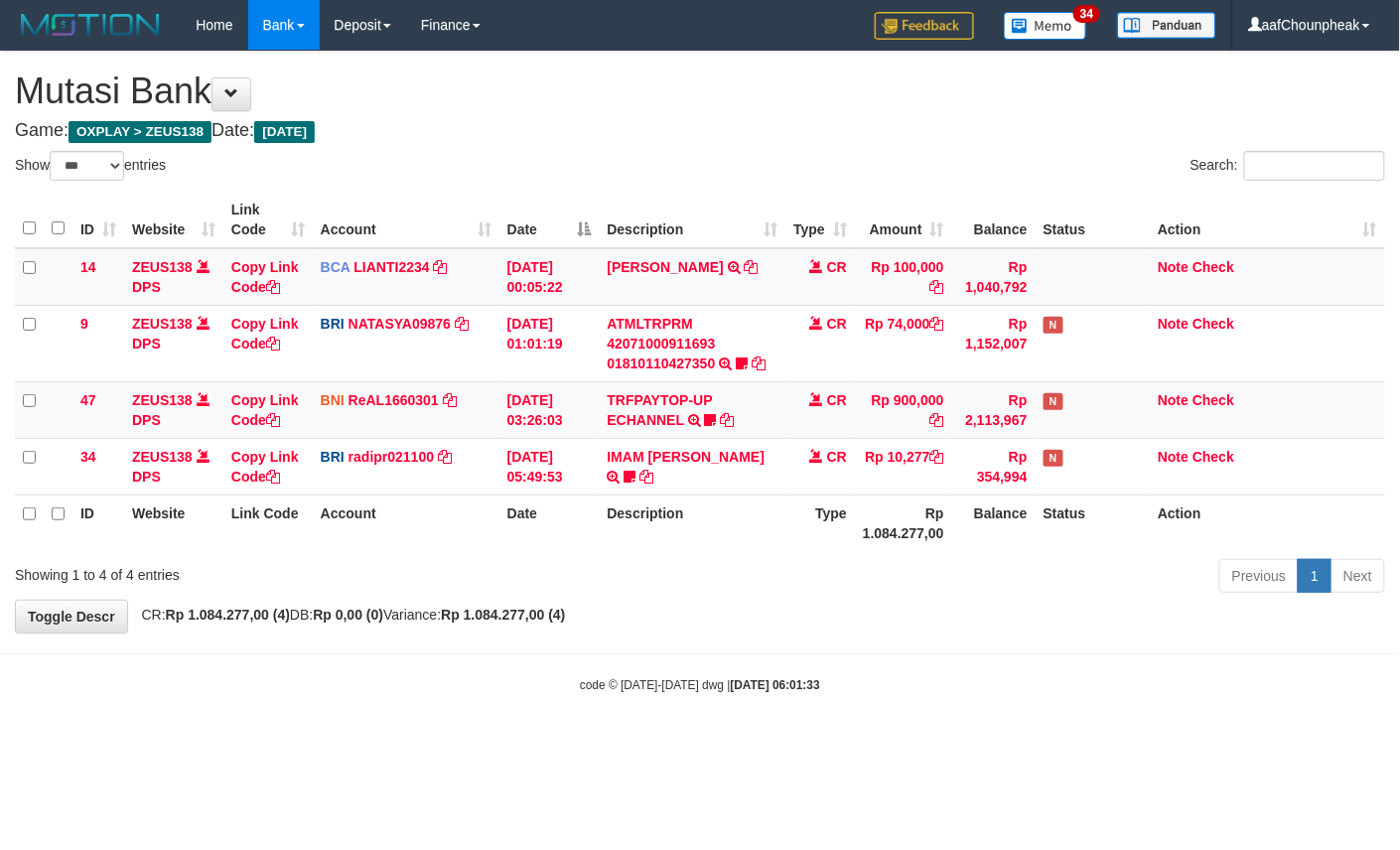 click on "code © [DATE]-[DATE] dwg |  [DATE] 06:01:33" at bounding box center (700, 684) 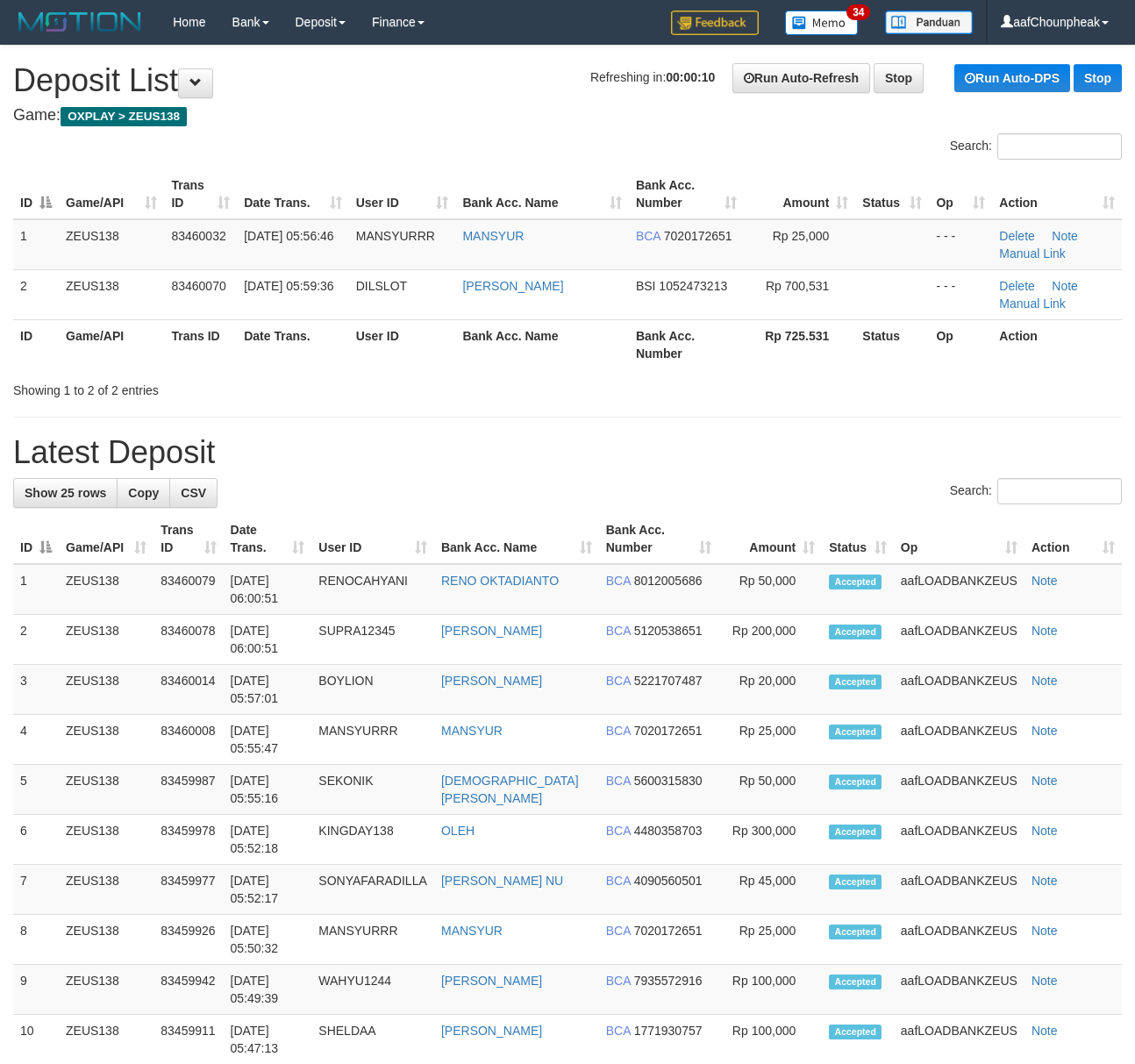 scroll, scrollTop: 0, scrollLeft: 0, axis: both 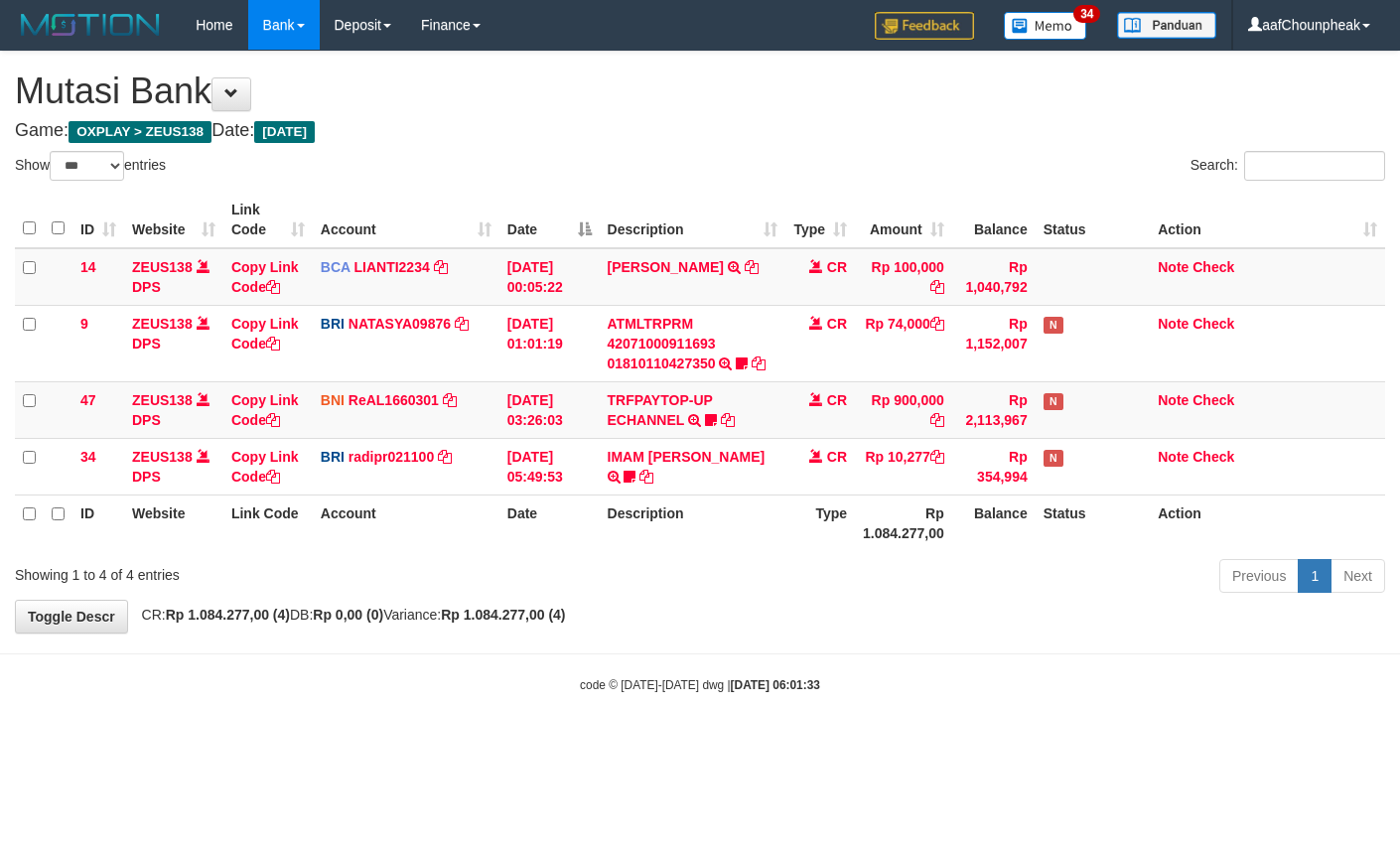 select on "***" 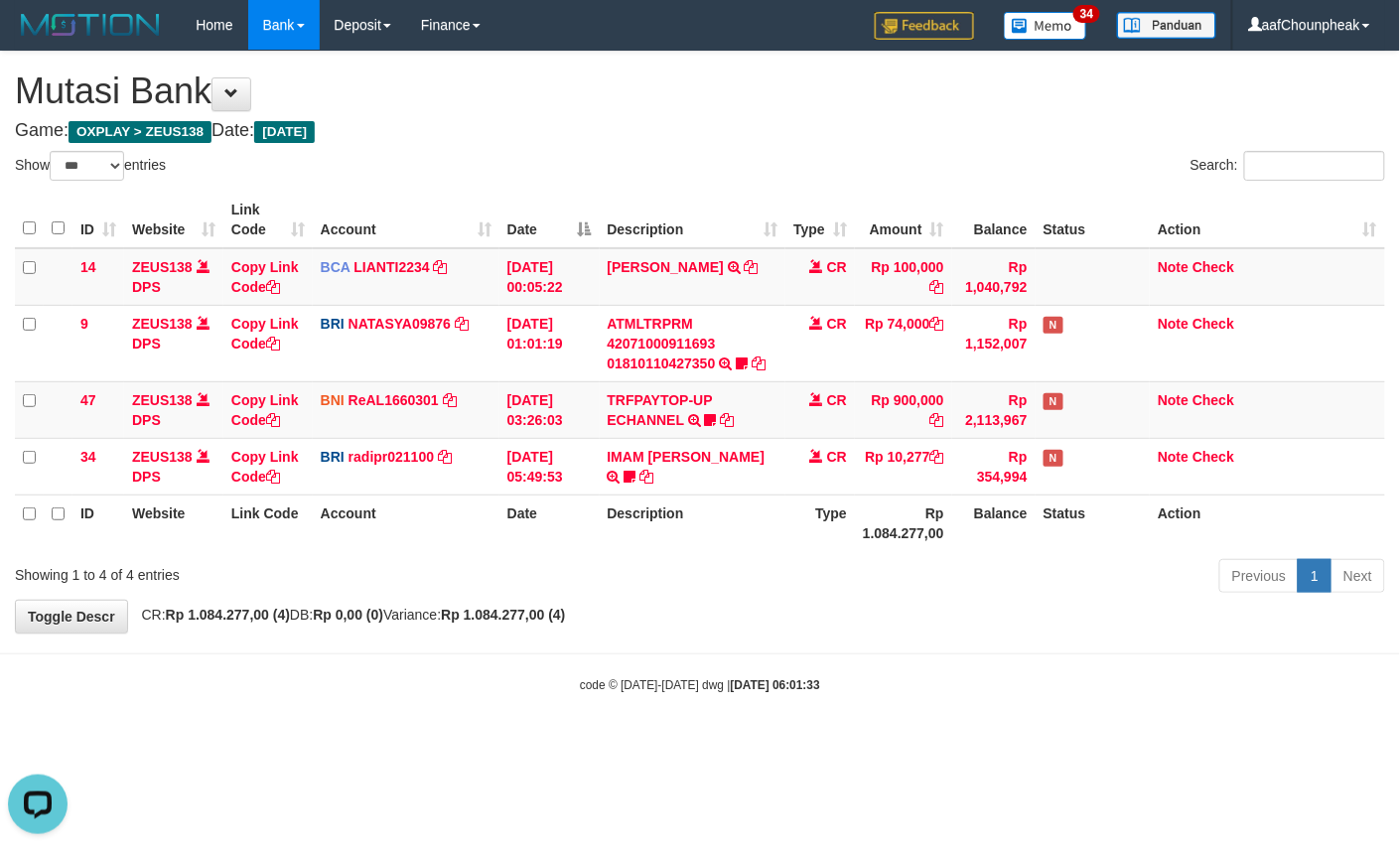 scroll, scrollTop: 0, scrollLeft: 0, axis: both 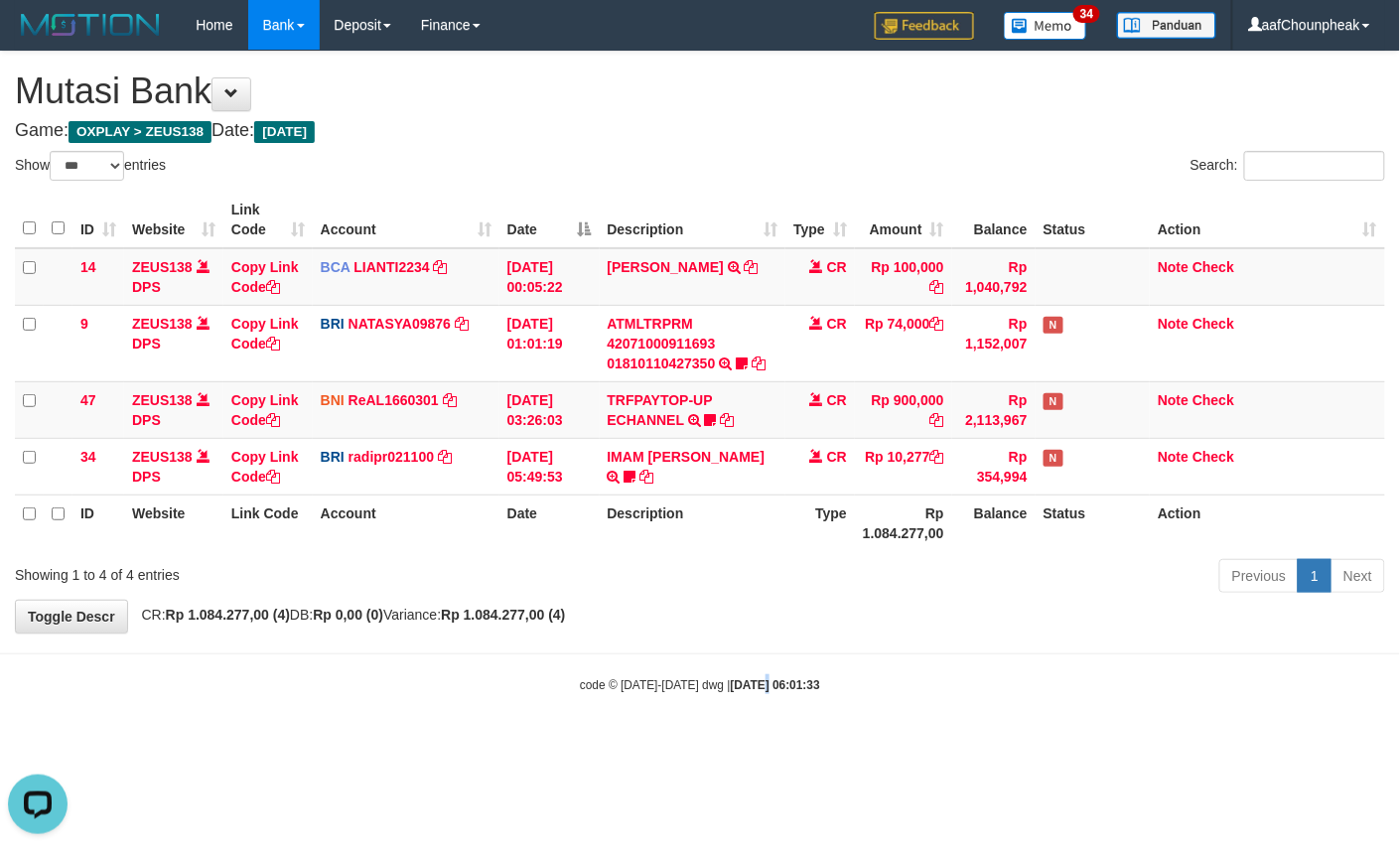 click on "[DATE] 06:01:33" at bounding box center (775, 685) 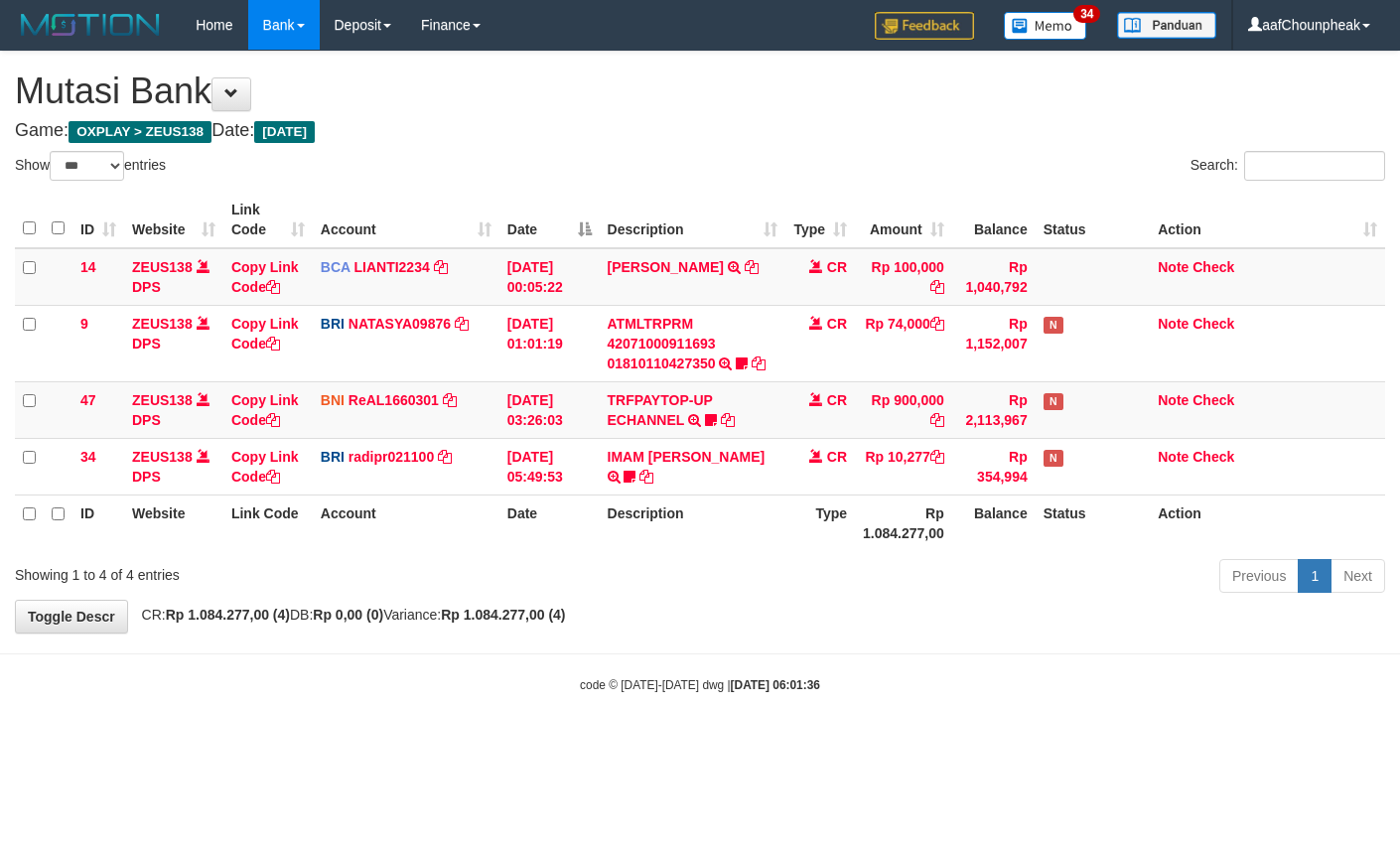 select on "***" 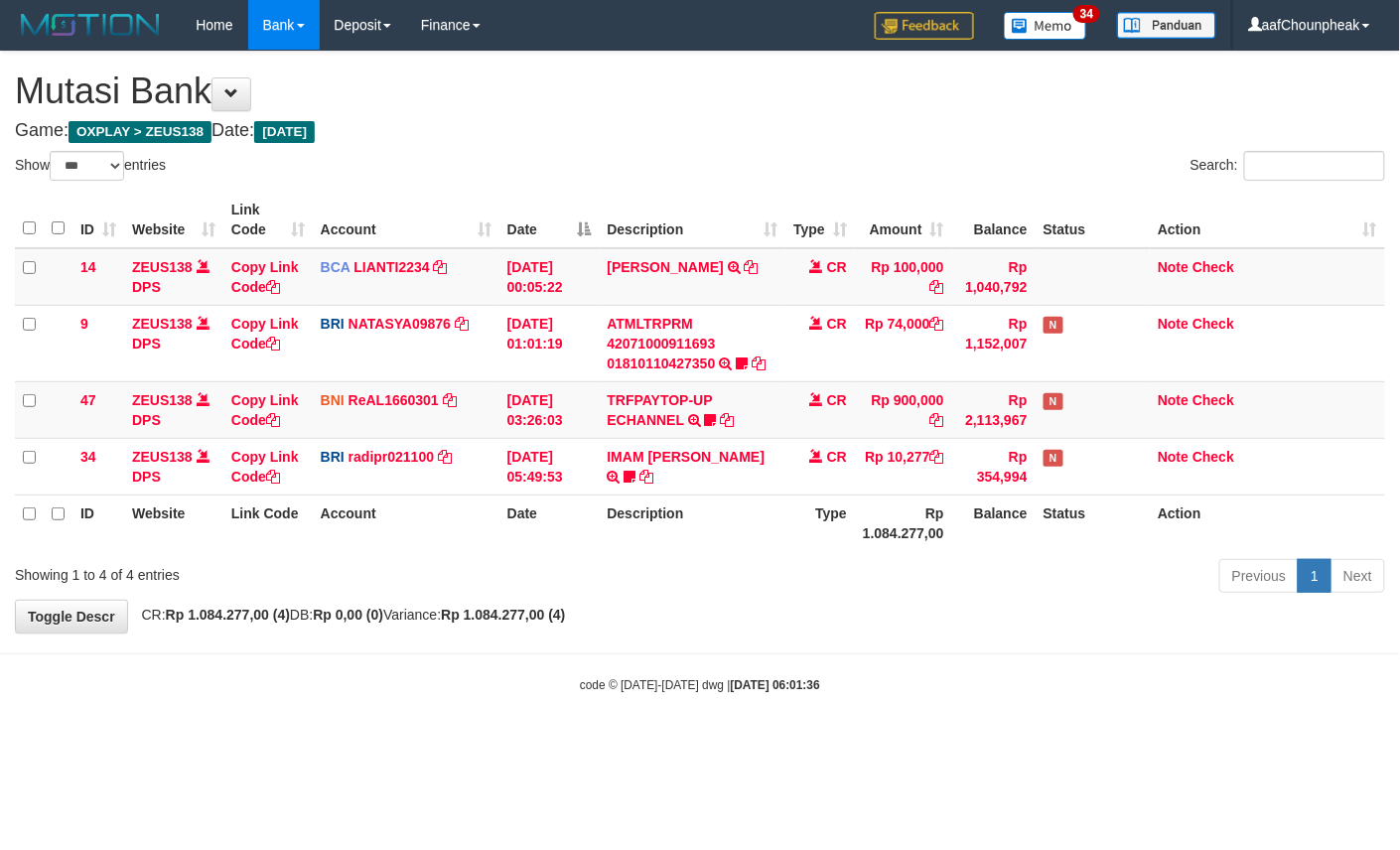 click on "2025/07/12 06:01:36" at bounding box center (775, 685) 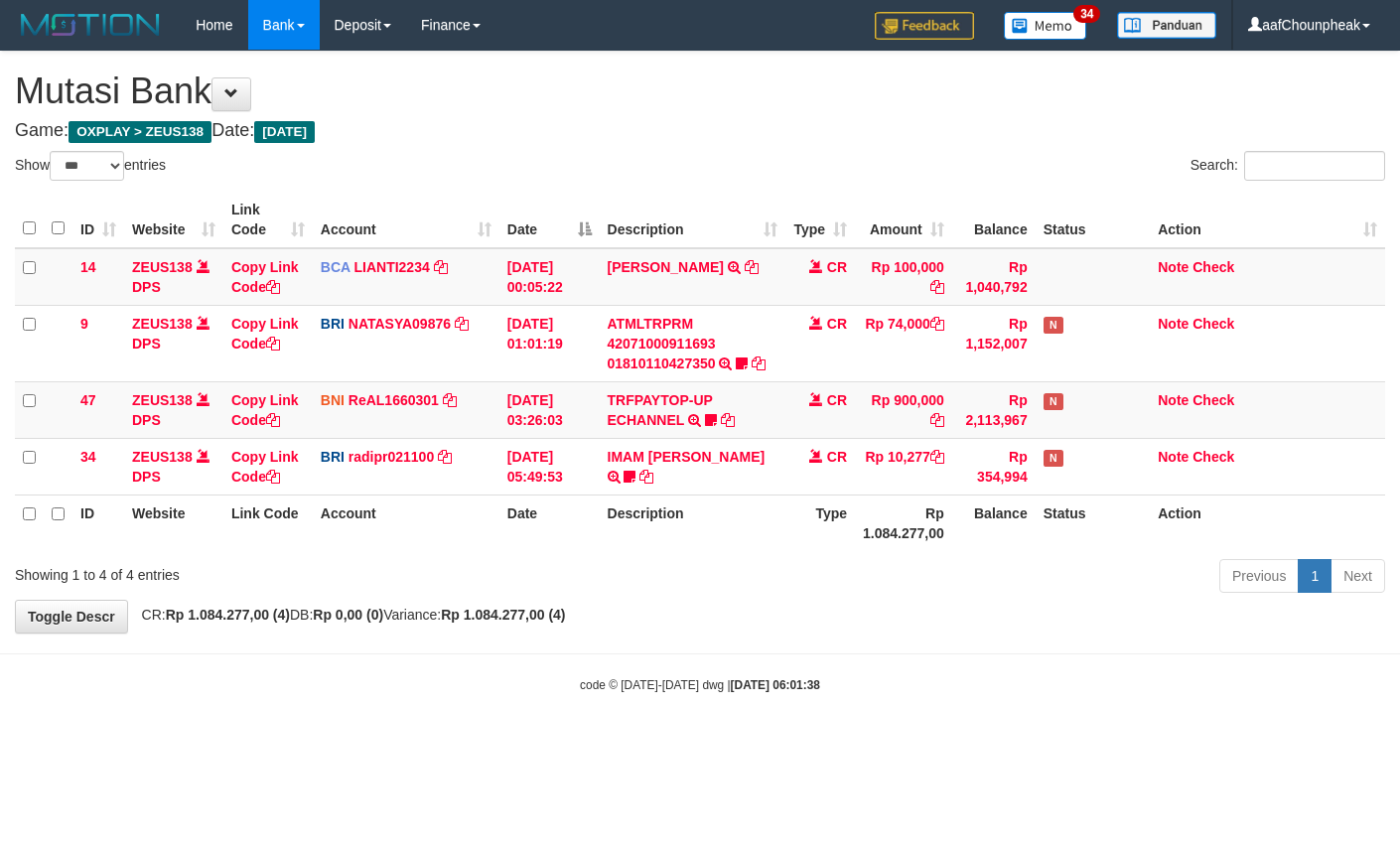 select on "***" 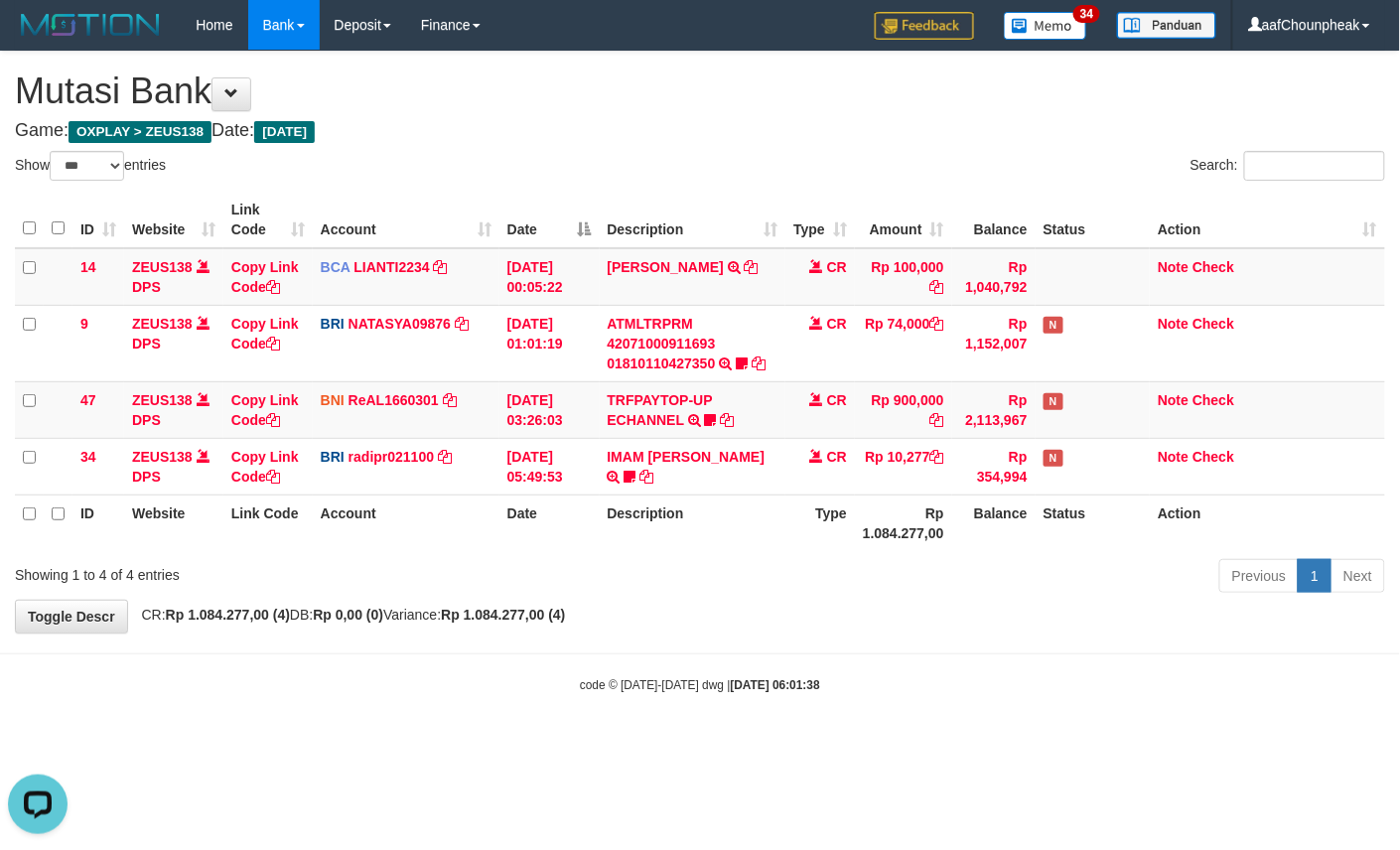 scroll, scrollTop: 0, scrollLeft: 0, axis: both 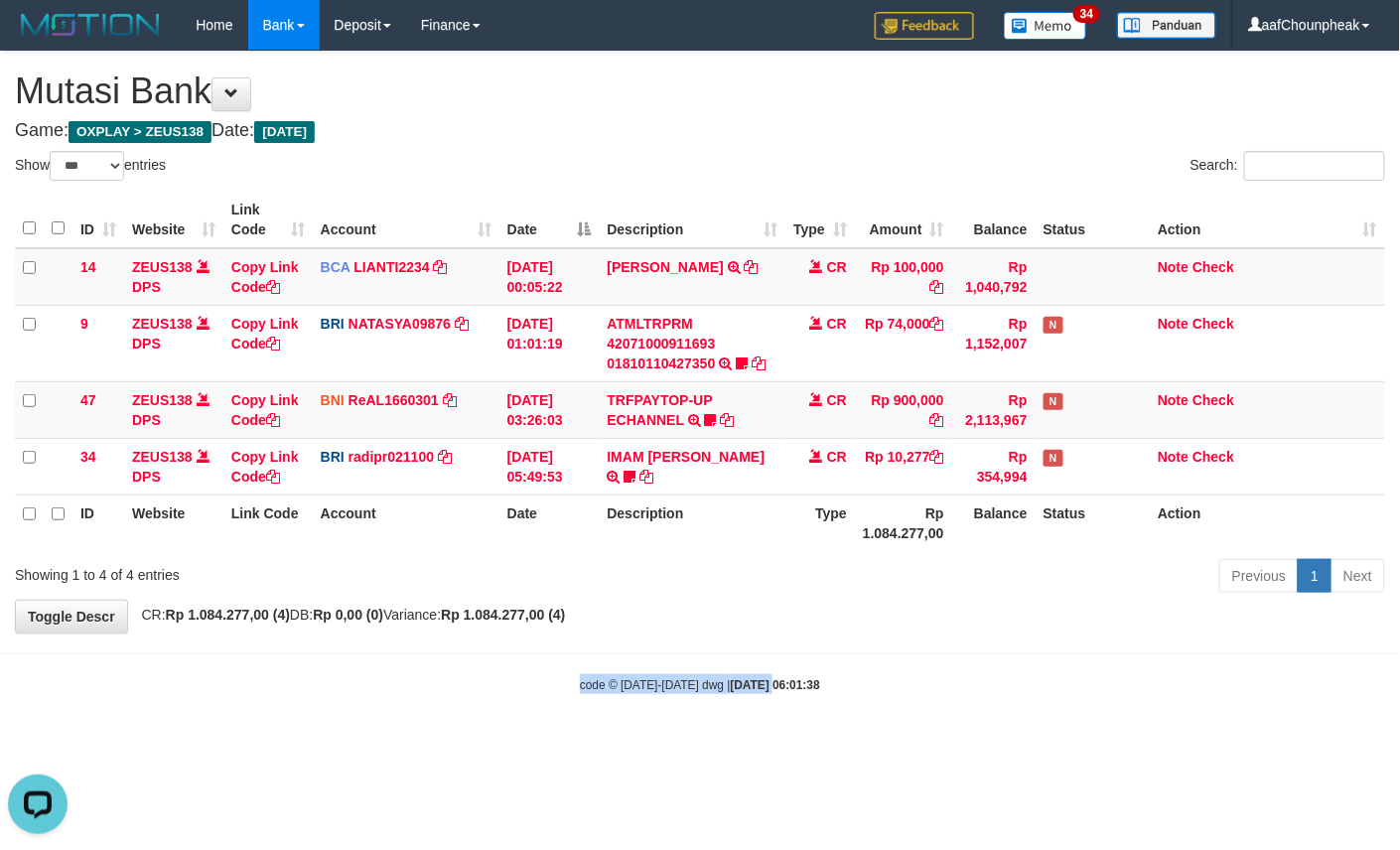 click on "Toggle navigation
Home
Bank
Account List
Mutasi Bank
Search
Note Mutasi
Deposit
DPS List
History
Finance
Financial Data
aafChounpheak
My Profile
Log Out
34" at bounding box center [700, 371] 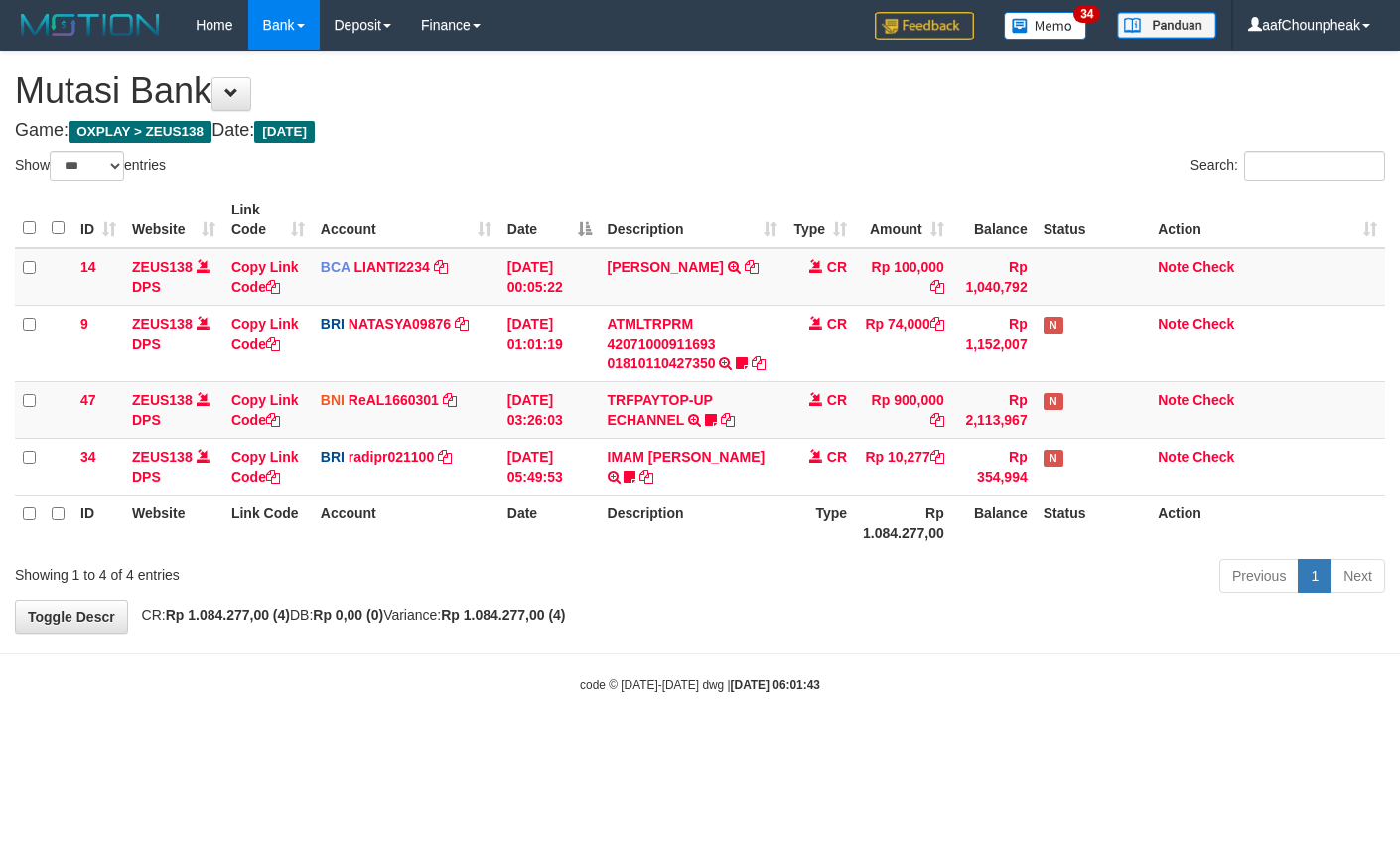 select on "***" 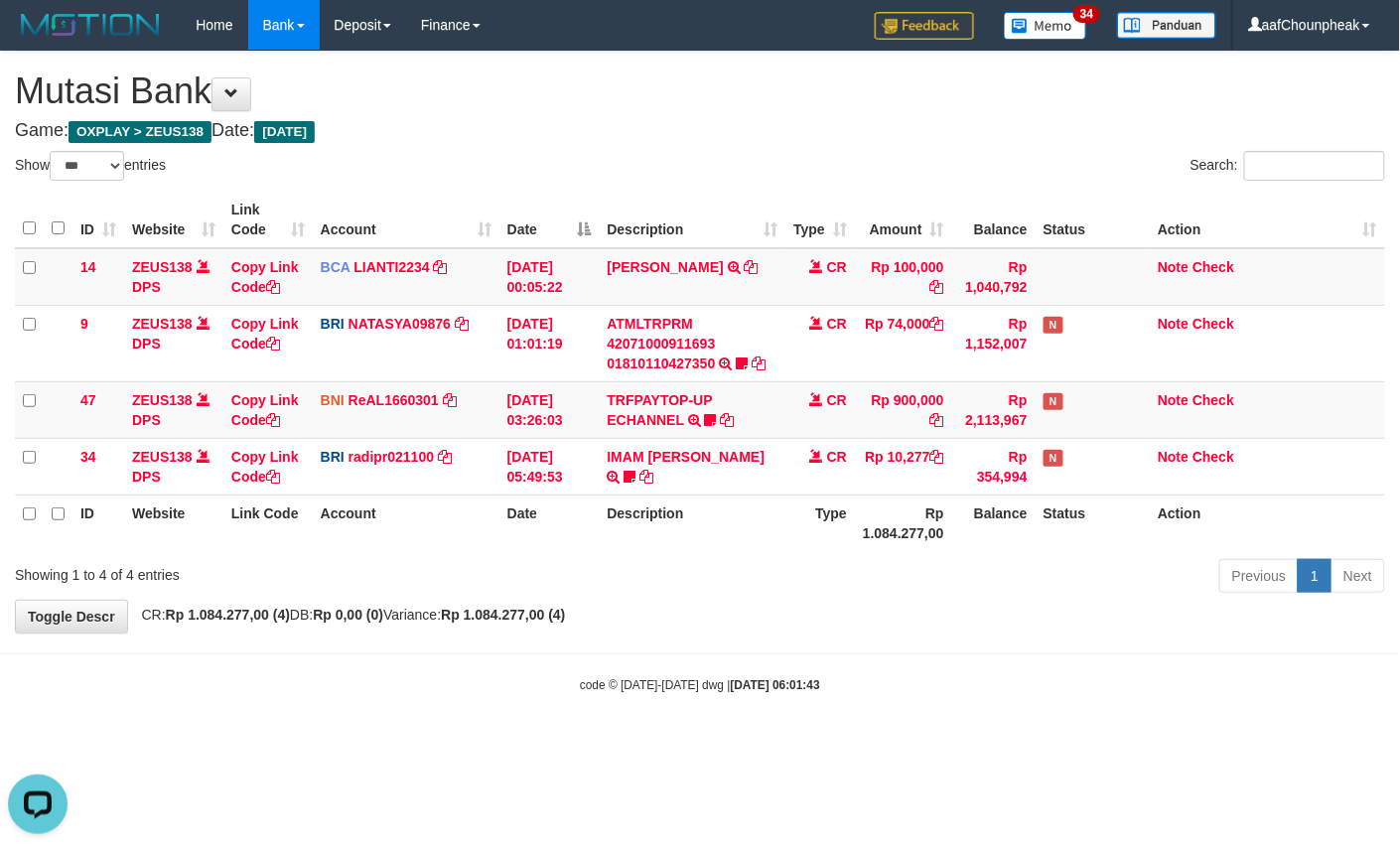 scroll, scrollTop: 0, scrollLeft: 0, axis: both 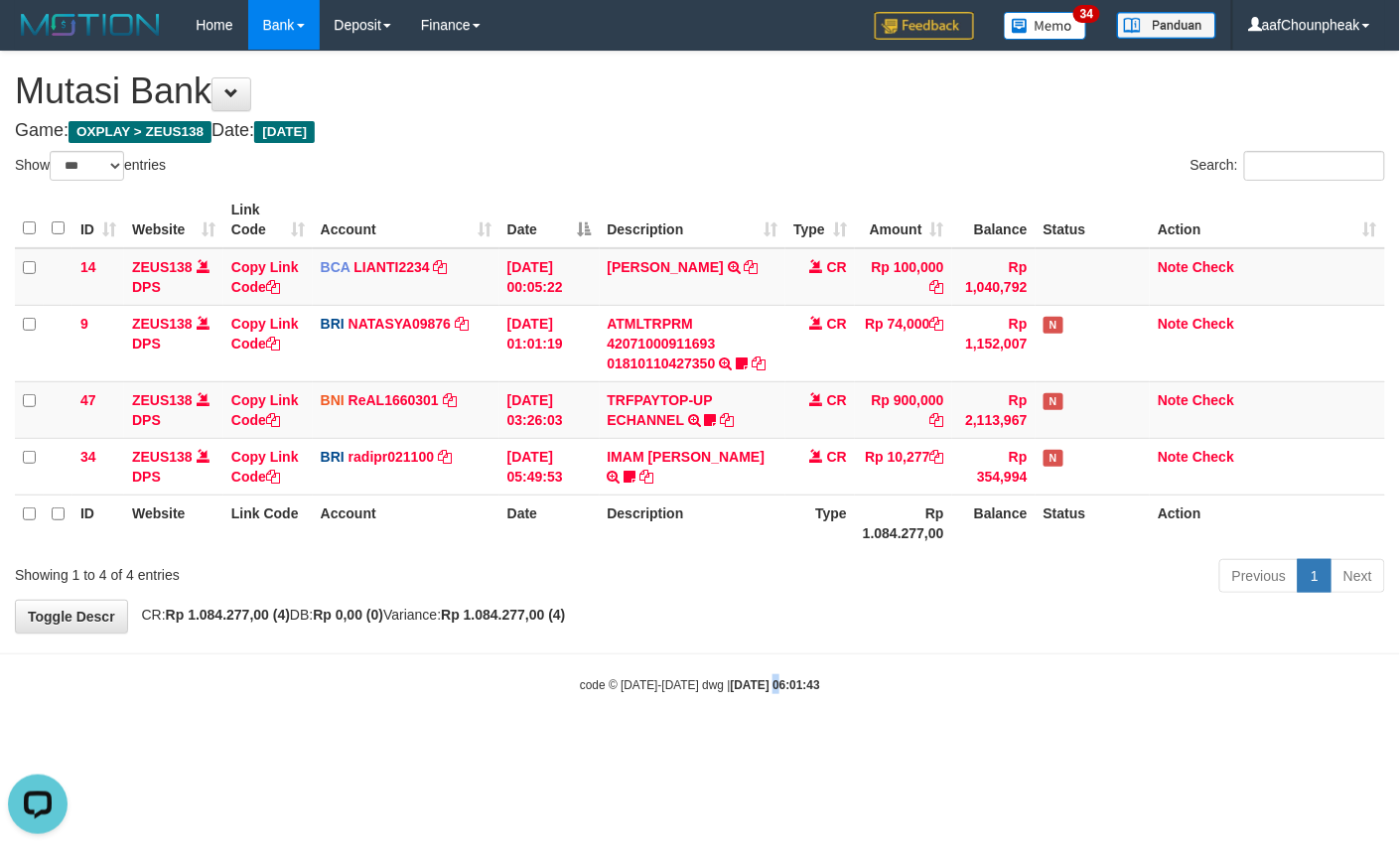 click on "Toggle navigation
Home
Bank
Account List
Mutasi Bank
Search
Note Mutasi
Deposit
DPS List
History
Finance
Financial Data
aafChounpheak
My Profile
Log Out
34" at bounding box center [700, 371] 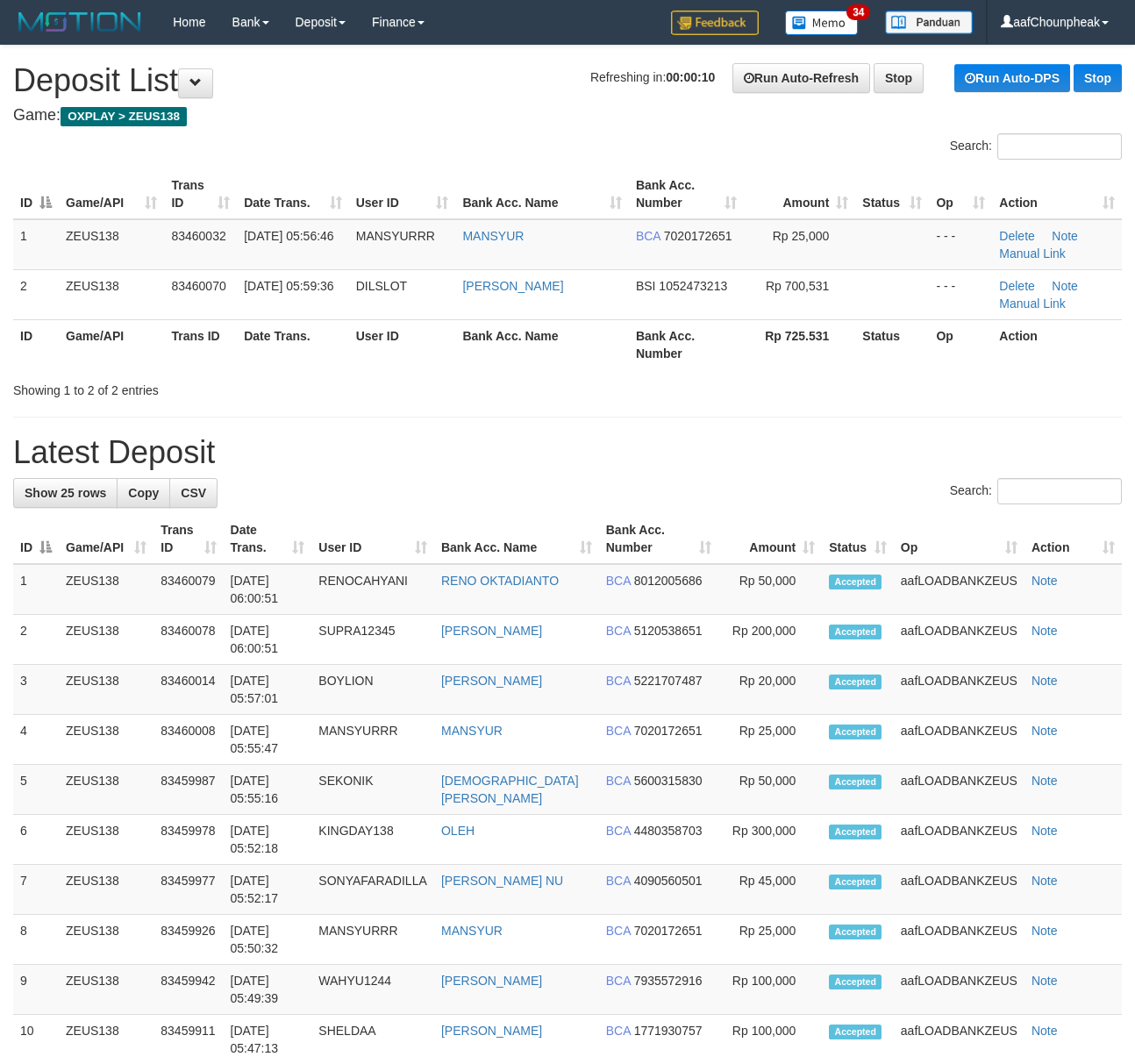 scroll, scrollTop: 0, scrollLeft: 0, axis: both 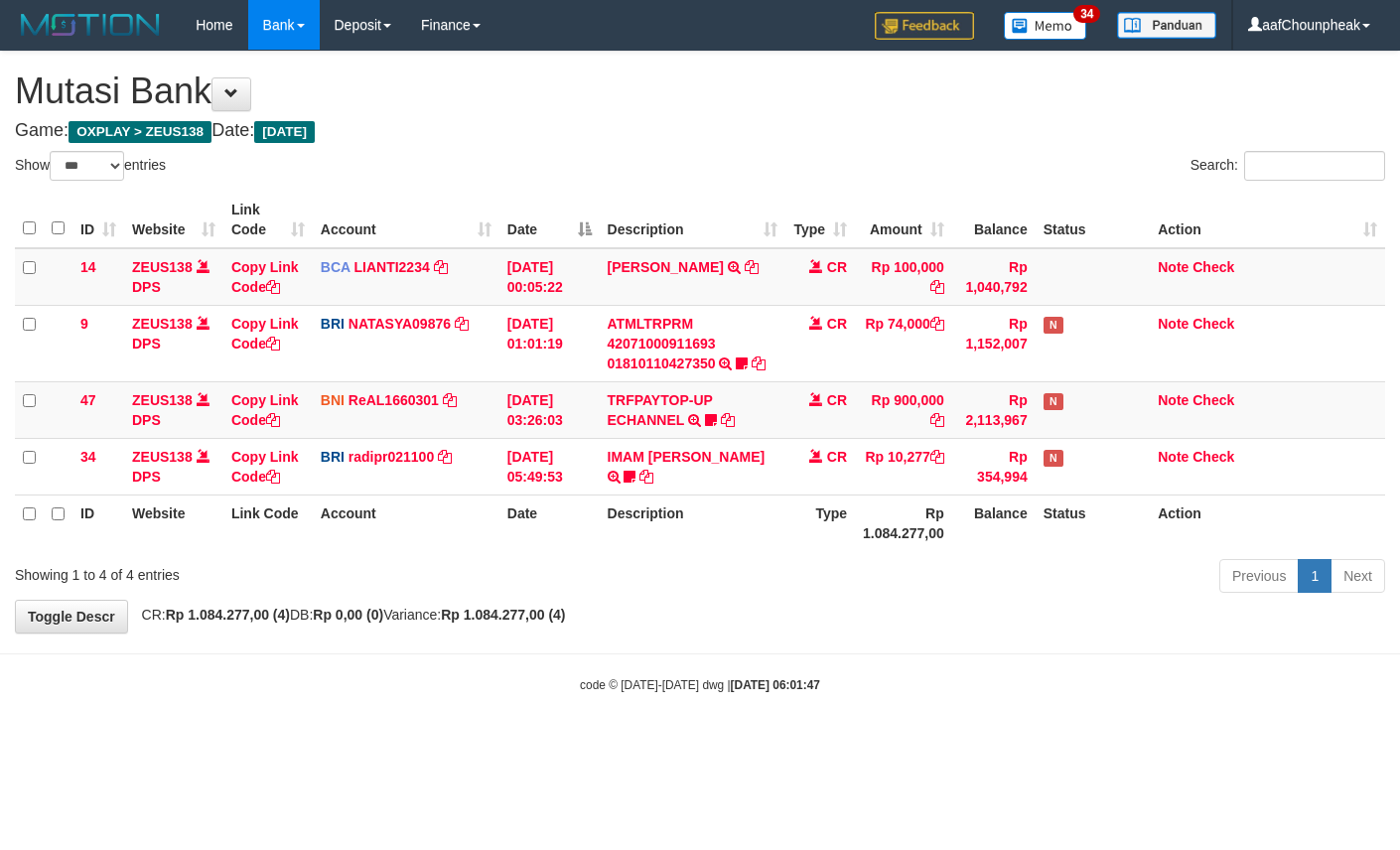 select on "***" 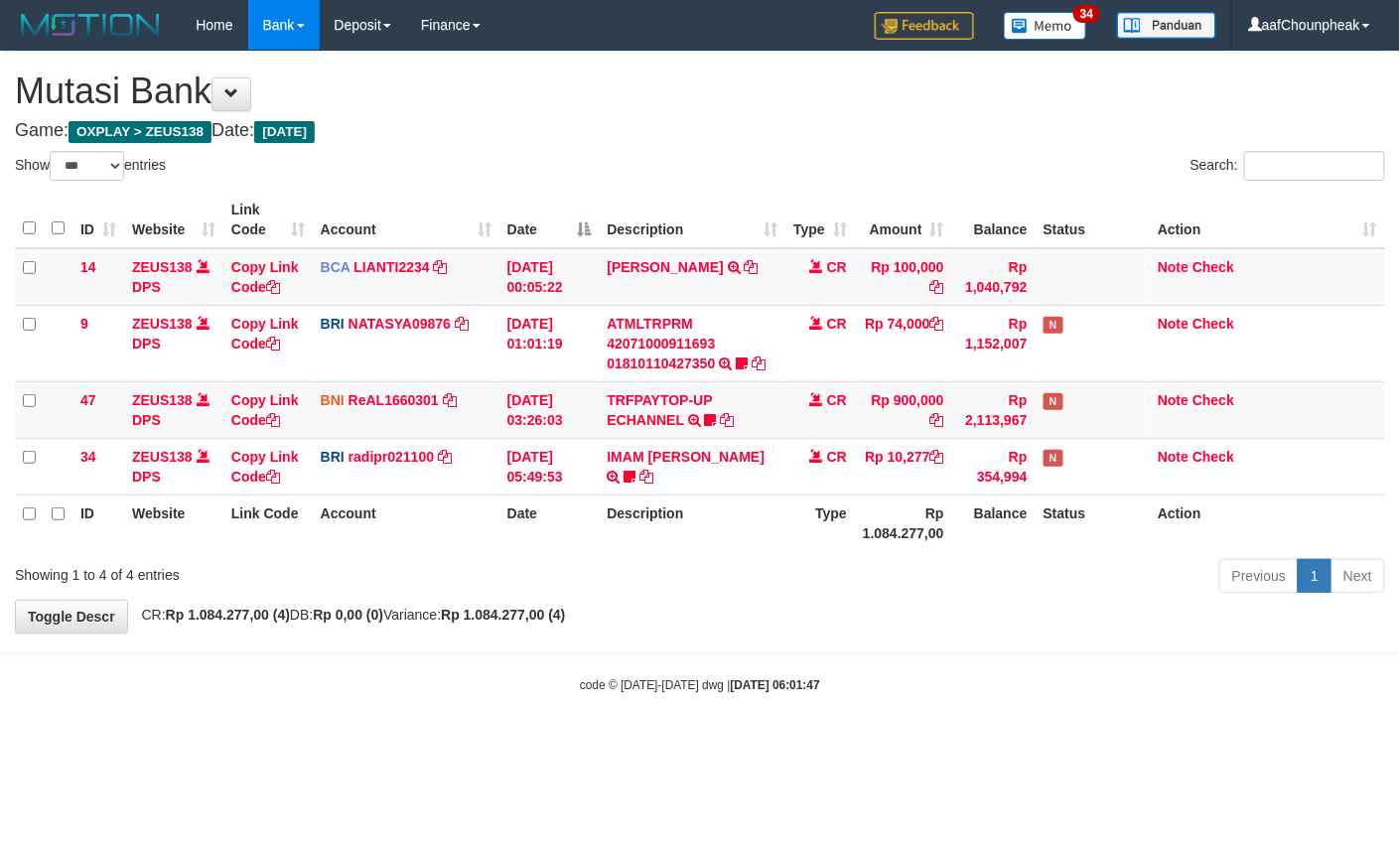 click on "Toggle navigation
Home
Bank
Account List
Mutasi Bank
Search
Note Mutasi
Deposit
DPS List
History
Finance
Financial Data
aafChounpheak
My Profile
Log Out
34" at bounding box center (700, 371) 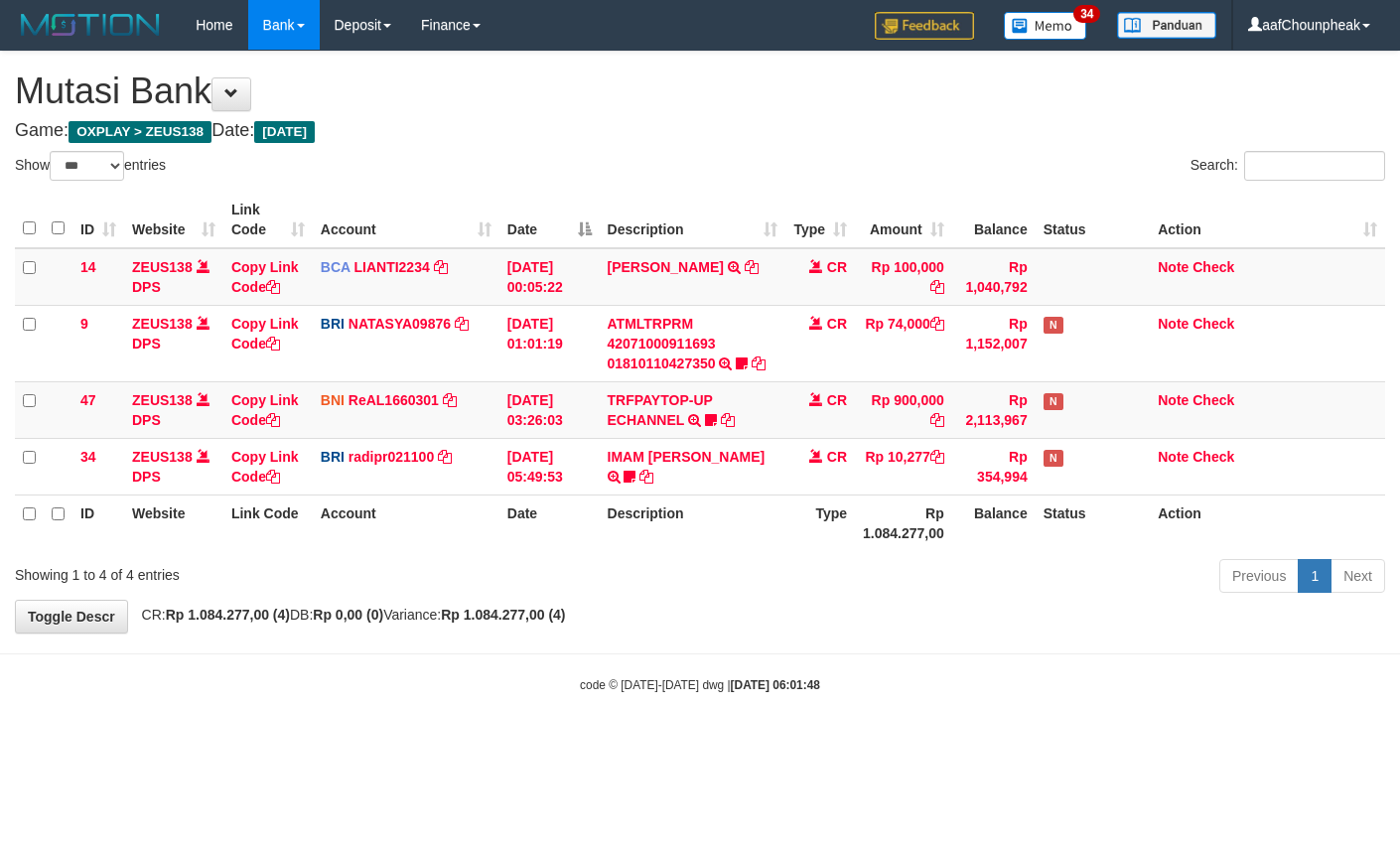 select on "***" 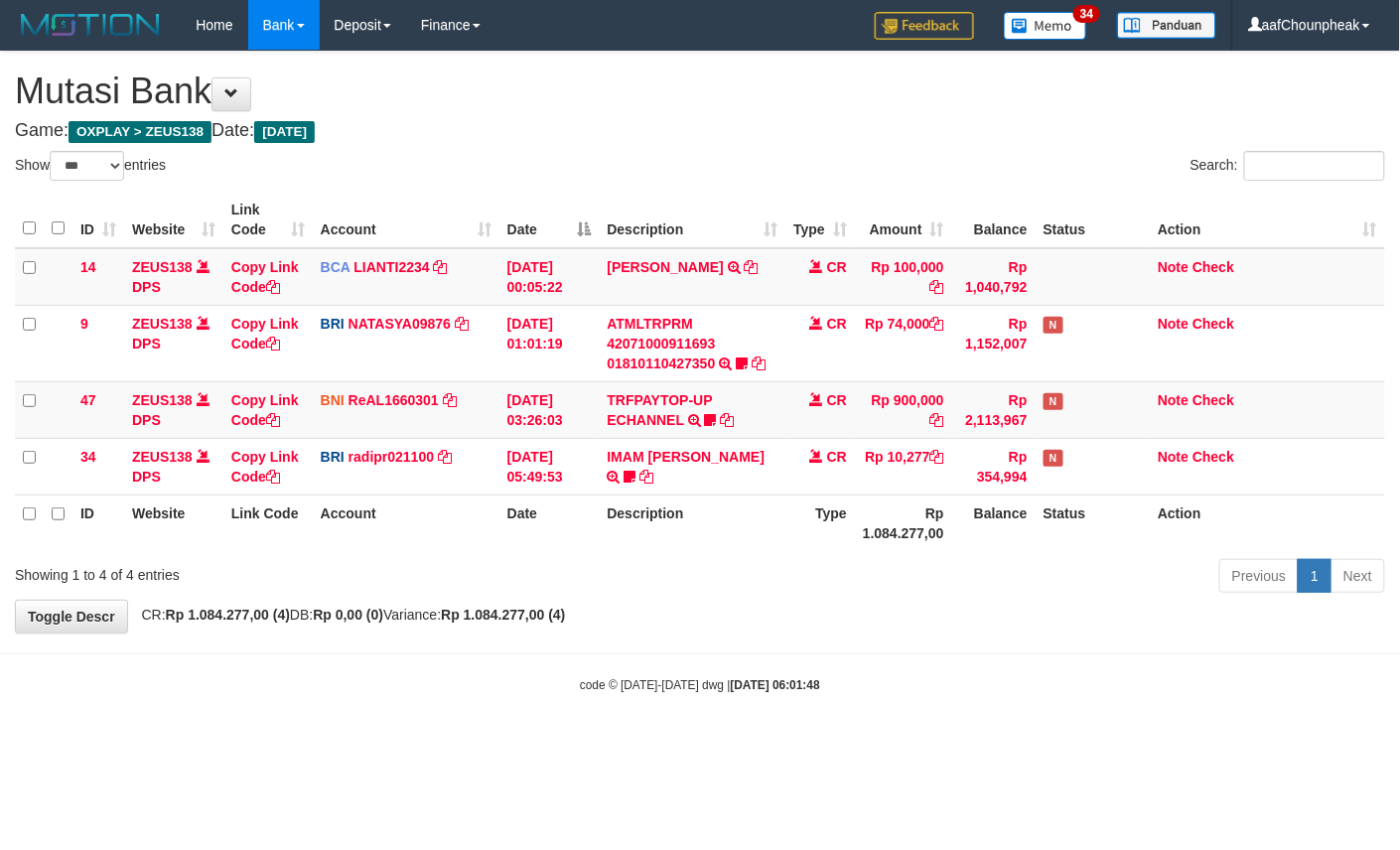 click on "Toggle navigation
Home
Bank
Account List
Mutasi Bank
Search
Note Mutasi
Deposit
DPS List
History
Finance
Financial Data
aafChounpheak
My Profile
Log Out
34" at bounding box center (700, 371) 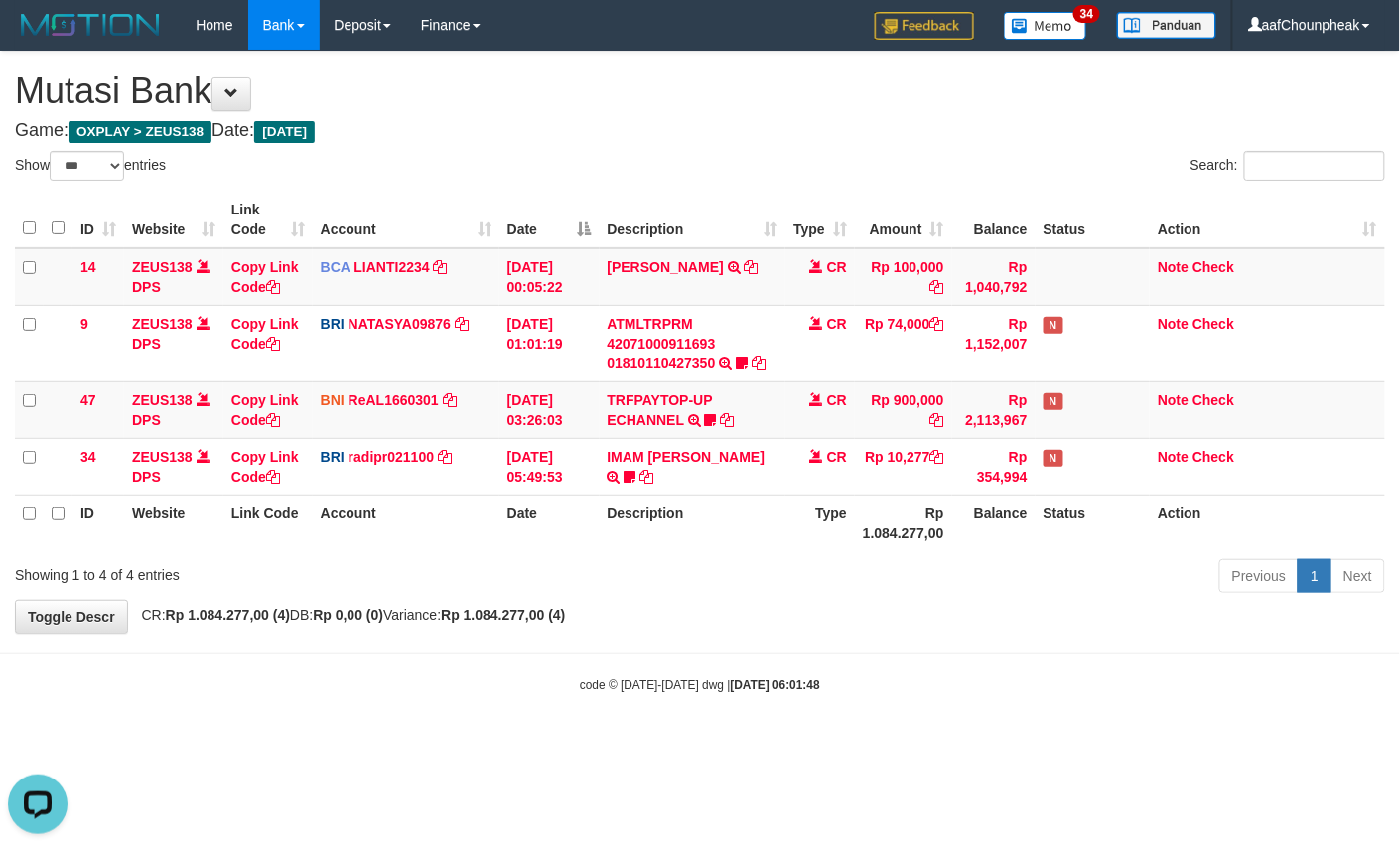 scroll, scrollTop: 0, scrollLeft: 0, axis: both 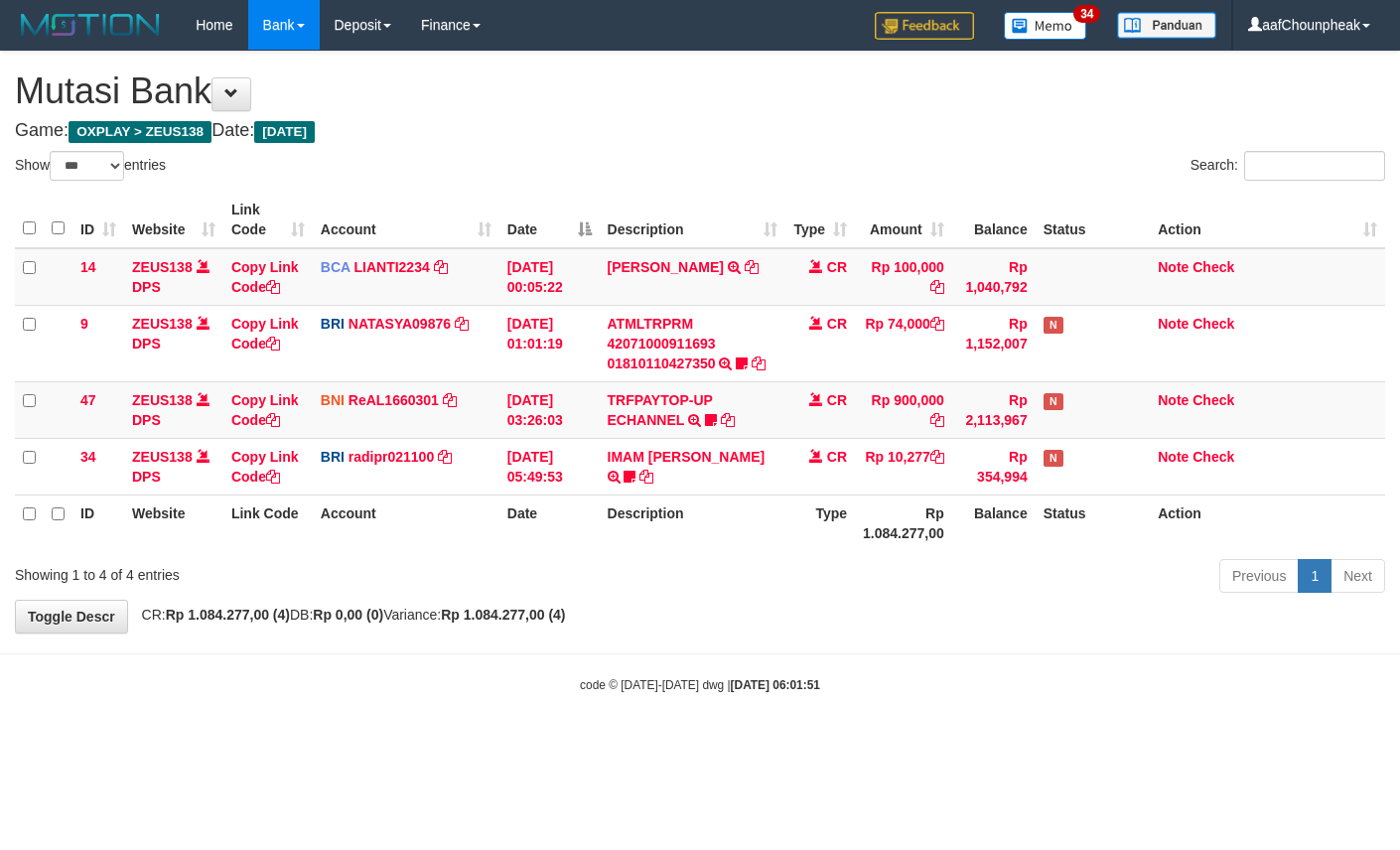 select on "***" 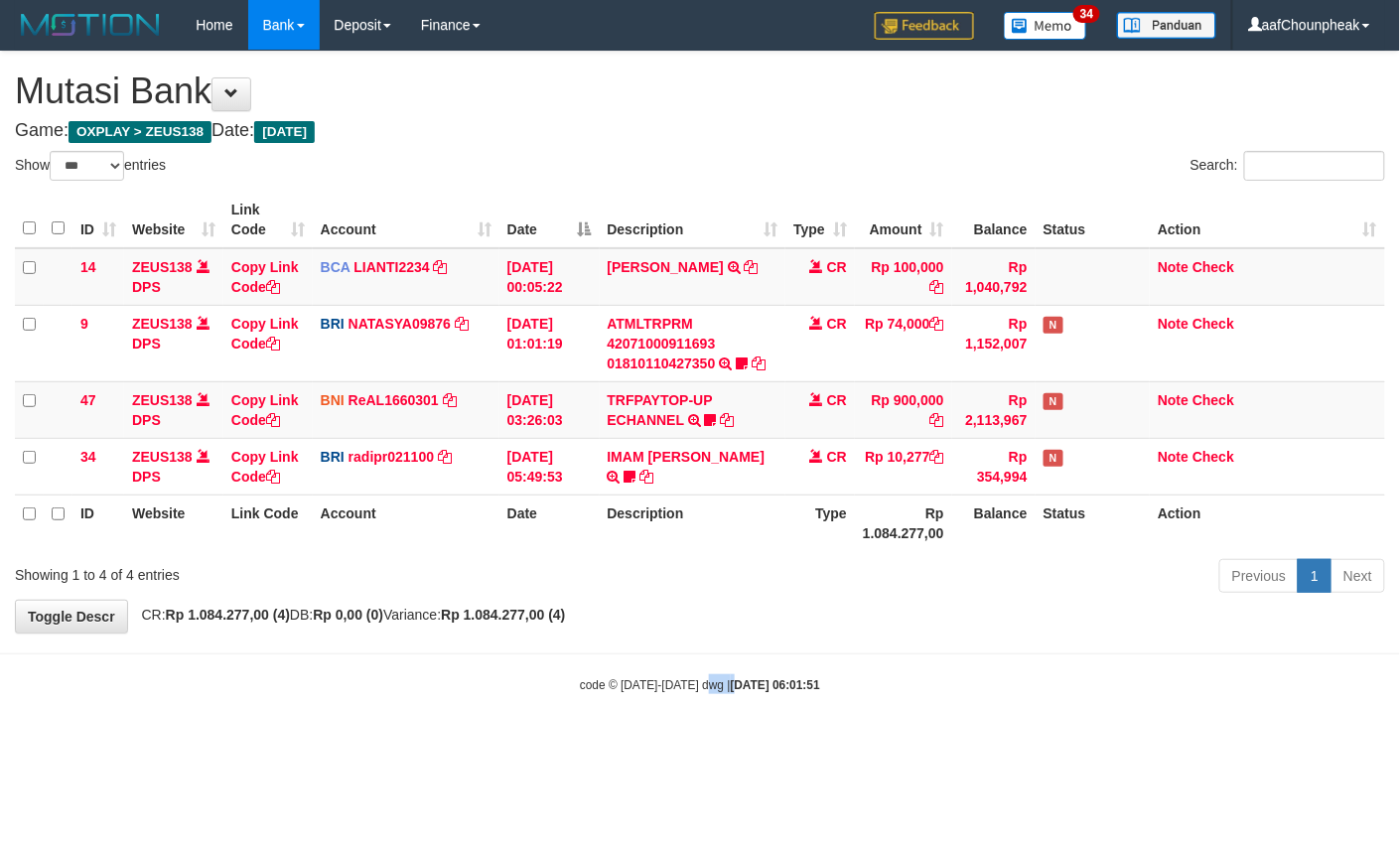 drag, startPoint x: 715, startPoint y: 720, endPoint x: 709, endPoint y: 731, distance: 12.529964 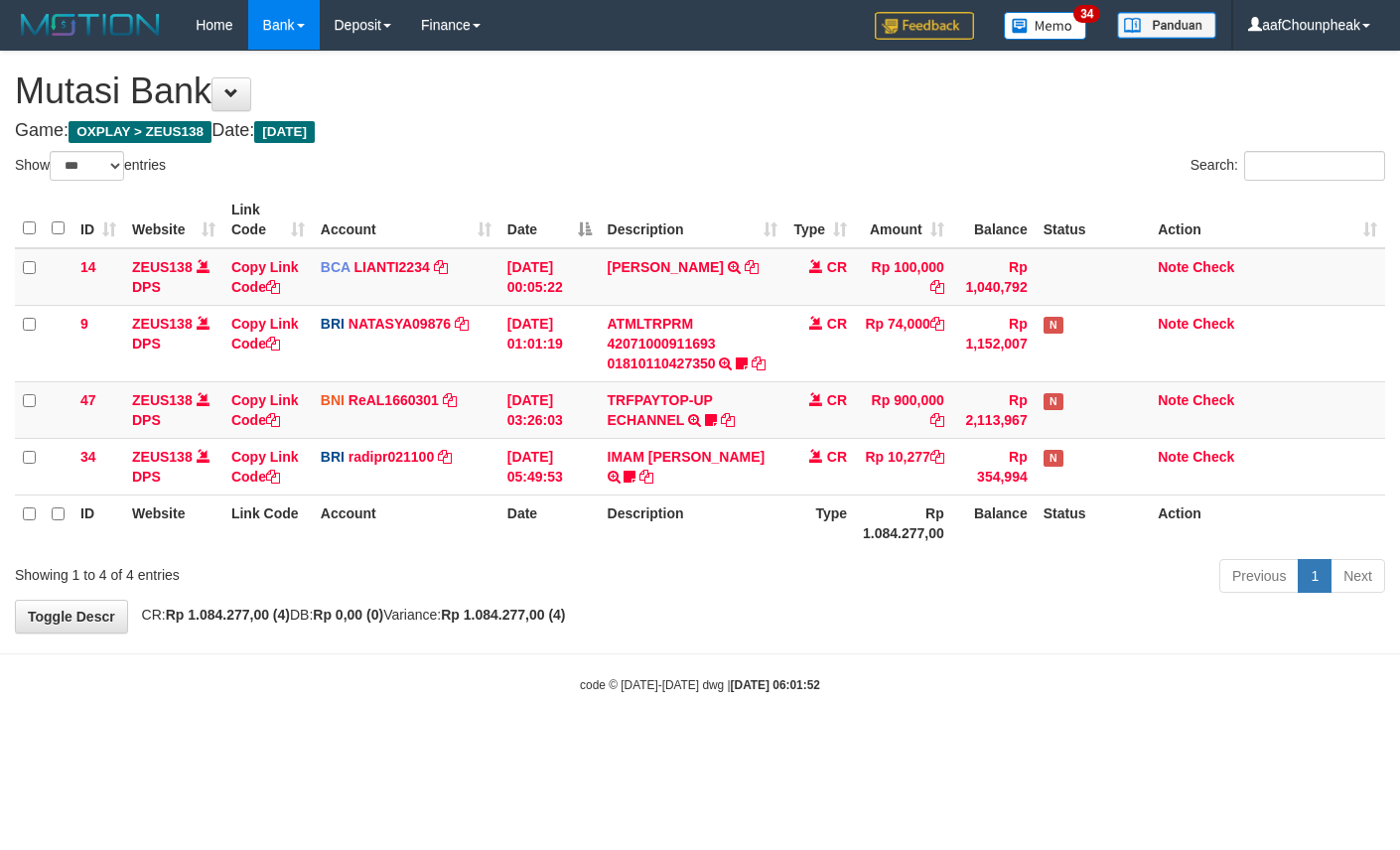 select on "***" 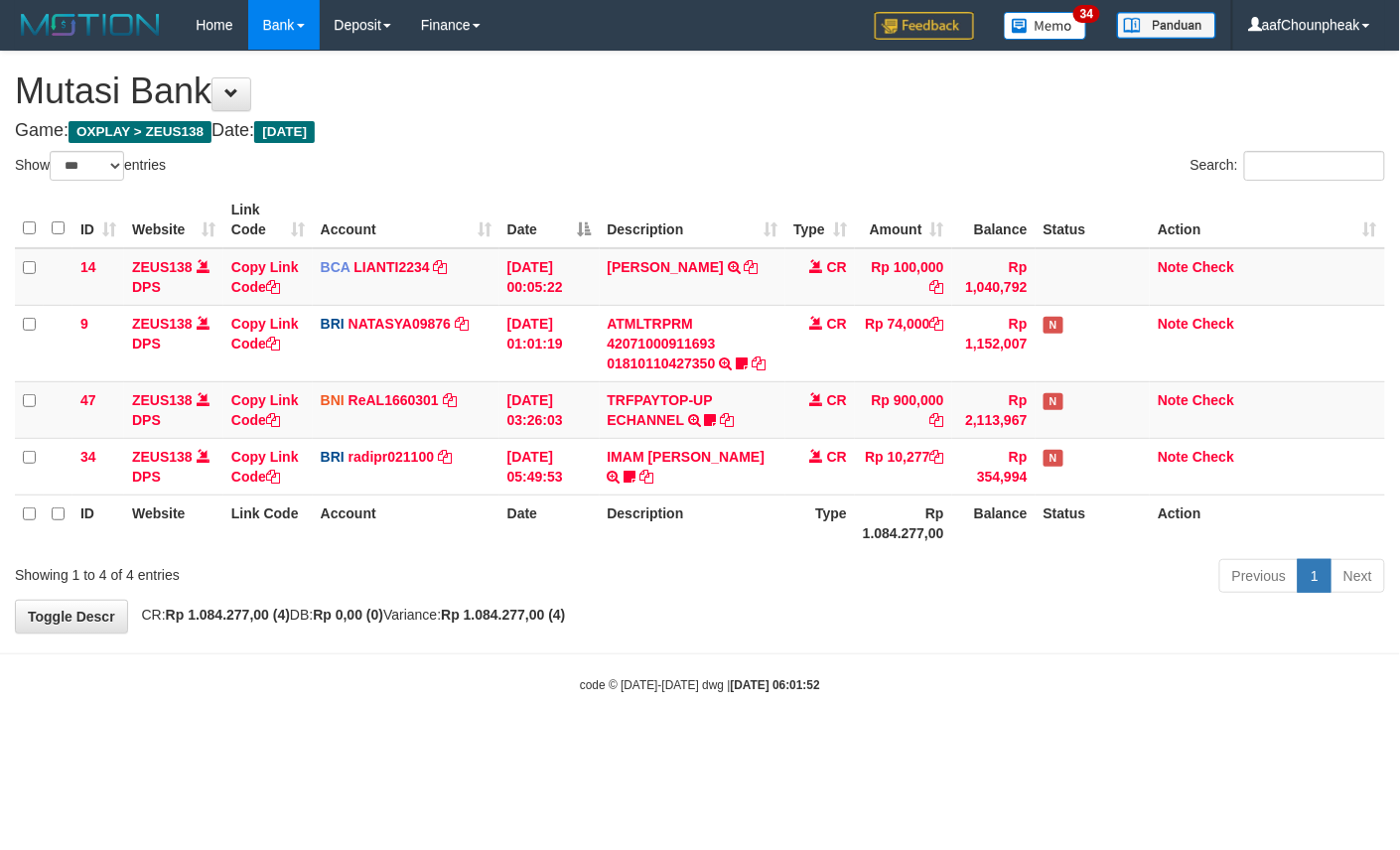 click on "Toggle navigation
Home
Bank
Account List
Mutasi Bank
Search
Note Mutasi
Deposit
DPS List
History
Finance
Financial Data
aafChounpheak
My Profile
Log Out
34" at bounding box center [700, 371] 